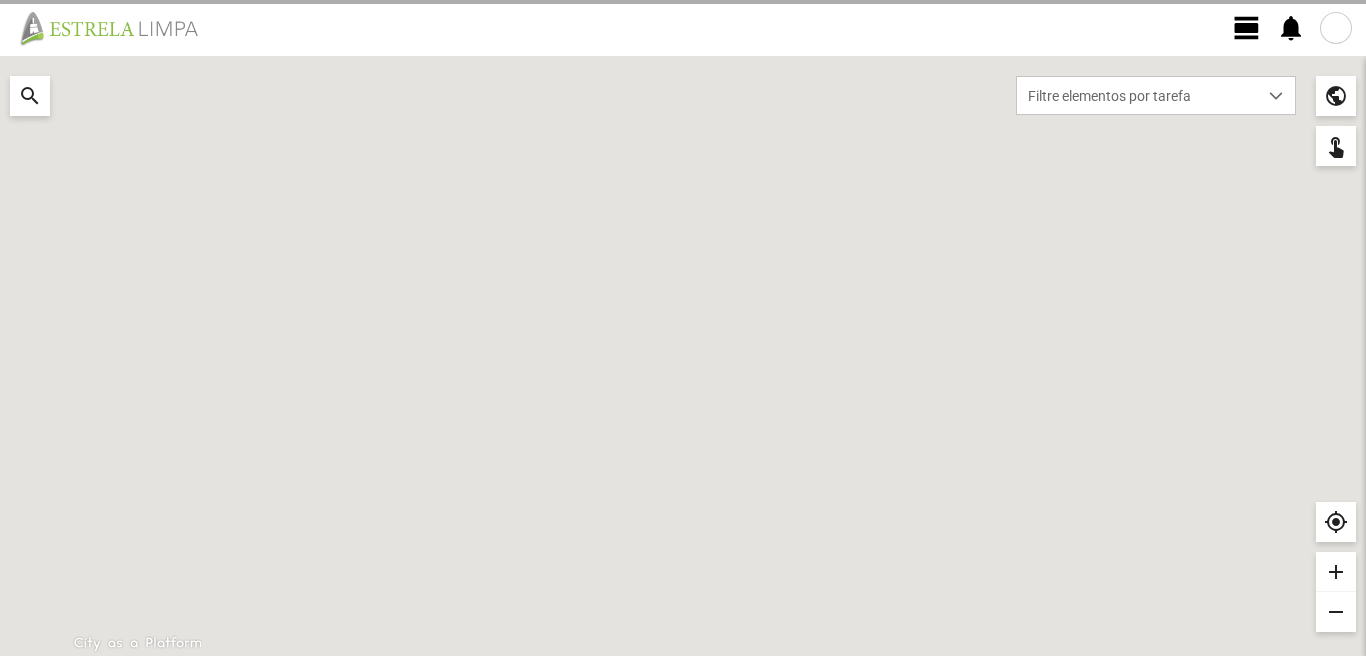 scroll, scrollTop: 0, scrollLeft: 0, axis: both 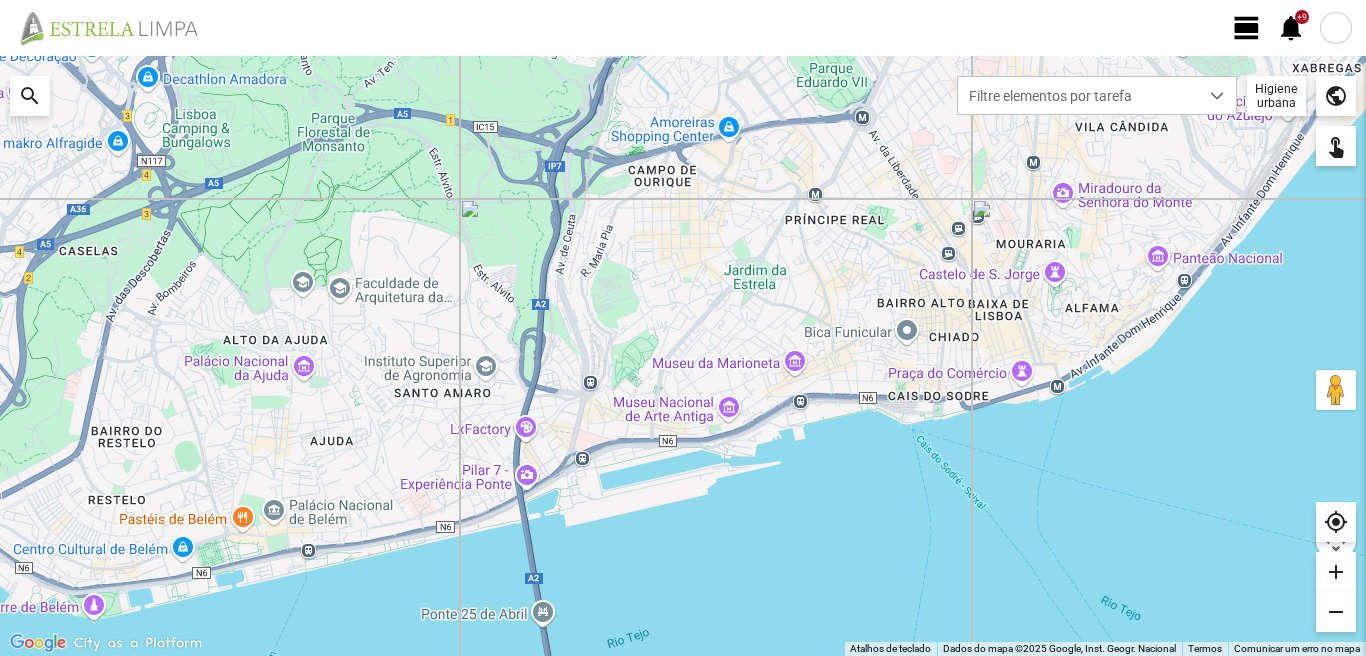 click on "view_day" 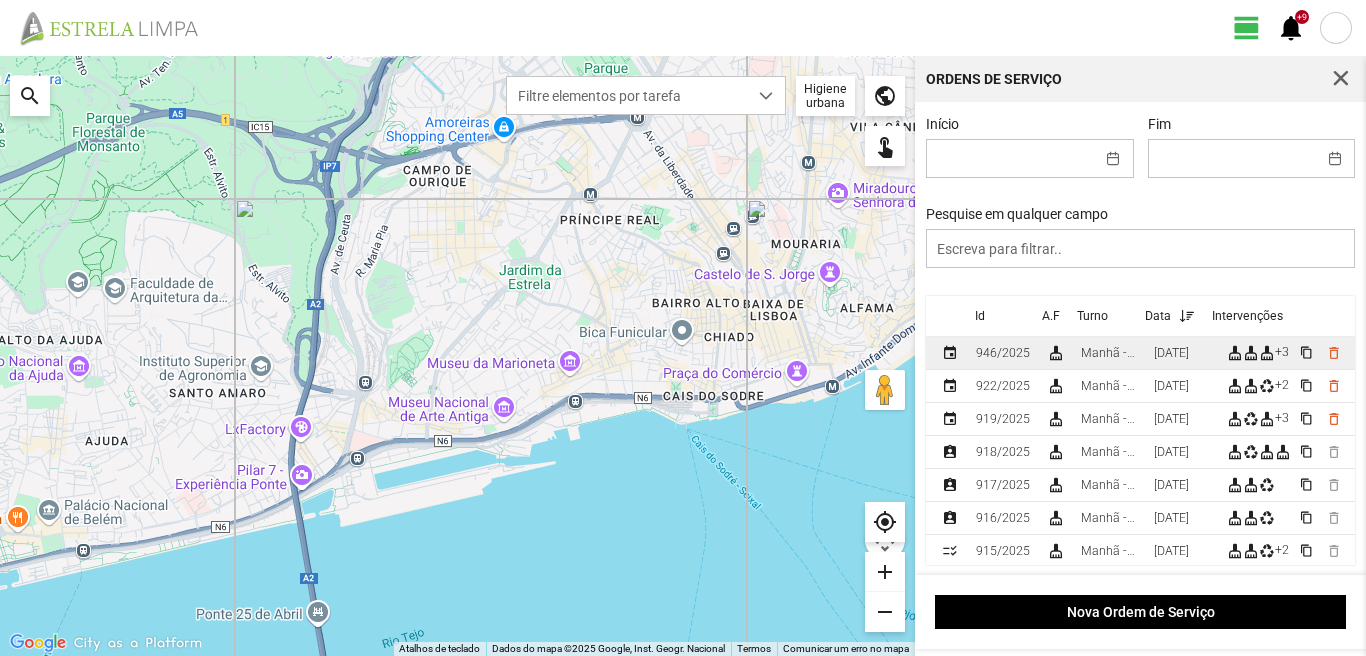 click on "[DATE]" at bounding box center [1171, 353] 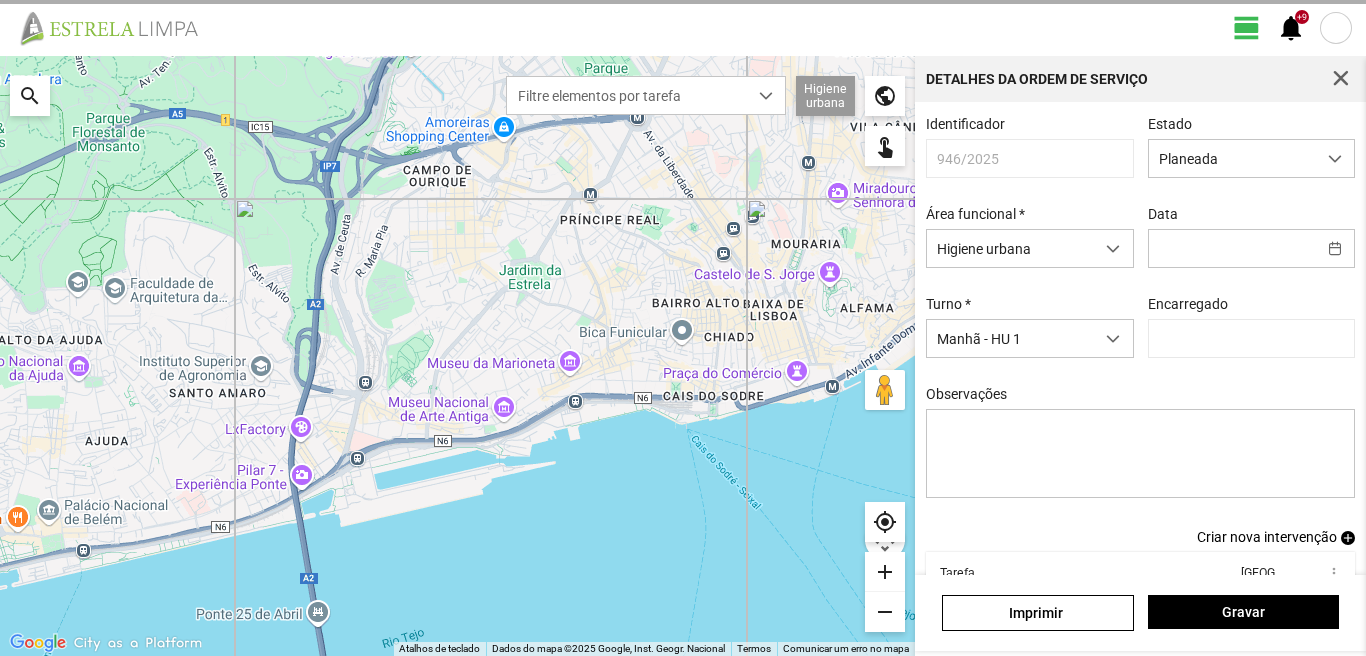 type on "[DATE]" 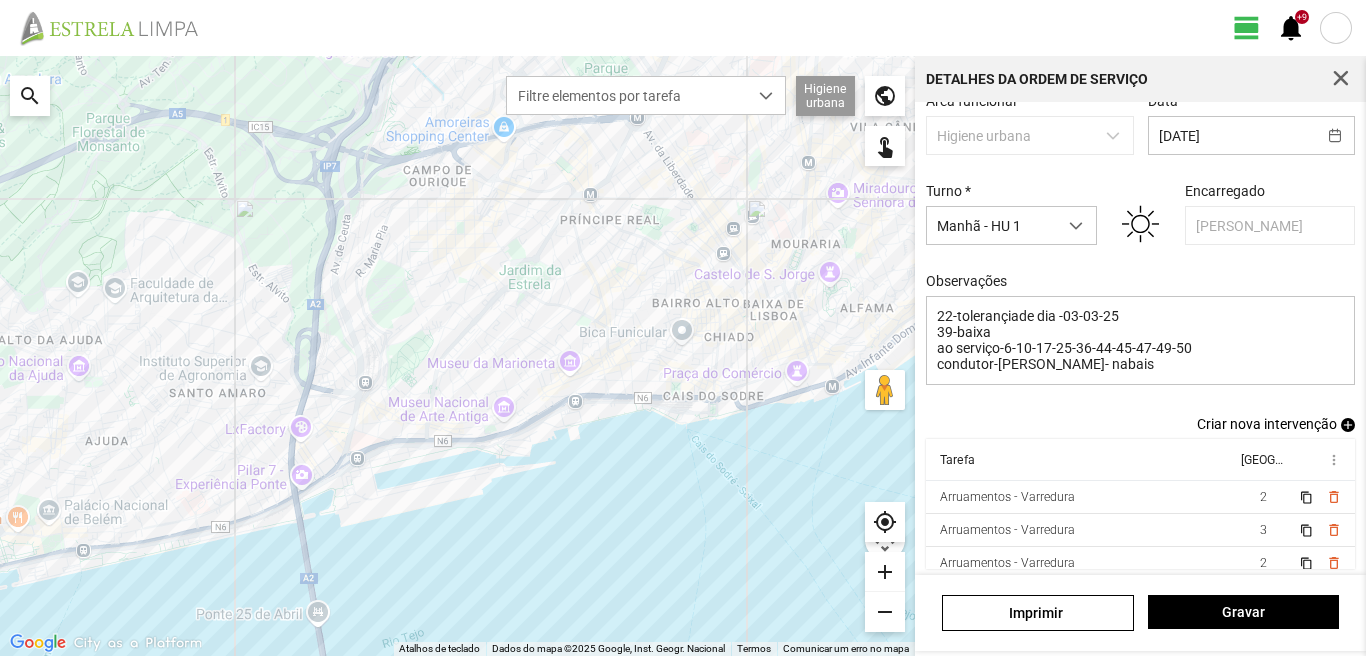 scroll, scrollTop: 126, scrollLeft: 0, axis: vertical 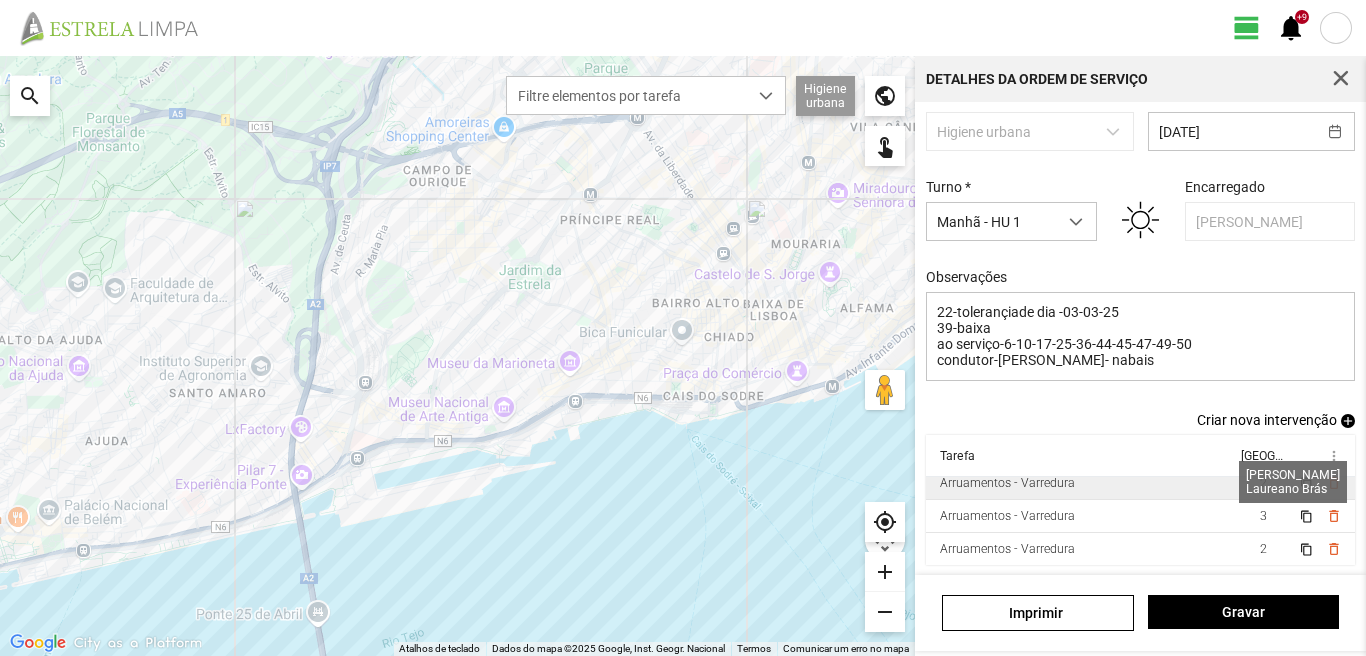 click on "2" at bounding box center [1263, 483] 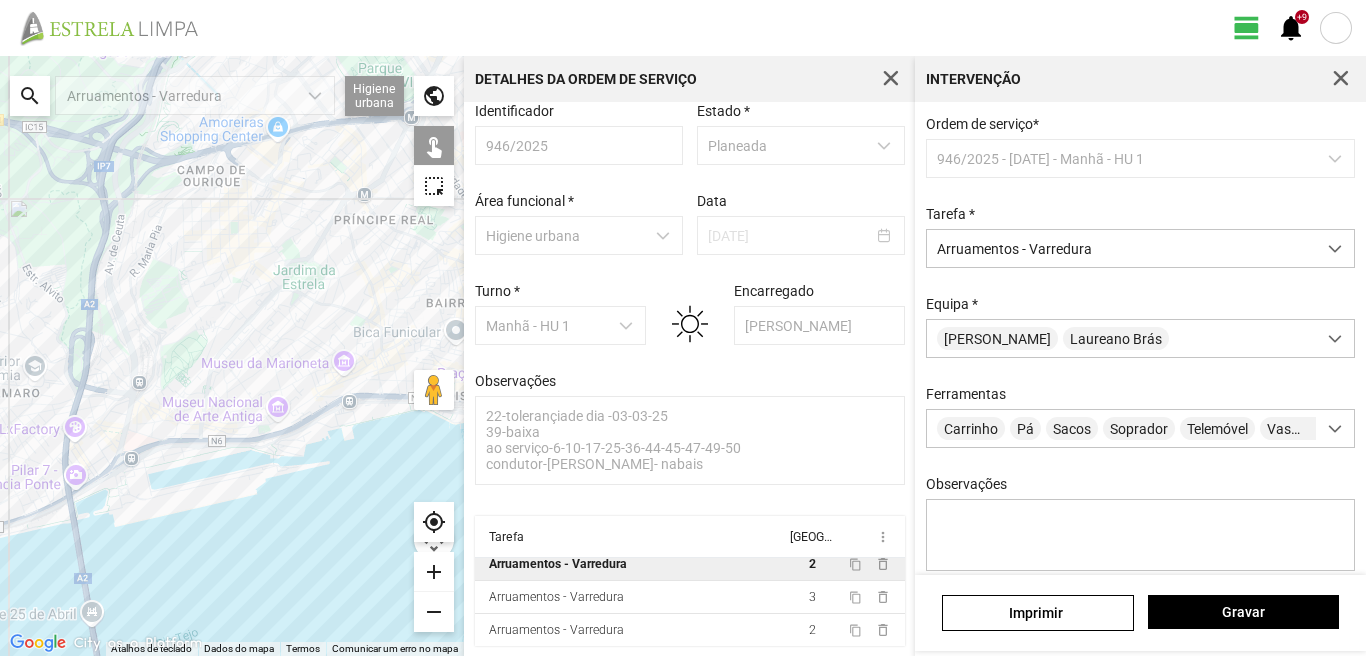 click at bounding box center [1341, 79] 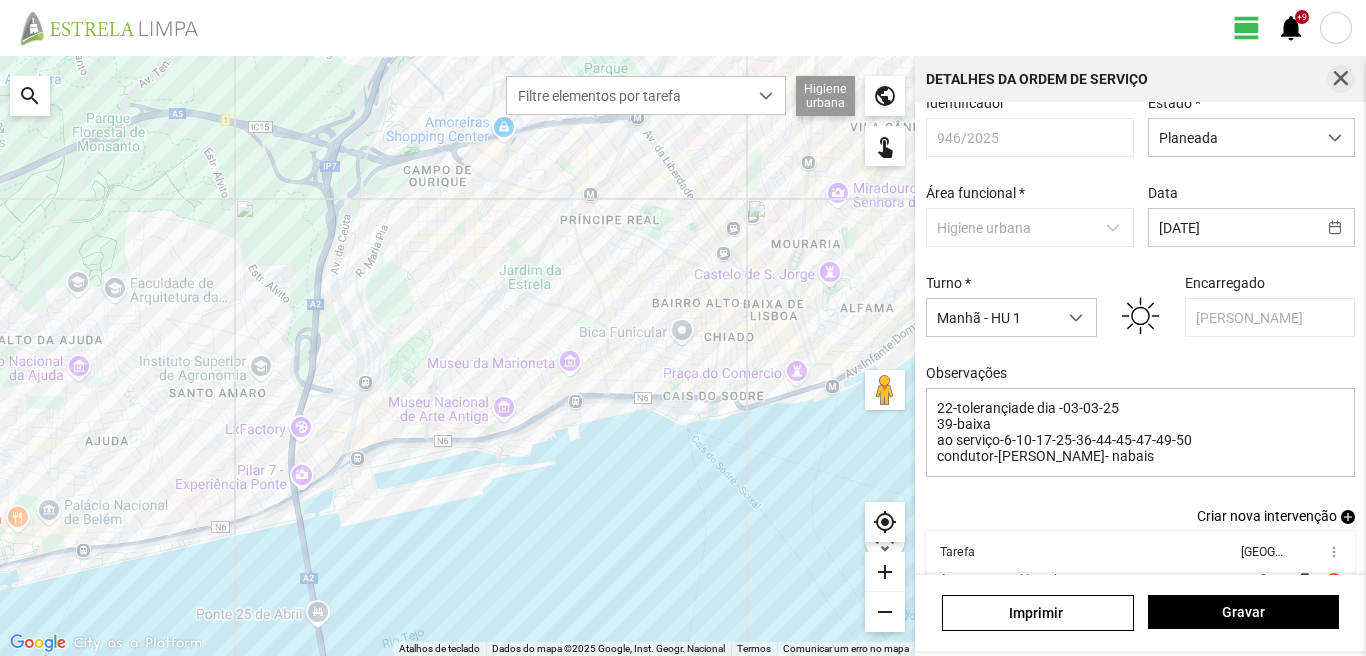 click at bounding box center [1341, 79] 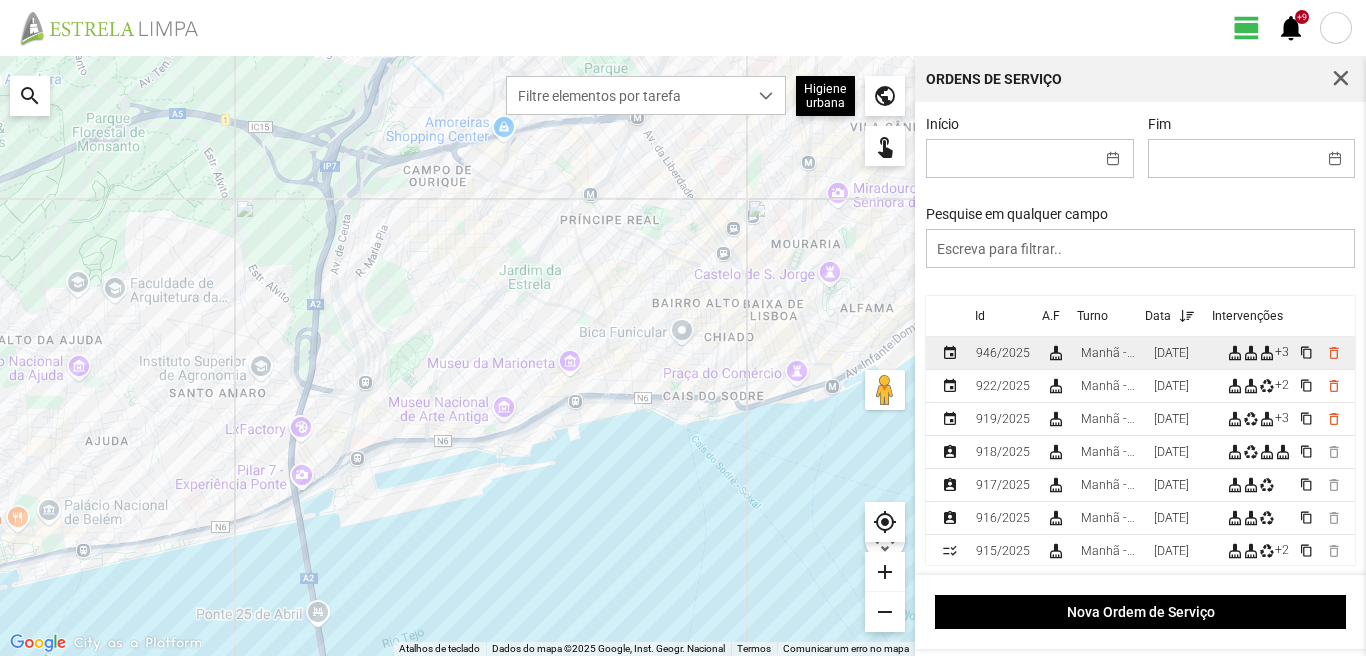 click on "[DATE]" at bounding box center (1171, 353) 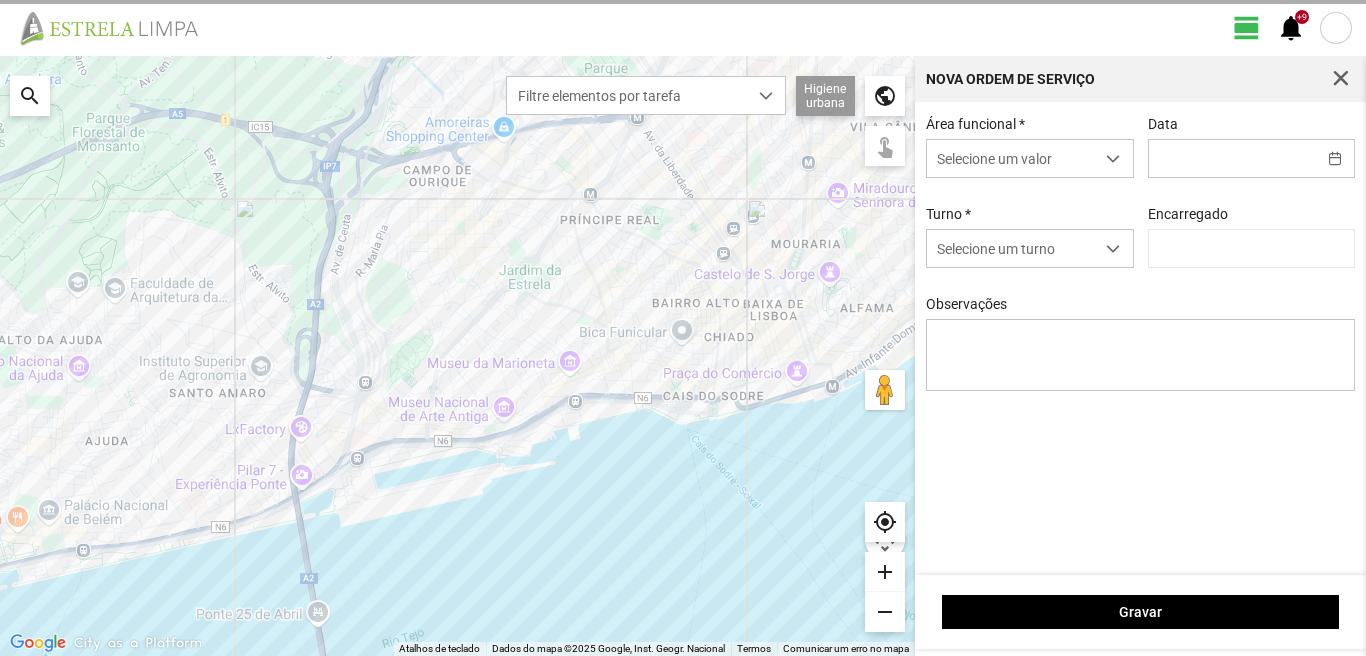 type on "[PERSON_NAME]" 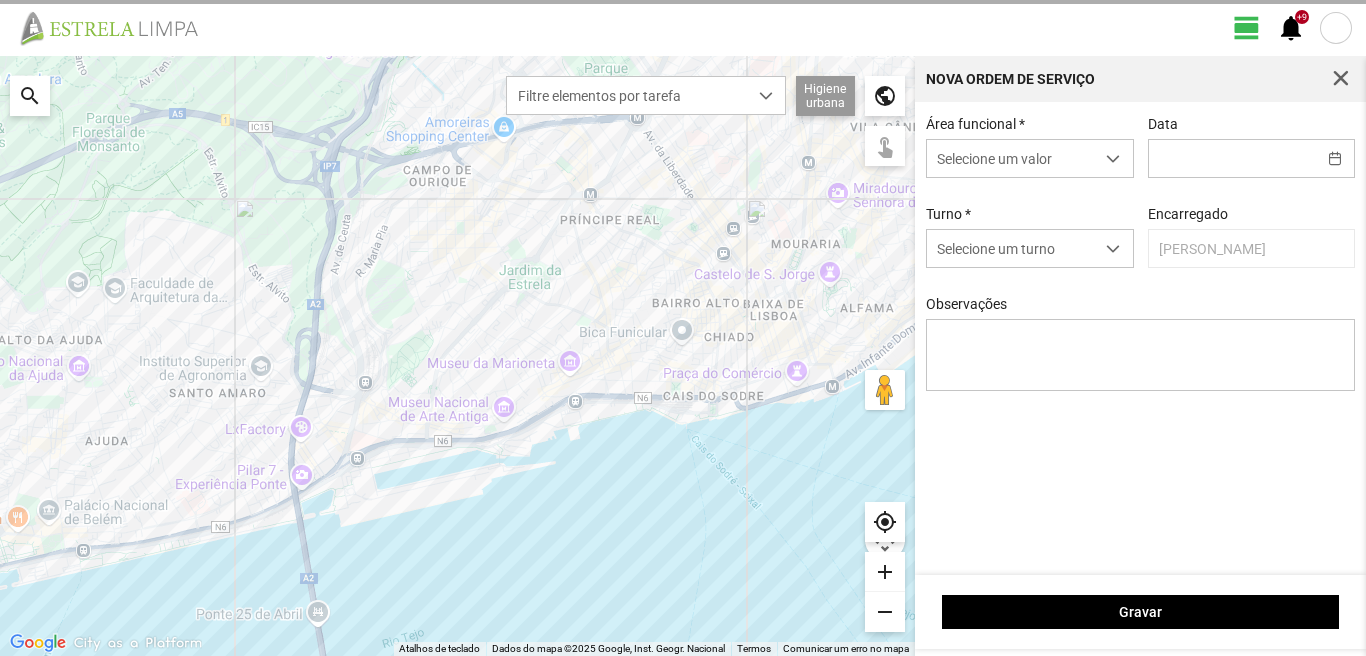 type on "[DATE]" 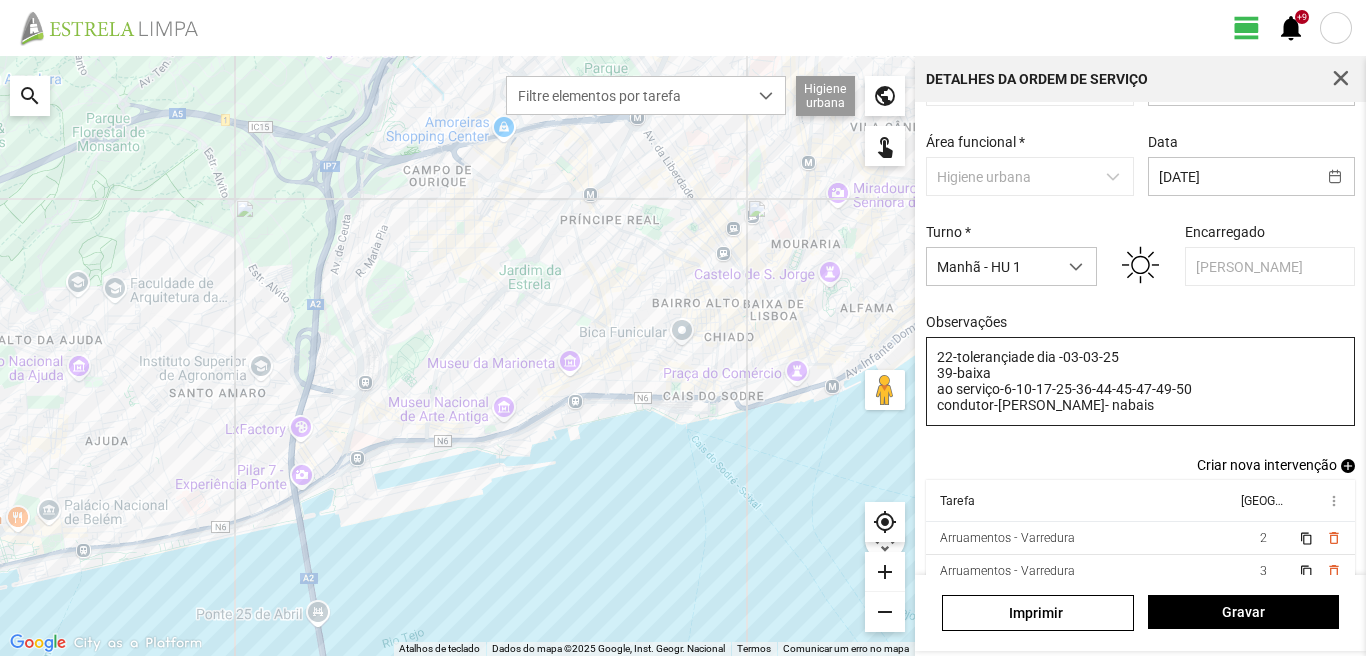 scroll, scrollTop: 26, scrollLeft: 0, axis: vertical 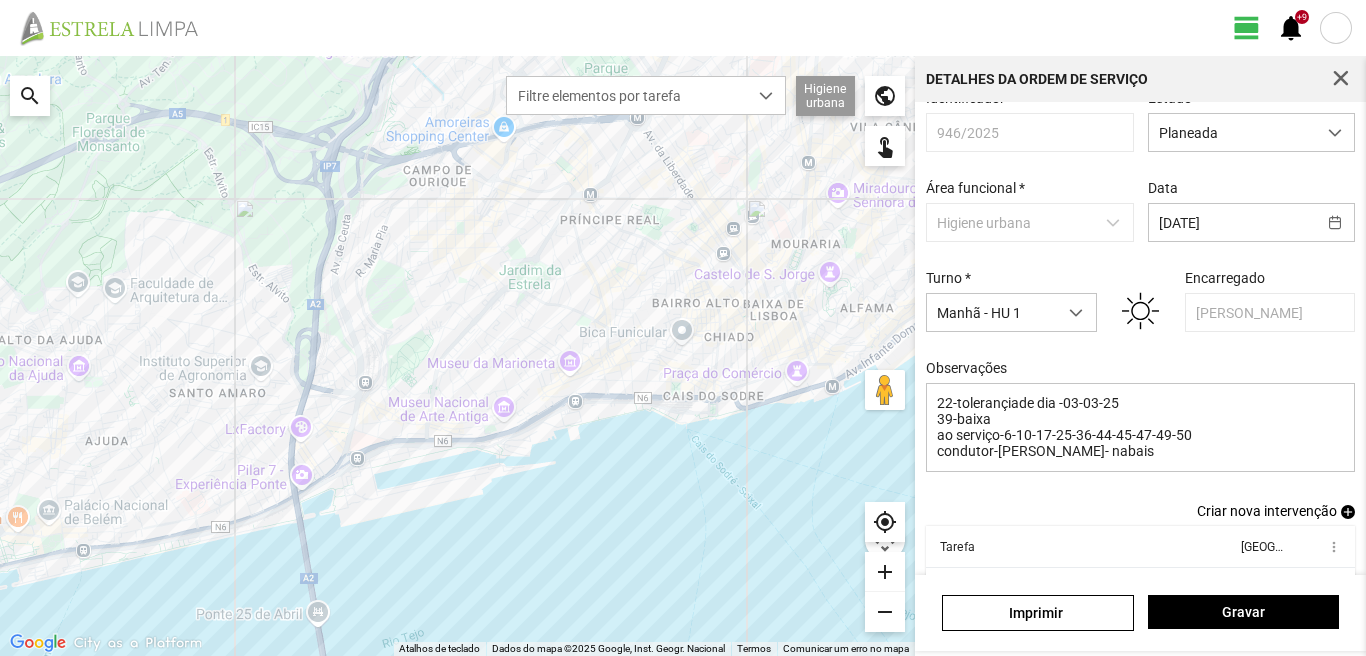 click on "Detalhes da Ordem de Serviço" at bounding box center [1140, 79] 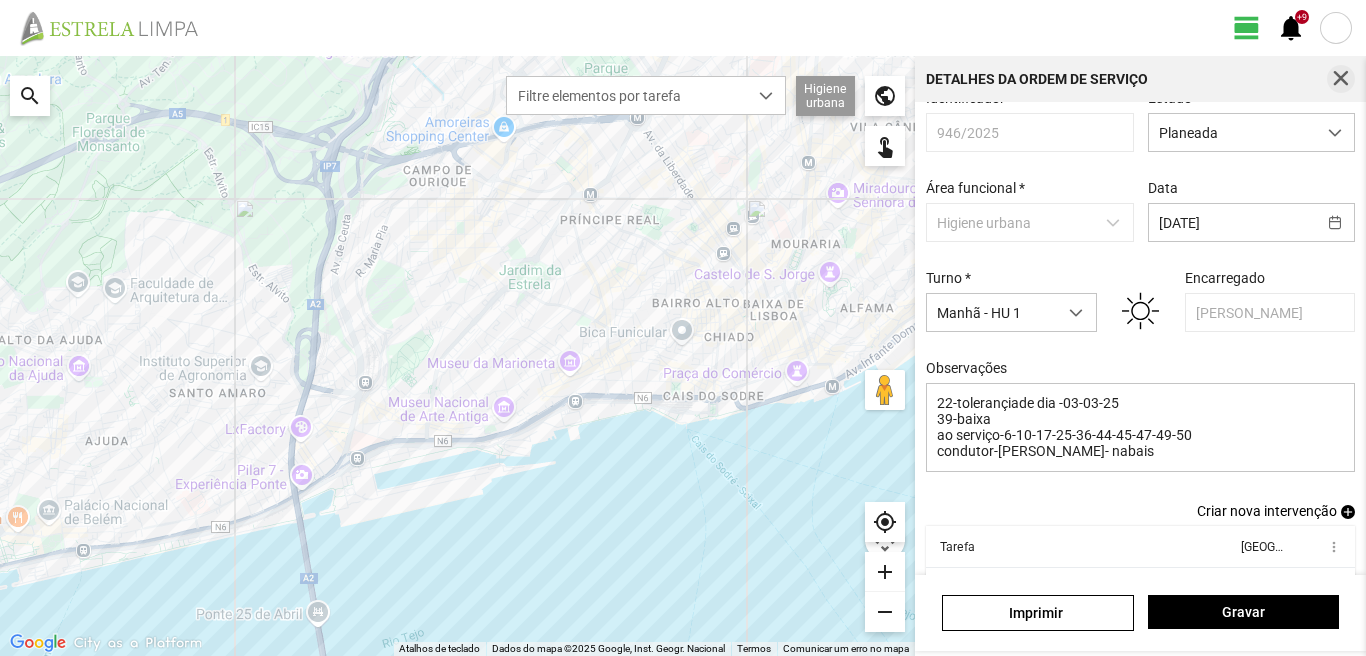 click at bounding box center (1341, 79) 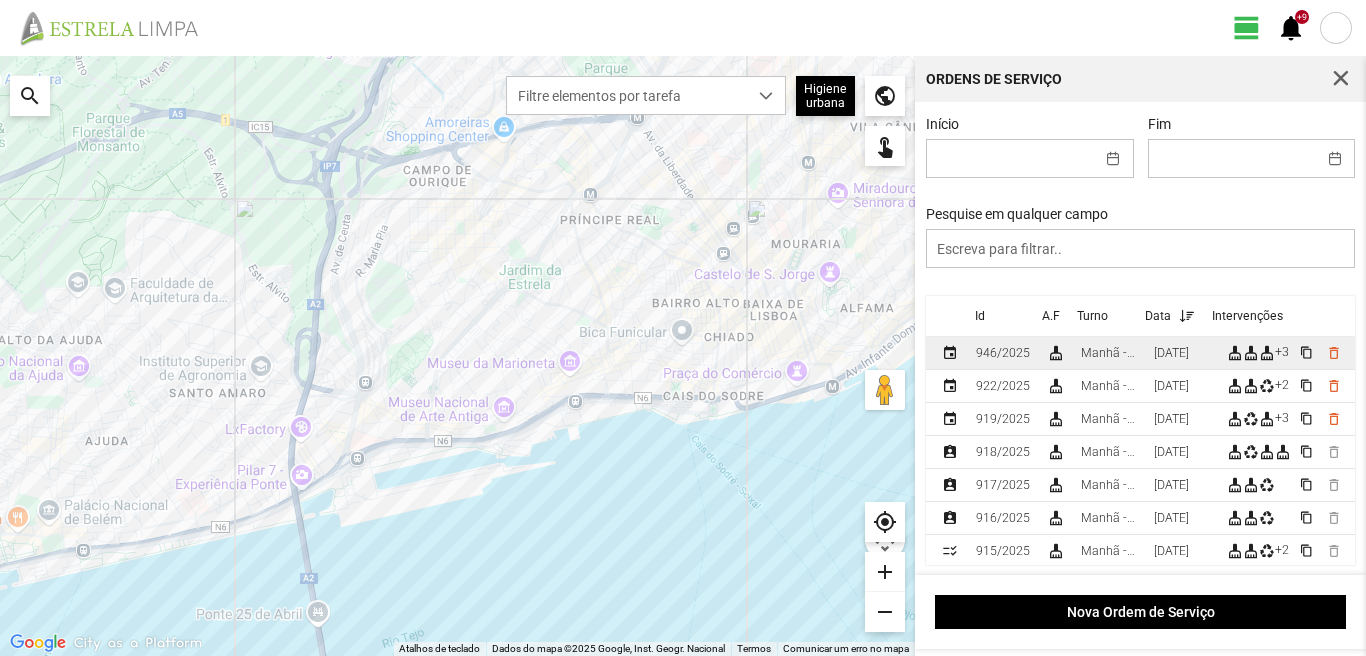 click on "[DATE]" at bounding box center (1171, 353) 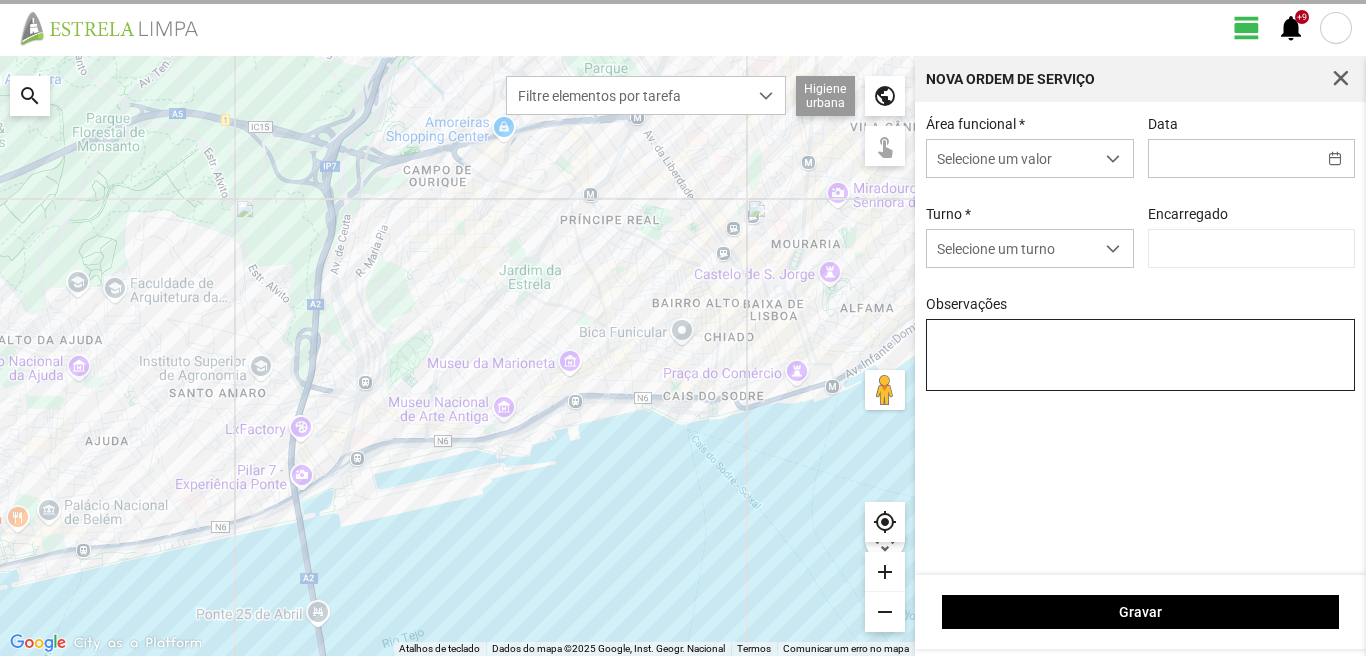 type on "[DATE]" 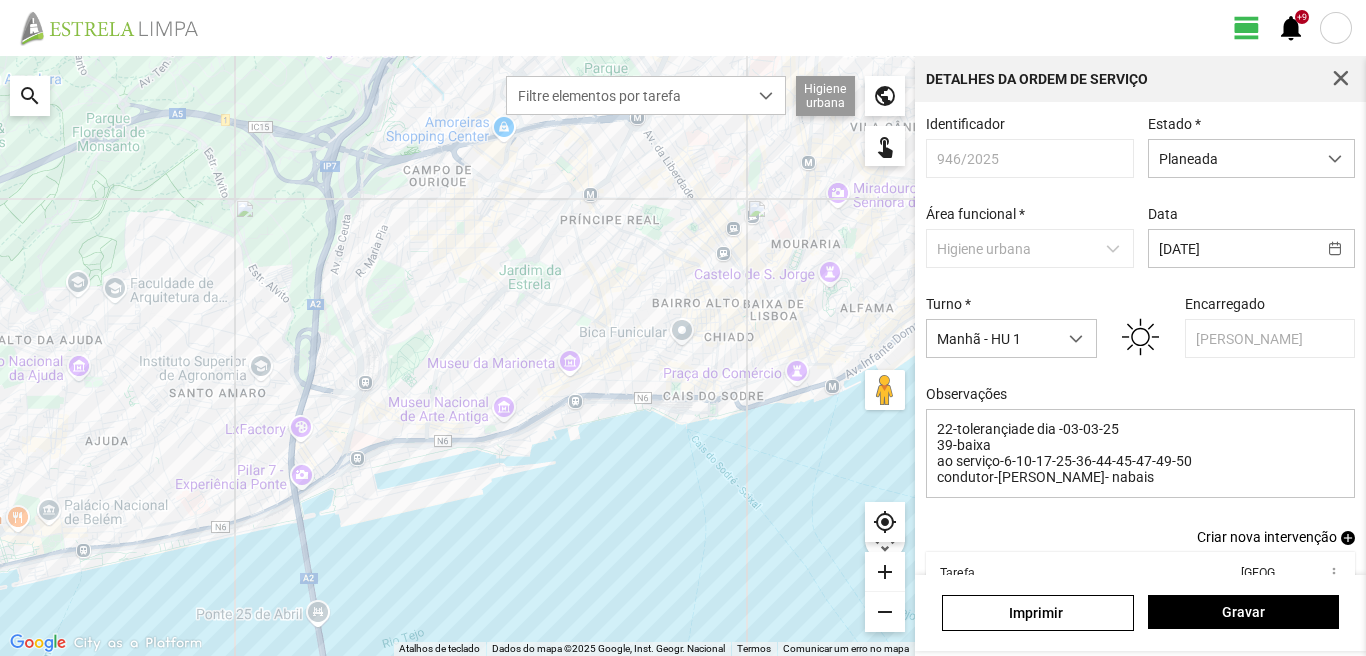 scroll, scrollTop: 100, scrollLeft: 0, axis: vertical 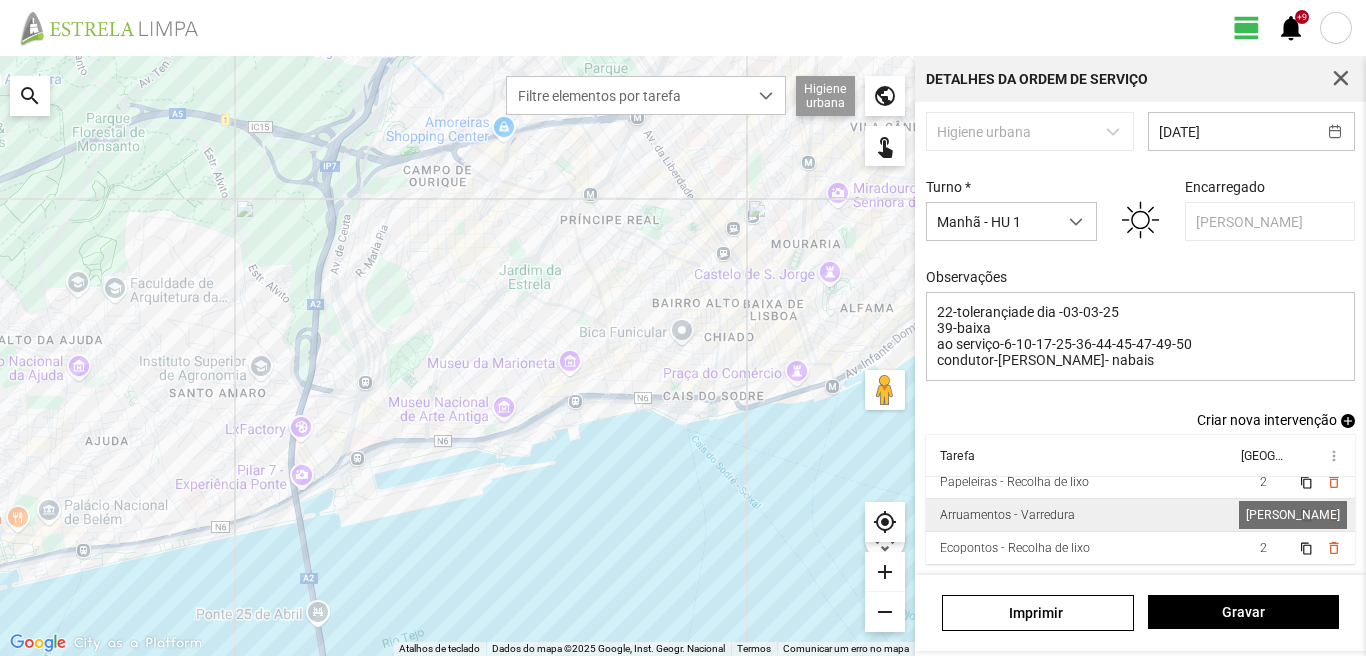 click on "1" at bounding box center (1263, 515) 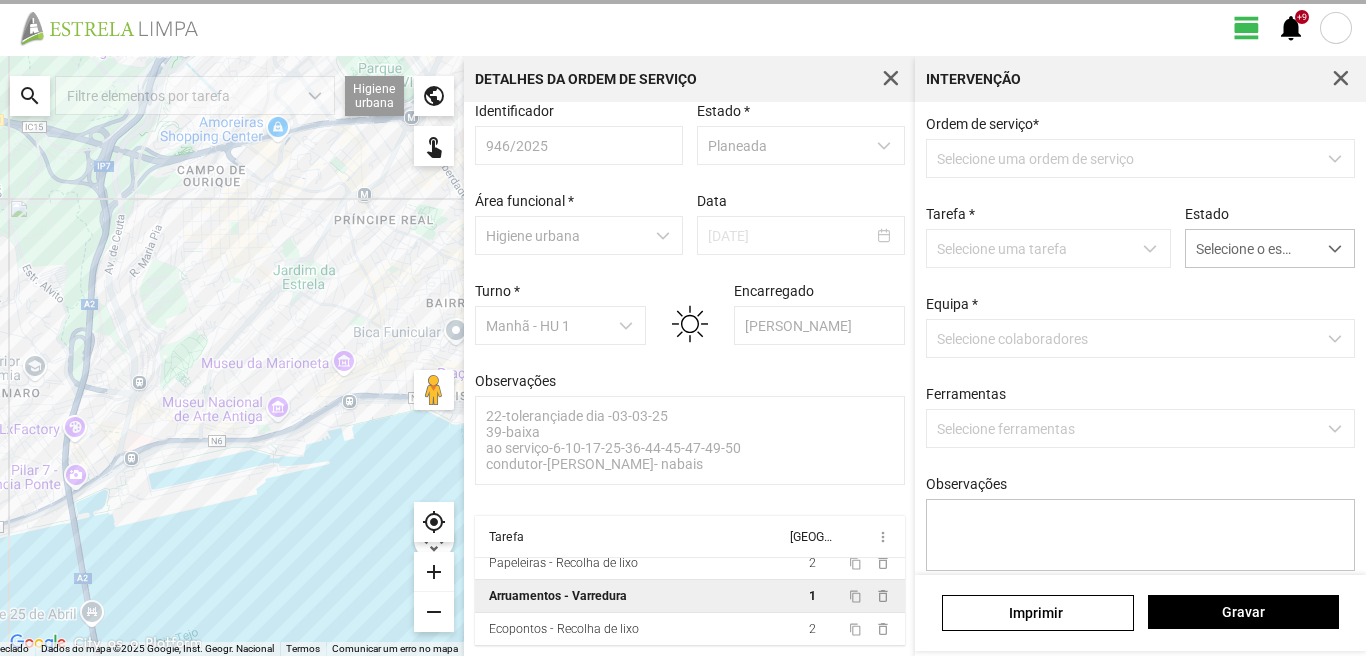 scroll, scrollTop: 21, scrollLeft: 0, axis: vertical 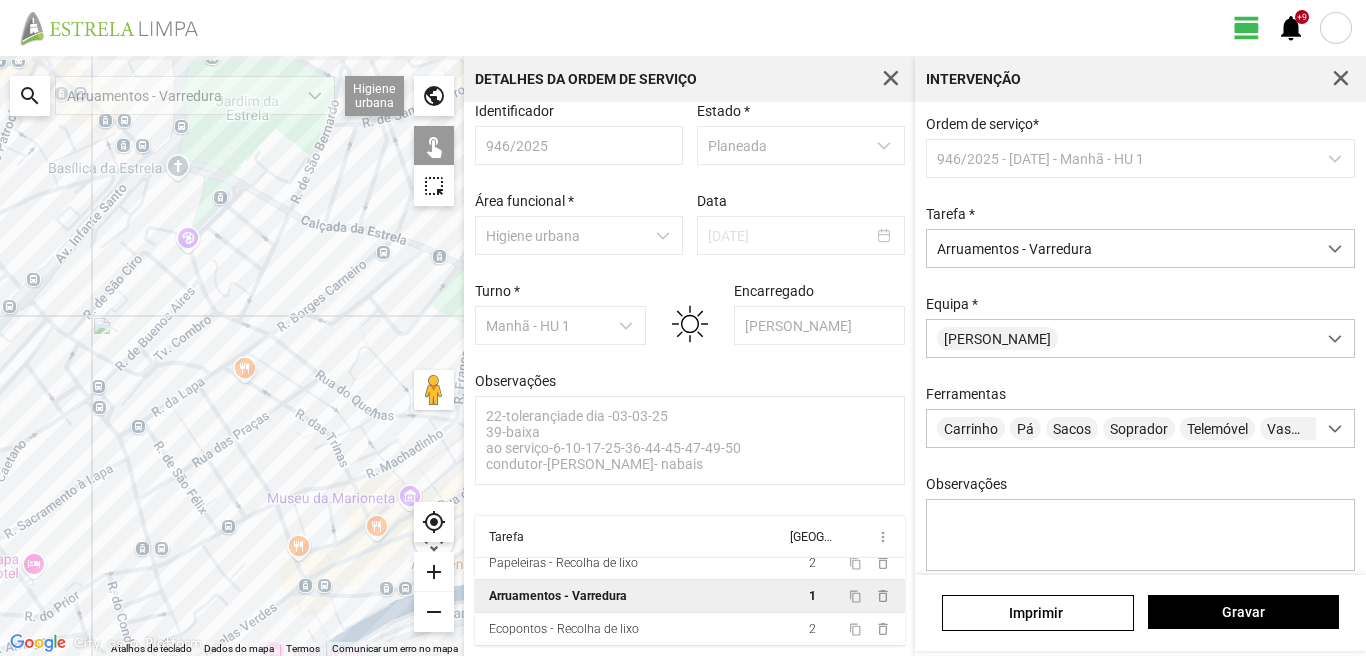 drag, startPoint x: 356, startPoint y: 344, endPoint x: 239, endPoint y: 403, distance: 131.03435 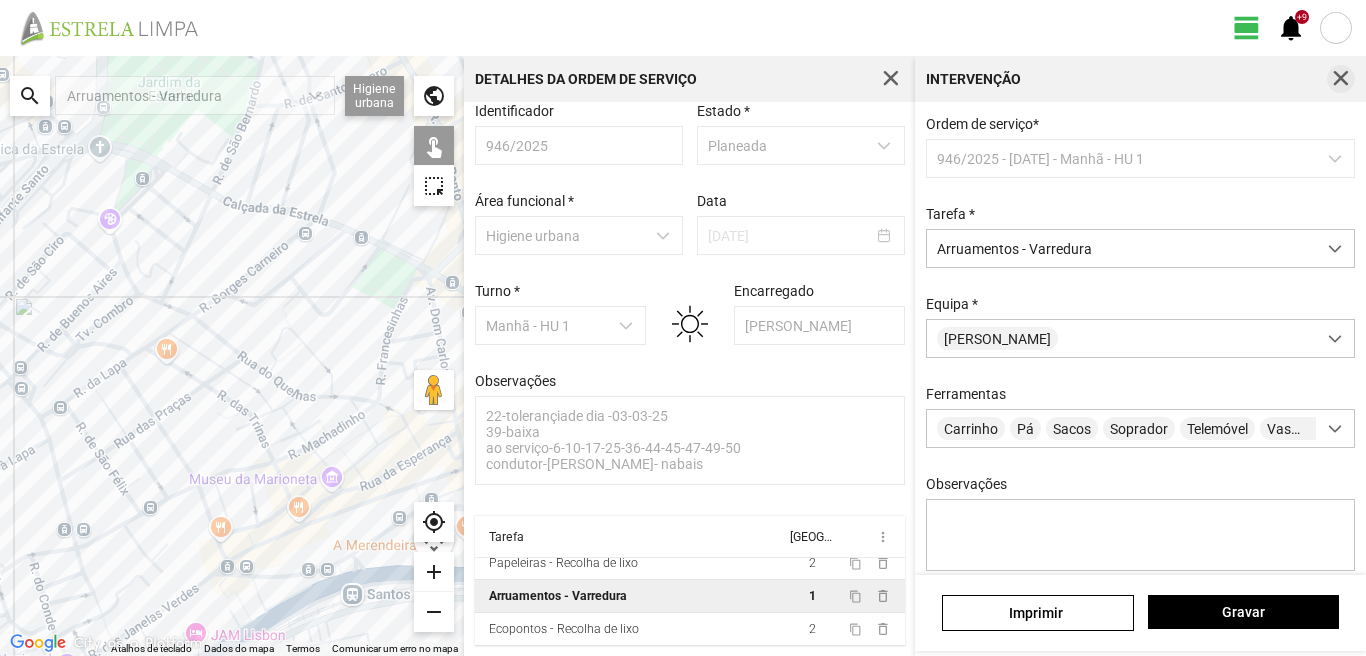 click at bounding box center (1341, 79) 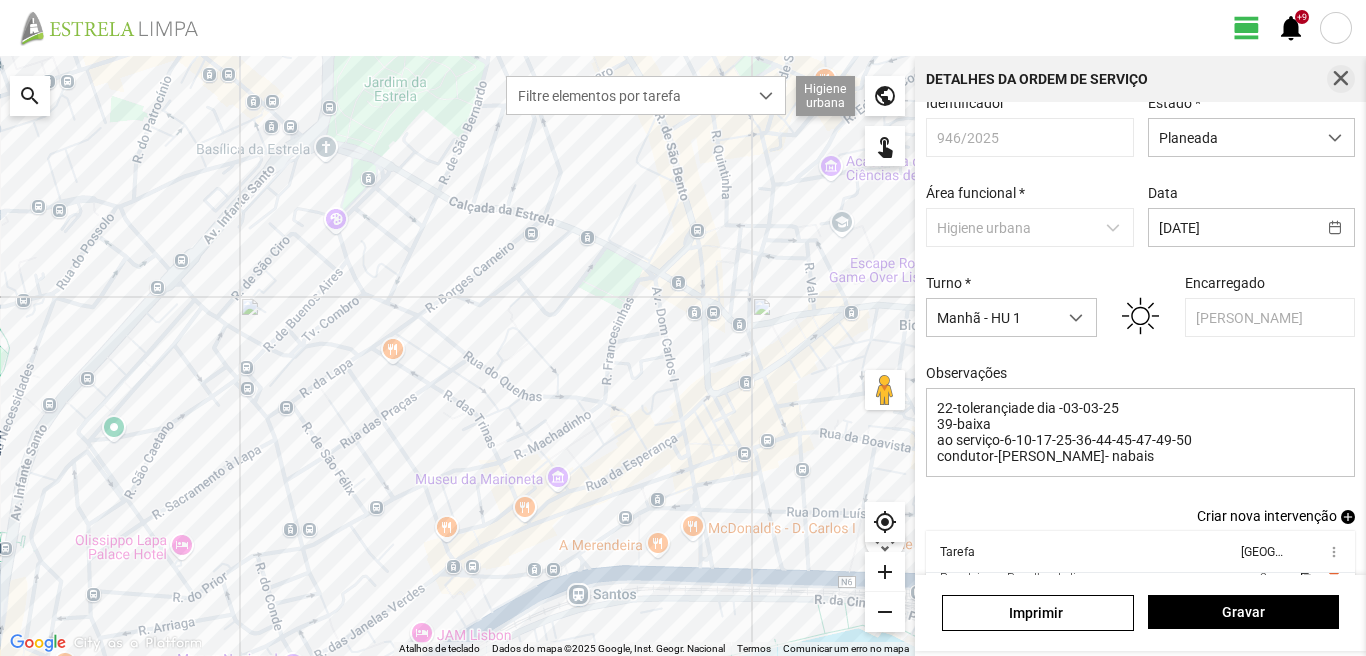 click at bounding box center [1341, 79] 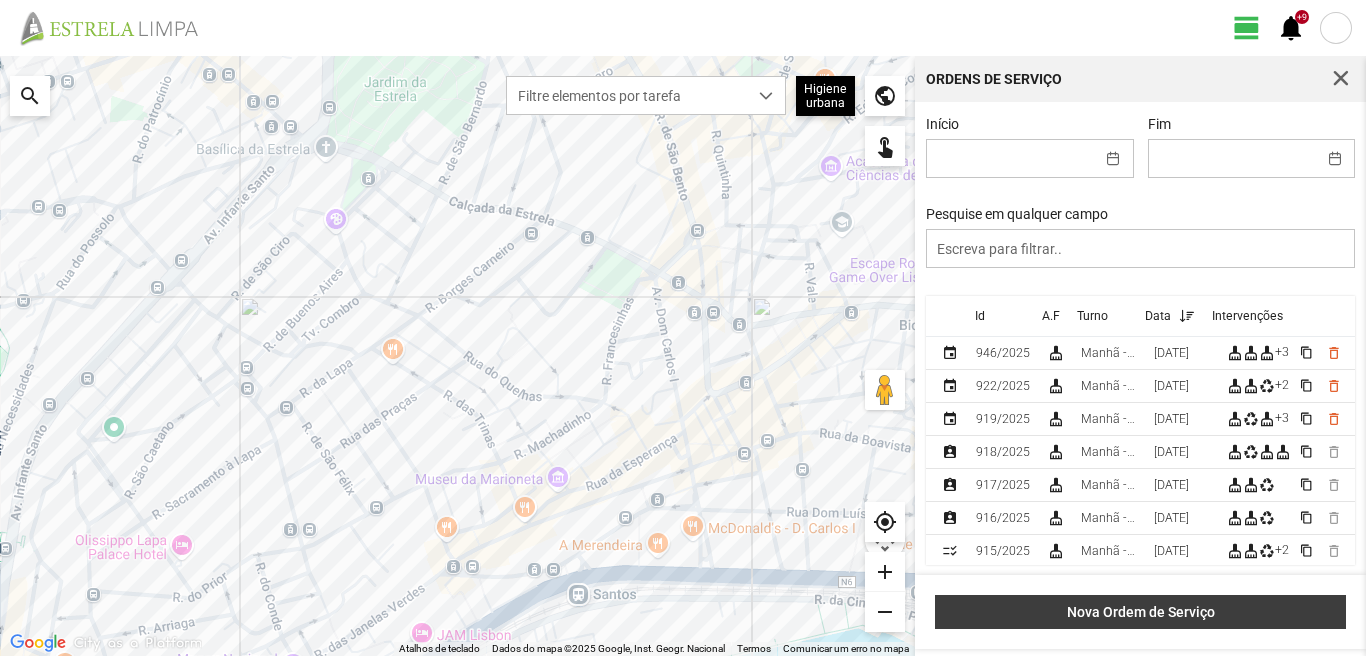 click on "Nova Ordem de Serviço" at bounding box center [1141, 612] 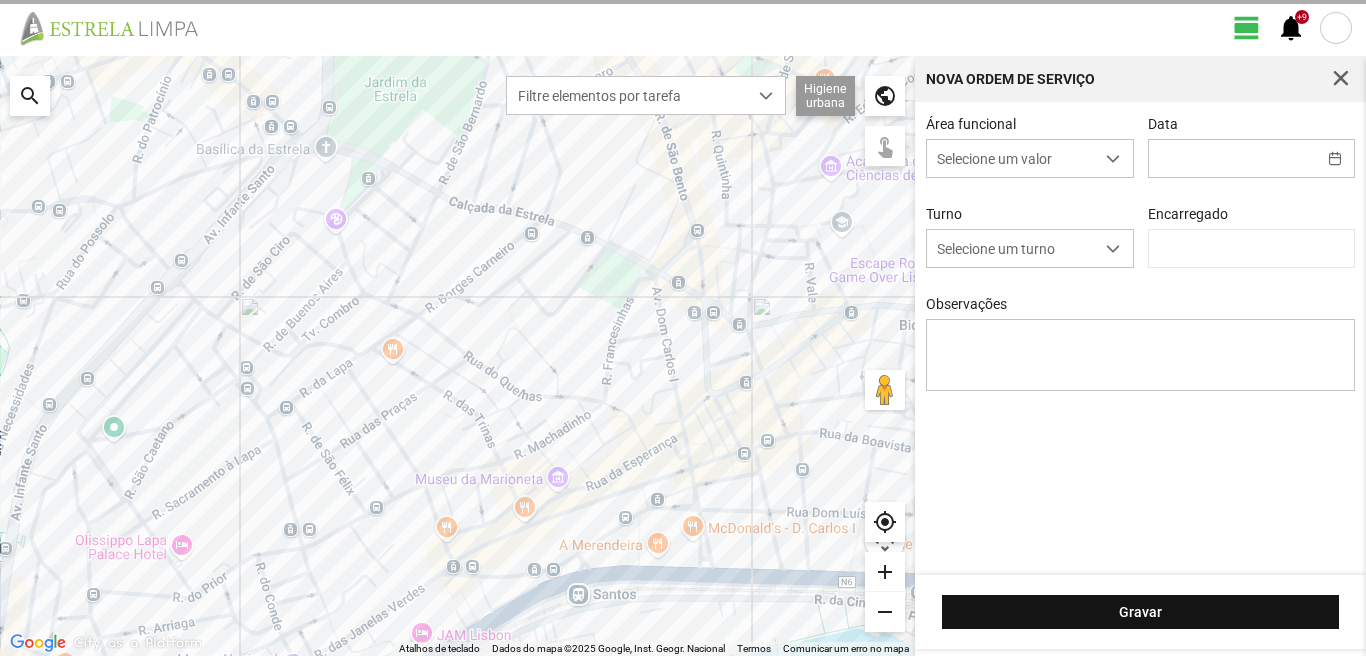 type on "[PERSON_NAME]" 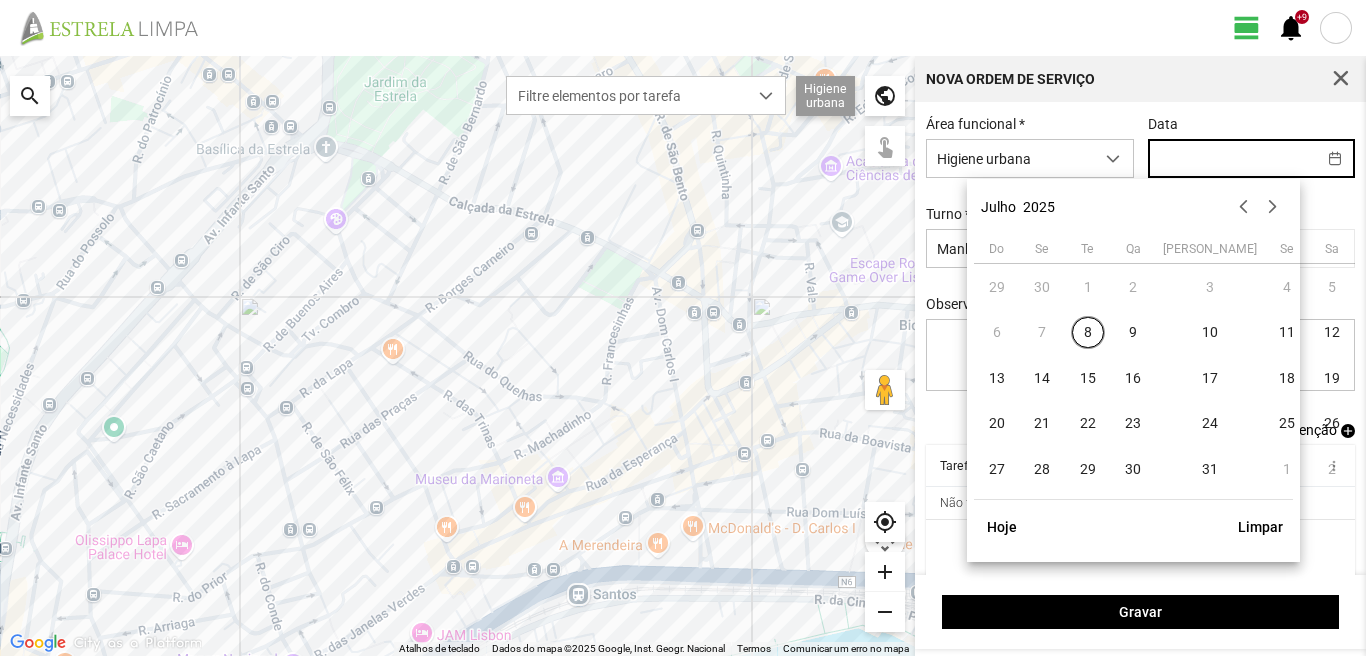 click at bounding box center [1232, 158] 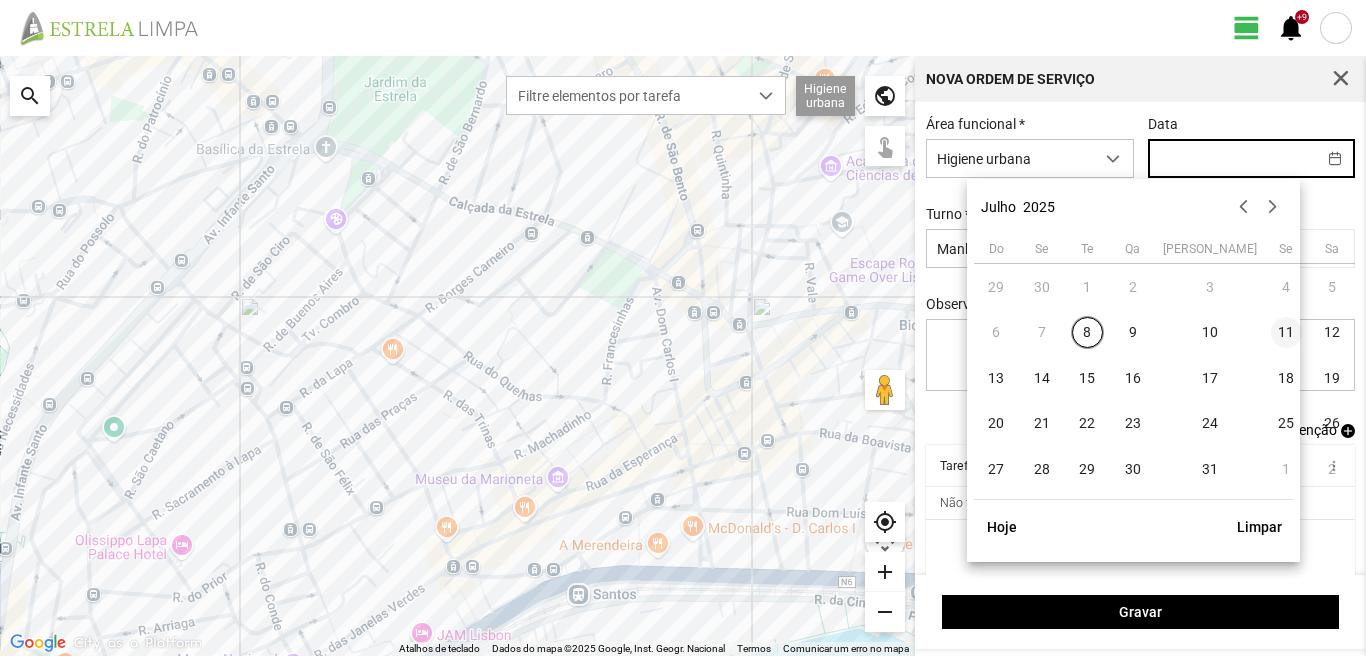 click on "11" at bounding box center (1287, 333) 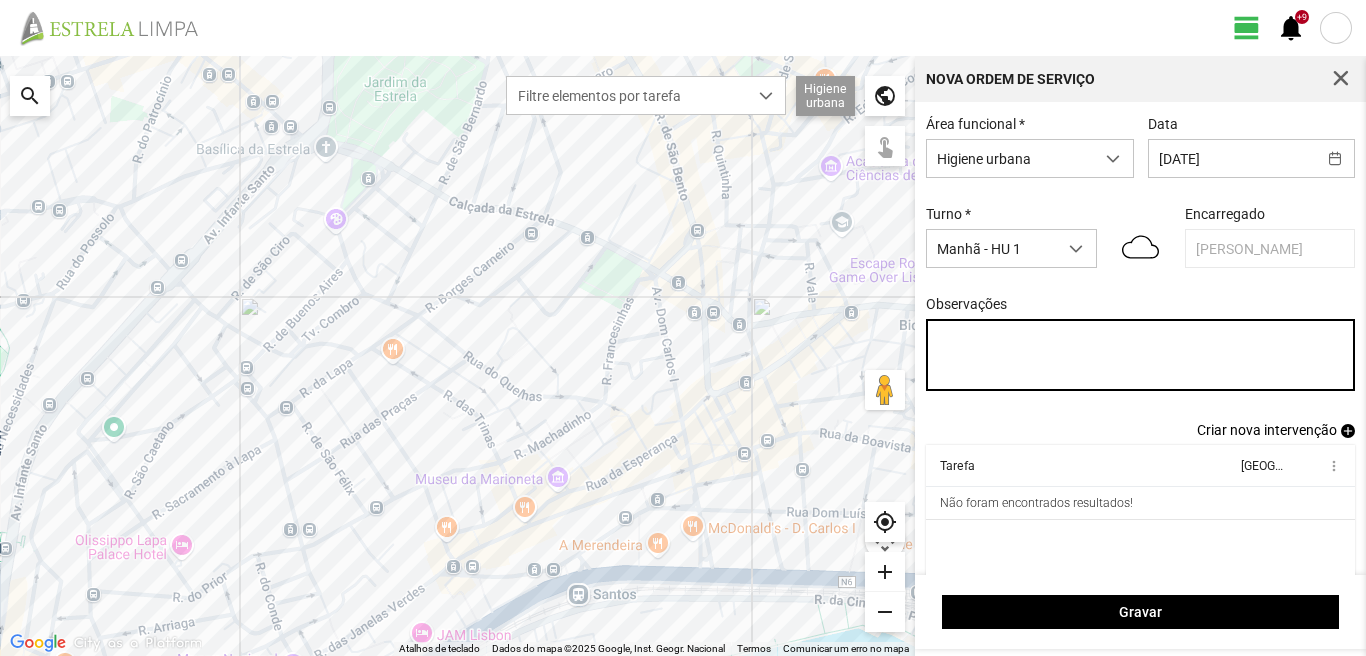 click on "Observações" at bounding box center (1141, 355) 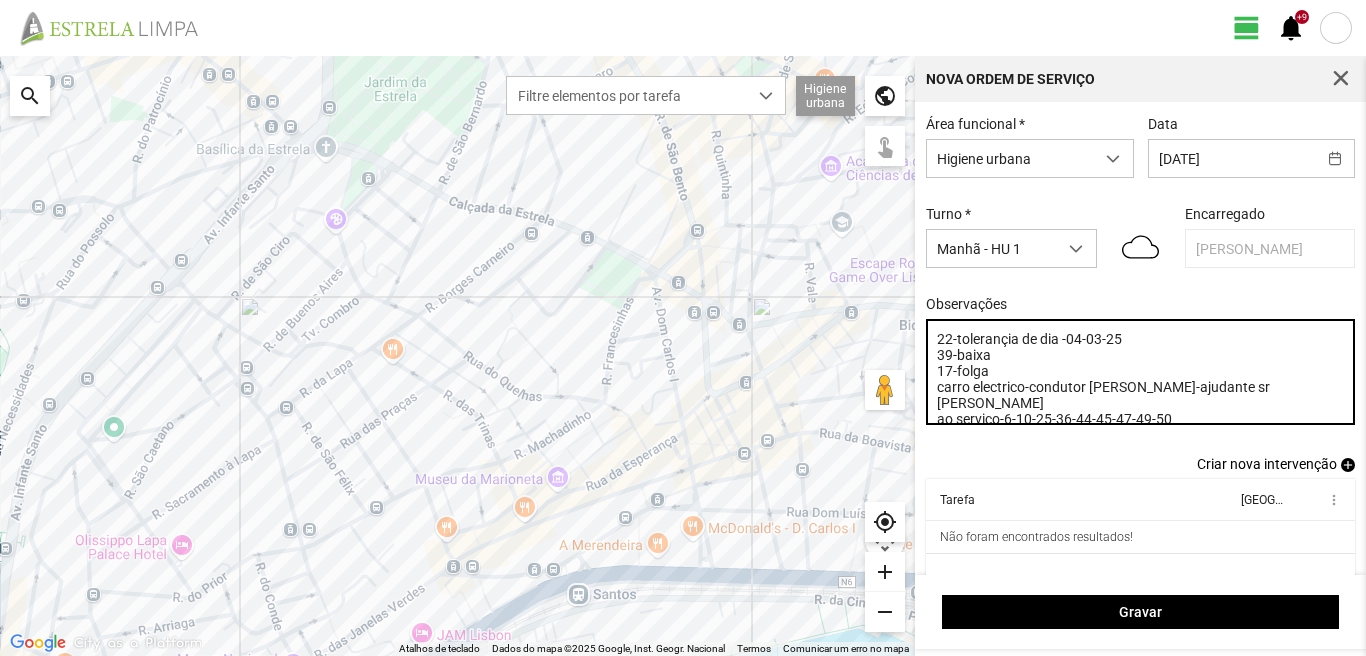 type on "22-tolerançia de dia -04-03-25
39-baixa
17-folga
carro electrico-condutor [PERSON_NAME]-ajudante sr [PERSON_NAME]
ao serviço-6-10-25-36-44-45-47-49-50" 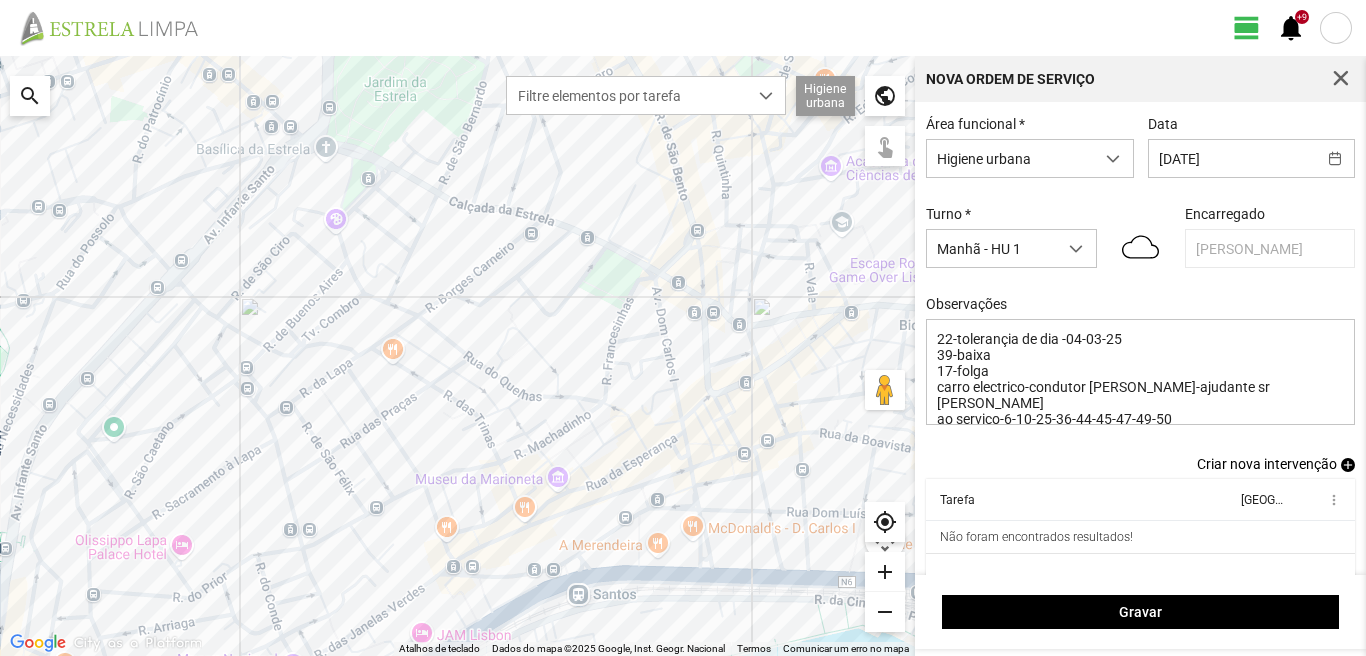 click on "add" at bounding box center (1348, 465) 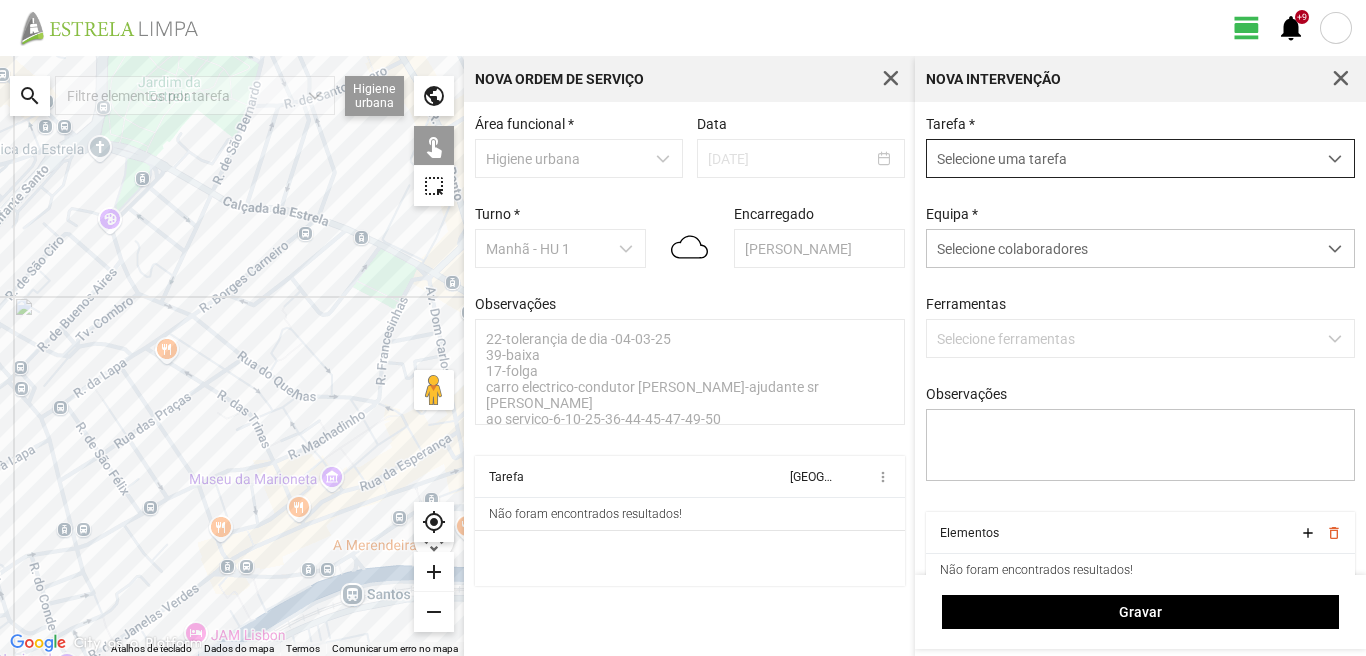 click on "Selecione uma tarefa" at bounding box center (1121, 158) 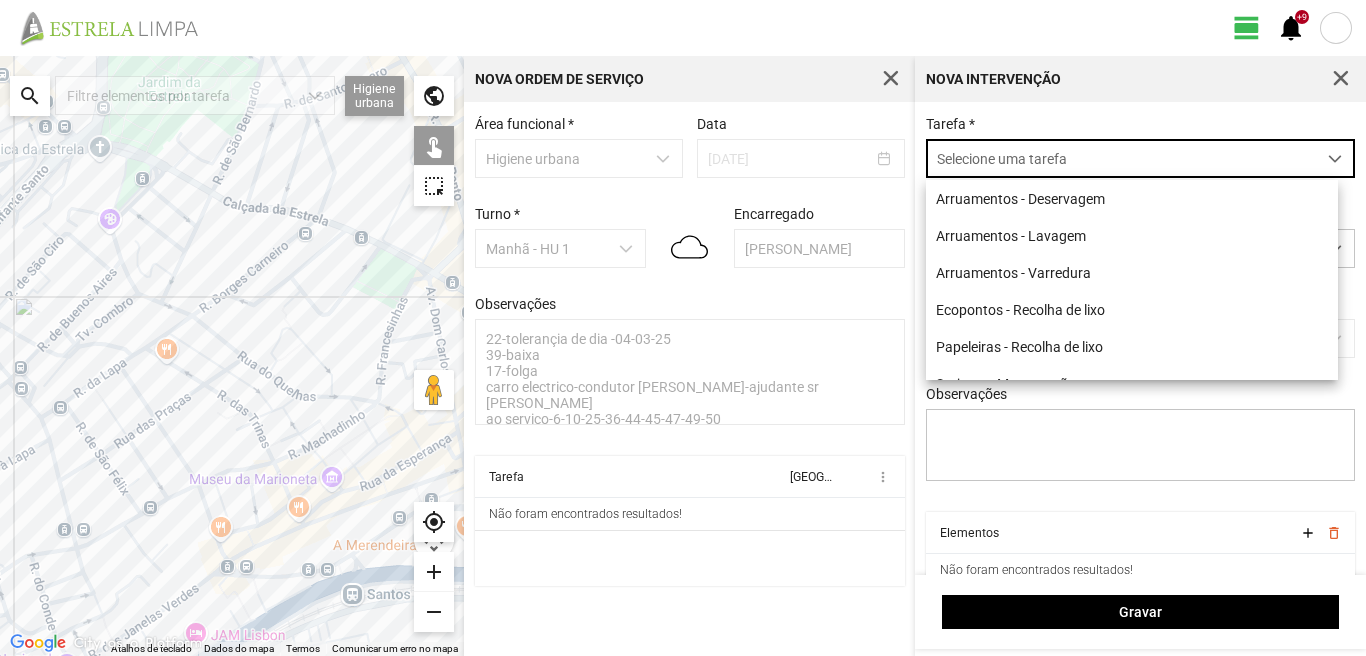 scroll, scrollTop: 11, scrollLeft: 89, axis: both 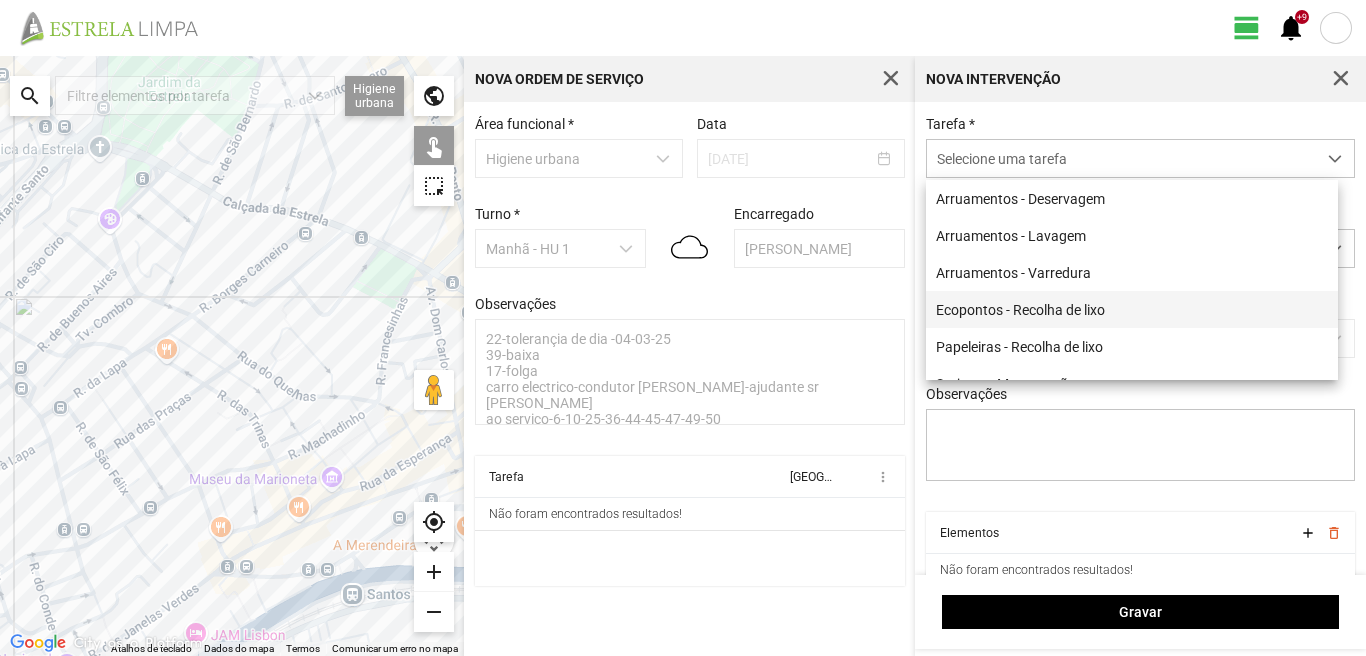 click on "Ecopontos - Recolha de lixo" at bounding box center (1132, 309) 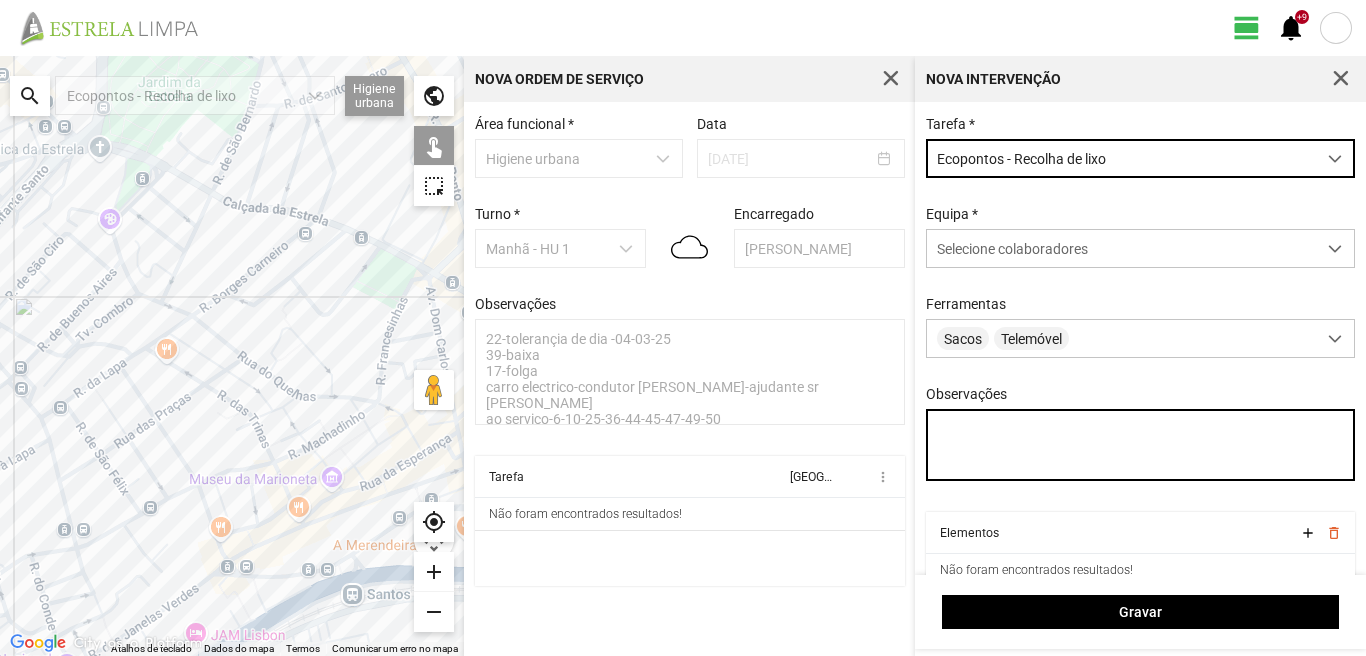 click on "Observações" at bounding box center [1141, 445] 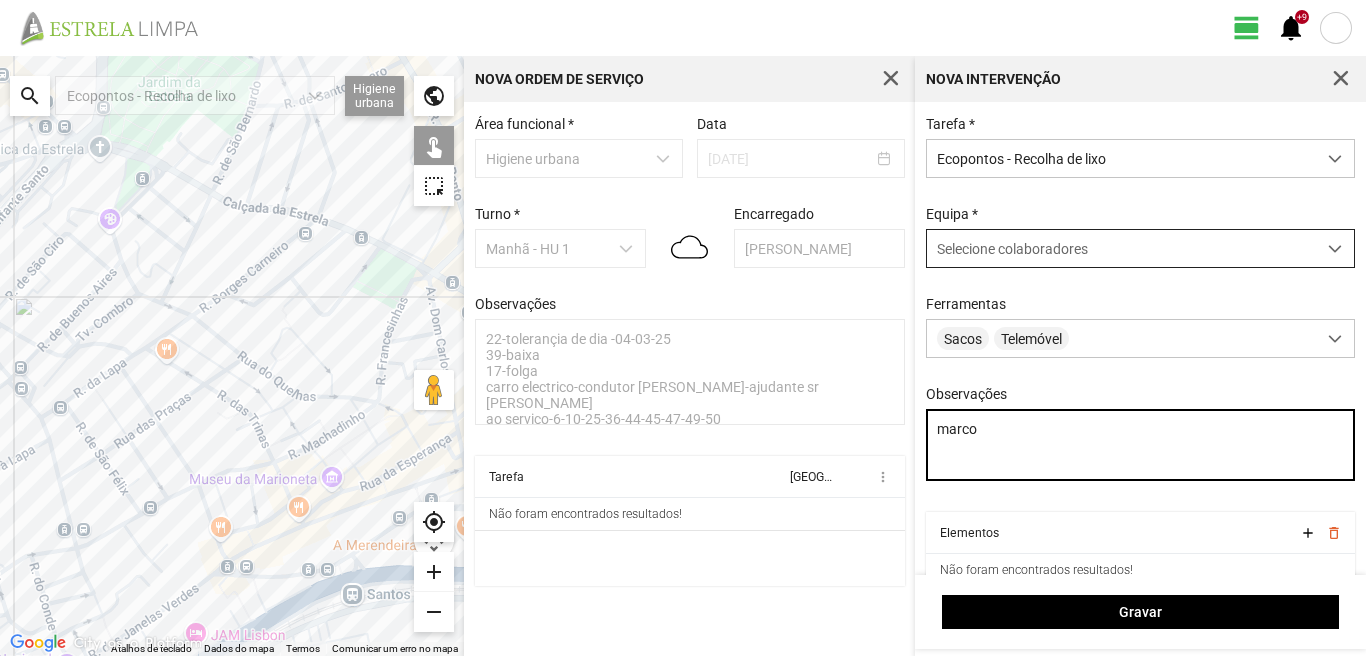 type on "marco" 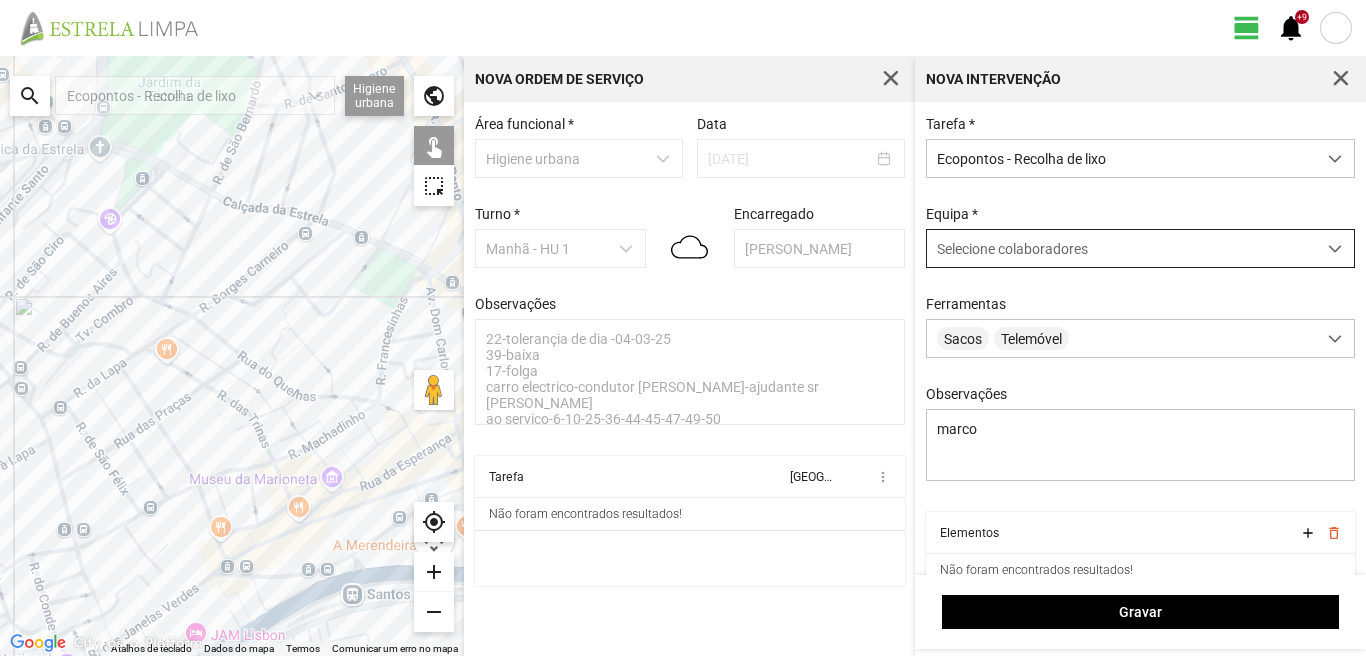 click on "Selecione colaboradores" at bounding box center [1012, 249] 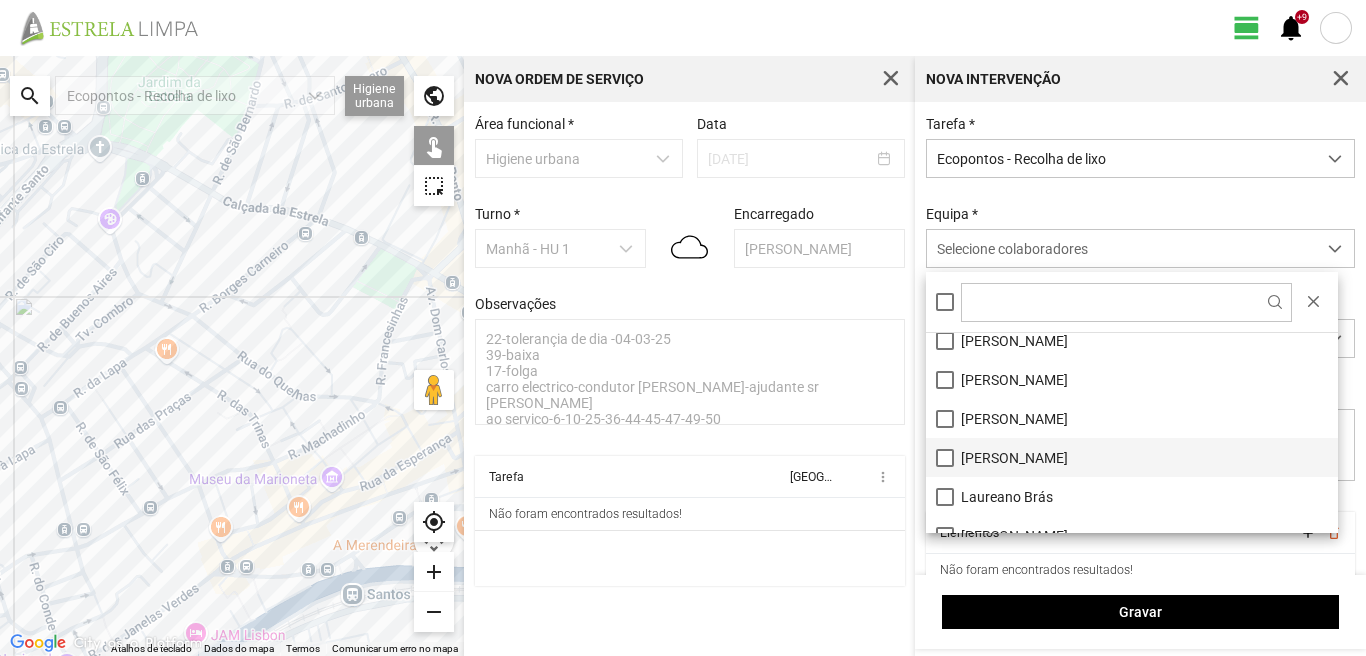 scroll, scrollTop: 100, scrollLeft: 0, axis: vertical 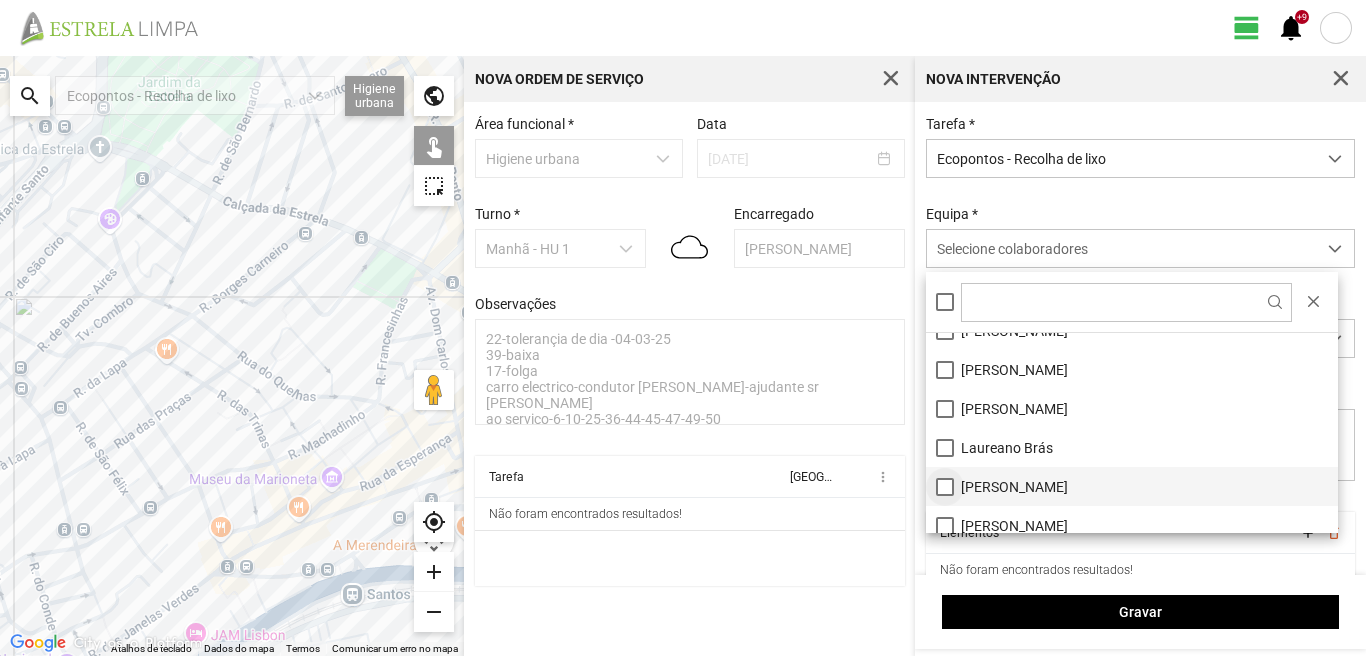 click on "[PERSON_NAME]" at bounding box center [1132, 486] 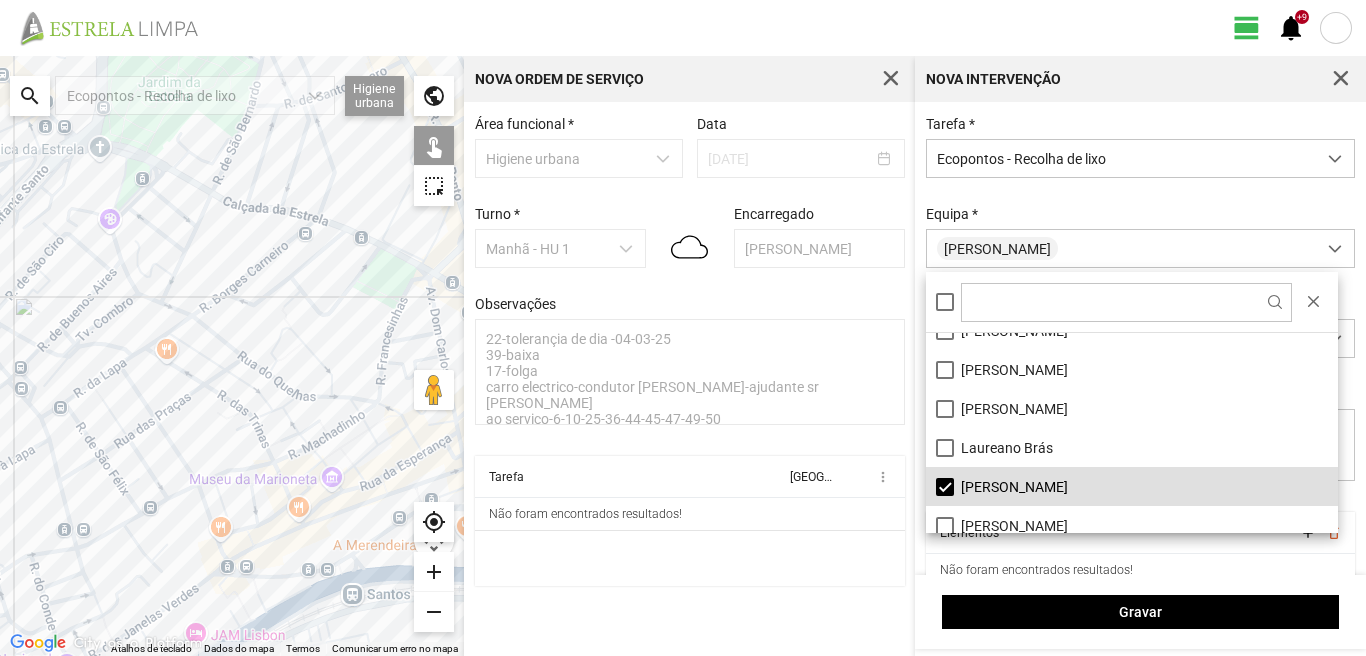 click on "Para navegar, prima as teclas de seta." 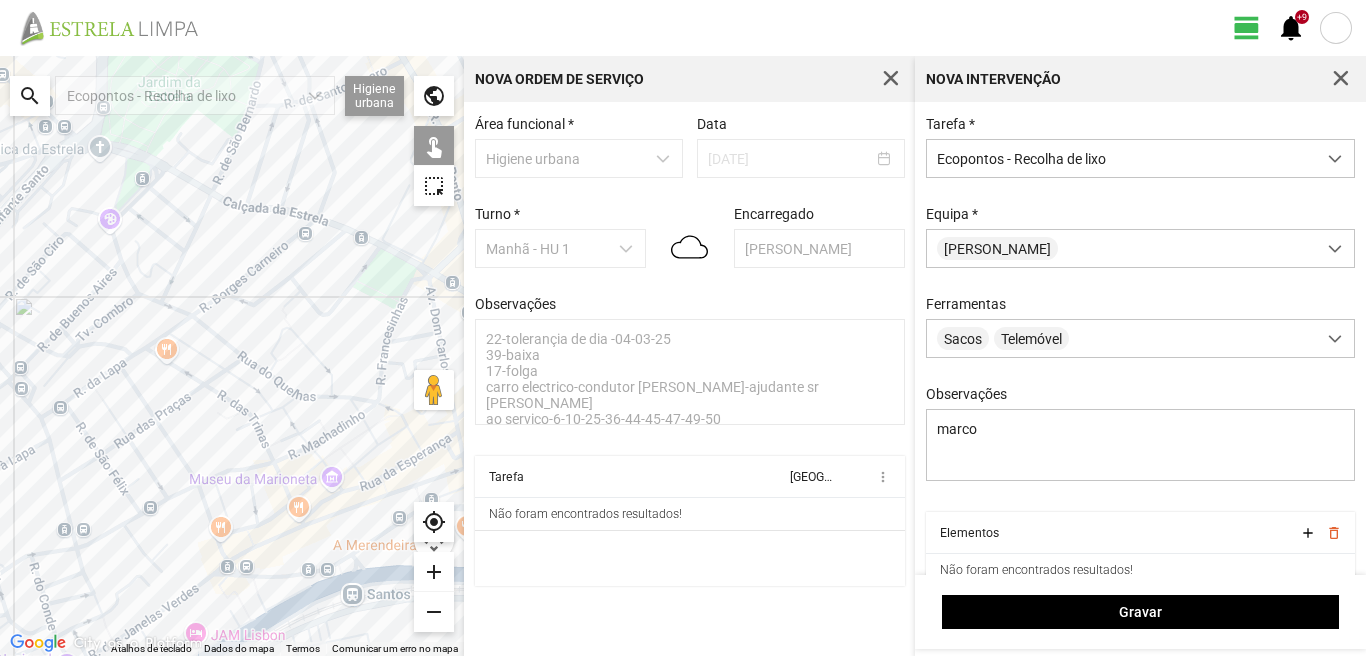 click on "Para navegar, prima as teclas de seta." 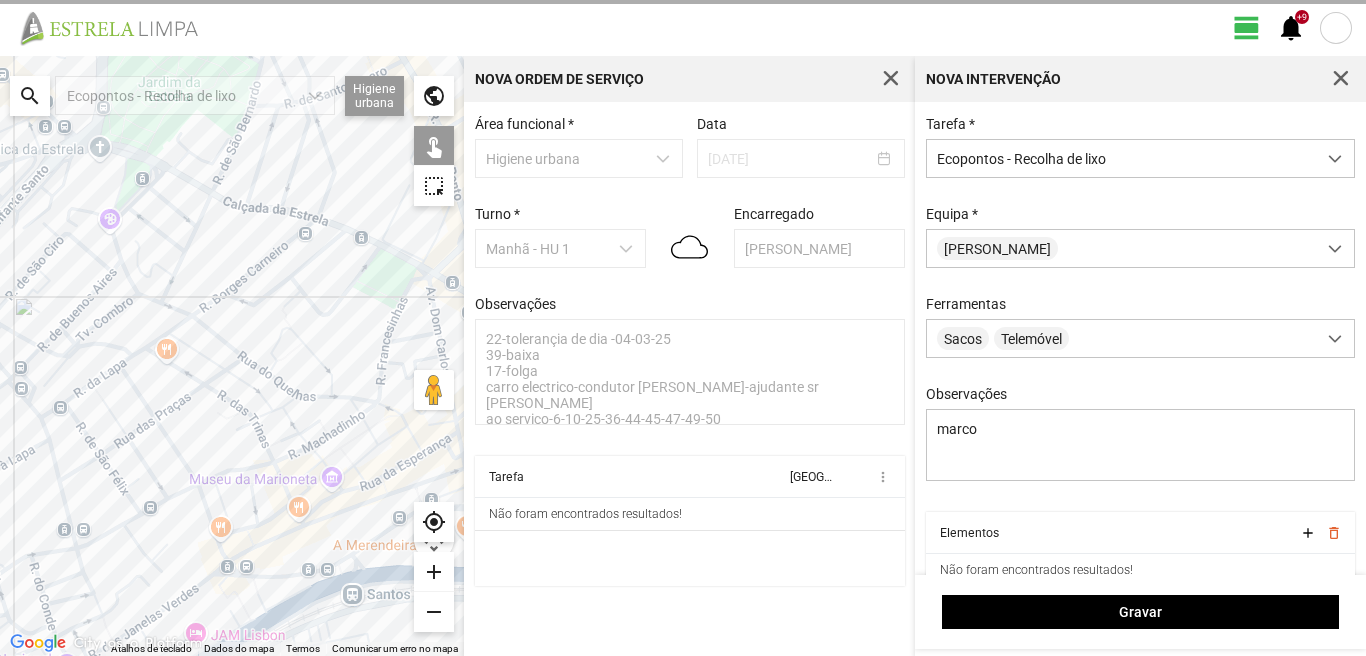 click on "Para navegar, prima as teclas de seta." 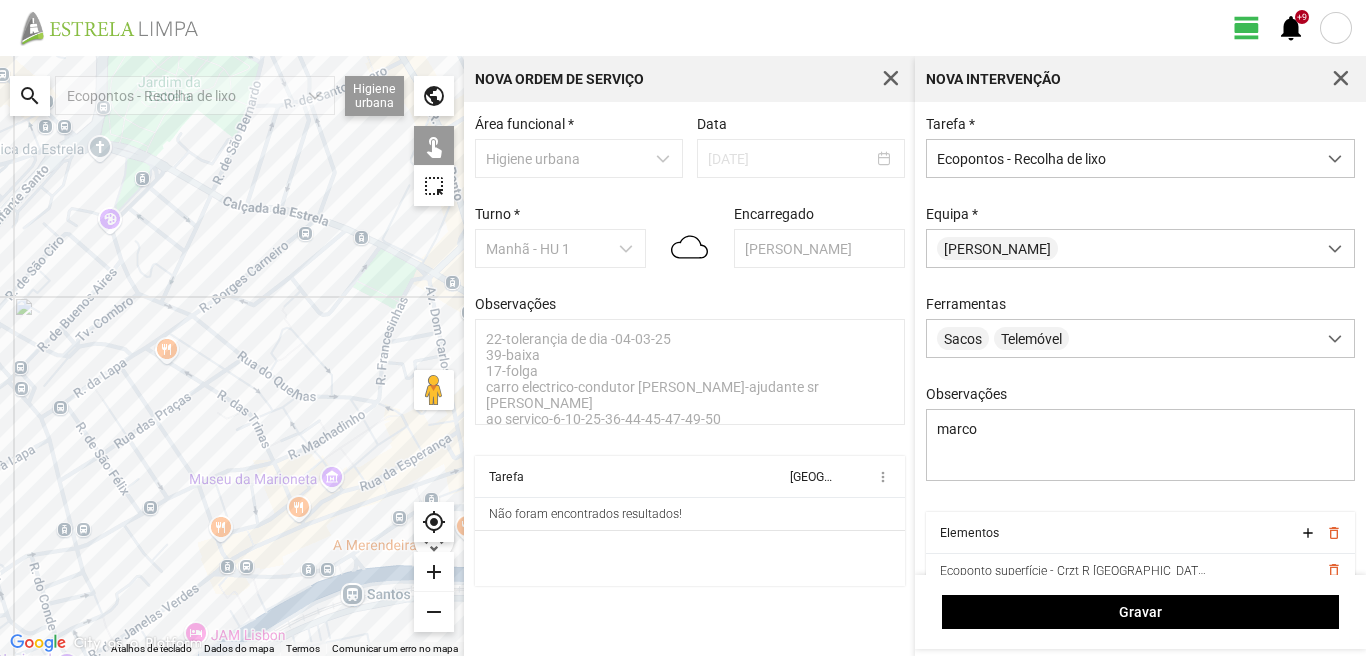 drag, startPoint x: 139, startPoint y: 518, endPoint x: 145, endPoint y: 497, distance: 21.84033 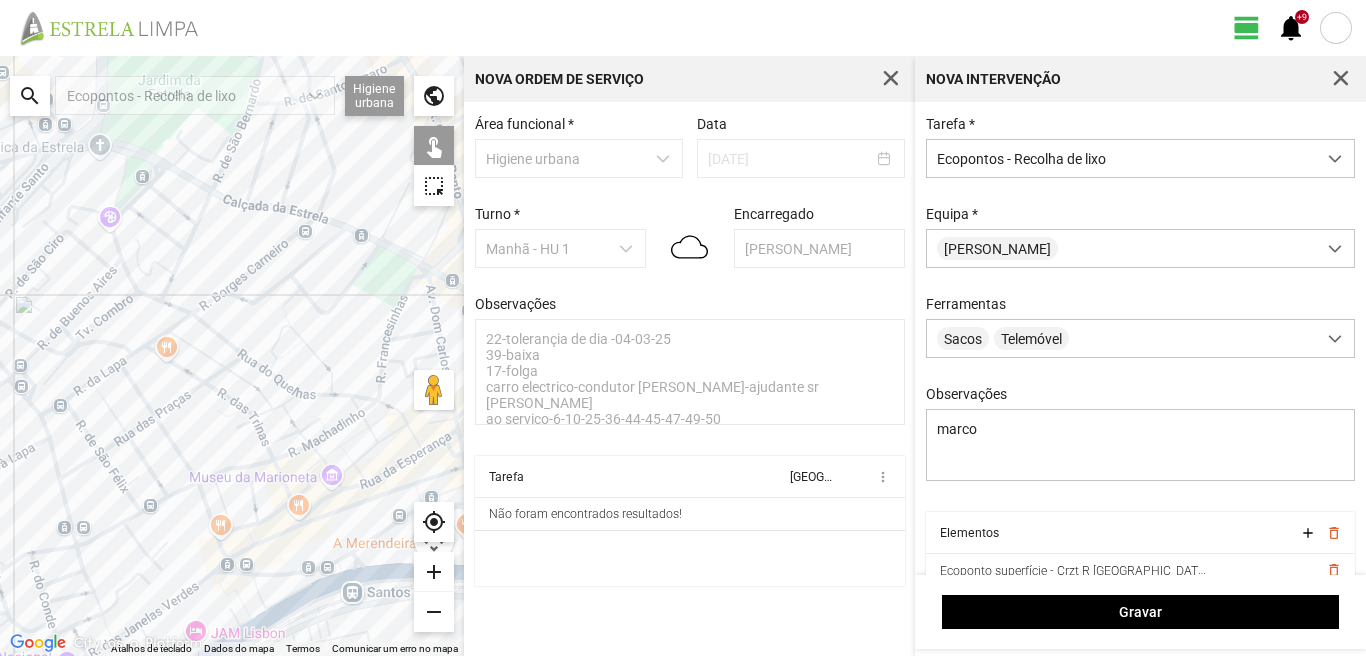 drag, startPoint x: 204, startPoint y: 328, endPoint x: 213, endPoint y: 302, distance: 27.513634 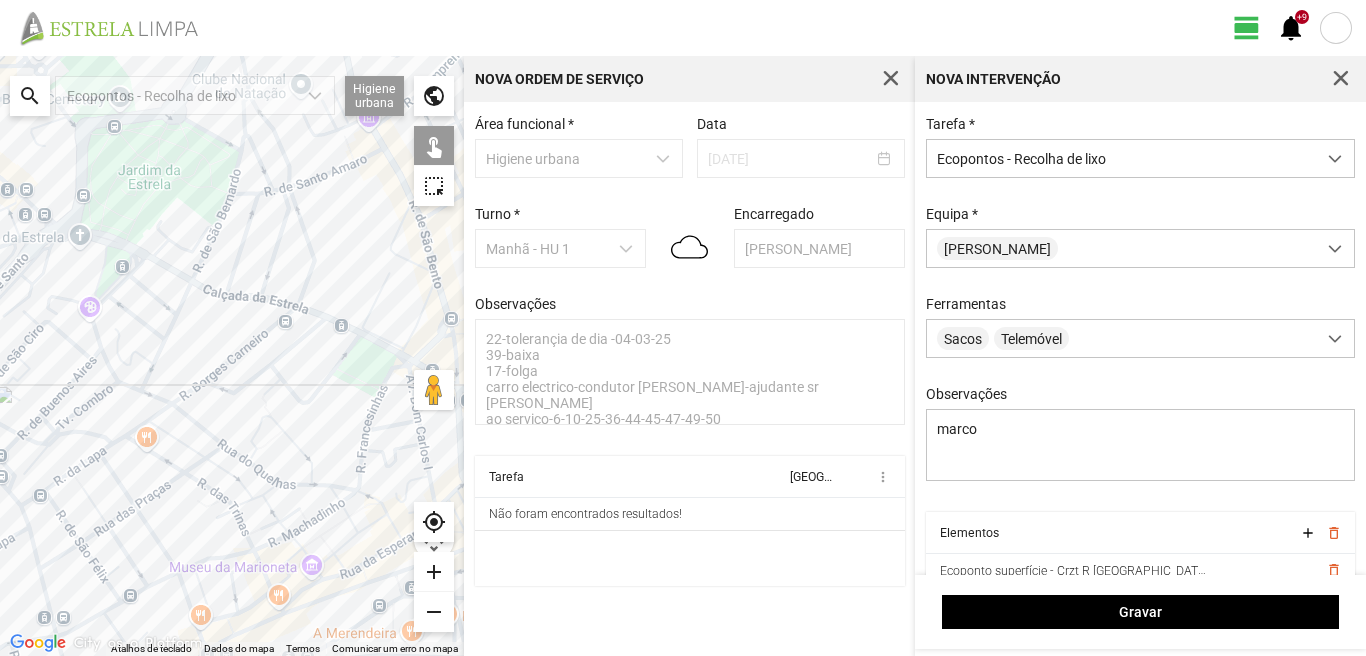drag, startPoint x: 259, startPoint y: 316, endPoint x: 238, endPoint y: 367, distance: 55.154327 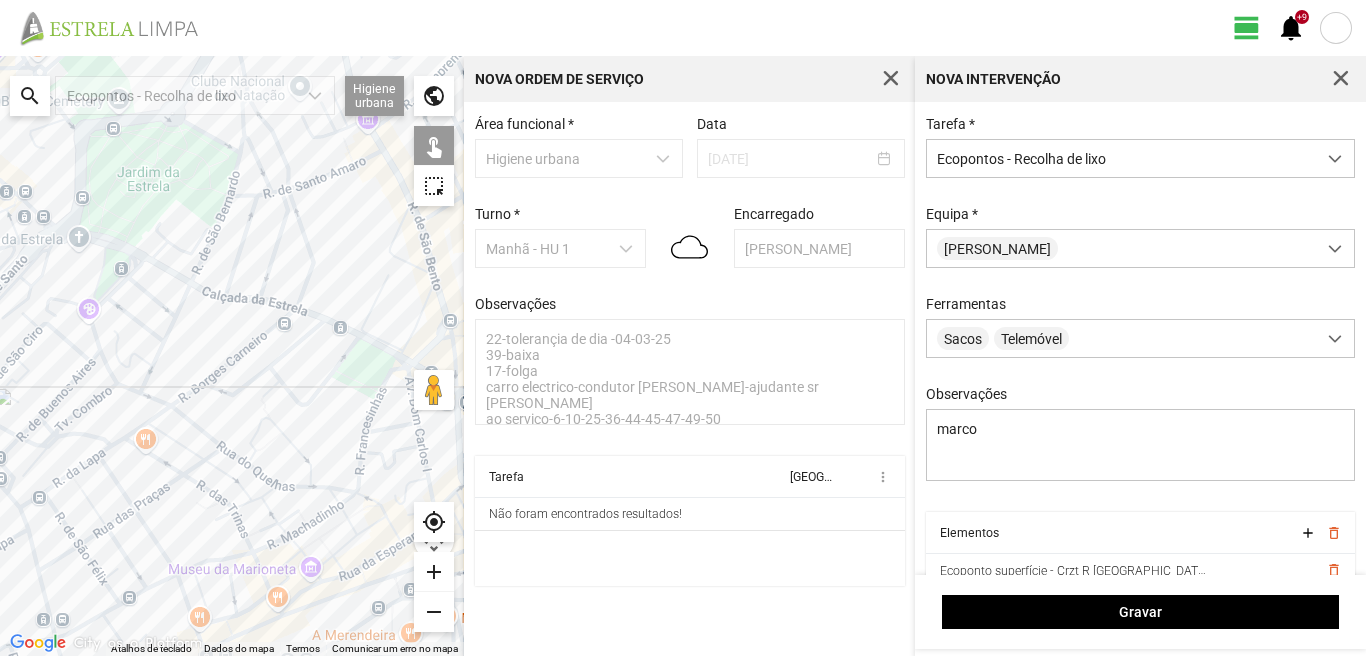 drag, startPoint x: 207, startPoint y: 371, endPoint x: 207, endPoint y: 326, distance: 45 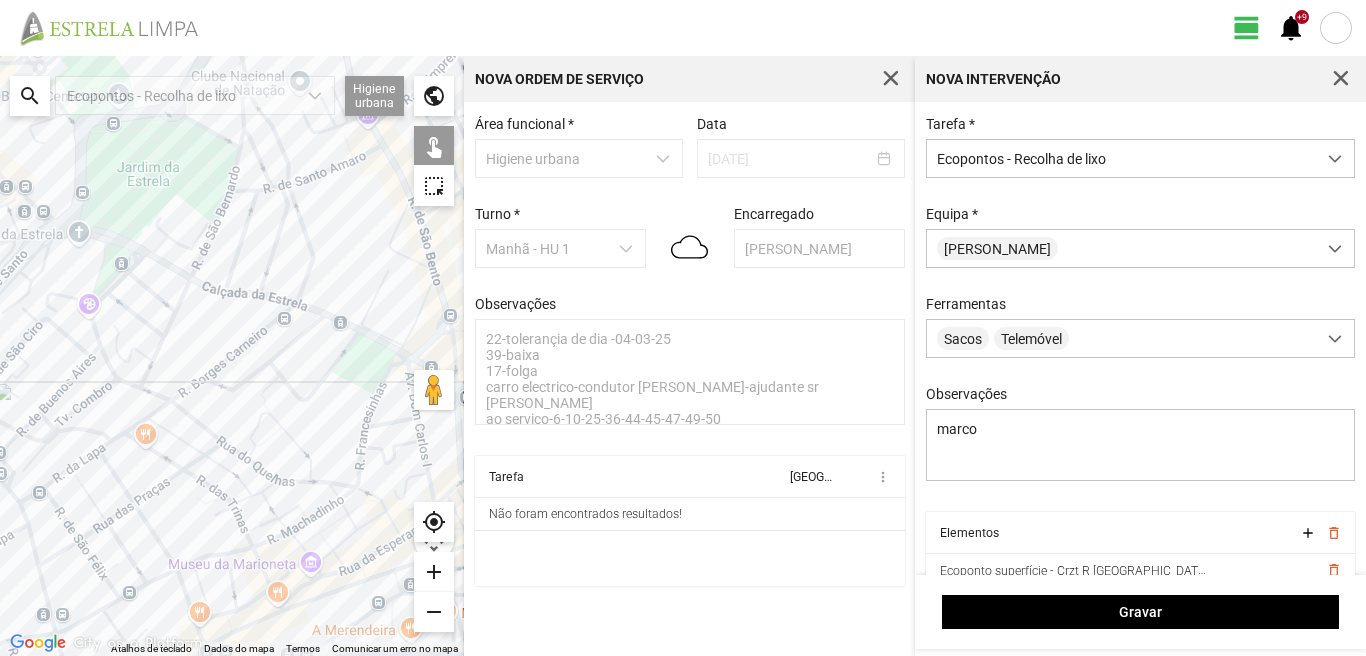 drag, startPoint x: 198, startPoint y: 256, endPoint x: 208, endPoint y: 324, distance: 68.73136 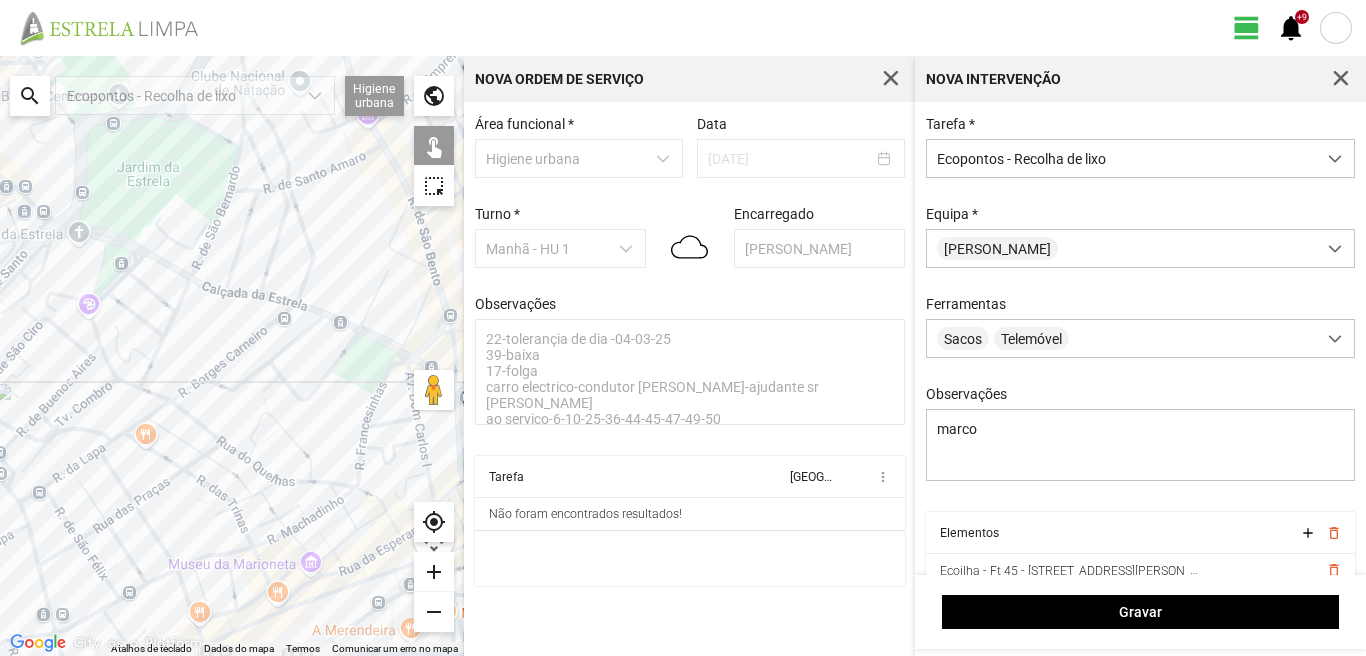 click on "Para navegar, prima as teclas de seta." 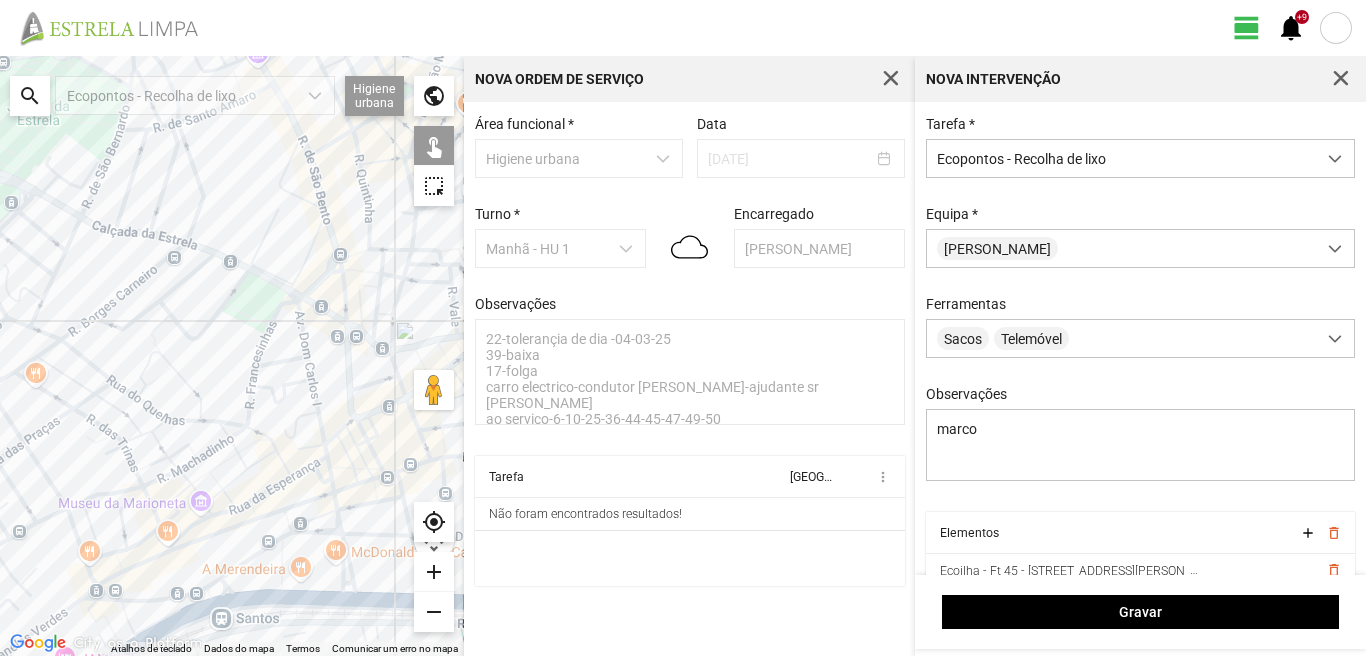 drag, startPoint x: 303, startPoint y: 340, endPoint x: 197, endPoint y: 281, distance: 121.313644 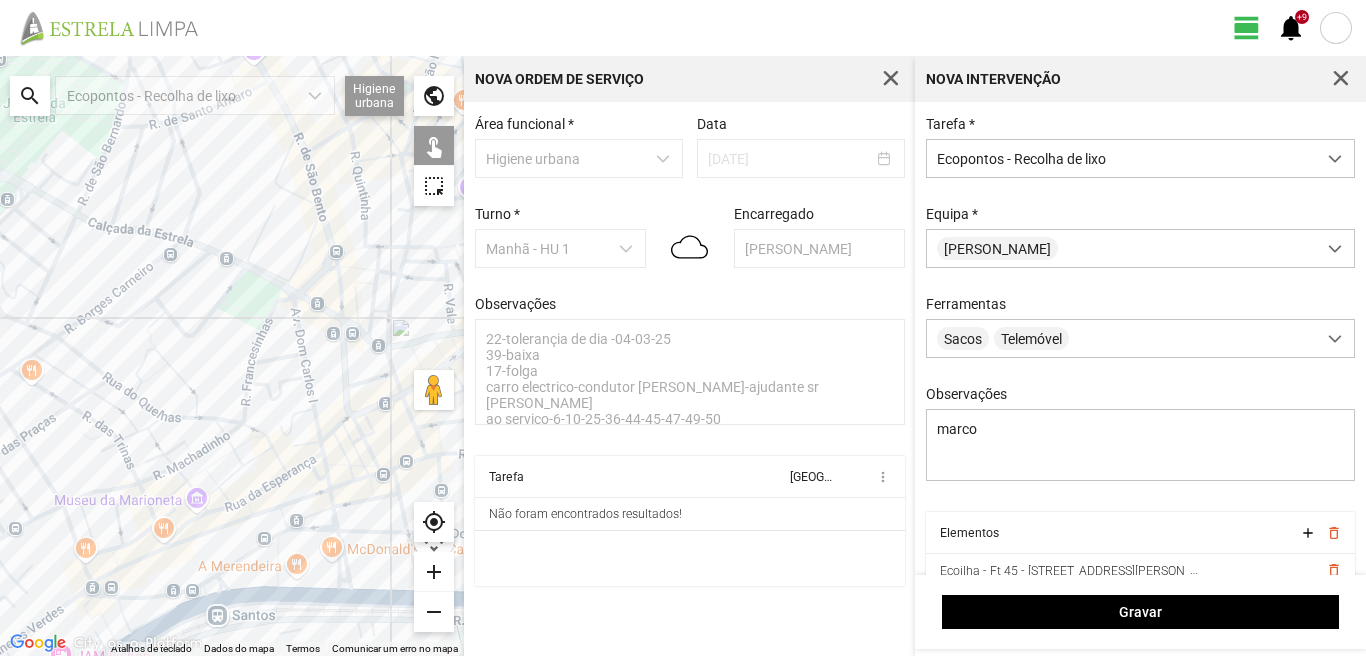 click on "Para navegar, prima as teclas de seta." 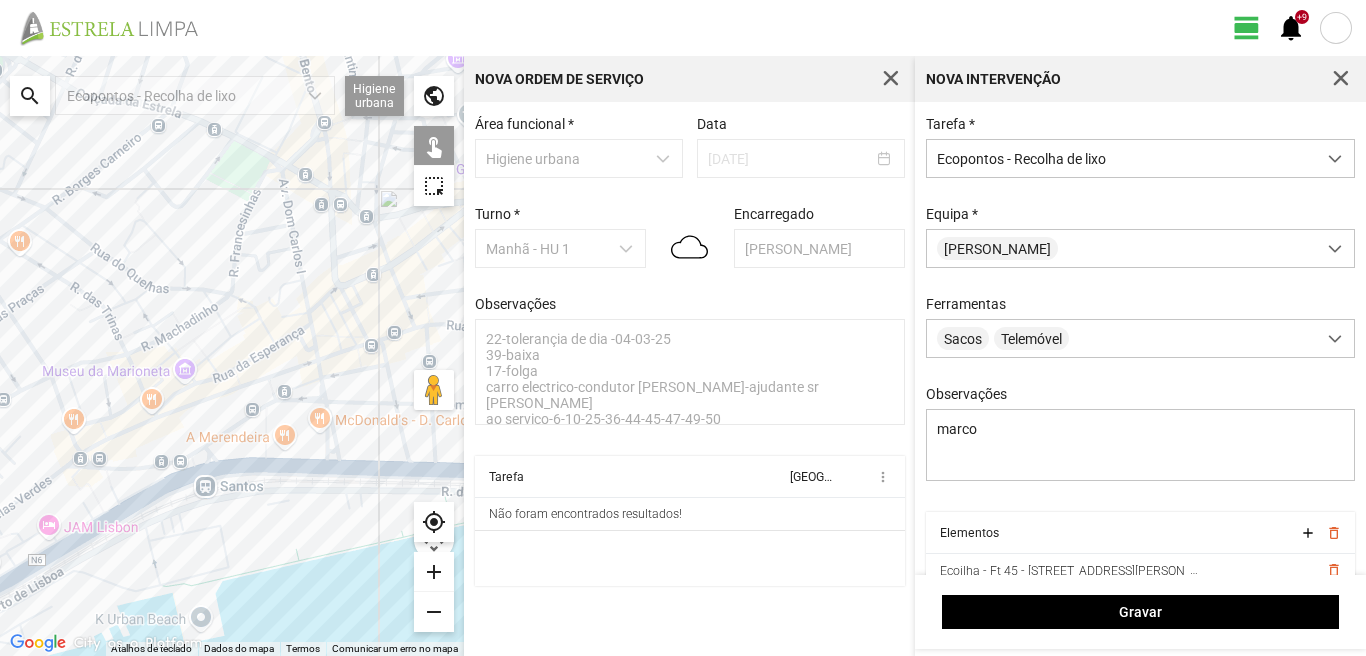 drag, startPoint x: 254, startPoint y: 446, endPoint x: 241, endPoint y: 369, distance: 78.08969 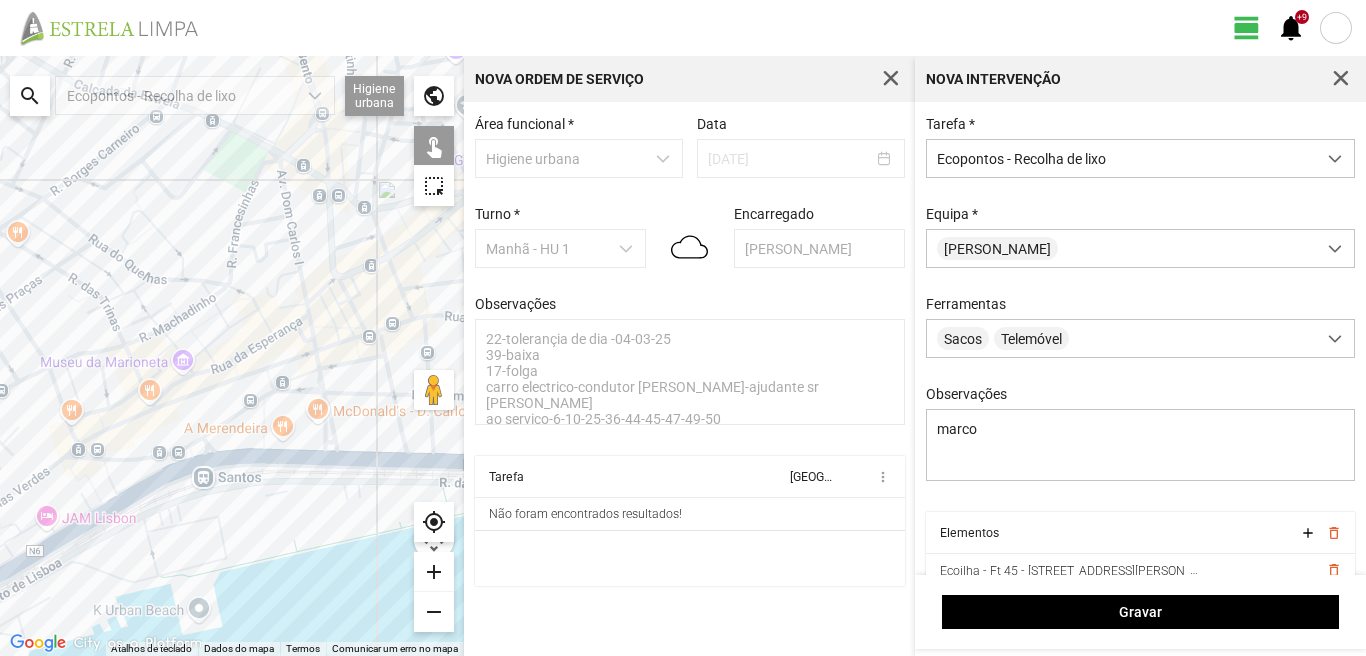 click on "Para navegar, prima as teclas de seta." 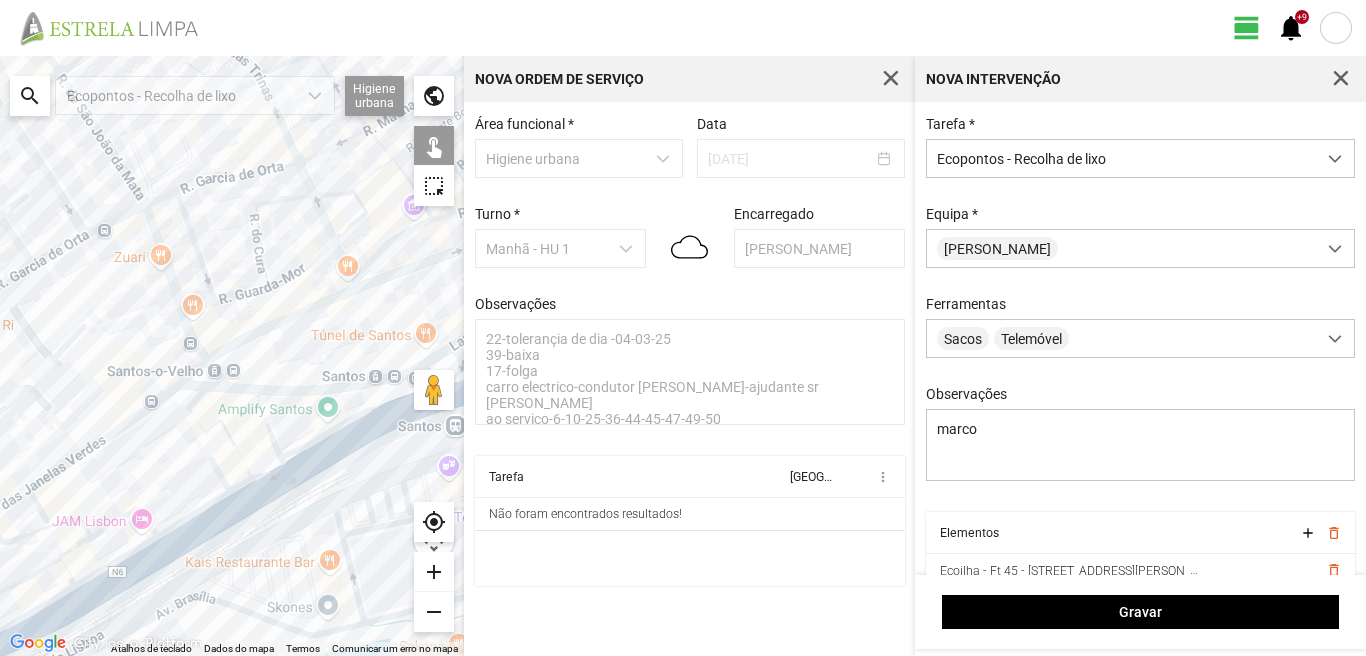 drag, startPoint x: 53, startPoint y: 462, endPoint x: 191, endPoint y: 375, distance: 163.13492 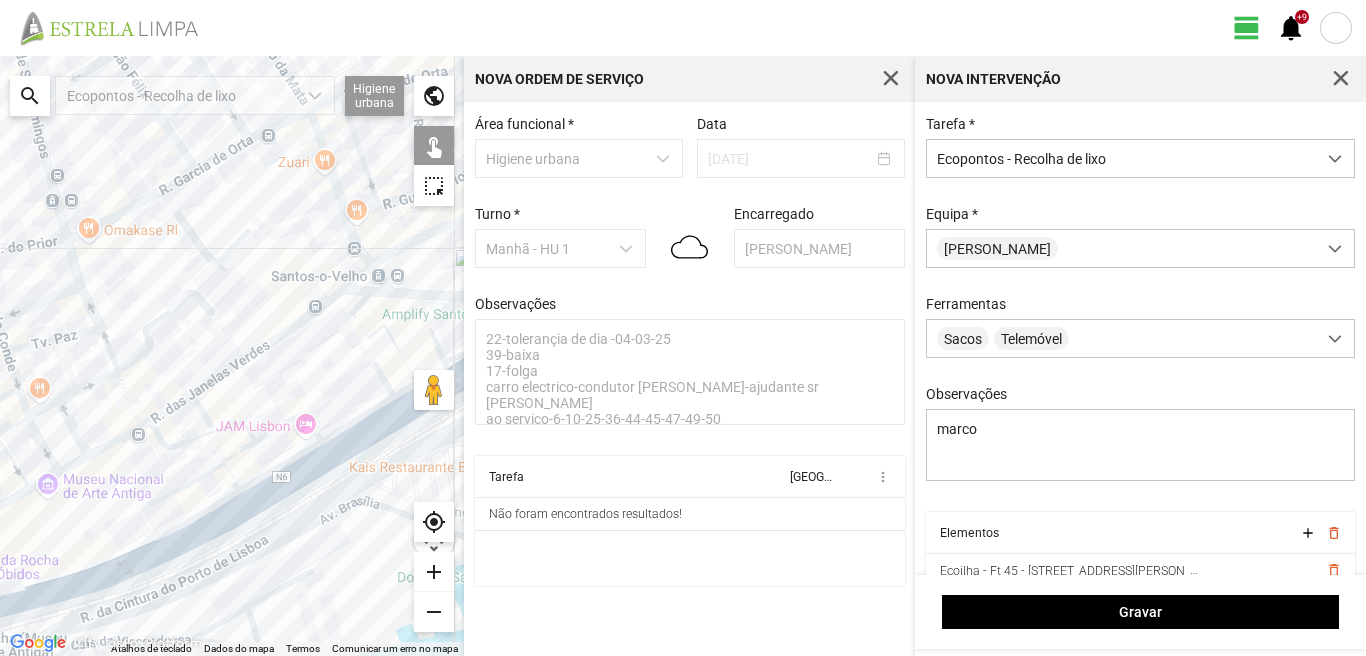 drag, startPoint x: 74, startPoint y: 366, endPoint x: 215, endPoint y: 293, distance: 158.77657 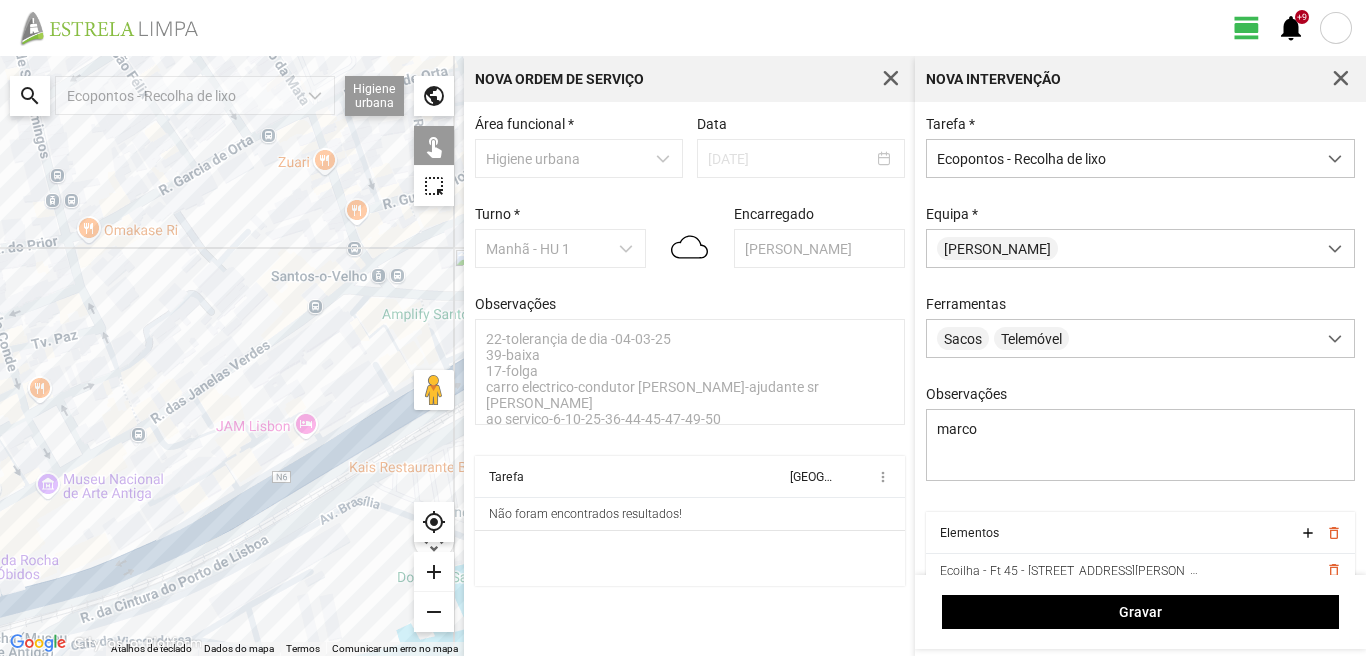 click on "Para navegar, prima as teclas de seta." 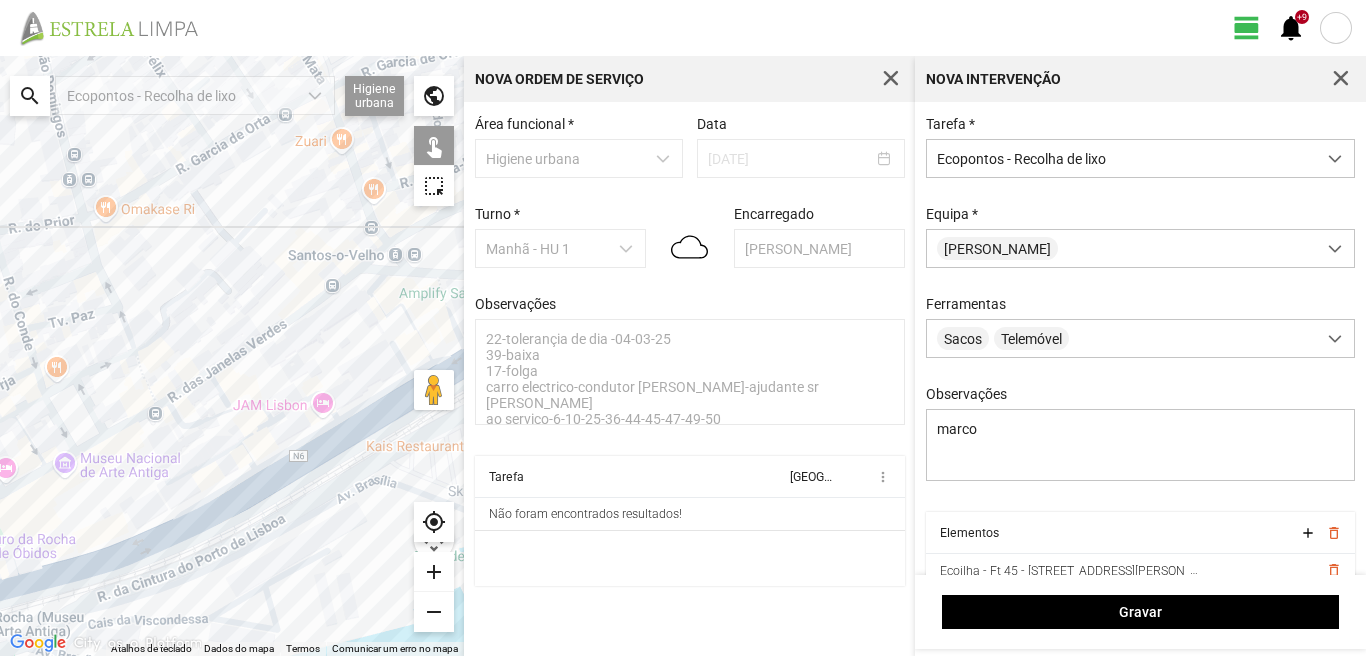 click on "Para navegar, prima as teclas de seta." 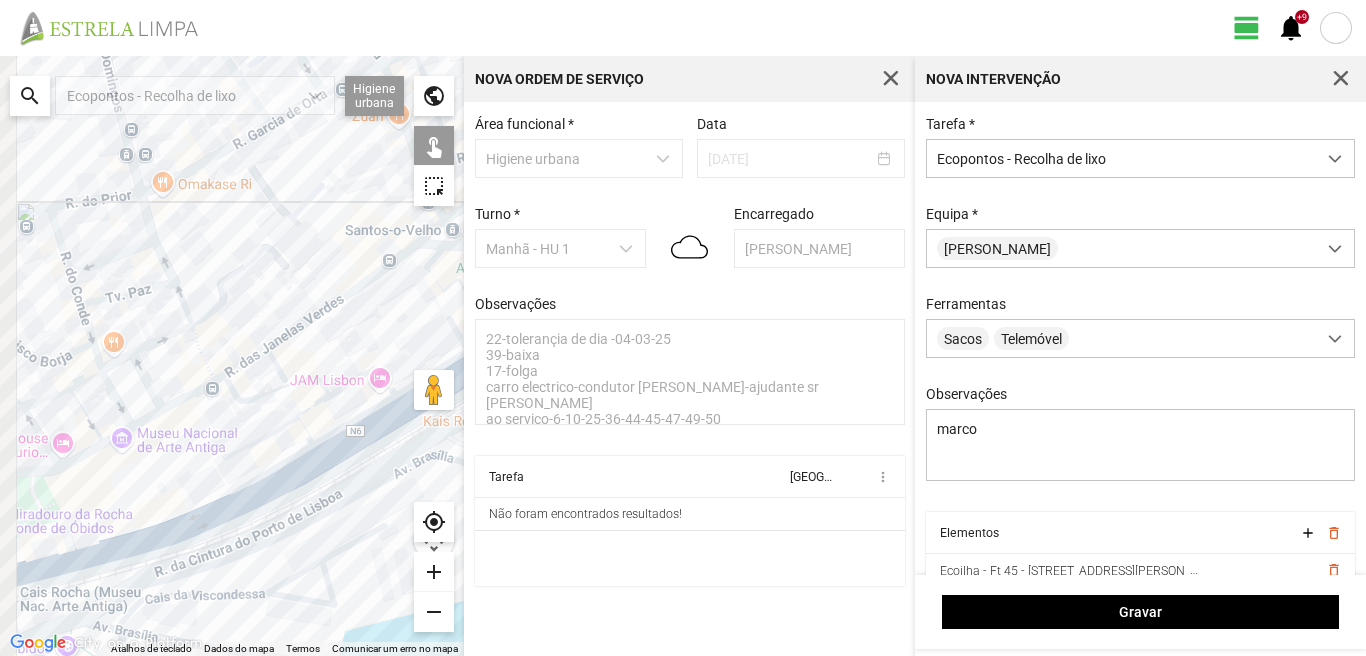 drag, startPoint x: 197, startPoint y: 423, endPoint x: 222, endPoint y: 399, distance: 34.655445 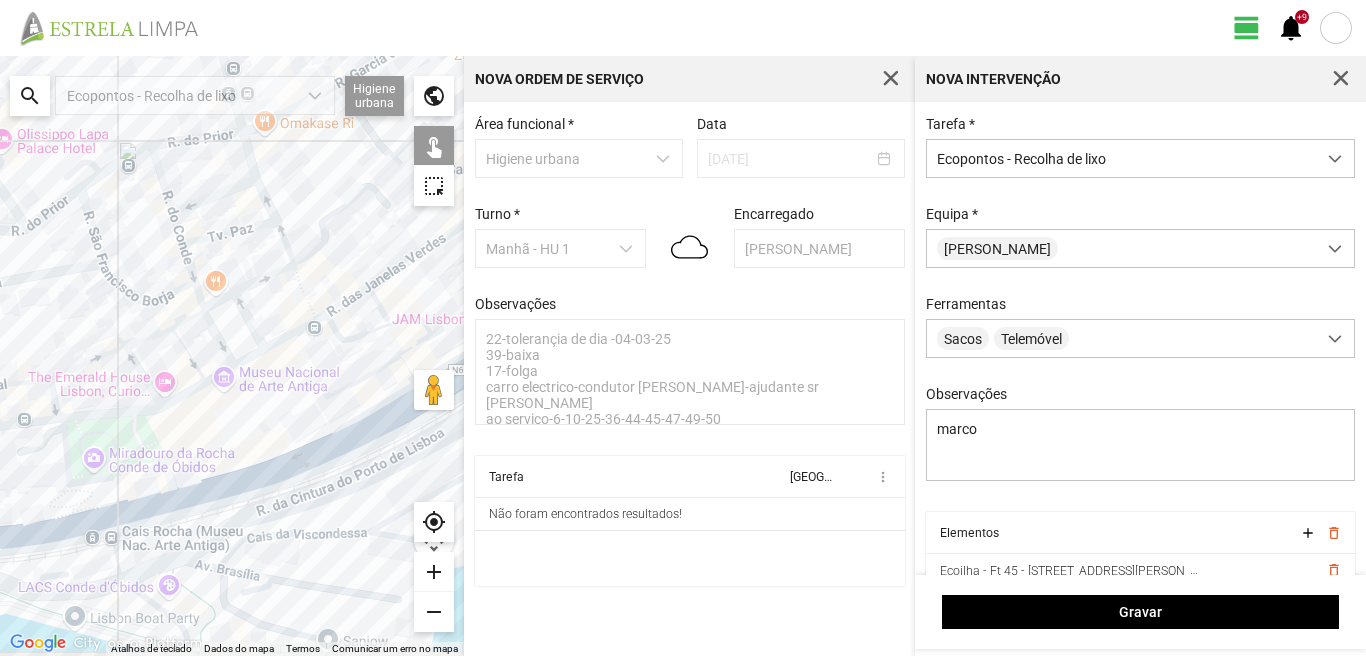 click on "Para navegar, prima as teclas de seta." 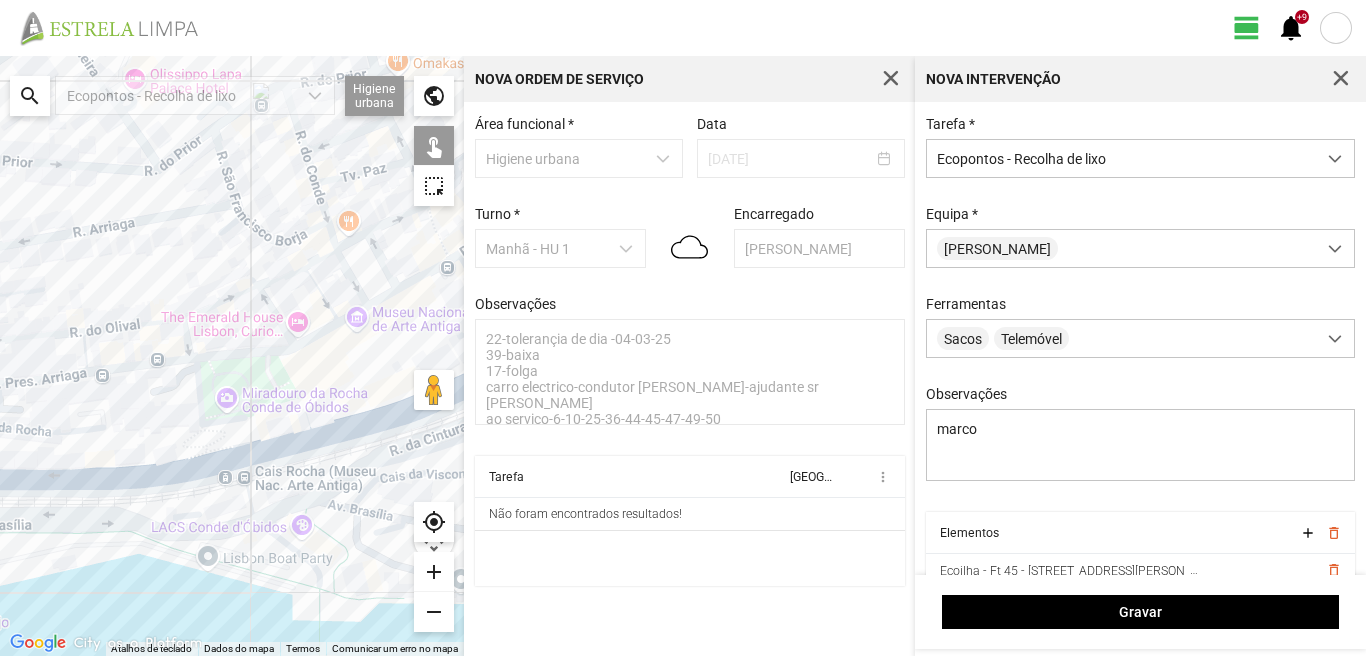 drag, startPoint x: 121, startPoint y: 450, endPoint x: 249, endPoint y: 392, distance: 140.52757 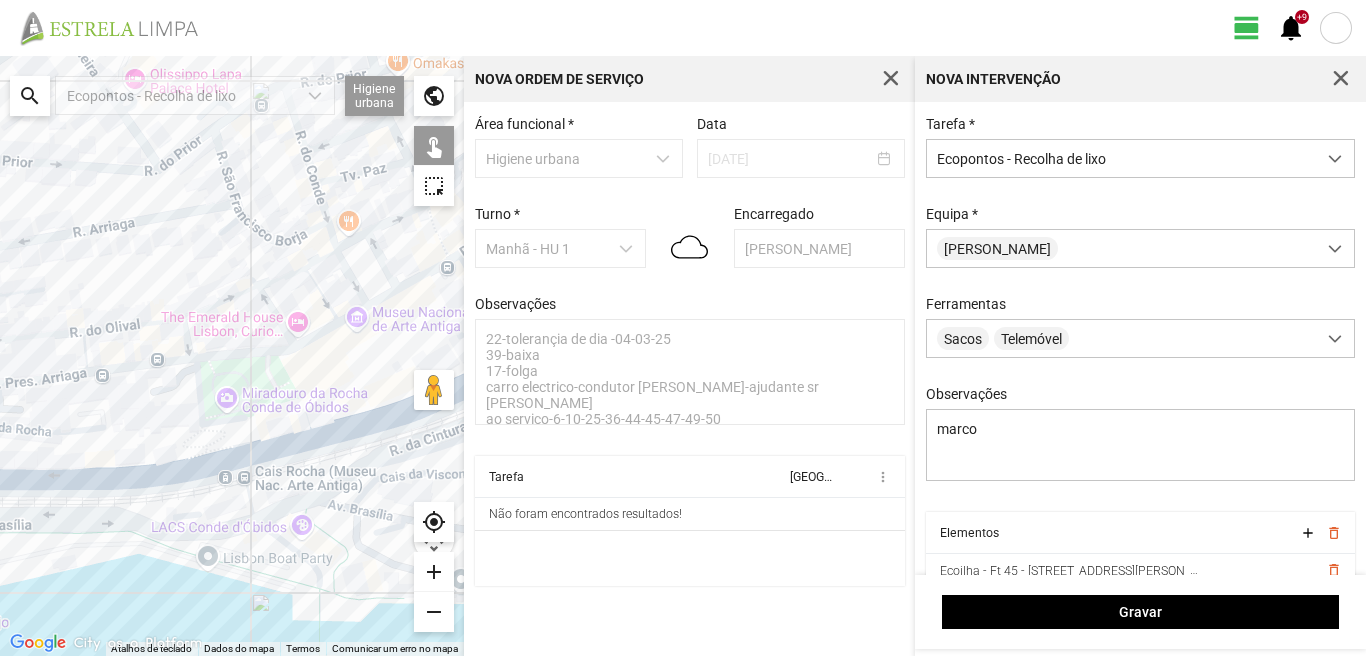 click on "Para navegar, prima as teclas de seta." 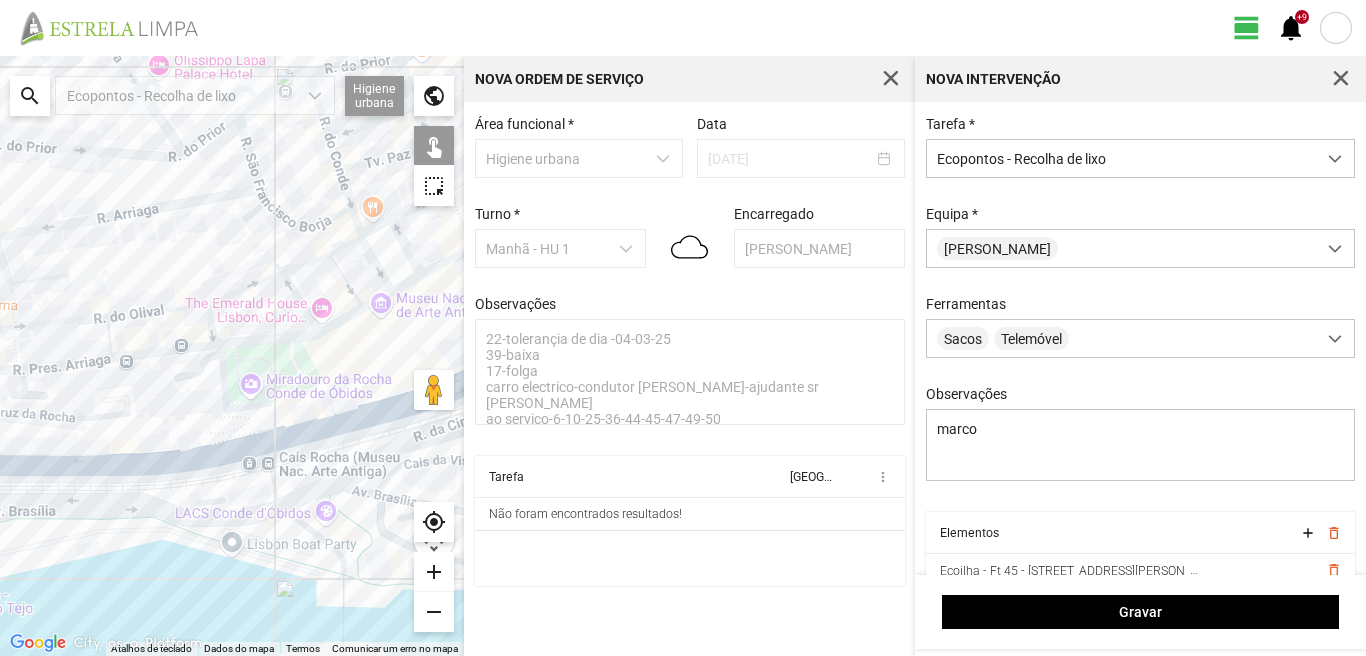 click on "Para navegar, prima as teclas de seta." 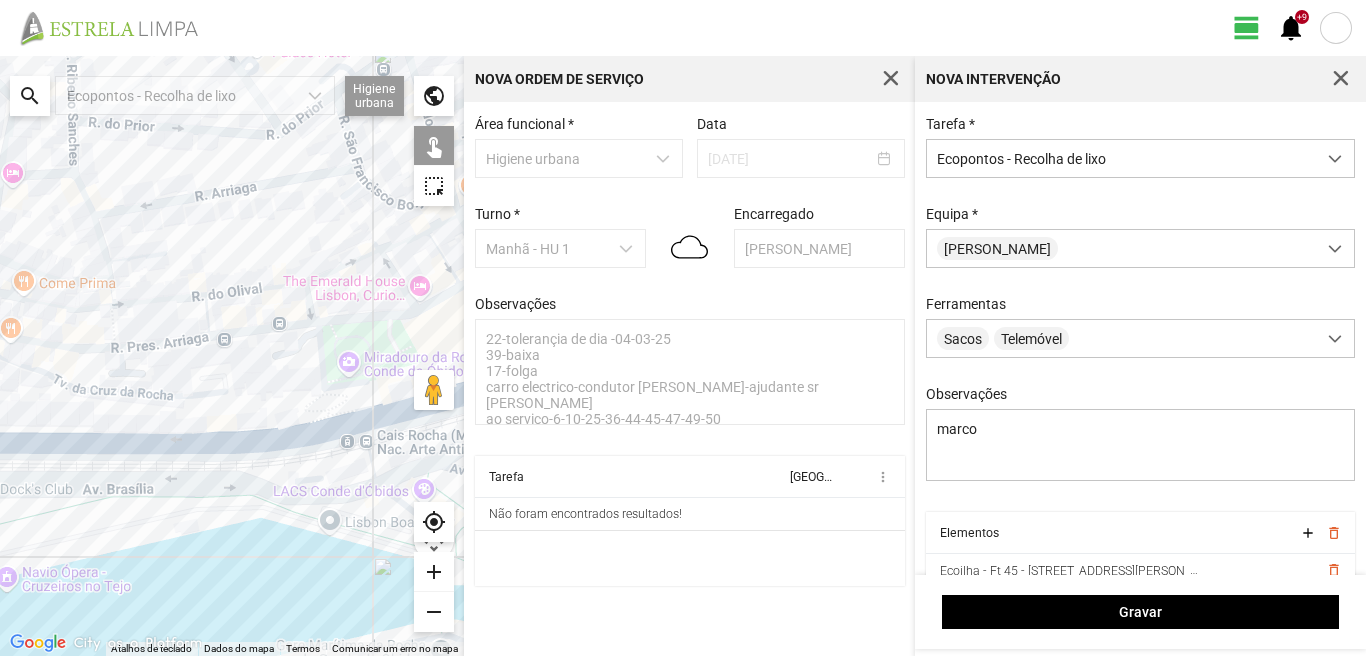 drag, startPoint x: 54, startPoint y: 407, endPoint x: 179, endPoint y: 382, distance: 127.47549 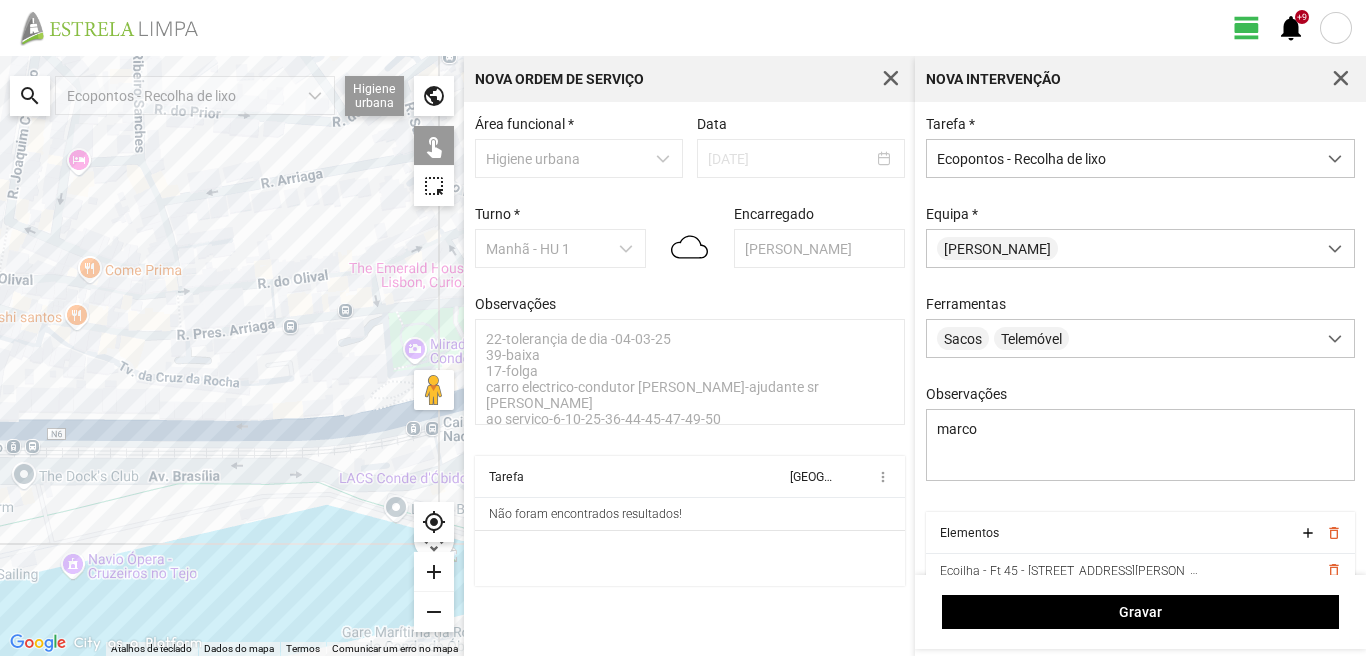 click on "Para navegar, prima as teclas de seta." 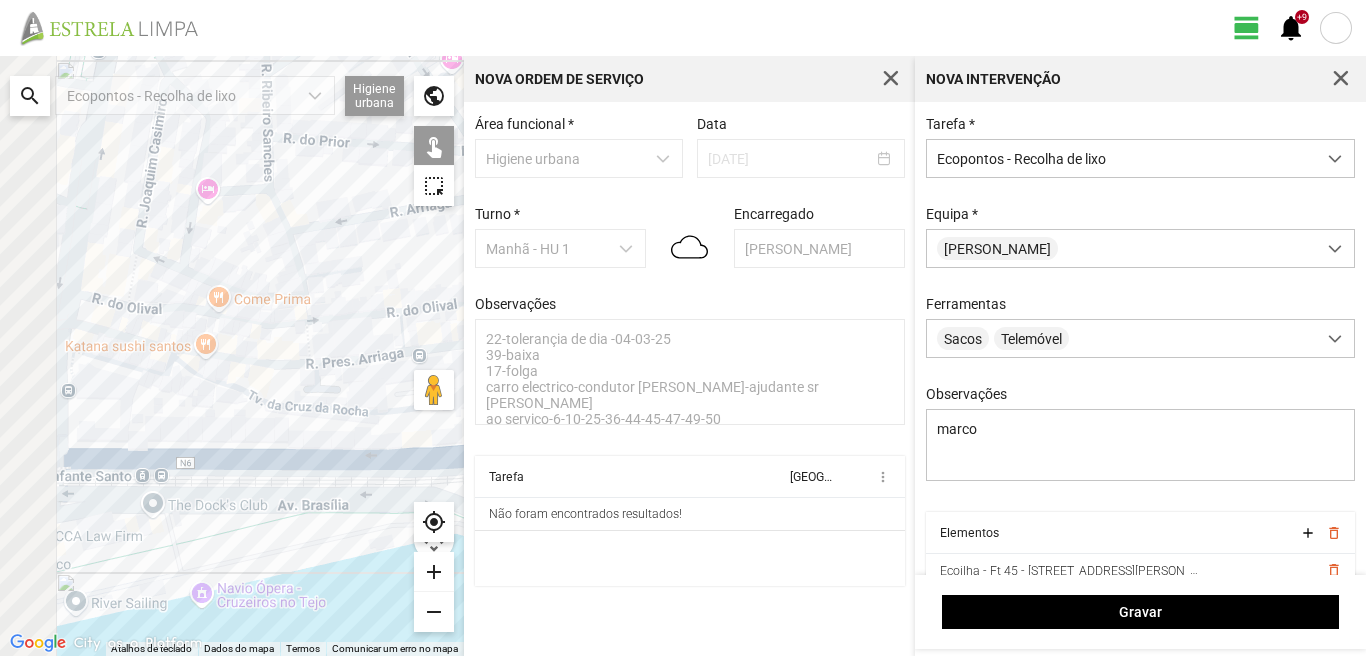 drag, startPoint x: 46, startPoint y: 352, endPoint x: 213, endPoint y: 386, distance: 170.42593 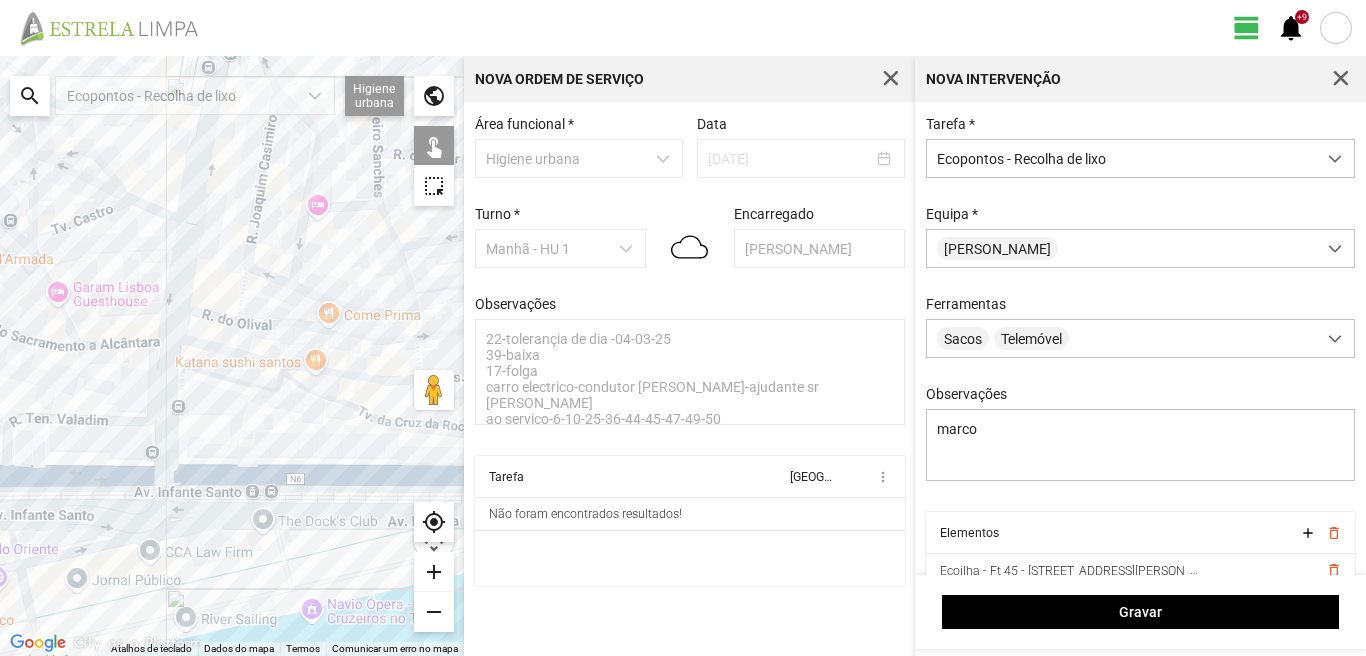 drag, startPoint x: 95, startPoint y: 399, endPoint x: 184, endPoint y: 410, distance: 89.6772 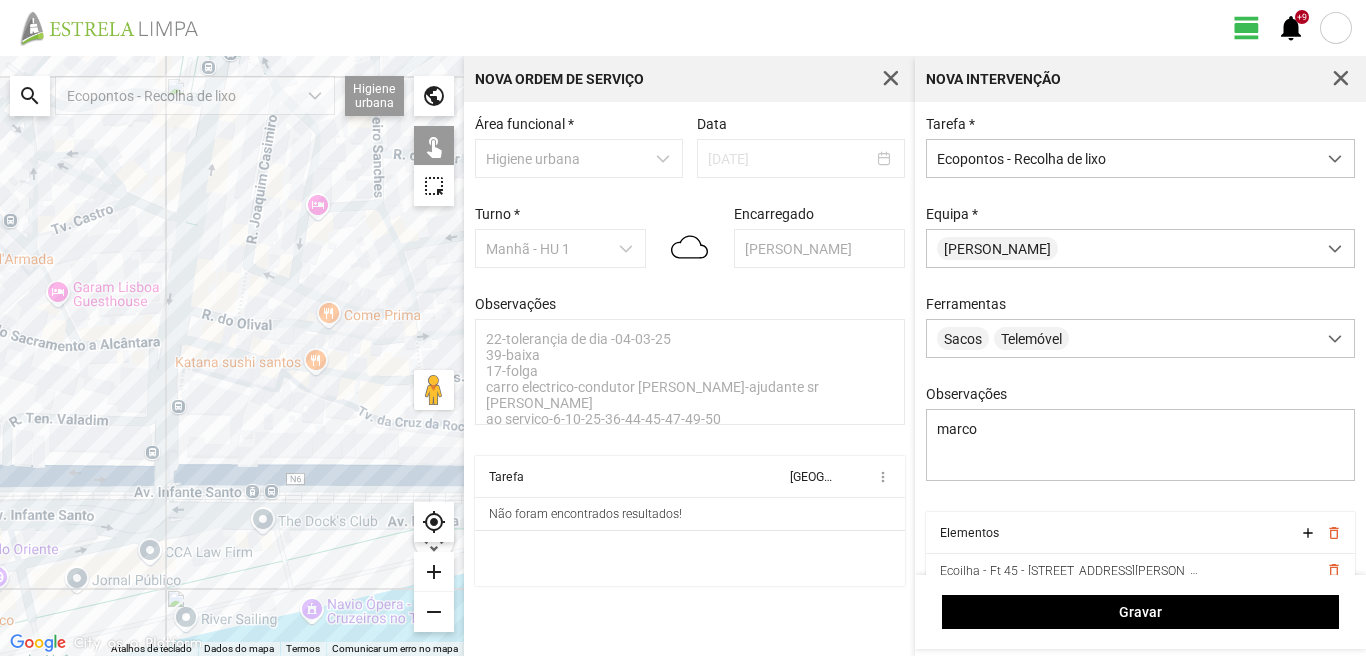 click on "Para navegar, prima as teclas de seta." 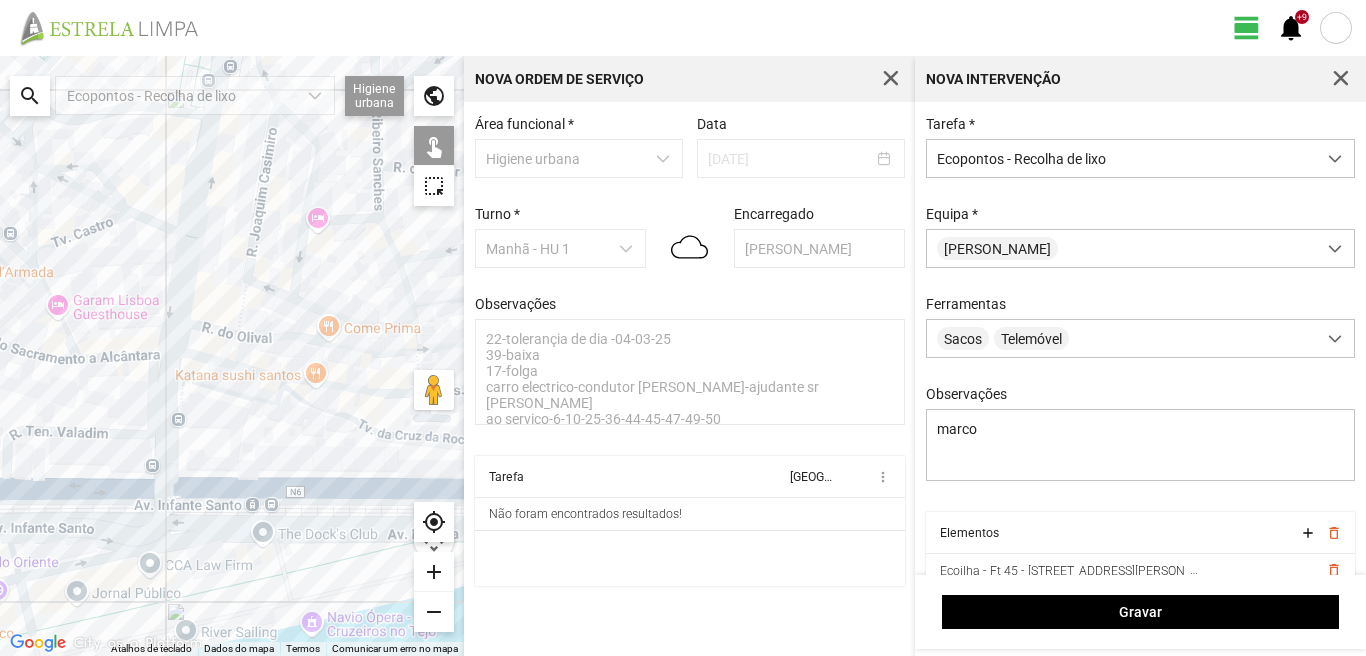 drag, startPoint x: 261, startPoint y: 244, endPoint x: 236, endPoint y: 408, distance: 165.89455 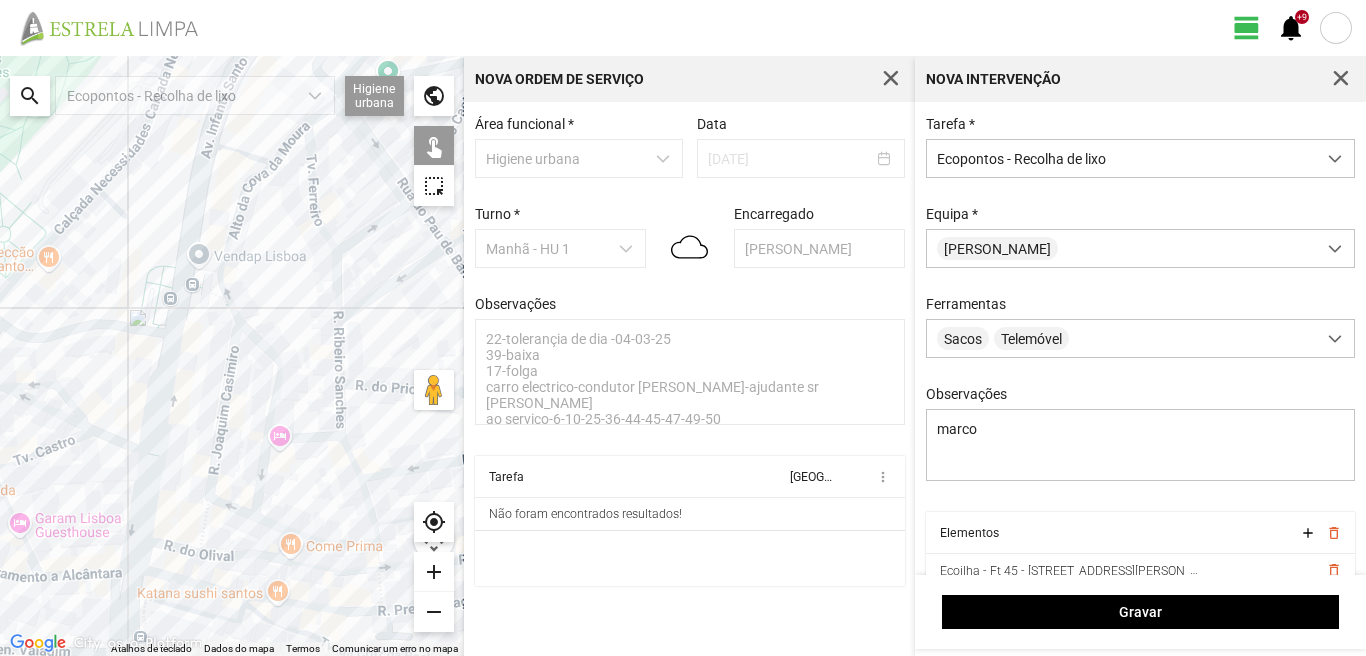 click on "Para navegar, prima as teclas de seta." 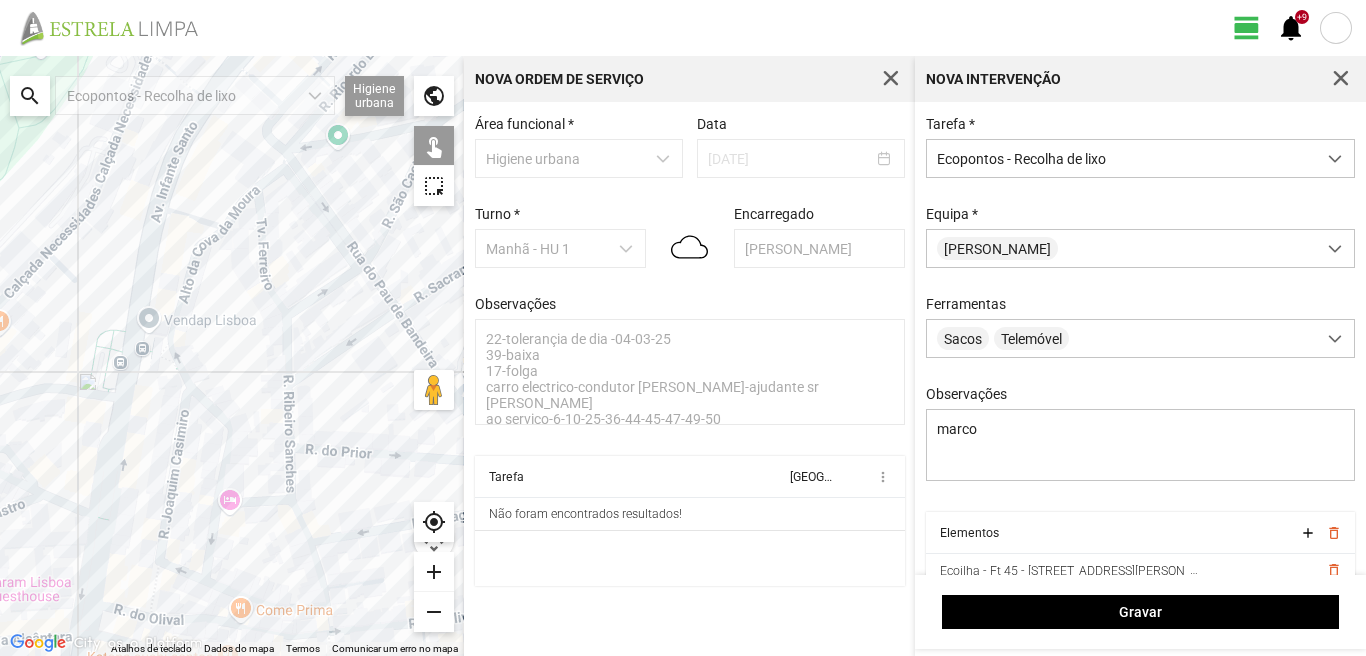 drag, startPoint x: 251, startPoint y: 287, endPoint x: 123, endPoint y: 397, distance: 168.77203 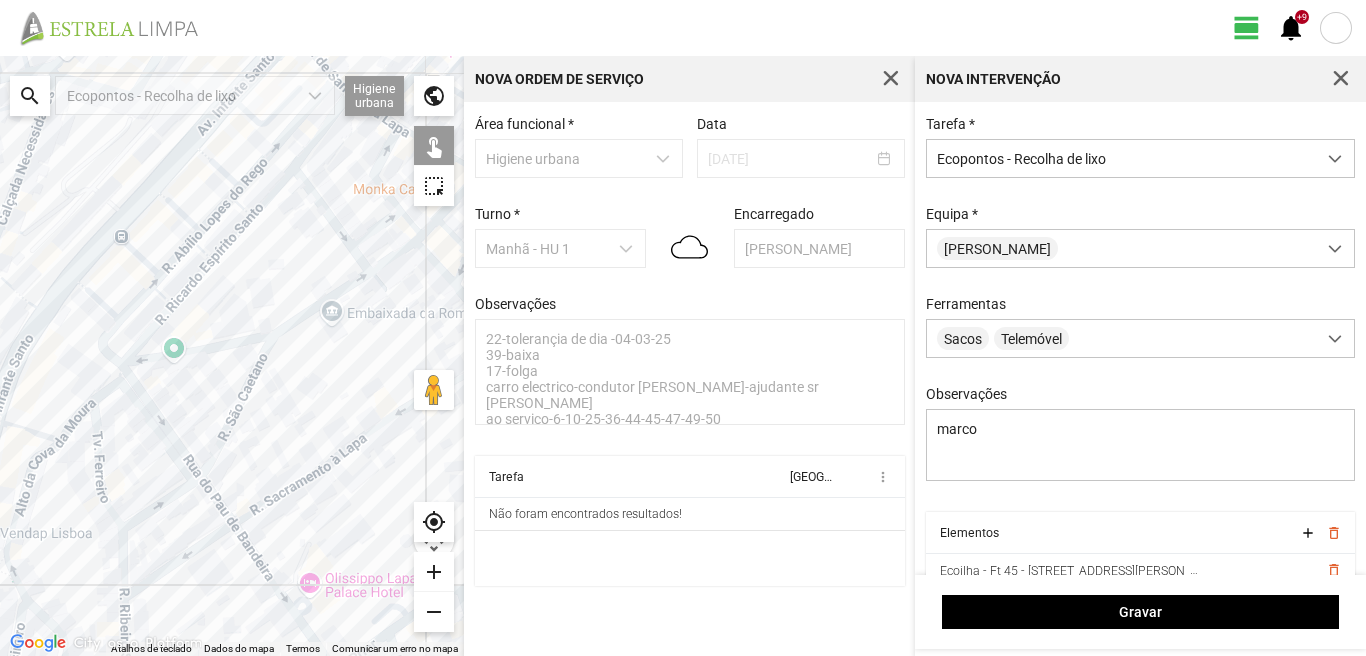 drag, startPoint x: 206, startPoint y: 304, endPoint x: 202, endPoint y: 422, distance: 118.06778 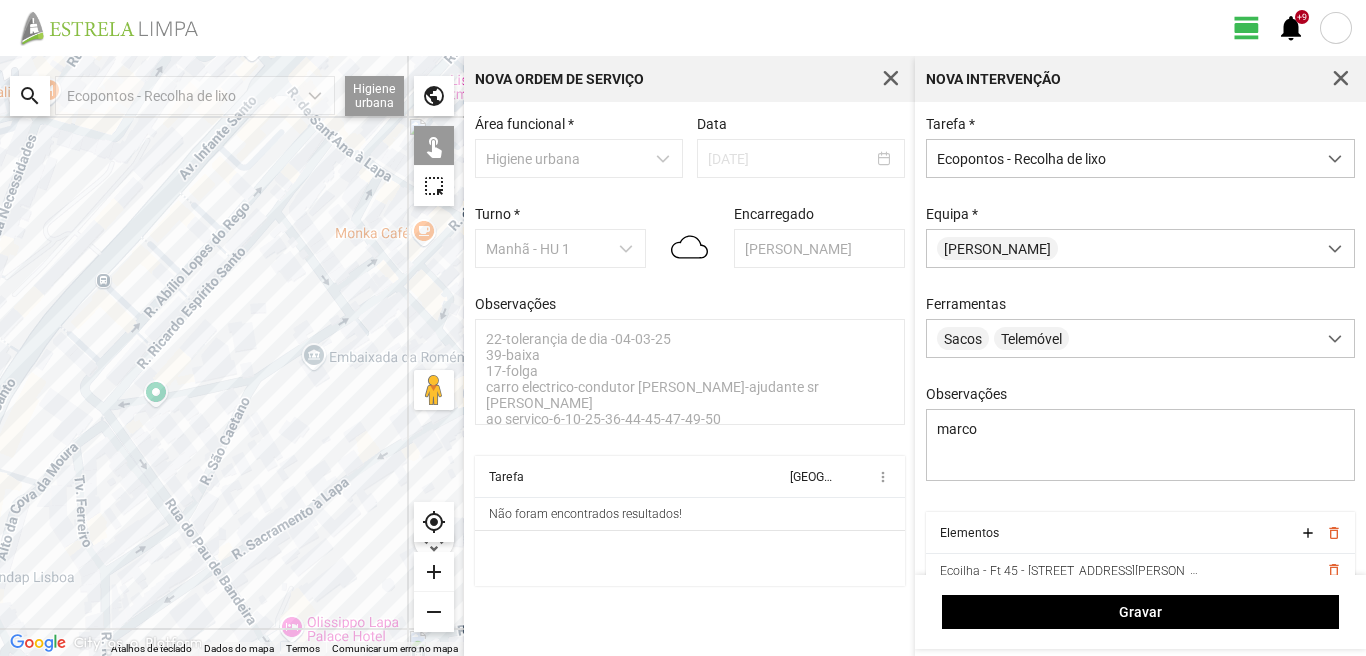 drag, startPoint x: 225, startPoint y: 264, endPoint x: 188, endPoint y: 402, distance: 142.87407 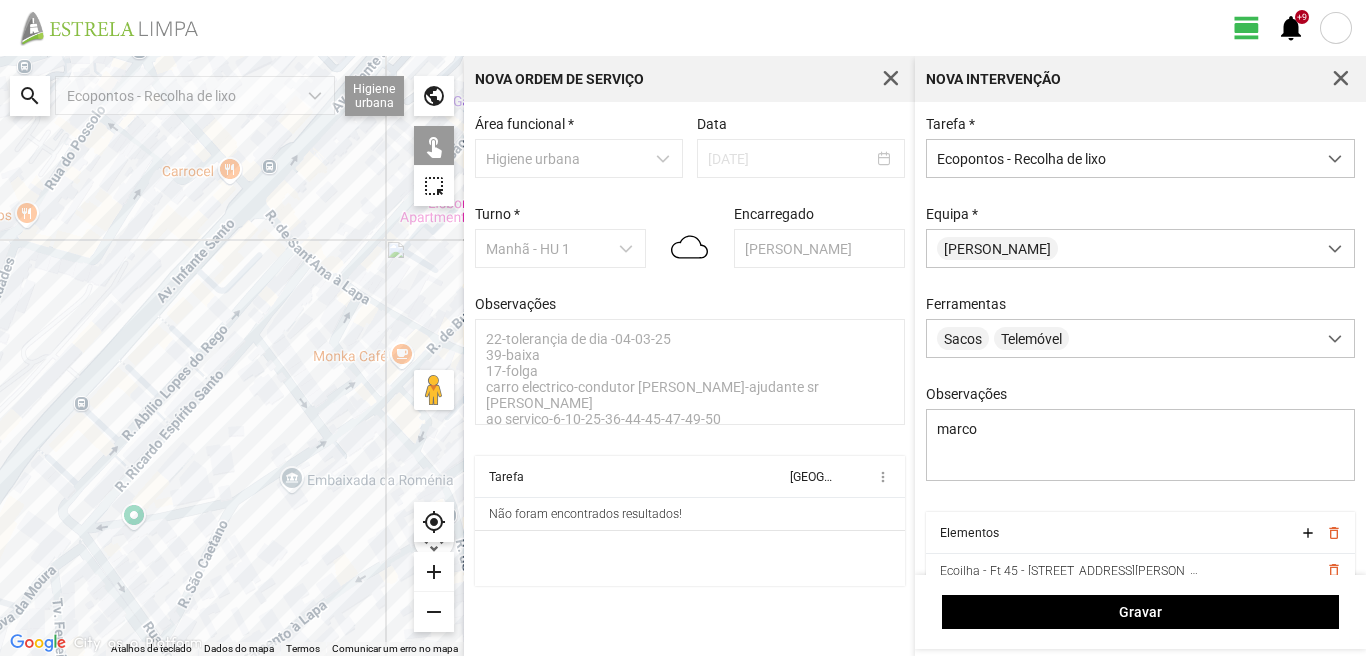 click on "Para navegar, prima as teclas de seta." 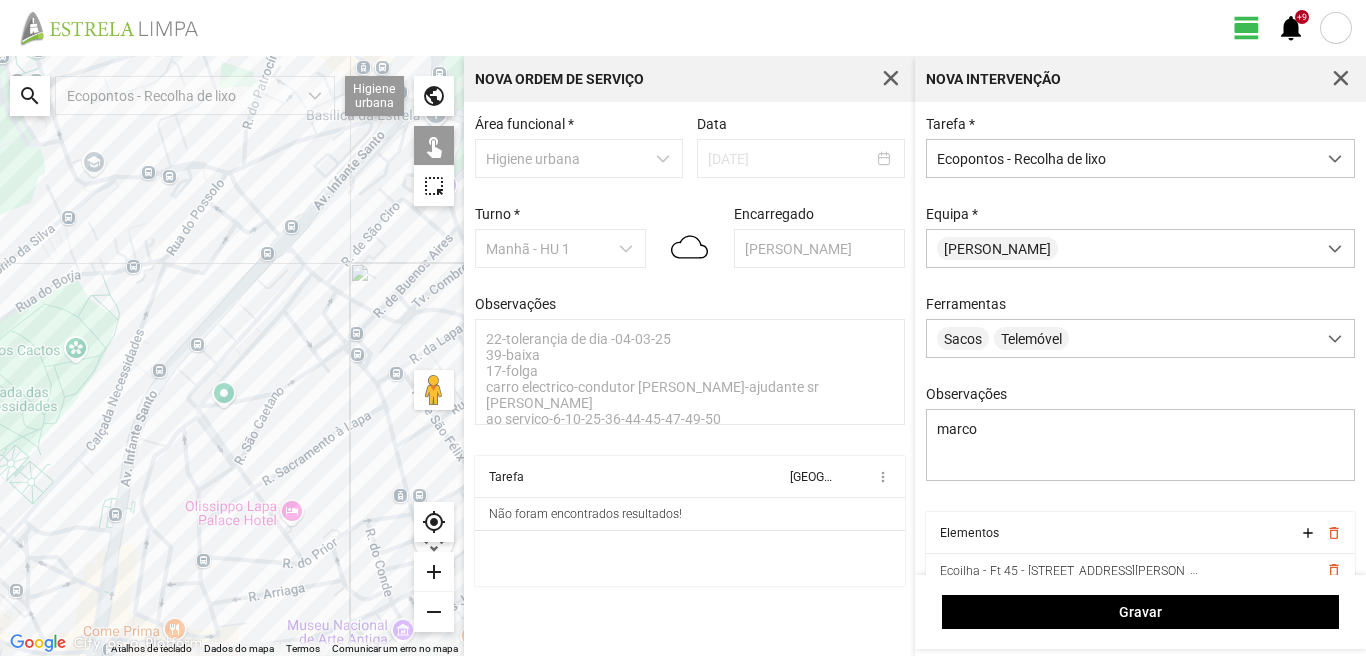 click on "Para navegar, prima as teclas de seta." 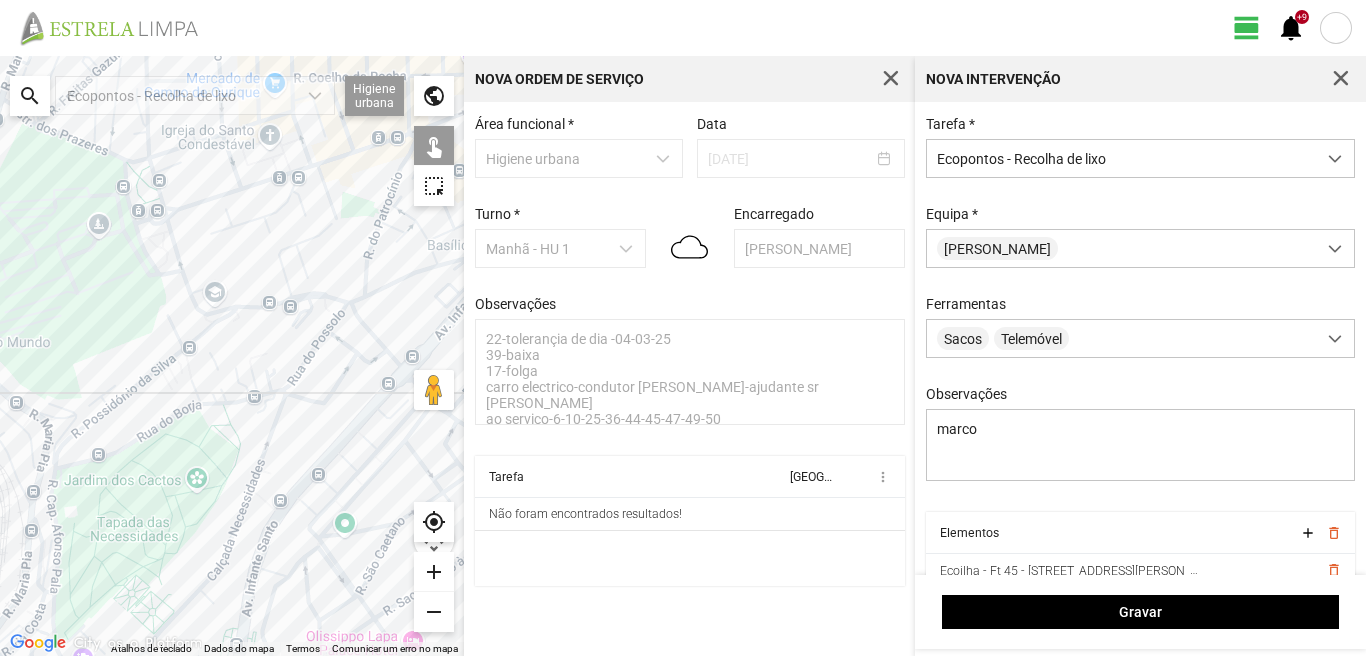 drag, startPoint x: 74, startPoint y: 260, endPoint x: 206, endPoint y: 405, distance: 196.08417 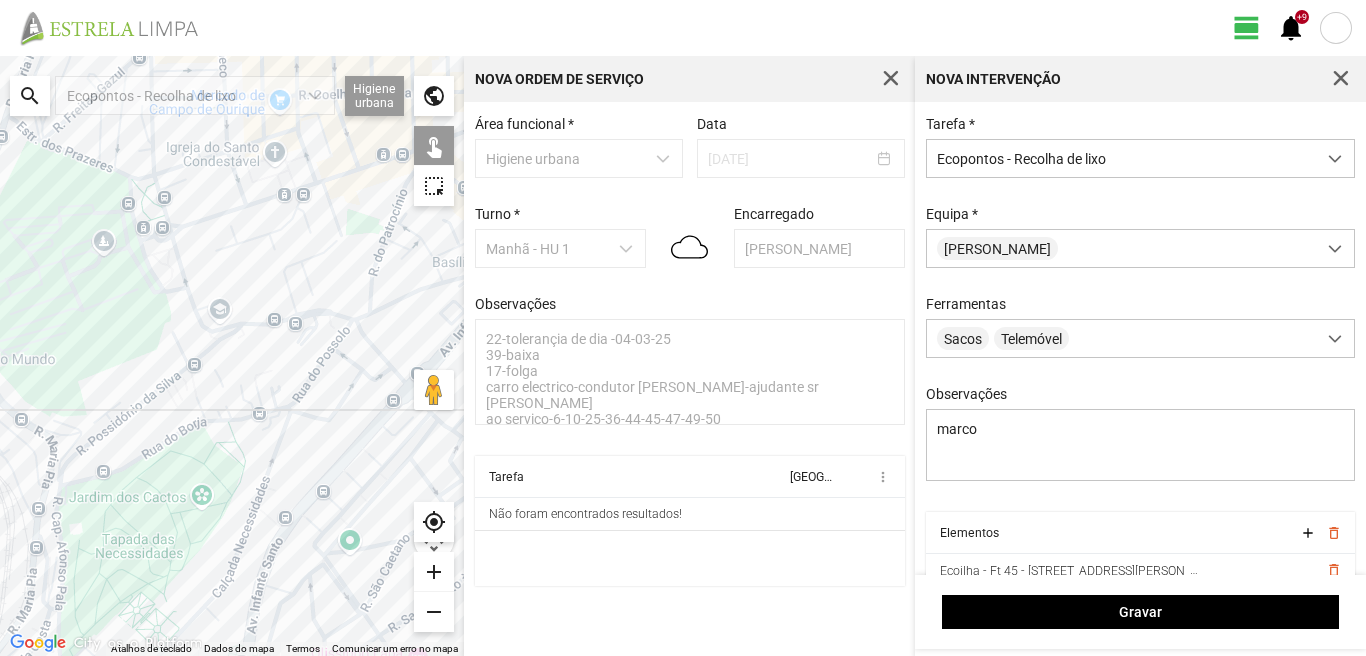 drag, startPoint x: 146, startPoint y: 177, endPoint x: 128, endPoint y: 240, distance: 65.52099 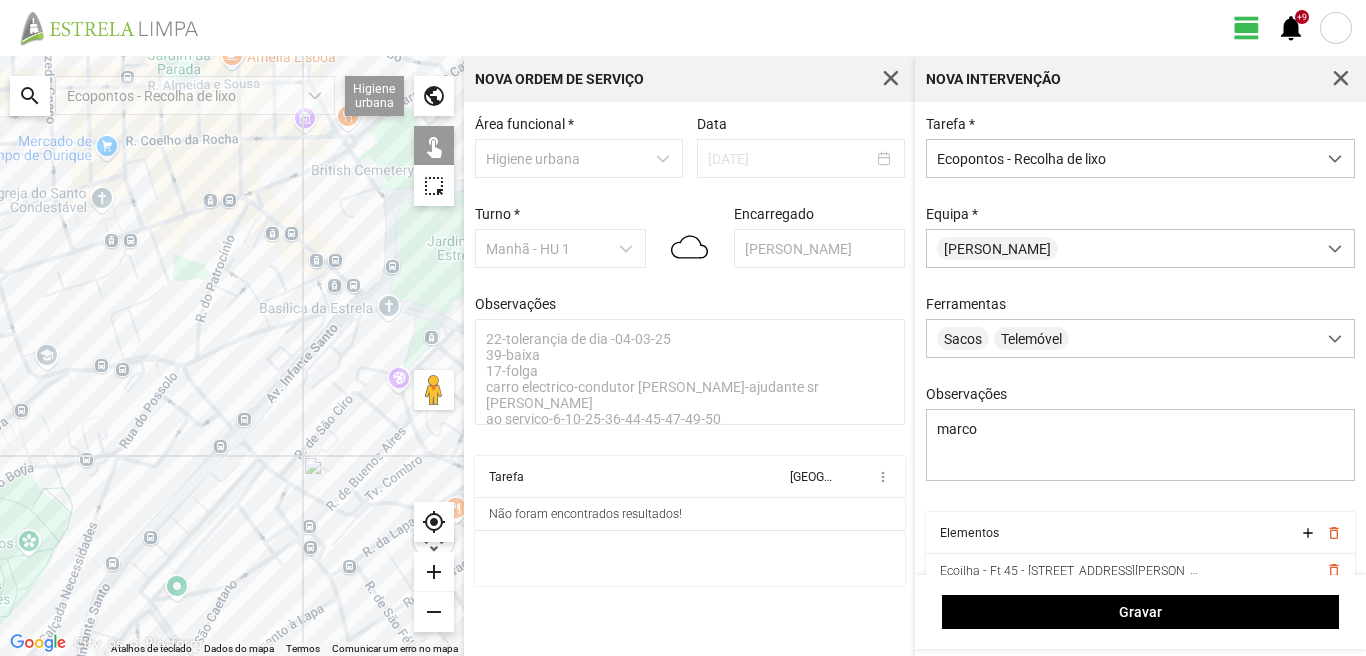 drag, startPoint x: 311, startPoint y: 301, endPoint x: 138, endPoint y: 347, distance: 179.01117 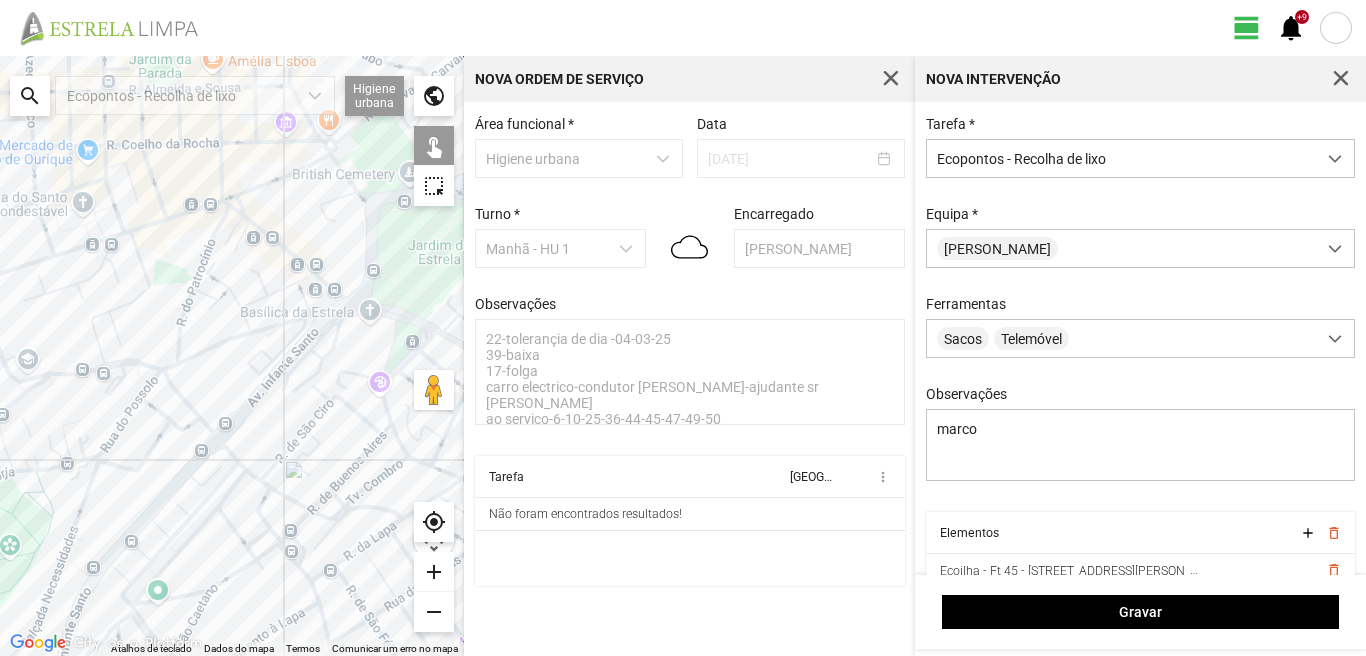 click on "Para navegar, prima as teclas de seta." 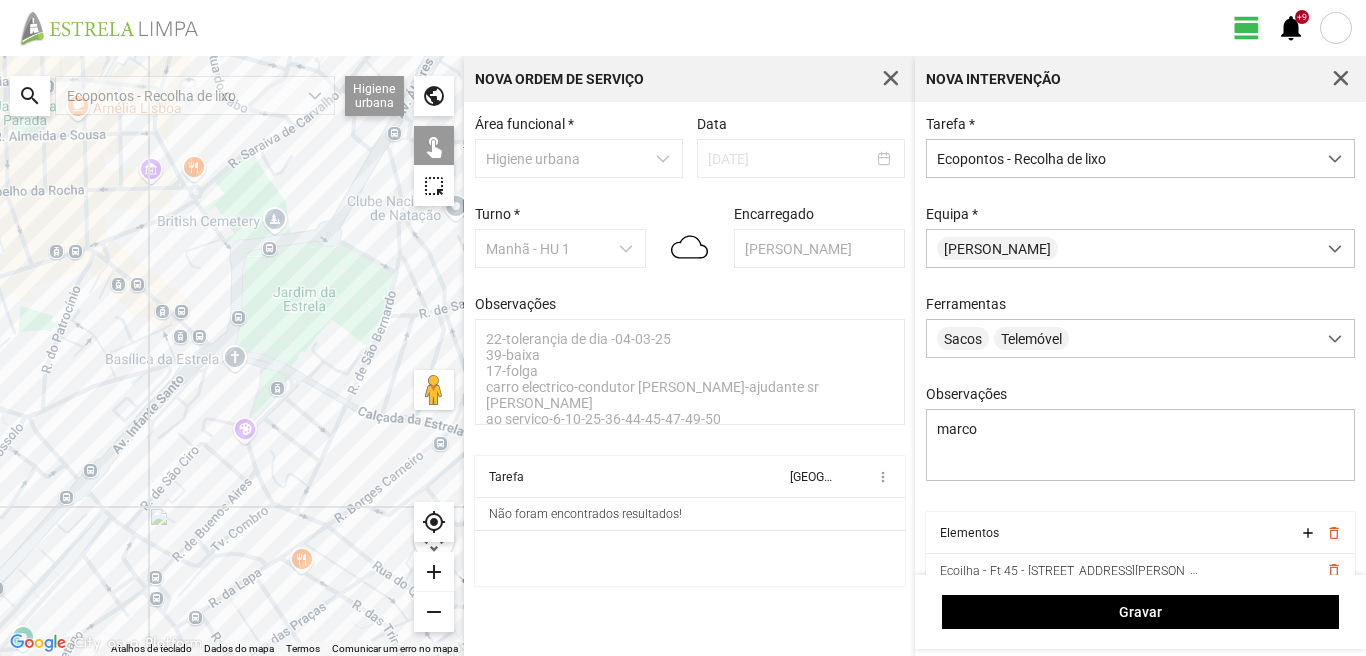 drag, startPoint x: 195, startPoint y: 376, endPoint x: 110, endPoint y: 441, distance: 107.00467 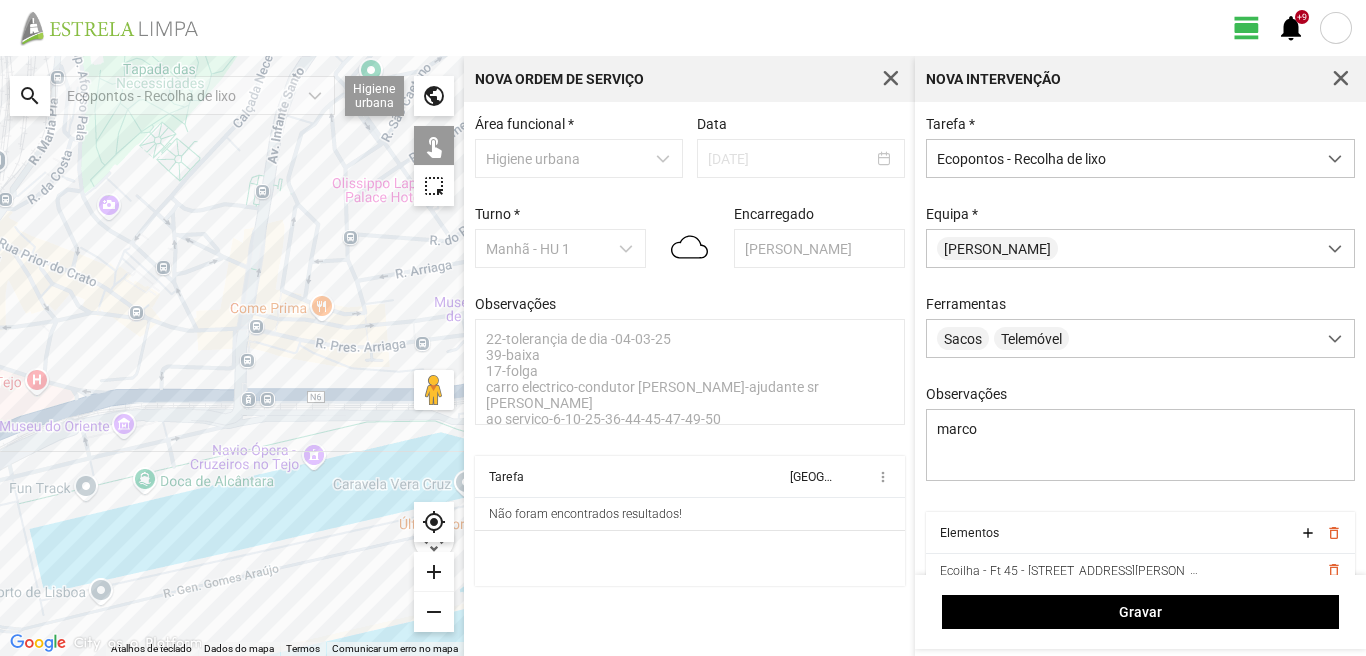 click on "Para navegar, prima as teclas de seta." 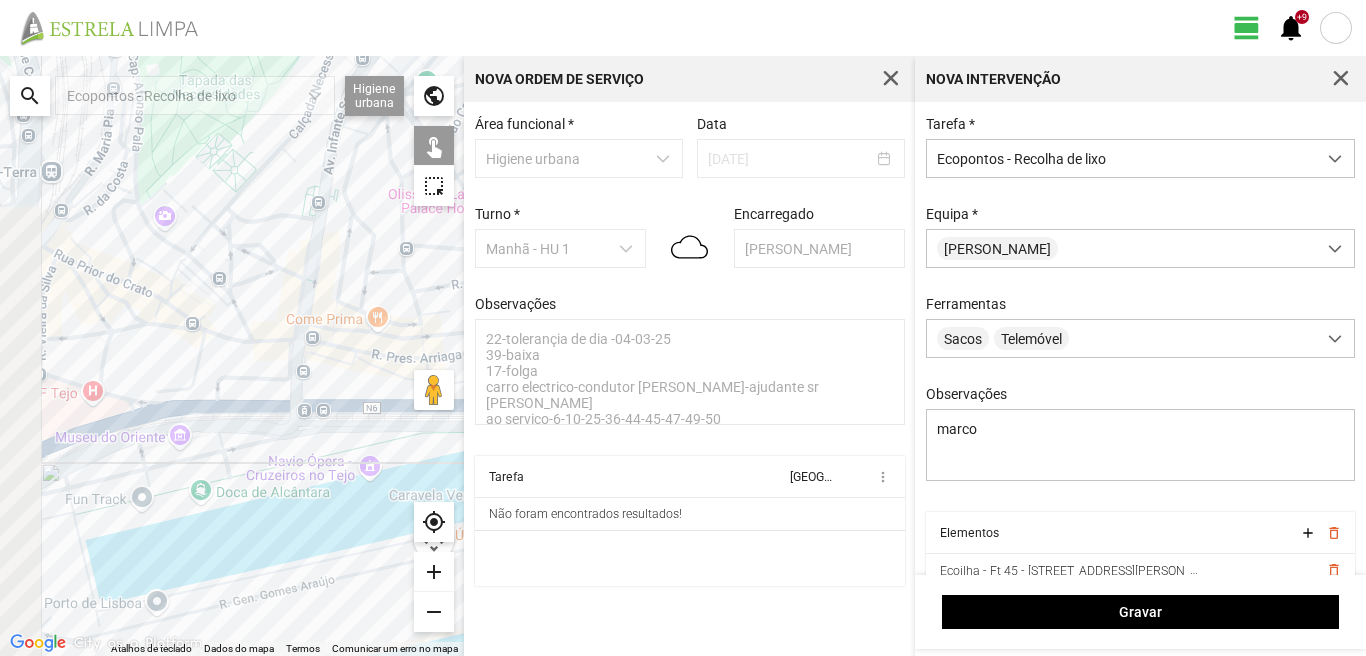 drag, startPoint x: 93, startPoint y: 225, endPoint x: 187, endPoint y: 253, distance: 98.0816 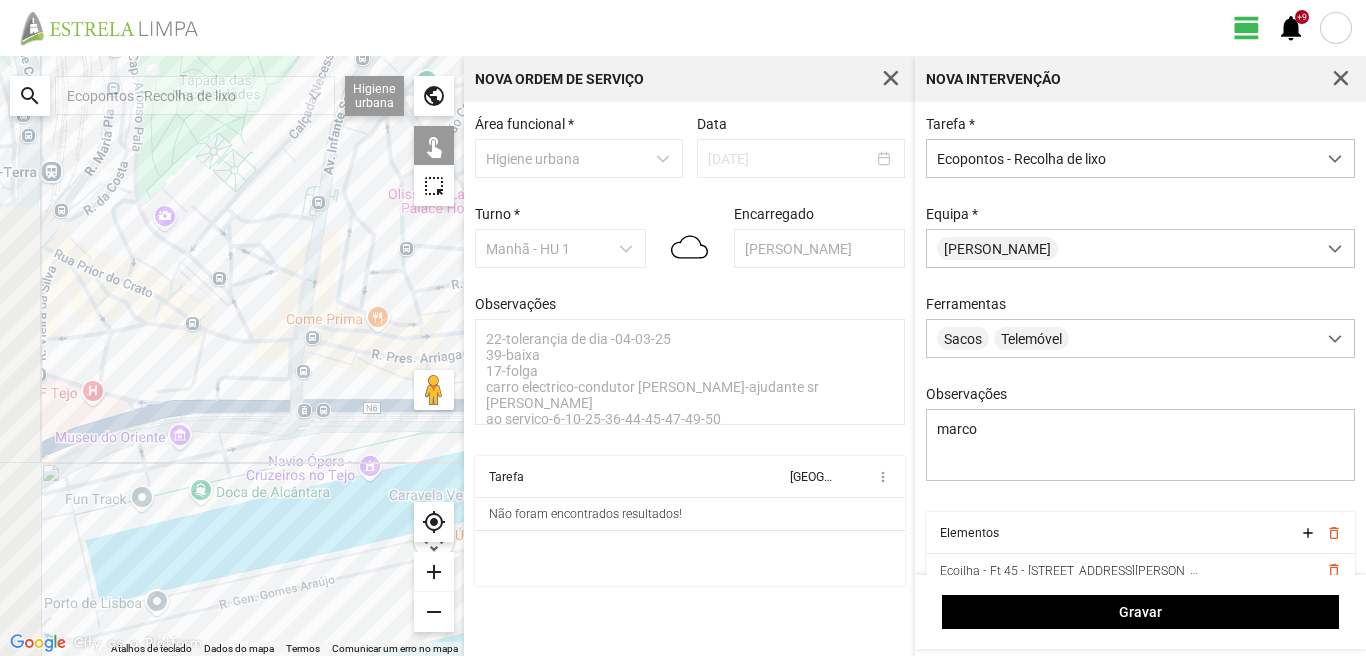 click on "Para navegar, prima as teclas de seta." 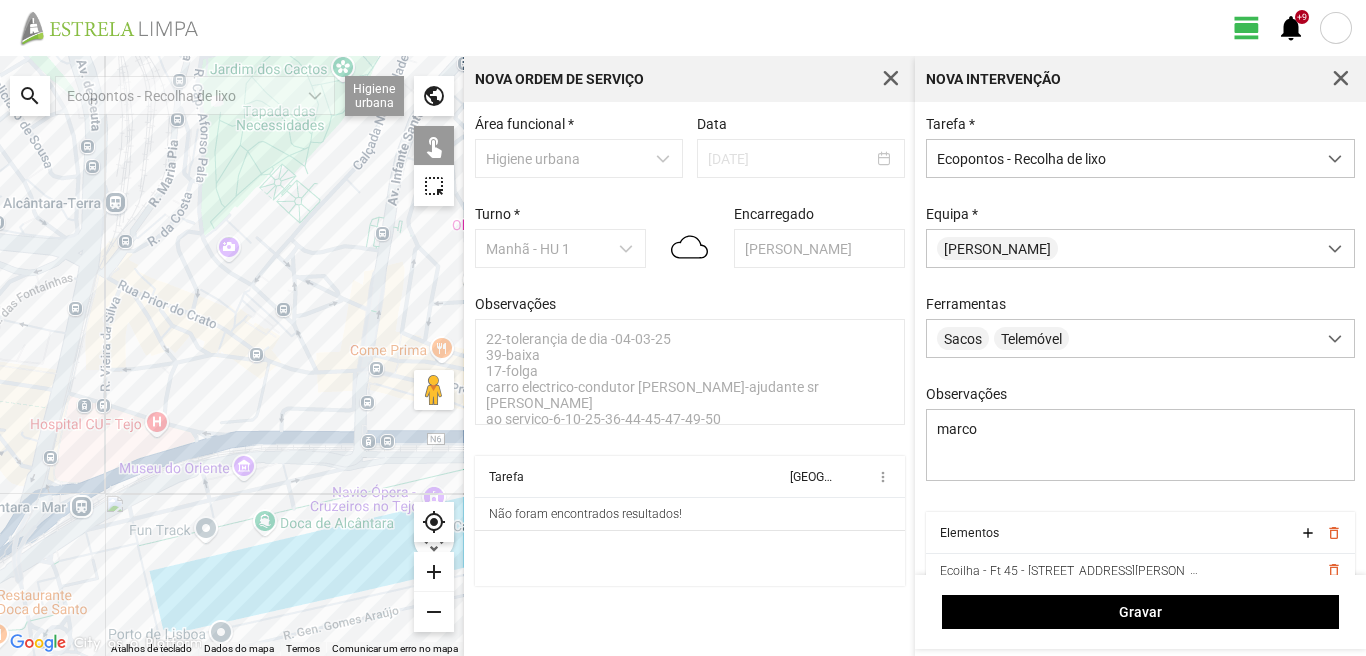 click on "Para navegar, prima as teclas de seta." 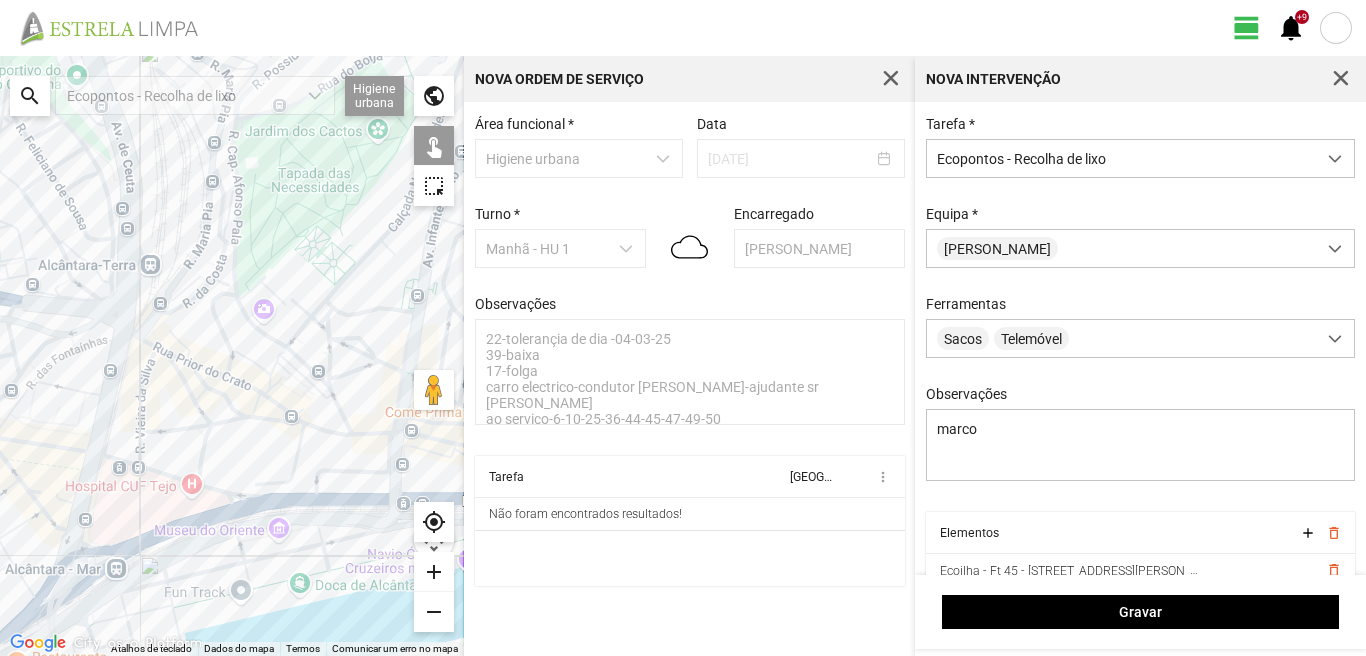 drag, startPoint x: 198, startPoint y: 209, endPoint x: 249, endPoint y: 313, distance: 115.83177 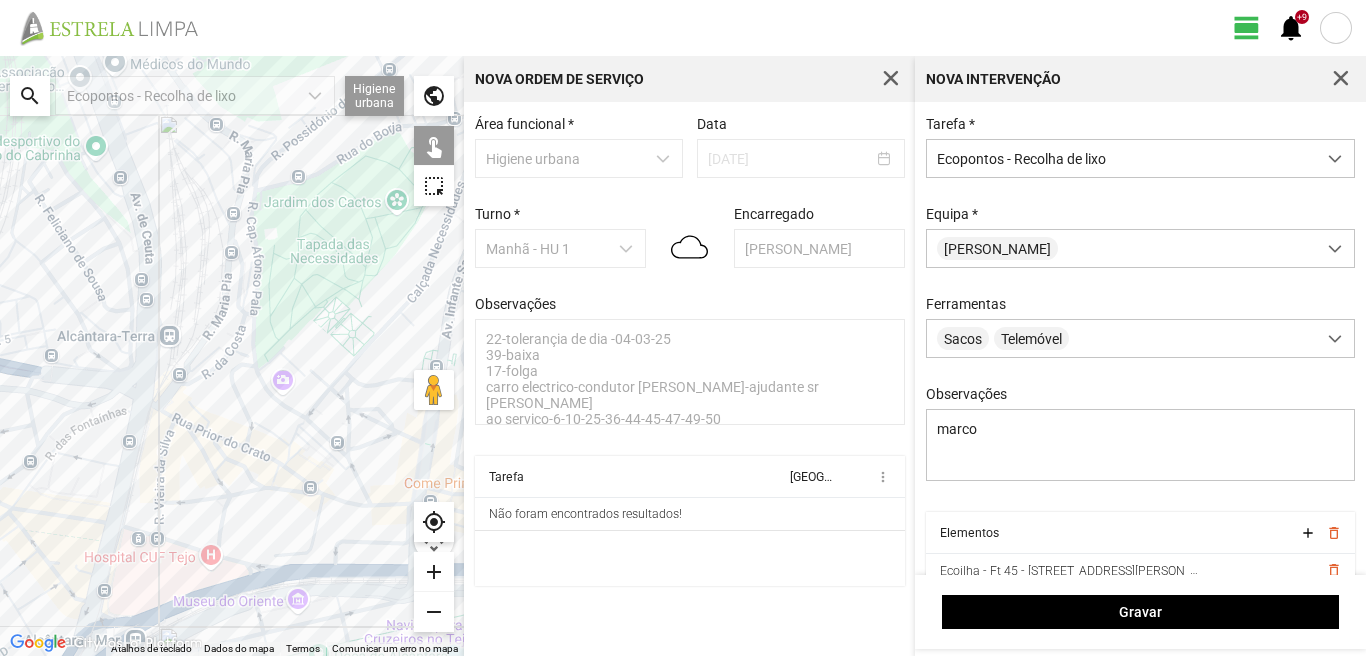 drag, startPoint x: 227, startPoint y: 211, endPoint x: 230, endPoint y: 339, distance: 128.03516 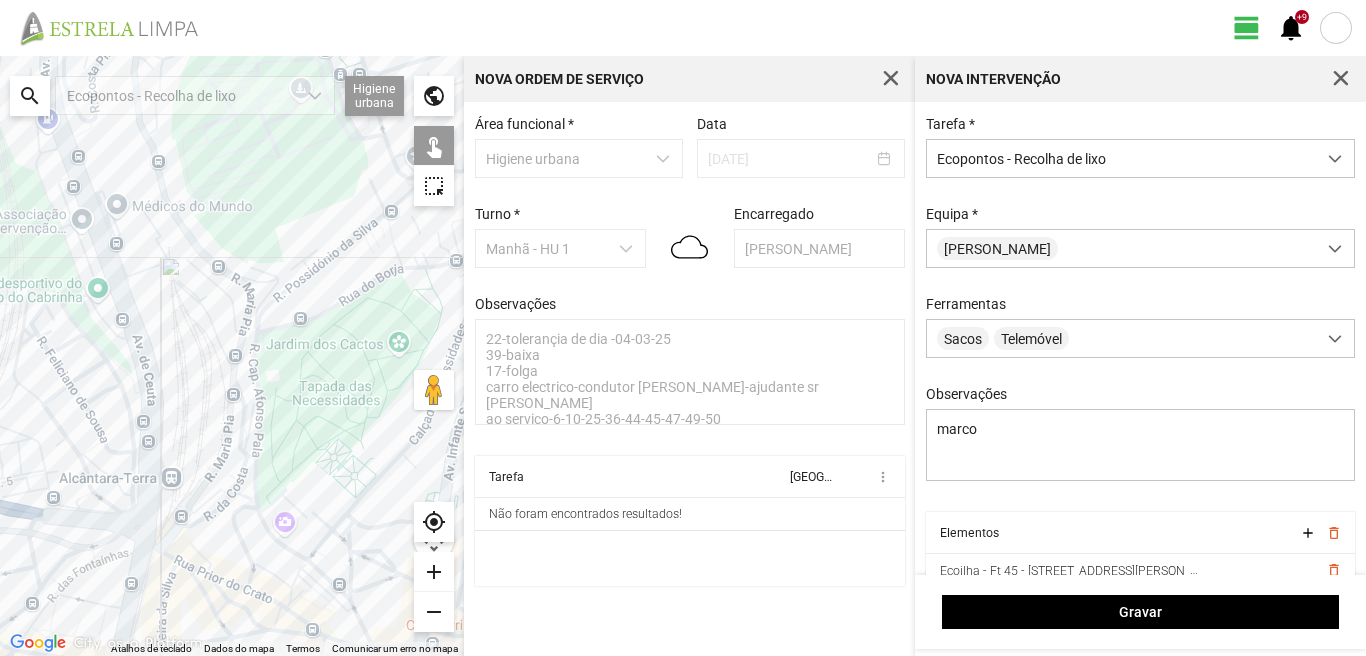 click on "Para navegar, prima as teclas de seta." 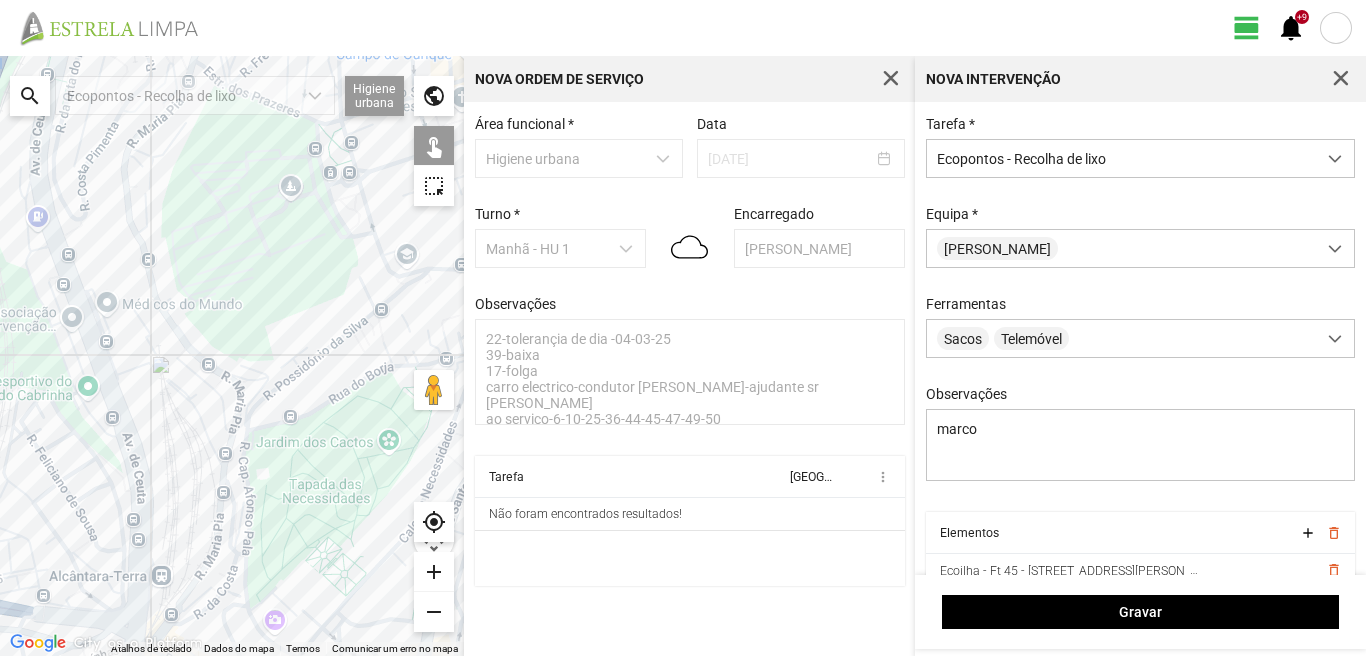 drag, startPoint x: 271, startPoint y: 291, endPoint x: 262, endPoint y: 389, distance: 98.4124 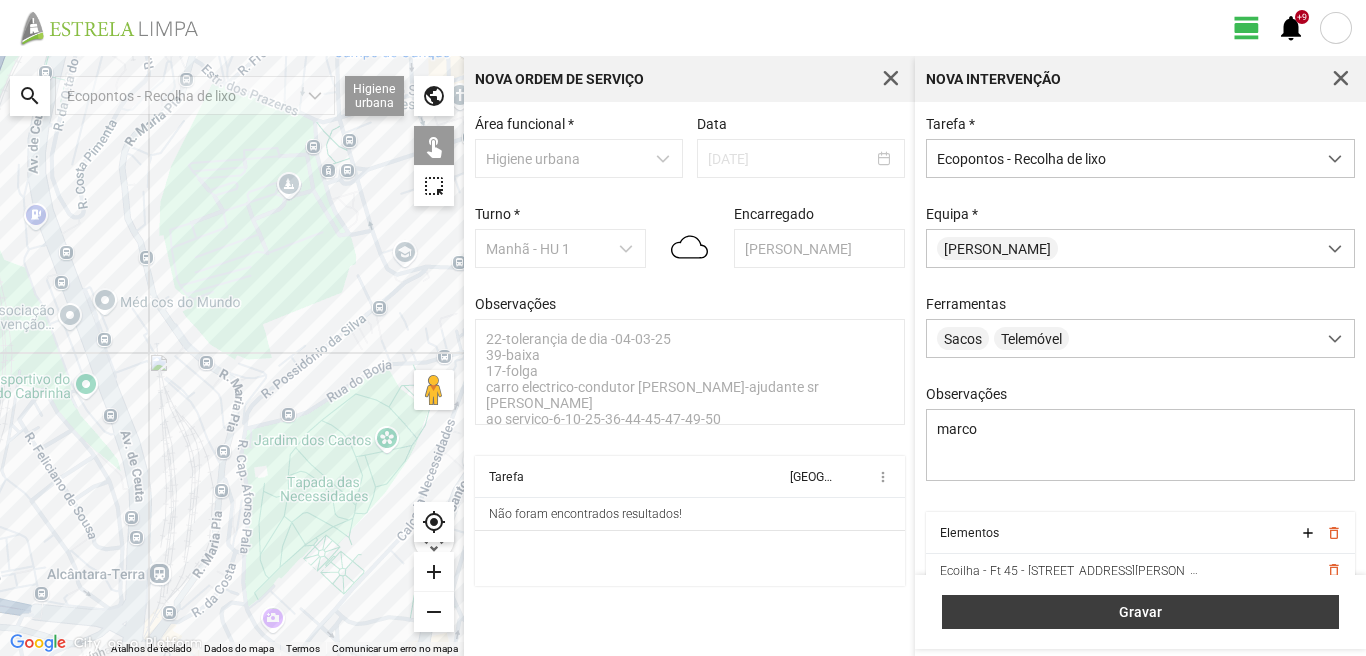click on "Gravar" at bounding box center [1141, 612] 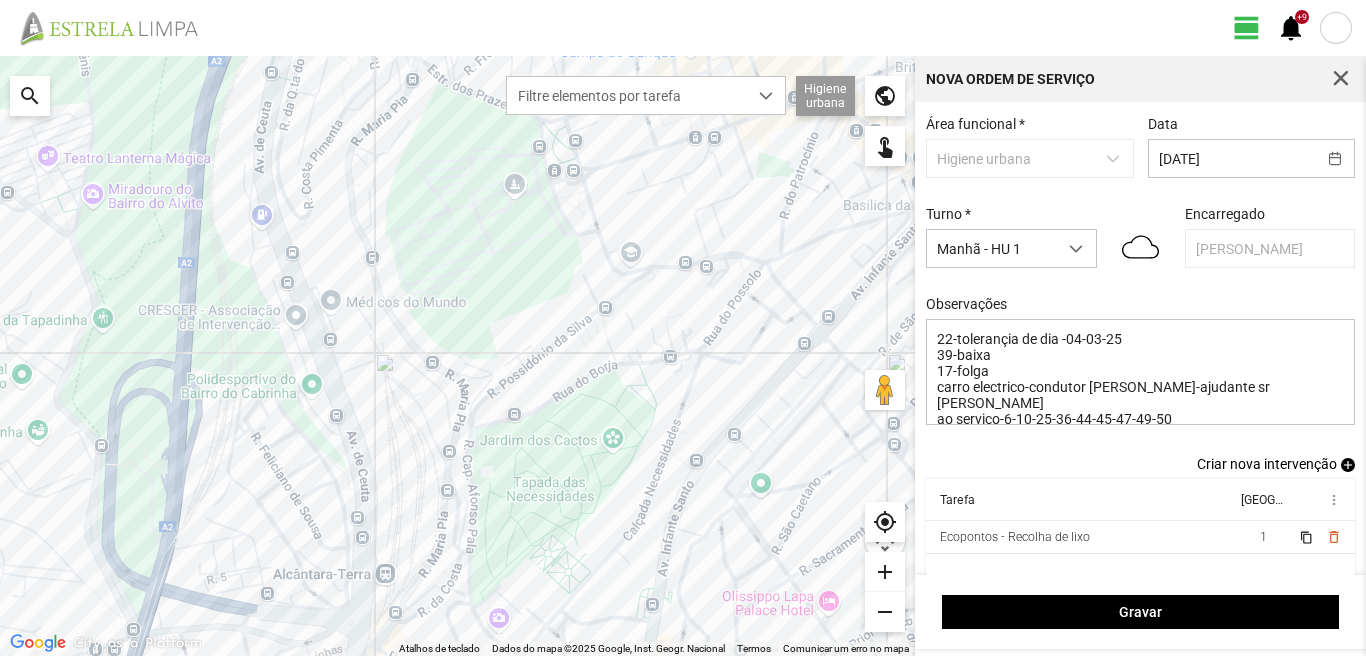 click on "add" at bounding box center [1348, 465] 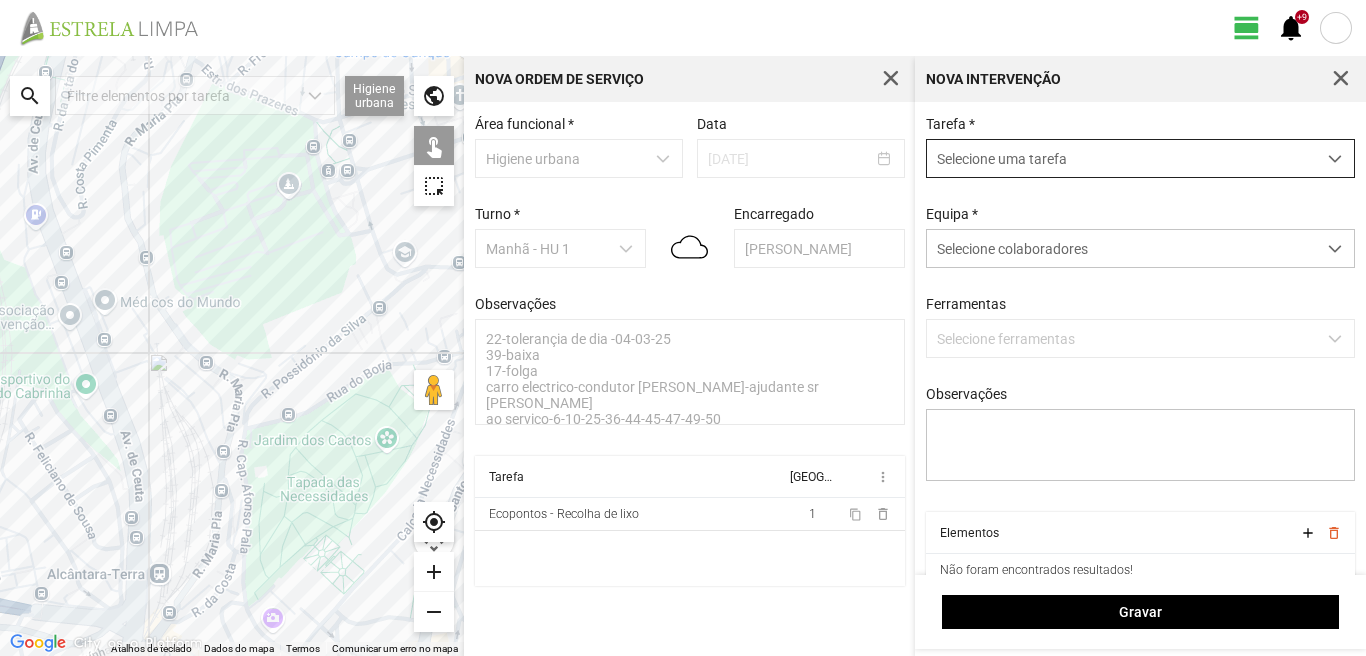 click on "Selecione uma tarefa" at bounding box center [1121, 158] 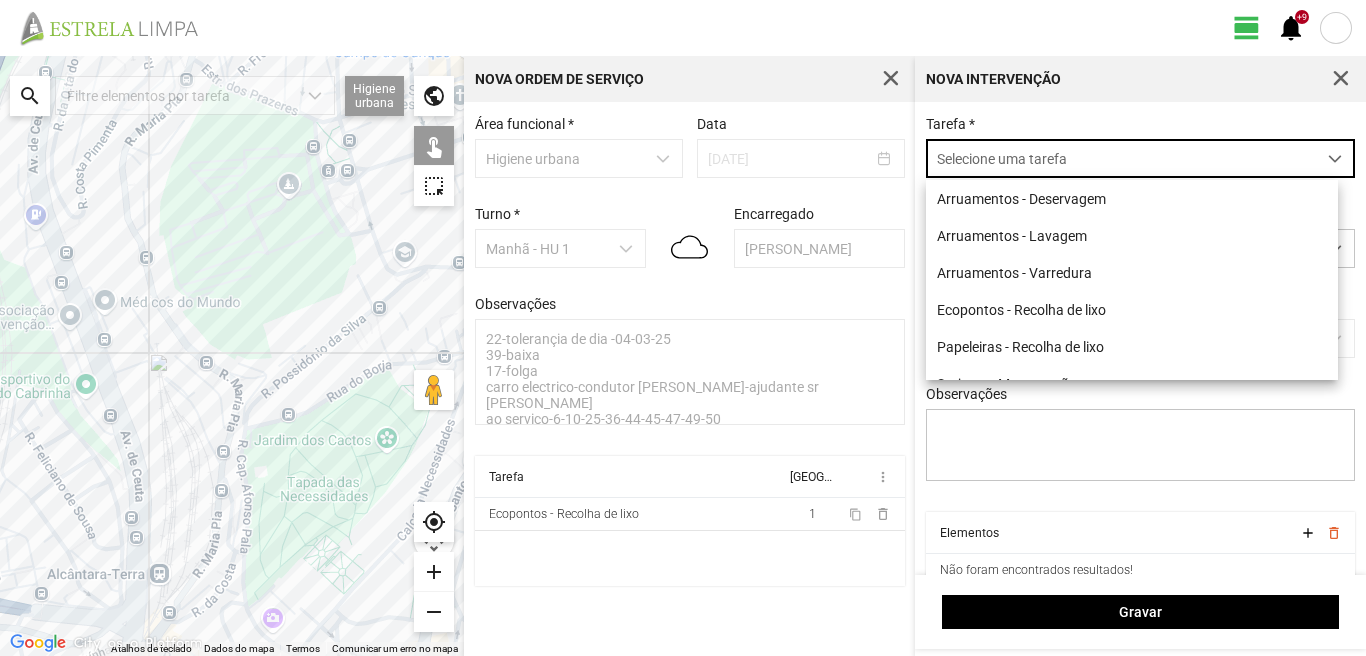 scroll, scrollTop: 11, scrollLeft: 89, axis: both 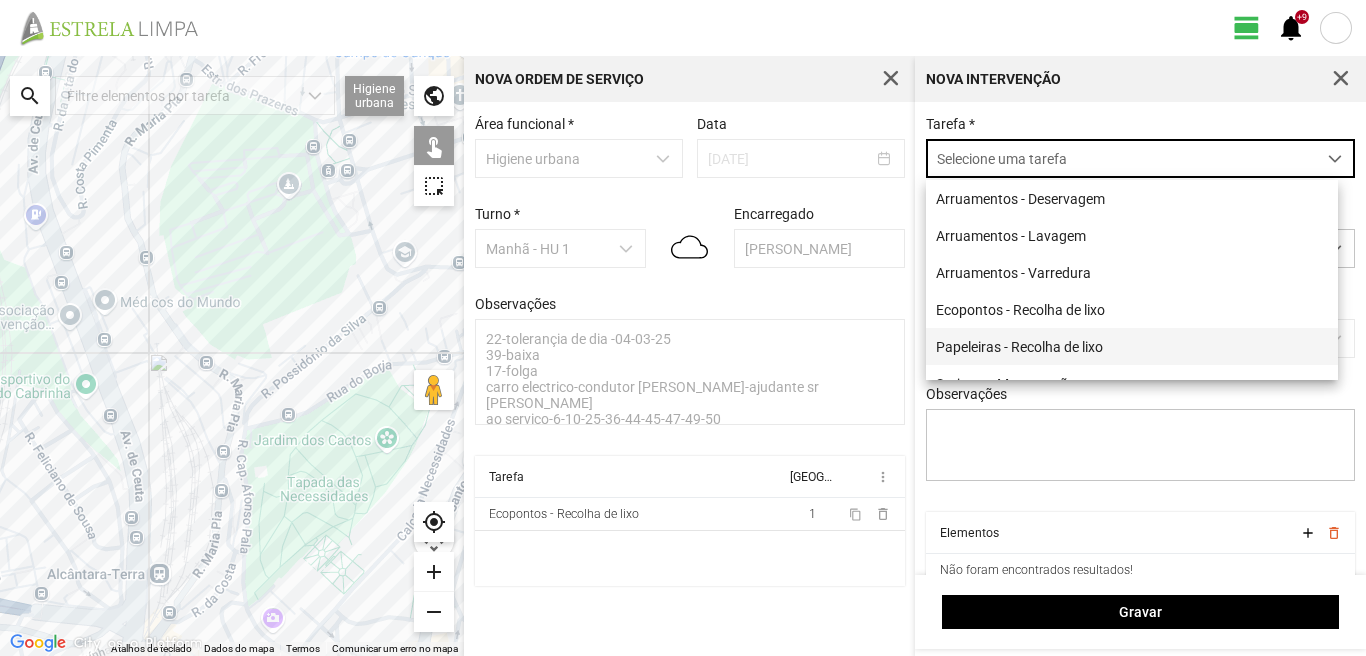 click on "Papeleiras - Recolha de lixo" at bounding box center [1132, 346] 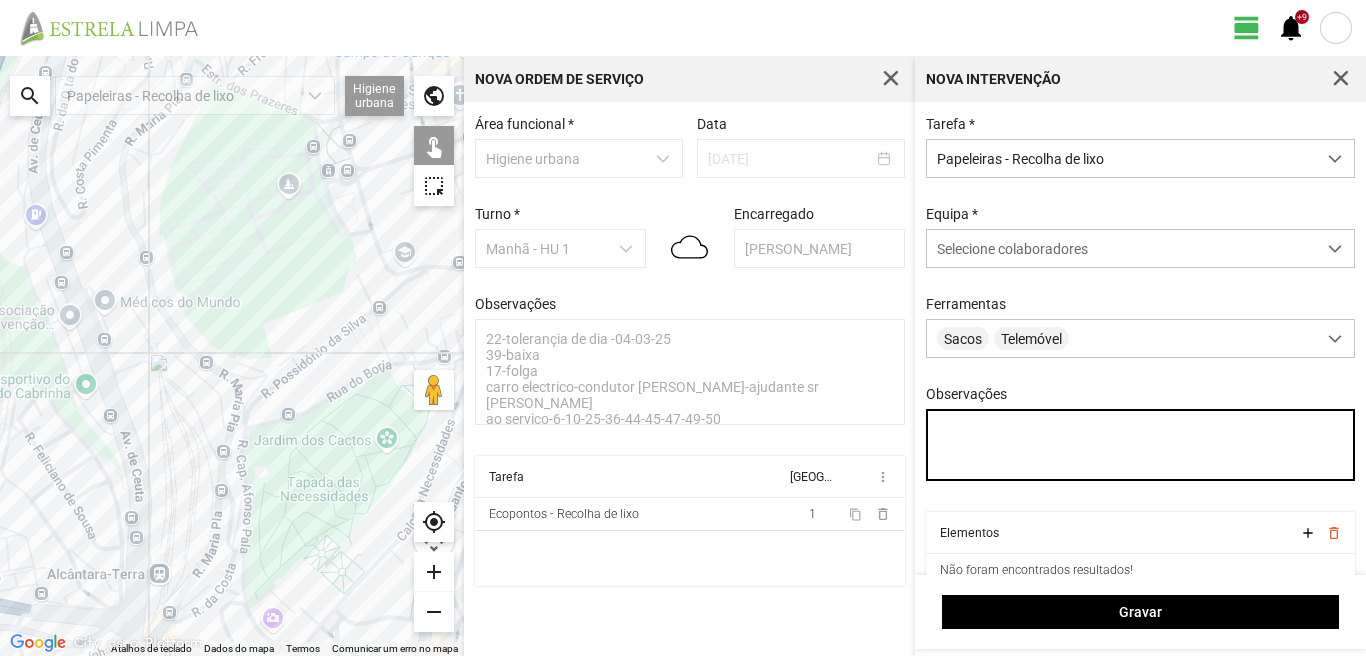 click on "Observações" at bounding box center (1141, 445) 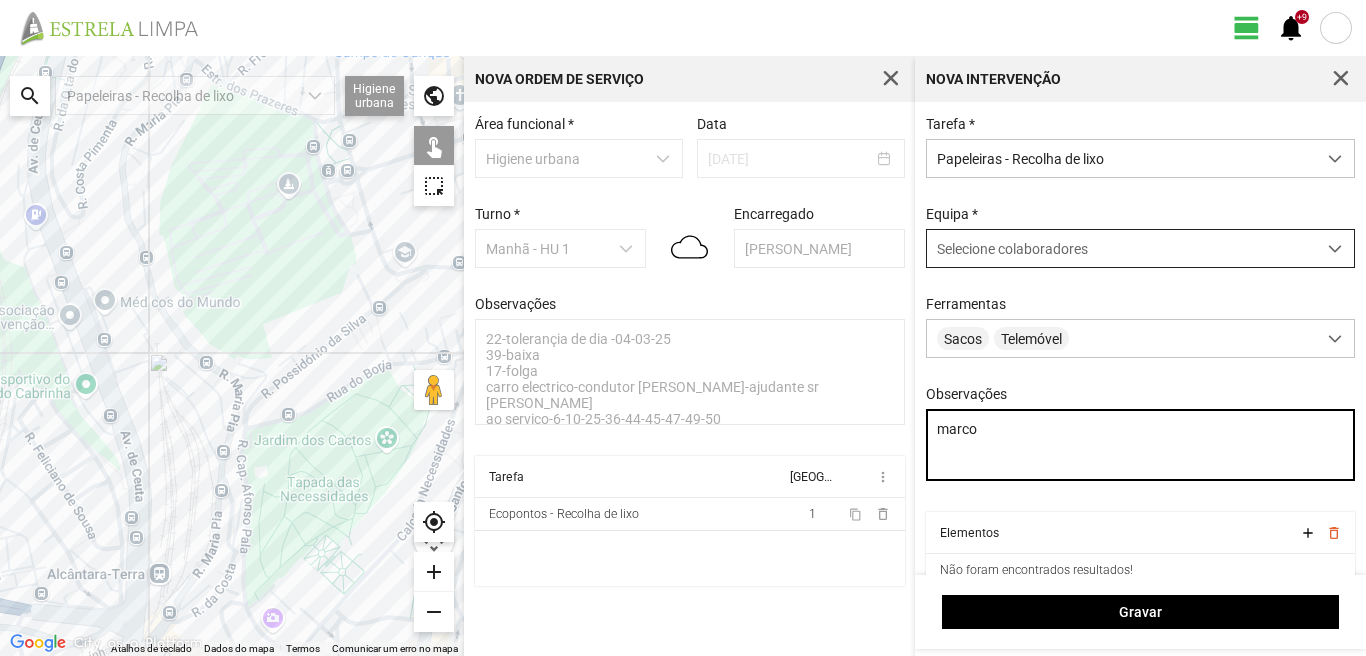 type on "marco" 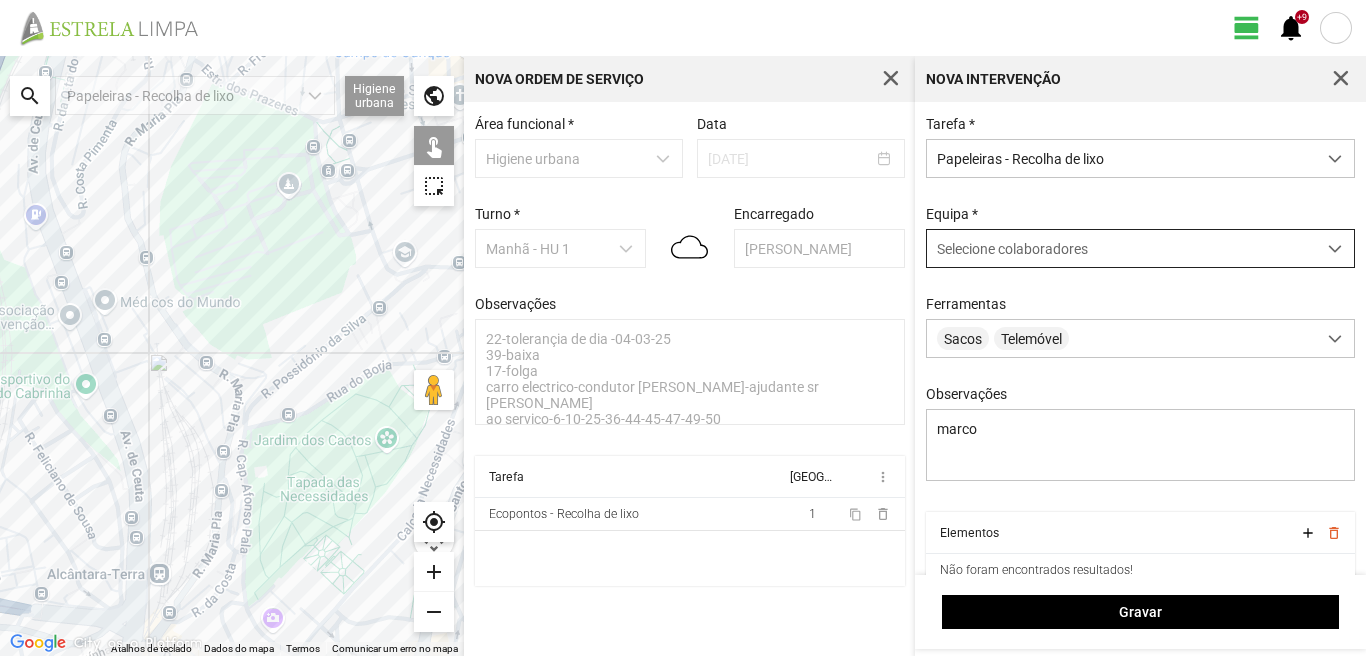 click on "Selecione colaboradores" at bounding box center (1012, 249) 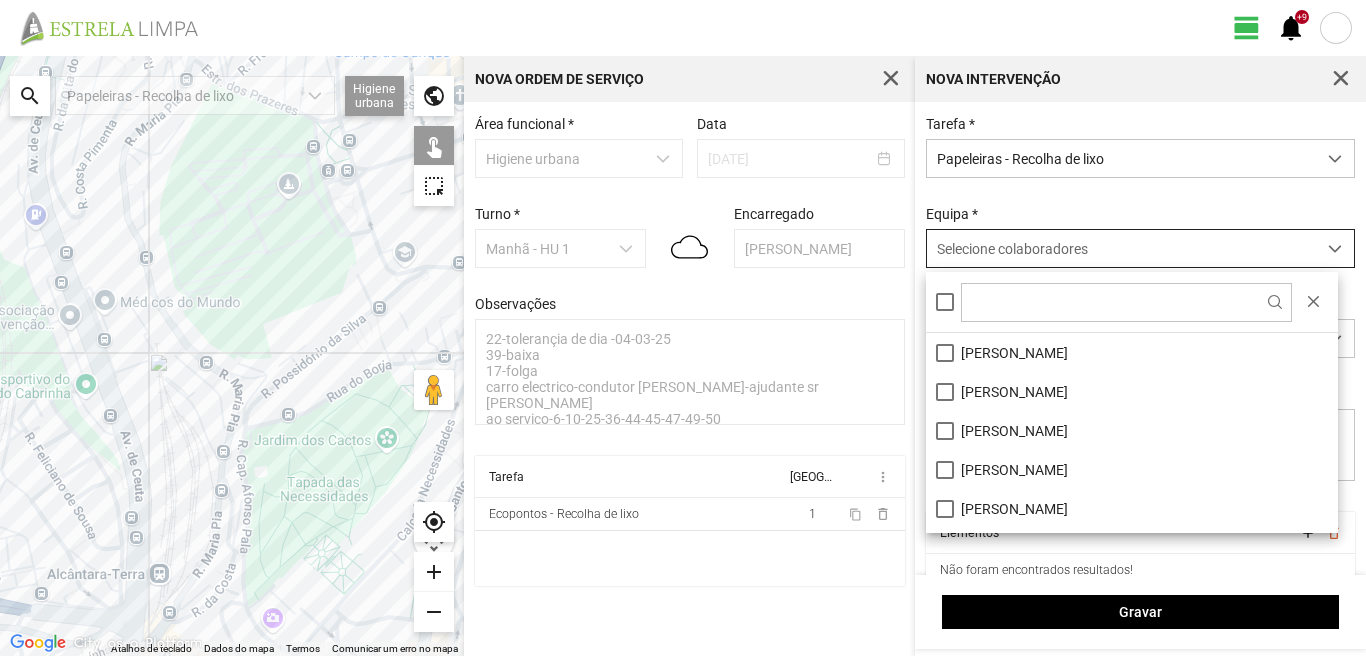 scroll, scrollTop: 11, scrollLeft: 89, axis: both 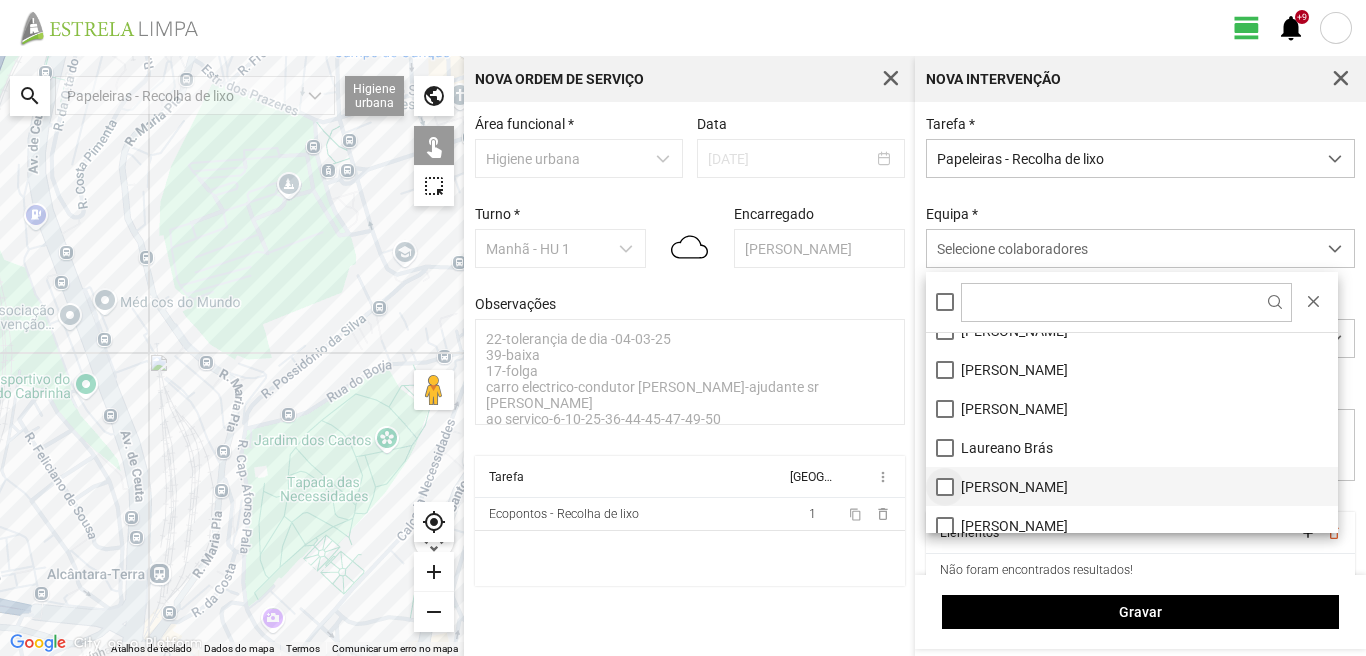 click on "[PERSON_NAME]" at bounding box center [1132, 486] 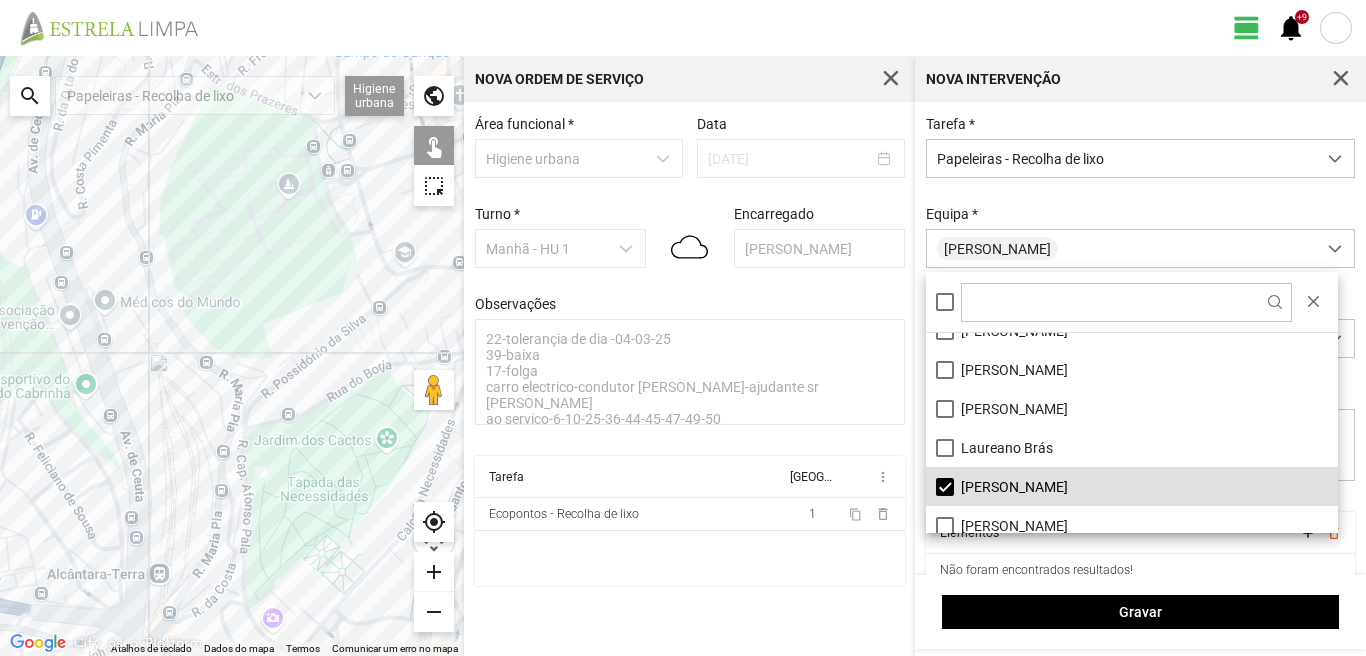 click on "Para navegar, prima as teclas de seta." 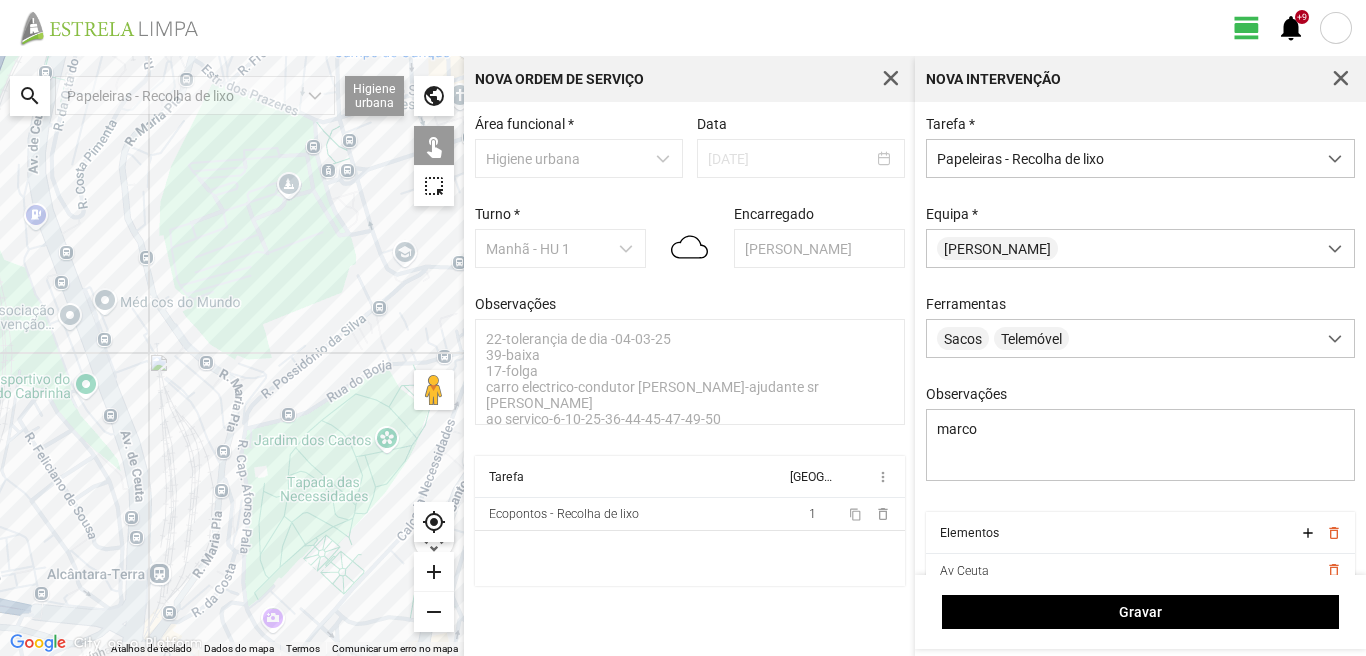 click on "Para navegar, prima as teclas de seta." 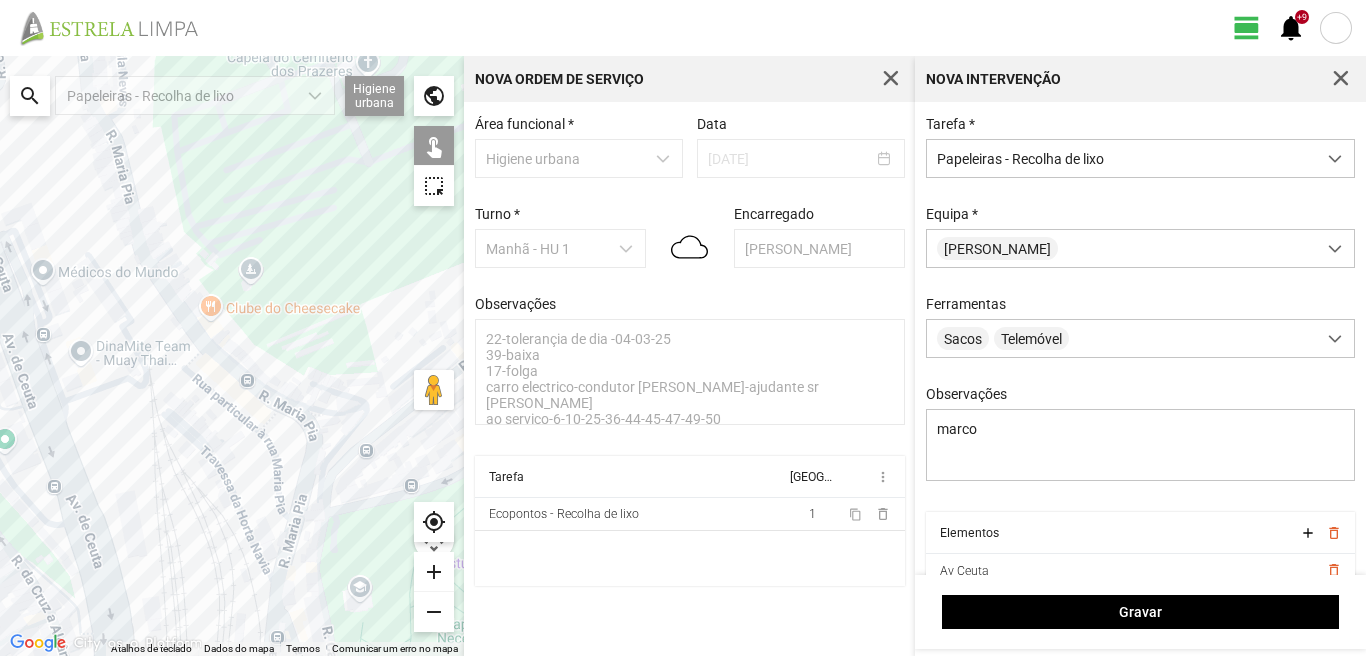 click on "Para navegar, prima as teclas de seta." 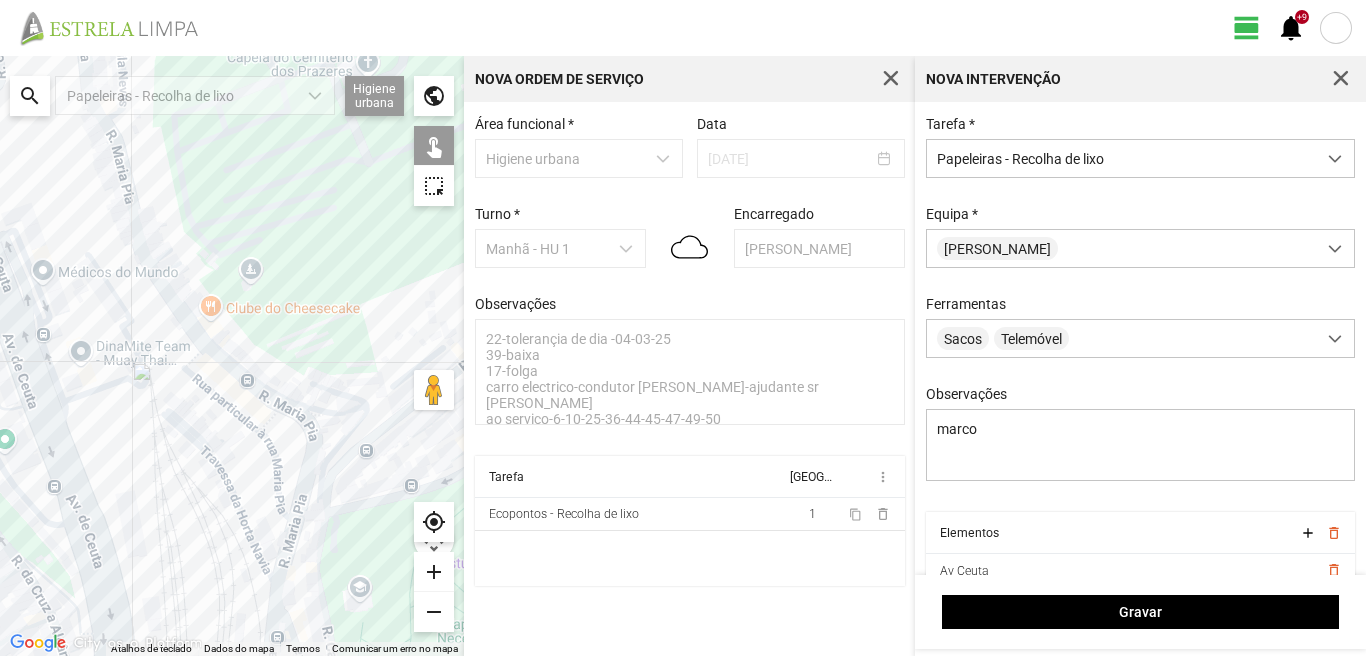 click on "Para navegar, prima as teclas de seta." 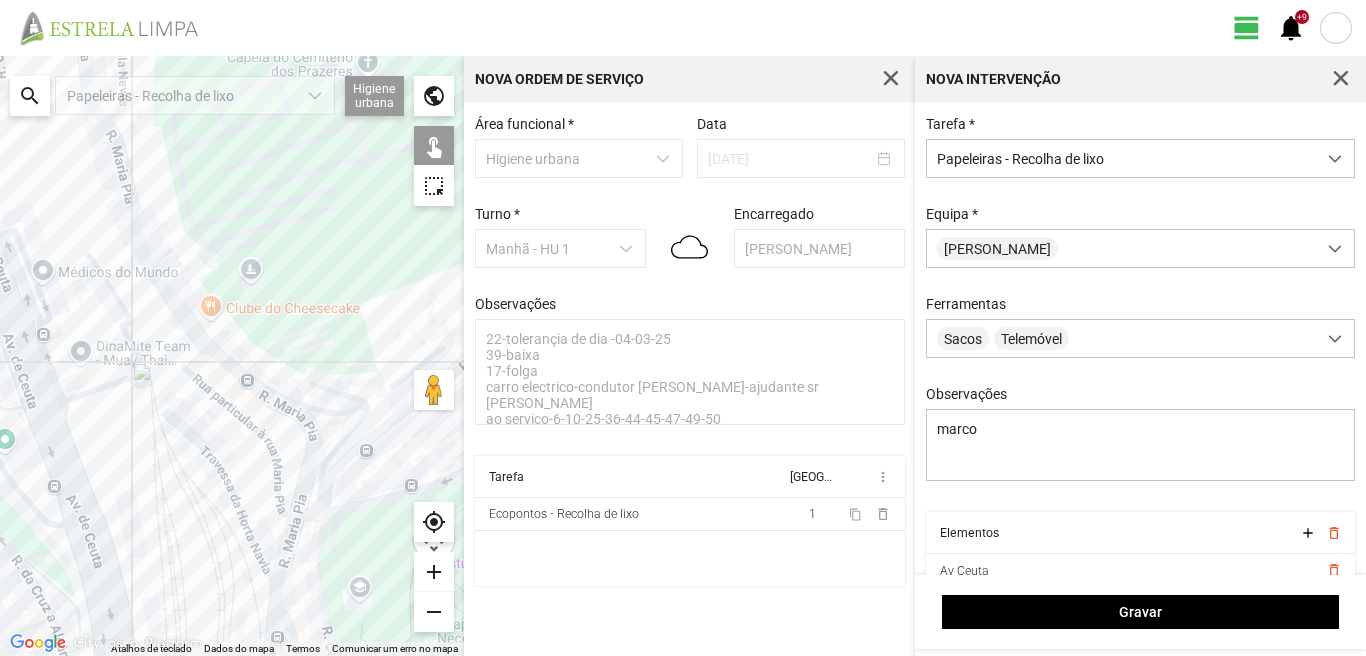 drag, startPoint x: 226, startPoint y: 340, endPoint x: 226, endPoint y: 357, distance: 17 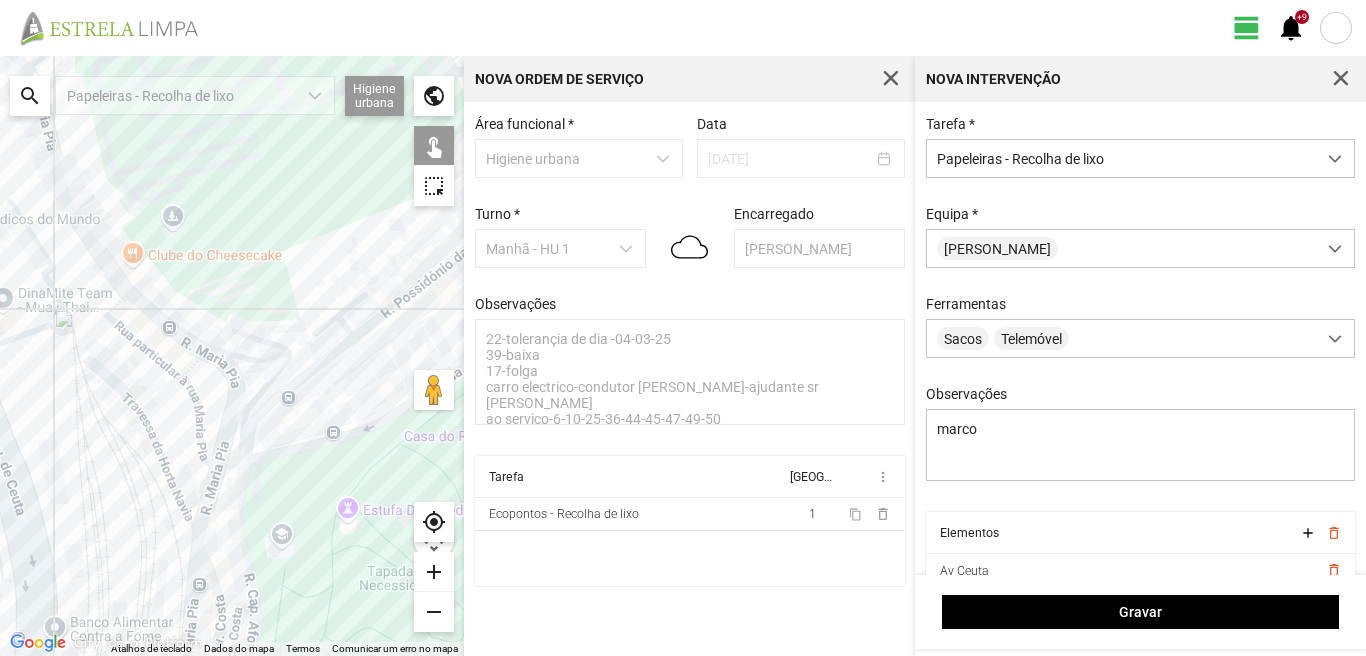 drag, startPoint x: 274, startPoint y: 407, endPoint x: 232, endPoint y: 353, distance: 68.41052 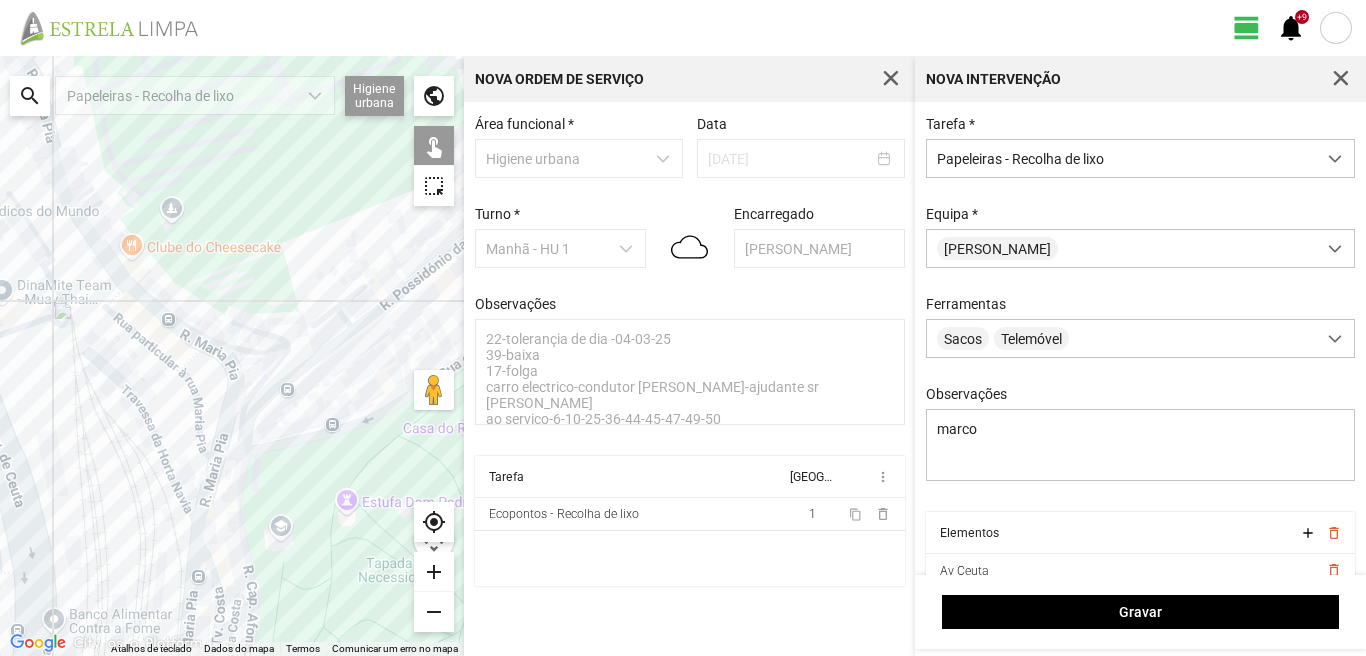 click on "Para navegar, prima as teclas de seta." 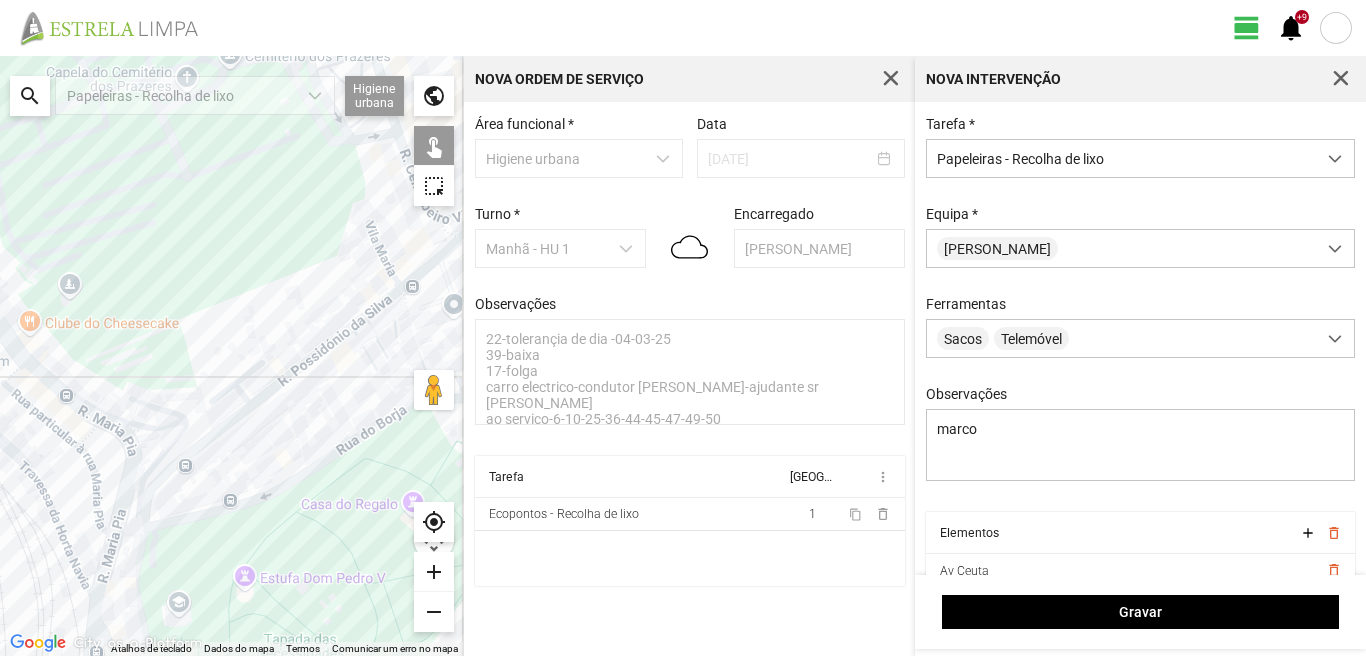 drag, startPoint x: 324, startPoint y: 370, endPoint x: 219, endPoint y: 449, distance: 131.40015 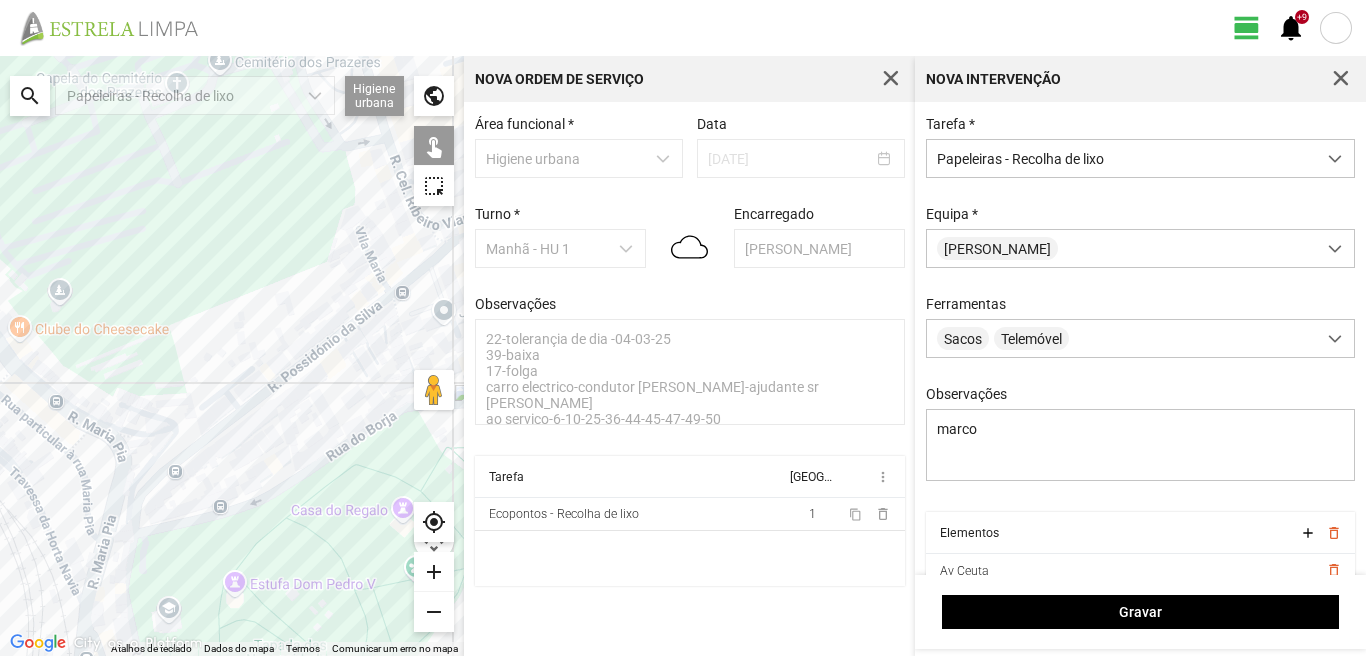 click on "Para navegar, prima as teclas de seta." 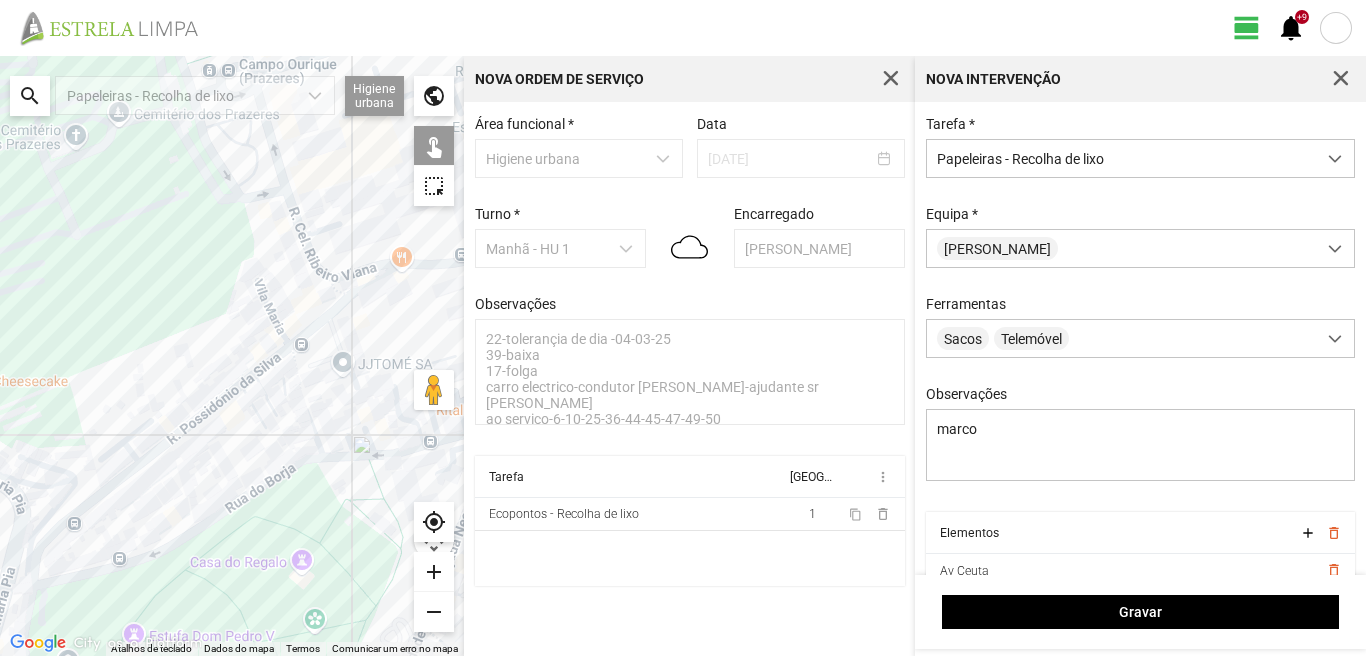 drag, startPoint x: 359, startPoint y: 337, endPoint x: 219, endPoint y: 409, distance: 157.42935 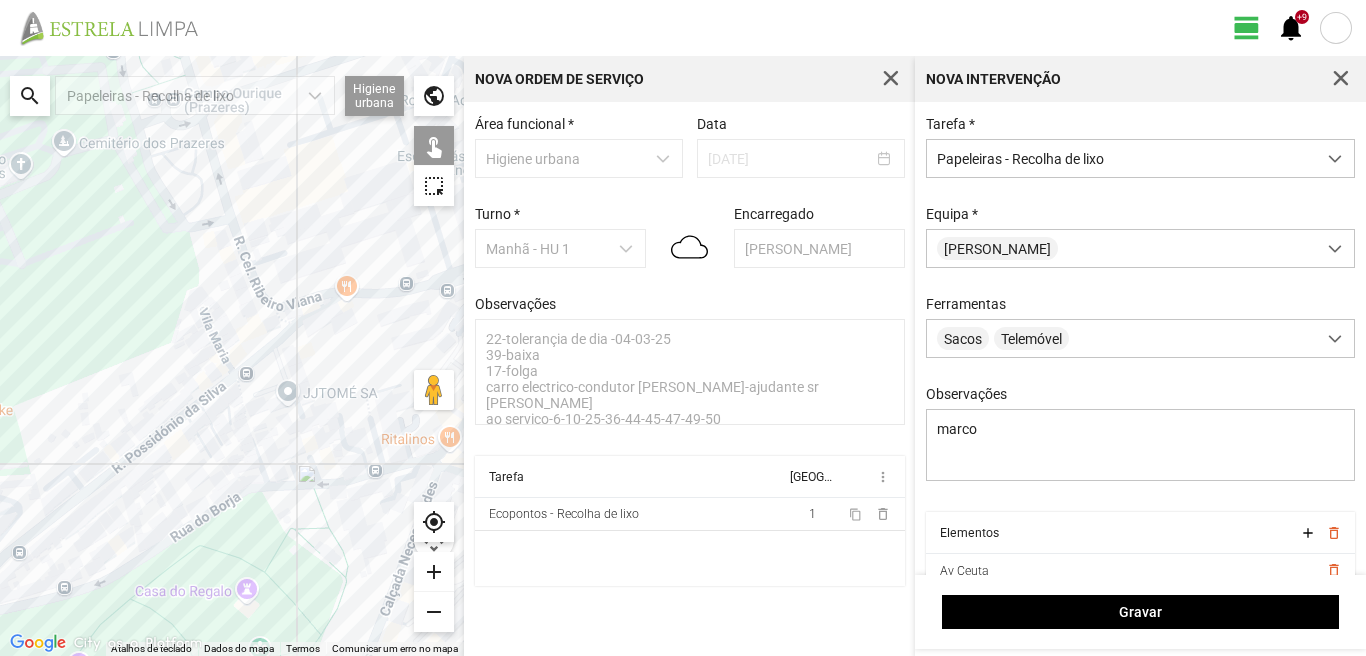 click on "Para navegar, prima as teclas de seta." 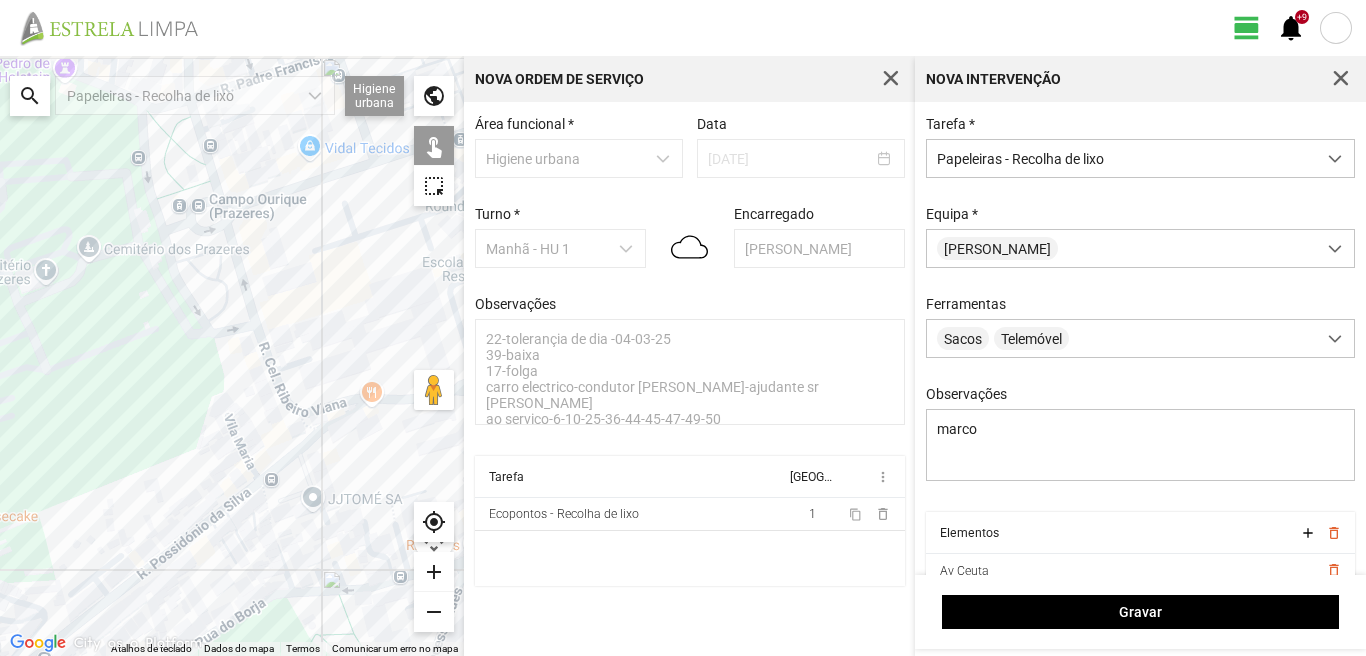 drag, startPoint x: 208, startPoint y: 246, endPoint x: 242, endPoint y: 406, distance: 163.57262 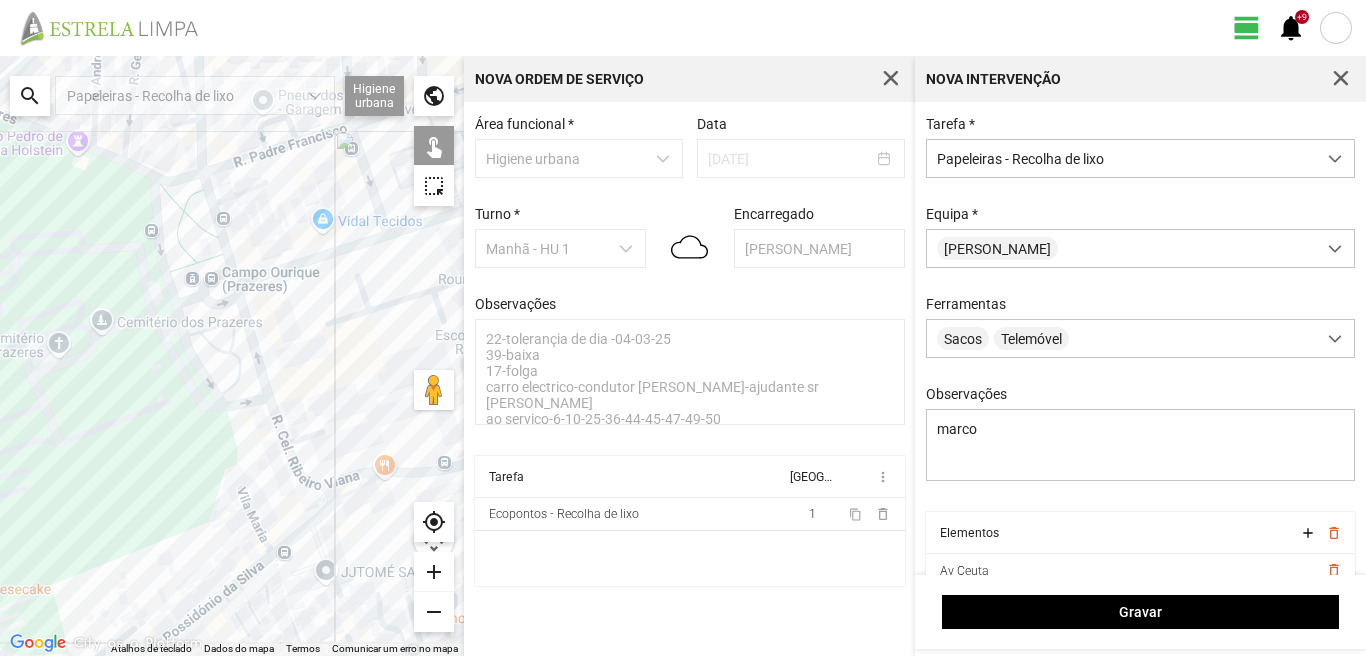 click on "Para navegar, prima as teclas de seta." 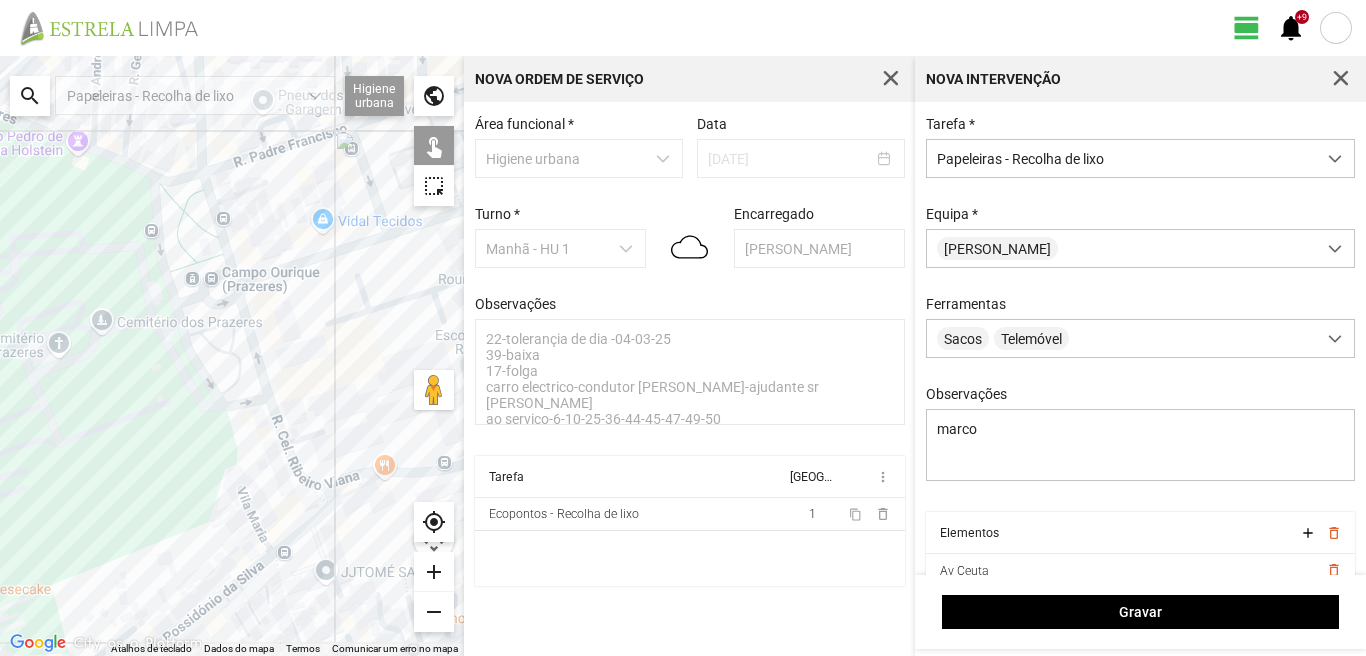 click on "Para navegar, prima as teclas de seta." 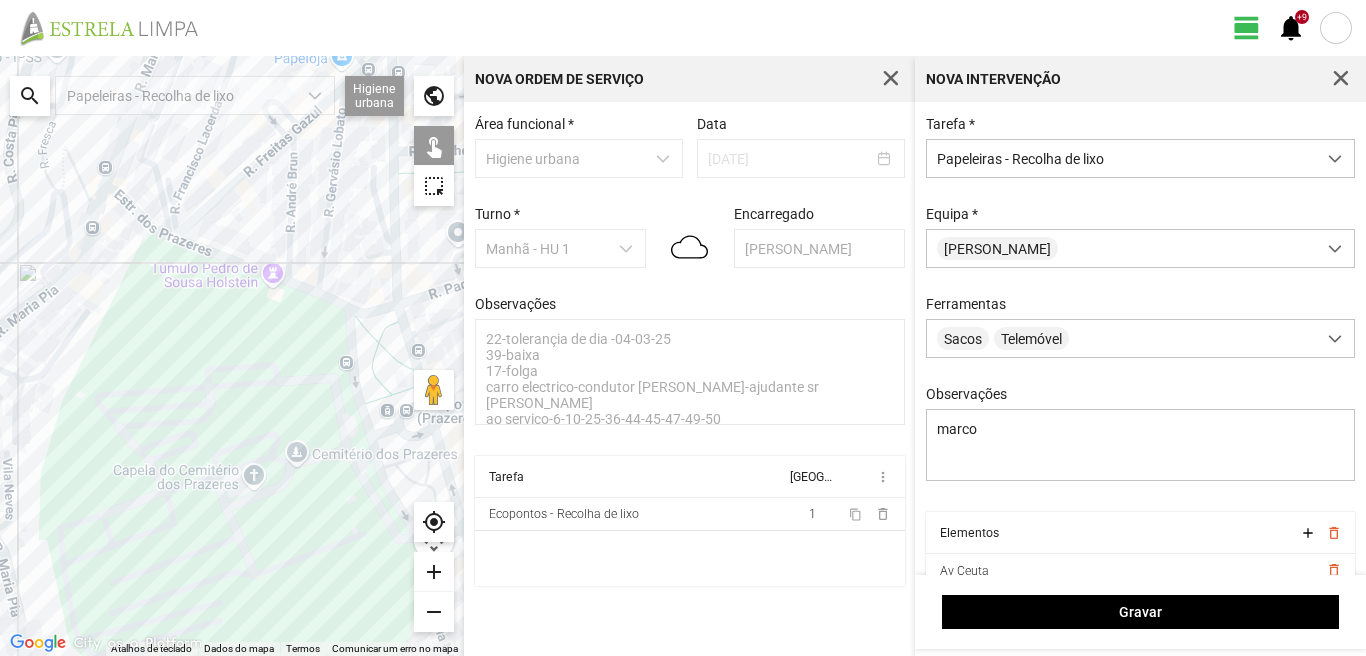 drag, startPoint x: 34, startPoint y: 299, endPoint x: 243, endPoint y: 462, distance: 265.04718 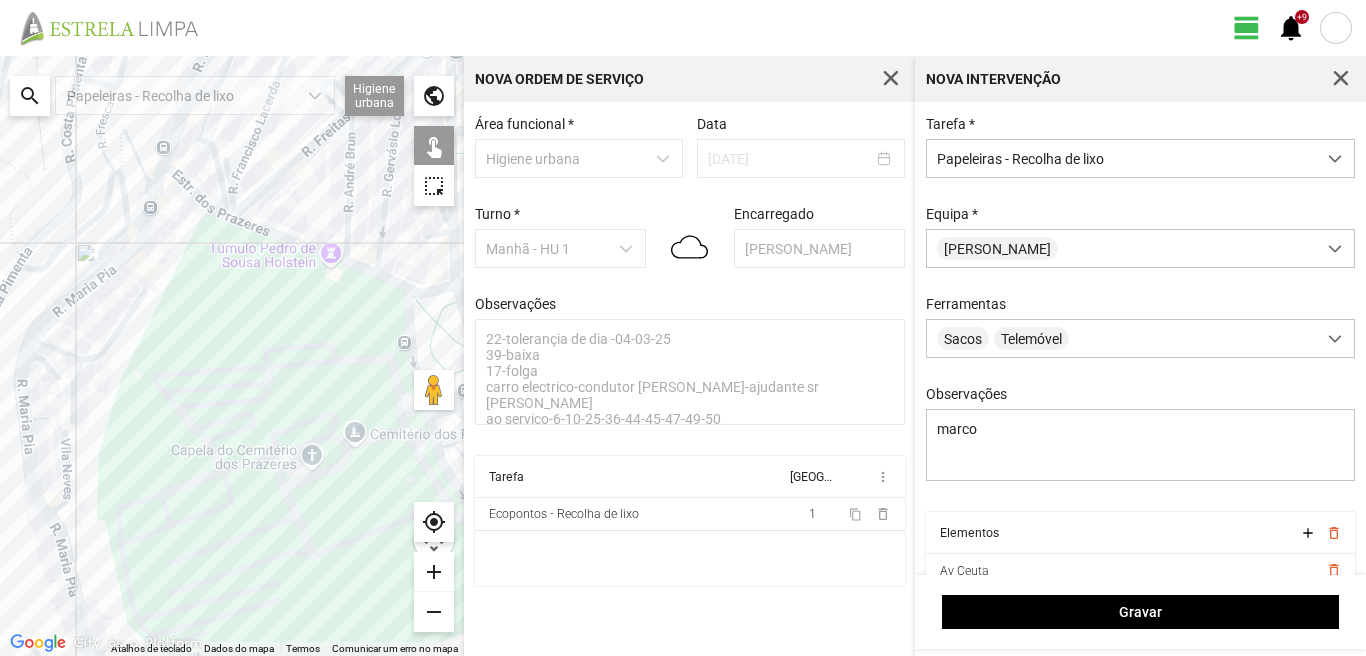 drag, startPoint x: 171, startPoint y: 561, endPoint x: 193, endPoint y: 337, distance: 225.07776 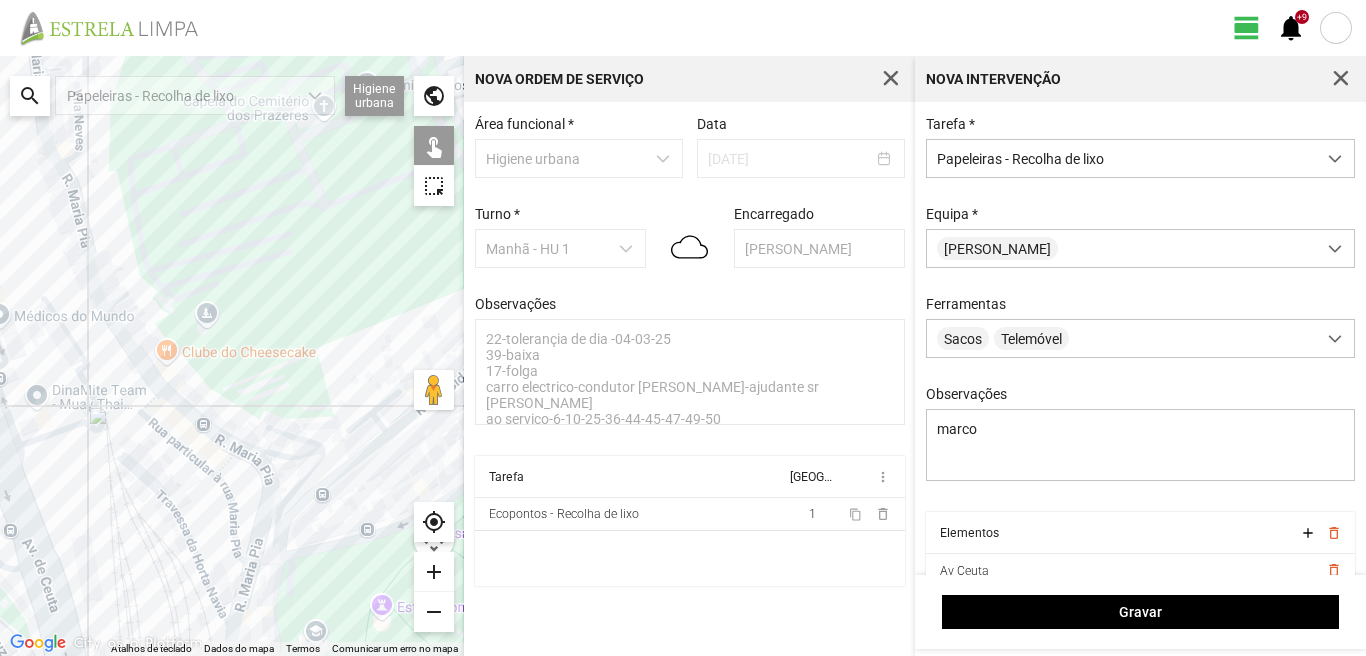 drag, startPoint x: 275, startPoint y: 449, endPoint x: 222, endPoint y: 311, distance: 147.8276 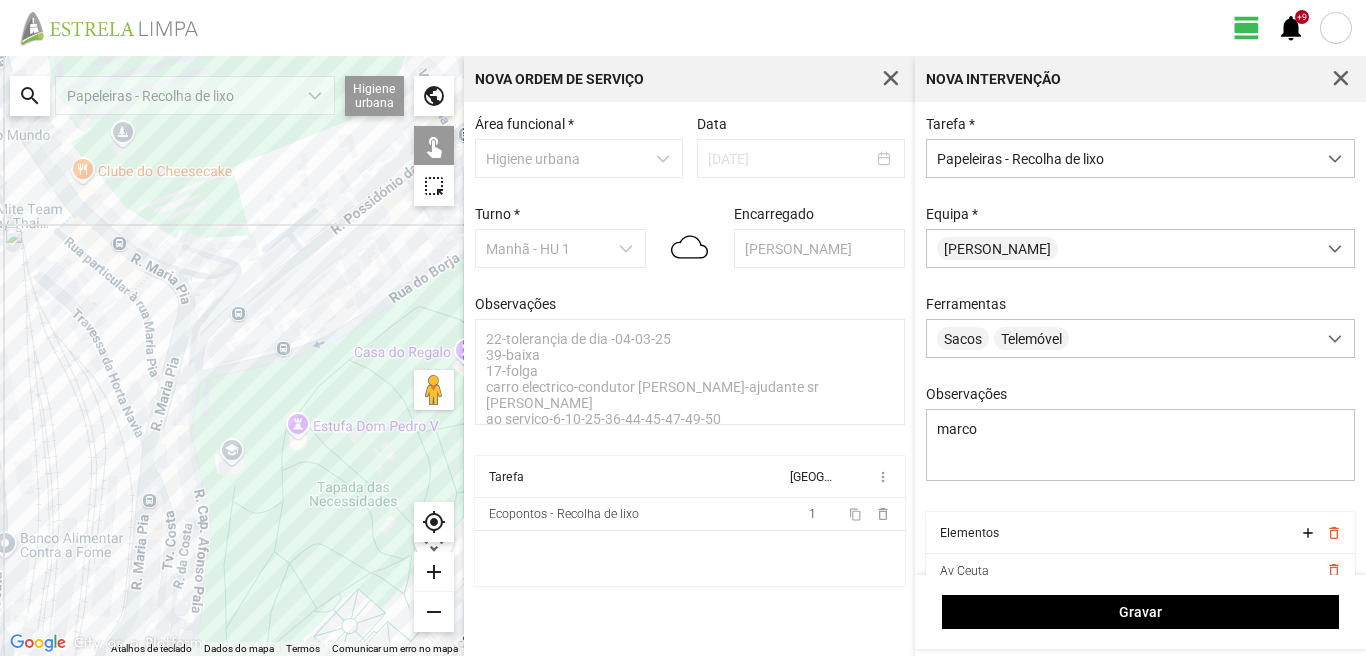 drag, startPoint x: 280, startPoint y: 430, endPoint x: 226, endPoint y: 323, distance: 119.85408 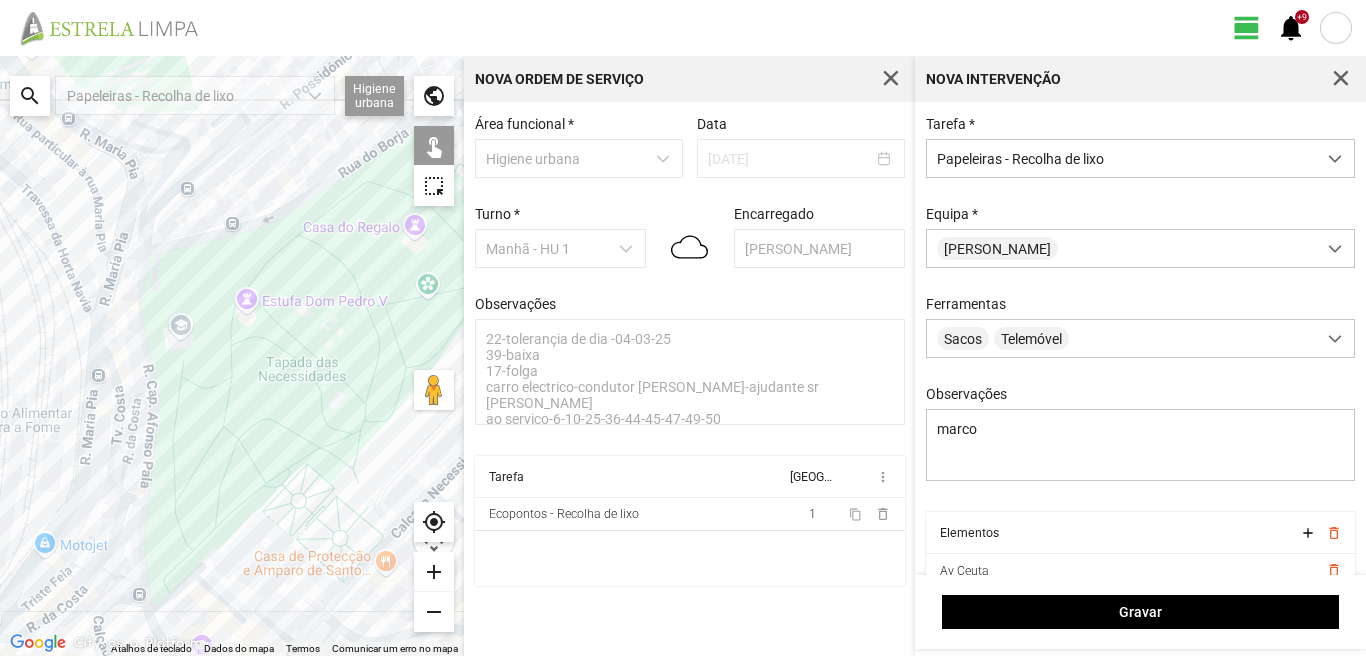 click on "Para navegar, prima as teclas de seta." 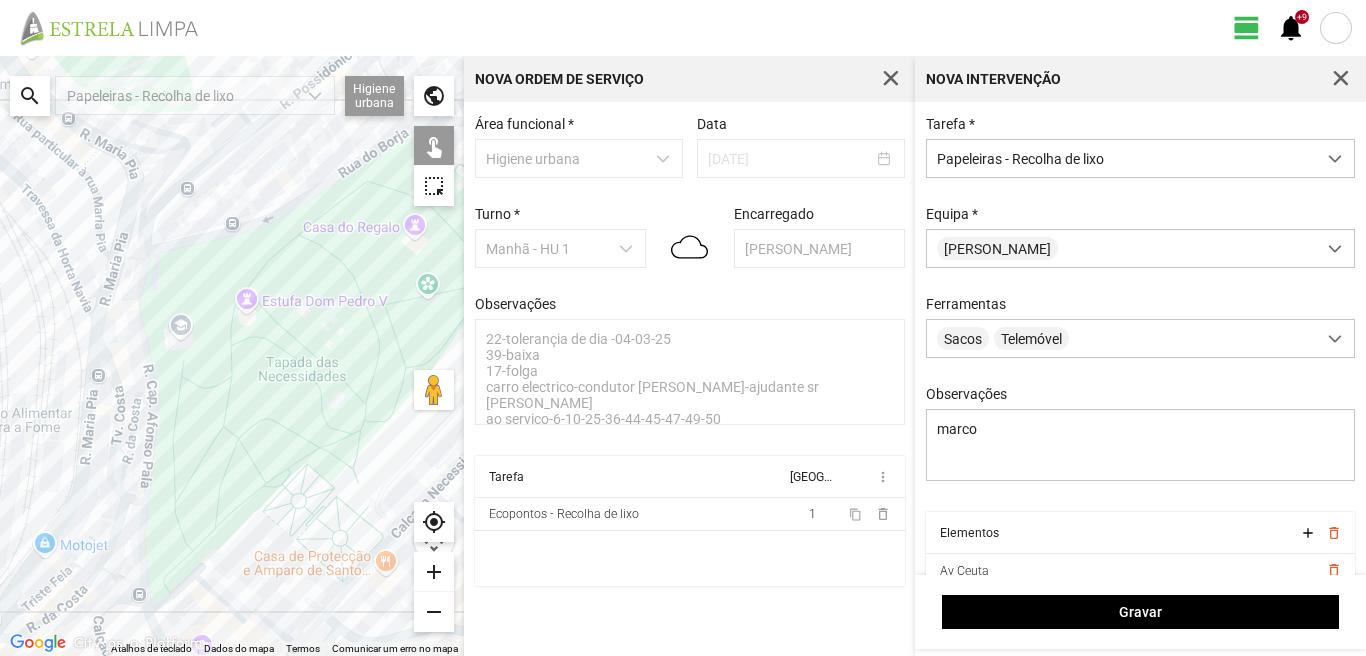 click on "Para navegar, prima as teclas de seta." 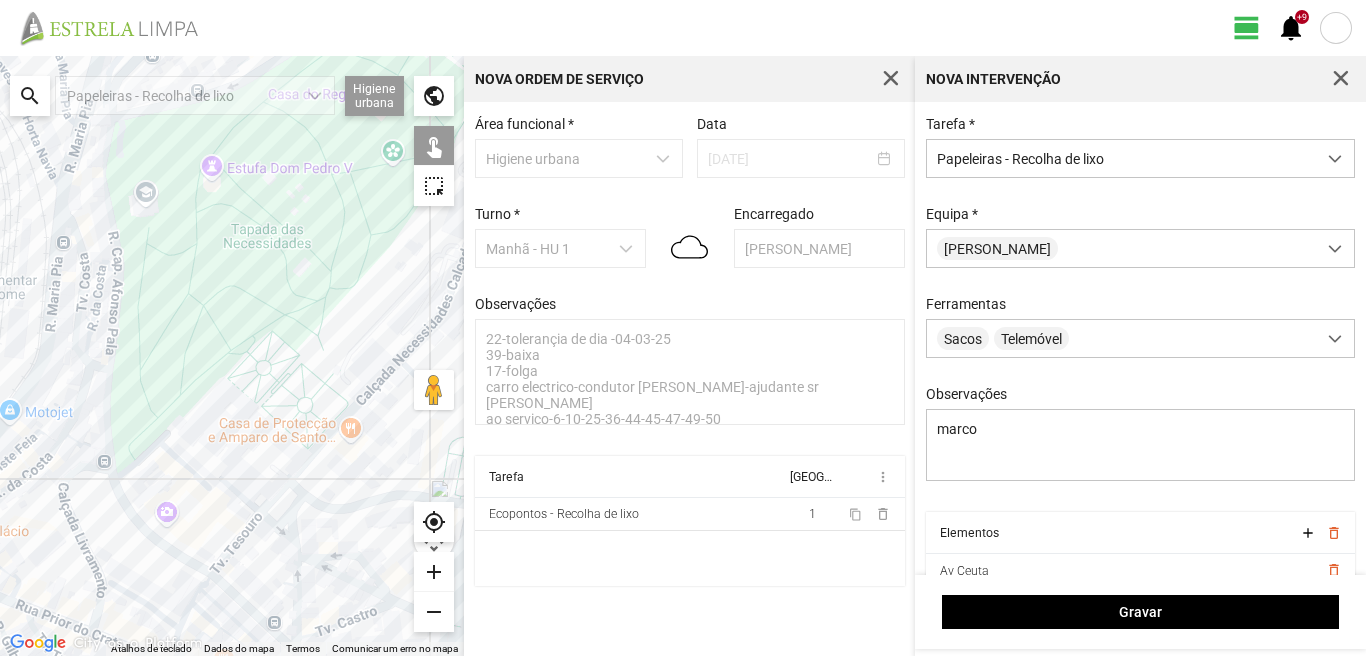drag, startPoint x: 269, startPoint y: 503, endPoint x: 228, endPoint y: 359, distance: 149.72308 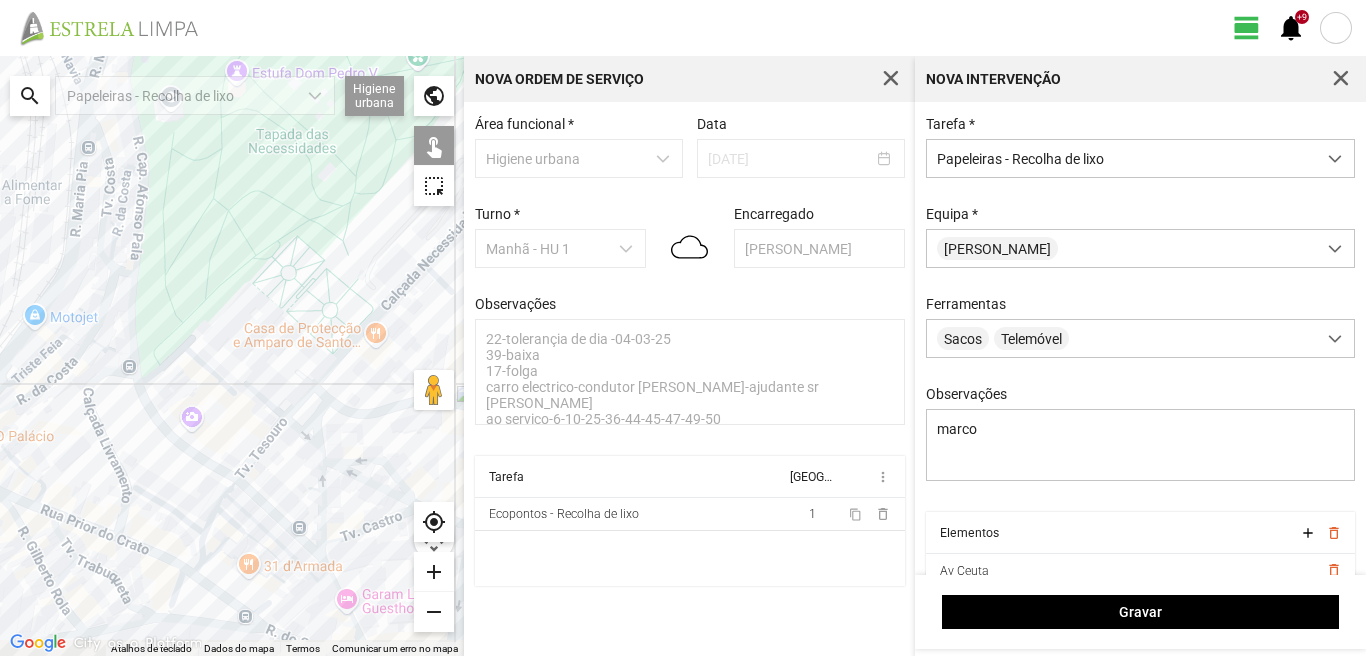 drag, startPoint x: 206, startPoint y: 490, endPoint x: 236, endPoint y: 393, distance: 101.53325 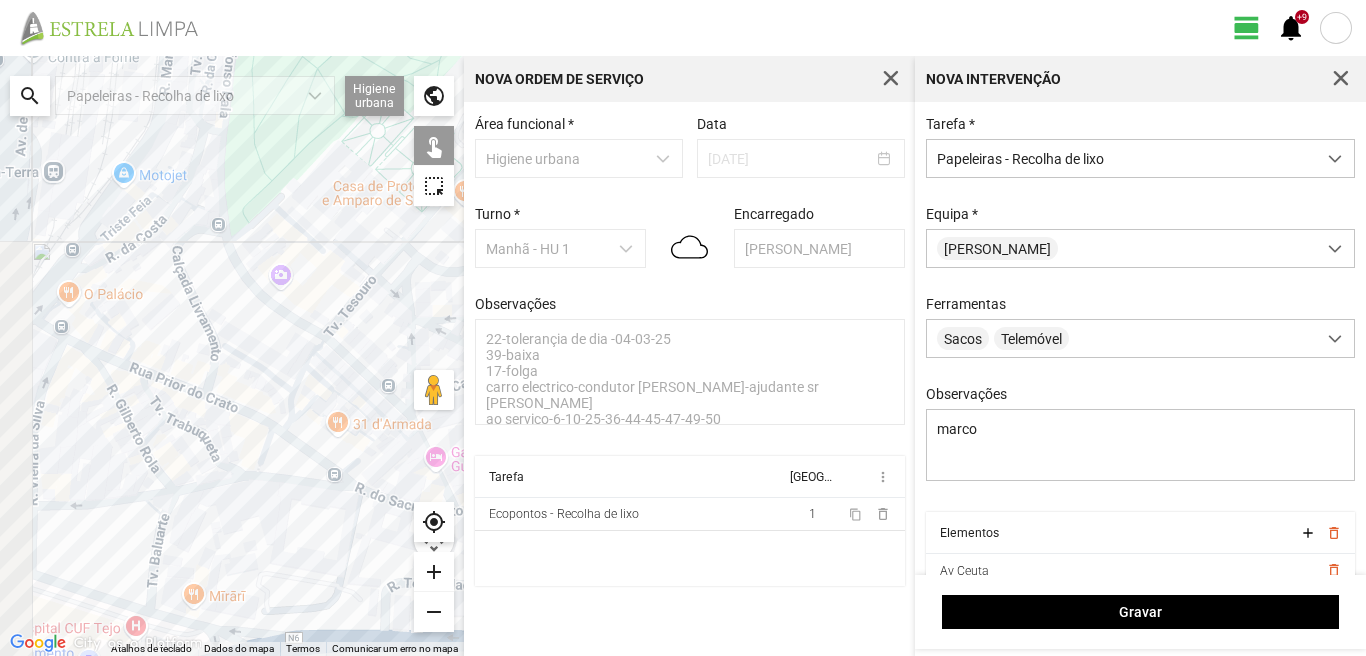 drag, startPoint x: 103, startPoint y: 494, endPoint x: 184, endPoint y: 382, distance: 138.22084 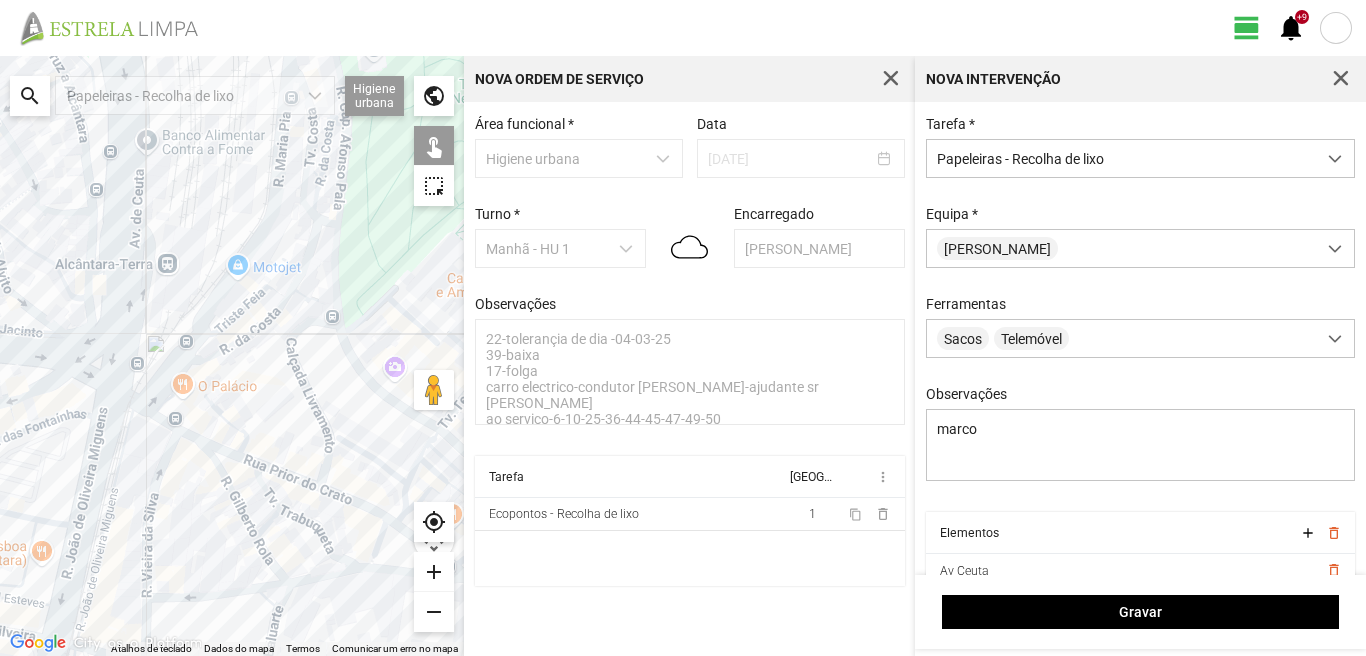 drag, startPoint x: 136, startPoint y: 317, endPoint x: 241, endPoint y: 462, distance: 179.02513 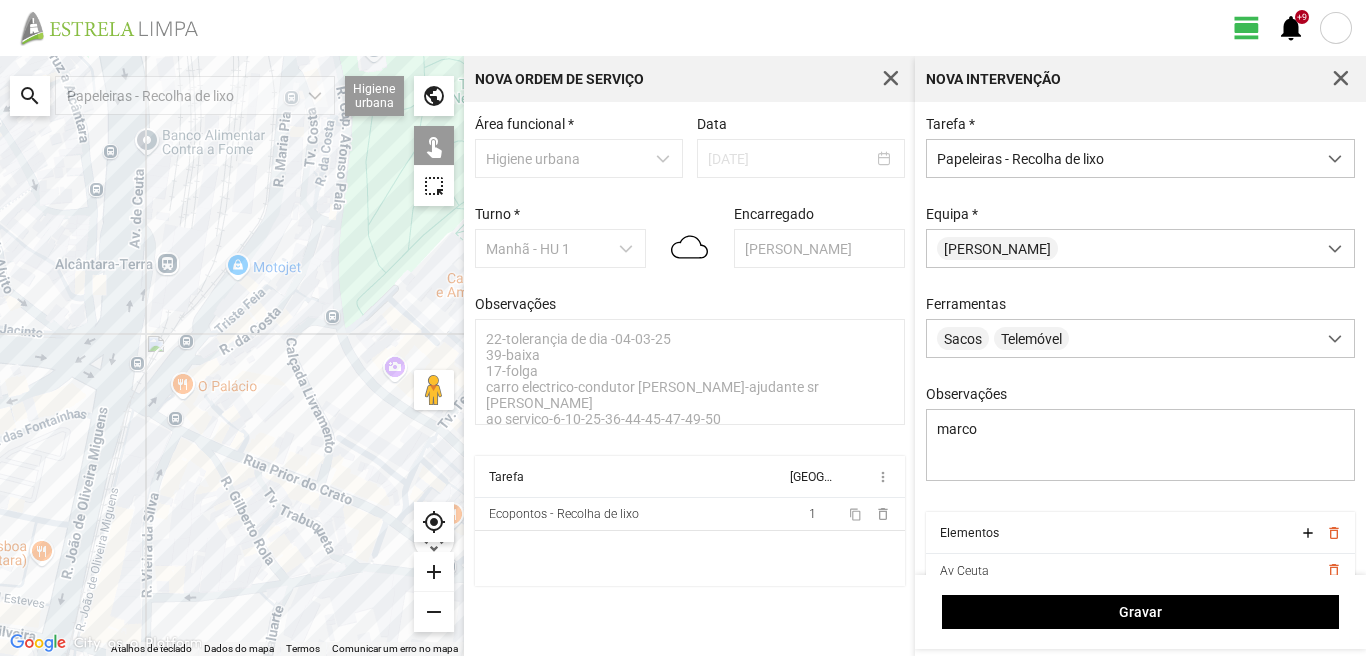 click on "Para navegar, prima as teclas de seta." 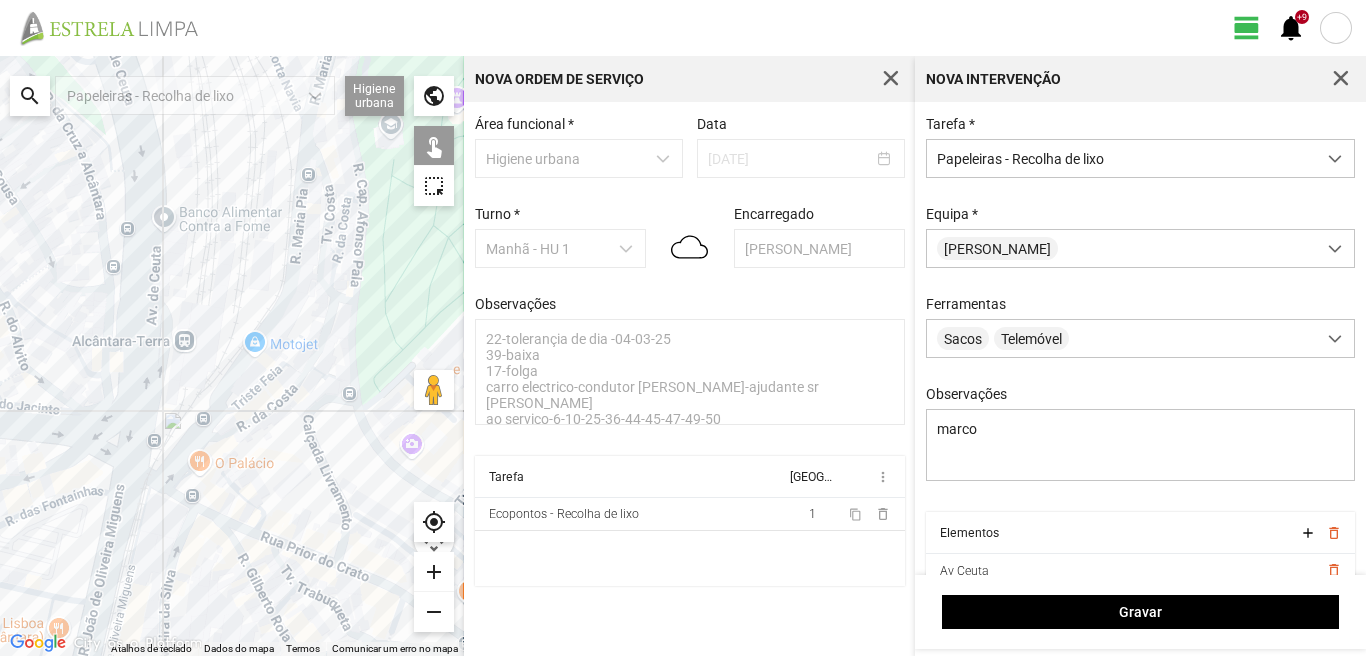 drag, startPoint x: 174, startPoint y: 362, endPoint x: 207, endPoint y: 453, distance: 96.79876 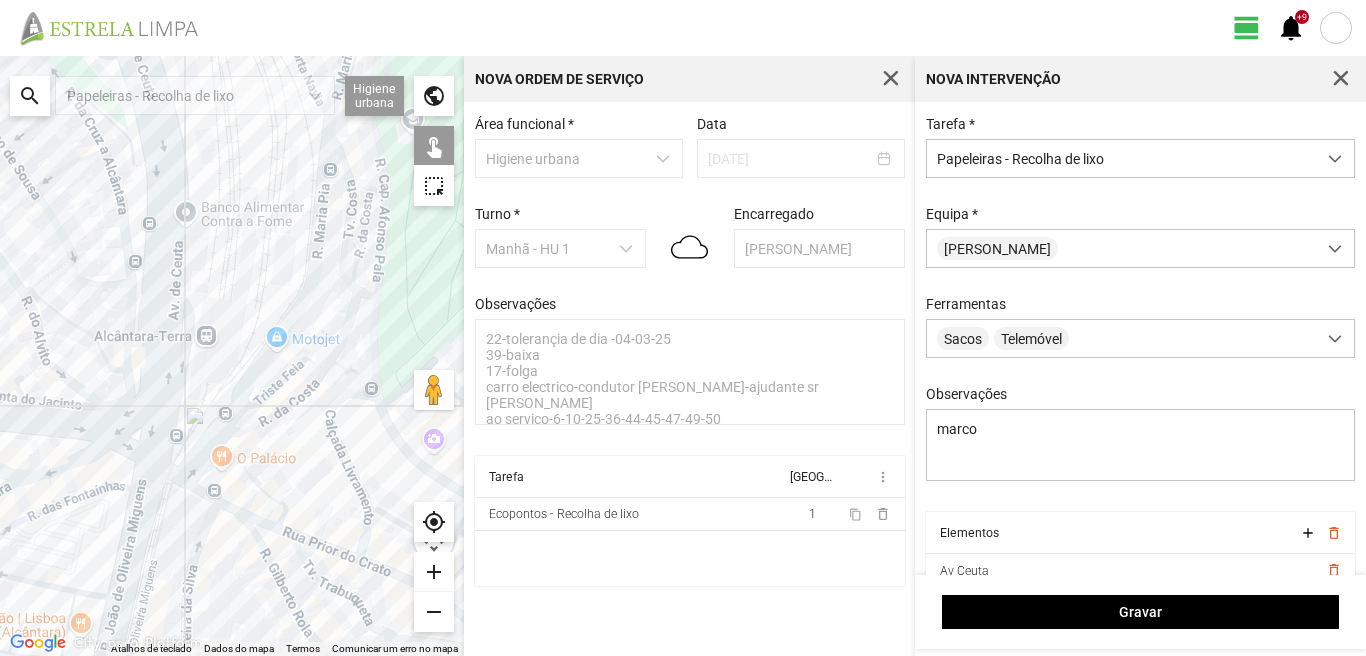 drag, startPoint x: 212, startPoint y: 604, endPoint x: 198, endPoint y: 489, distance: 115.84904 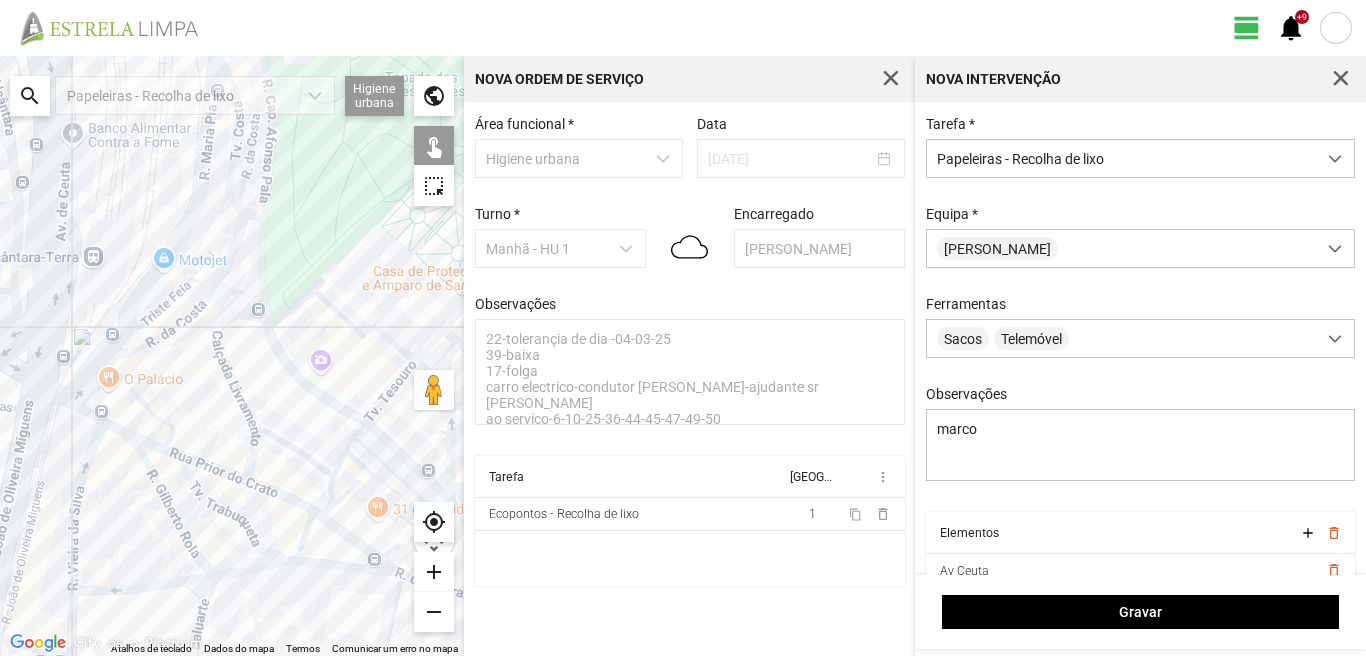 drag, startPoint x: 269, startPoint y: 533, endPoint x: 94, endPoint y: 542, distance: 175.23128 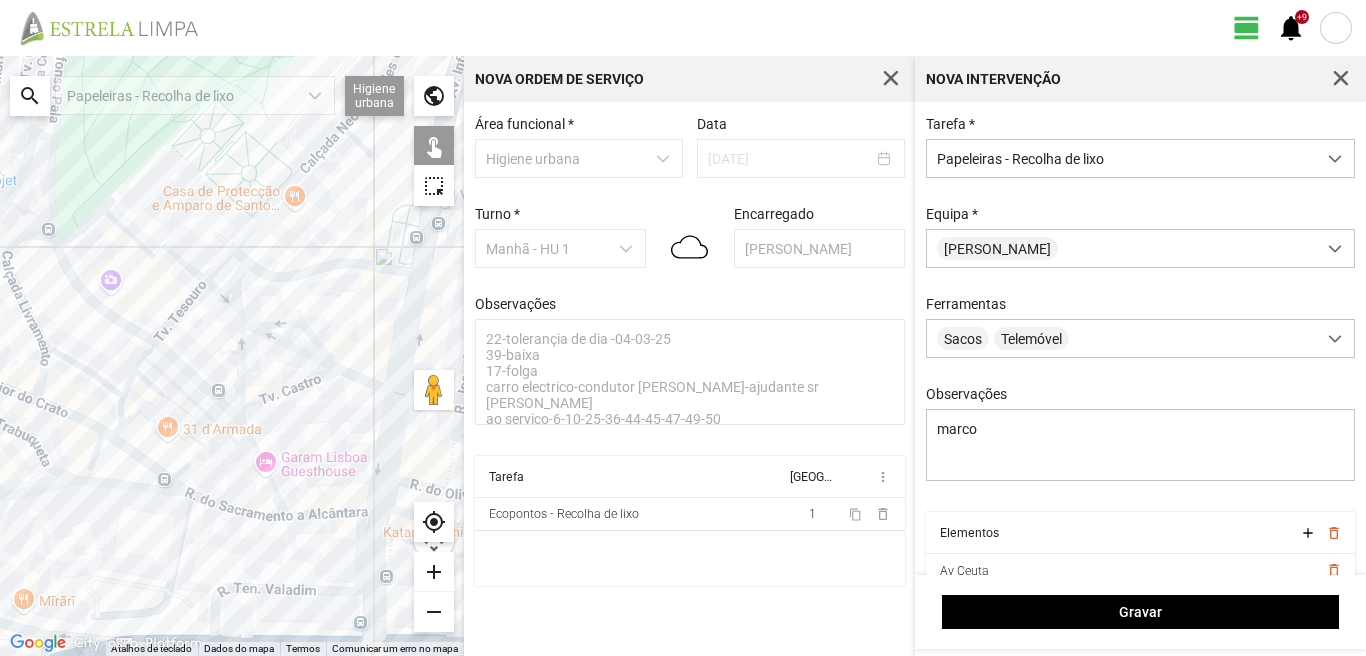 drag, startPoint x: 216, startPoint y: 524, endPoint x: 119, endPoint y: 429, distance: 135.77187 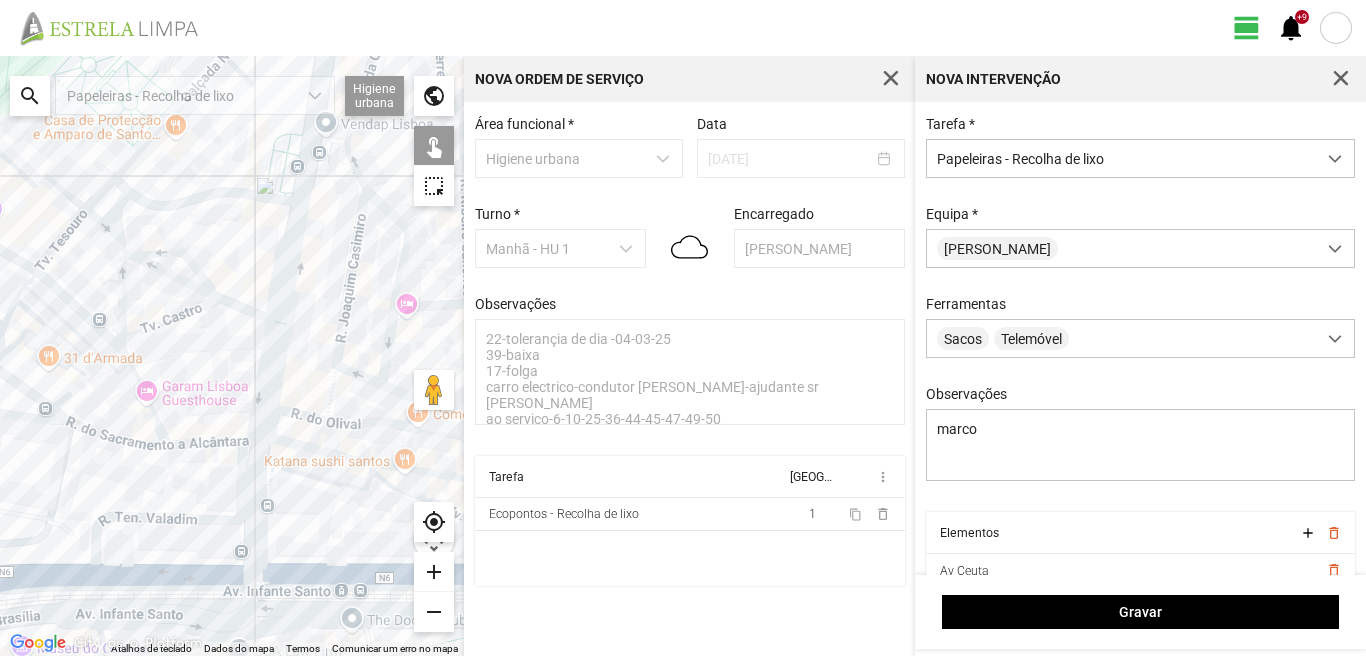 click on "Para navegar, prima as teclas de seta." 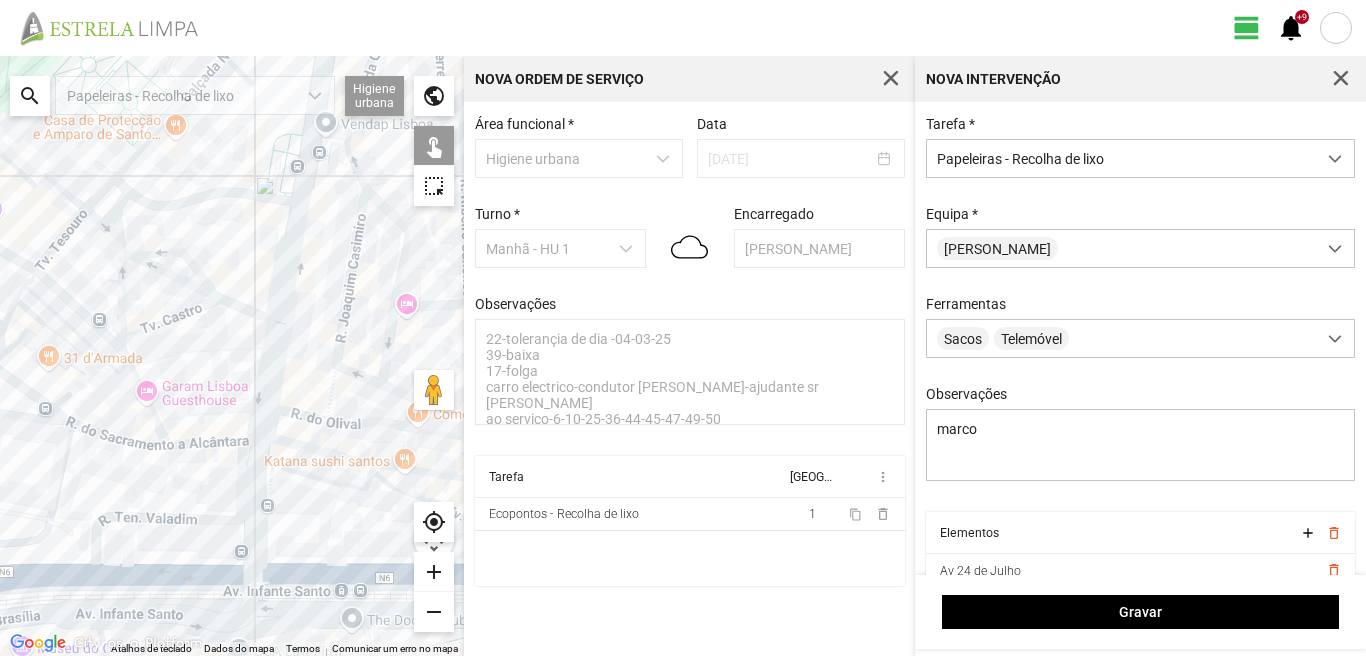click on "Para navegar, prima as teclas de seta." 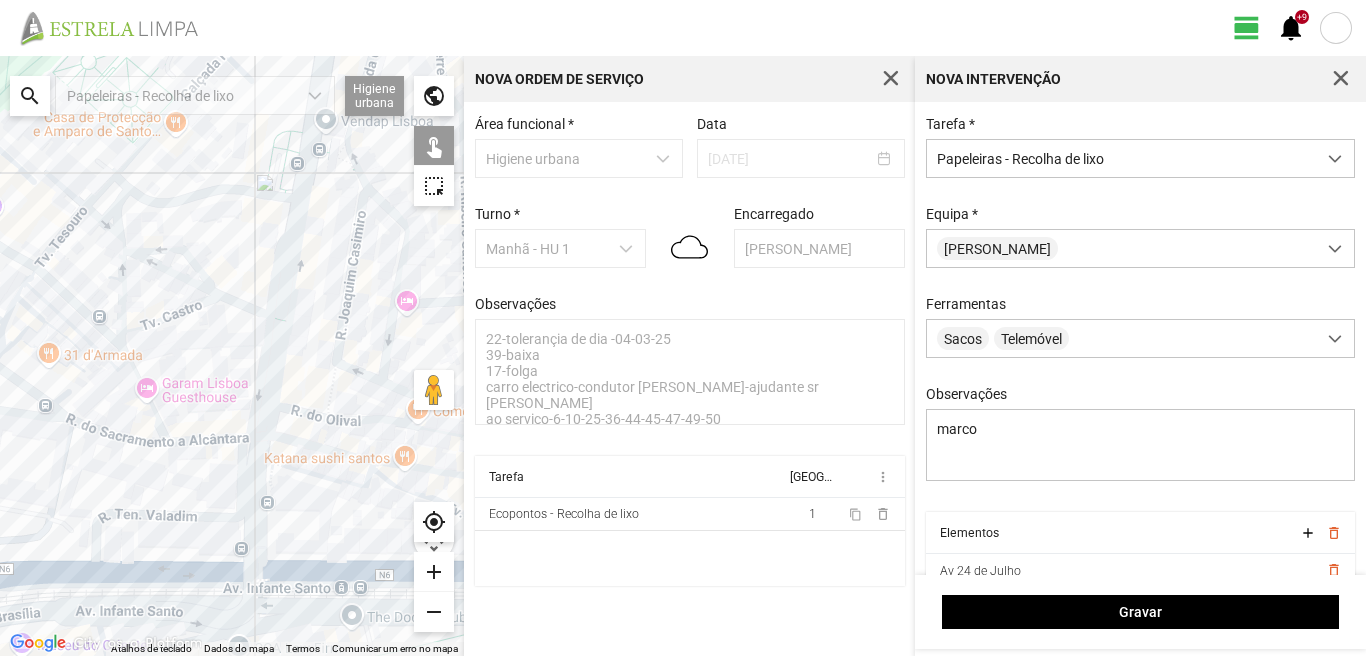 drag, startPoint x: 331, startPoint y: 604, endPoint x: 330, endPoint y: 570, distance: 34.0147 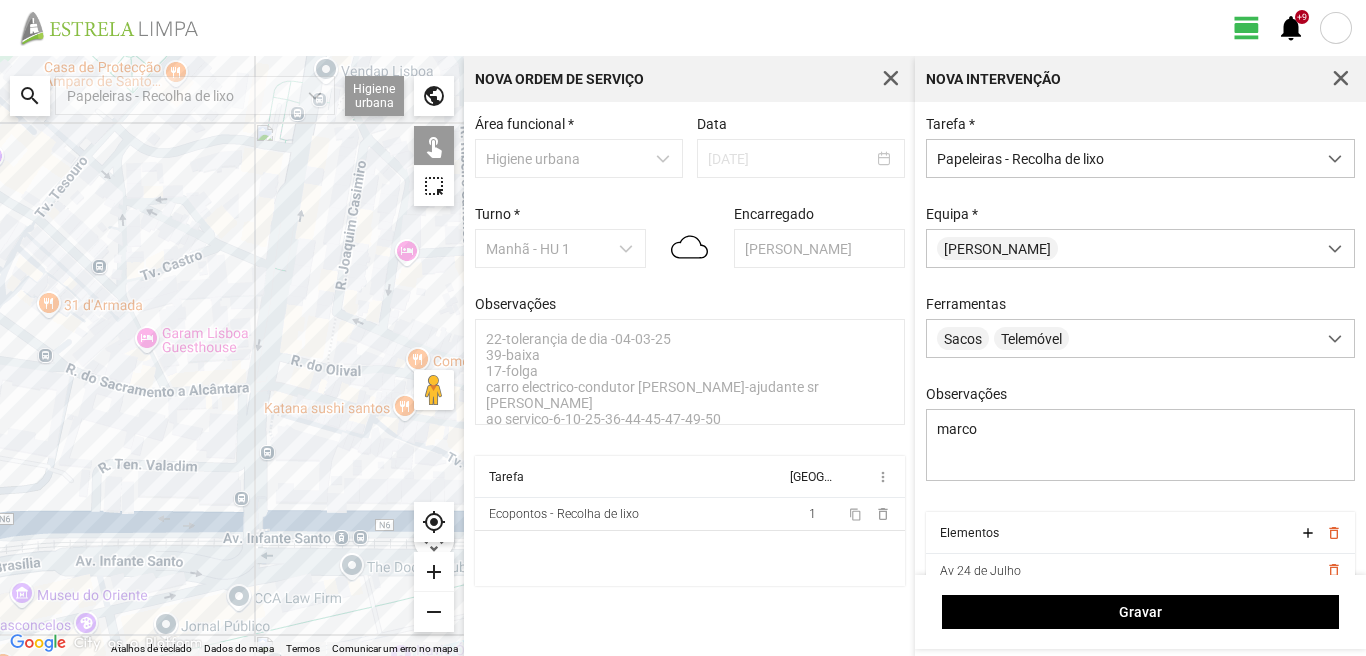 drag, startPoint x: 324, startPoint y: 502, endPoint x: 325, endPoint y: 513, distance: 11.045361 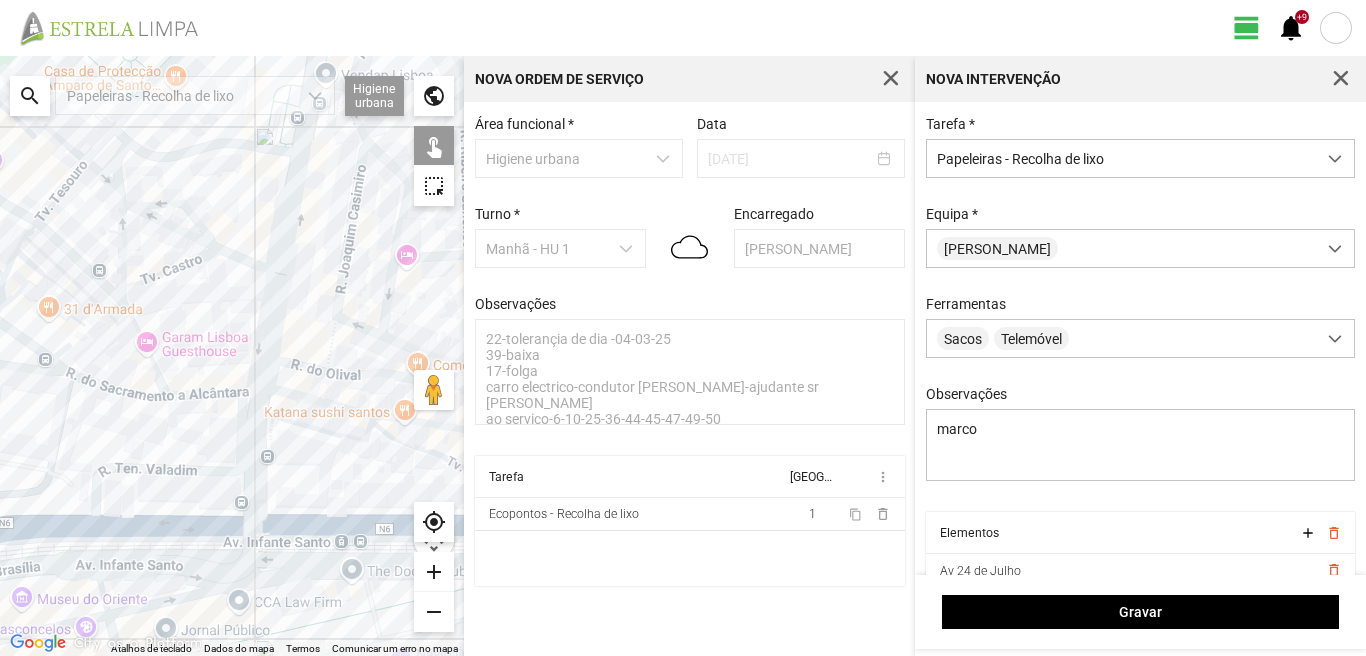 click on "Para navegar, prima as teclas de seta." 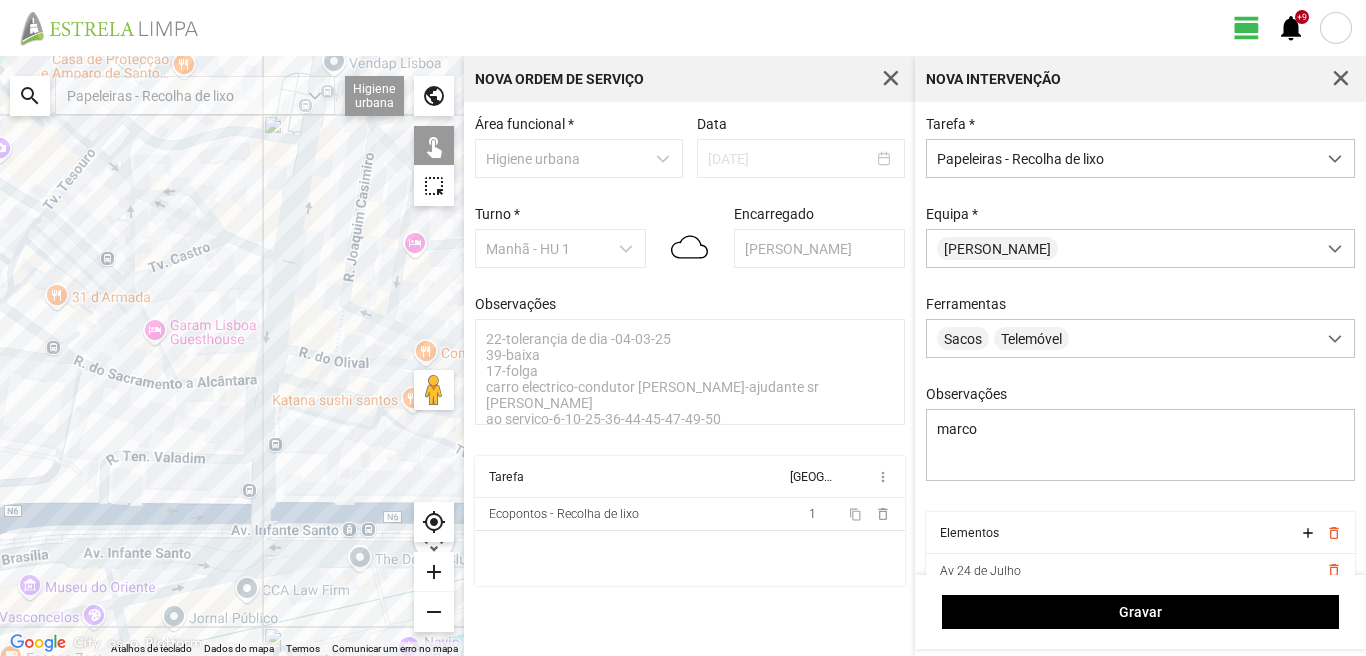 click on "Para navegar, prima as teclas de seta." 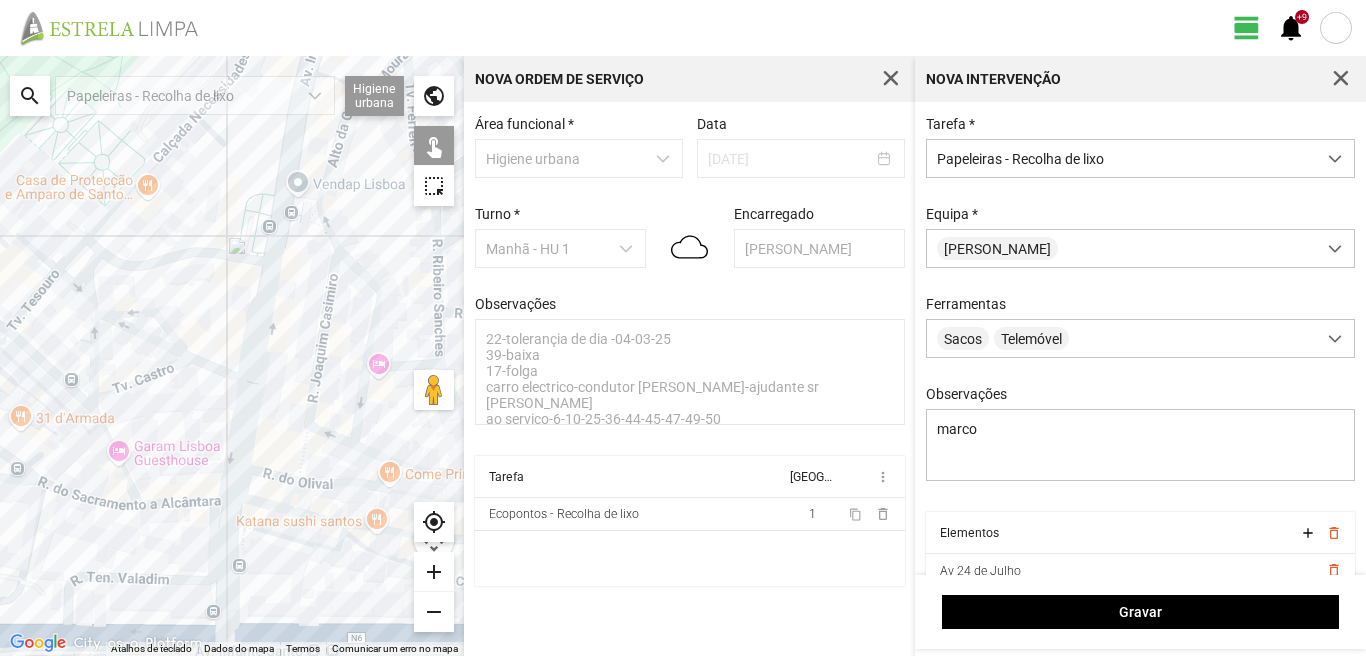 drag, startPoint x: 337, startPoint y: 405, endPoint x: 286, endPoint y: 557, distance: 160.32779 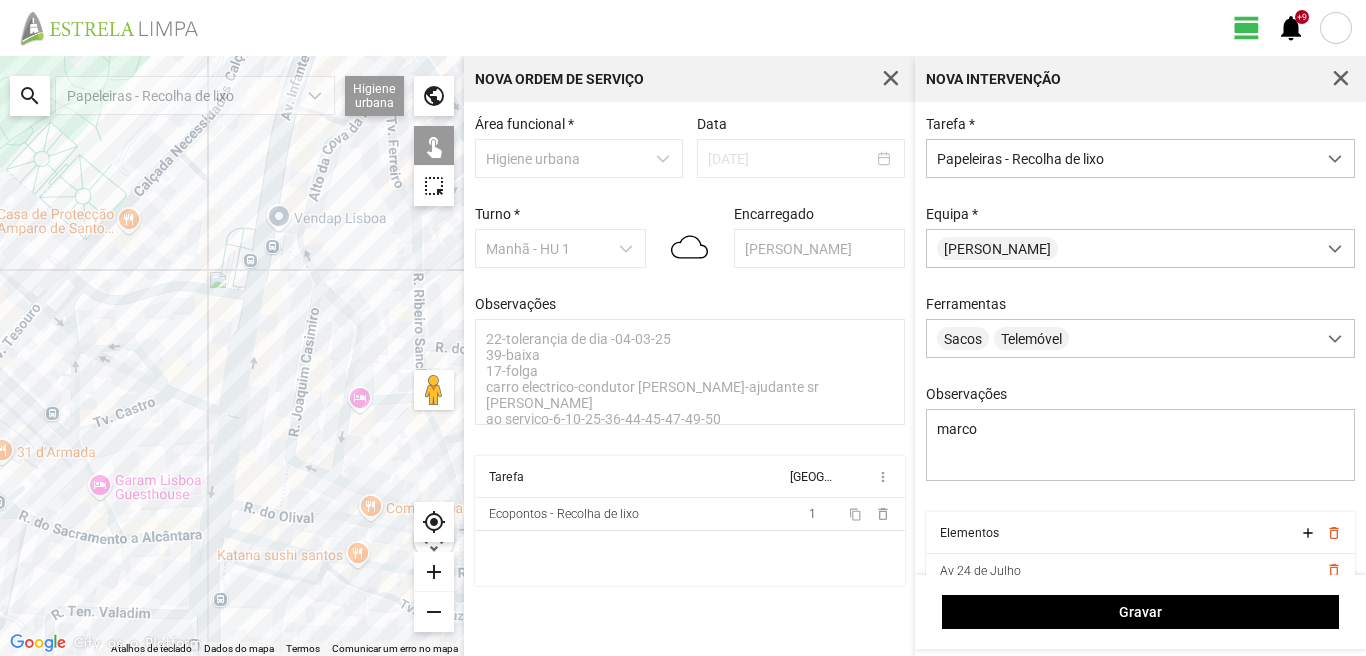 click on "Para navegar, prima as teclas de seta." 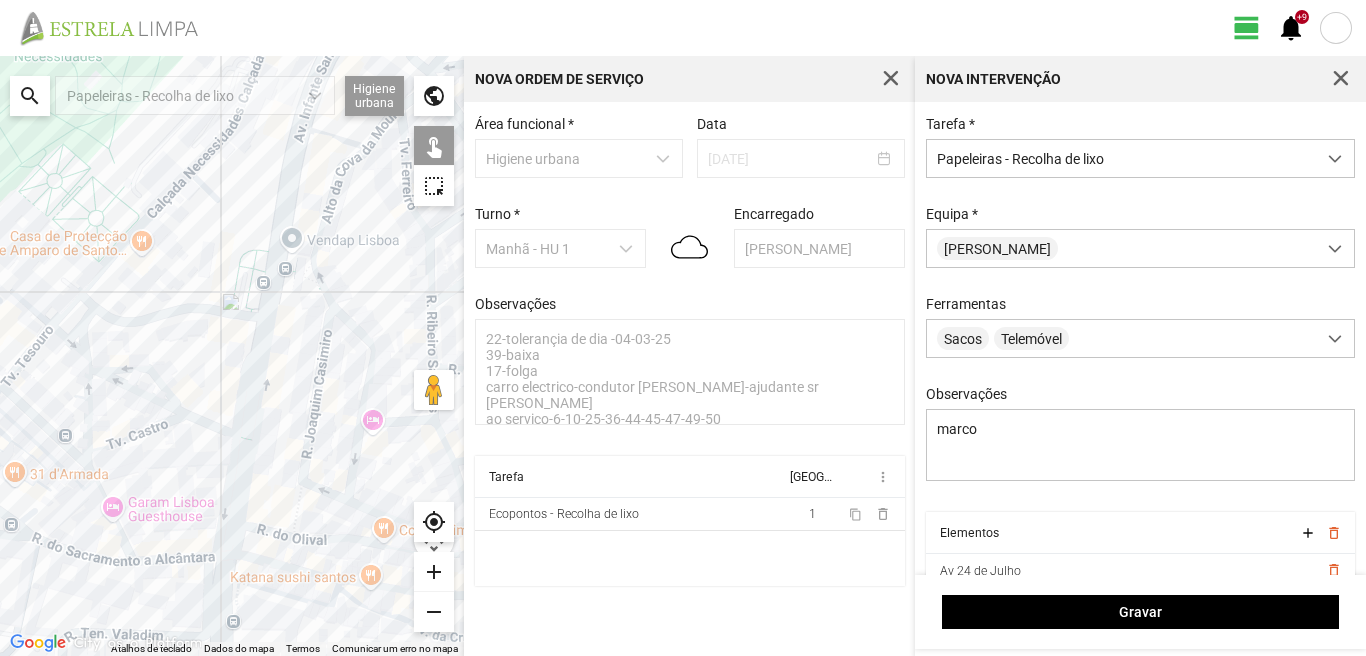 drag, startPoint x: 263, startPoint y: 368, endPoint x: 288, endPoint y: 436, distance: 72.44998 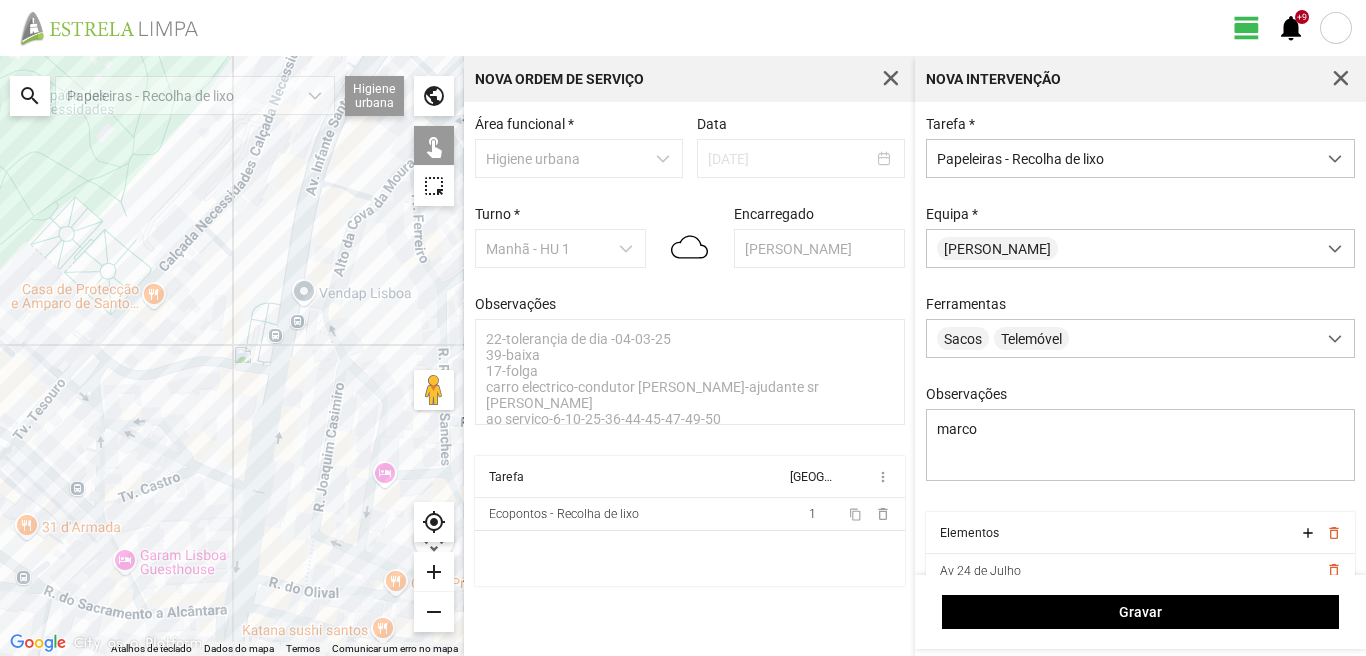 click on "Para navegar, prima as teclas de seta." 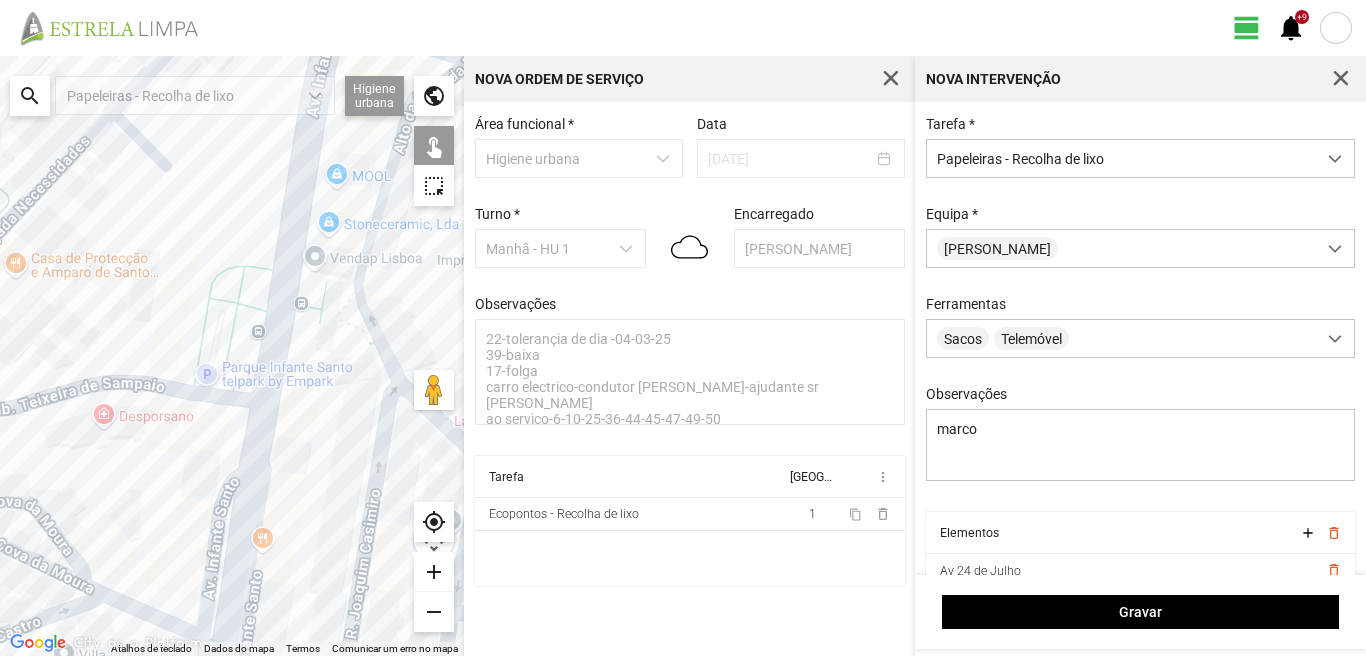 click on "Para navegar, prima as teclas de seta." 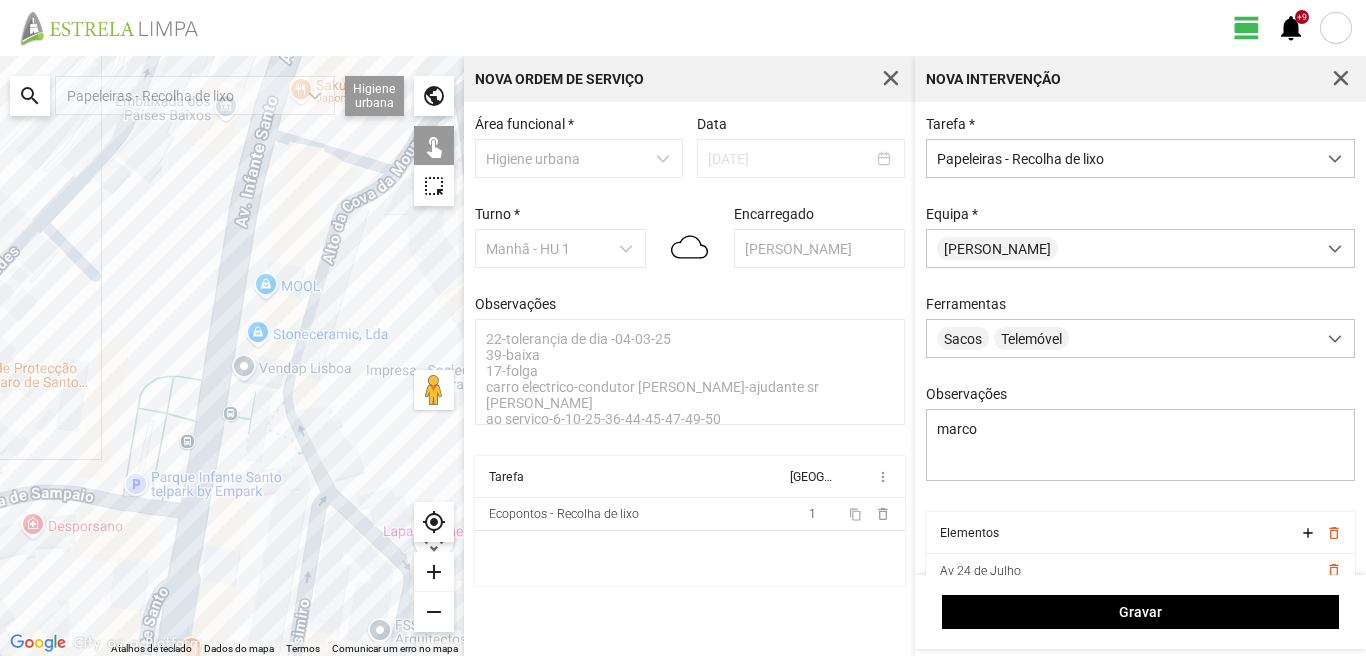 drag, startPoint x: 264, startPoint y: 289, endPoint x: 149, endPoint y: 460, distance: 206.0728 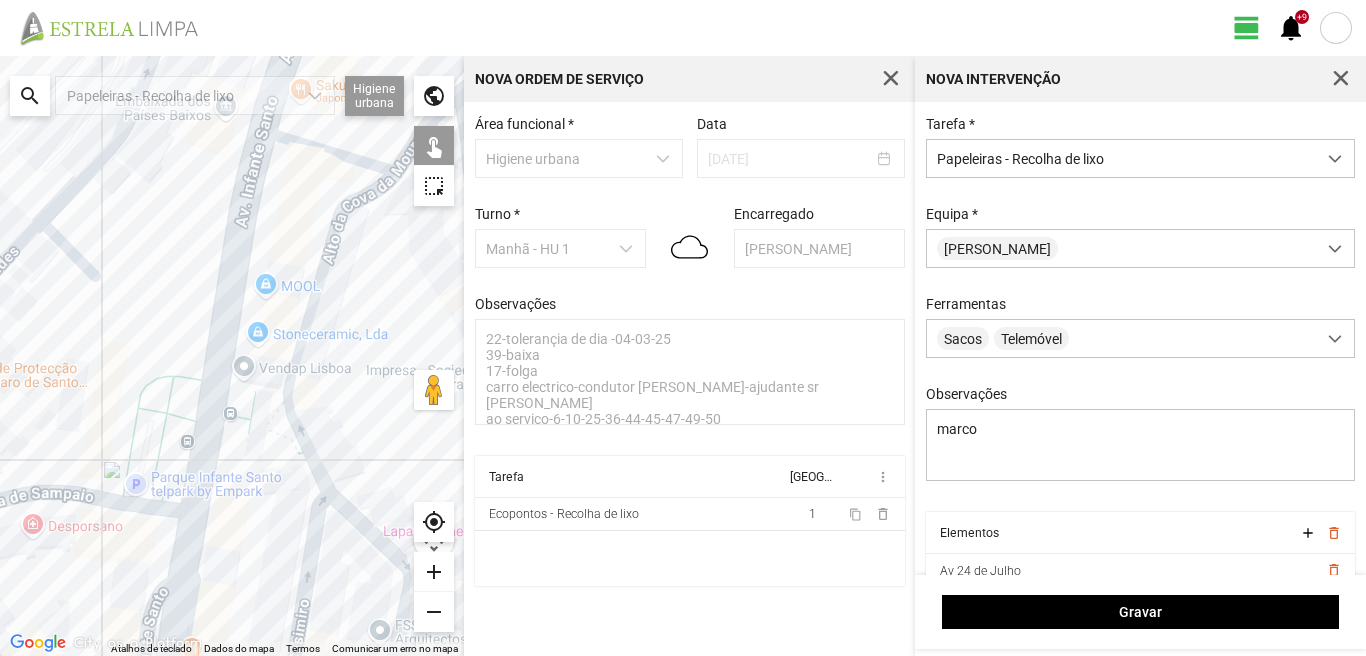 click on "Para navegar, prima as teclas de seta." 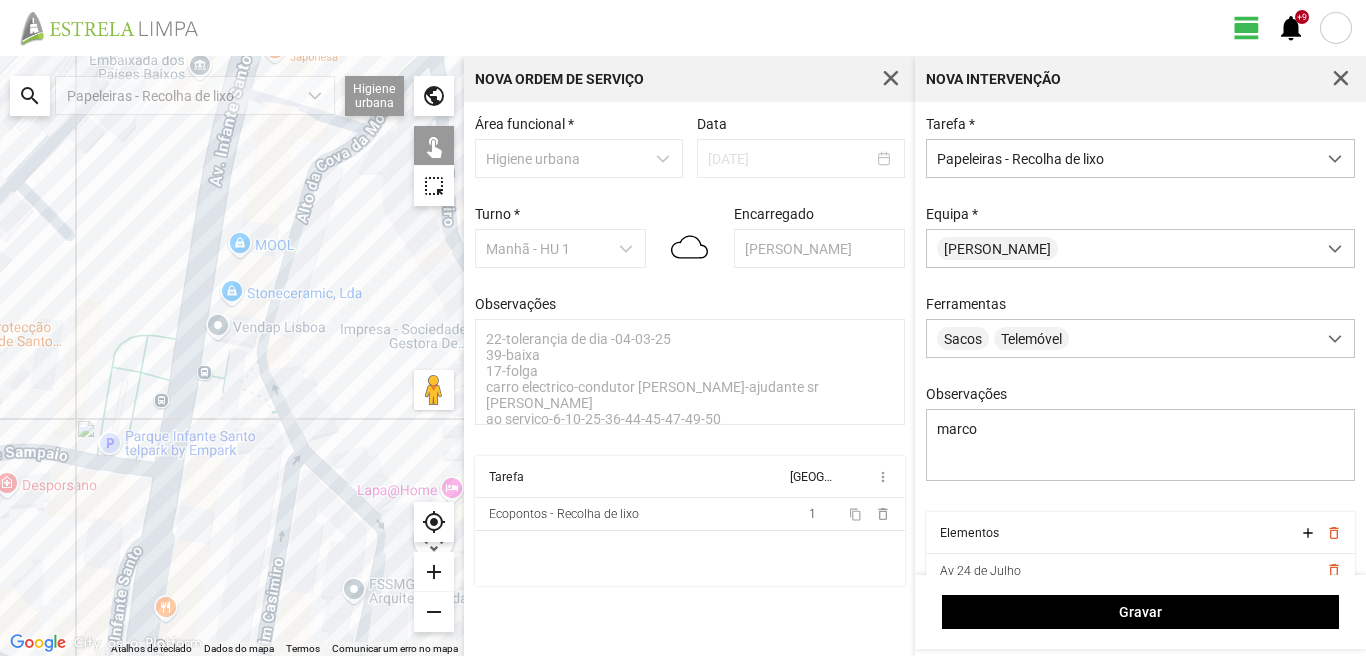 drag, startPoint x: 247, startPoint y: 543, endPoint x: 277, endPoint y: 411, distance: 135.36617 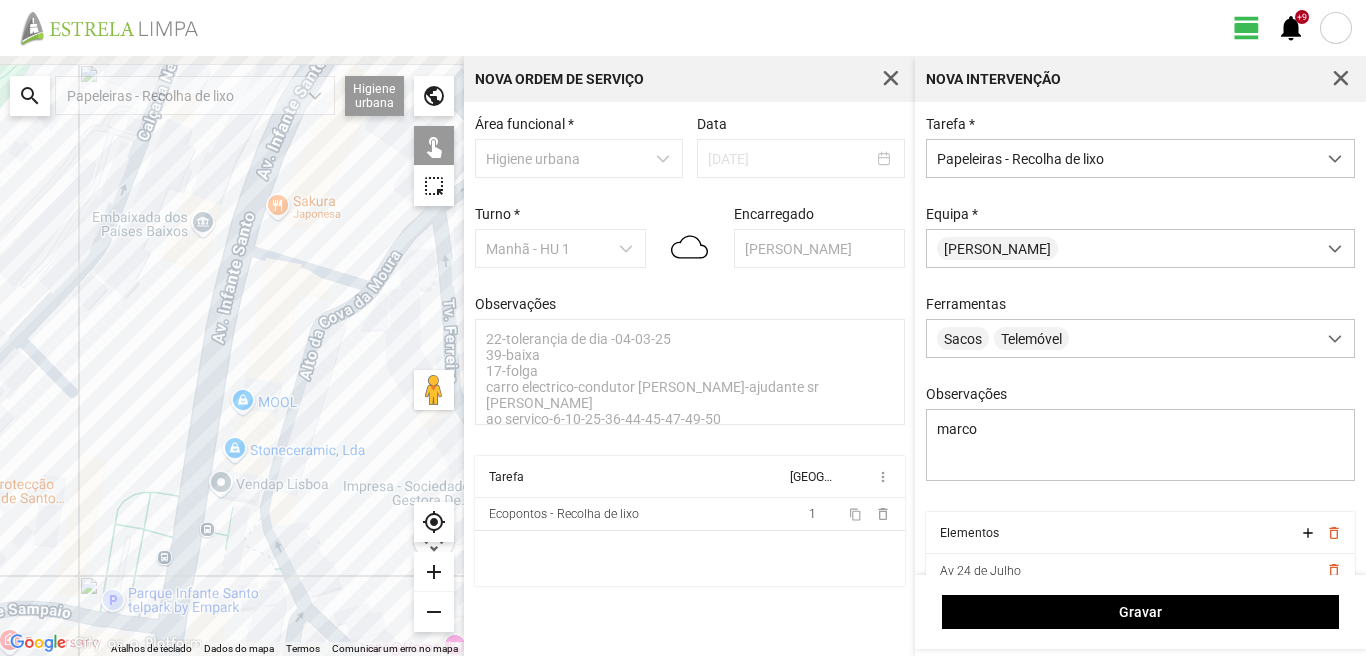 drag, startPoint x: 270, startPoint y: 537, endPoint x: 268, endPoint y: 600, distance: 63.03174 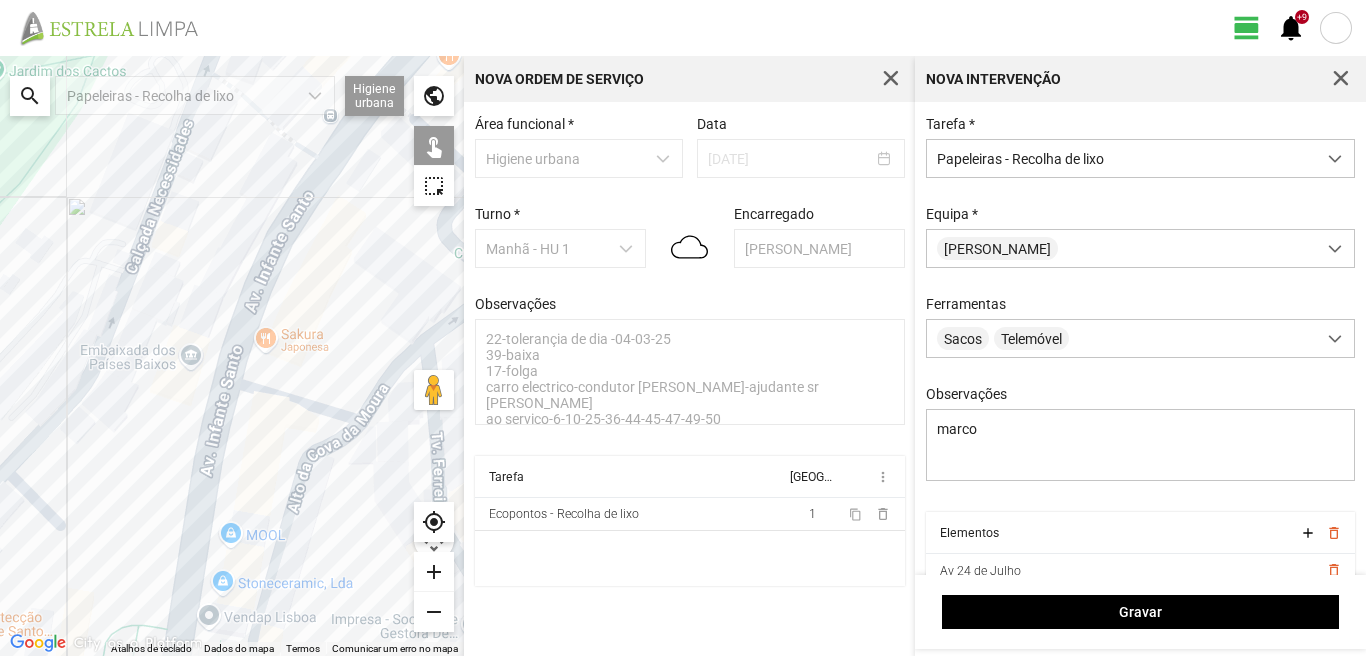 drag, startPoint x: 269, startPoint y: 524, endPoint x: 231, endPoint y: 608, distance: 92.19544 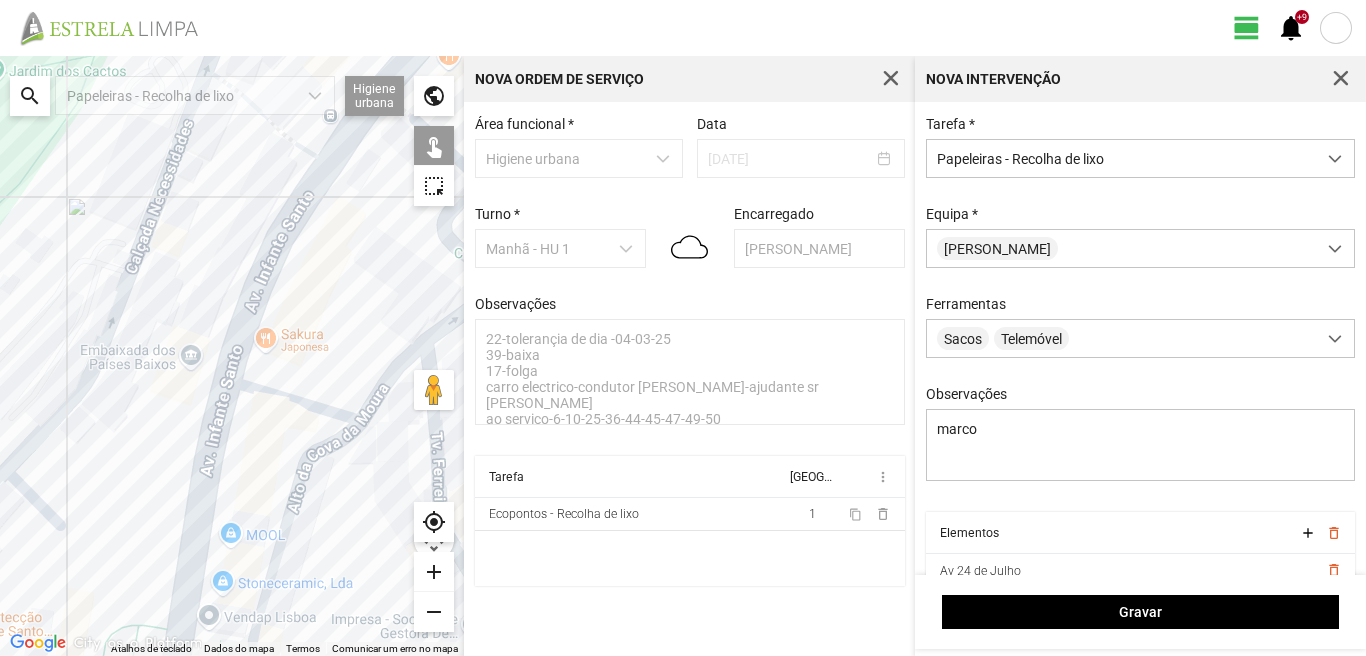 click on "Para navegar, prima as teclas de seta." 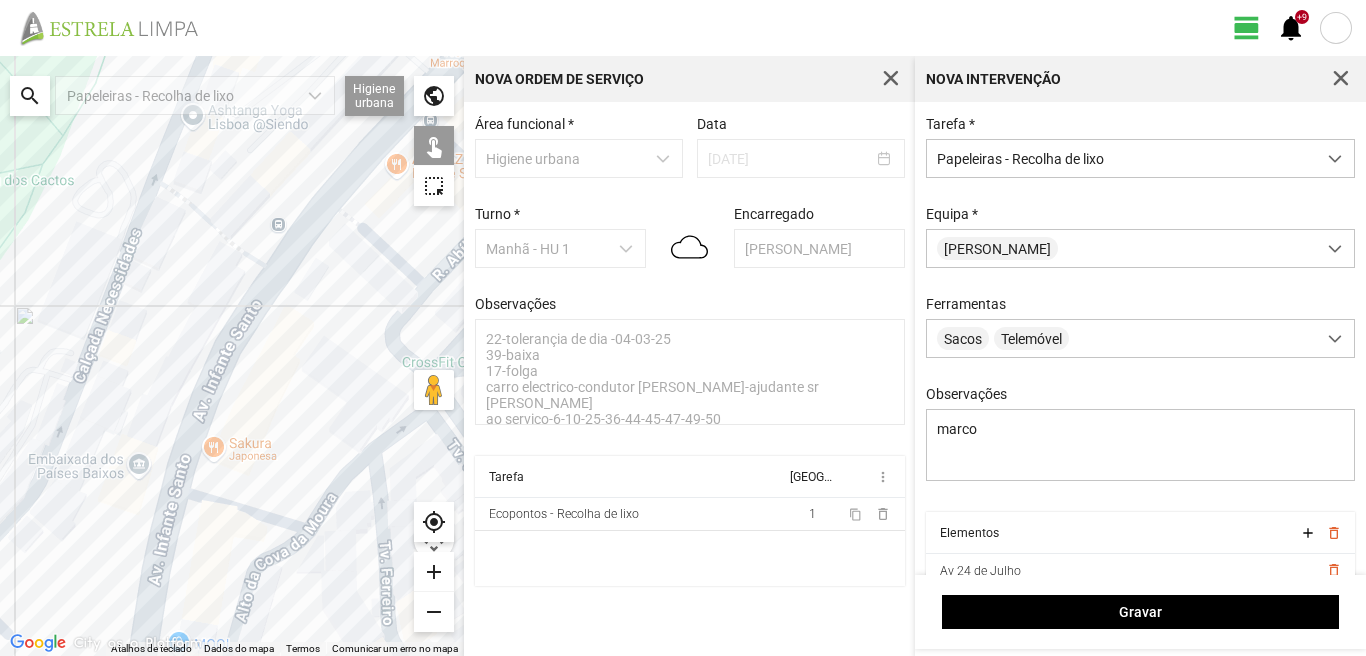 click on "Para navegar, prima as teclas de seta." 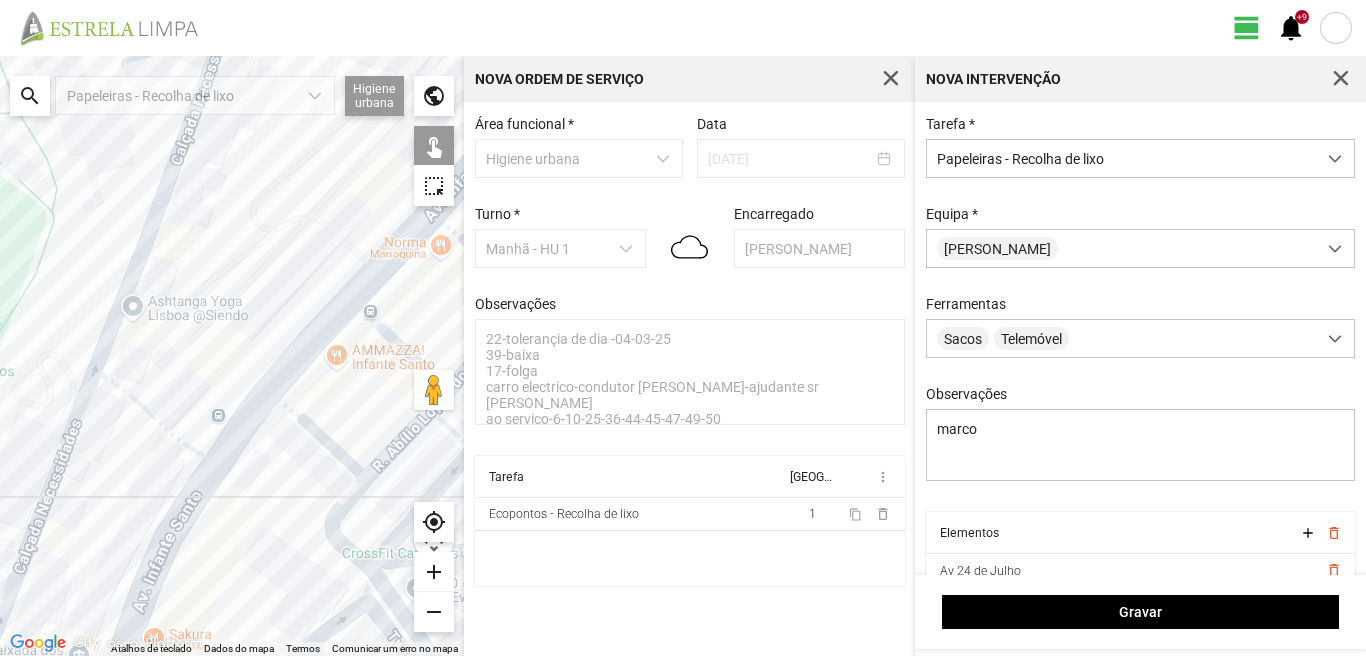drag, startPoint x: 326, startPoint y: 235, endPoint x: 258, endPoint y: 438, distance: 214.08643 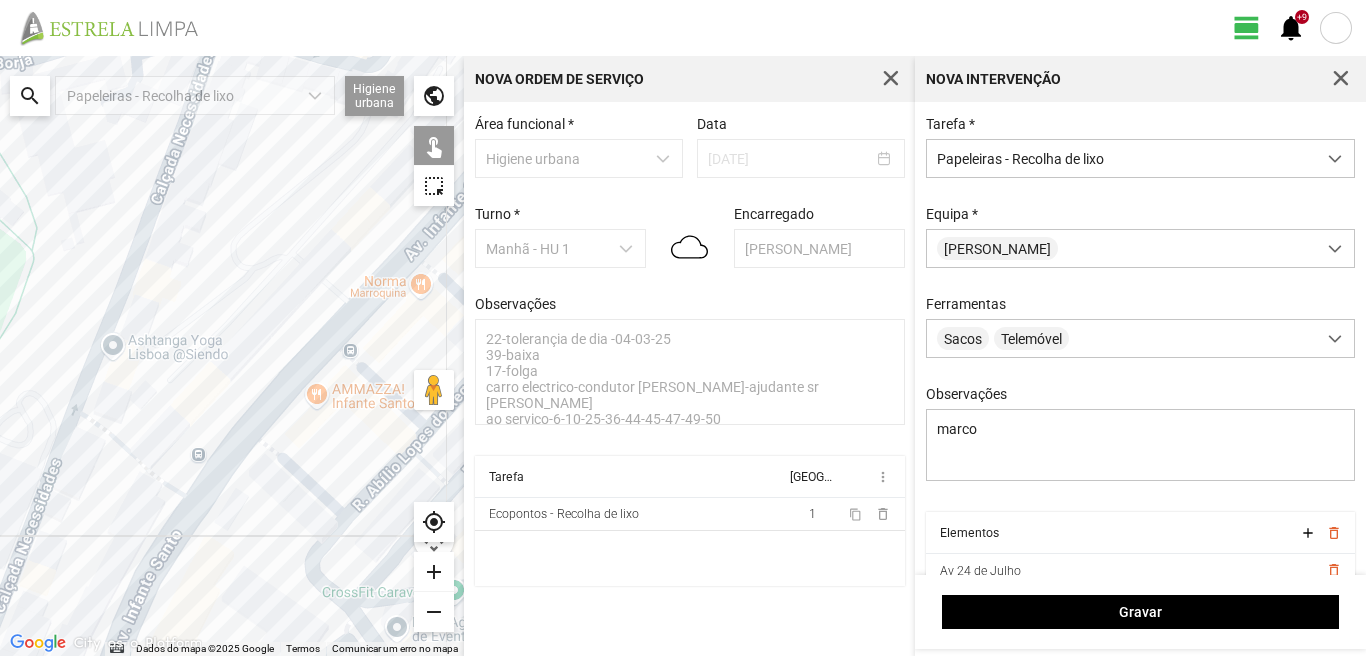 drag, startPoint x: 230, startPoint y: 417, endPoint x: 235, endPoint y: 394, distance: 23.537205 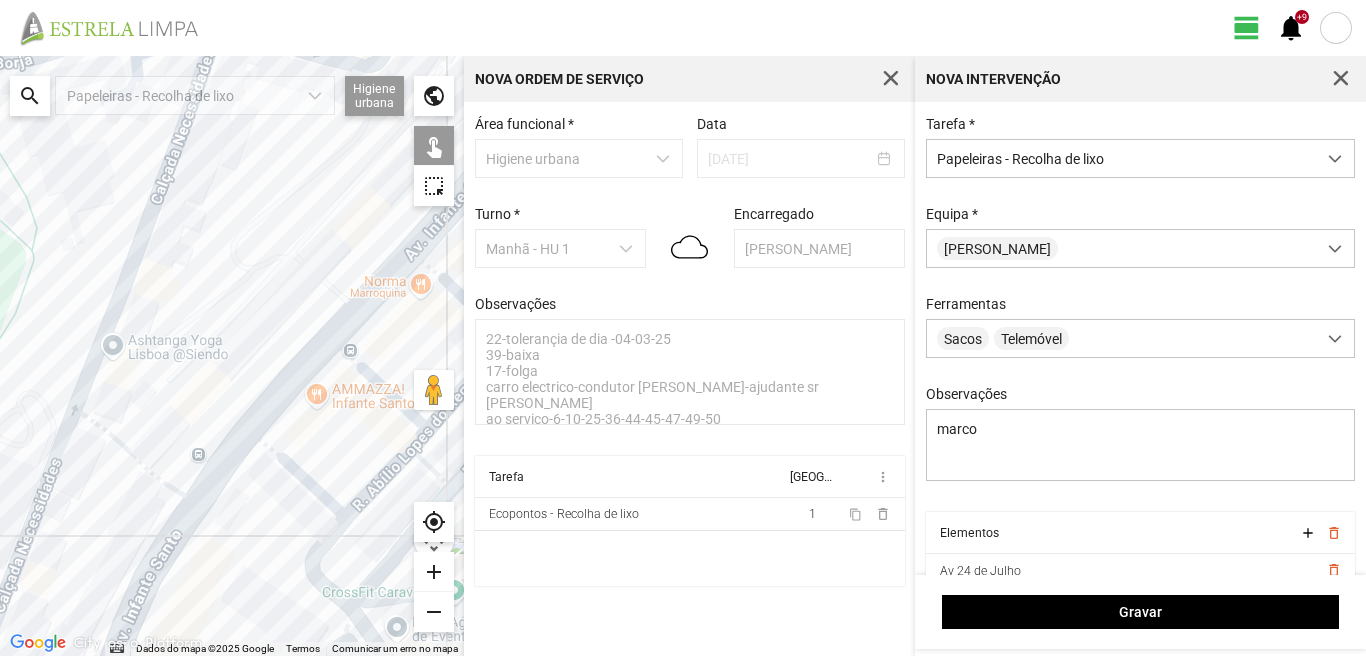 click on "Para navegar, prima as teclas de seta." 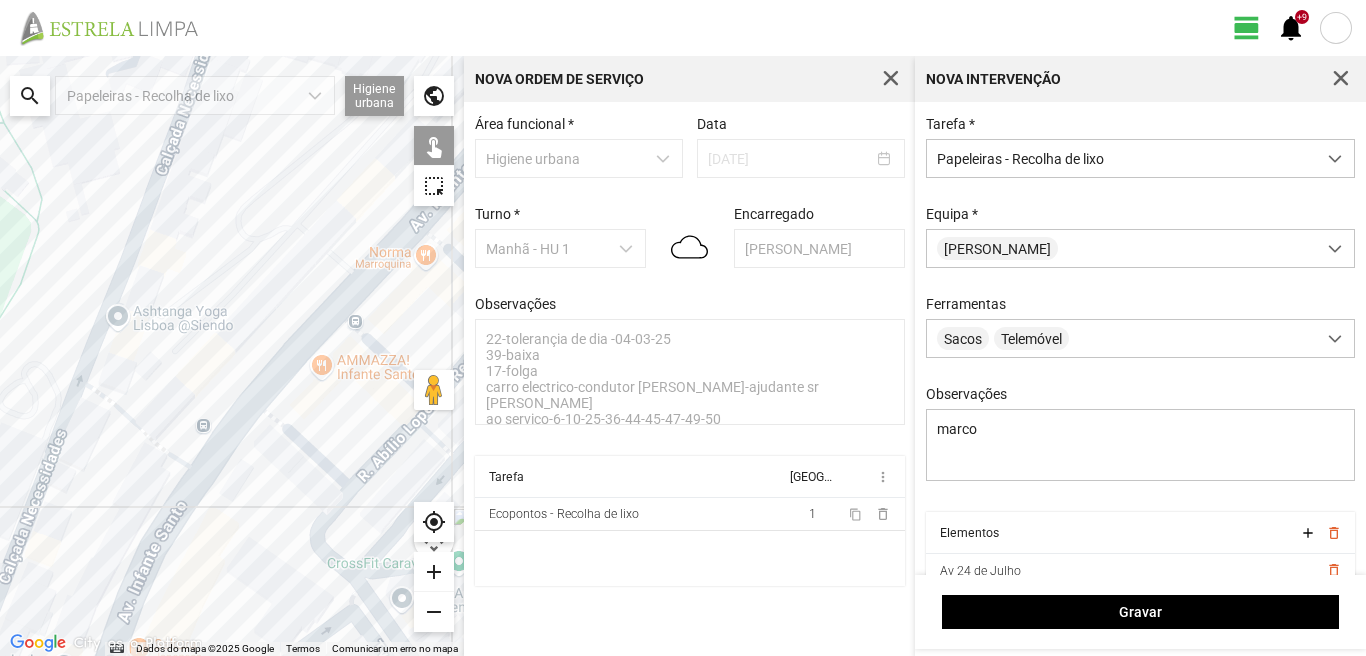 click on "Para navegar, prima as teclas de seta." 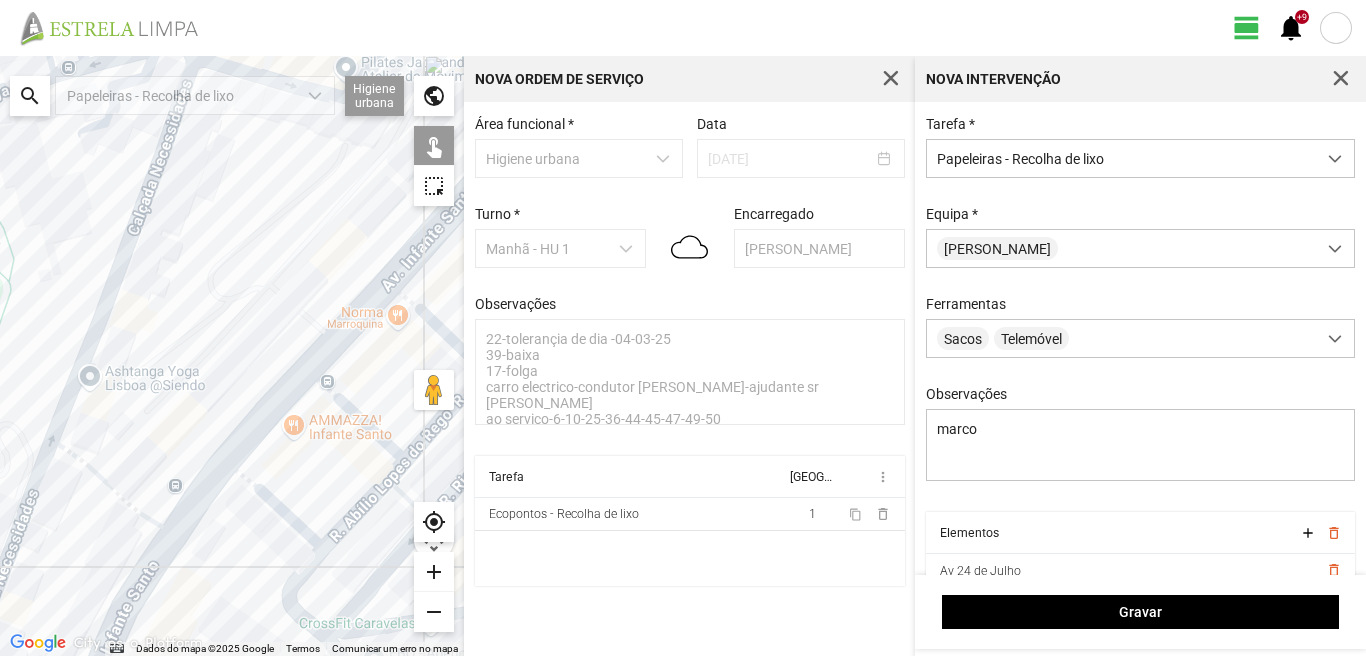 drag, startPoint x: 281, startPoint y: 347, endPoint x: 202, endPoint y: 453, distance: 132.2006 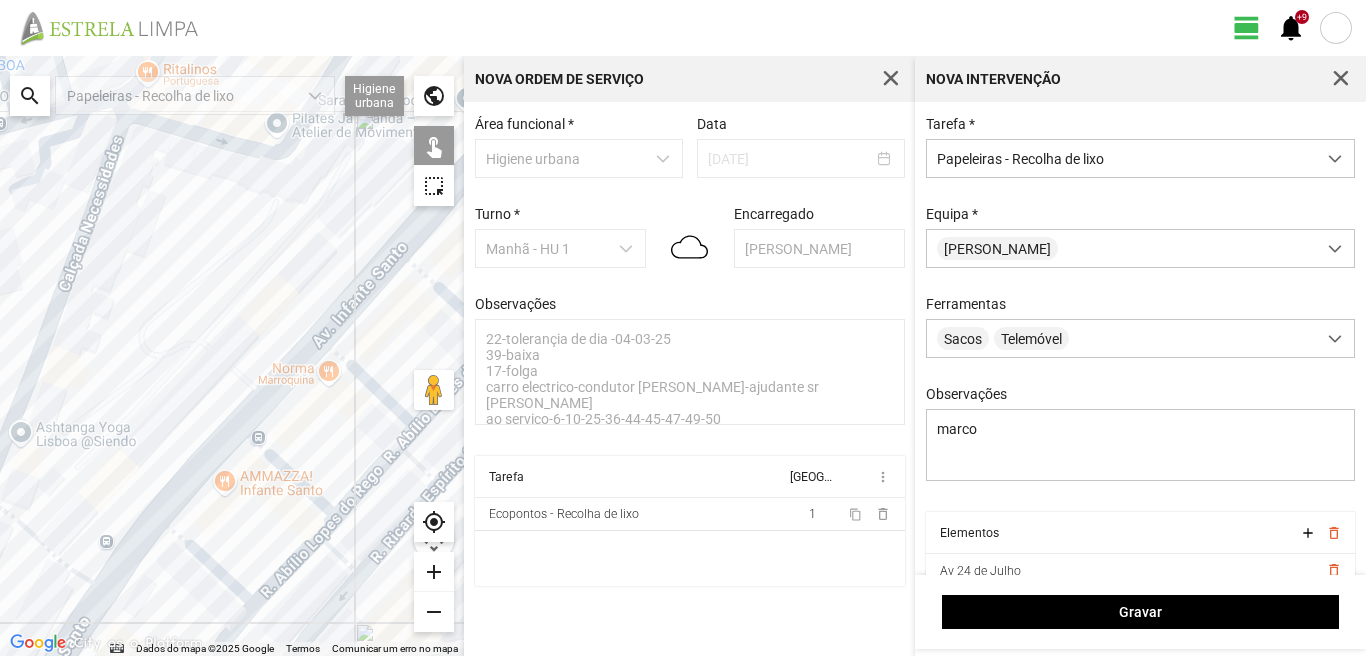drag, startPoint x: 248, startPoint y: 442, endPoint x: 254, endPoint y: 411, distance: 31.575306 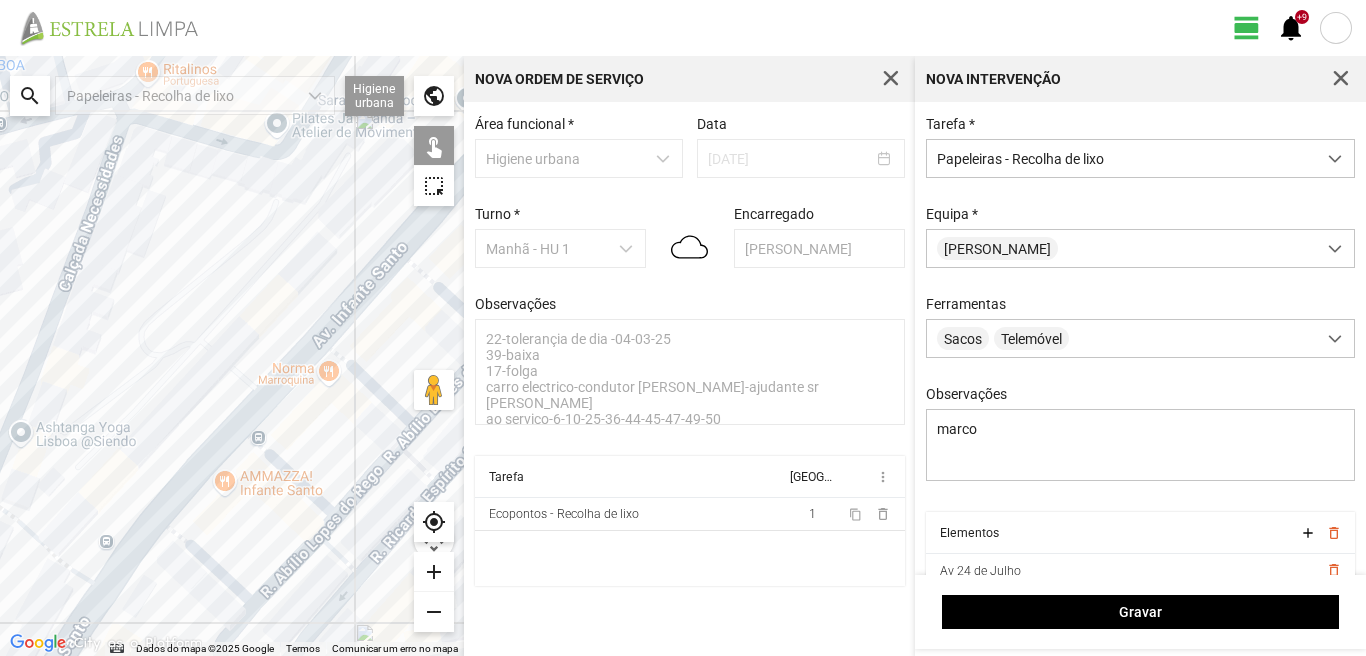 click on "Para navegar, prima as teclas de seta." 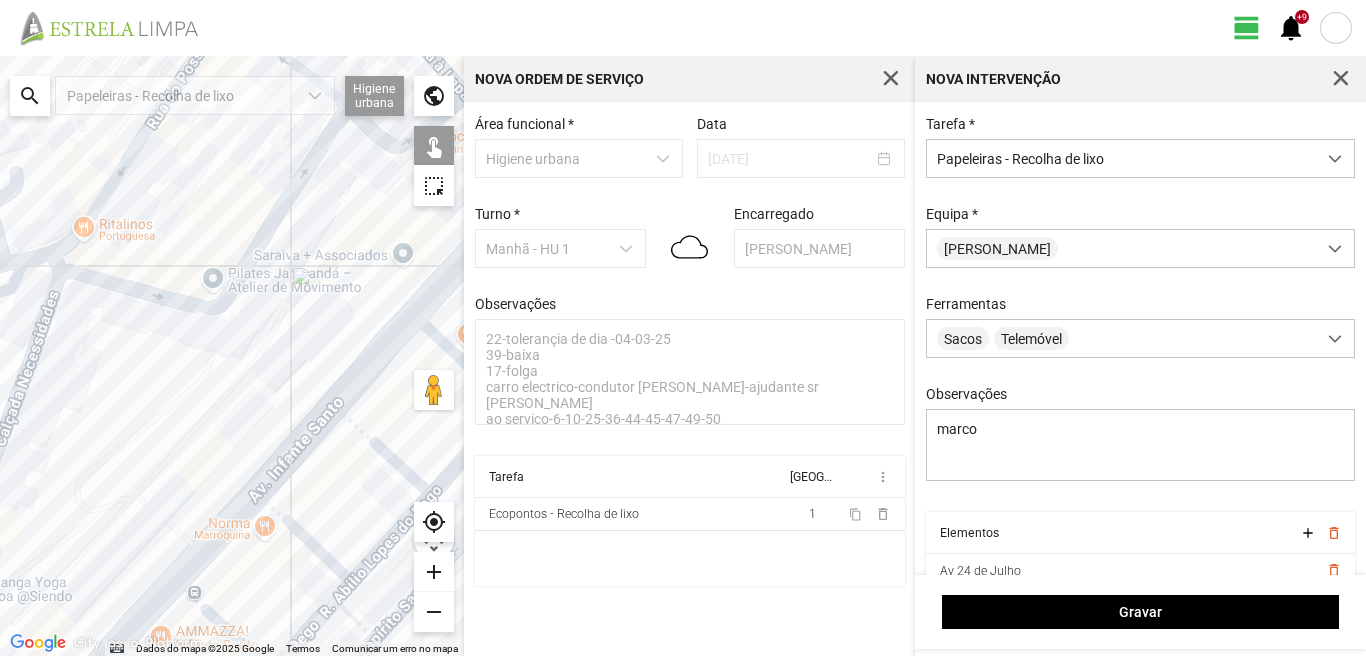 drag, startPoint x: 294, startPoint y: 380, endPoint x: 202, endPoint y: 518, distance: 165.85536 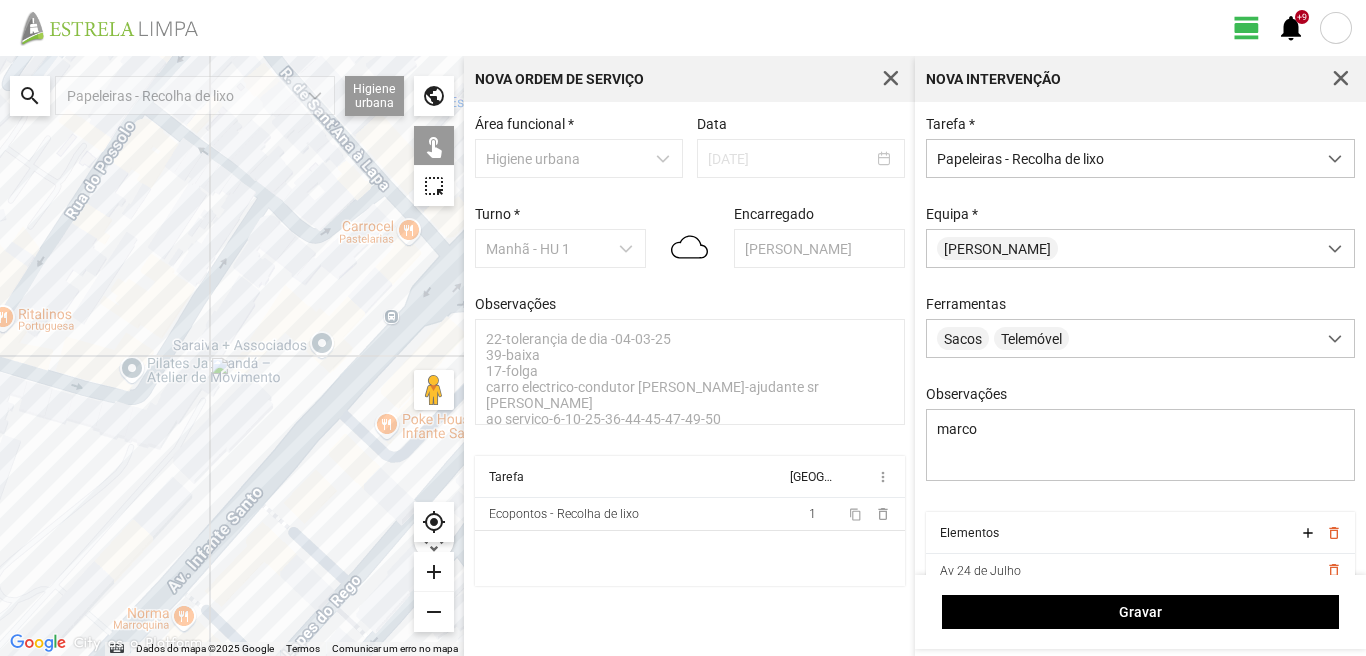 drag, startPoint x: 251, startPoint y: 462, endPoint x: 251, endPoint y: 490, distance: 28 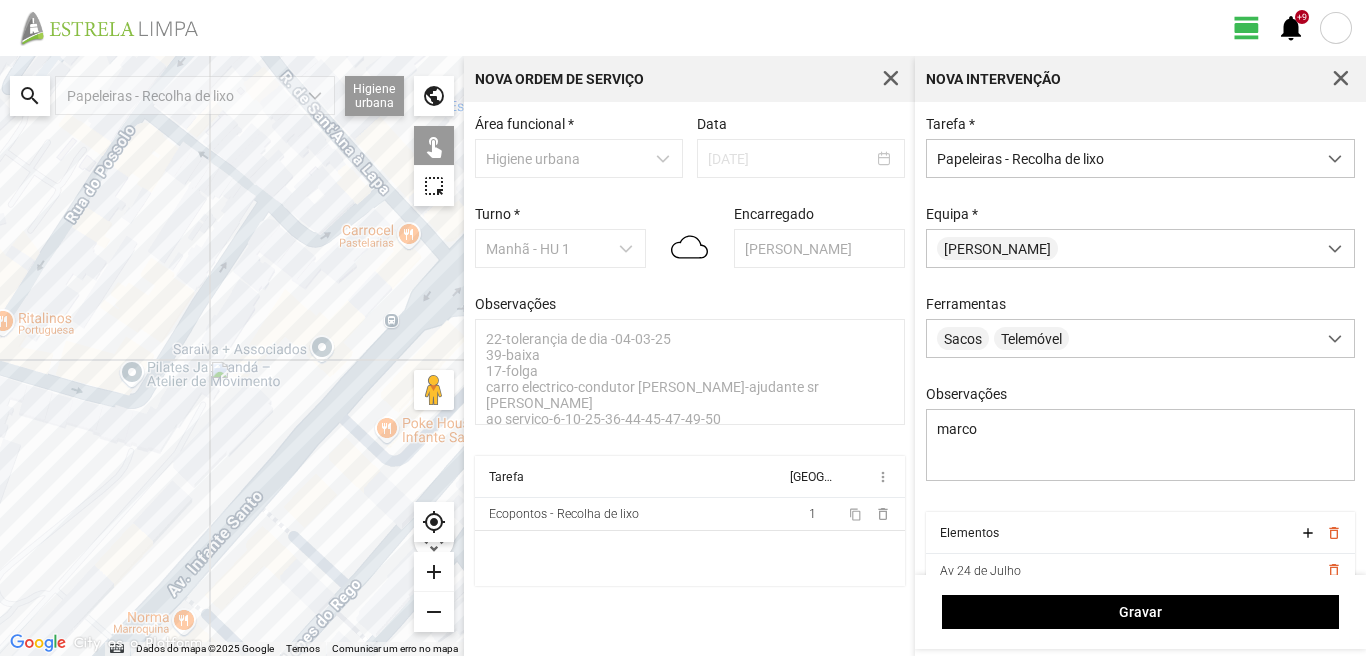 drag, startPoint x: 251, startPoint y: 536, endPoint x: 257, endPoint y: 507, distance: 29.614185 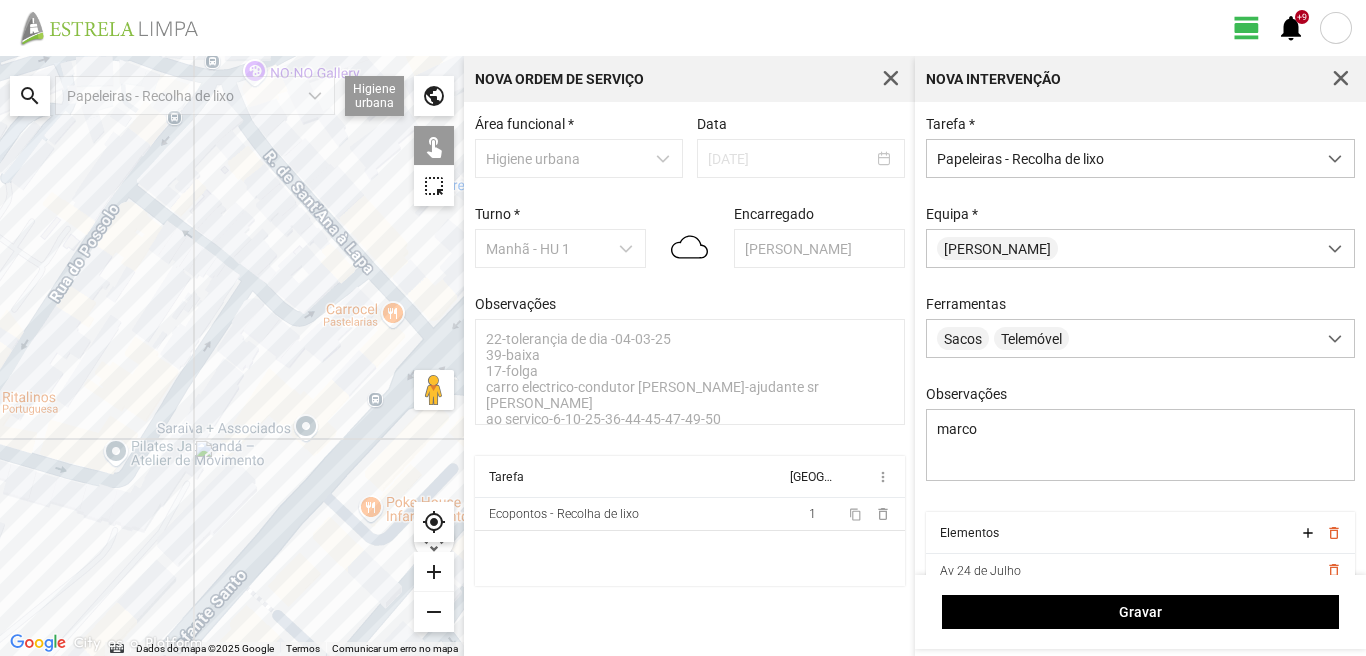 drag, startPoint x: 244, startPoint y: 397, endPoint x: 243, endPoint y: 532, distance: 135.00371 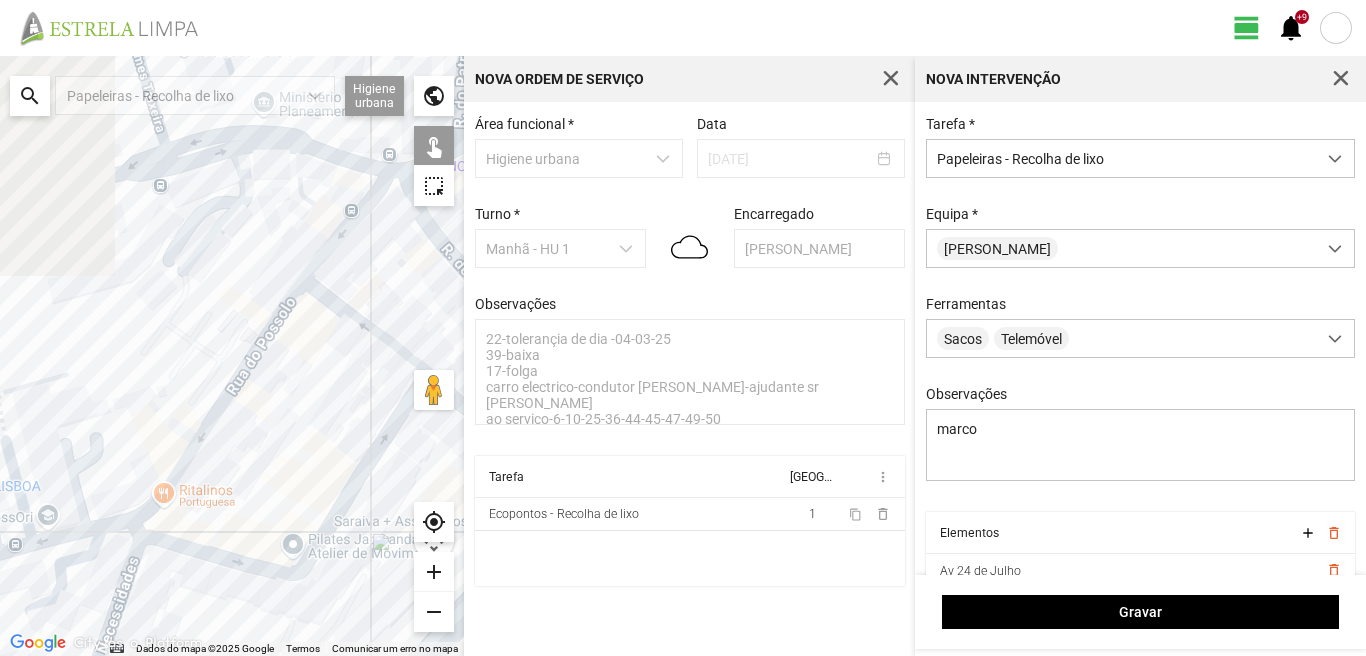drag, startPoint x: 168, startPoint y: 397, endPoint x: 335, endPoint y: 420, distance: 168.57639 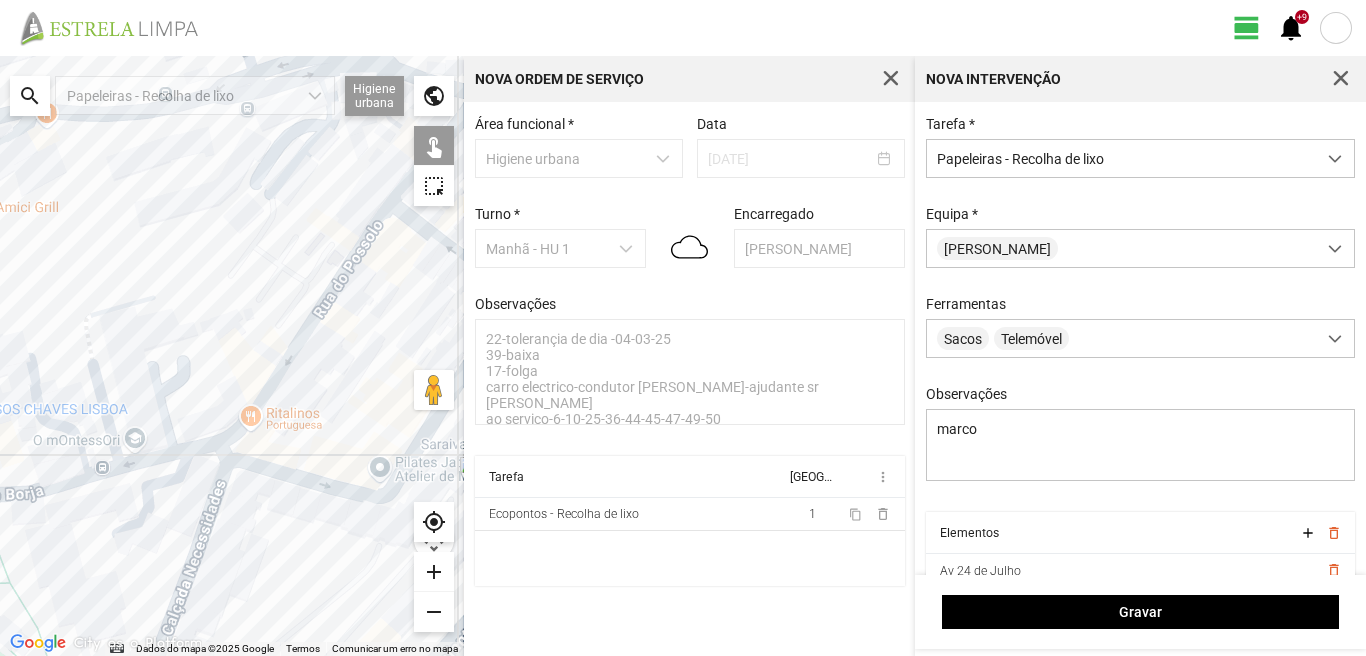 drag, startPoint x: 123, startPoint y: 486, endPoint x: 225, endPoint y: 399, distance: 134.06342 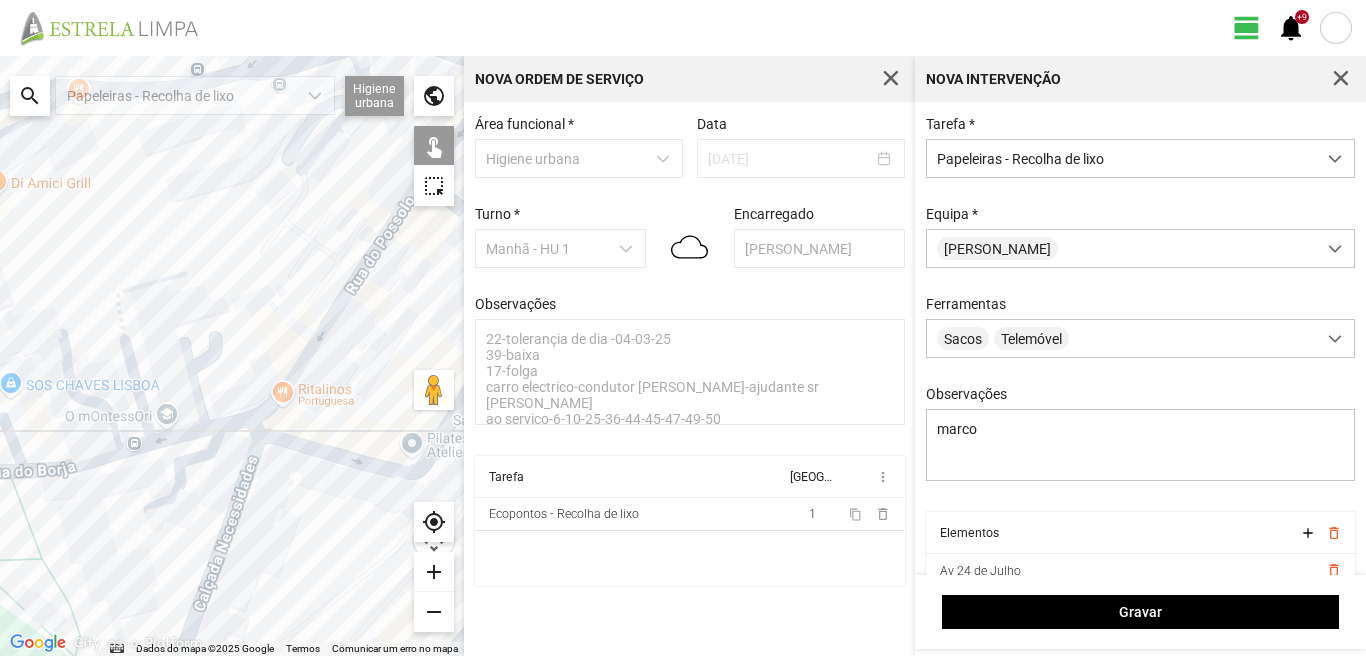 drag, startPoint x: 219, startPoint y: 417, endPoint x: 62, endPoint y: 525, distance: 190.55971 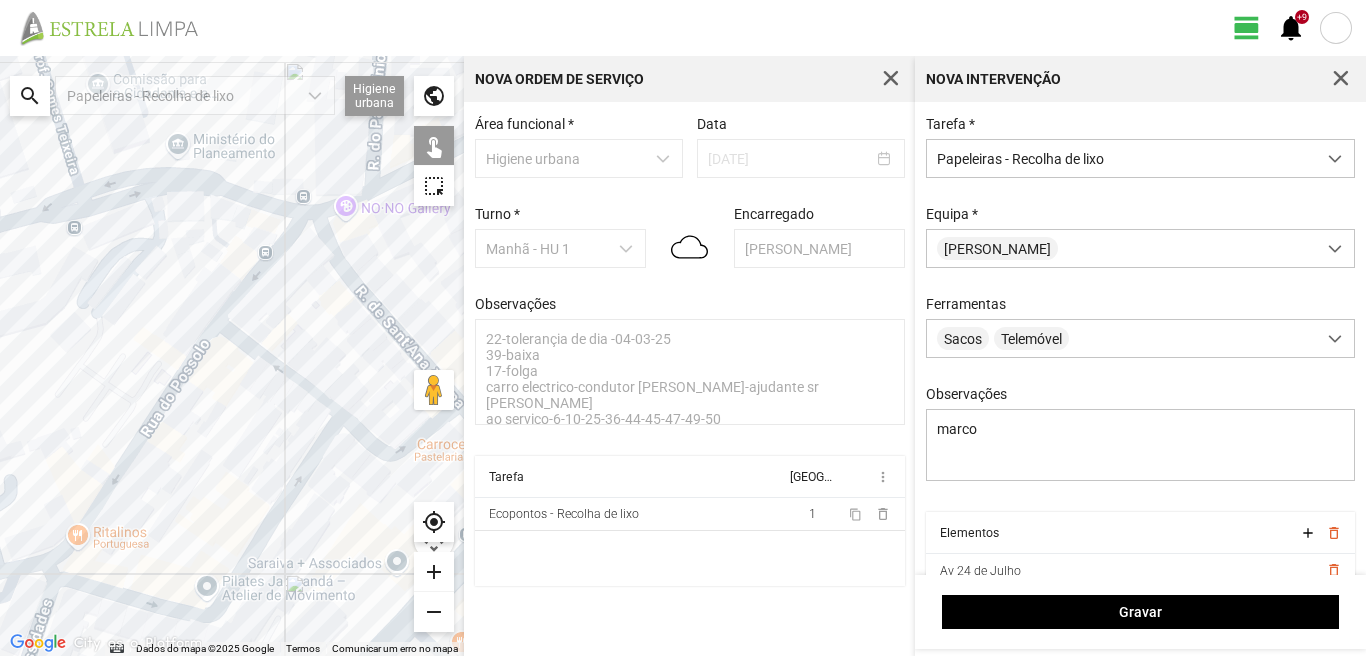 click on "Para navegar, prima as teclas de seta." 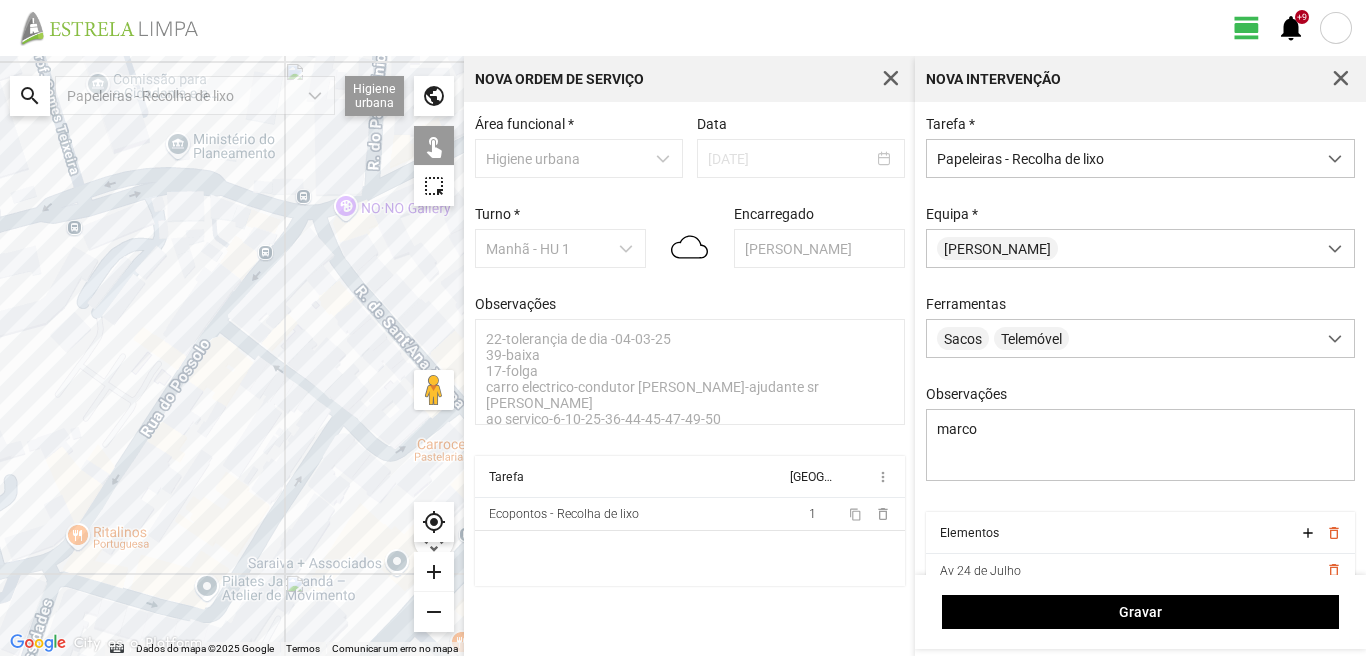 click on "Para navegar, prima as teclas de seta." 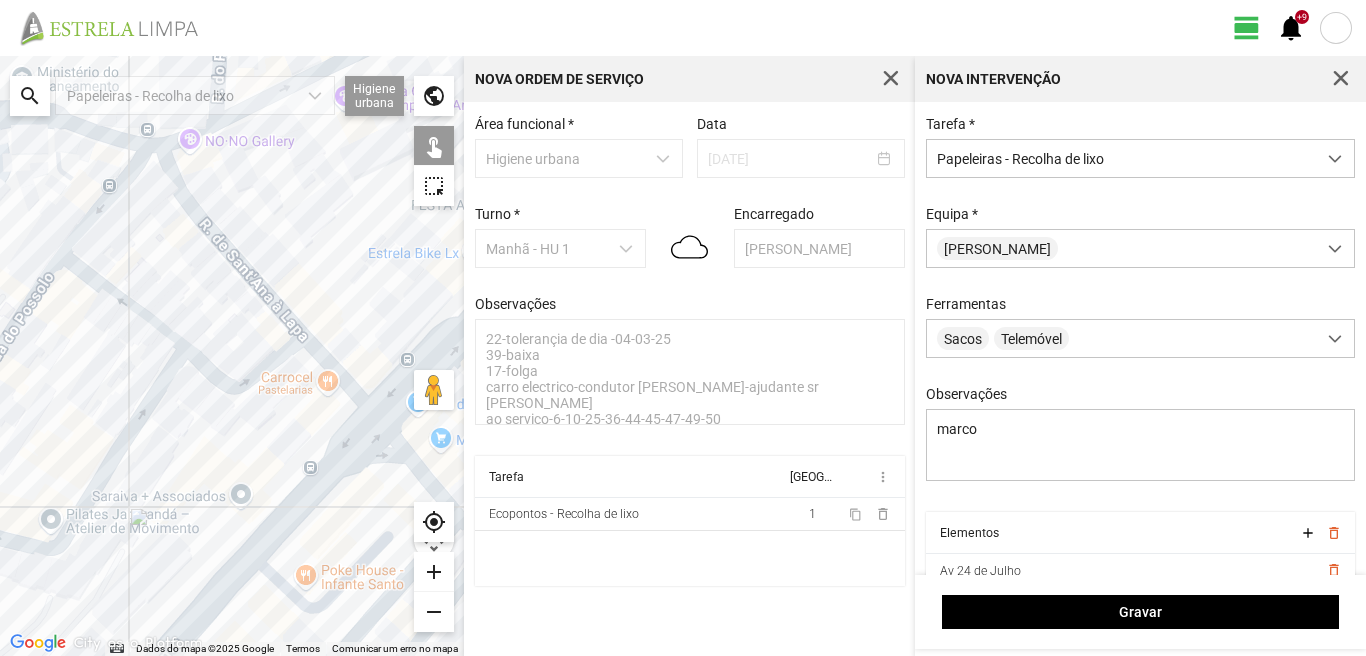 drag, startPoint x: 266, startPoint y: 560, endPoint x: 12, endPoint y: 462, distance: 272.24988 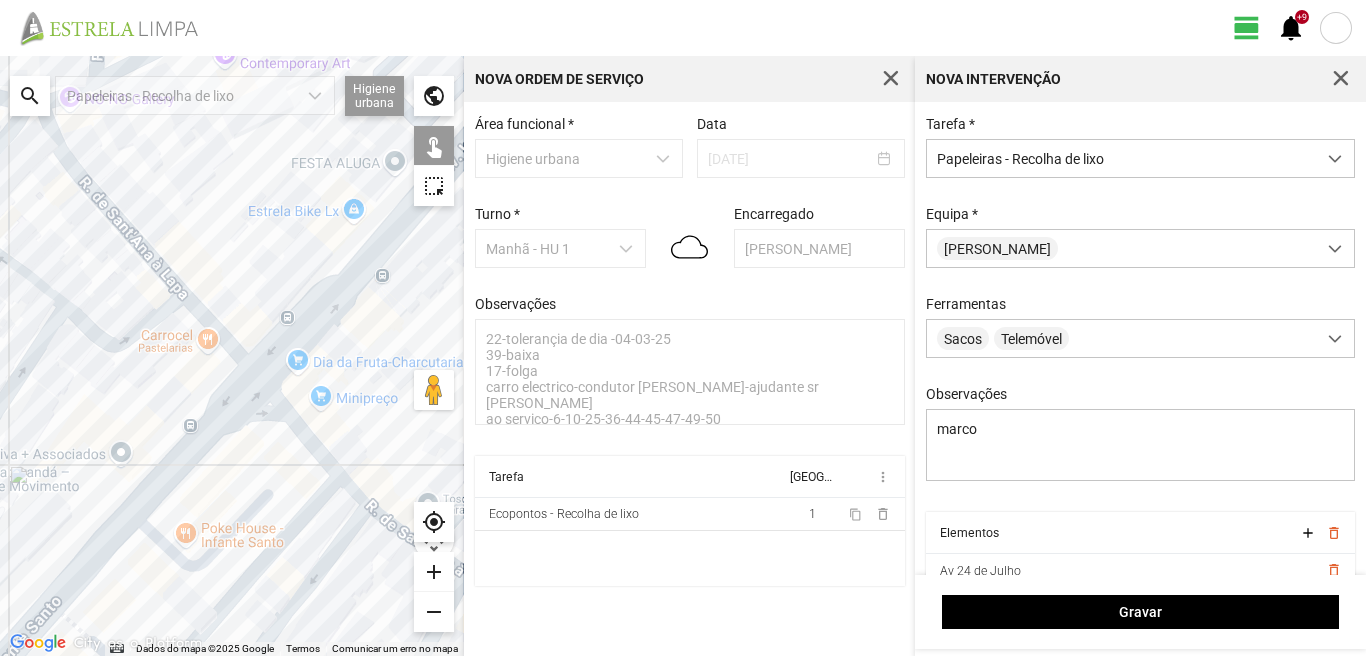 click on "Para navegar, prima as teclas de seta." 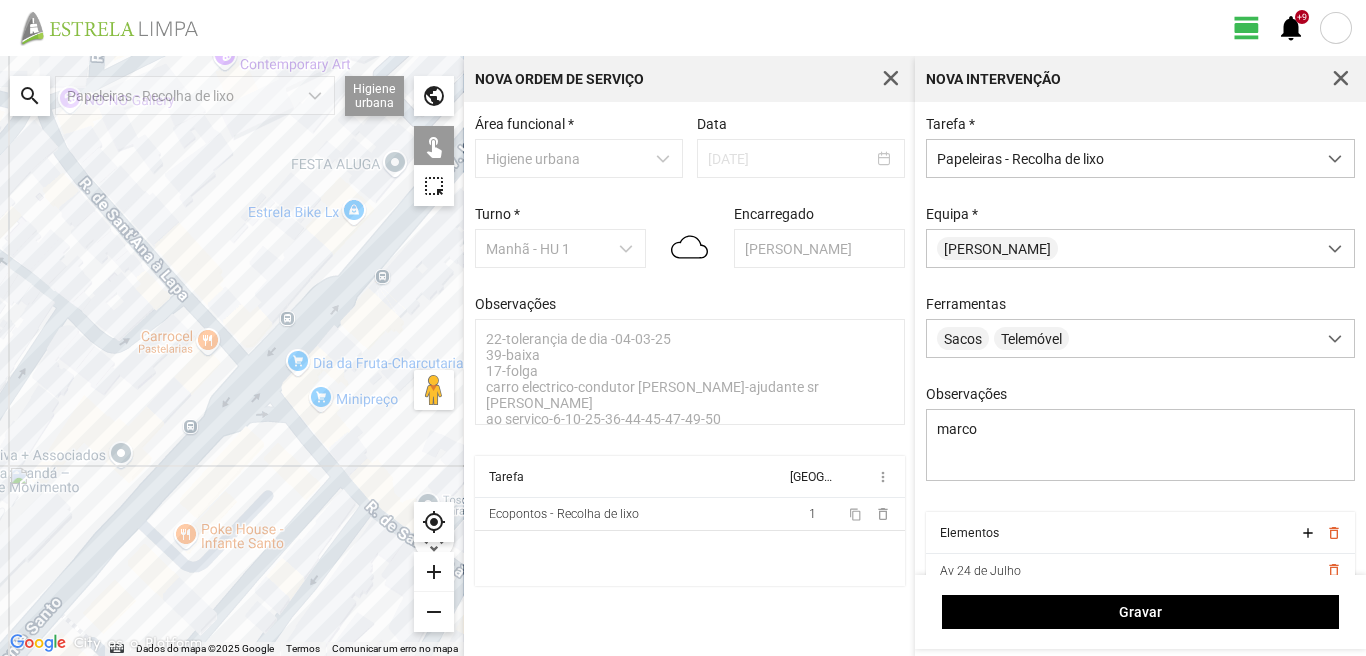 click on "Para navegar, prima as teclas de seta." 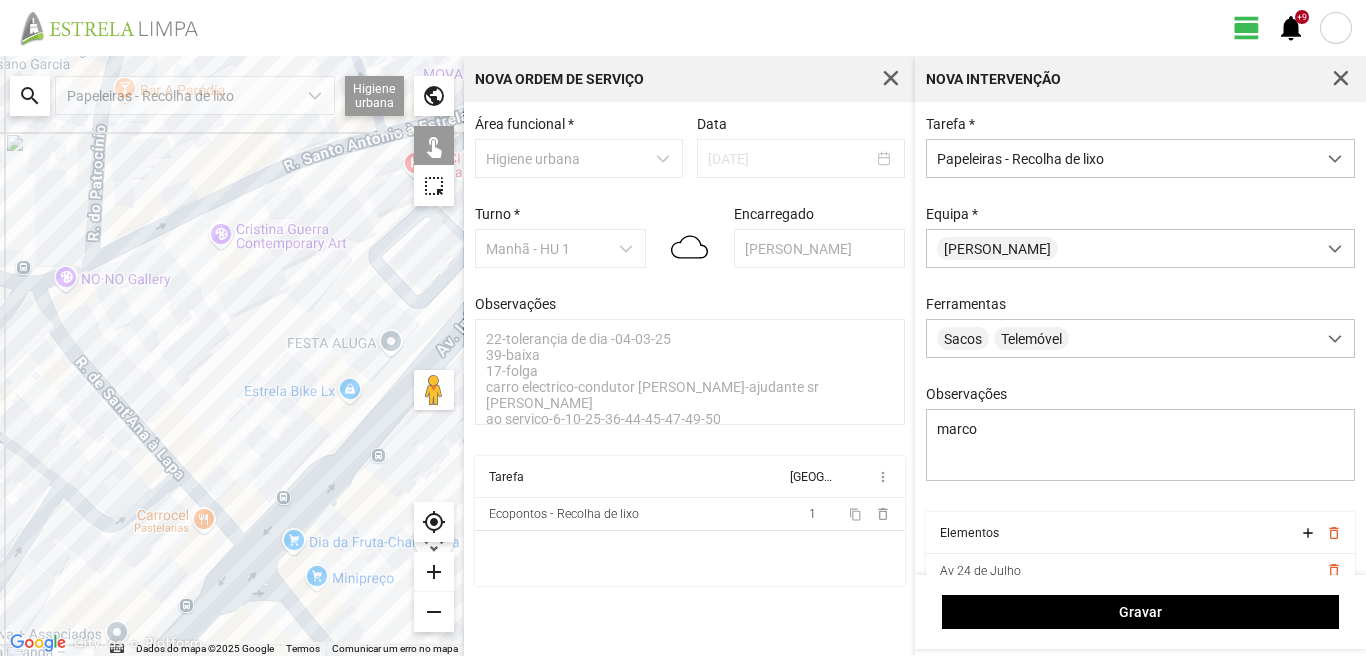 drag, startPoint x: 207, startPoint y: 226, endPoint x: 192, endPoint y: 456, distance: 230.48862 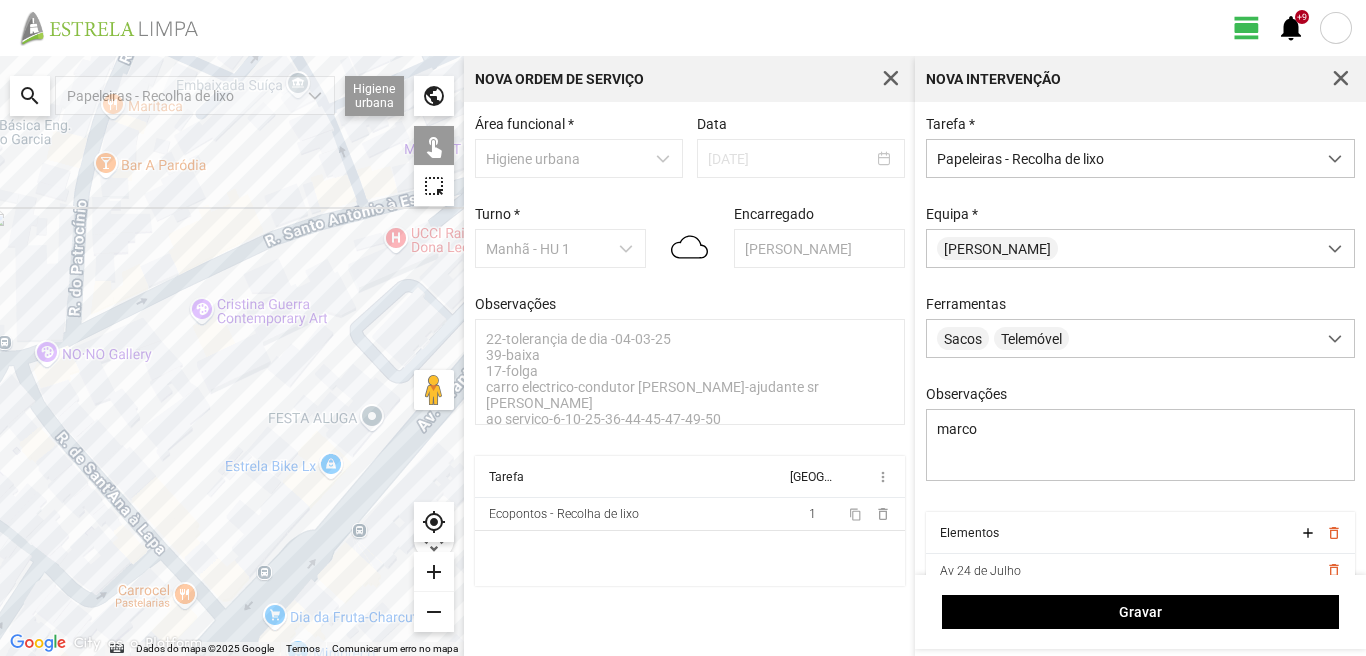 click on "Para navegar, prima as teclas de seta." 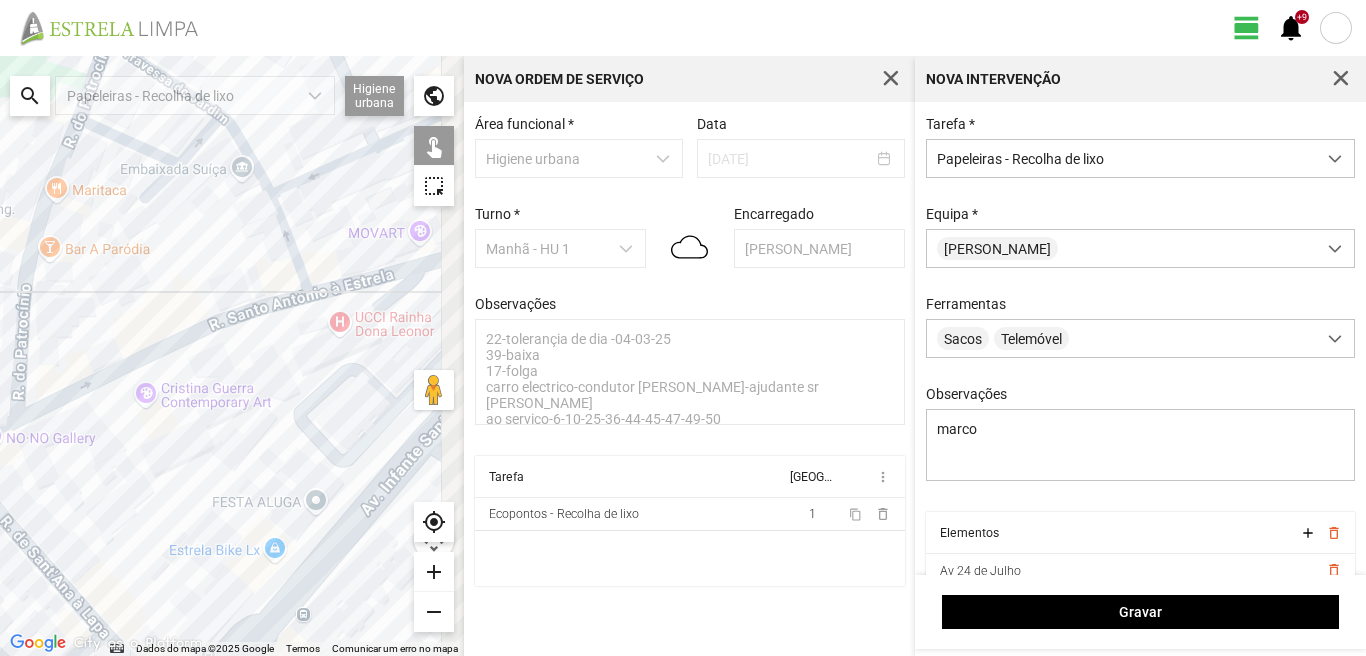 drag, startPoint x: 247, startPoint y: 303, endPoint x: 168, endPoint y: 426, distance: 146.18481 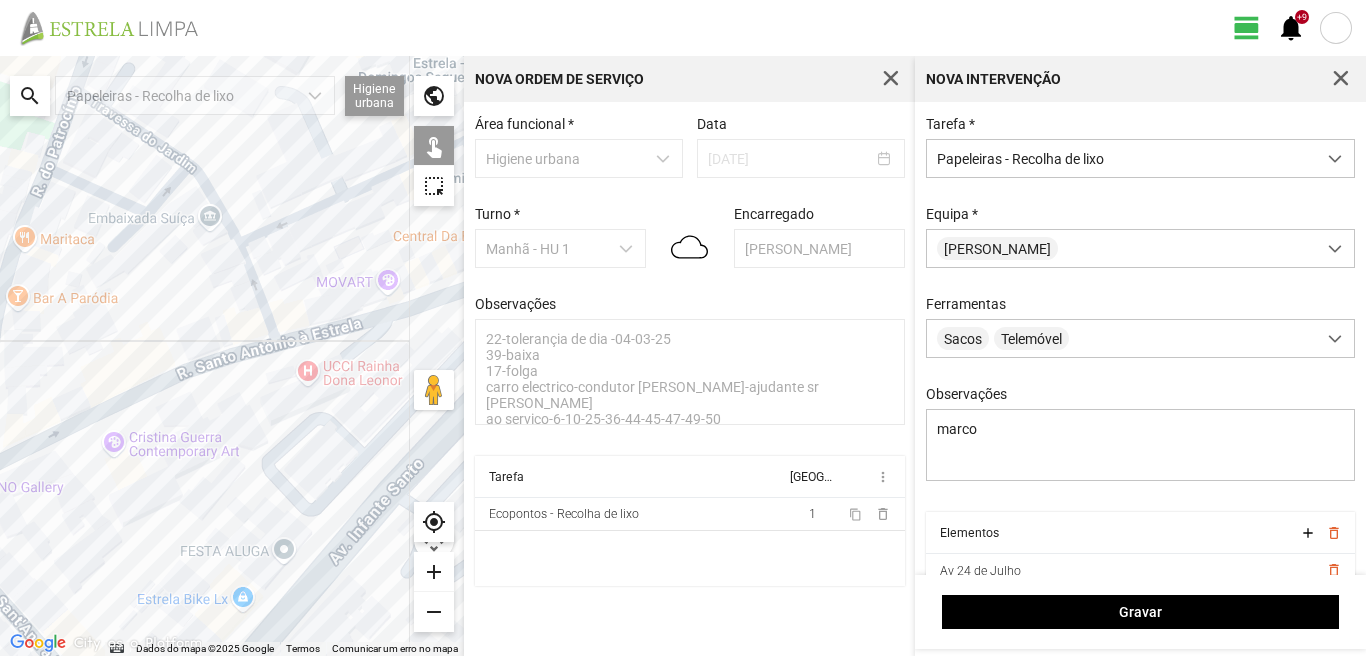 drag, startPoint x: 224, startPoint y: 387, endPoint x: 228, endPoint y: 372, distance: 15.524175 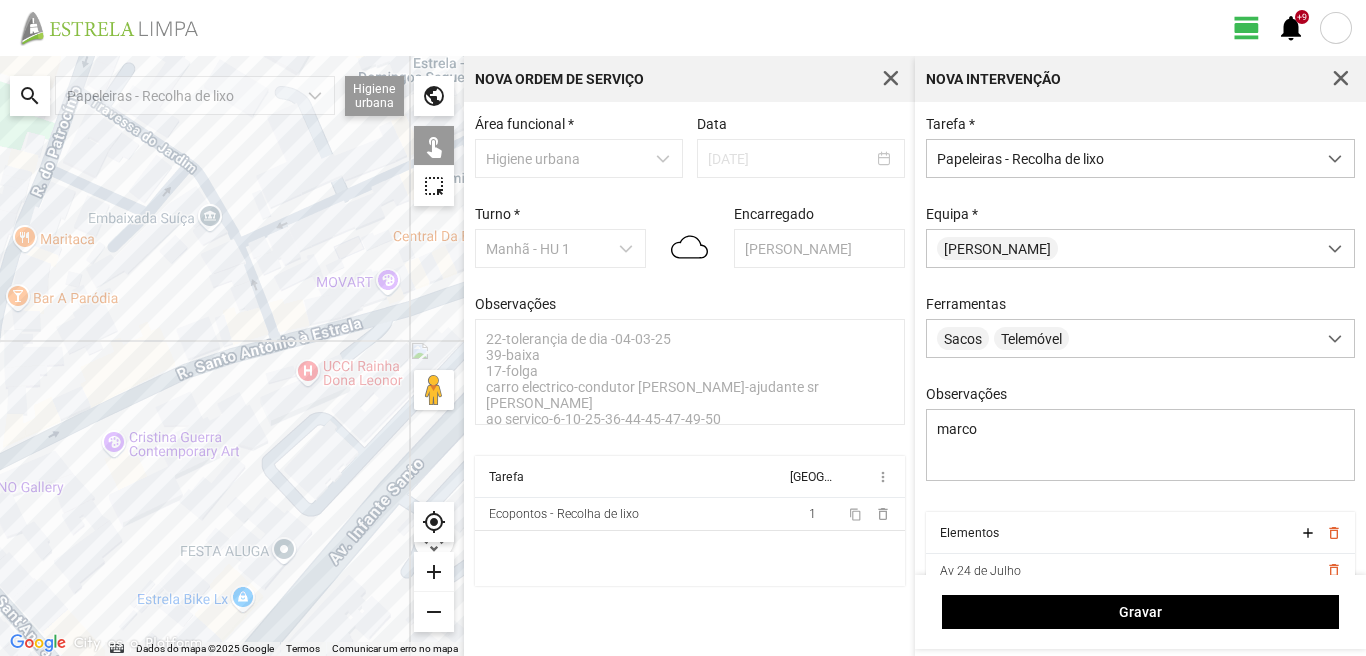 click on "Para navegar, prima as teclas de seta." 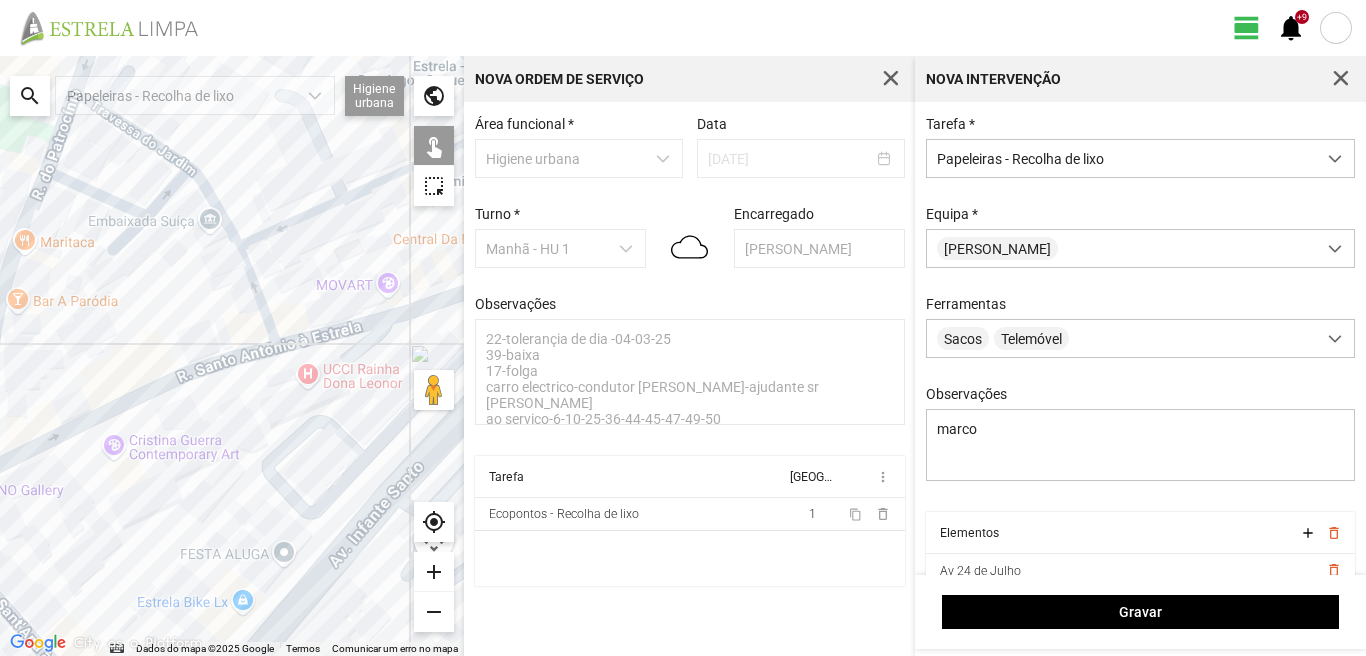 click on "Para navegar, prima as teclas de seta." 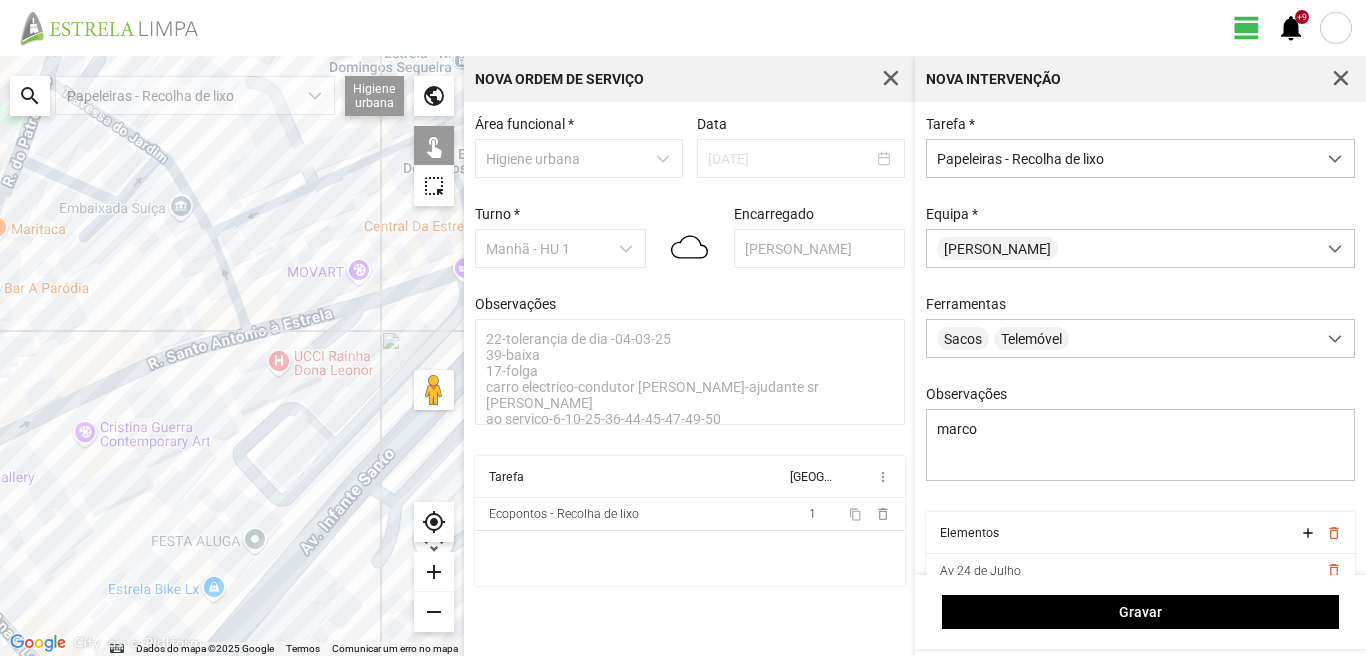 drag, startPoint x: 272, startPoint y: 495, endPoint x: 245, endPoint y: 444, distance: 57.706154 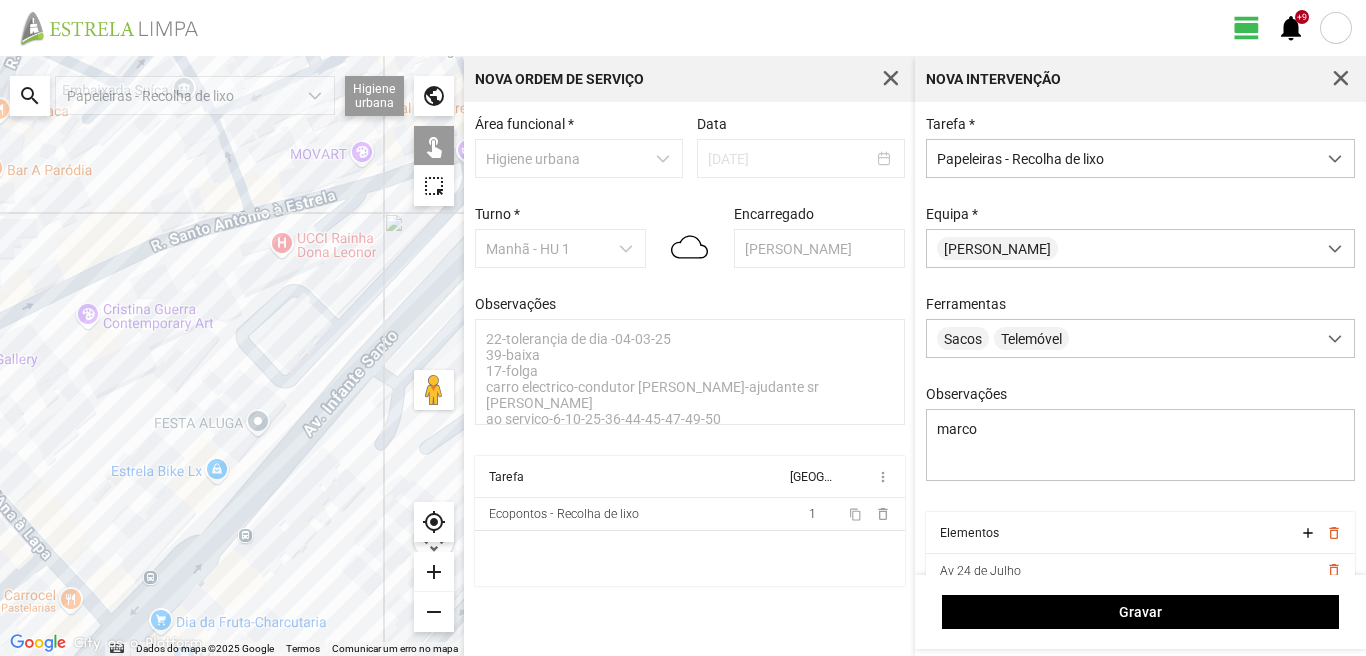 drag, startPoint x: 247, startPoint y: 488, endPoint x: 256, endPoint y: 388, distance: 100.40418 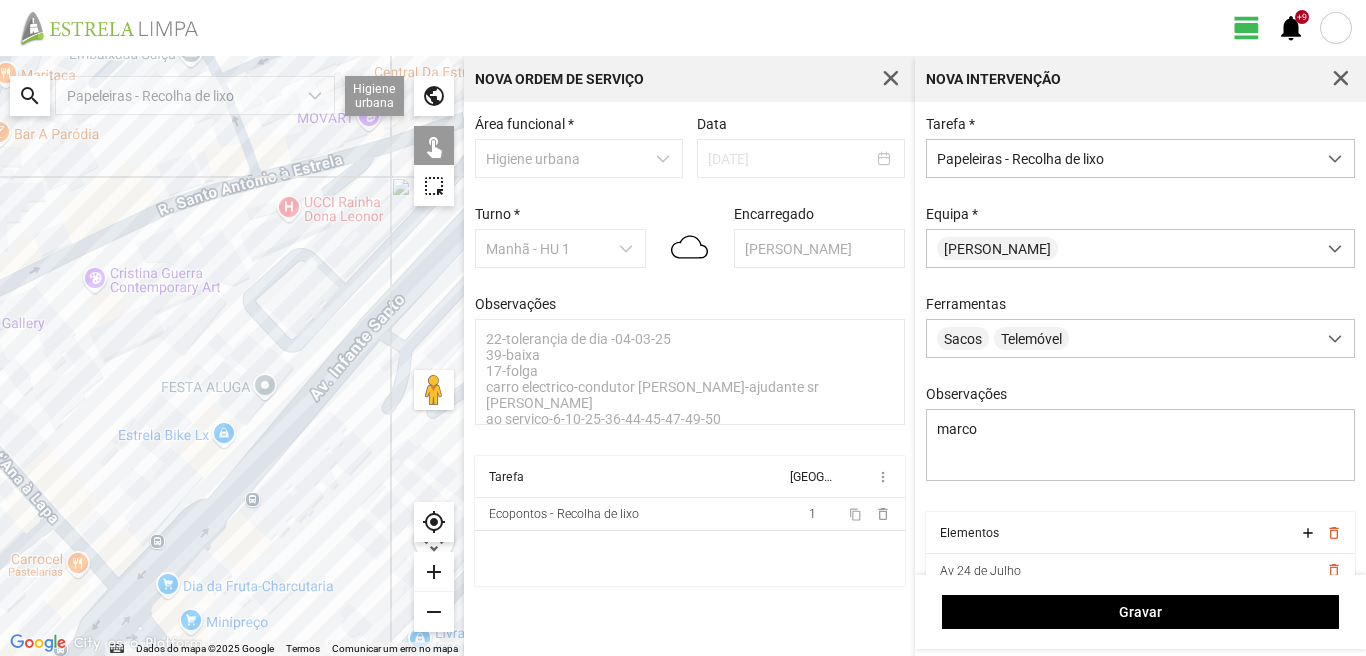 click on "Para navegar, prima as teclas de seta." 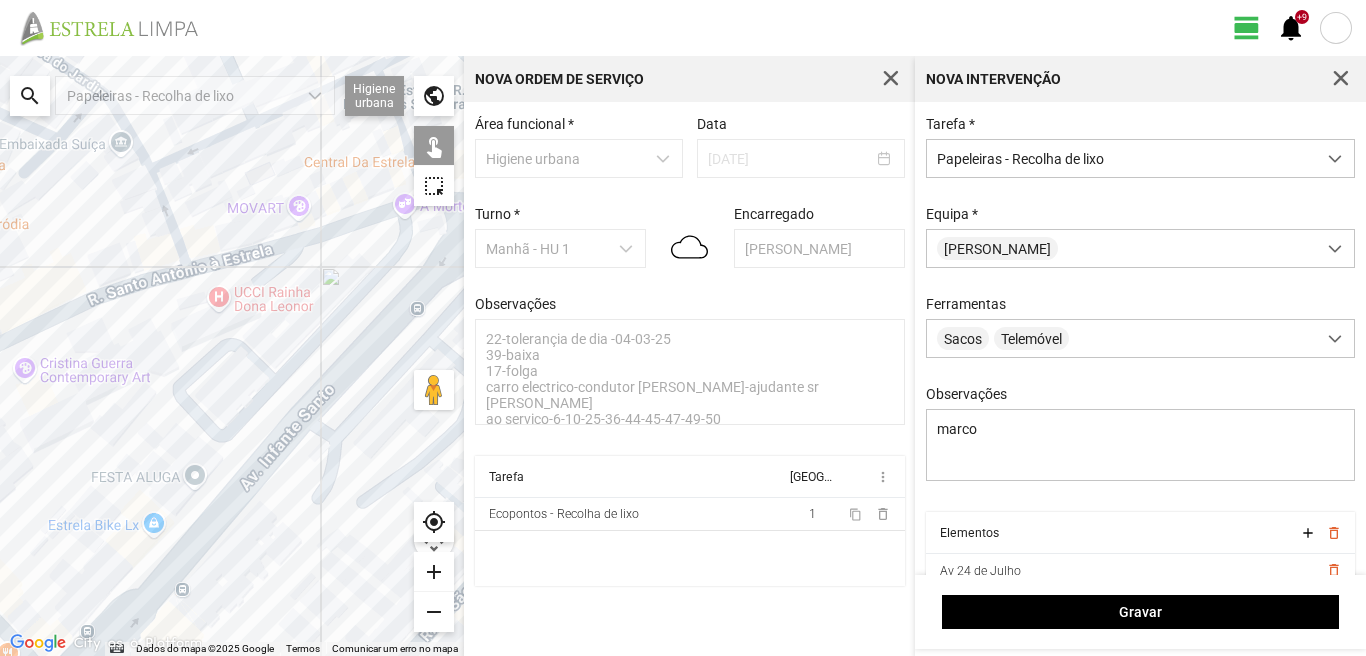 drag, startPoint x: 382, startPoint y: 311, endPoint x: 286, endPoint y: 430, distance: 152.89539 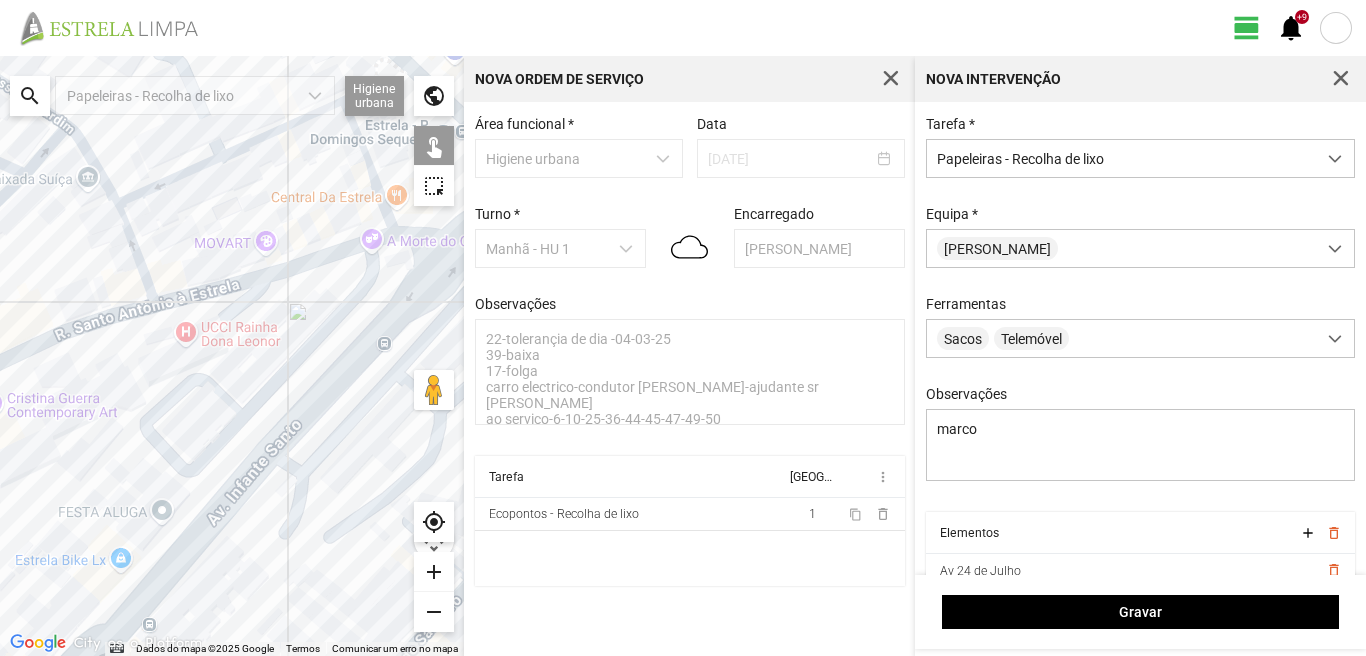 click on "Para navegar, prima as teclas de seta." 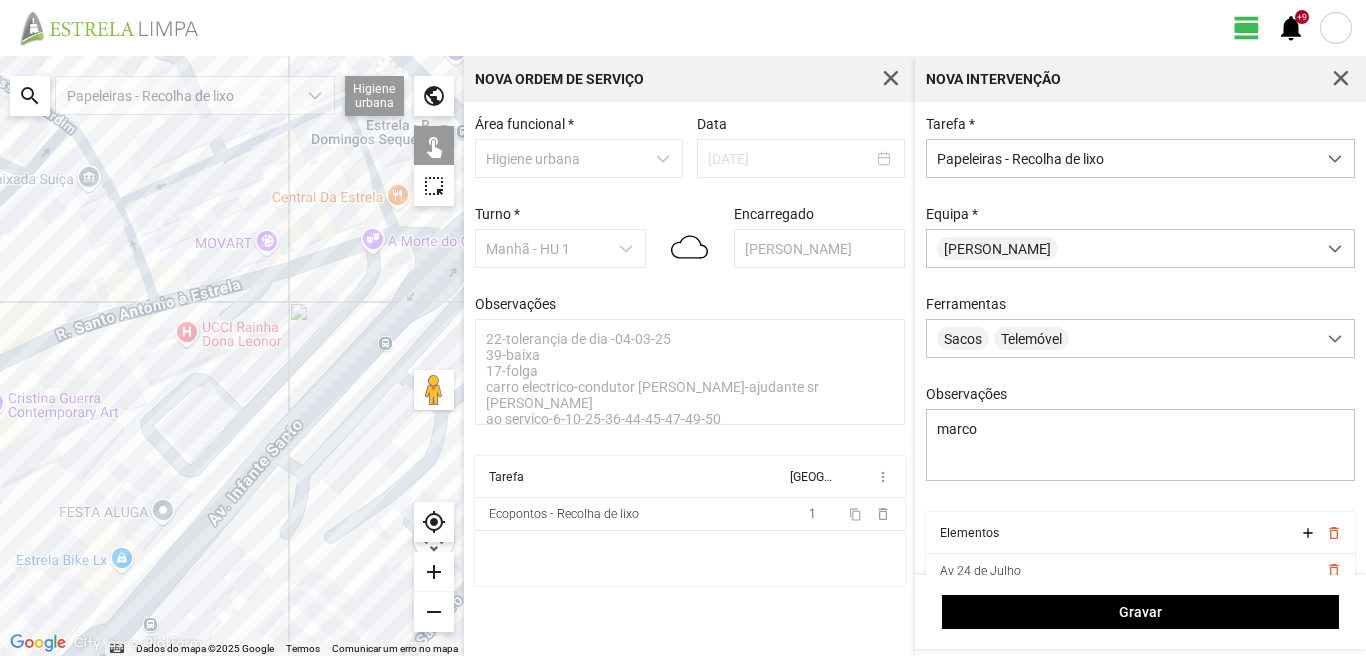 click on "Para navegar, prima as teclas de seta." 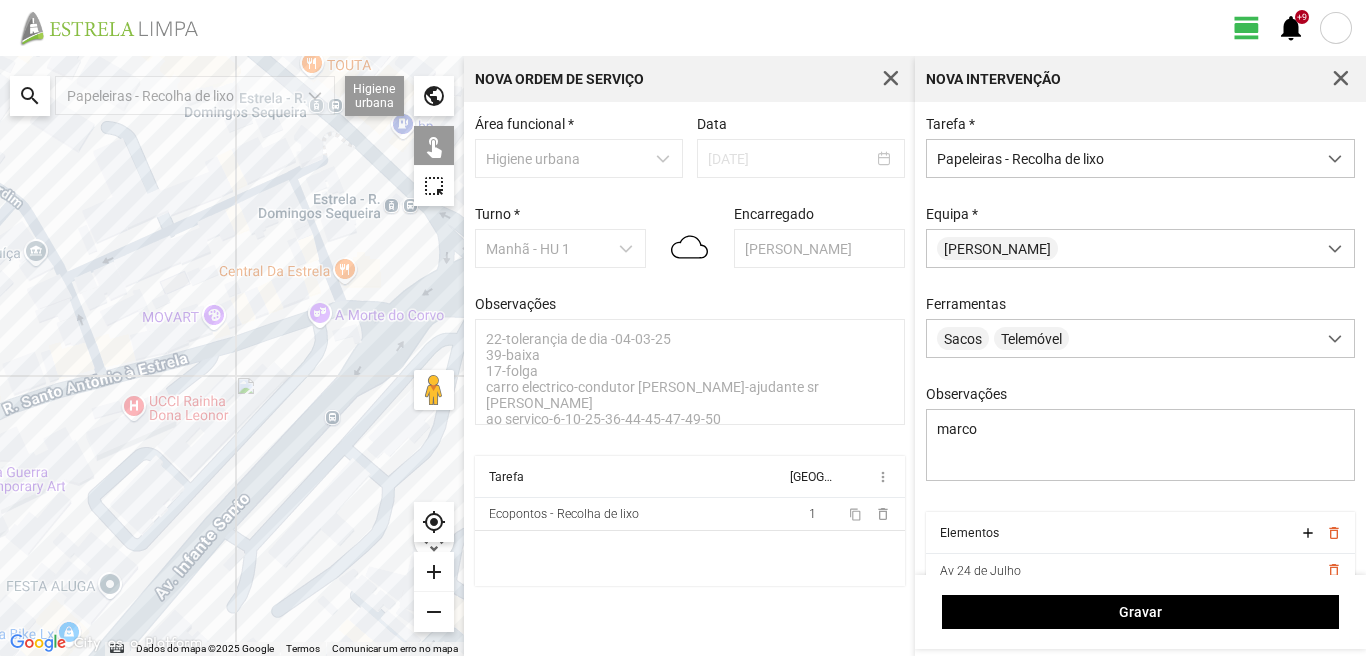 drag, startPoint x: 373, startPoint y: 343, endPoint x: 293, endPoint y: 437, distance: 123.4342 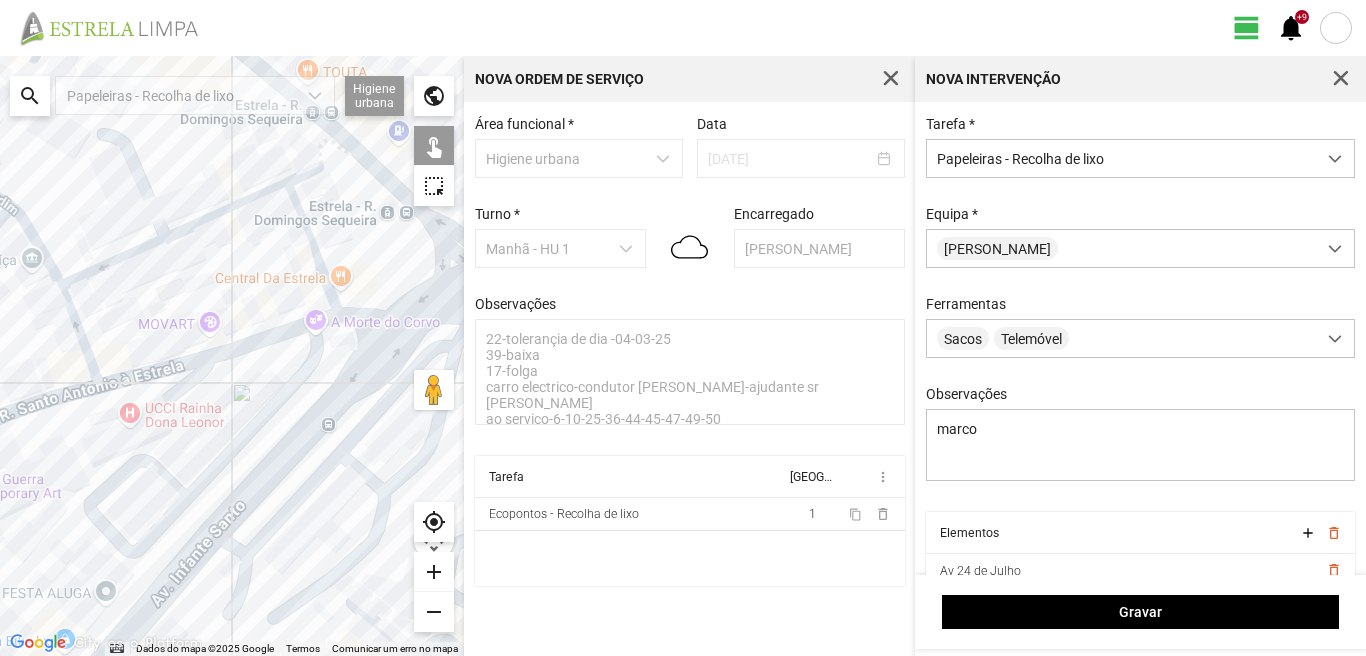 click on "Para navegar, prima as teclas de seta." 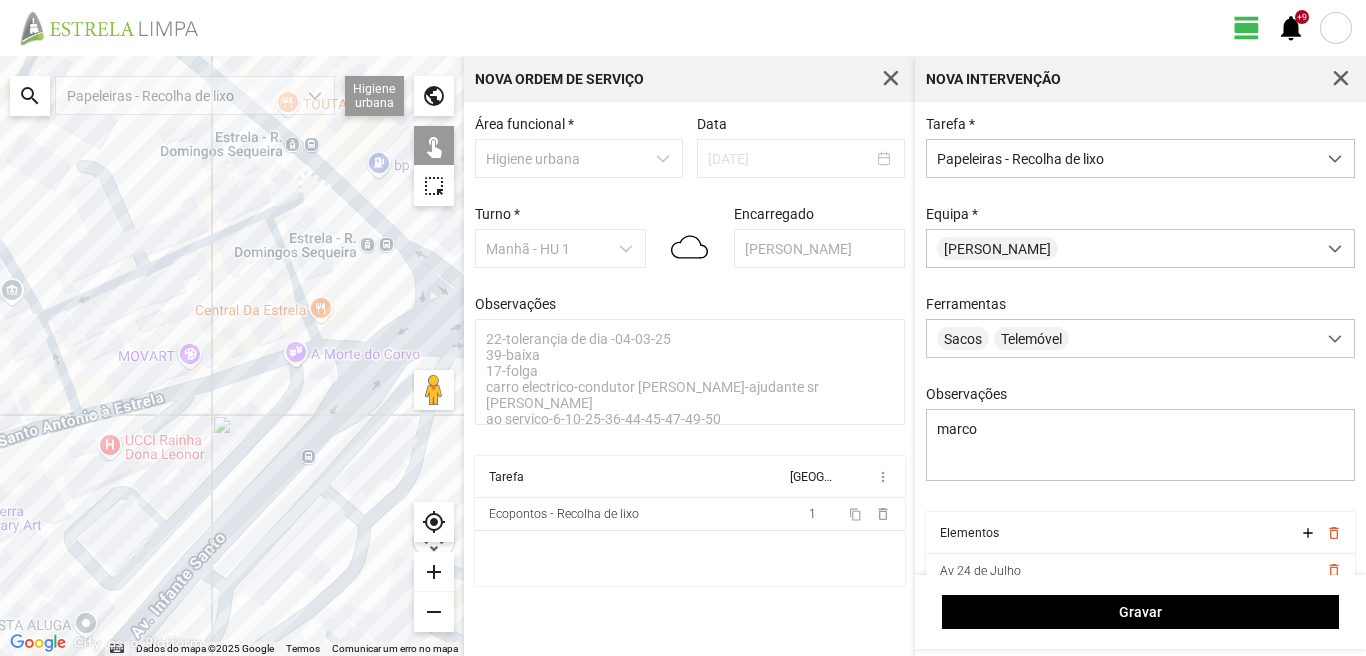 drag, startPoint x: 405, startPoint y: 321, endPoint x: 301, endPoint y: 439, distance: 157.28954 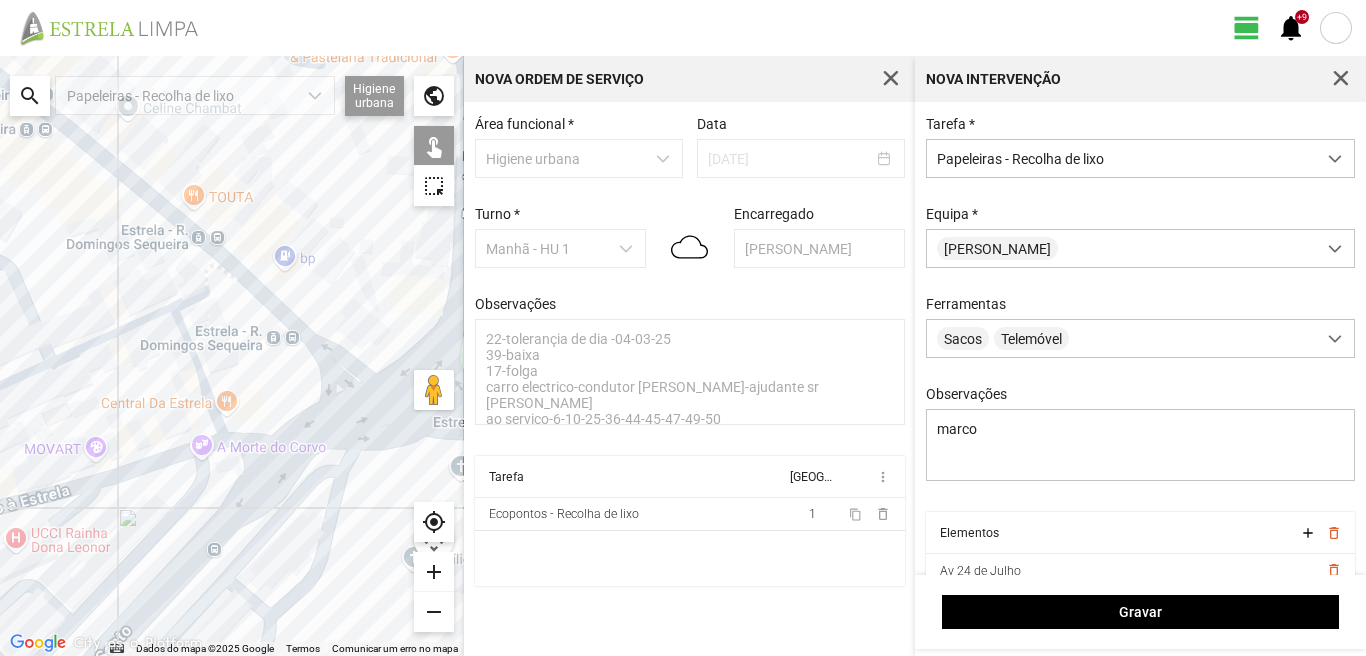 click on "Para navegar, prima as teclas de seta." 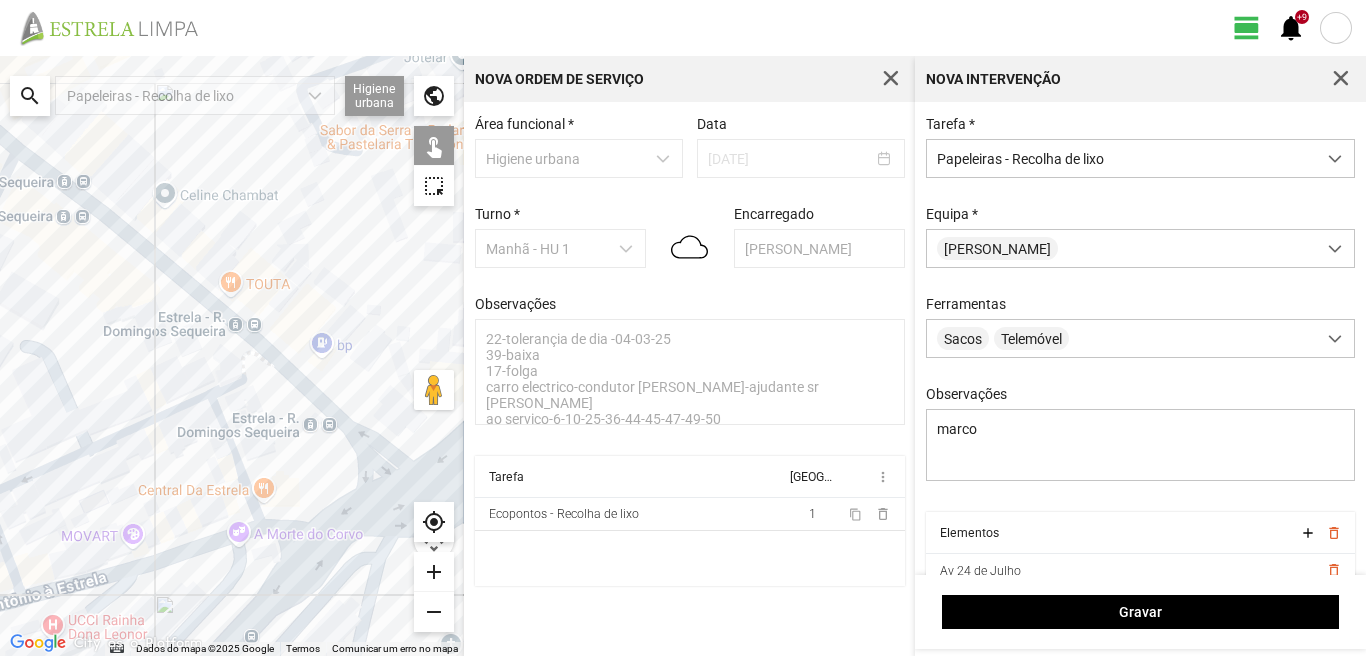 drag, startPoint x: 125, startPoint y: 208, endPoint x: 165, endPoint y: 346, distance: 143.6802 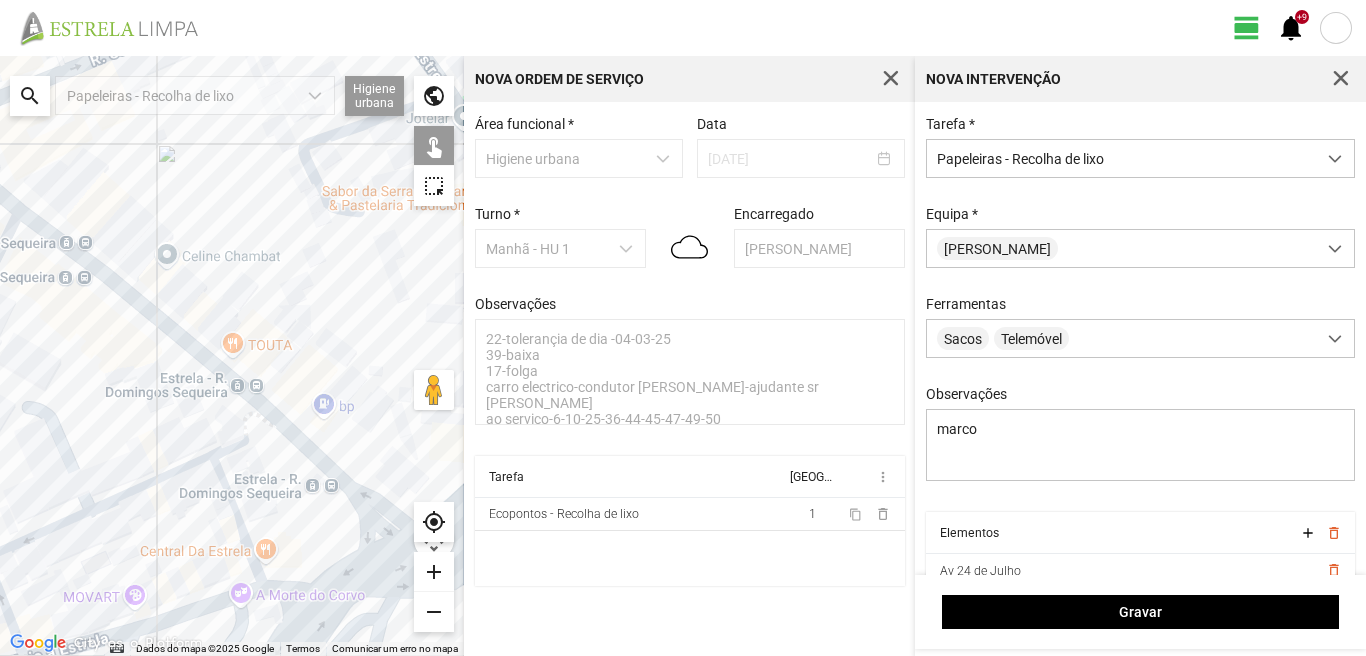 click on "Para navegar, prima as teclas de seta." 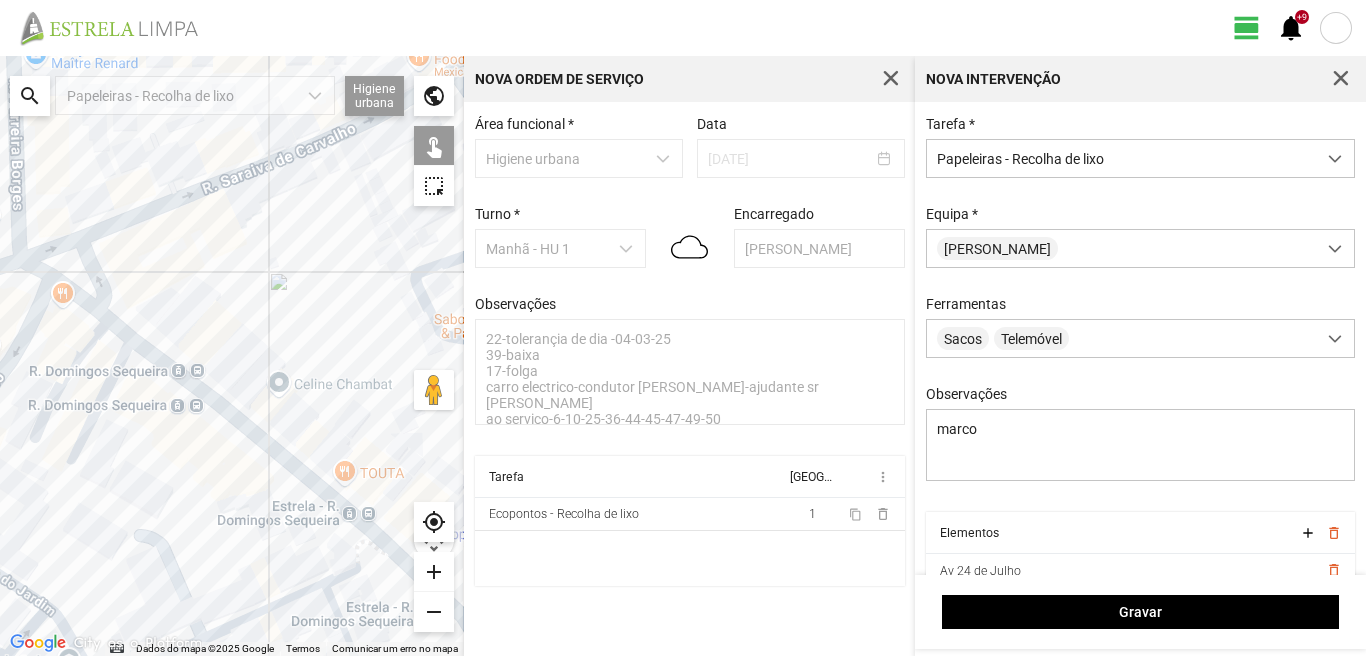 drag, startPoint x: 101, startPoint y: 316, endPoint x: 221, endPoint y: 458, distance: 185.91396 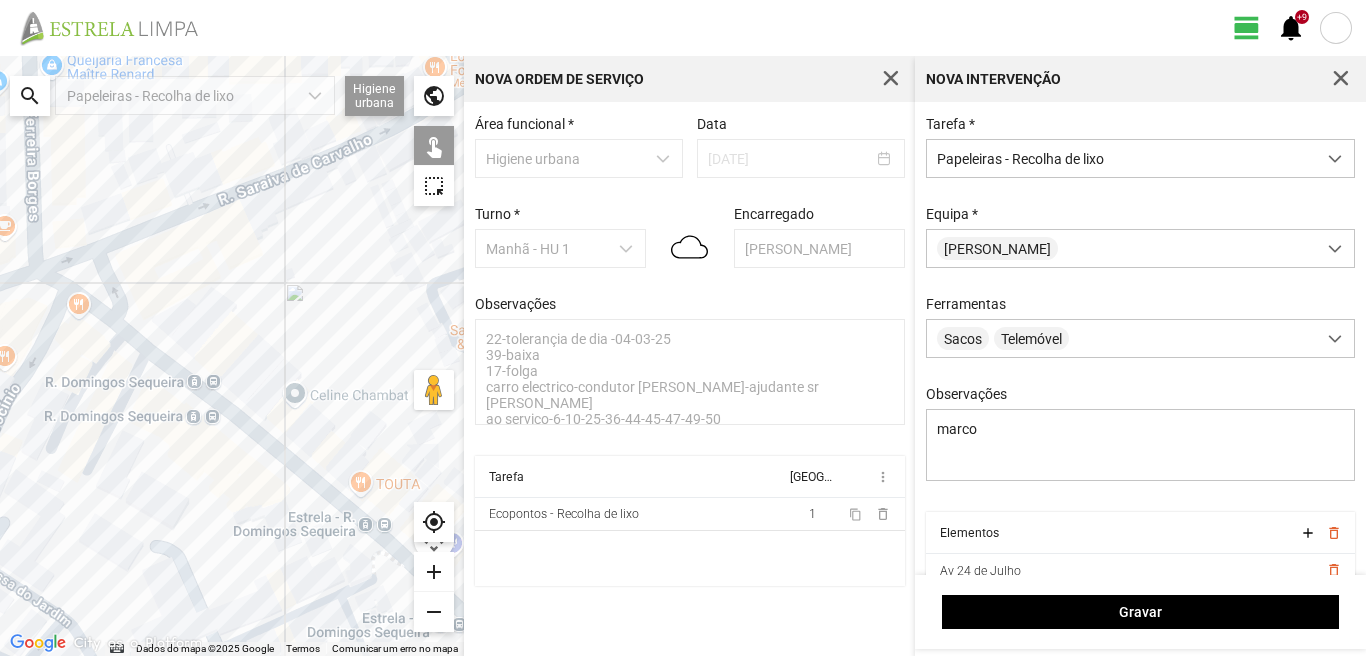 click on "Para navegar, prima as teclas de seta." 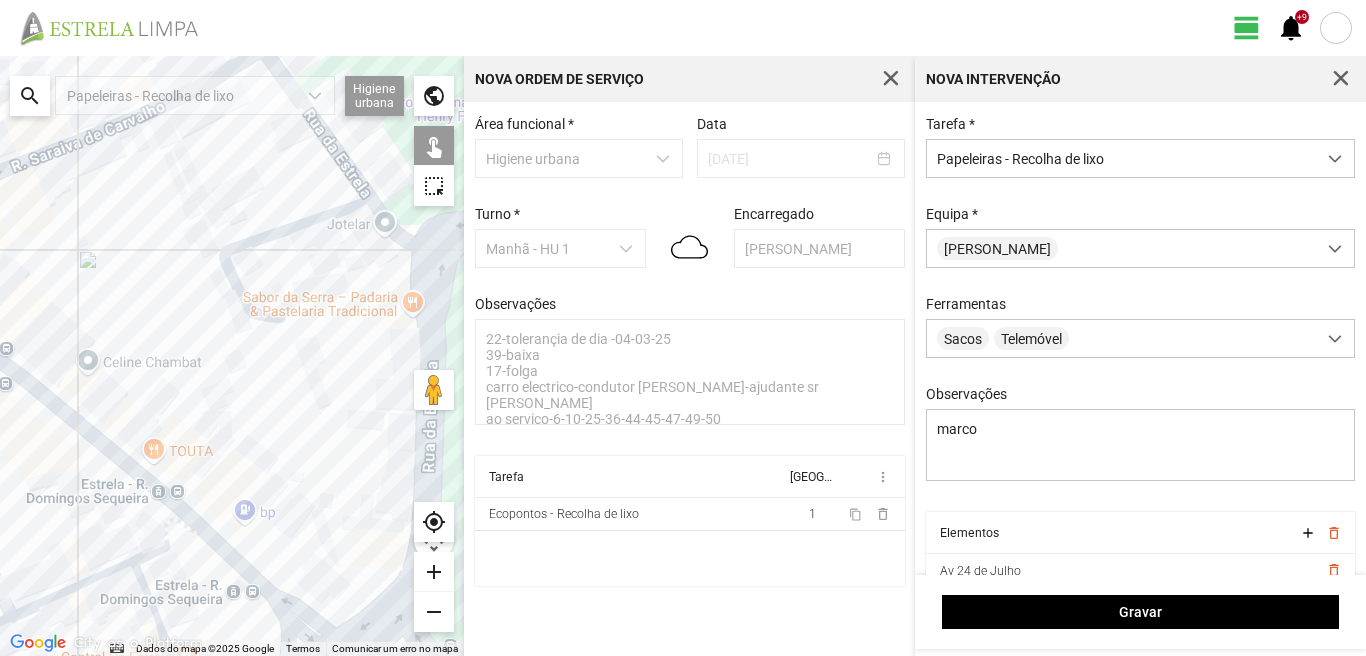 drag, startPoint x: 212, startPoint y: 359, endPoint x: 0, endPoint y: 312, distance: 217.14742 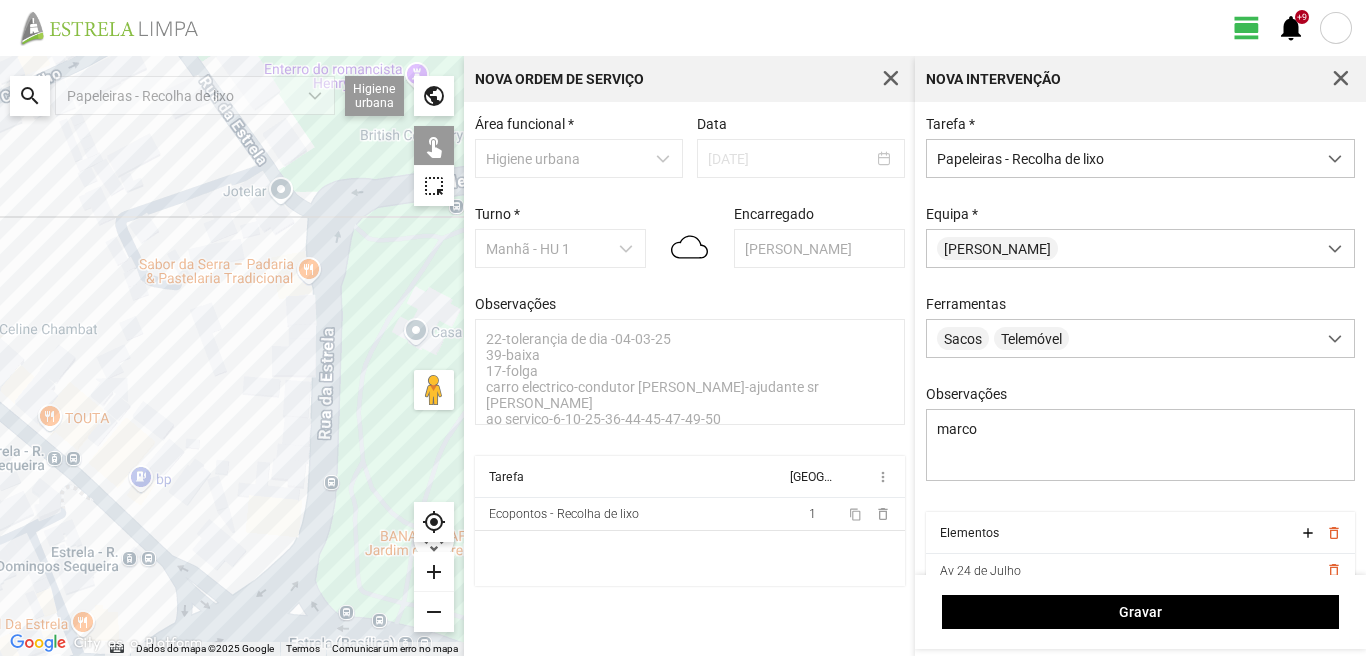 drag, startPoint x: 259, startPoint y: 355, endPoint x: 125, endPoint y: 329, distance: 136.49908 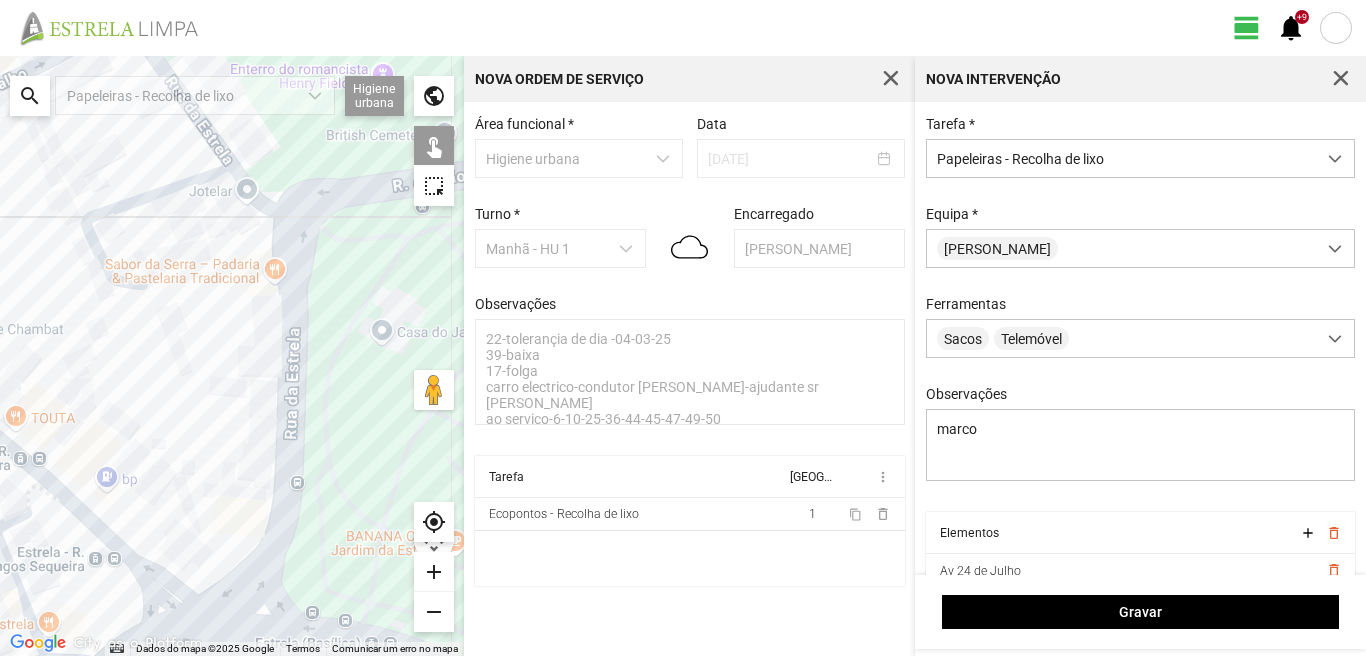 click on "Para navegar, prima as teclas de seta." 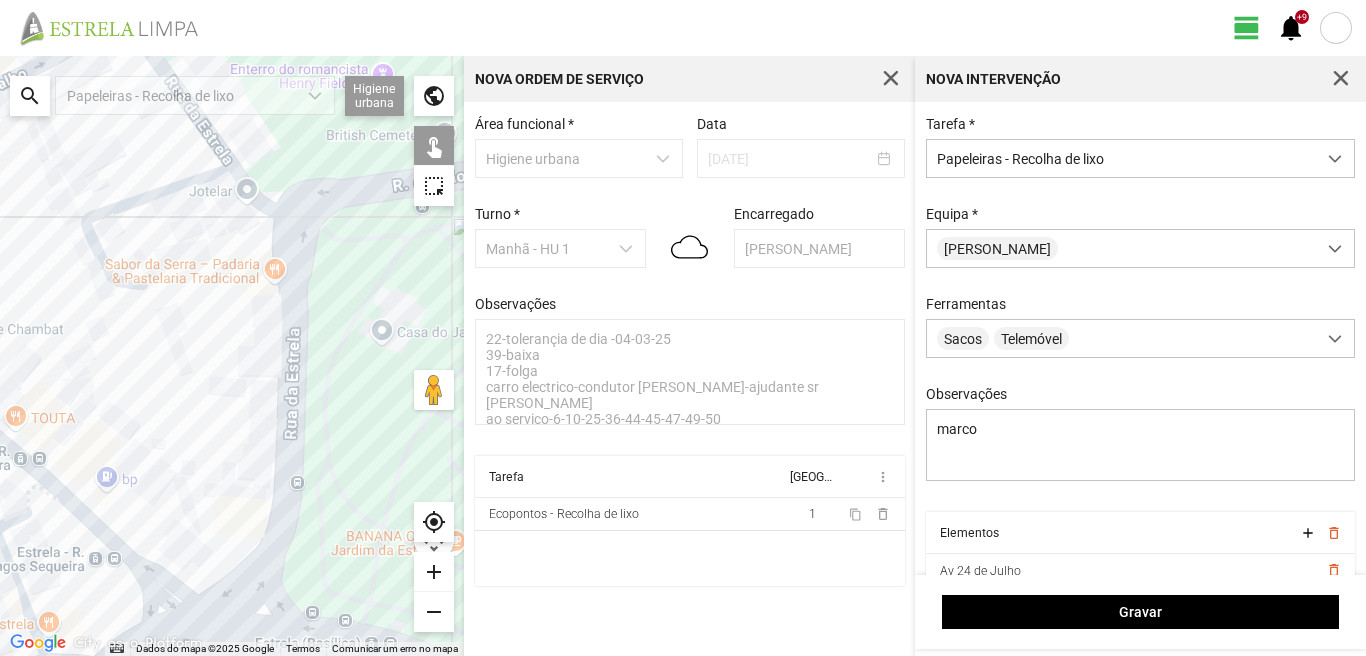 click on "Para navegar, prima as teclas de seta." 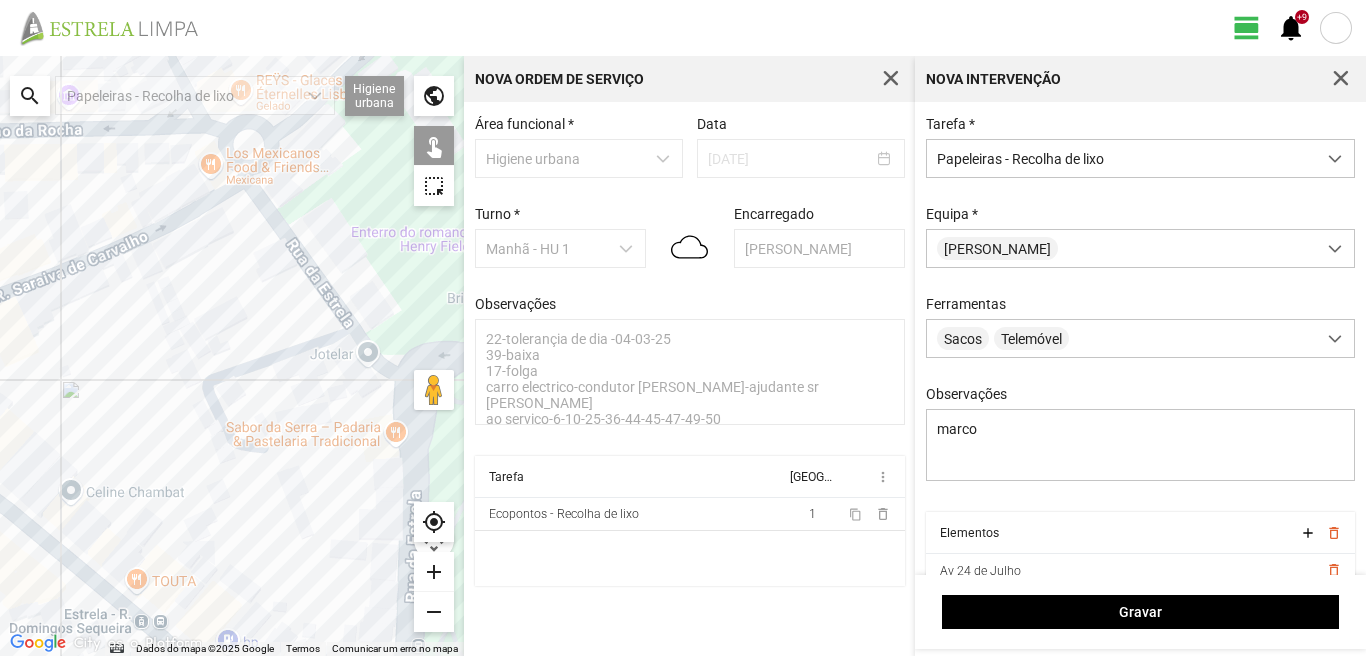 drag, startPoint x: 152, startPoint y: 204, endPoint x: 192, endPoint y: 376, distance: 176.58992 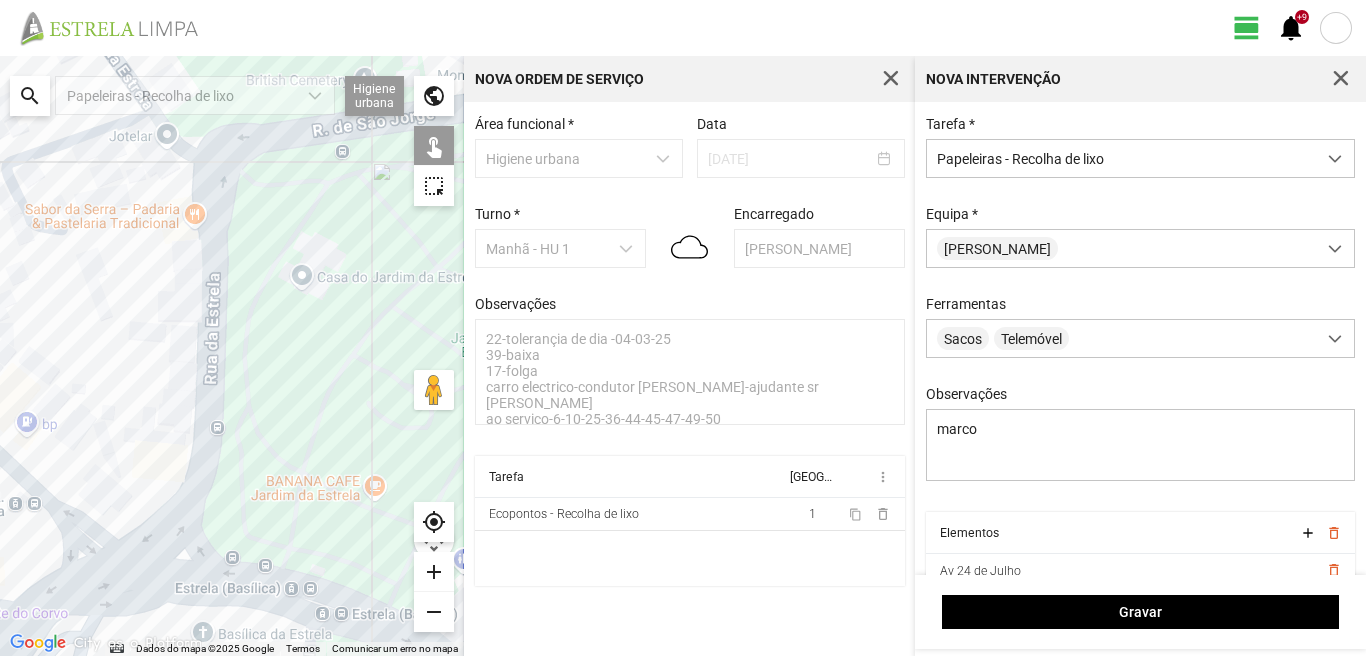 drag, startPoint x: 175, startPoint y: 433, endPoint x: 134, endPoint y: 242, distance: 195.35097 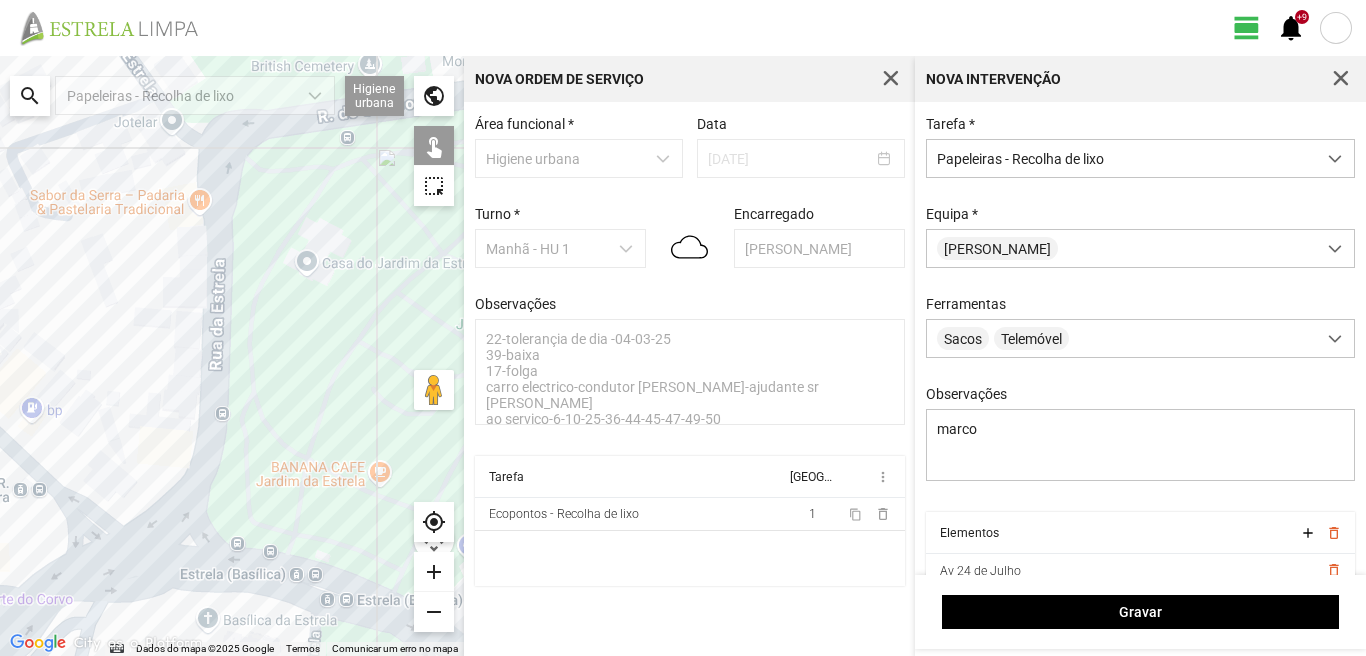 drag, startPoint x: 197, startPoint y: 333, endPoint x: 207, endPoint y: 339, distance: 11.661903 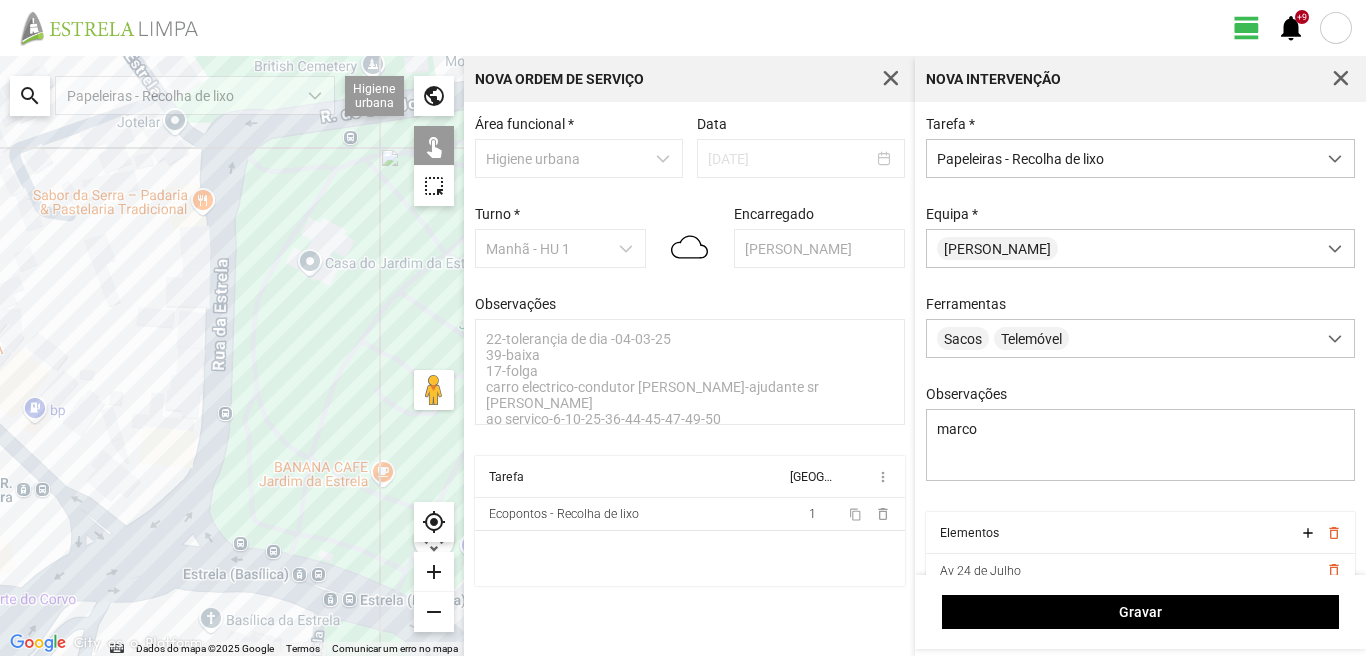 click on "Para navegar, prima as teclas de seta." 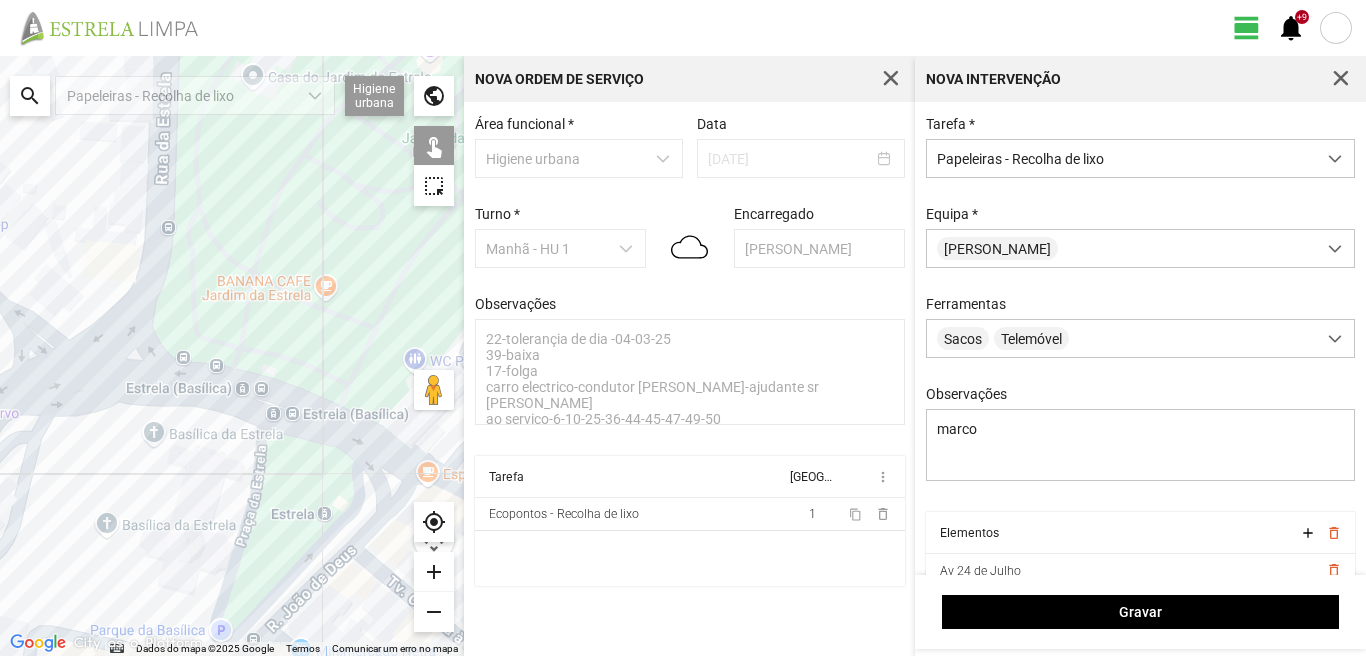 drag, startPoint x: 209, startPoint y: 552, endPoint x: 152, endPoint y: 371, distance: 189.76302 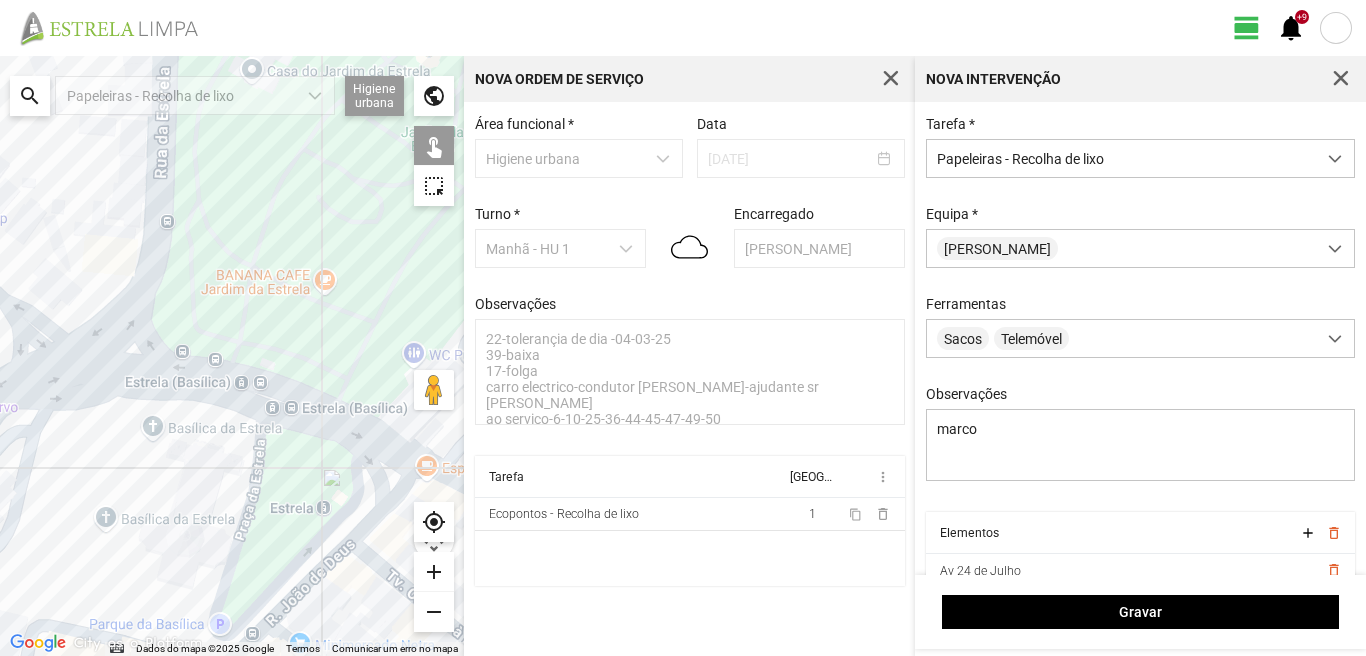 click on "Para navegar, prima as teclas de seta." 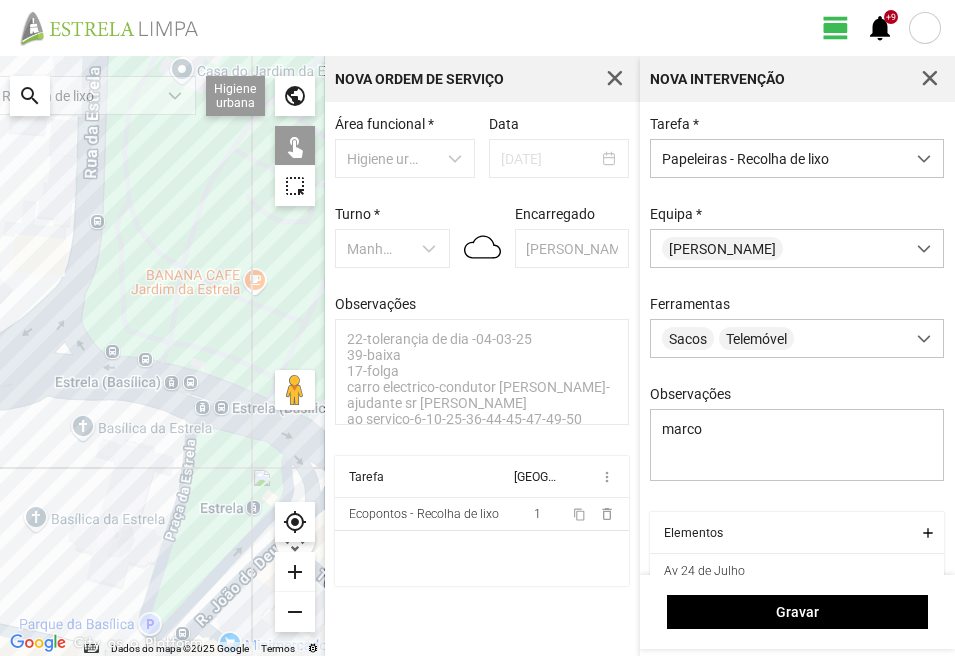 click on "Para navegar, prima as teclas de seta." 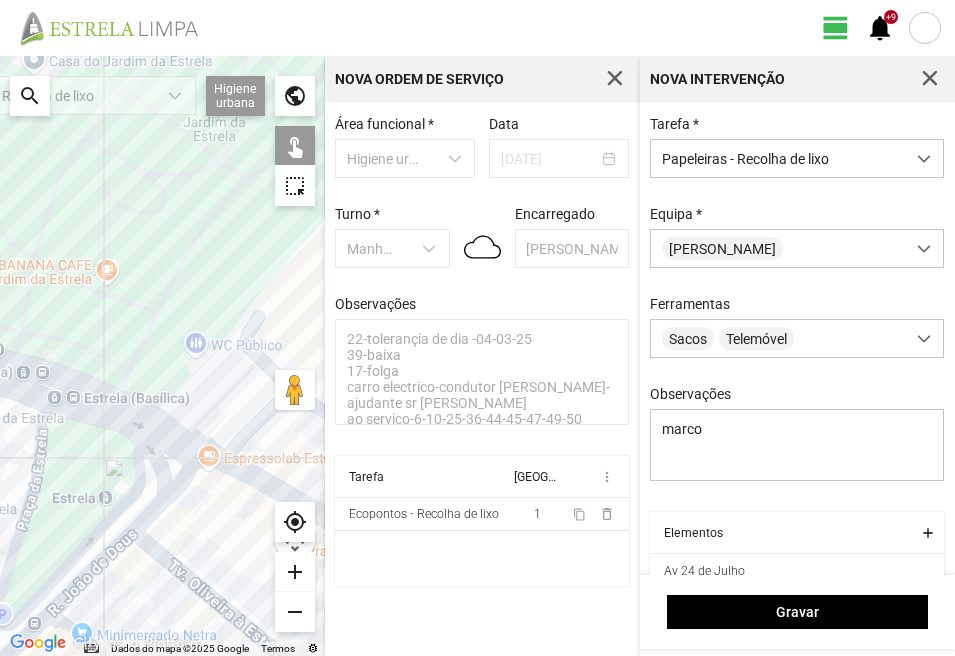 drag, startPoint x: 213, startPoint y: 452, endPoint x: 13, endPoint y: 449, distance: 200.02249 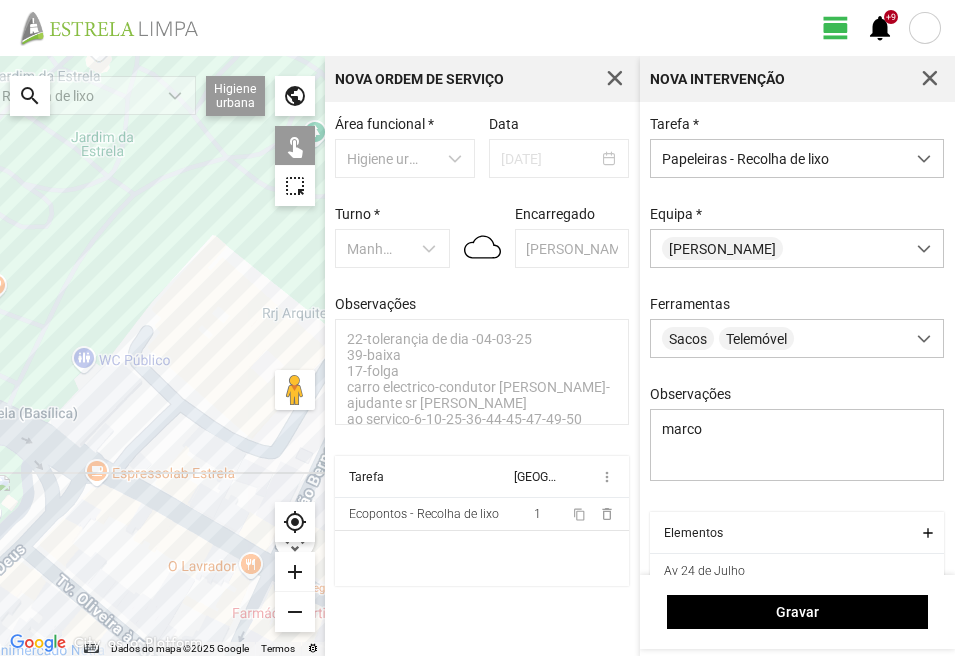click on "Para navegar, prima as teclas de seta." 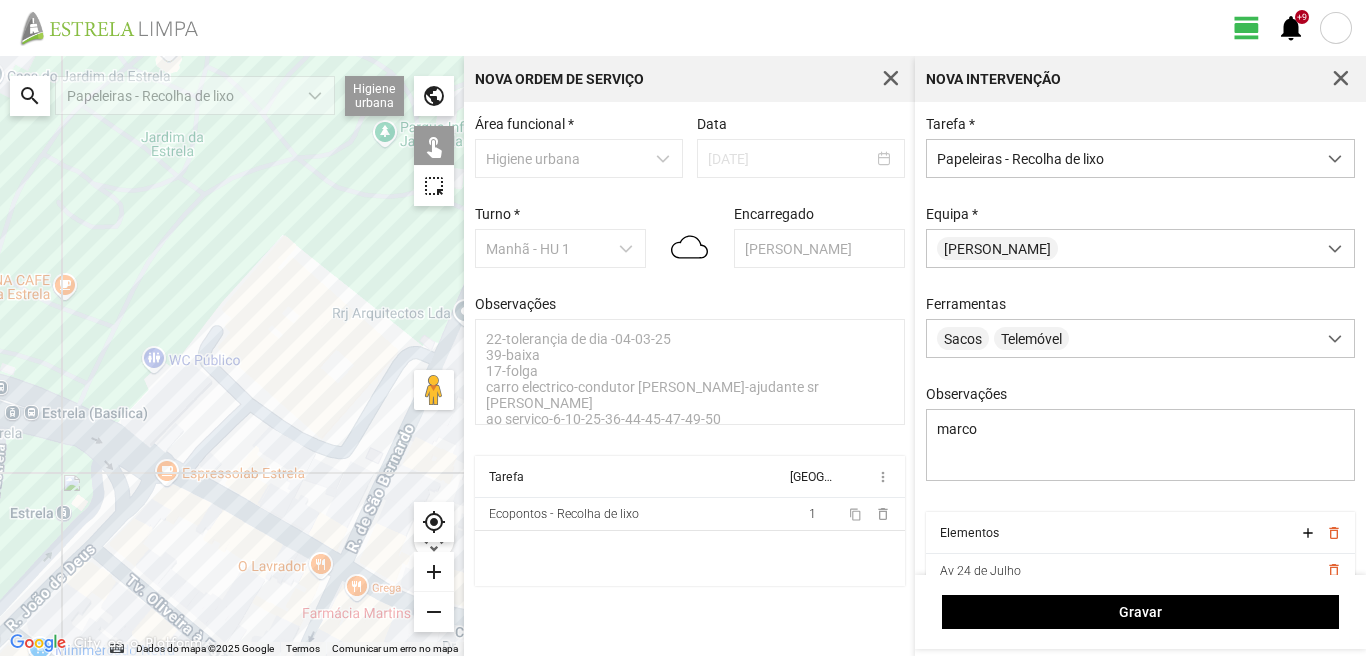 click on "Para navegar, prima as teclas de seta." 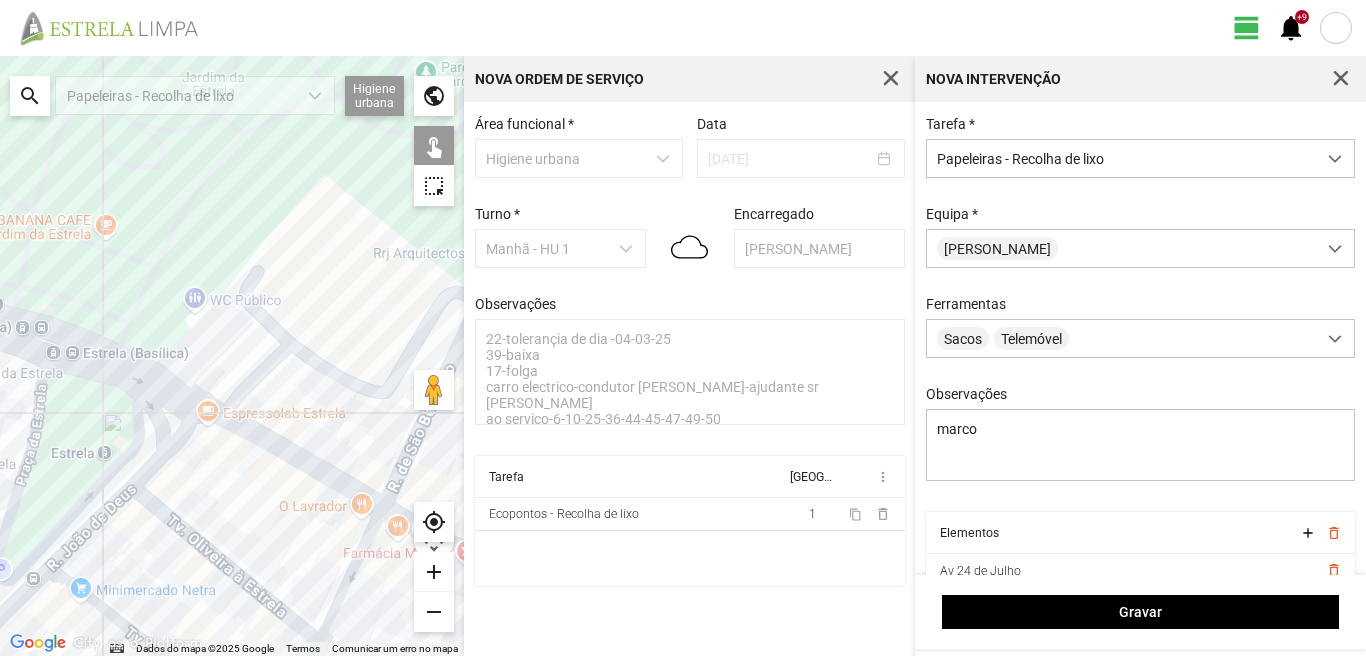 drag, startPoint x: 91, startPoint y: 569, endPoint x: 253, endPoint y: 414, distance: 224.20749 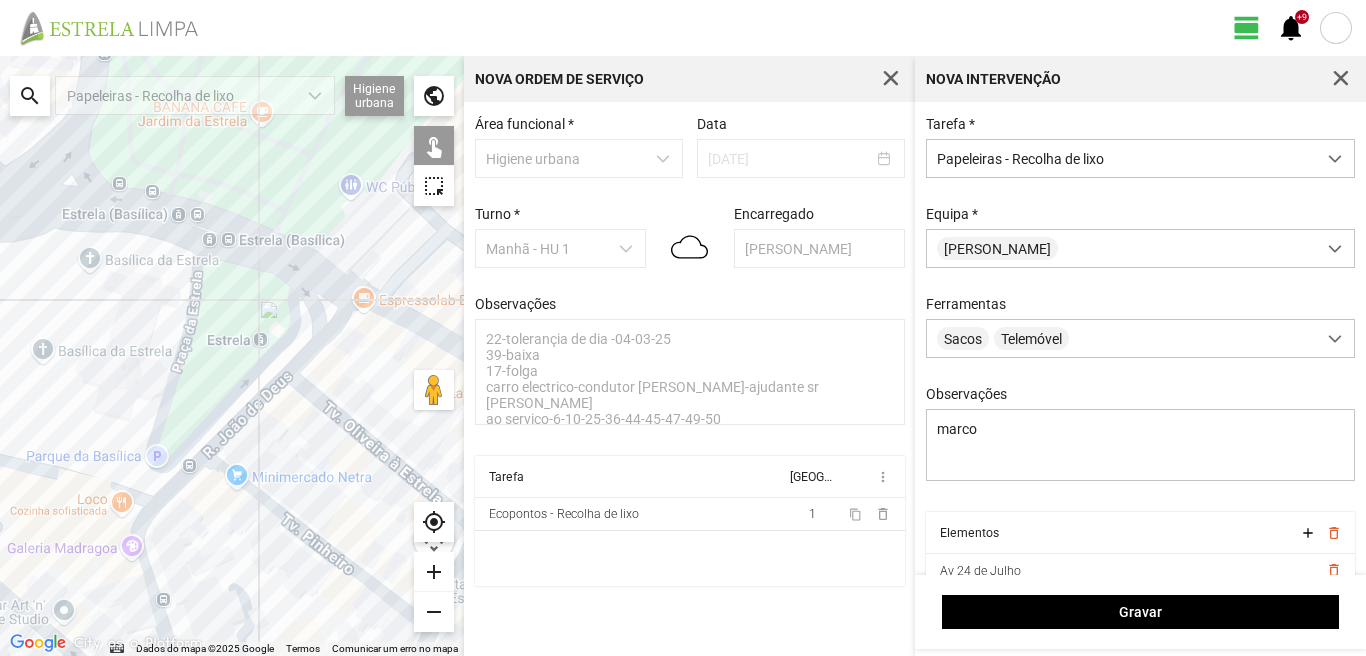 click on "Para navegar, prima as teclas de seta." 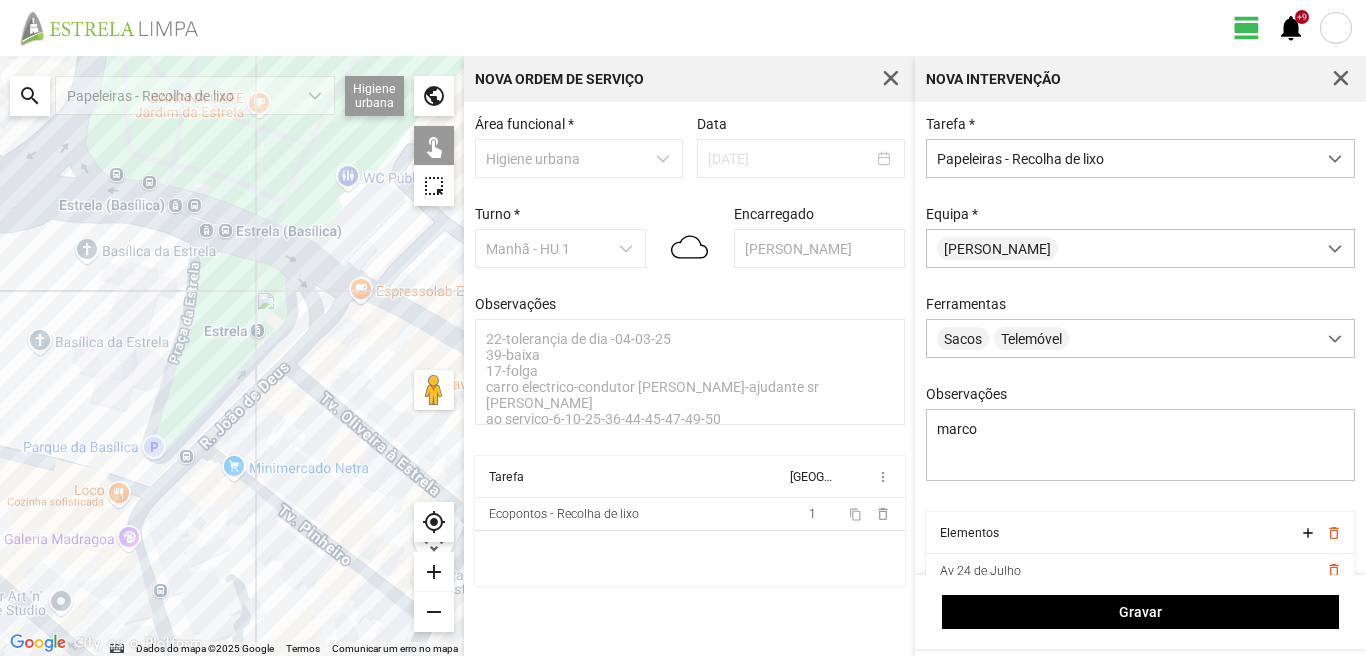drag, startPoint x: 267, startPoint y: 444, endPoint x: 121, endPoint y: 314, distance: 195.48914 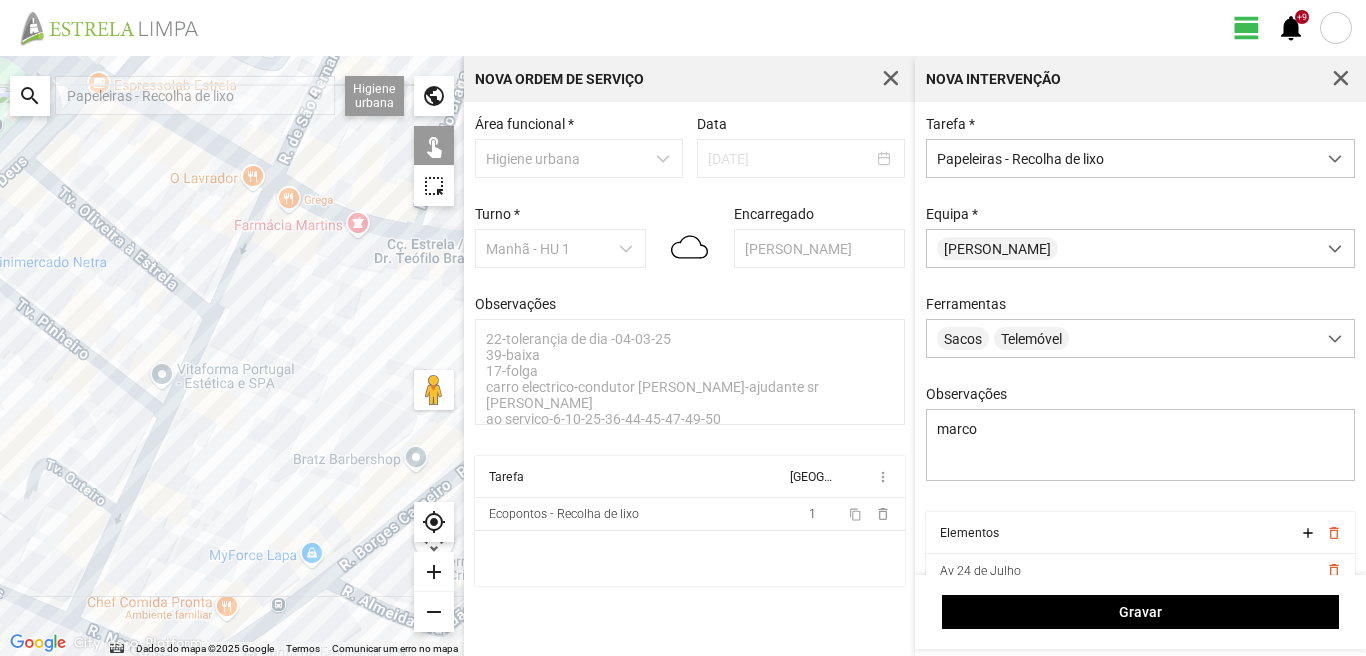 click on "Para navegar, prima as teclas de seta." 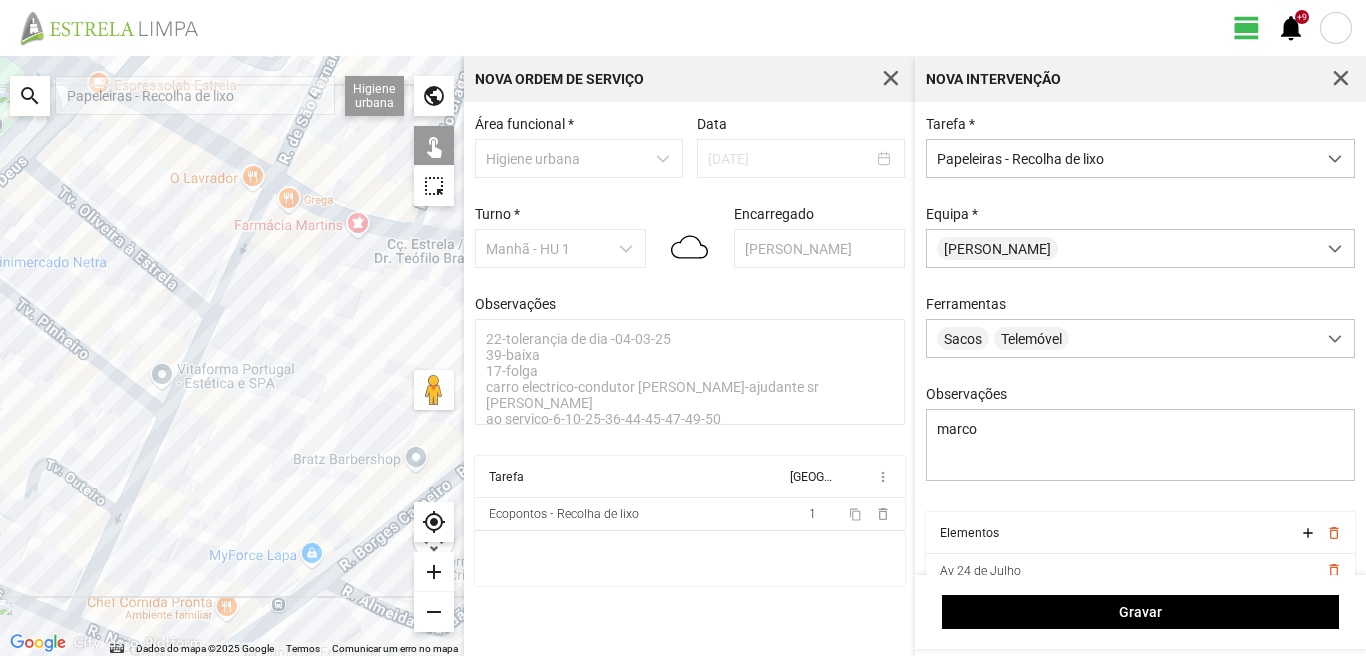 click on "Para navegar, prima as teclas de seta." 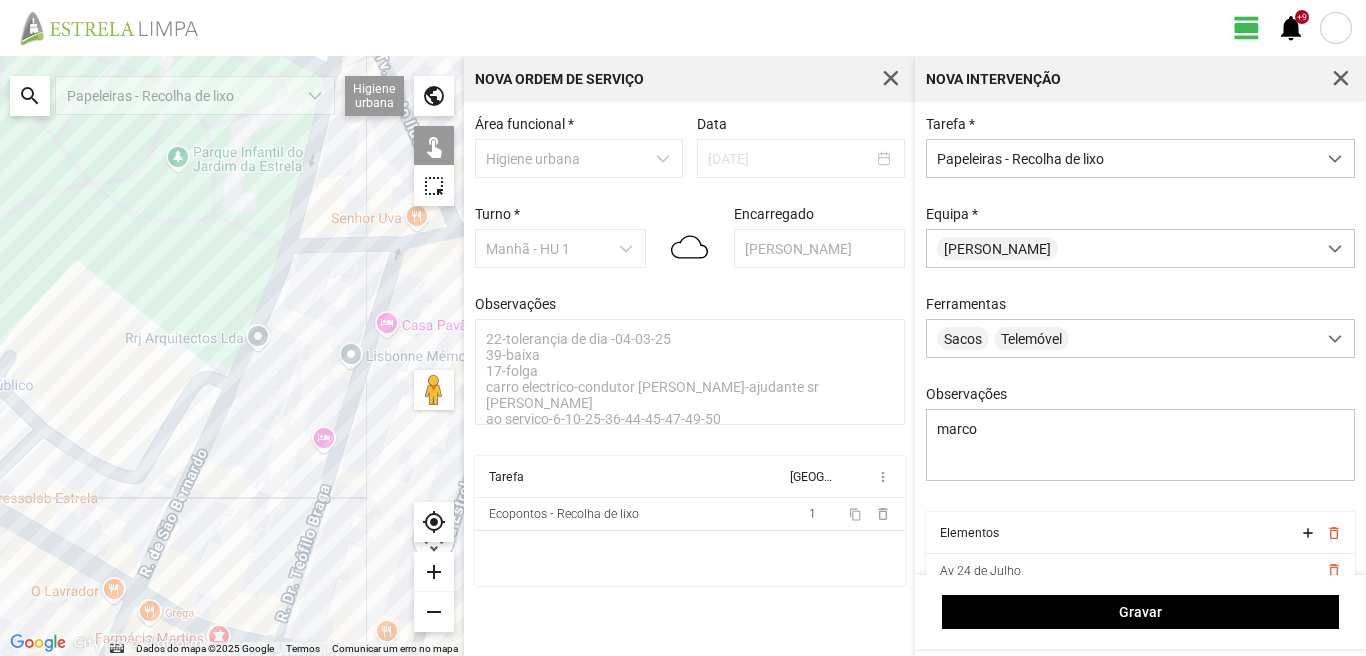drag, startPoint x: 265, startPoint y: 175, endPoint x: 127, endPoint y: 584, distance: 431.6538 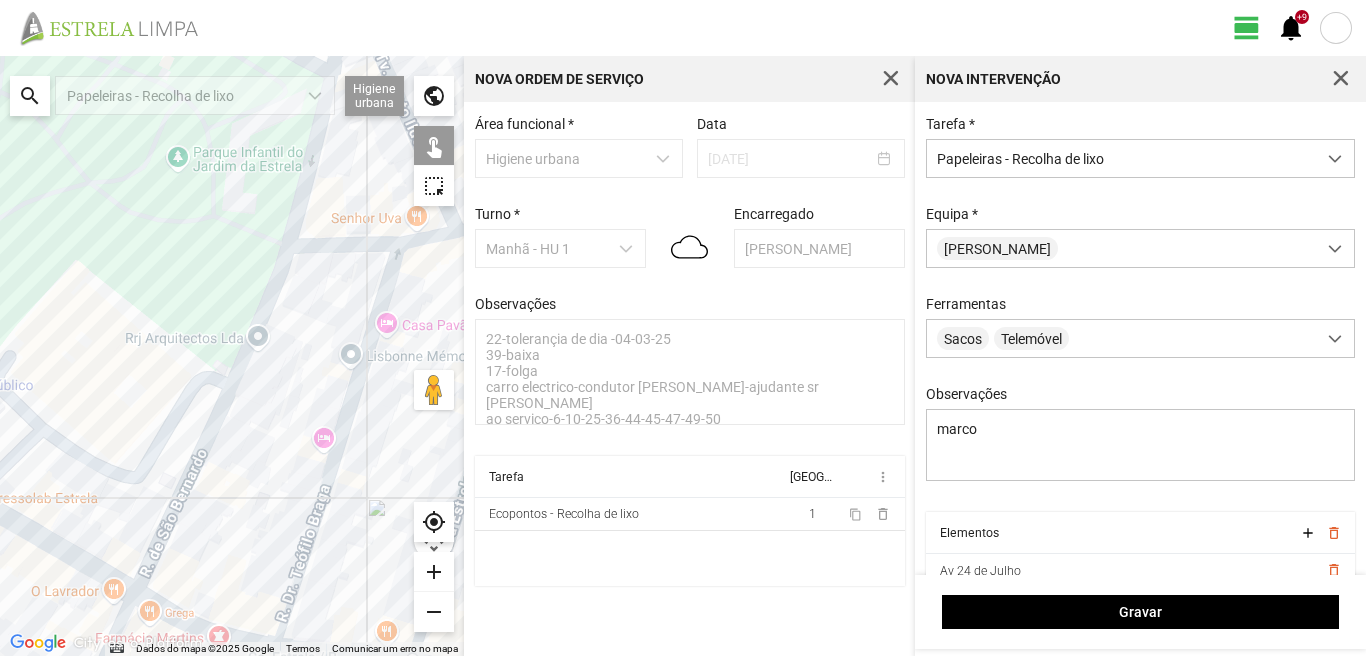 click on "Para navegar, prima as teclas de seta." 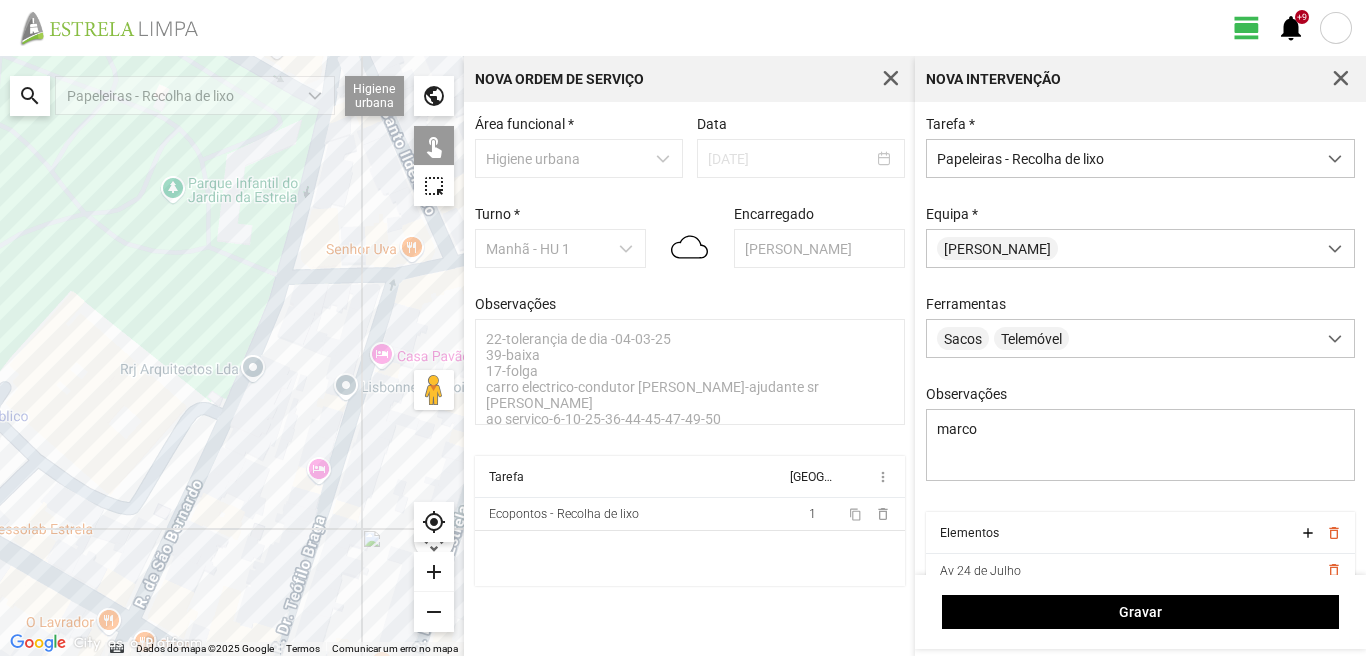 click on "Para navegar, prima as teclas de seta." 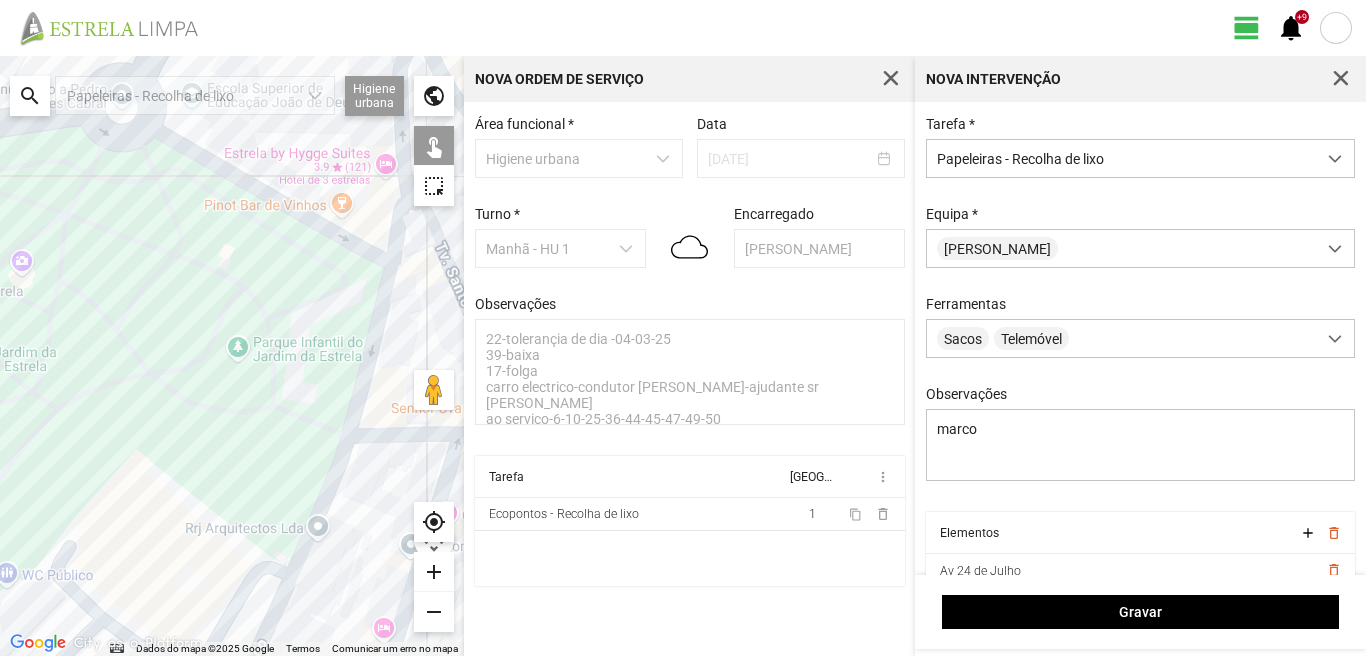 drag, startPoint x: 253, startPoint y: 212, endPoint x: 336, endPoint y: 411, distance: 215.6154 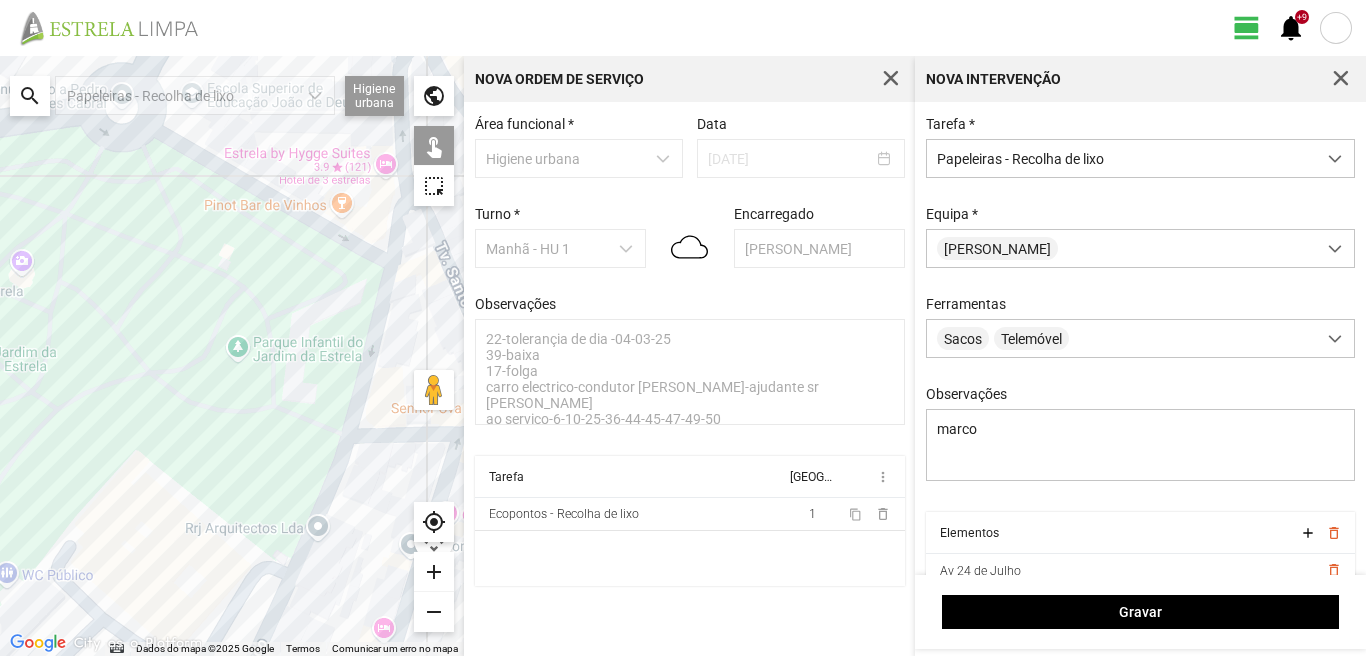 click on "Para navegar, prima as teclas de seta." 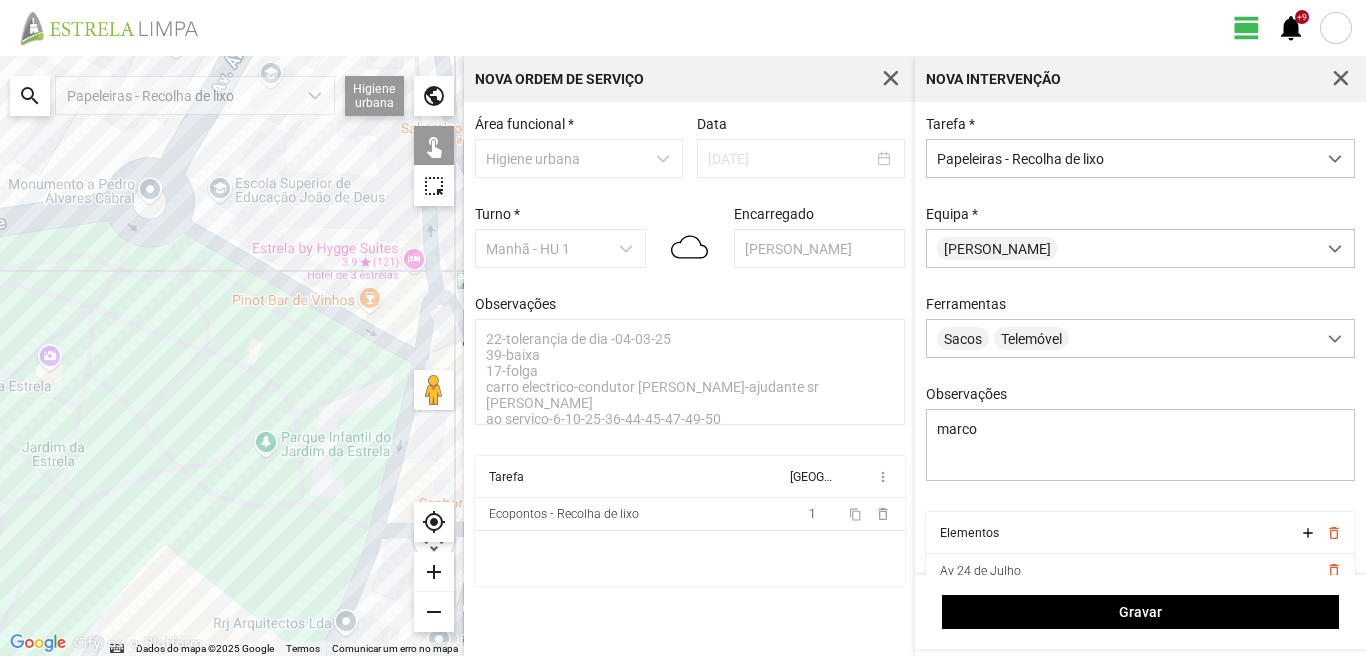 click on "Para navegar, prima as teclas de seta." 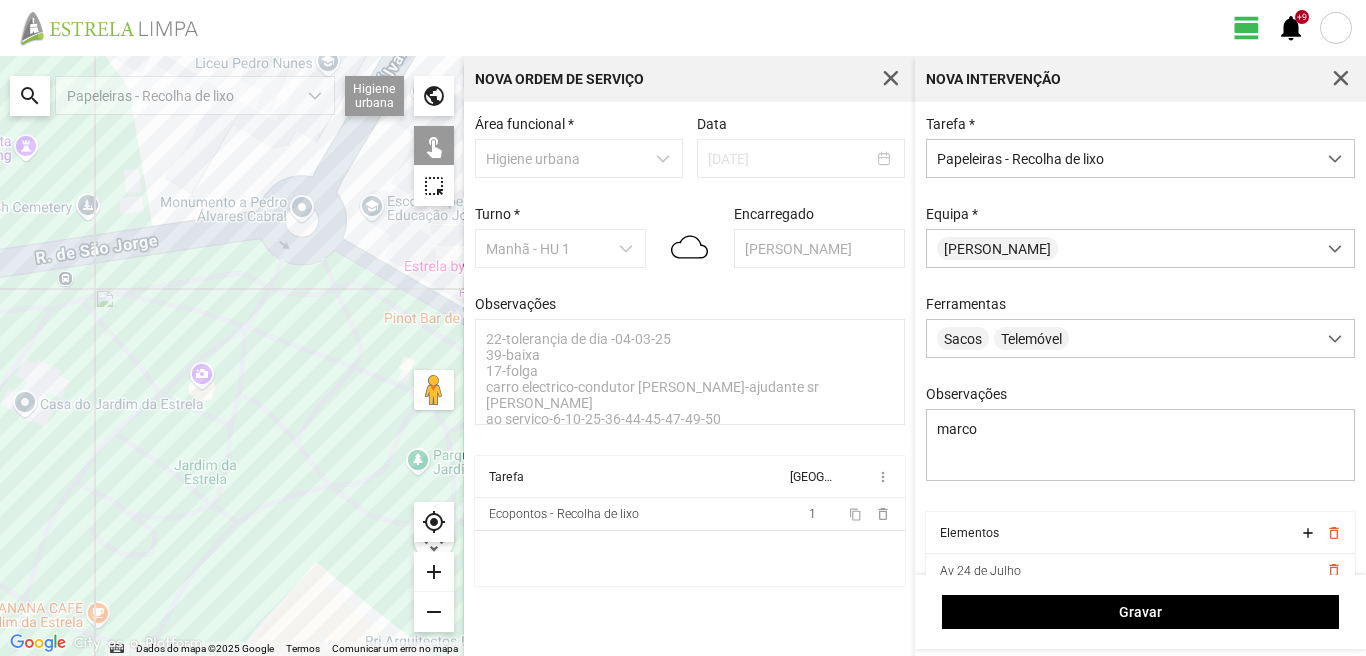 drag, startPoint x: 5, startPoint y: 357, endPoint x: 164, endPoint y: 381, distance: 160.80112 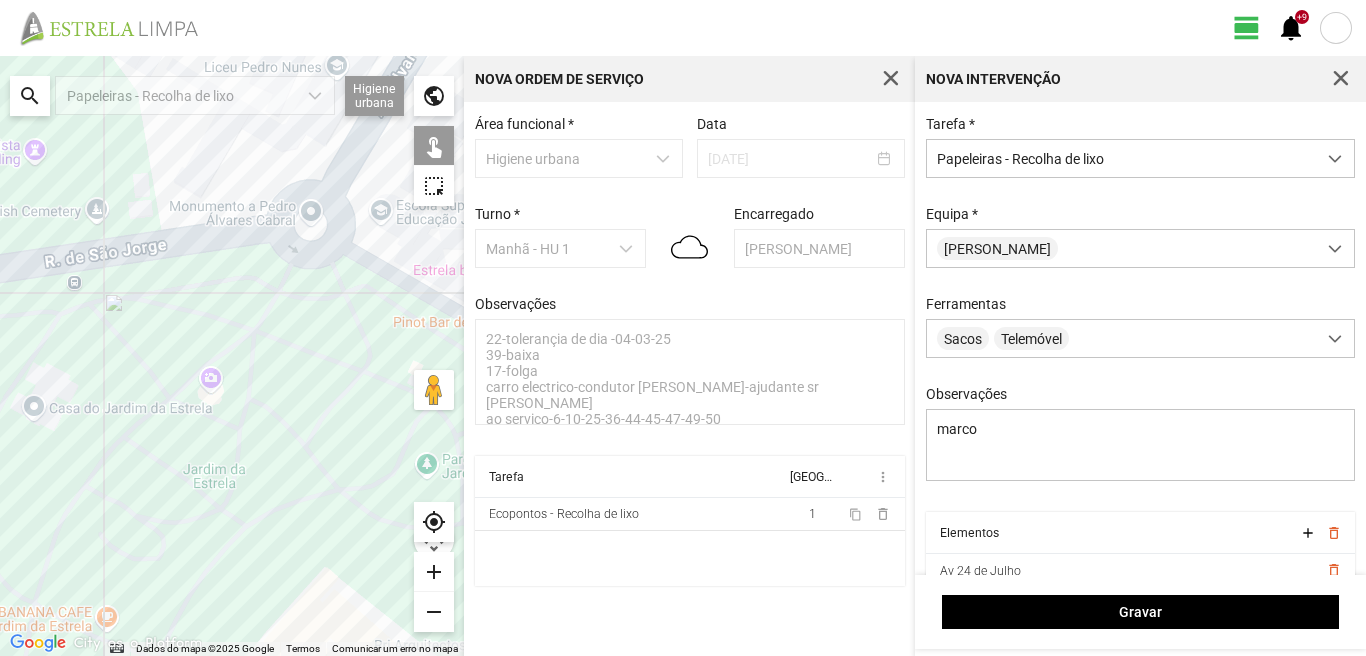 click on "Para navegar, prima as teclas de seta." 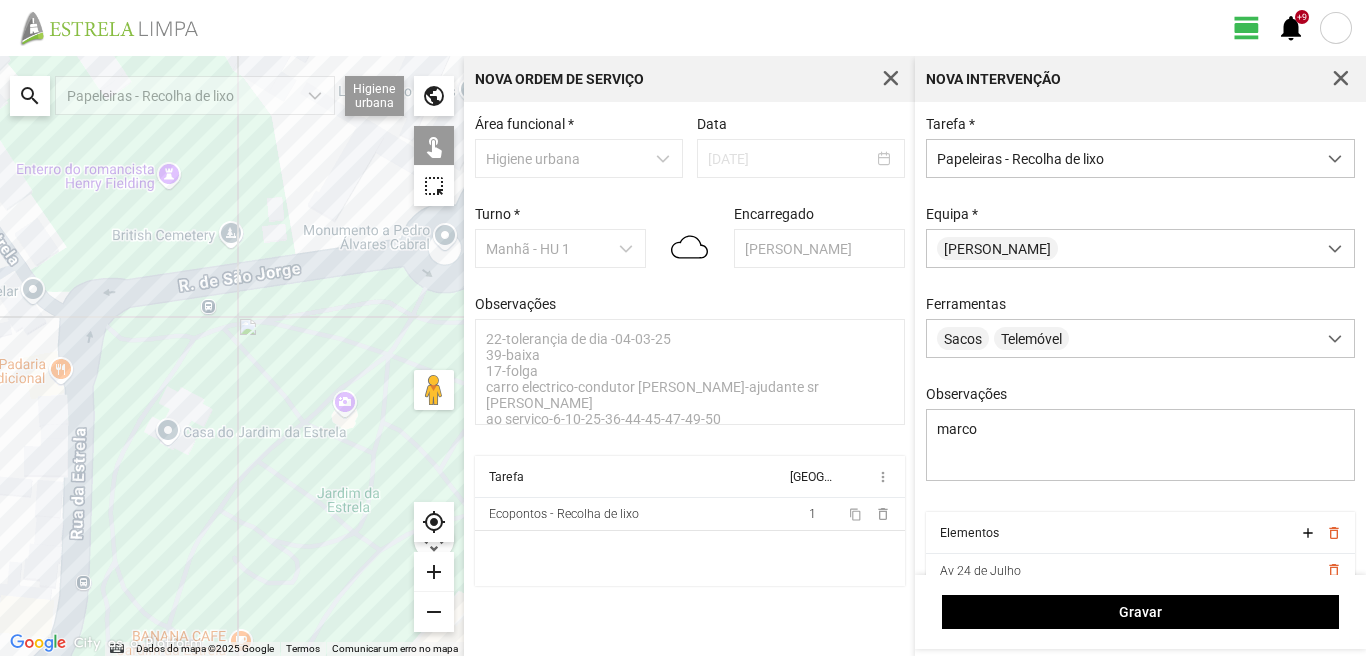 drag, startPoint x: 31, startPoint y: 376, endPoint x: 189, endPoint y: 408, distance: 161.20795 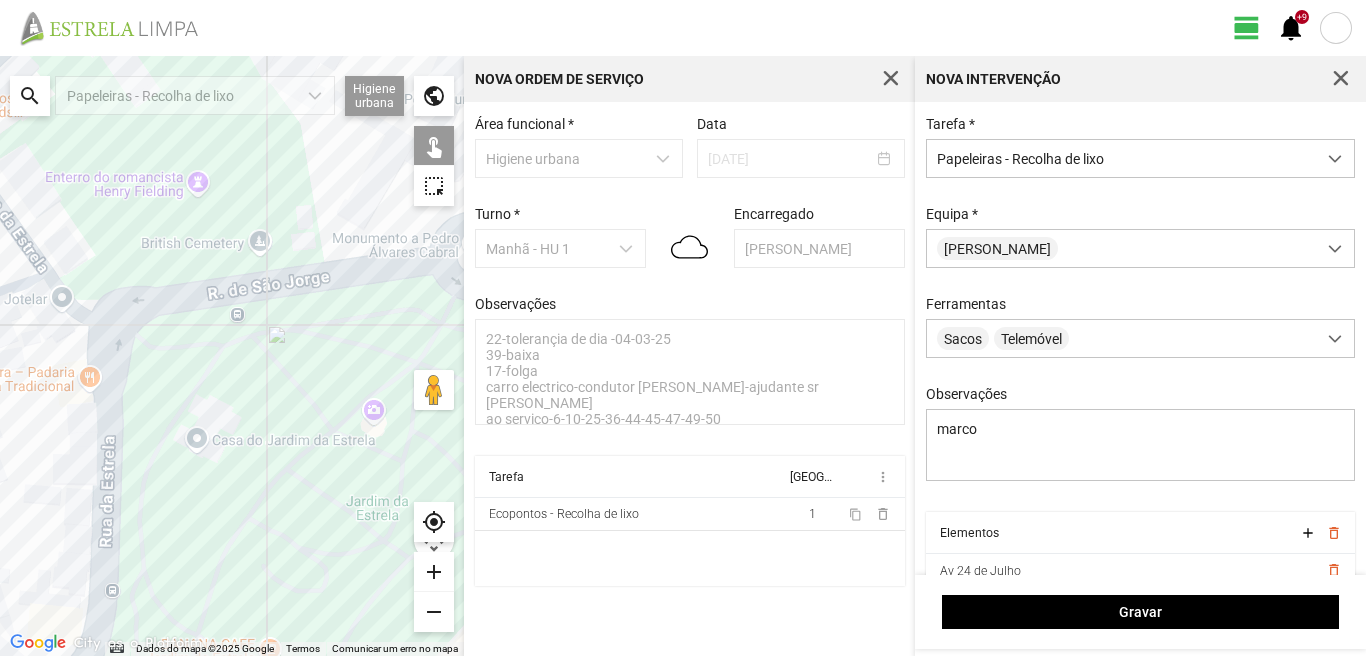 drag, startPoint x: 236, startPoint y: 440, endPoint x: 259, endPoint y: 449, distance: 24.698177 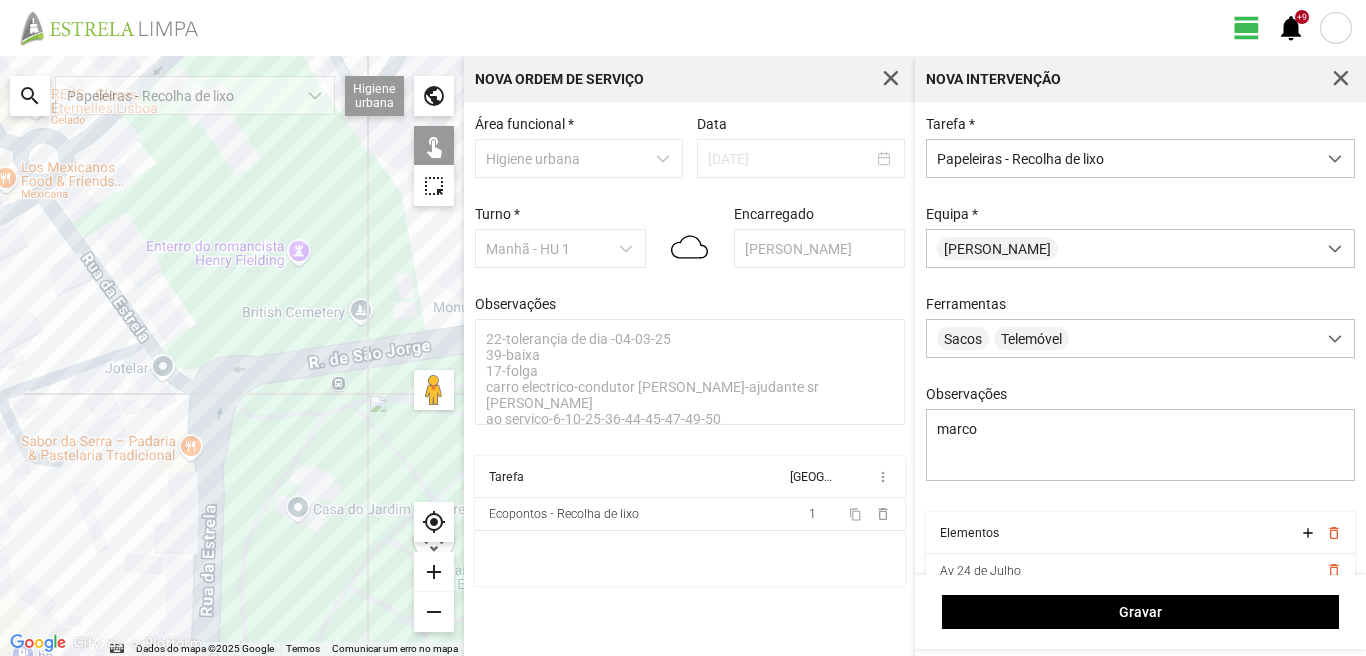 drag, startPoint x: 260, startPoint y: 449, endPoint x: 29, endPoint y: 418, distance: 233.0708 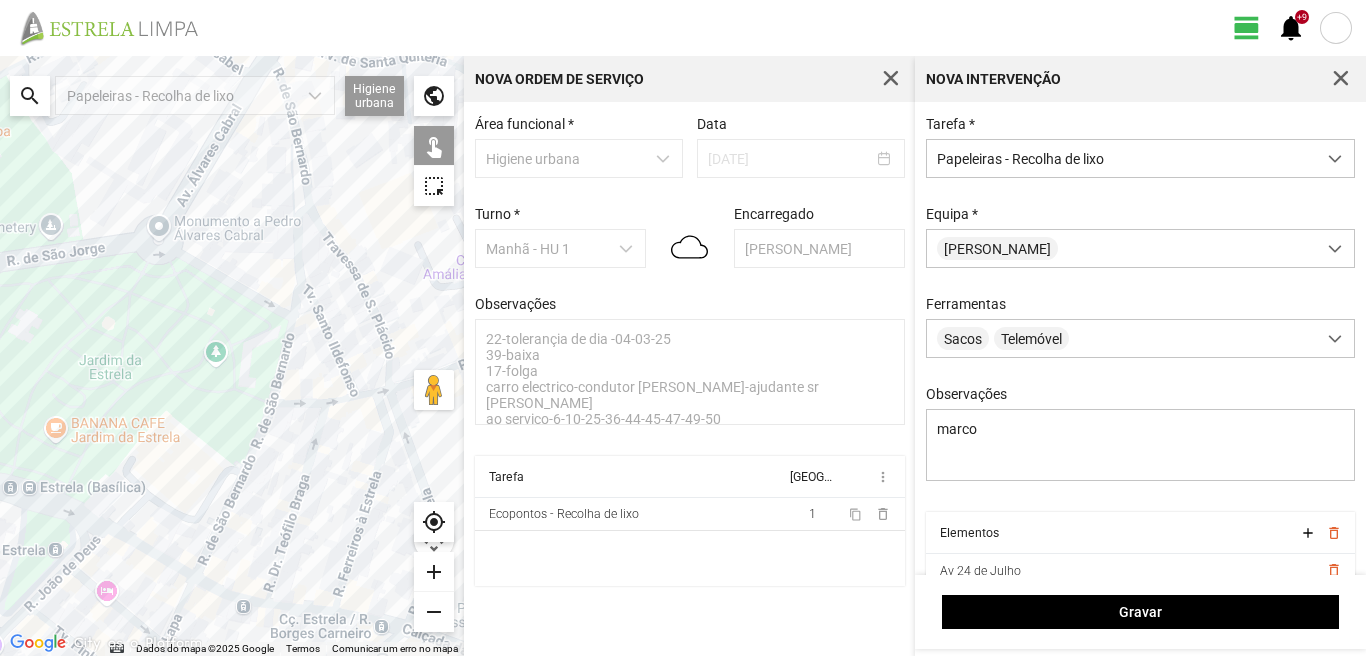 drag, startPoint x: 251, startPoint y: 566, endPoint x: 181, endPoint y: 382, distance: 196.86543 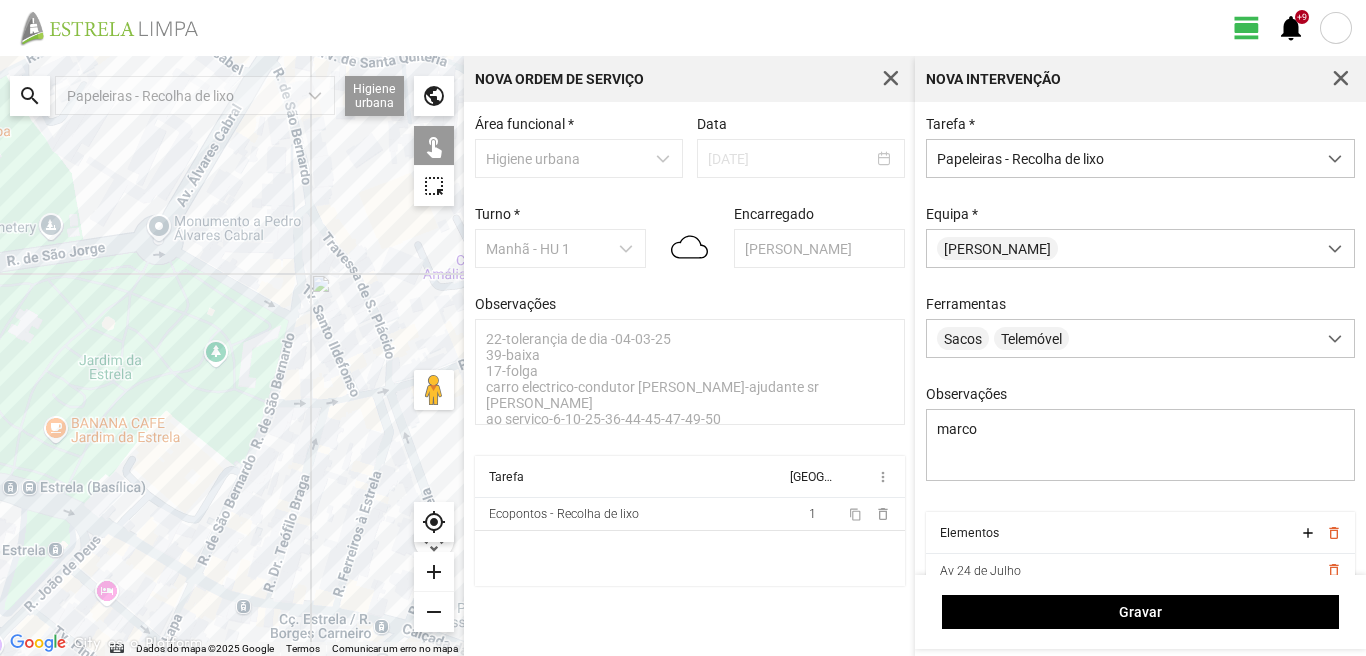 click on "Para navegar, prima as teclas de seta." 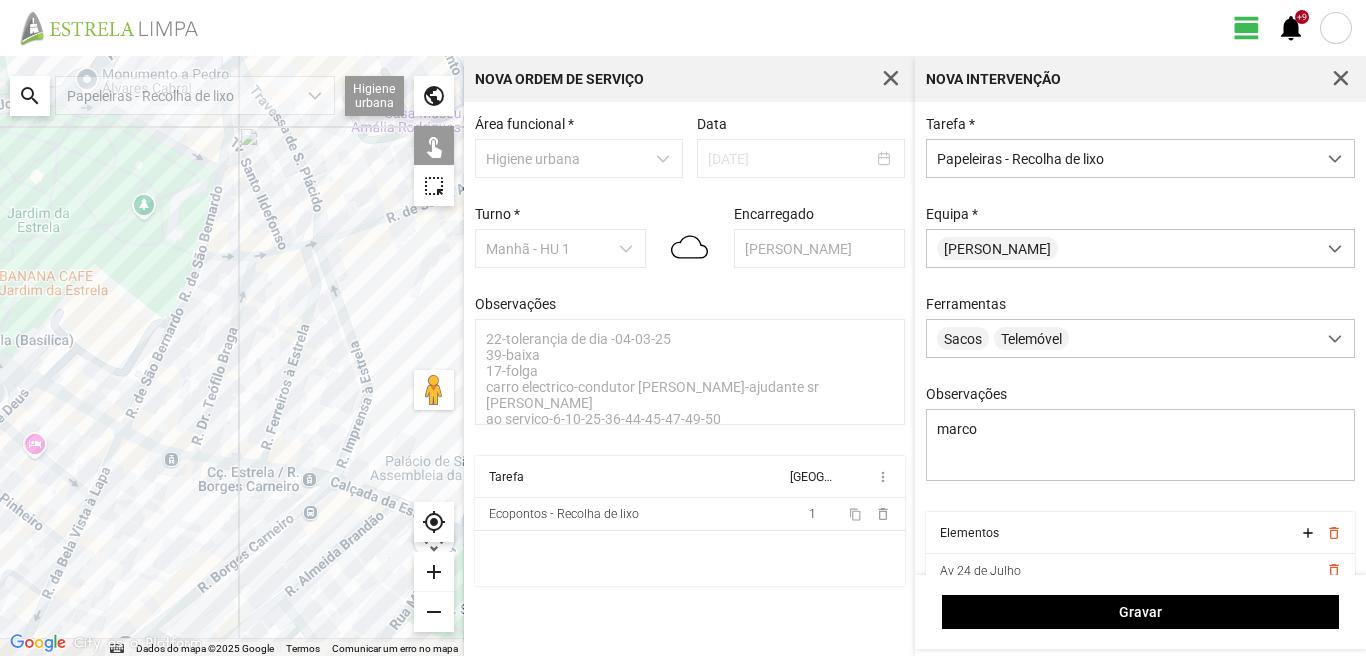 drag, startPoint x: 305, startPoint y: 437, endPoint x: 278, endPoint y: 381, distance: 62.169125 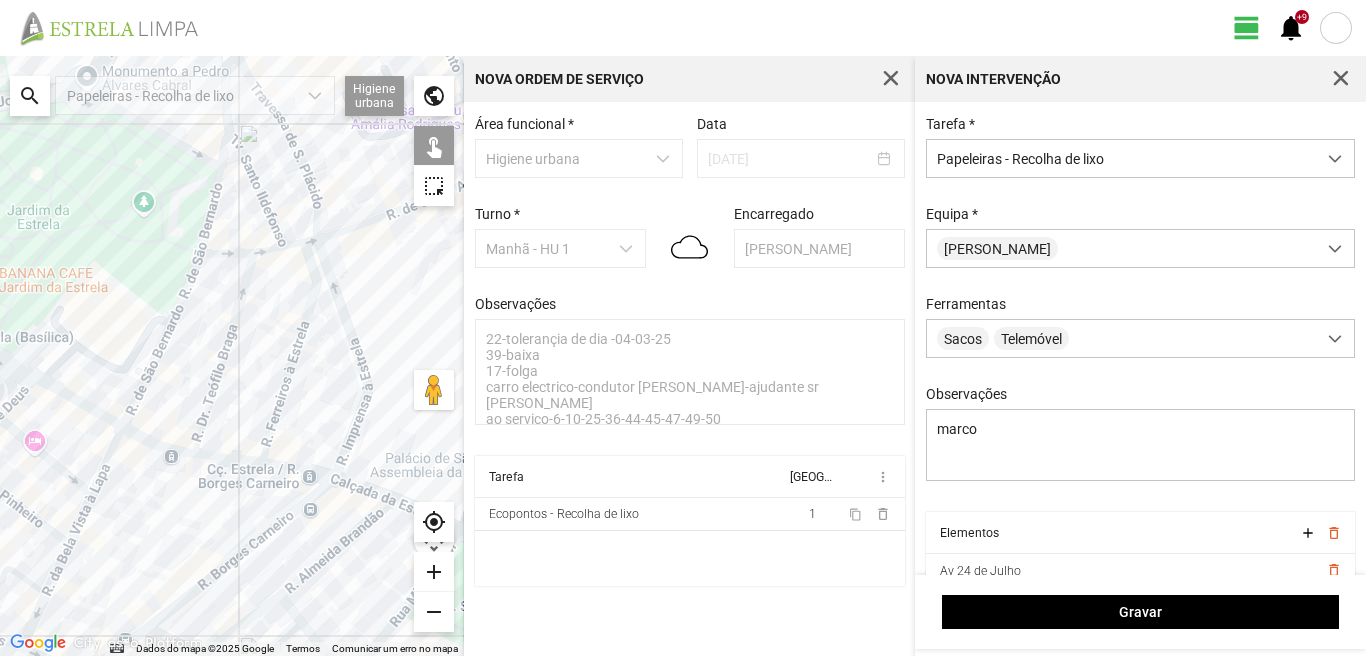 click on "Para navegar, prima as teclas de seta." 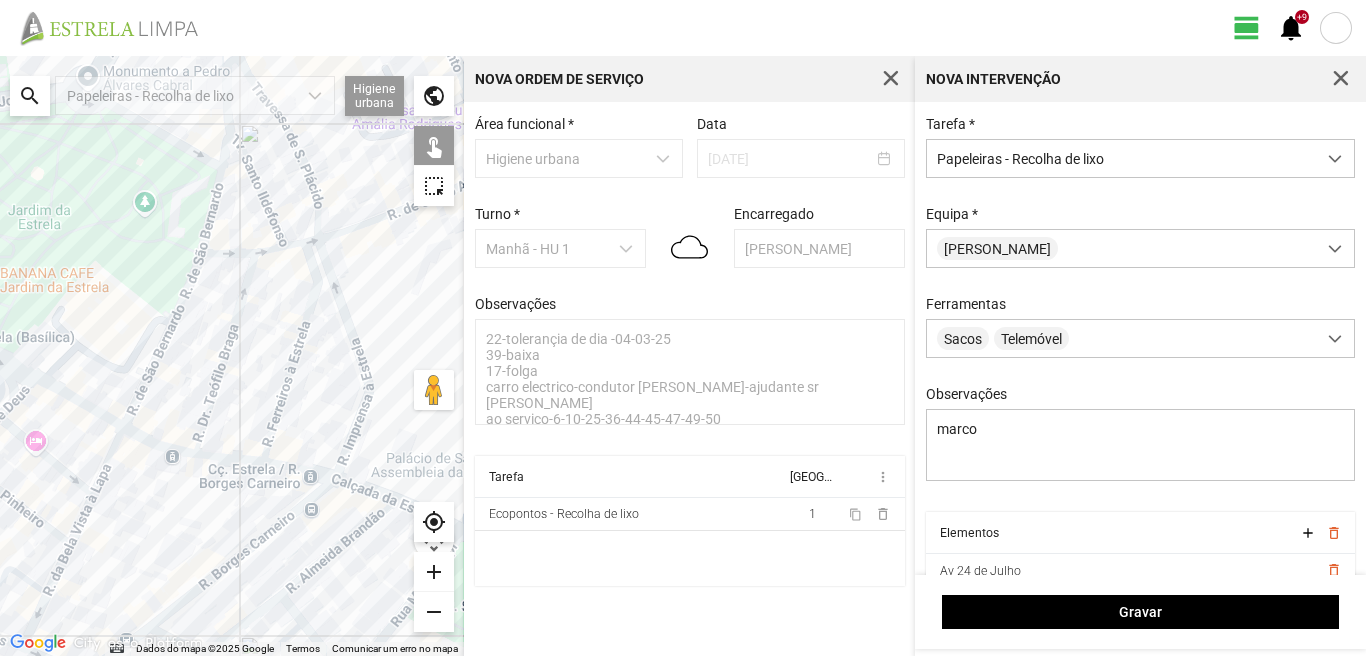 click on "Para navegar, prima as teclas de seta." 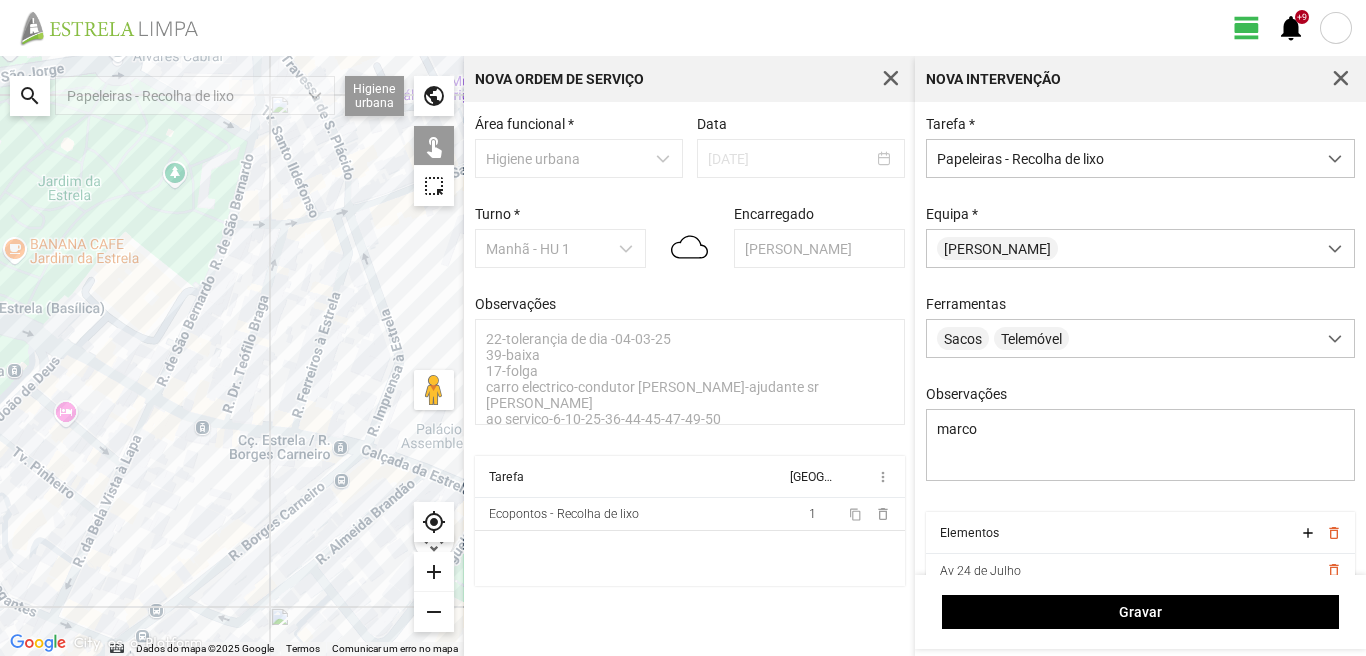 drag, startPoint x: 141, startPoint y: 576, endPoint x: 234, endPoint y: 537, distance: 100.84642 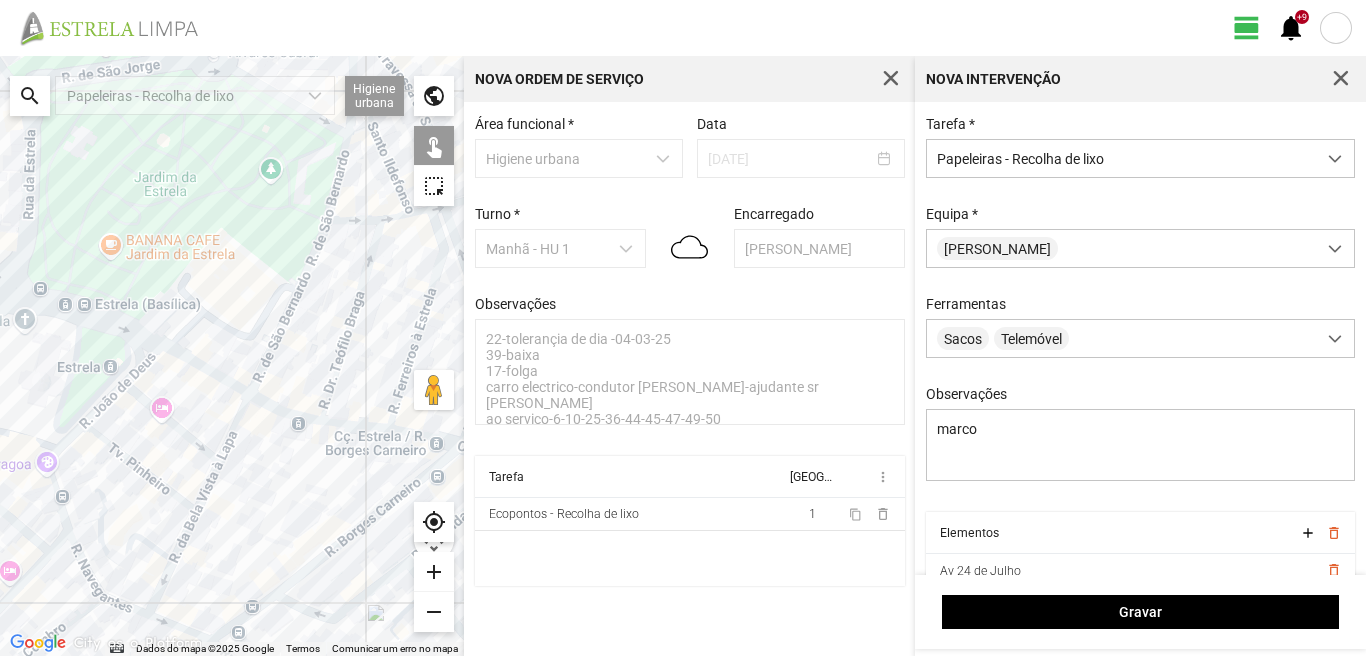 click on "Para navegar, prima as teclas de seta." 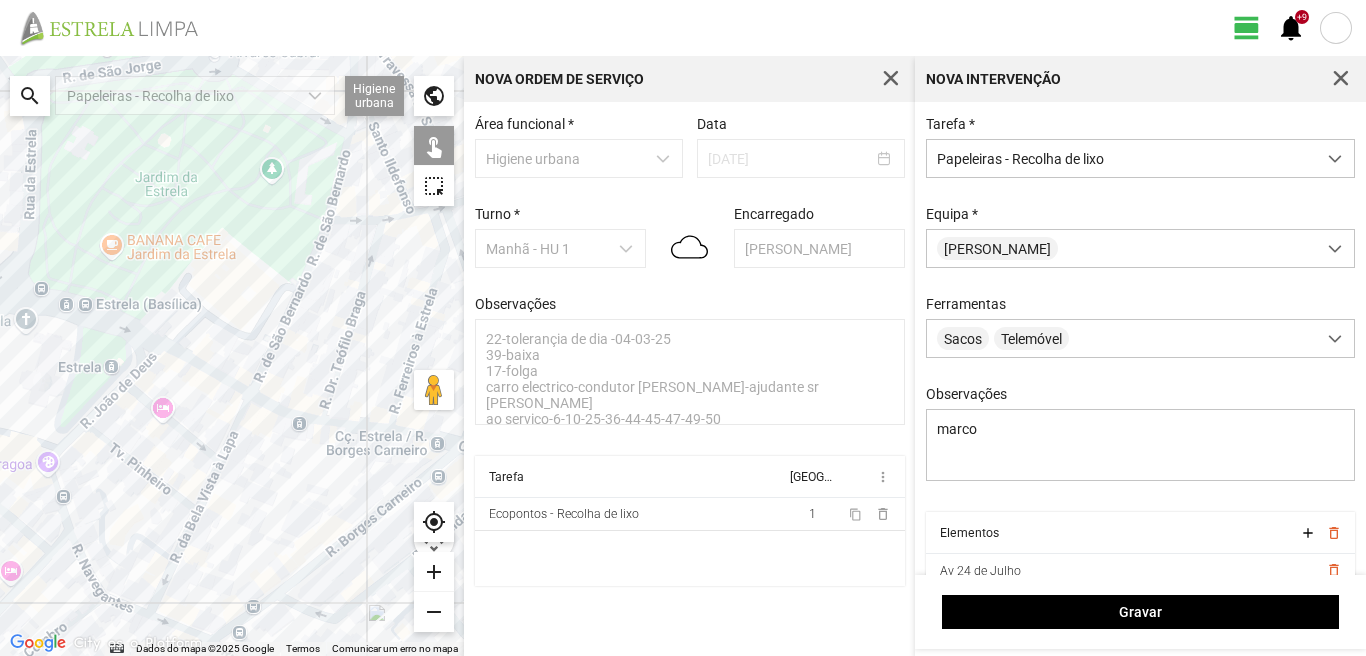 click on "Para navegar, prima as teclas de seta." 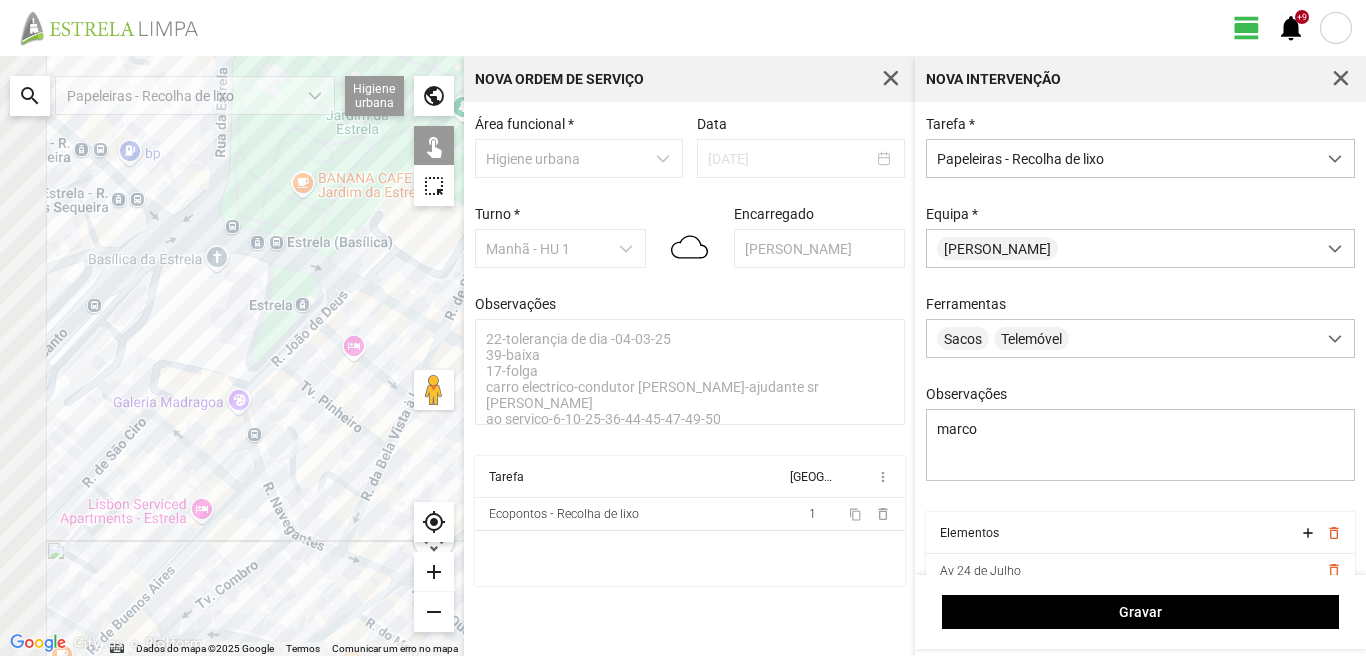 drag, startPoint x: 69, startPoint y: 560, endPoint x: 268, endPoint y: 494, distance: 209.65924 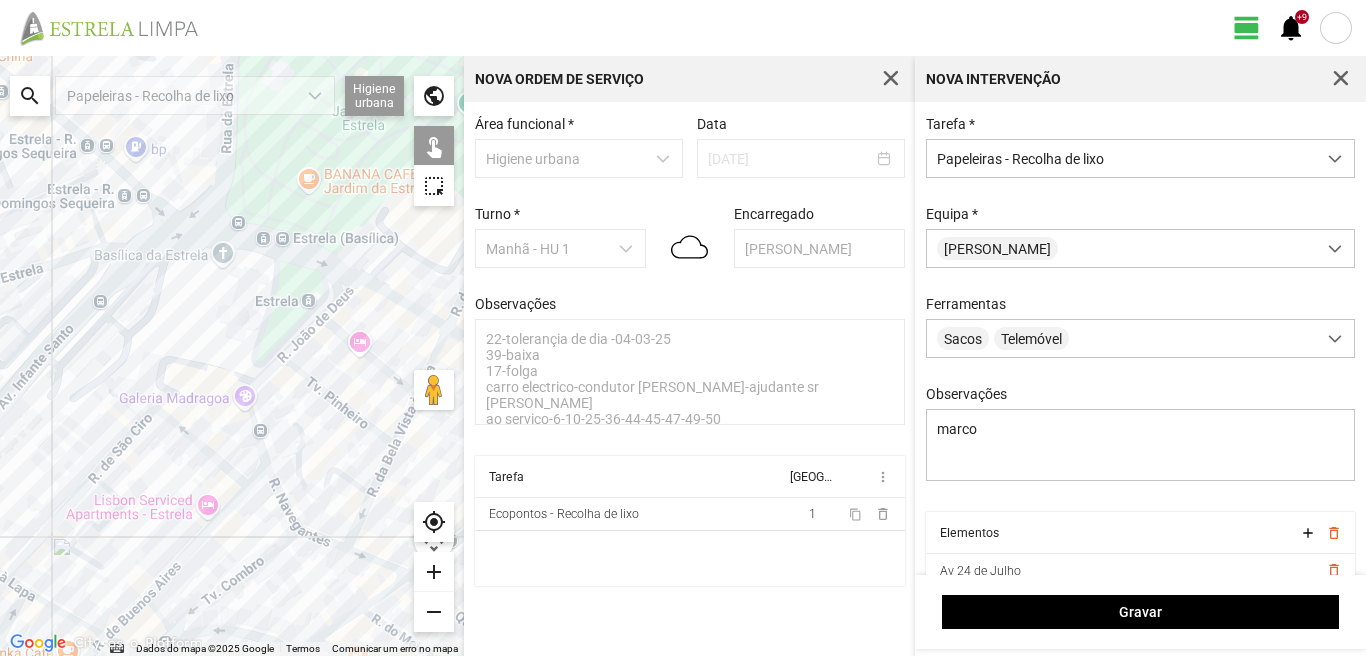 click on "Para navegar, prima as teclas de seta." 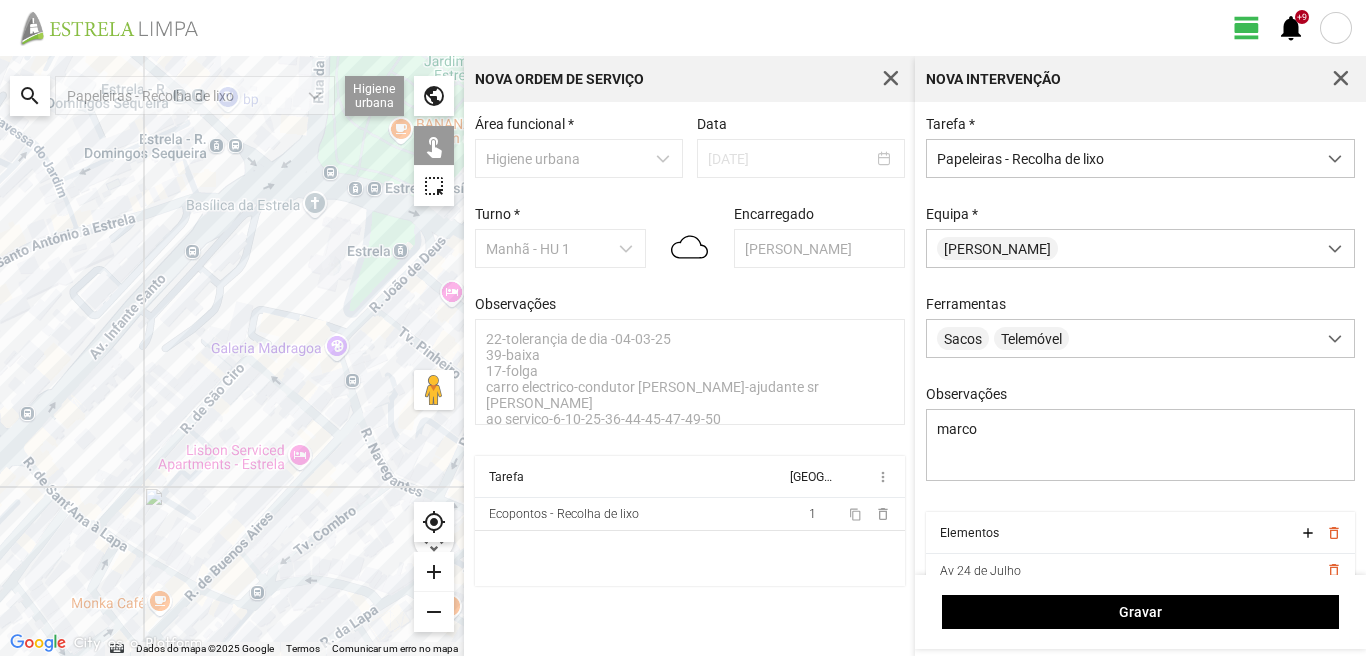 drag, startPoint x: 89, startPoint y: 577, endPoint x: 219, endPoint y: 498, distance: 152.12166 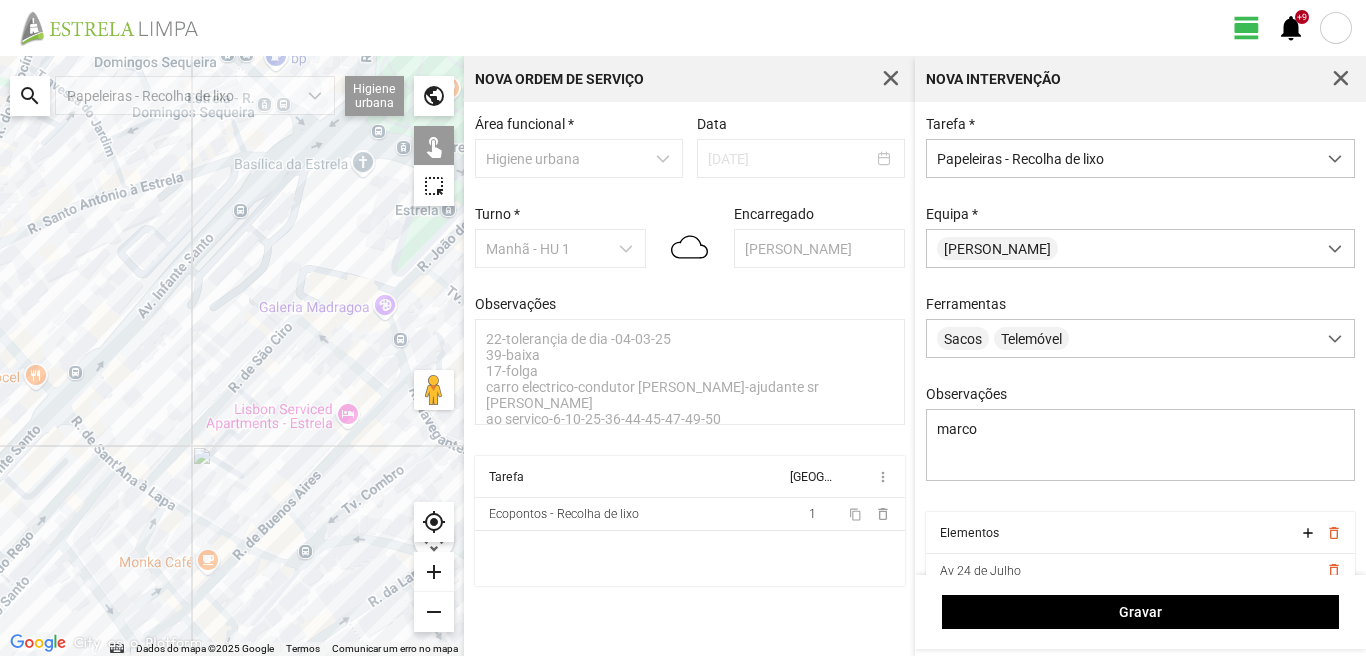 drag, startPoint x: 138, startPoint y: 482, endPoint x: 151, endPoint y: 505, distance: 26.41969 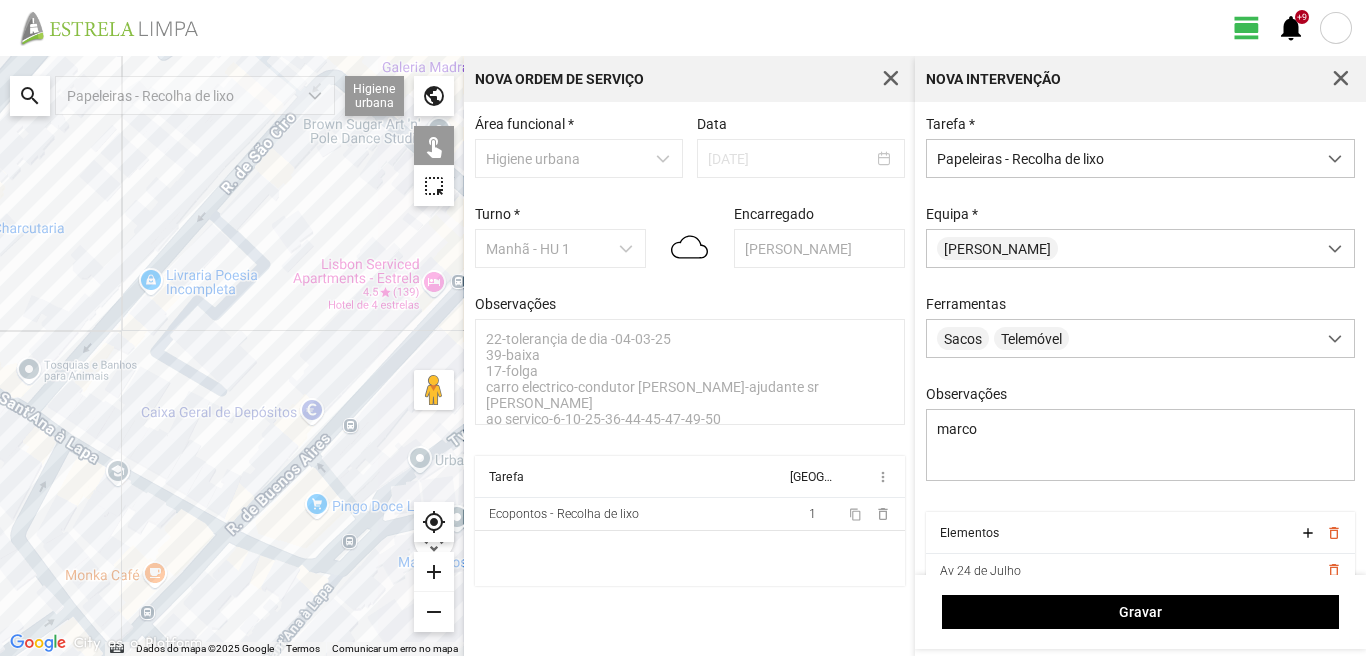 click on "Para navegar, prima as teclas de seta." 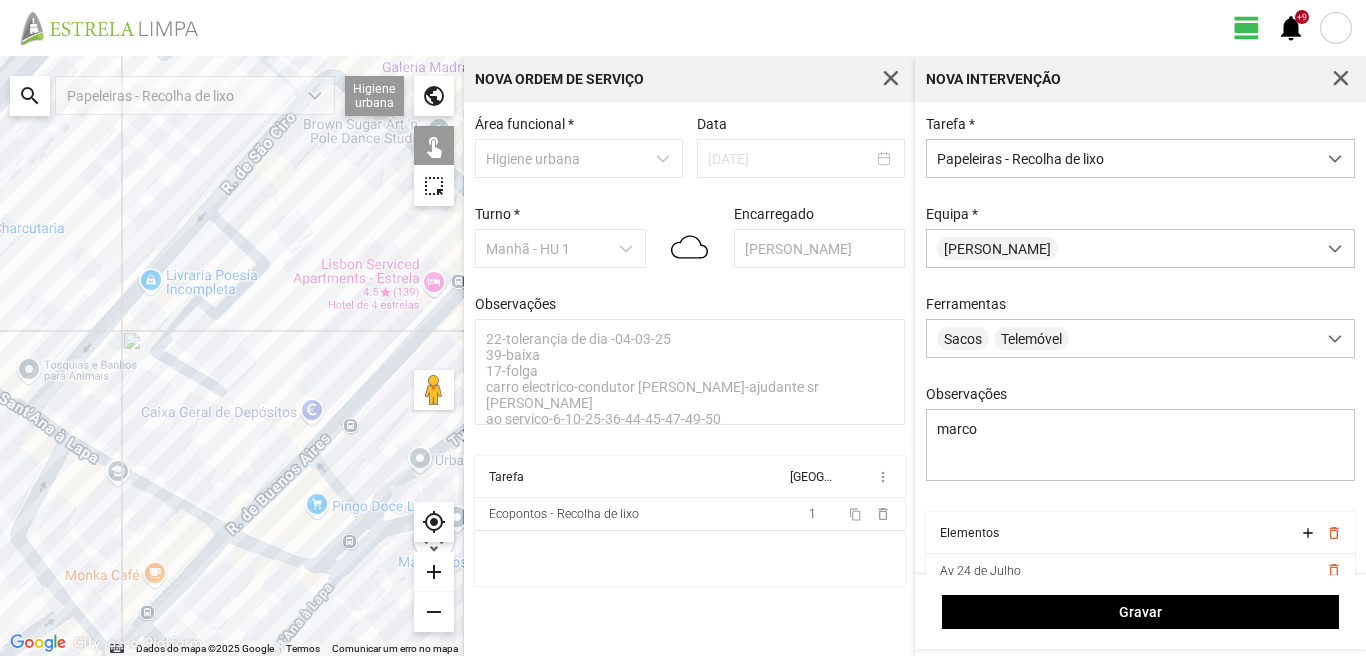 click on "Para navegar, prima as teclas de seta." 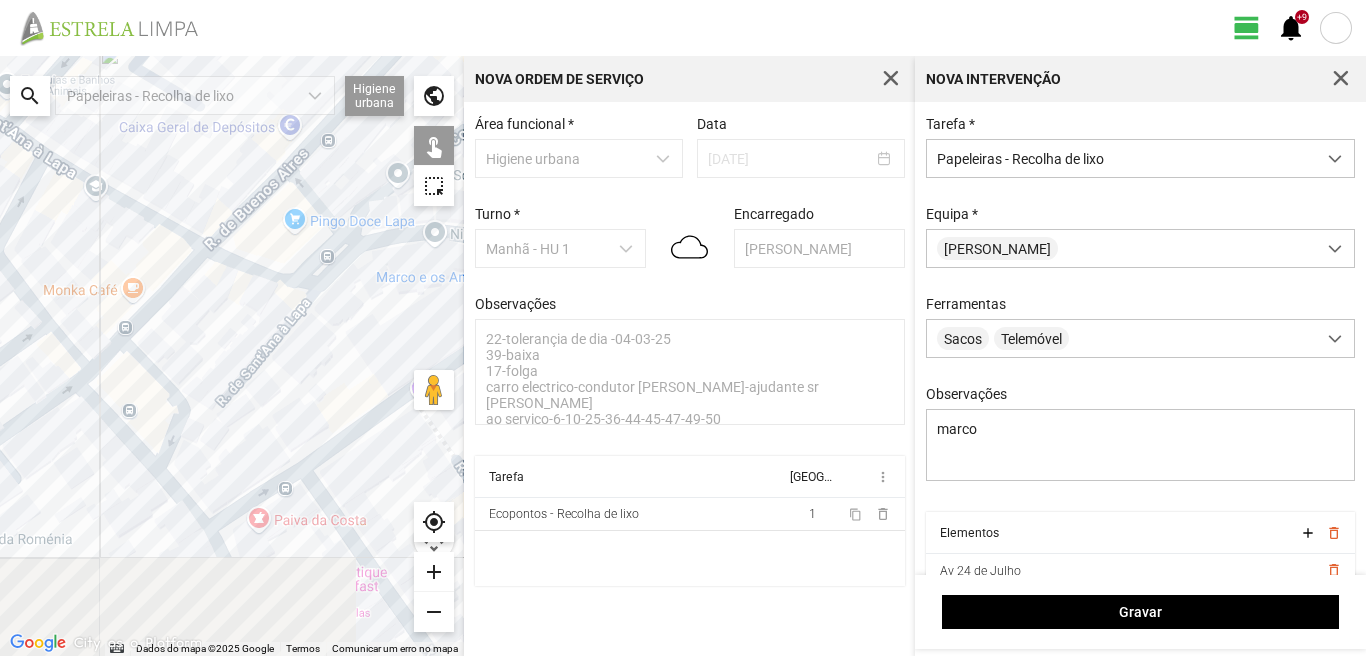 drag, startPoint x: 259, startPoint y: 589, endPoint x: 236, endPoint y: 284, distance: 305.866 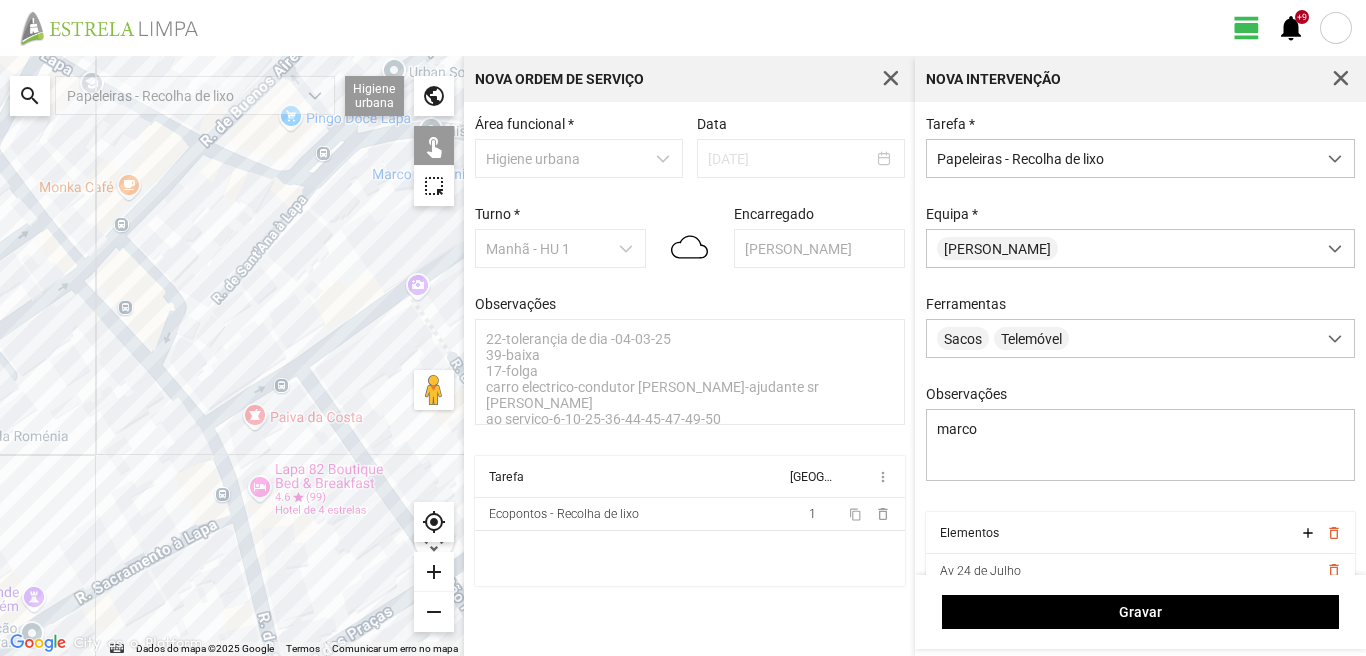 click on "Para navegar, prima as teclas de seta." 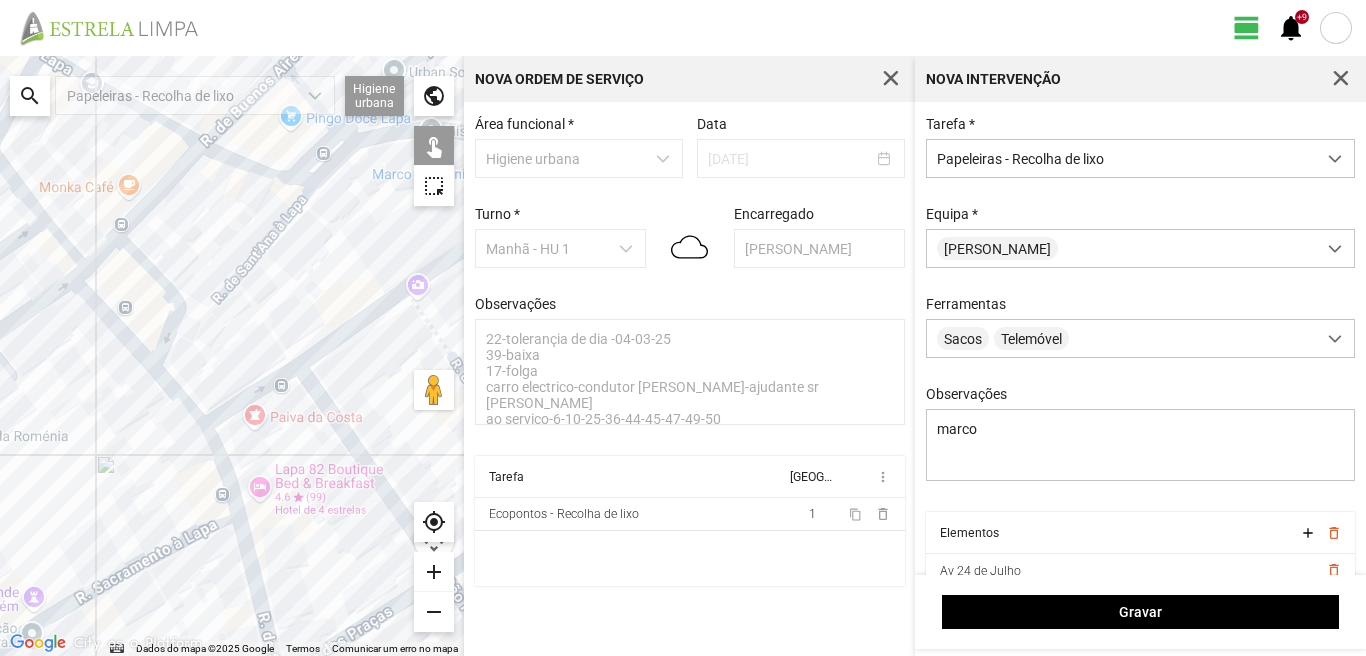 click on "Para navegar, prima as teclas de seta." 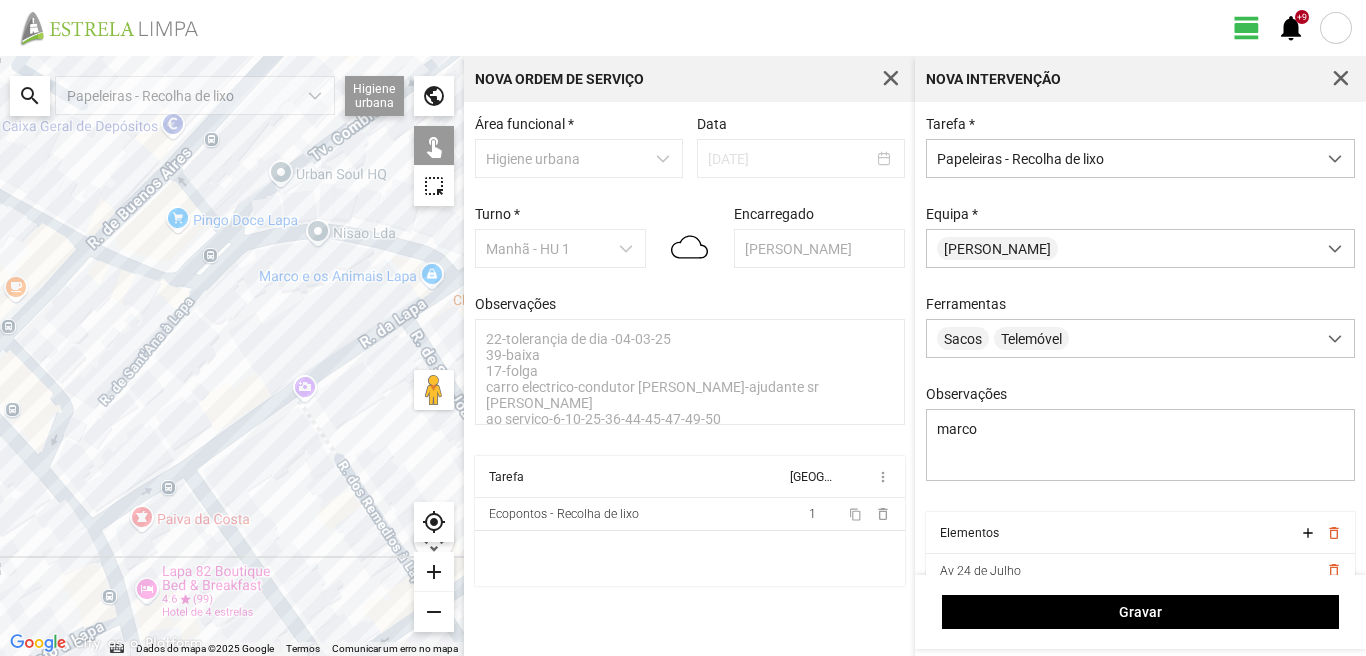drag, startPoint x: 419, startPoint y: 356, endPoint x: 278, endPoint y: 471, distance: 181.95055 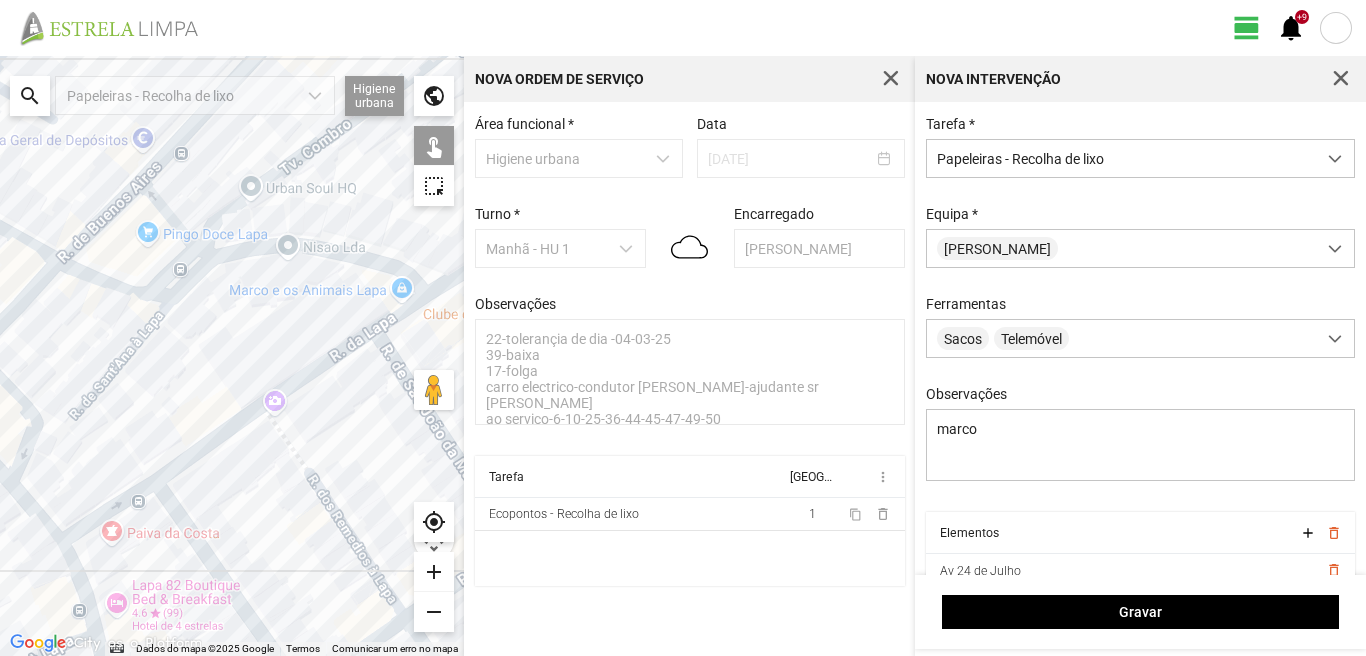 click on "Para navegar, prima as teclas de seta." 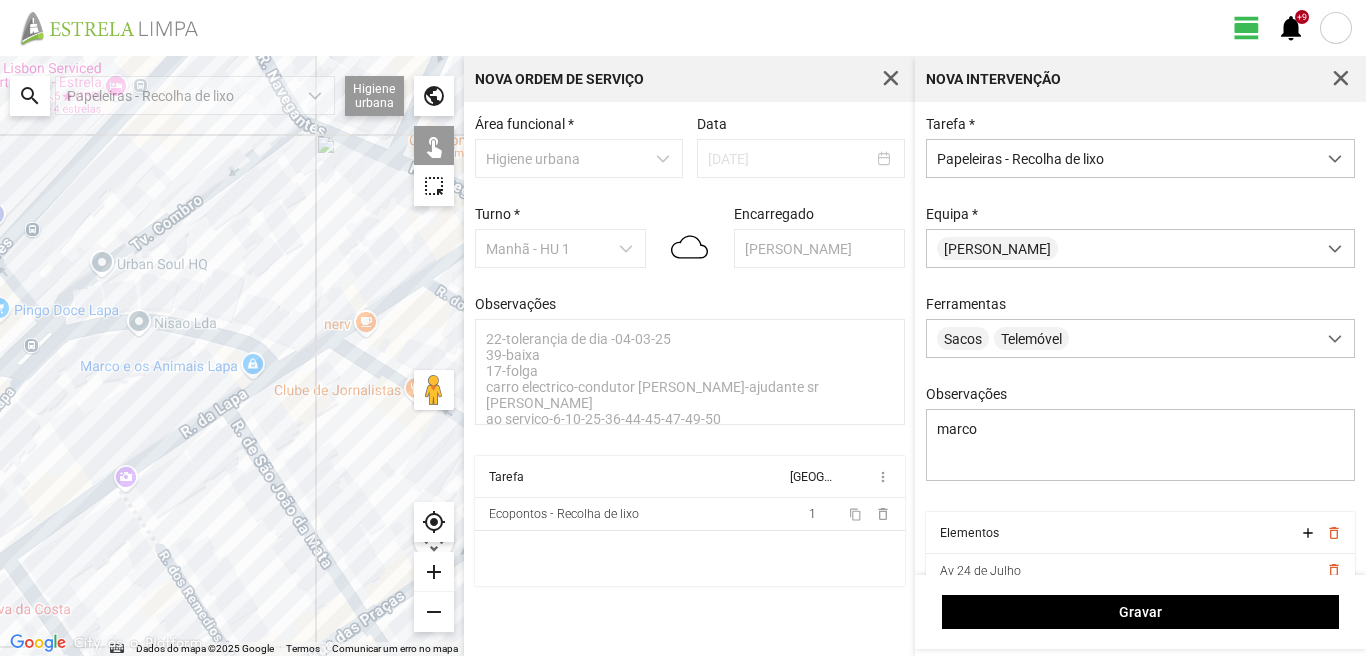drag, startPoint x: 290, startPoint y: 421, endPoint x: 108, endPoint y: 489, distance: 194.28845 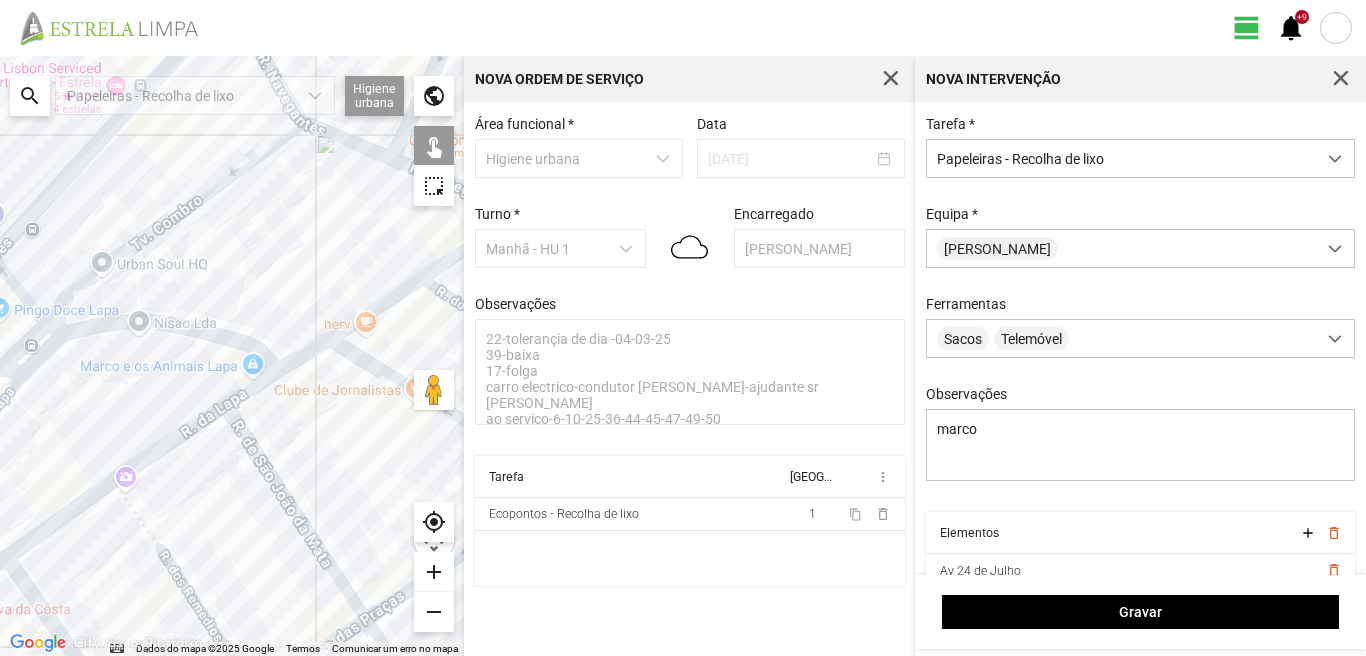 click on "Para navegar, prima as teclas de seta." 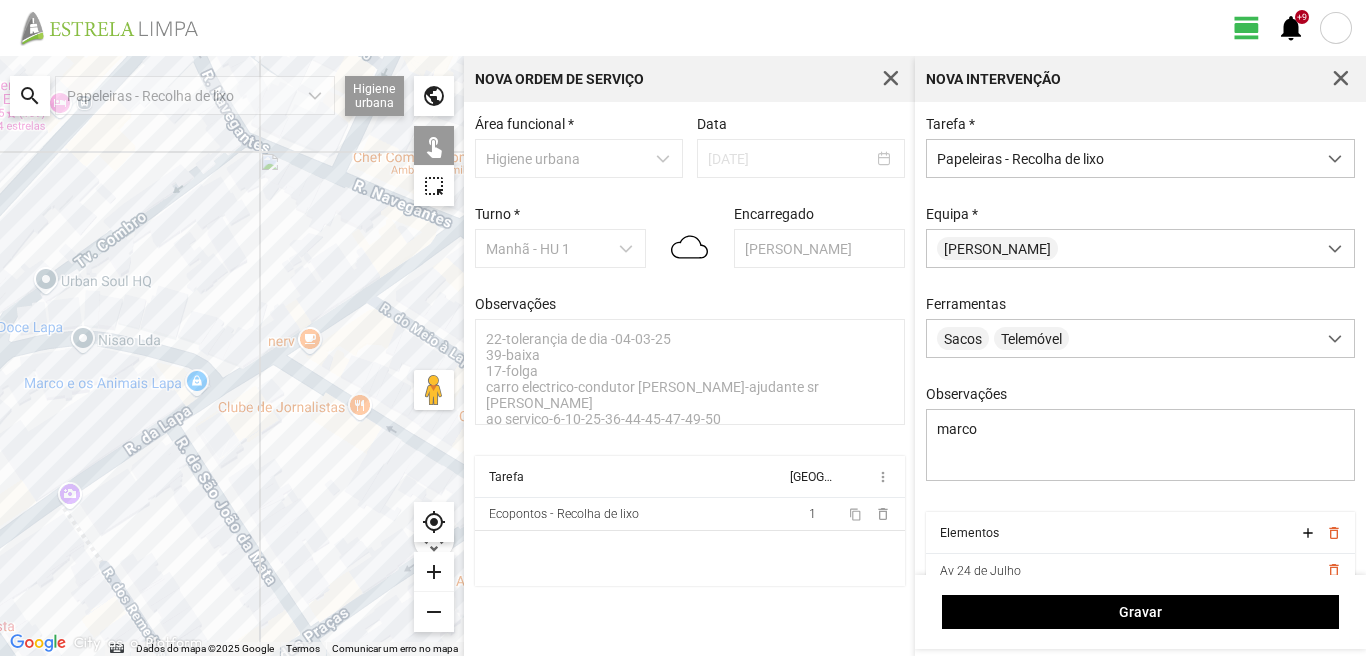 click on "Para navegar, prima as teclas de seta." 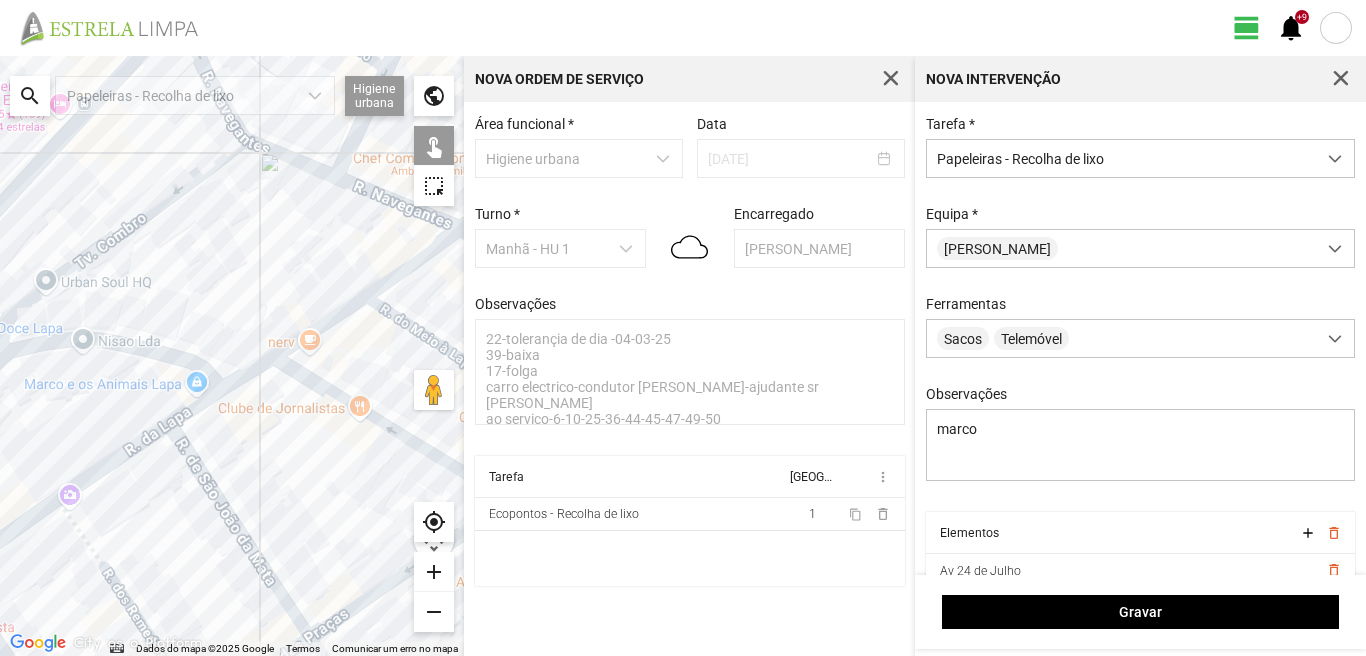 click on "Para navegar, prima as teclas de seta." 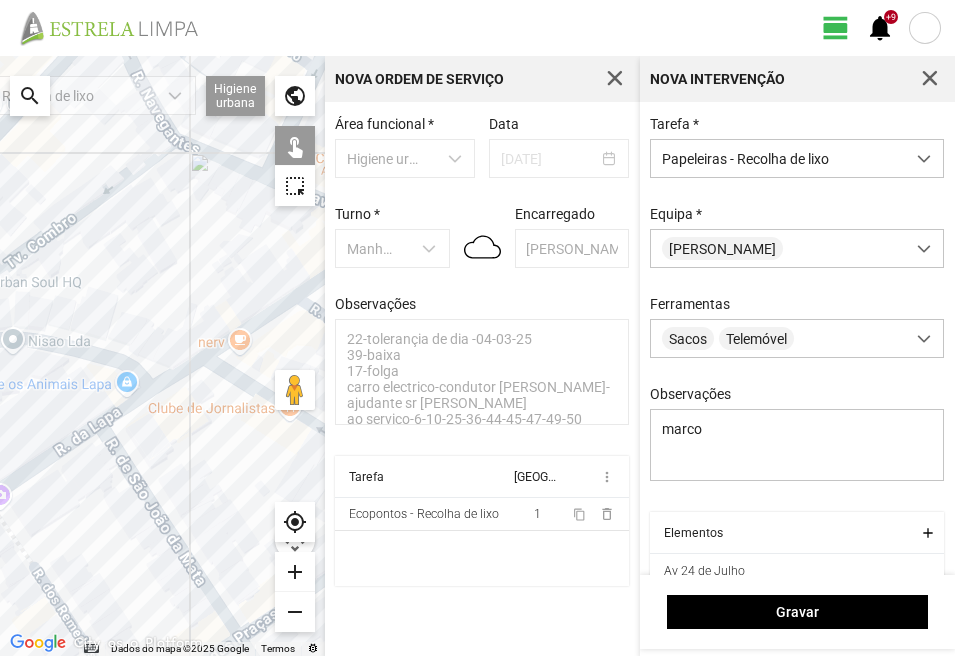 drag, startPoint x: 247, startPoint y: 269, endPoint x: 128, endPoint y: 390, distance: 169.71152 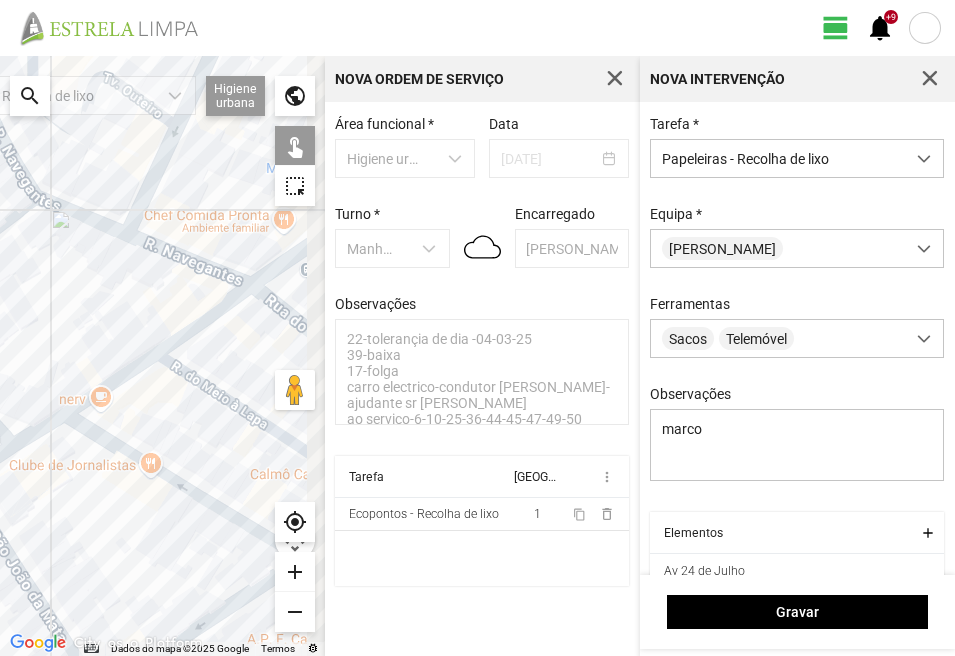 drag, startPoint x: 190, startPoint y: 320, endPoint x: 24, endPoint y: 388, distance: 179.38785 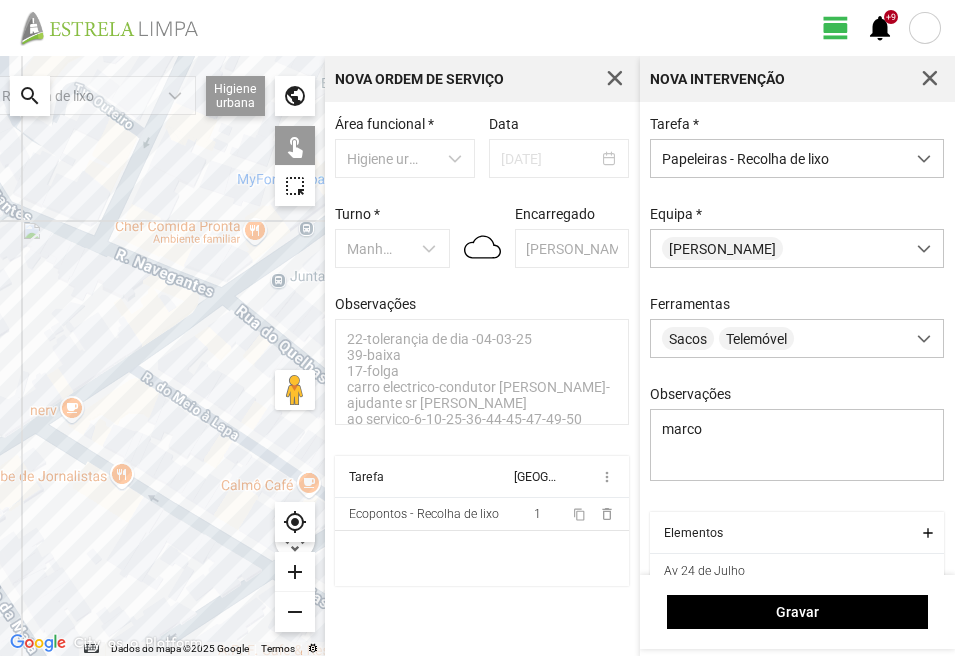 click on "Para navegar, prima as teclas de seta." 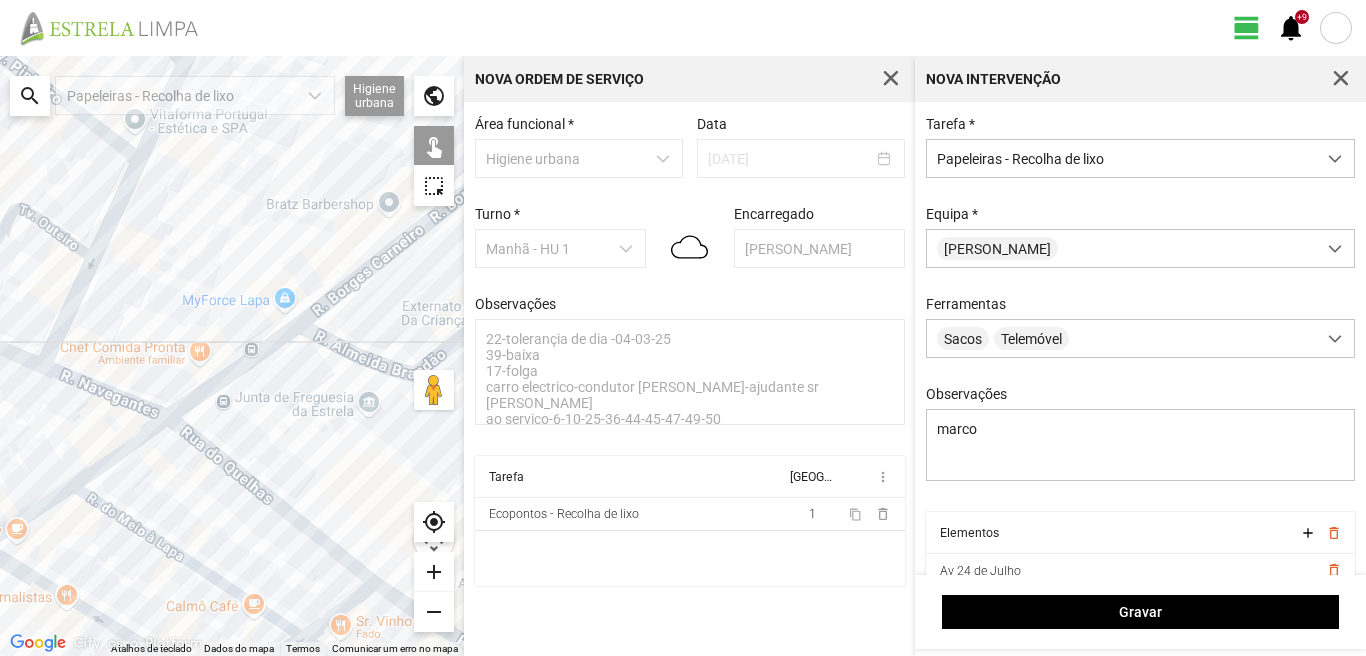 drag, startPoint x: 312, startPoint y: 355, endPoint x: 197, endPoint y: 460, distance: 155.72412 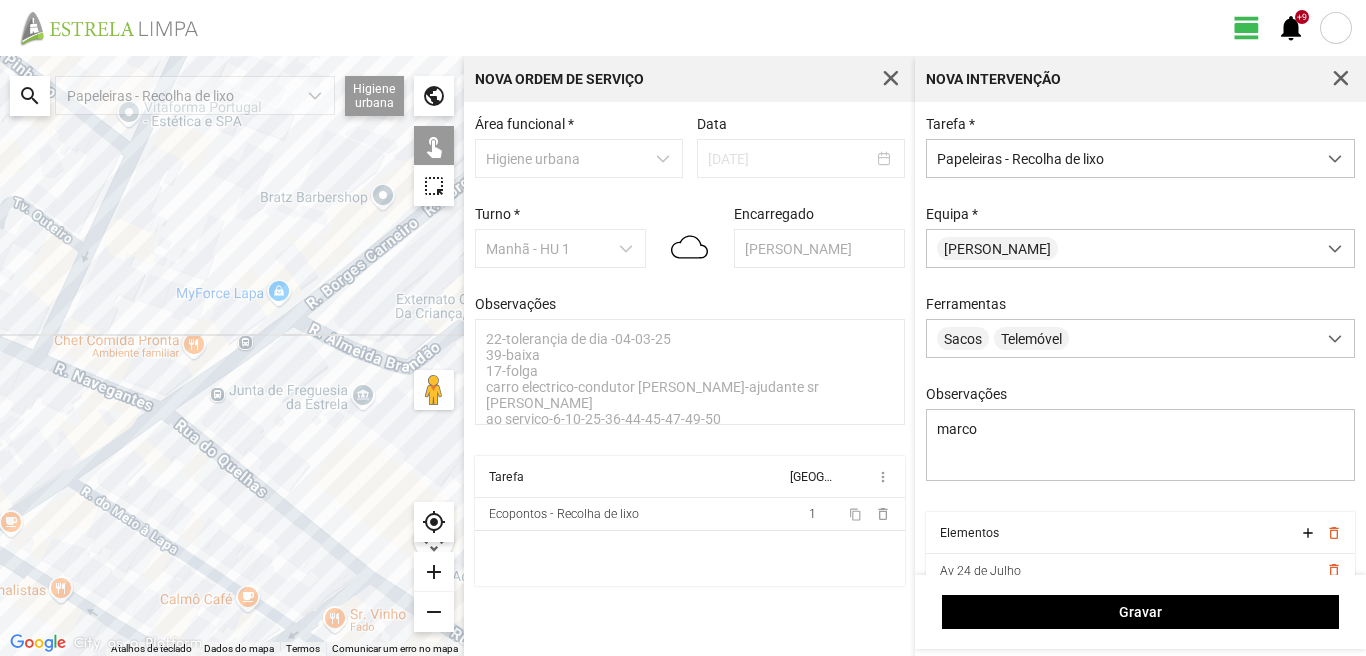 drag, startPoint x: 240, startPoint y: 402, endPoint x: 229, endPoint y: 390, distance: 16.27882 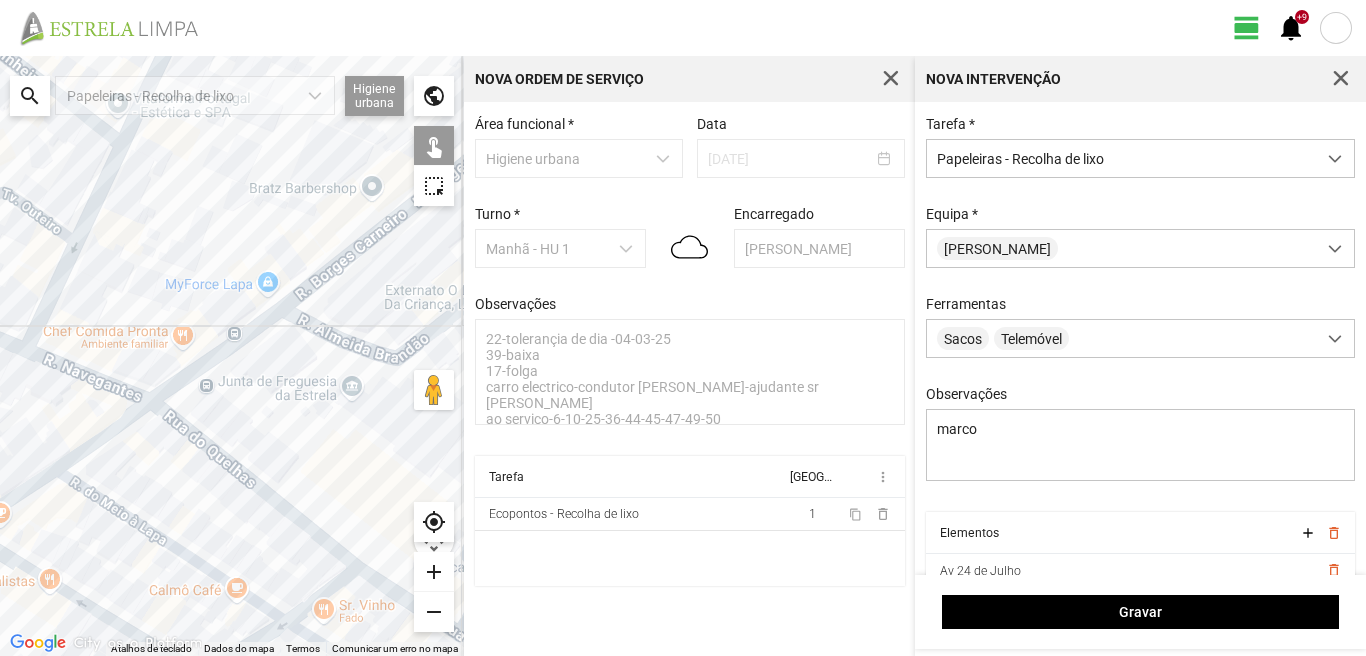click on "Para navegar, prima as teclas de seta." 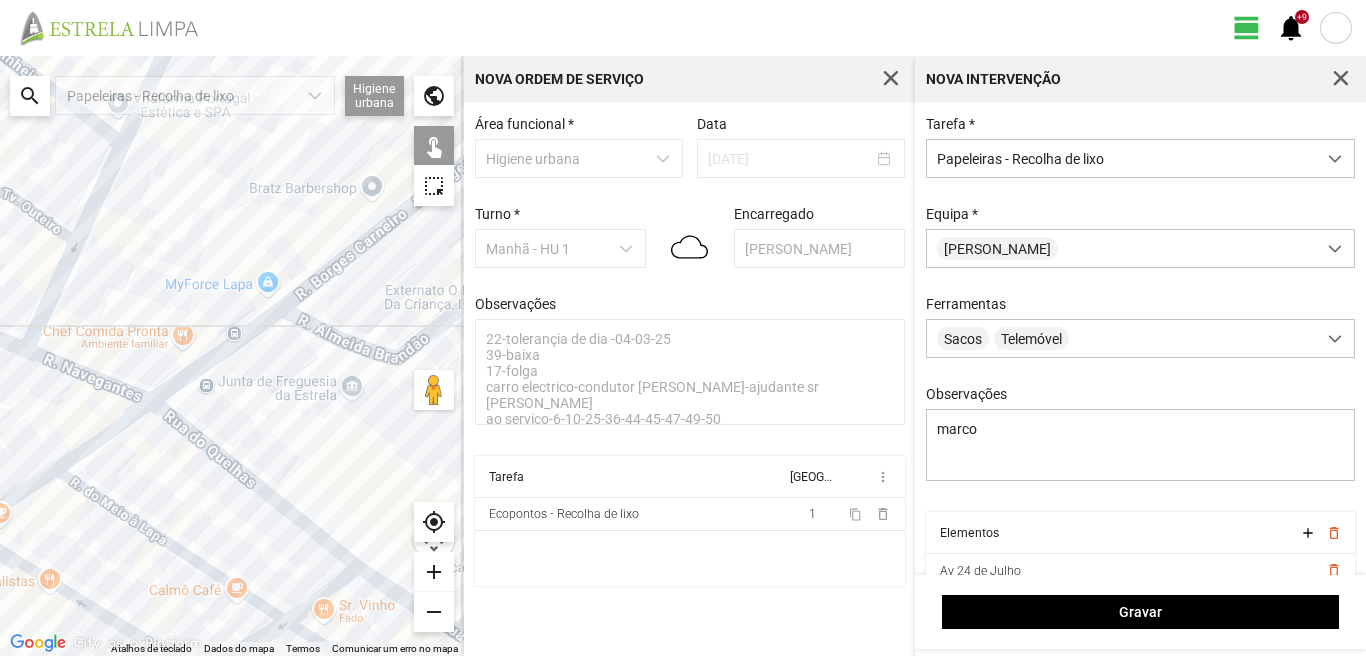 click on "Para navegar, prima as teclas de seta." 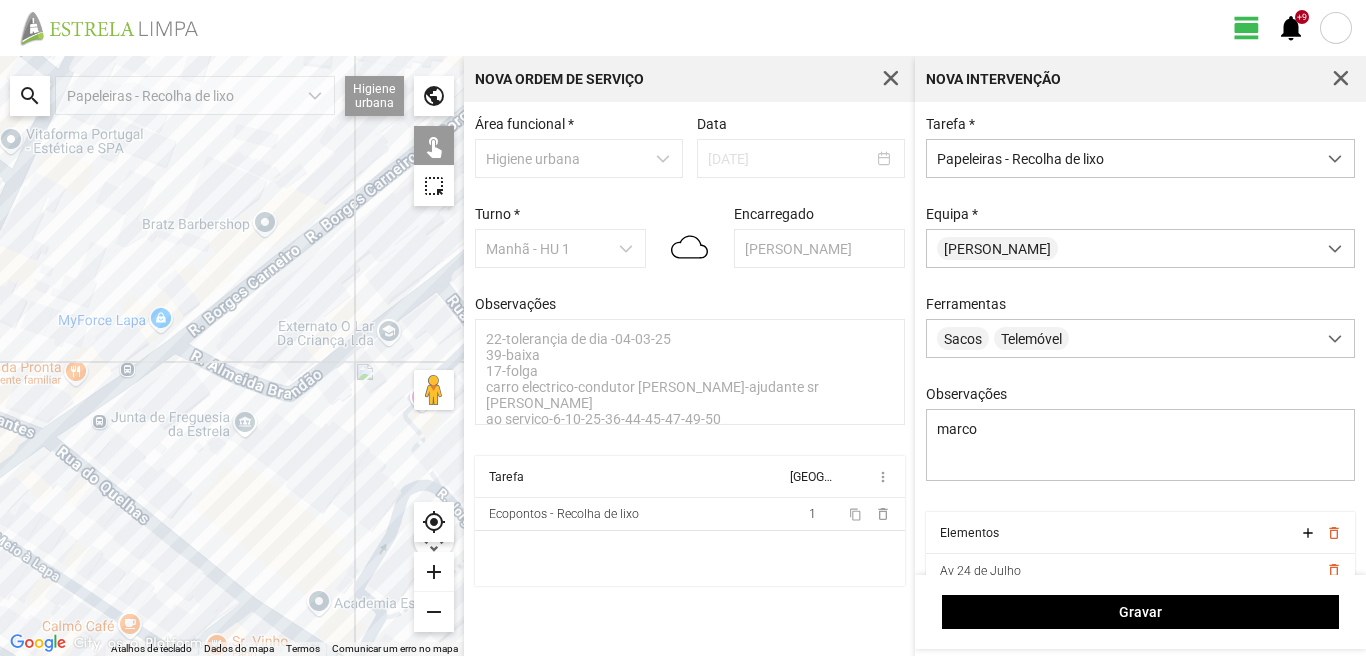 drag, startPoint x: 301, startPoint y: 307, endPoint x: 177, endPoint y: 335, distance: 127.12199 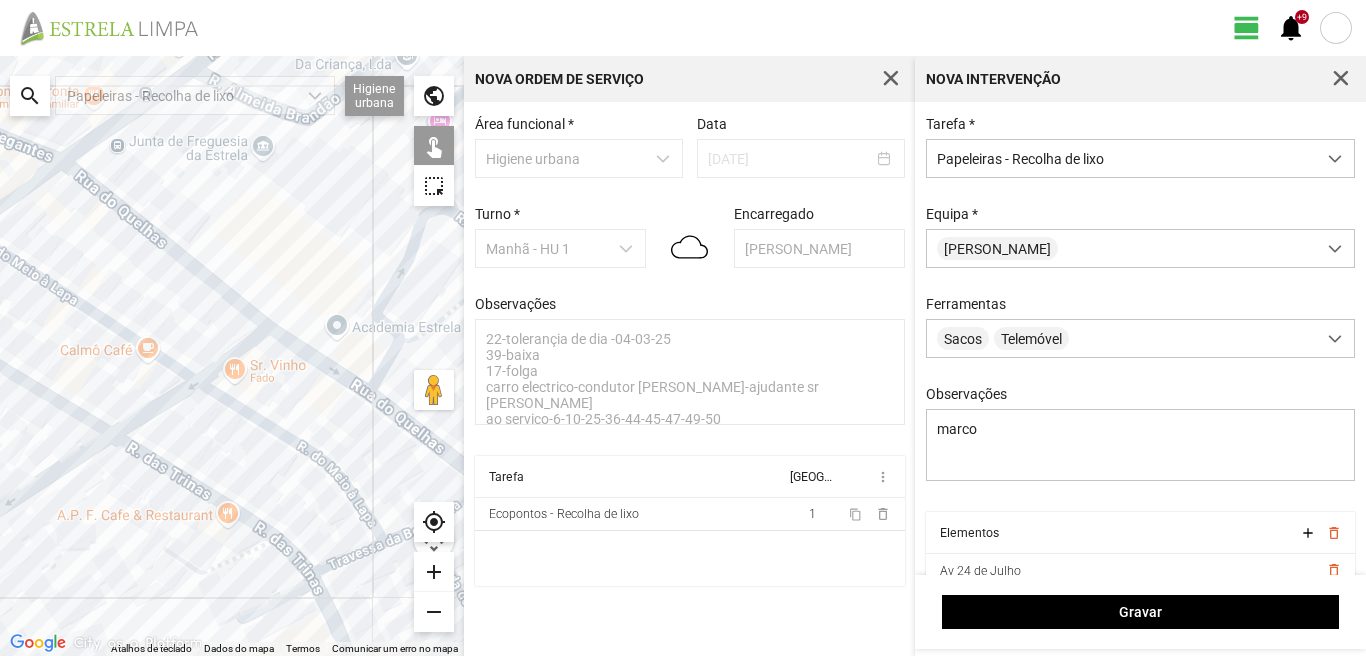 drag, startPoint x: 146, startPoint y: 563, endPoint x: 192, endPoint y: 312, distance: 255.18033 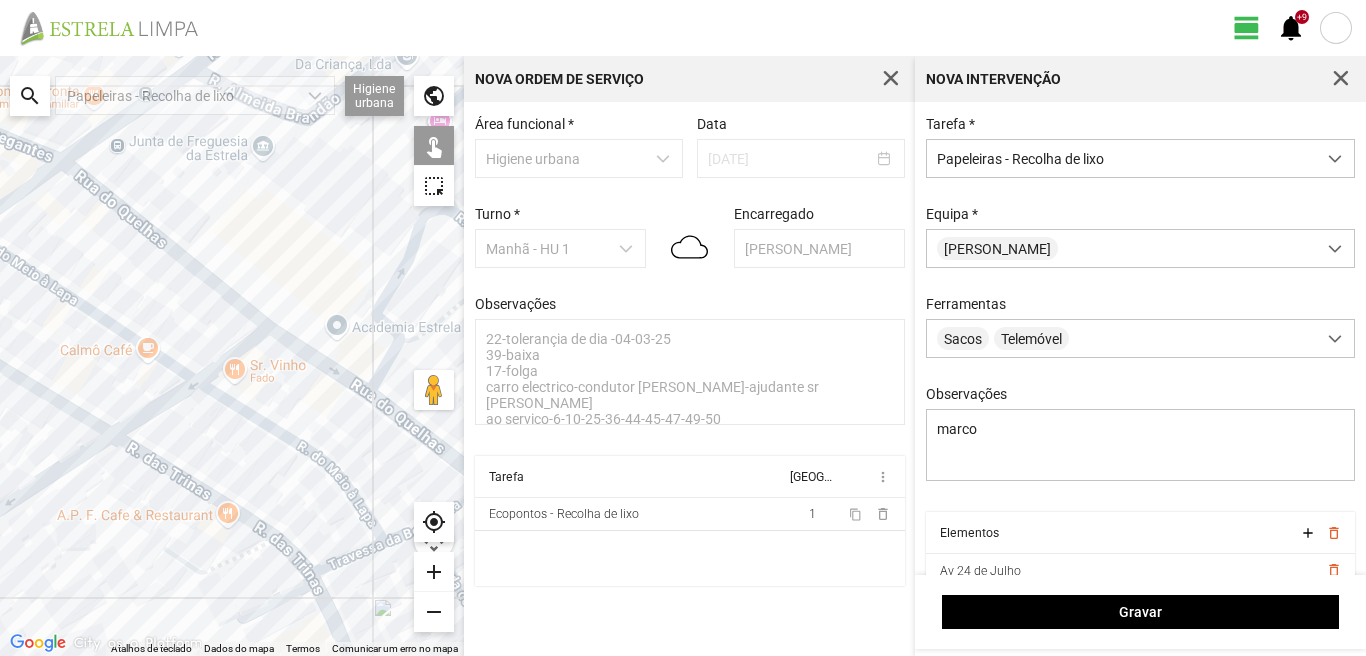 click on "Para navegar, prima as teclas de seta." 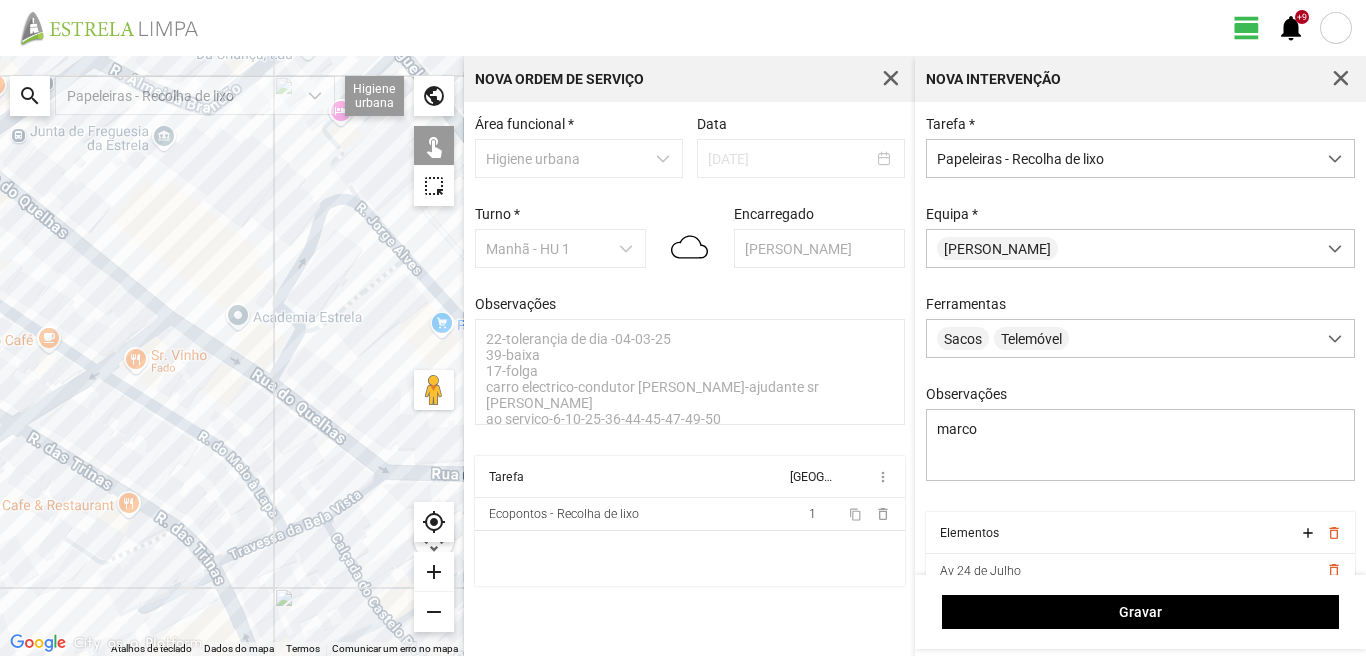 drag, startPoint x: 207, startPoint y: 316, endPoint x: 37, endPoint y: 408, distance: 193.2977 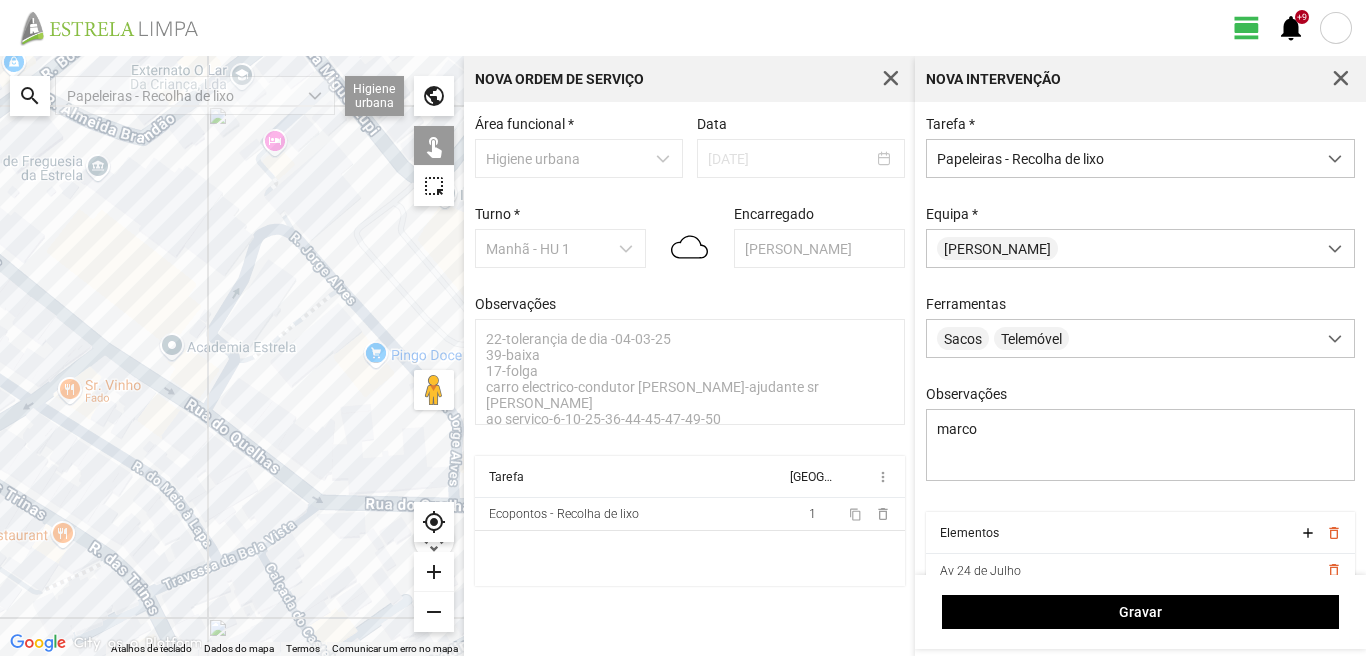 click on "Para navegar, prima as teclas de seta." 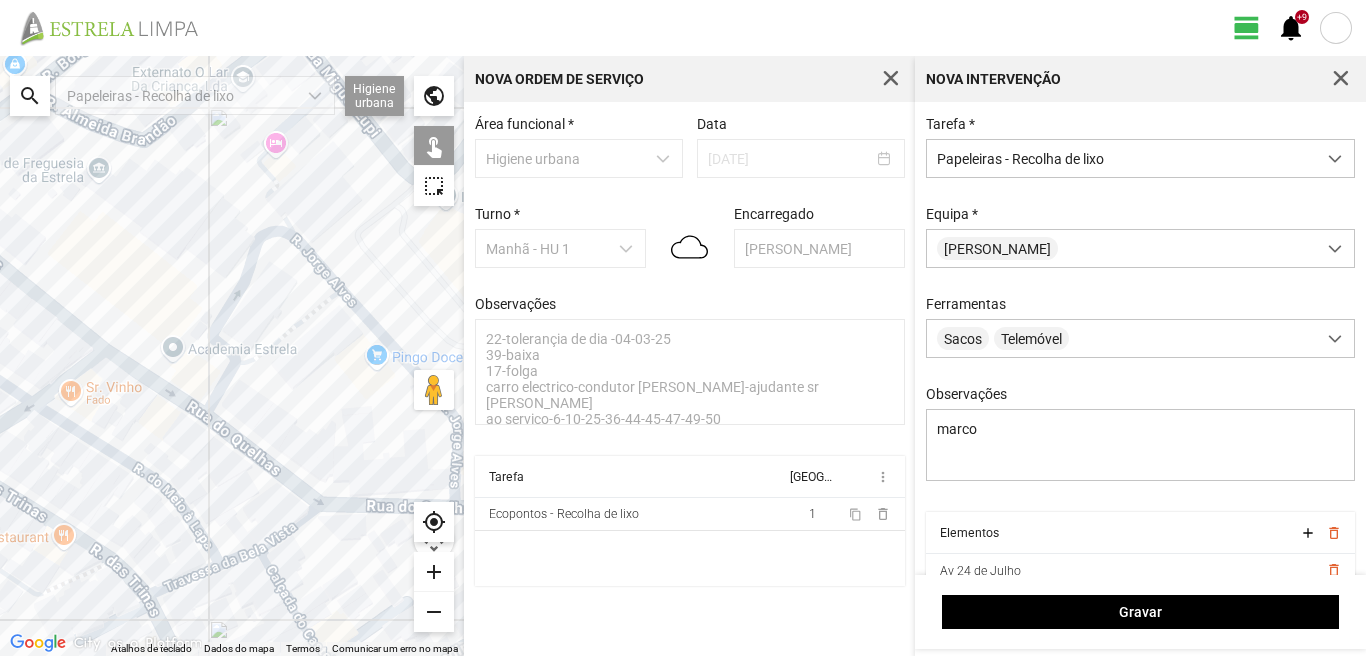 click on "Para navegar, prima as teclas de seta." 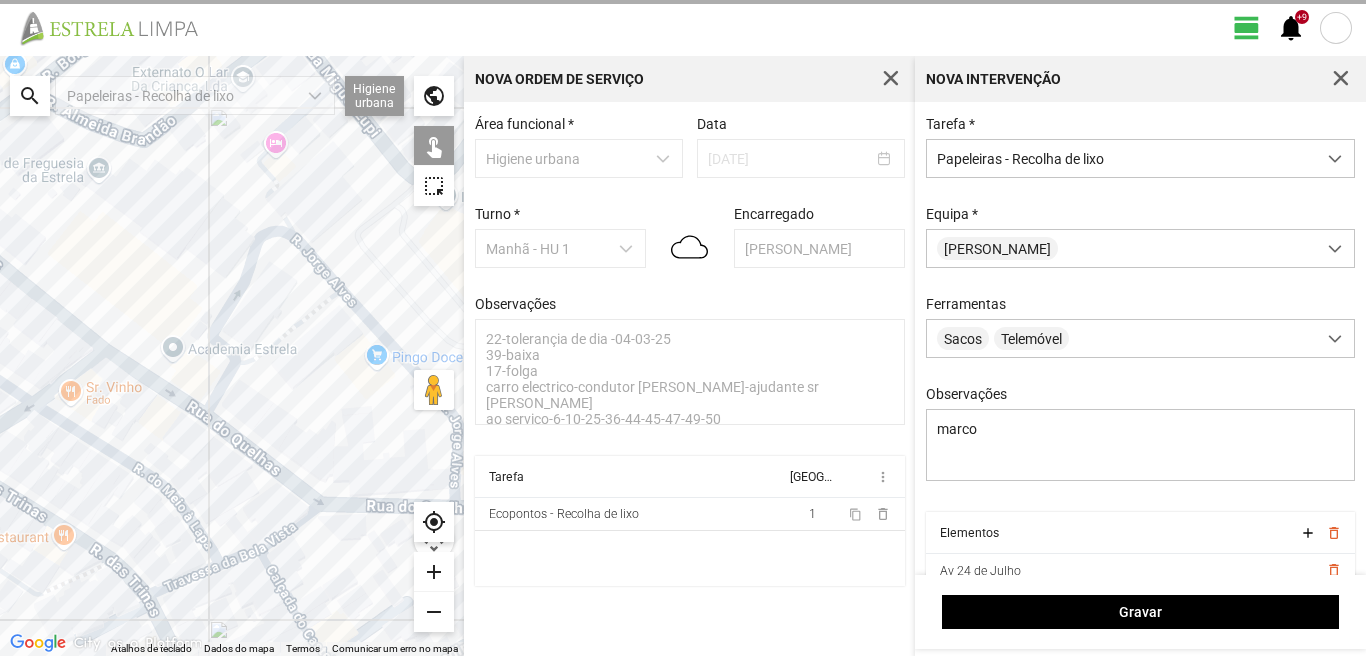 click on "Para navegar, prima as teclas de seta." 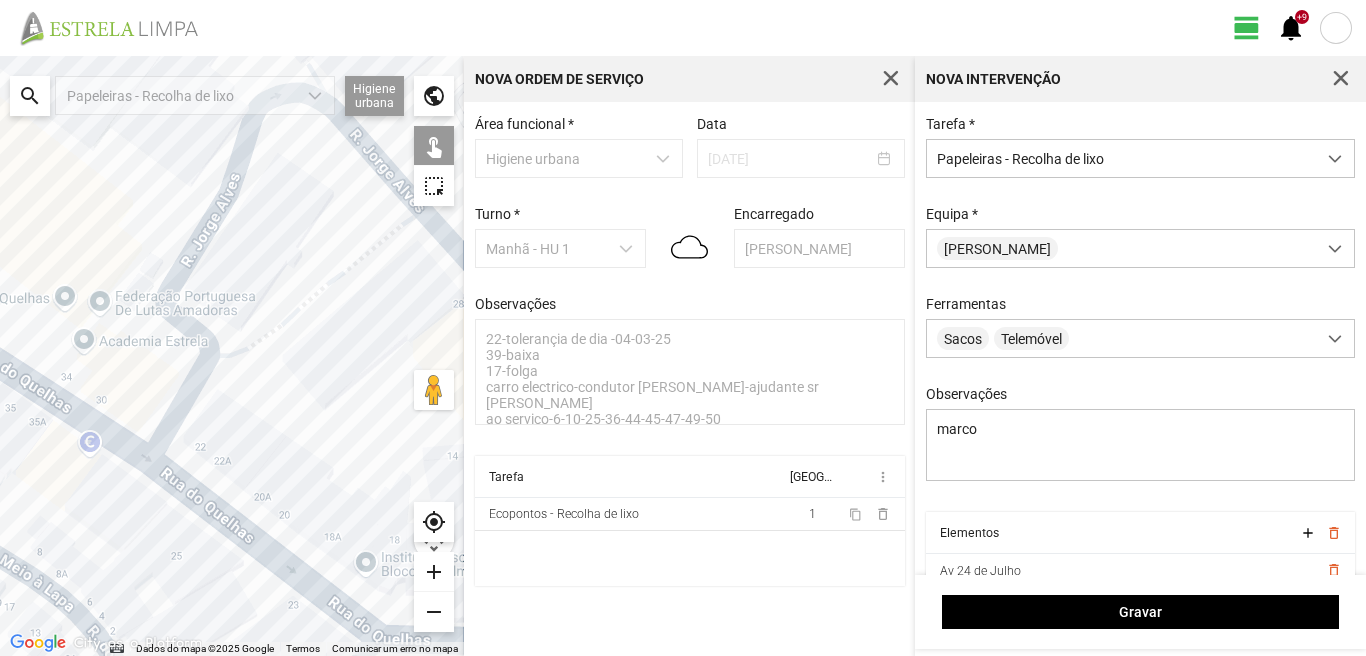 click on "Para navegar, prima as teclas de seta." 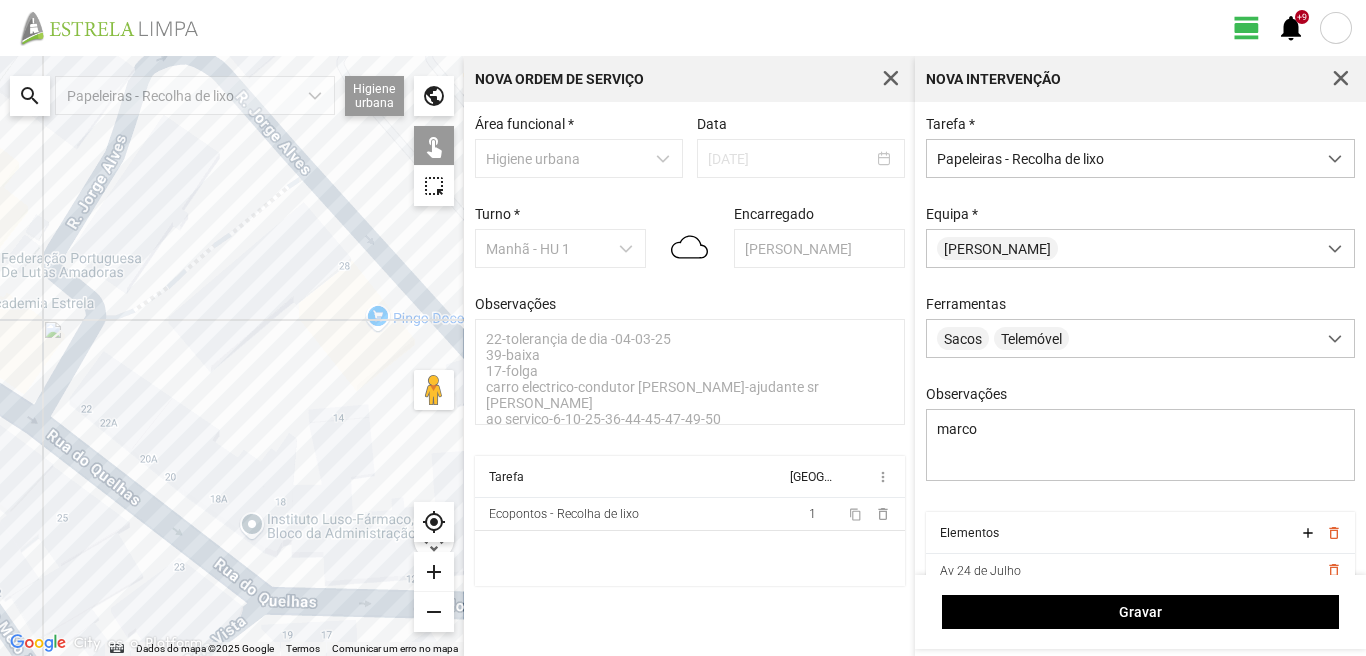 drag, startPoint x: 322, startPoint y: 422, endPoint x: 130, endPoint y: 361, distance: 201.4572 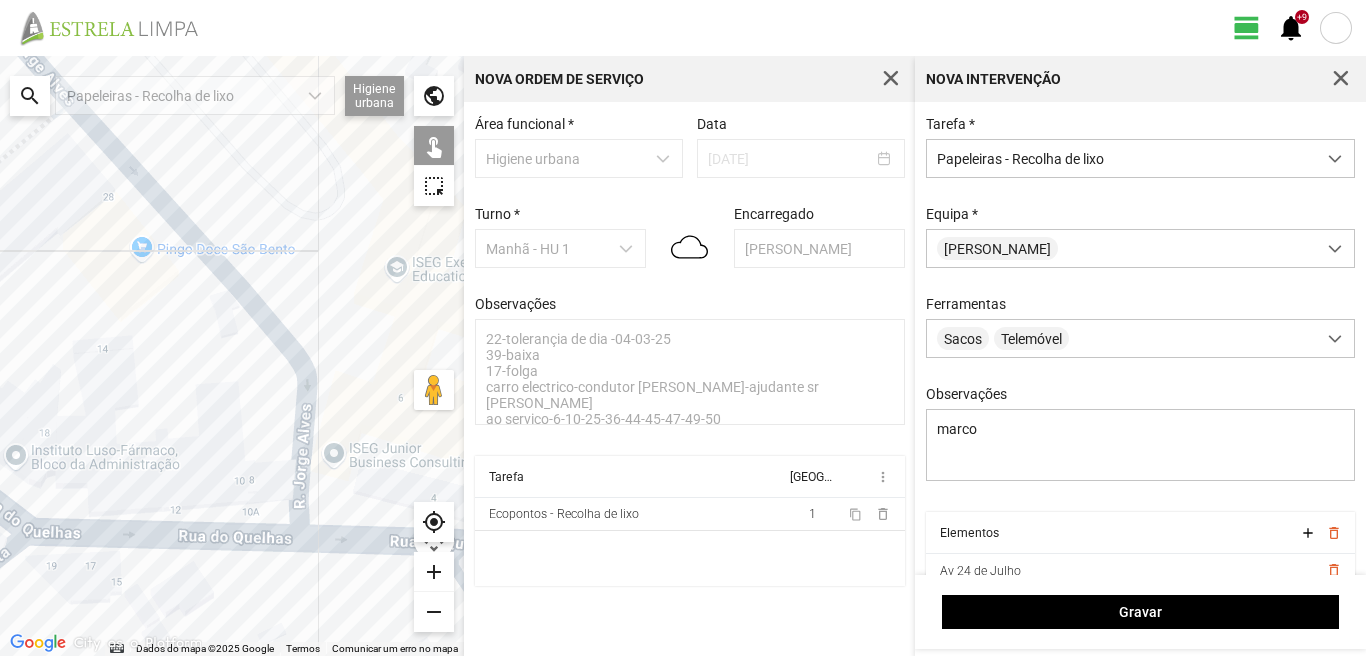click on "Para navegar, prima as teclas de seta." 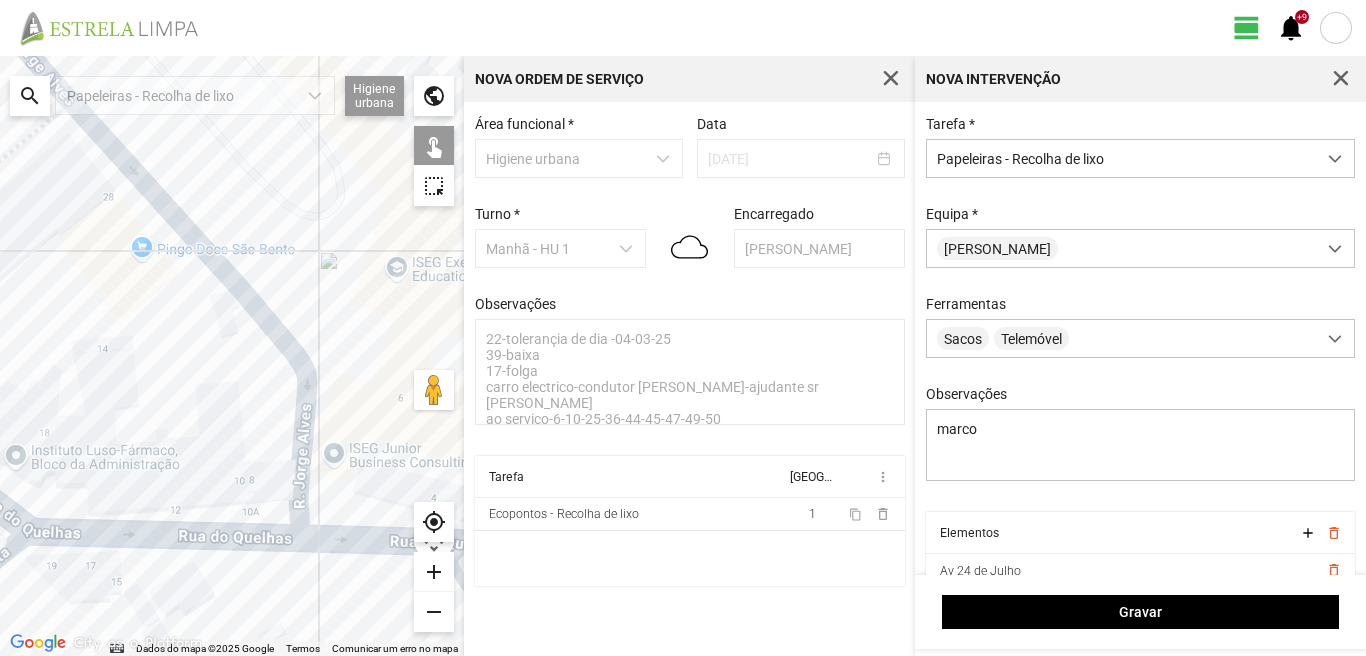 click on "Para navegar, prima as teclas de seta." 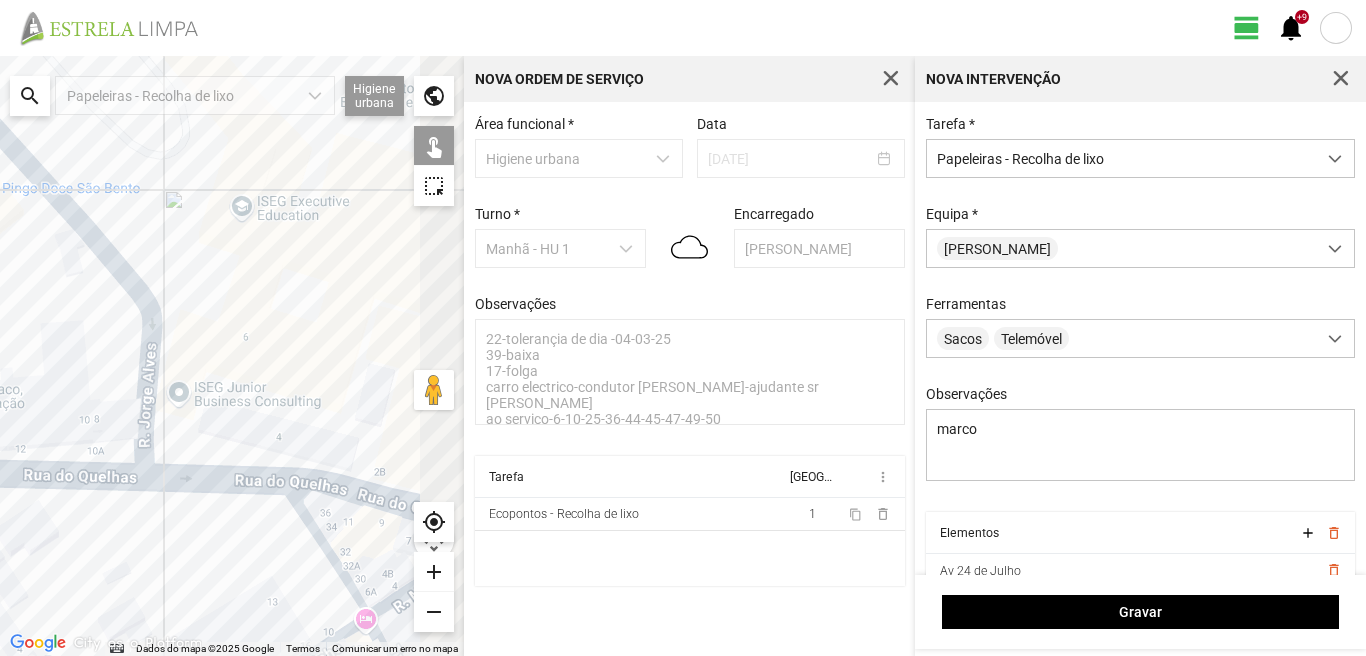 drag, startPoint x: 326, startPoint y: 502, endPoint x: 159, endPoint y: 436, distance: 179.56892 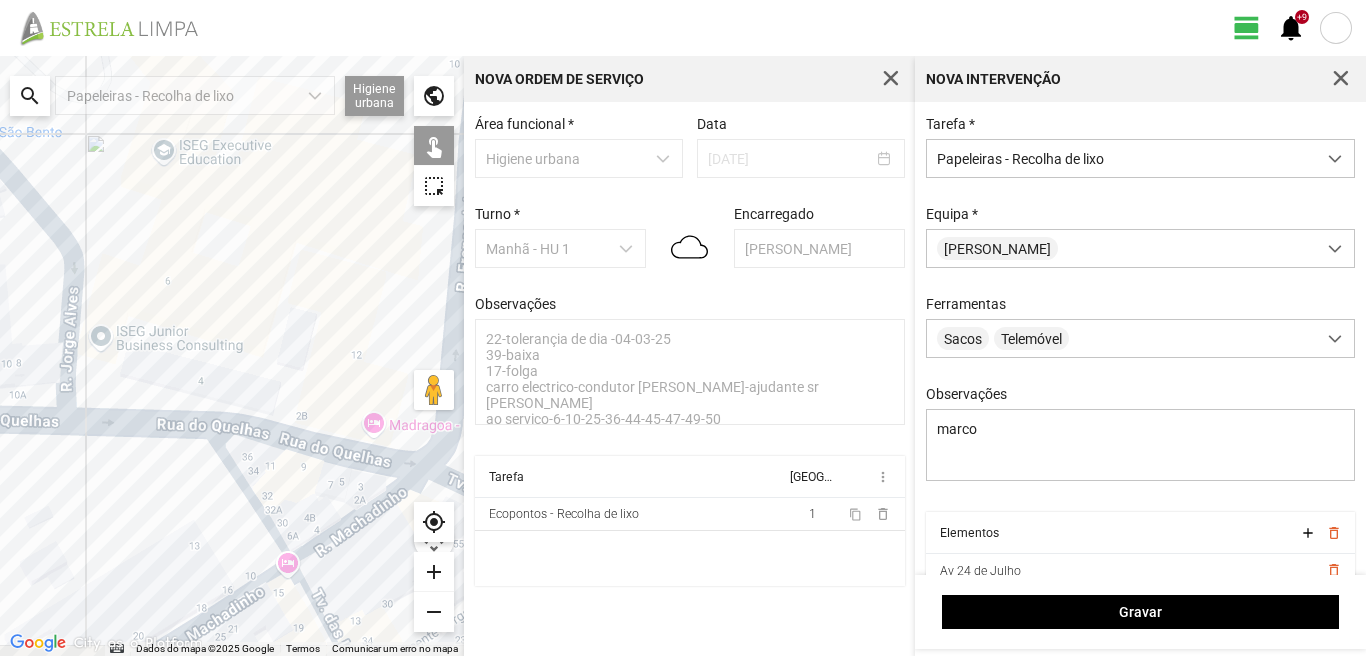 drag, startPoint x: 231, startPoint y: 481, endPoint x: 102, endPoint y: 404, distance: 150.23315 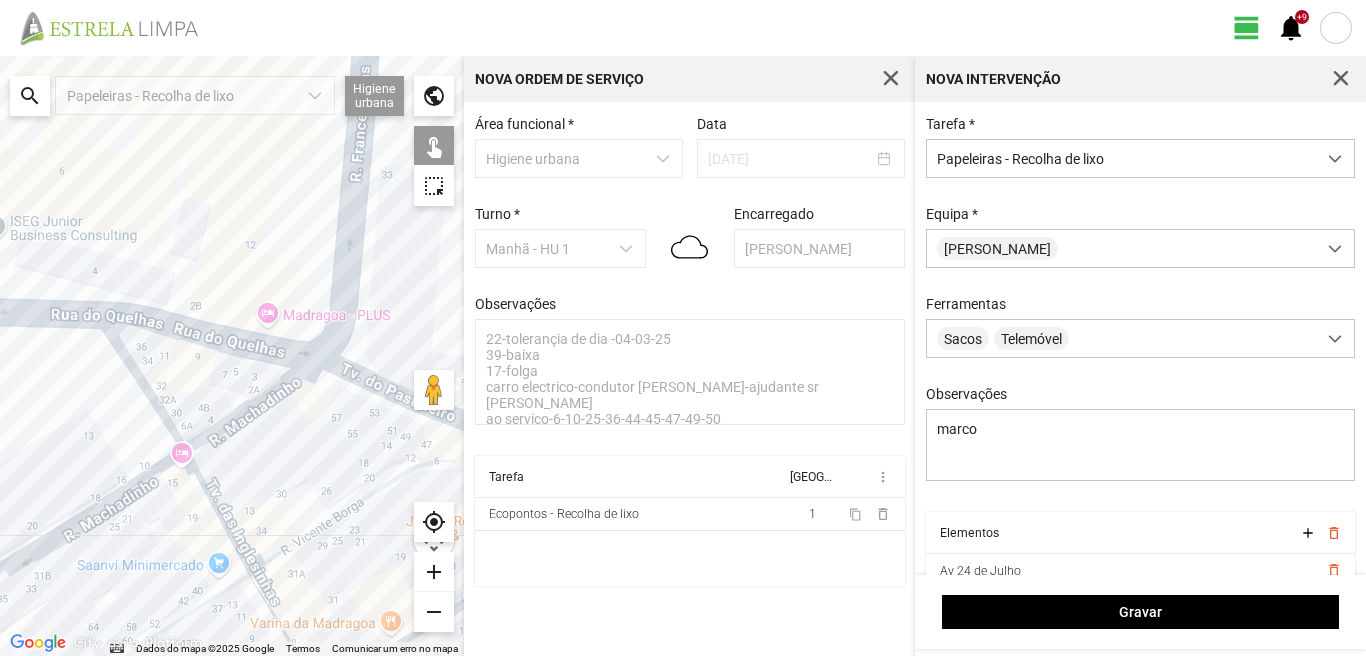 drag, startPoint x: 178, startPoint y: 519, endPoint x: 150, endPoint y: 356, distance: 165.38742 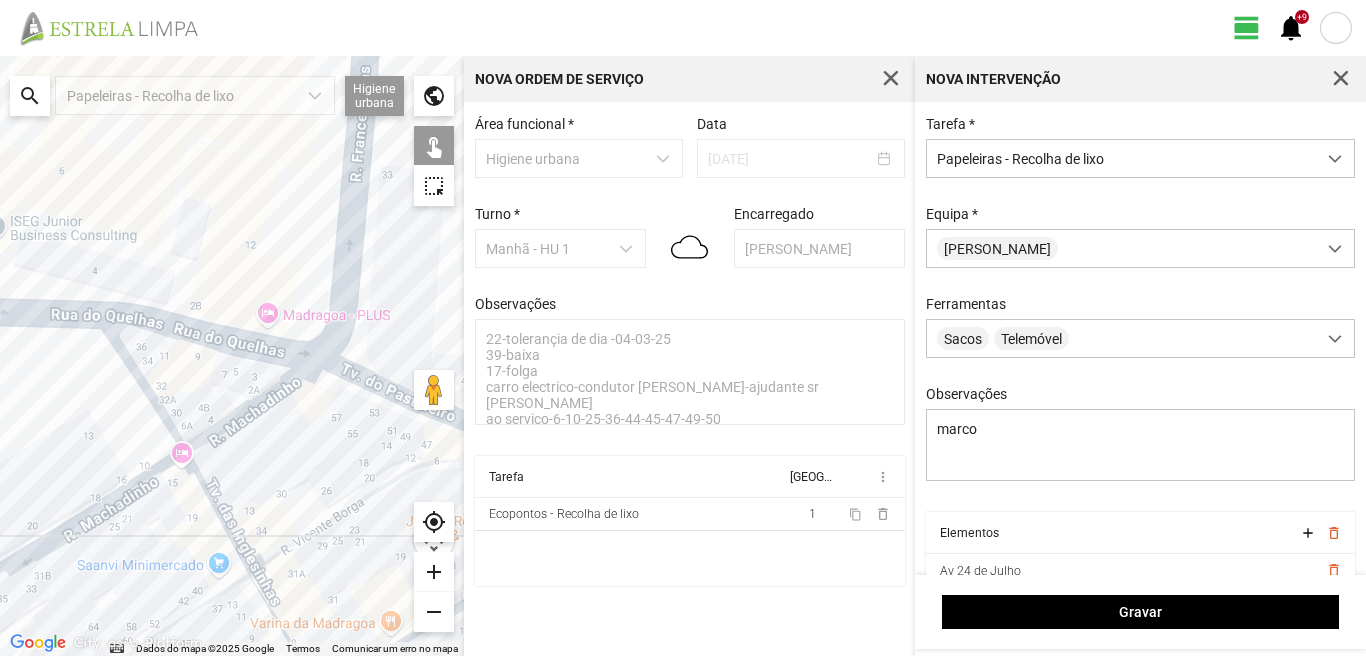 click on "Para navegar, prima as teclas de seta." 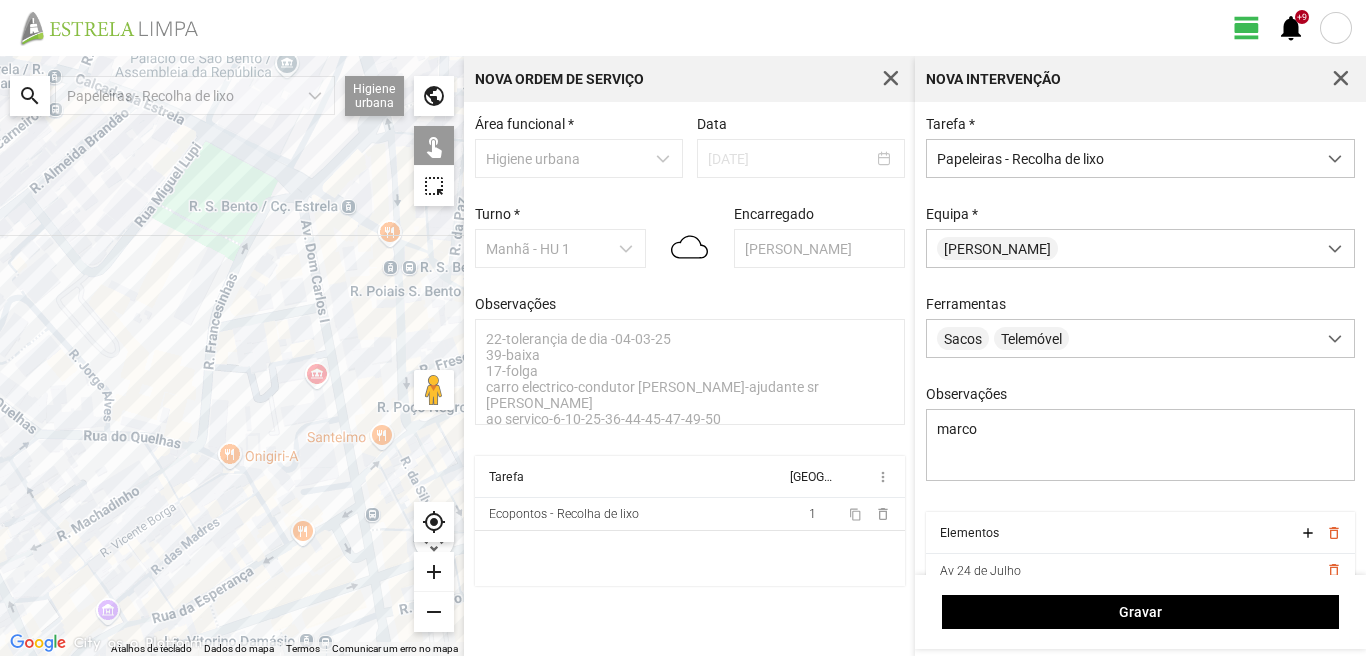 drag, startPoint x: 190, startPoint y: 392, endPoint x: 203, endPoint y: 445, distance: 54.571056 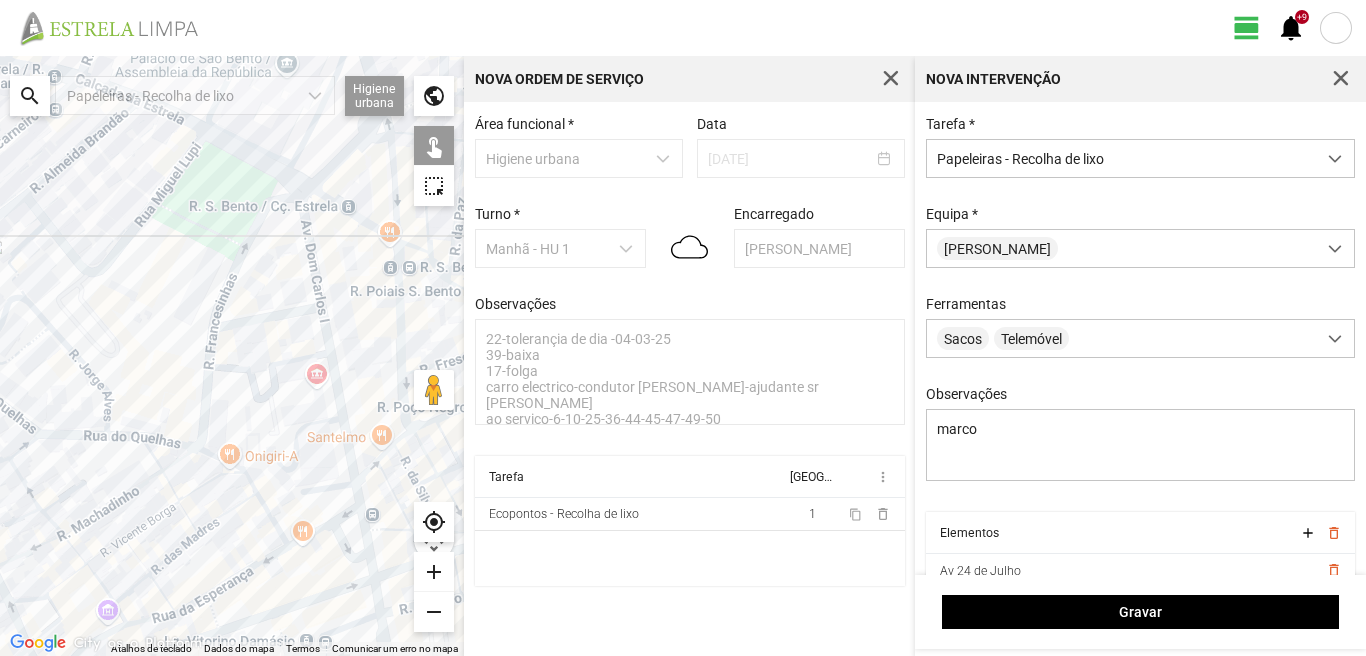 click on "Para navegar, prima as teclas de seta." 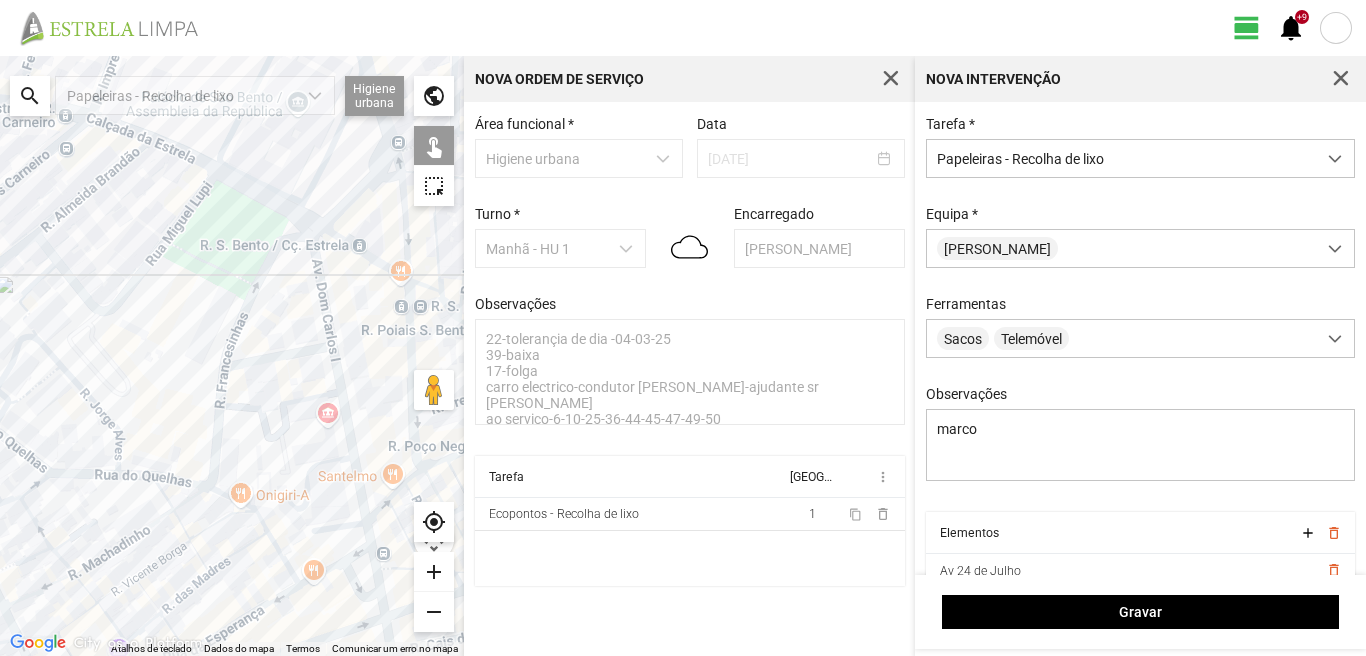 click on "Para navegar, prima as teclas de seta." 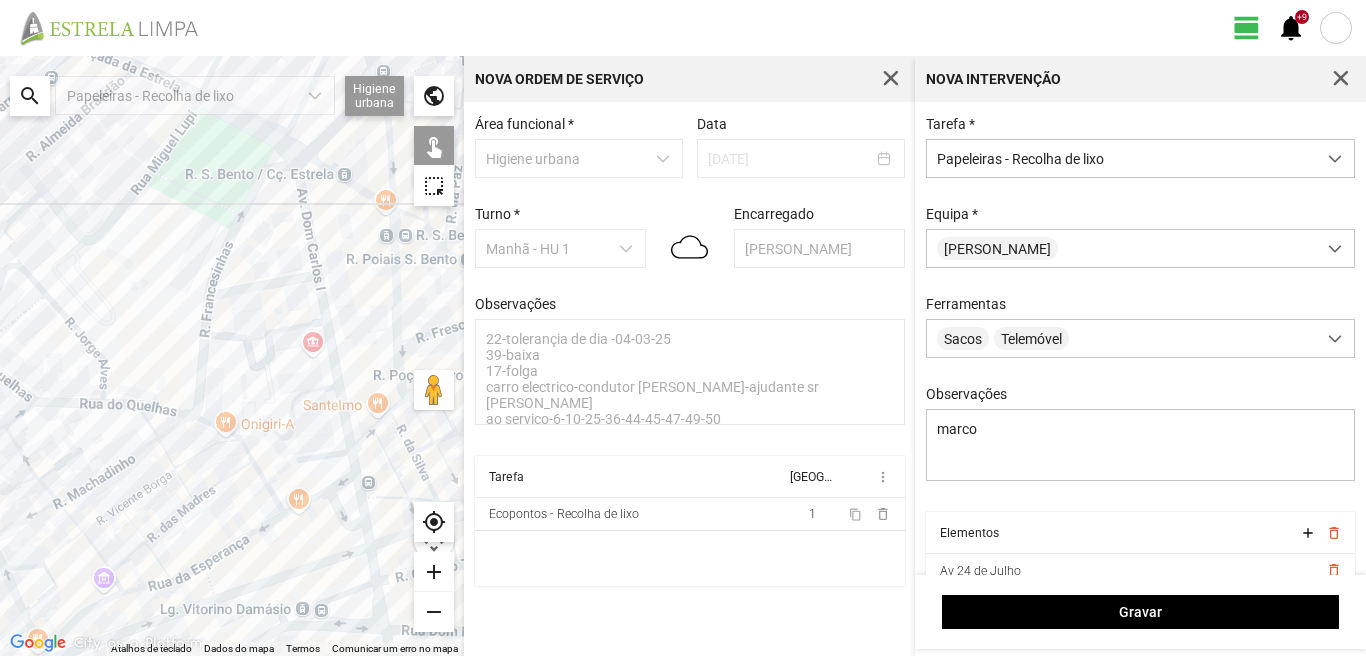 drag, startPoint x: 239, startPoint y: 440, endPoint x: 223, endPoint y: 325, distance: 116.10771 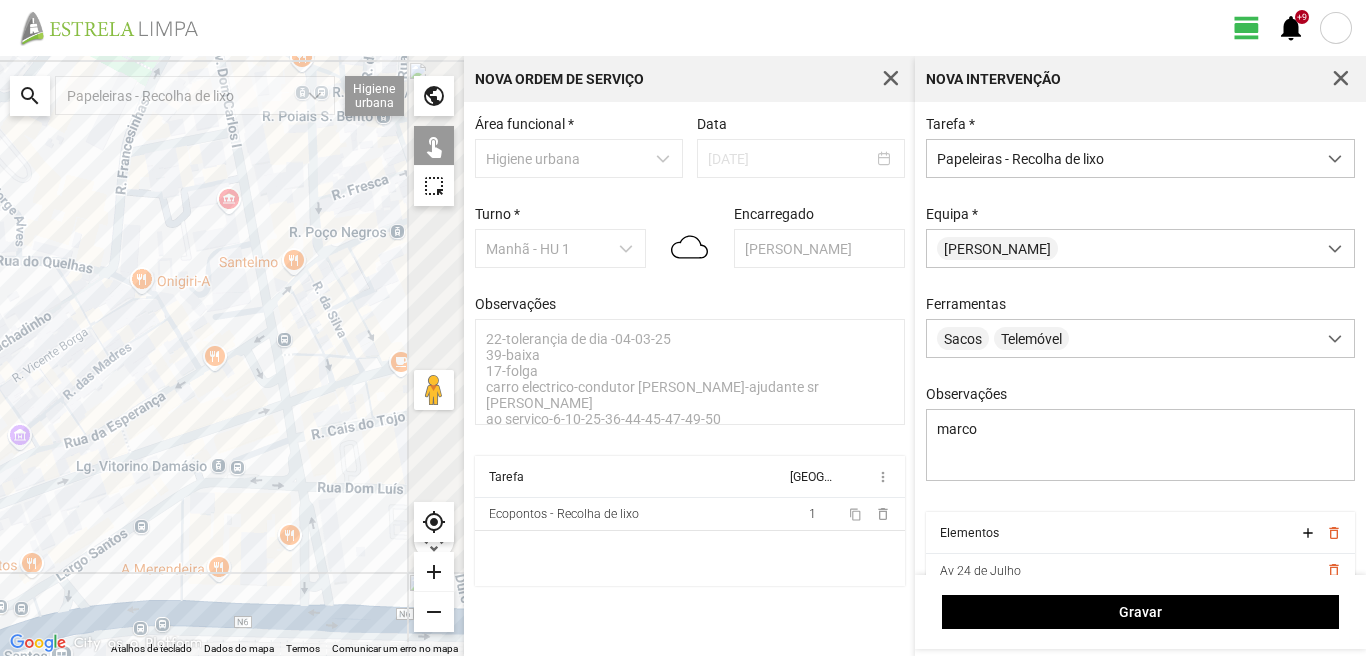 drag, startPoint x: 268, startPoint y: 390, endPoint x: 192, endPoint y: 344, distance: 88.83693 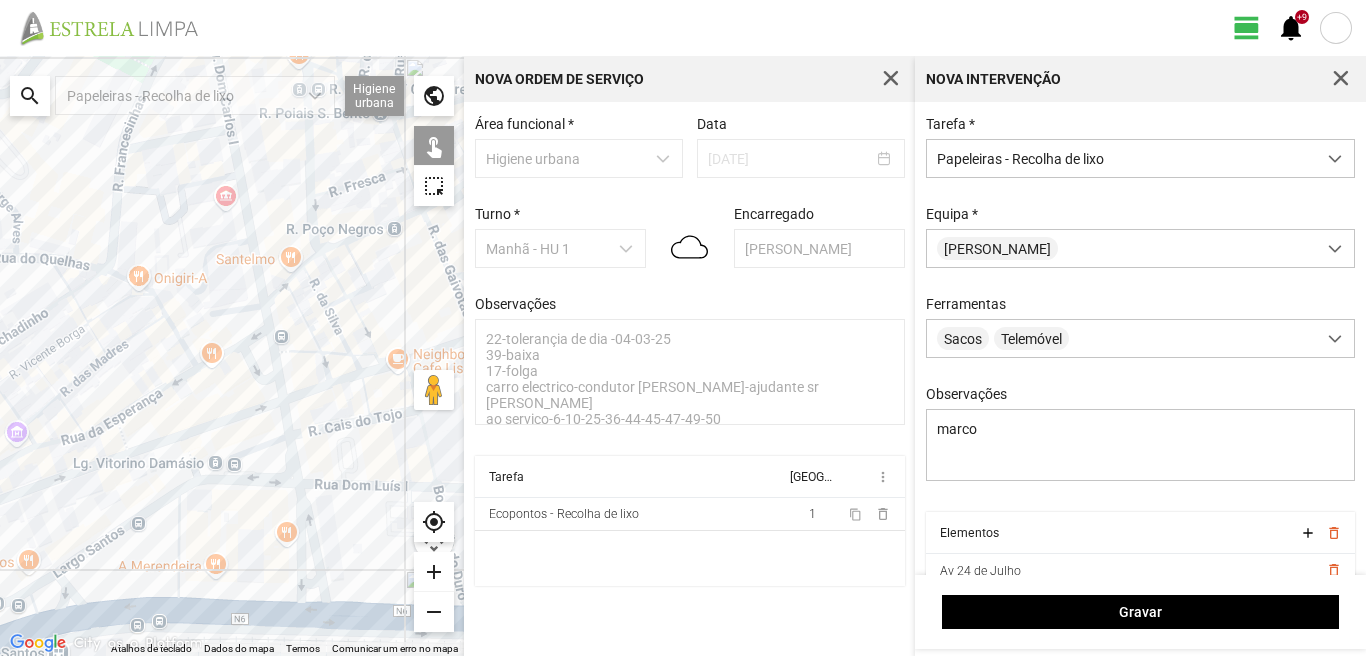 click on "Para navegar, prima as teclas de seta." 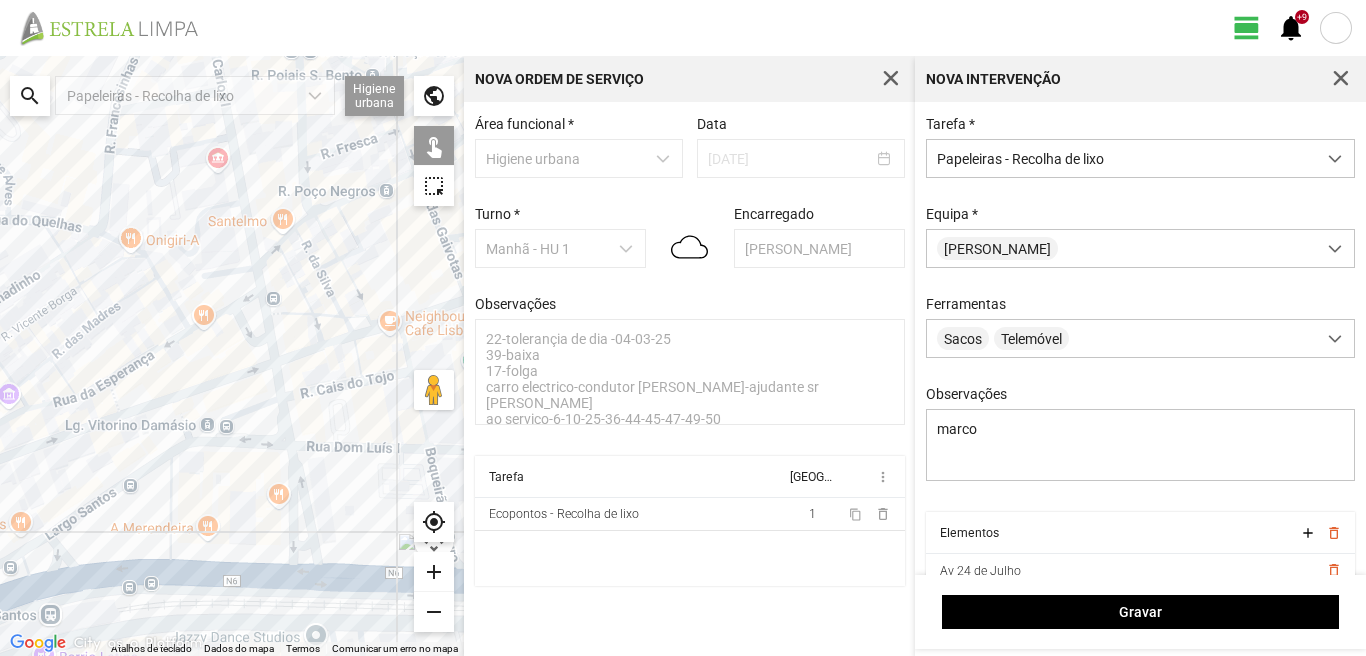 drag, startPoint x: 263, startPoint y: 528, endPoint x: 231, endPoint y: 426, distance: 106.901825 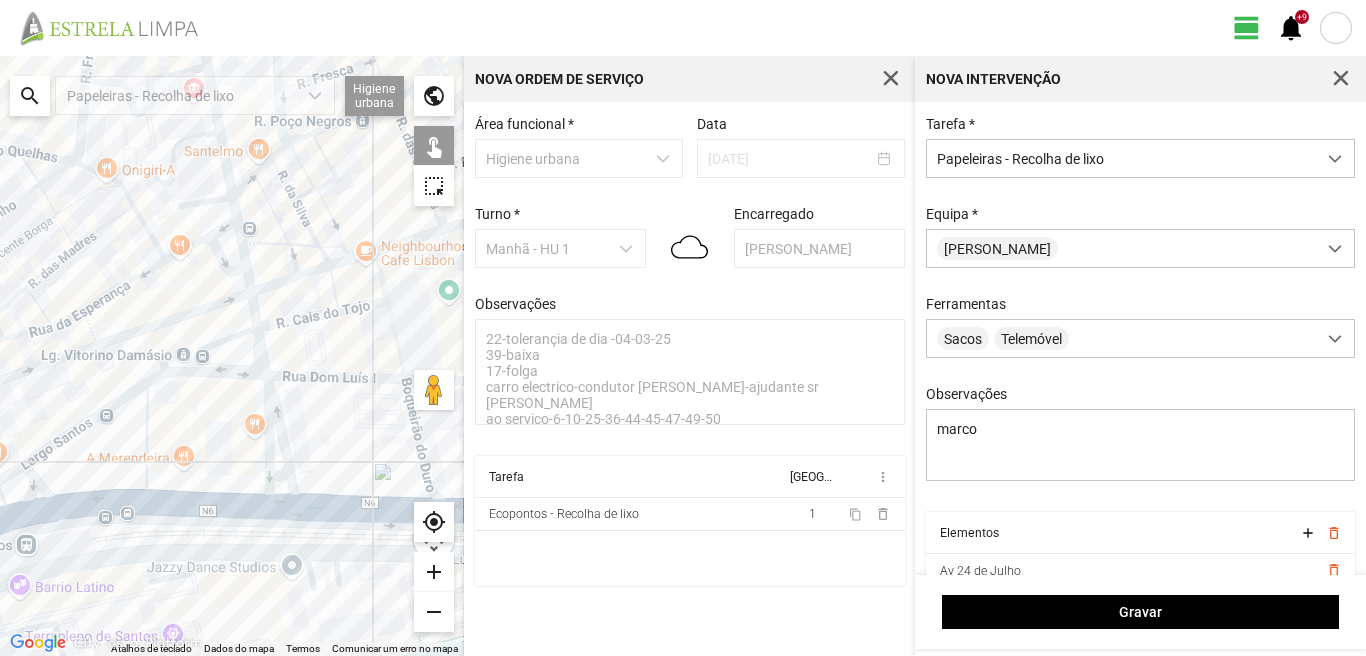 click on "Para navegar, prima as teclas de seta." 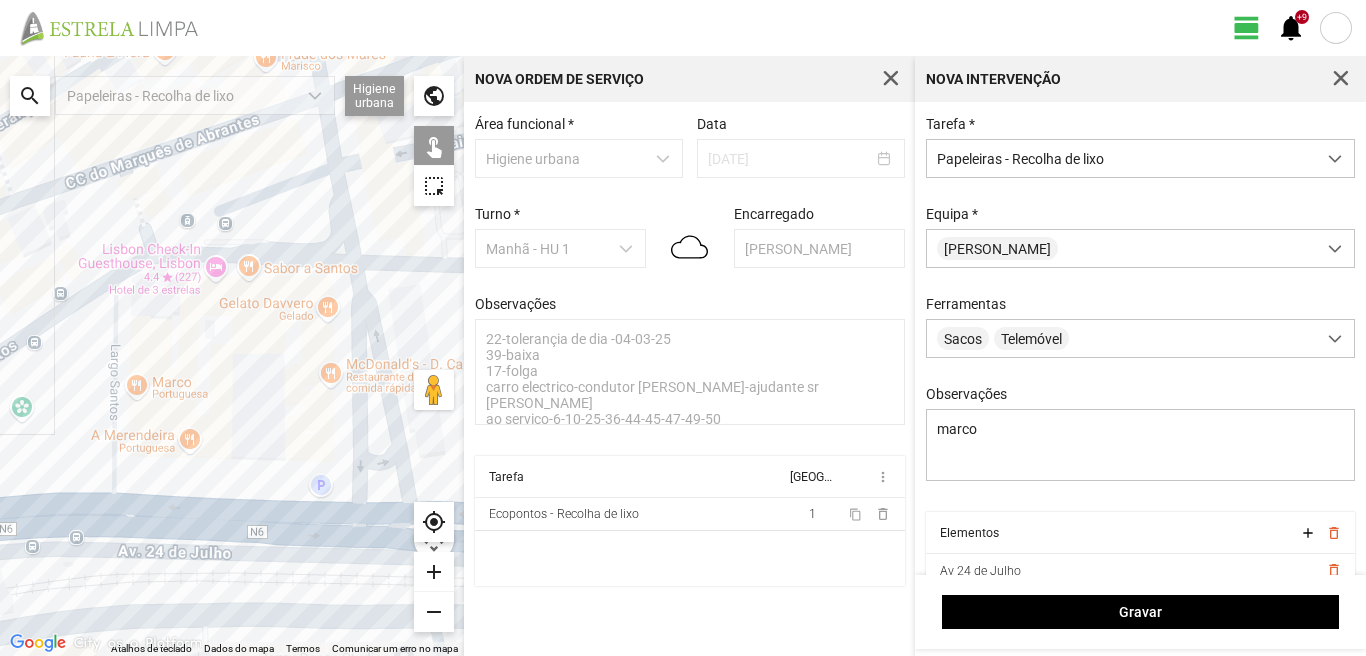 click on "Para navegar, prima as teclas de seta." 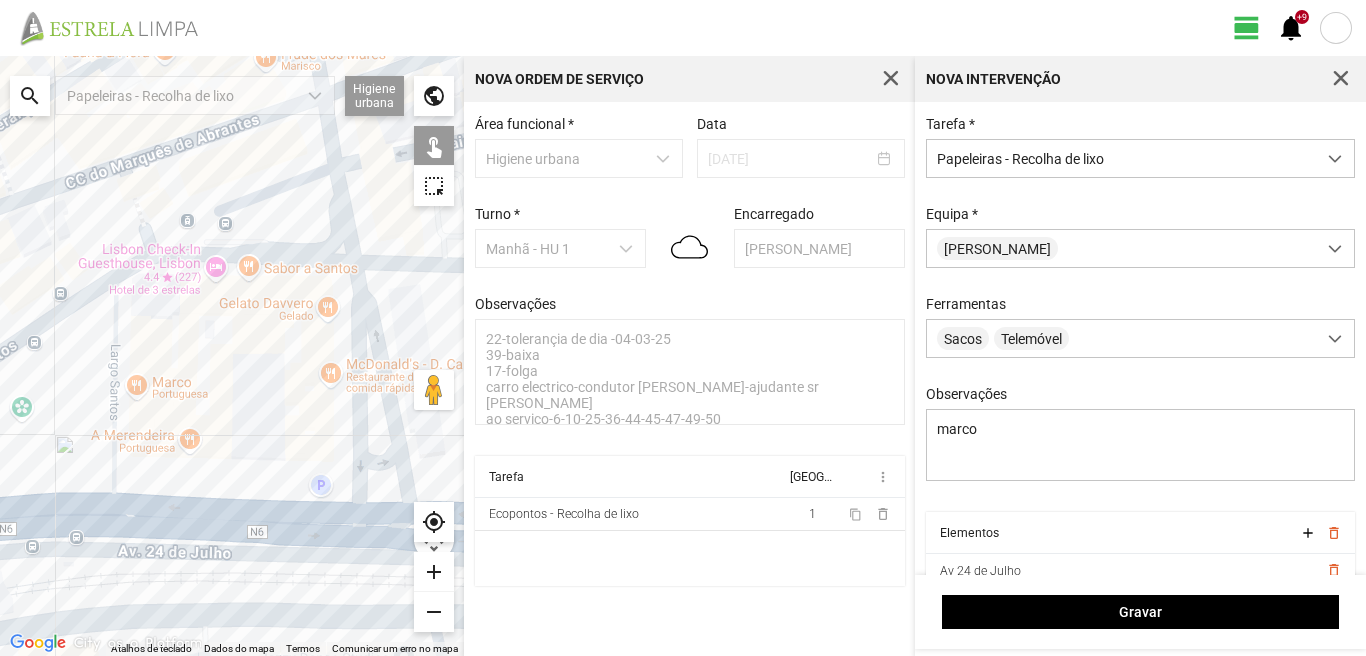 click on "Para navegar, prima as teclas de seta." 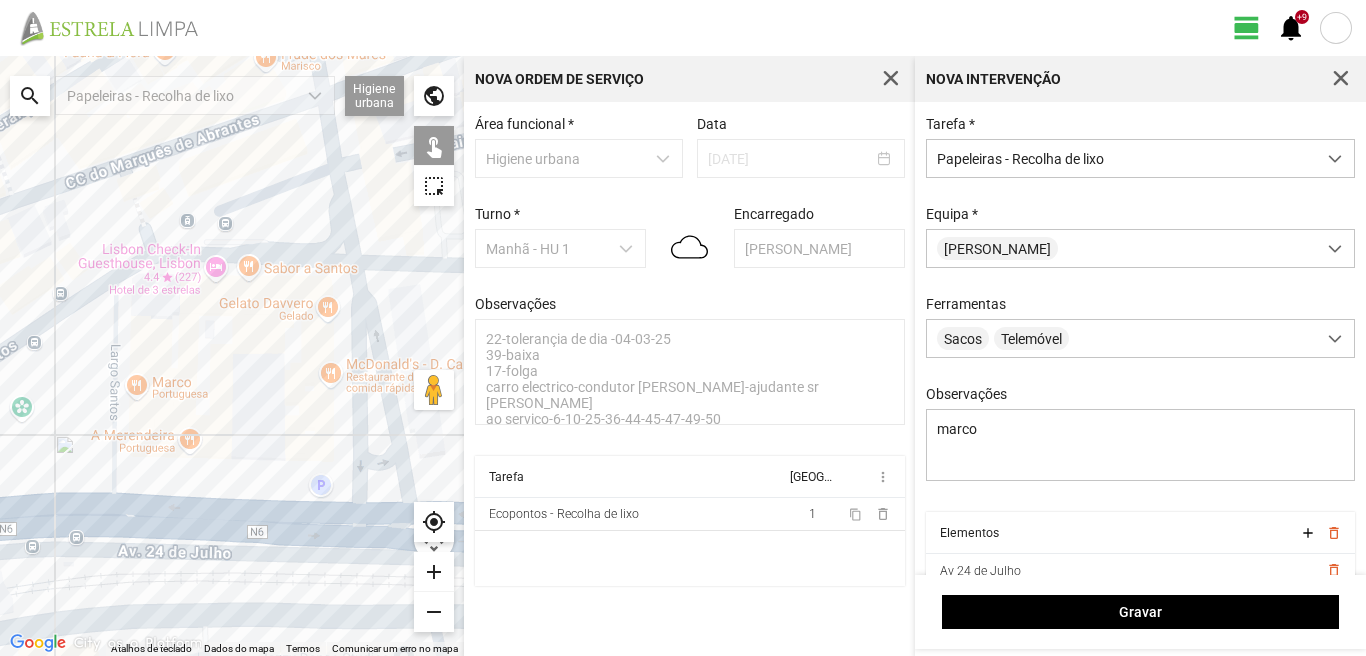 click on "Para navegar, prima as teclas de seta." 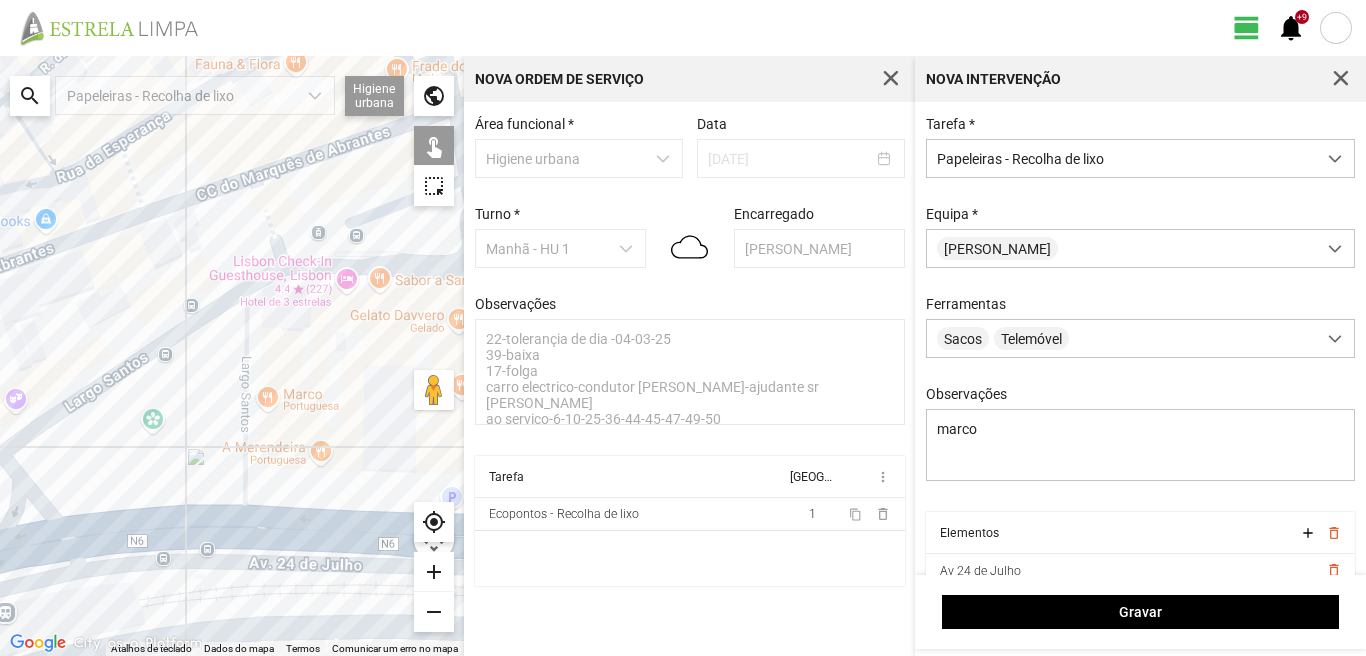 drag, startPoint x: 36, startPoint y: 389, endPoint x: 177, endPoint y: 409, distance: 142.41138 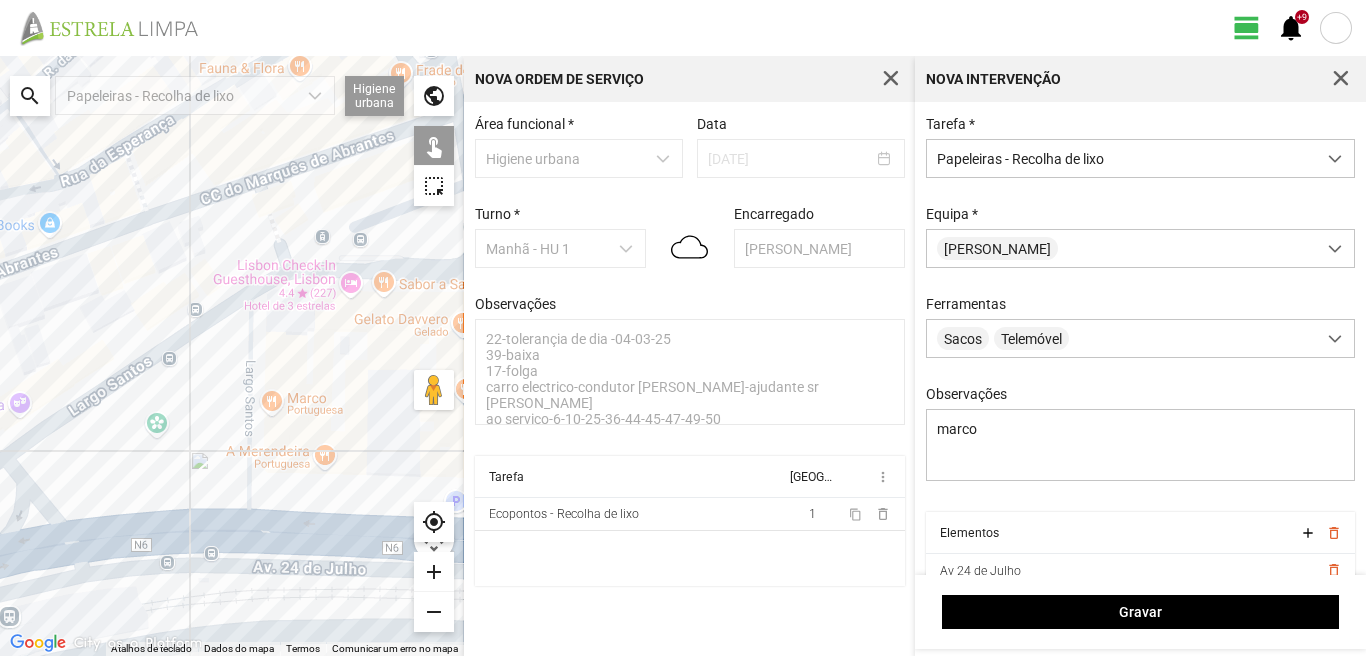 click on "Para navegar, prima as teclas de seta." 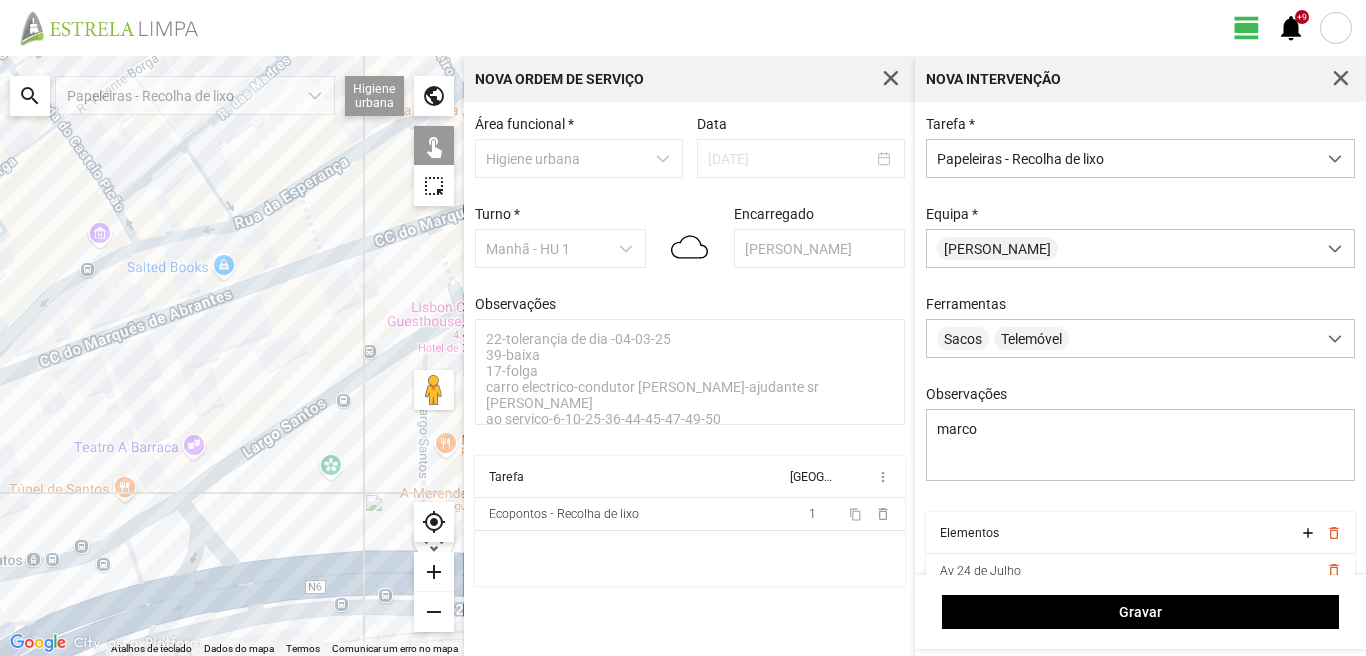 drag, startPoint x: 0, startPoint y: 354, endPoint x: 176, endPoint y: 396, distance: 180.94199 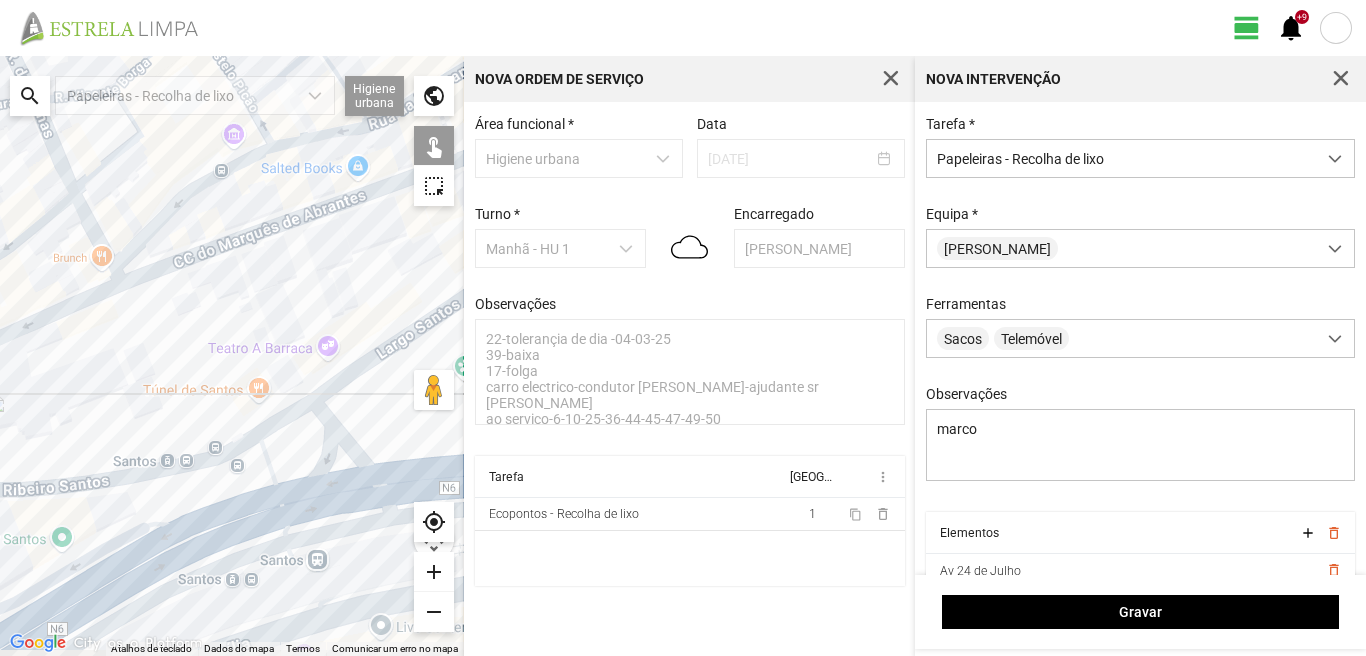 drag, startPoint x: 144, startPoint y: 552, endPoint x: 289, endPoint y: 444, distance: 180.801 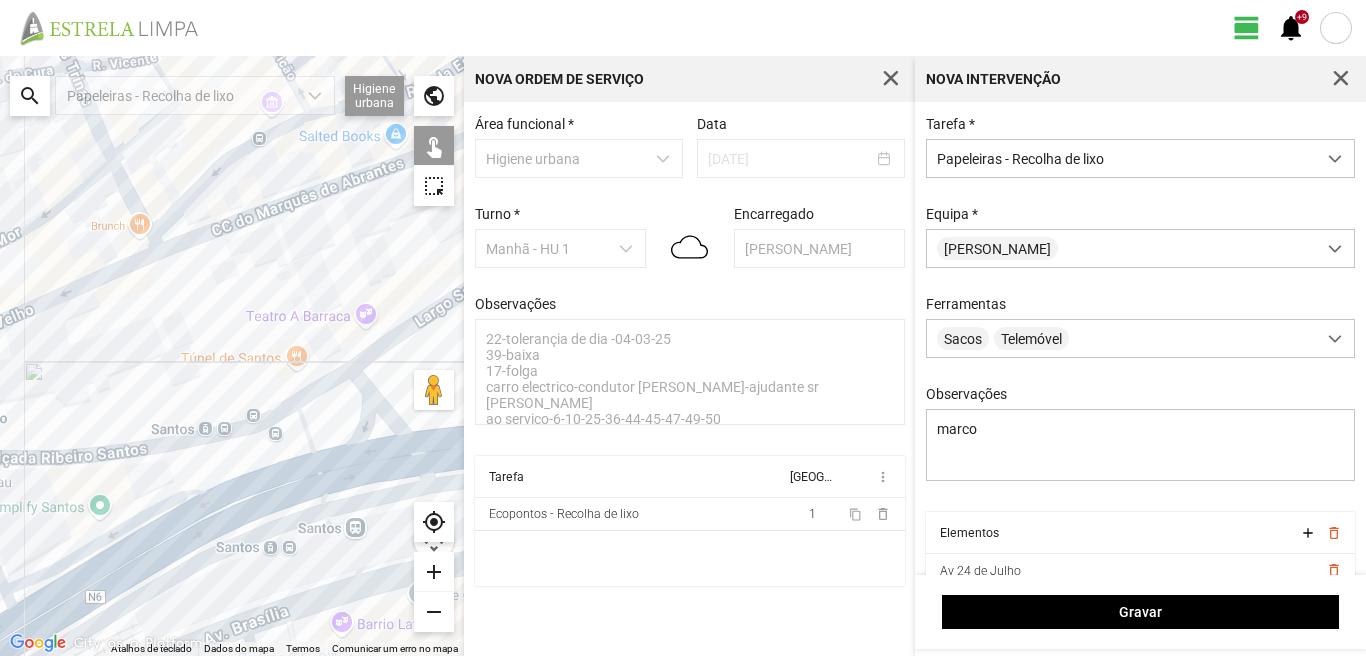 click on "Para navegar, prima as teclas de seta." 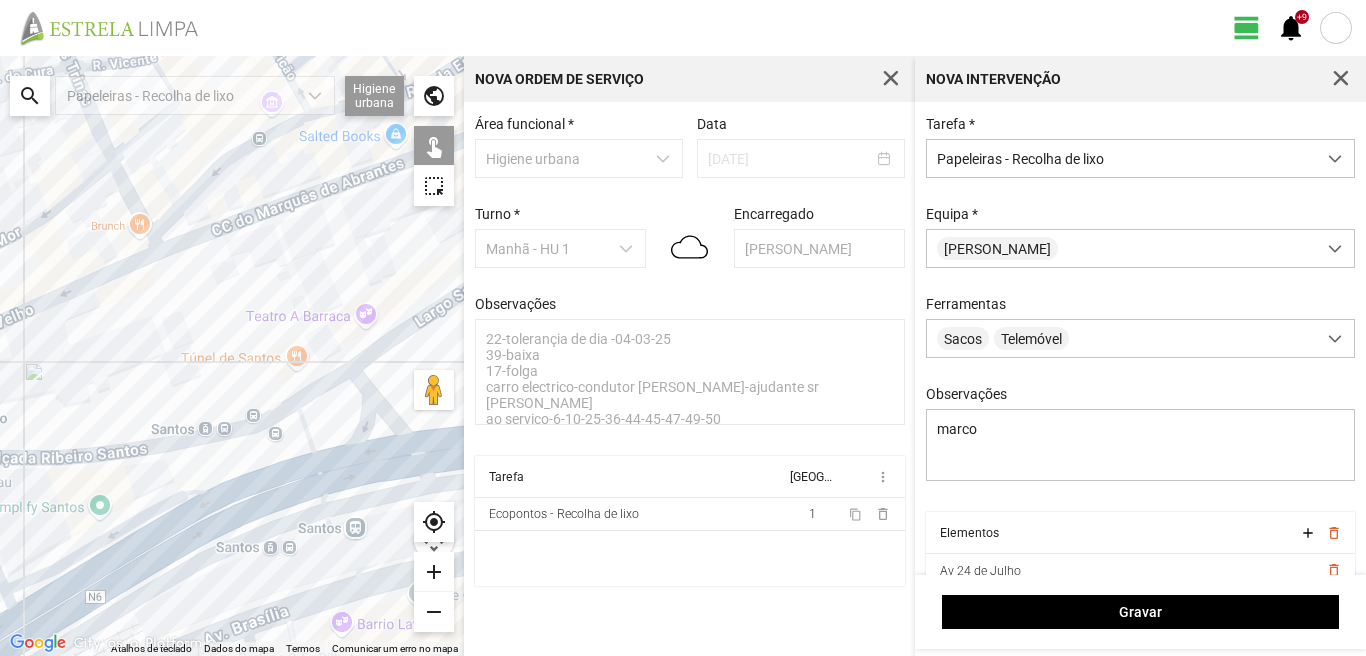 click on "Para navegar, prima as teclas de seta." 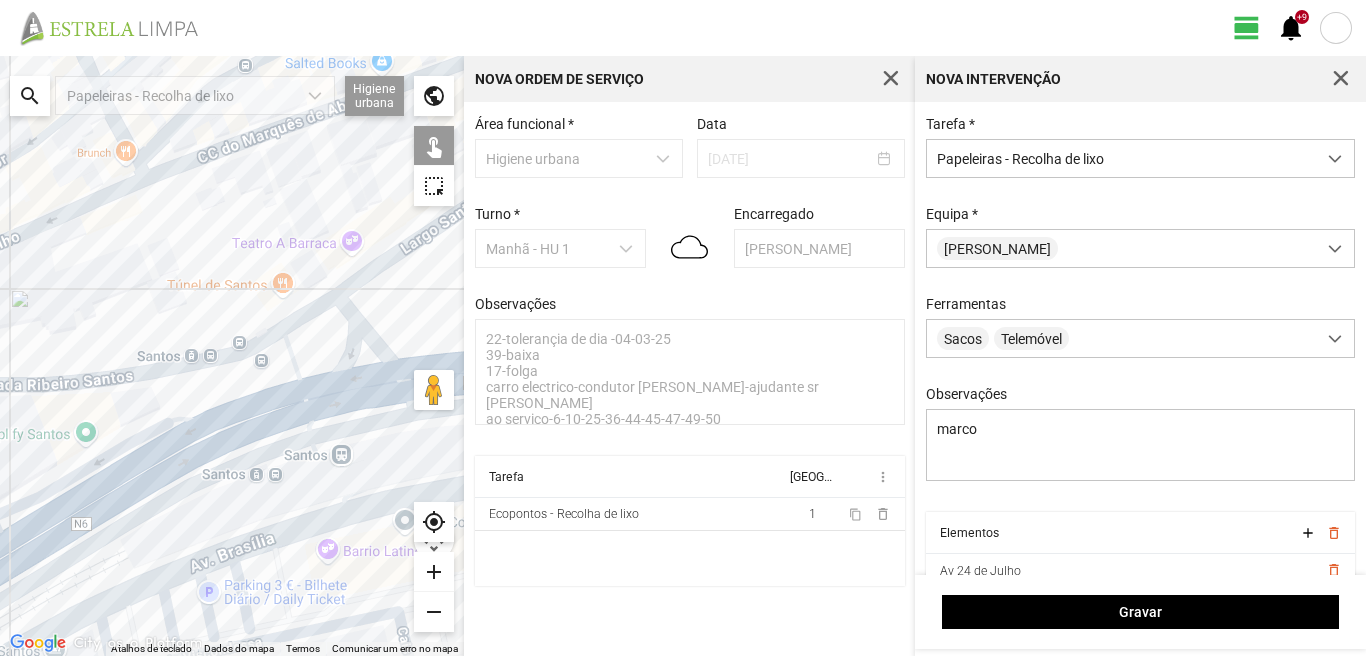 drag, startPoint x: 269, startPoint y: 529, endPoint x: 249, endPoint y: 443, distance: 88.29496 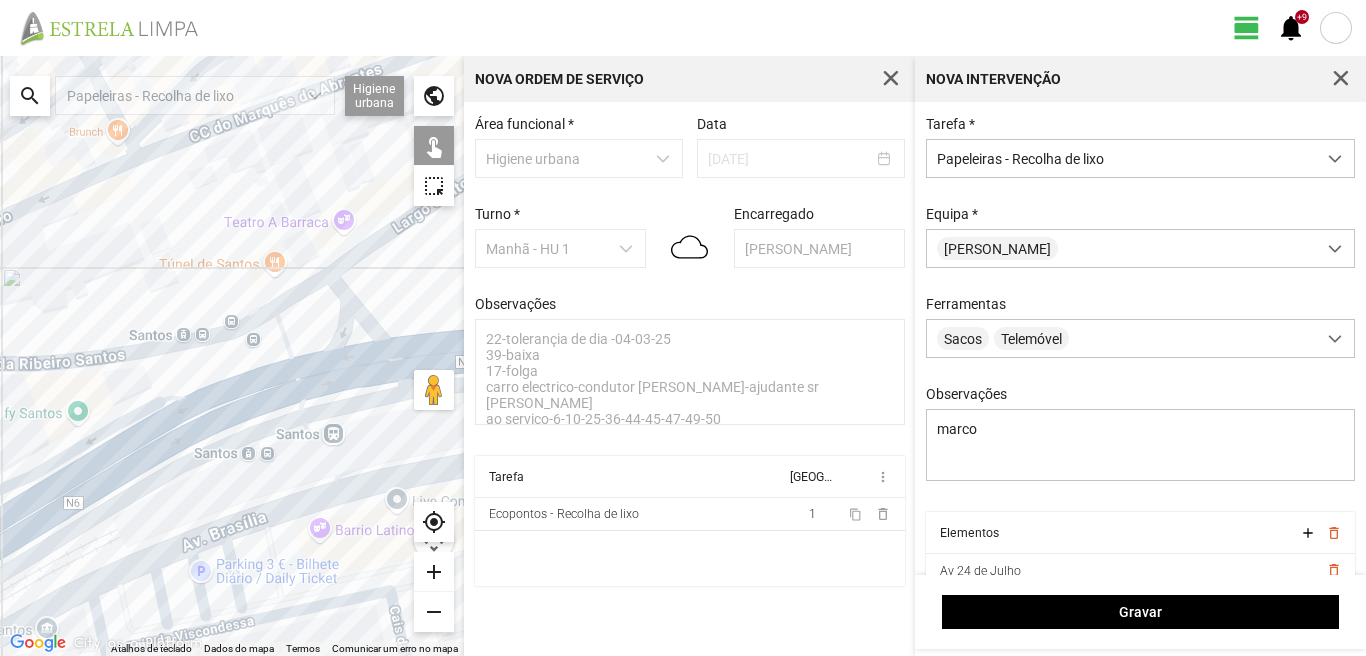 click on "Para navegar, prima as teclas de seta." 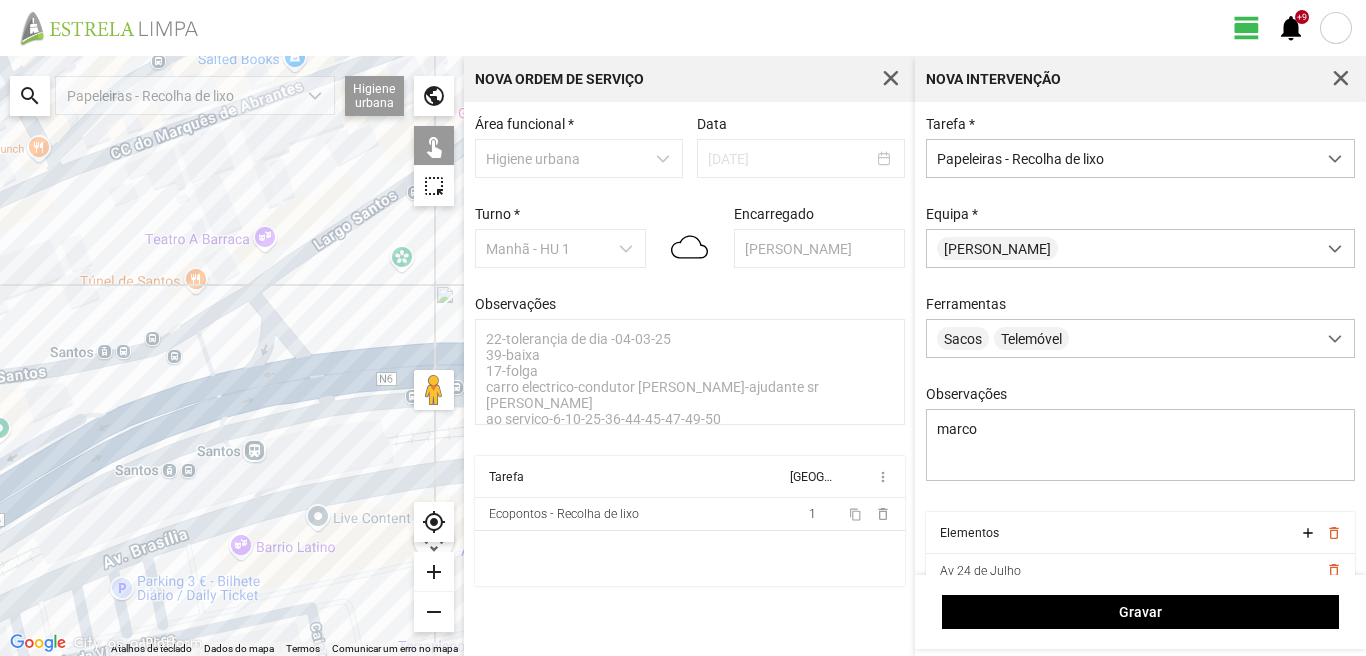 drag, startPoint x: 393, startPoint y: 434, endPoint x: 274, endPoint y: 461, distance: 122.02459 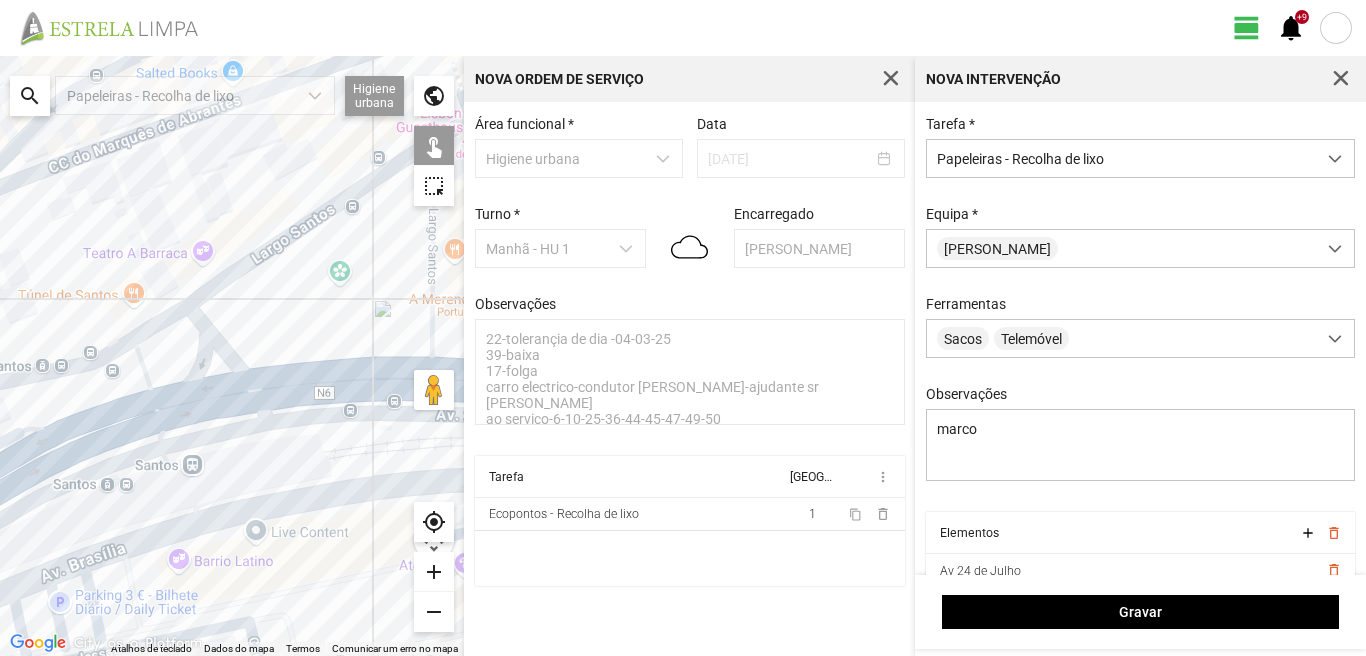 click on "Para navegar, prima as teclas de seta." 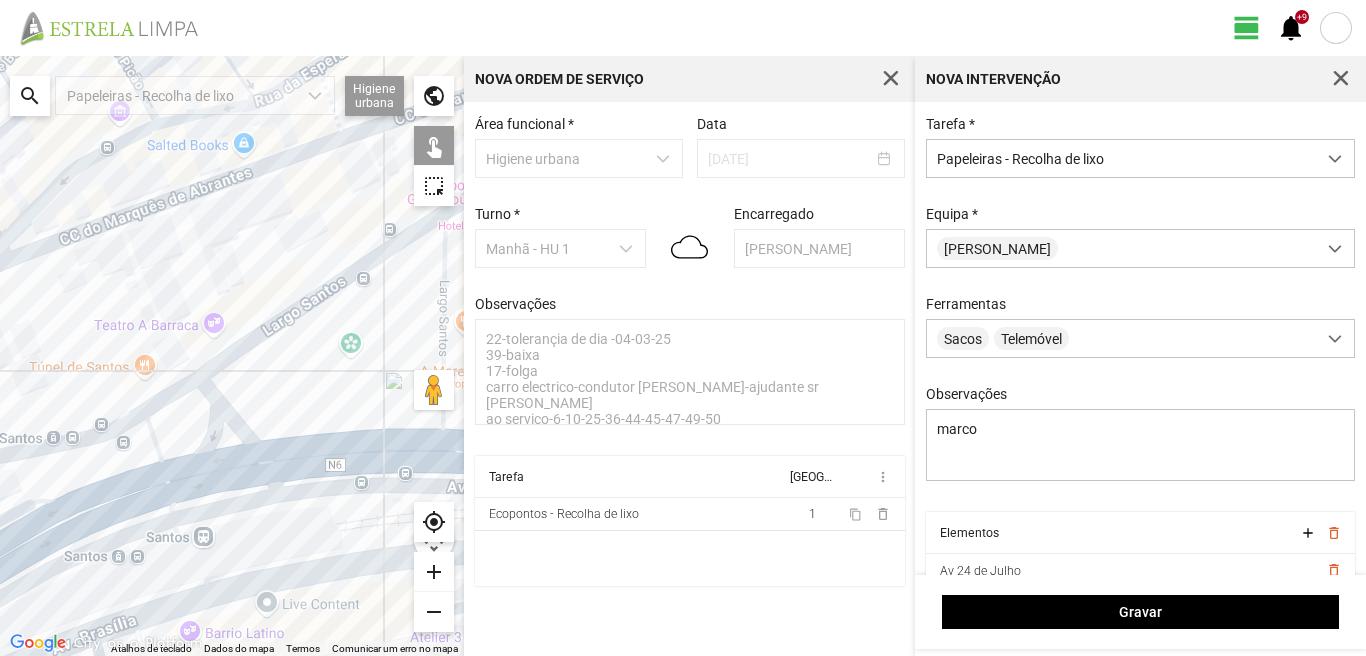 drag, startPoint x: 344, startPoint y: 543, endPoint x: 351, endPoint y: 520, distance: 24.04163 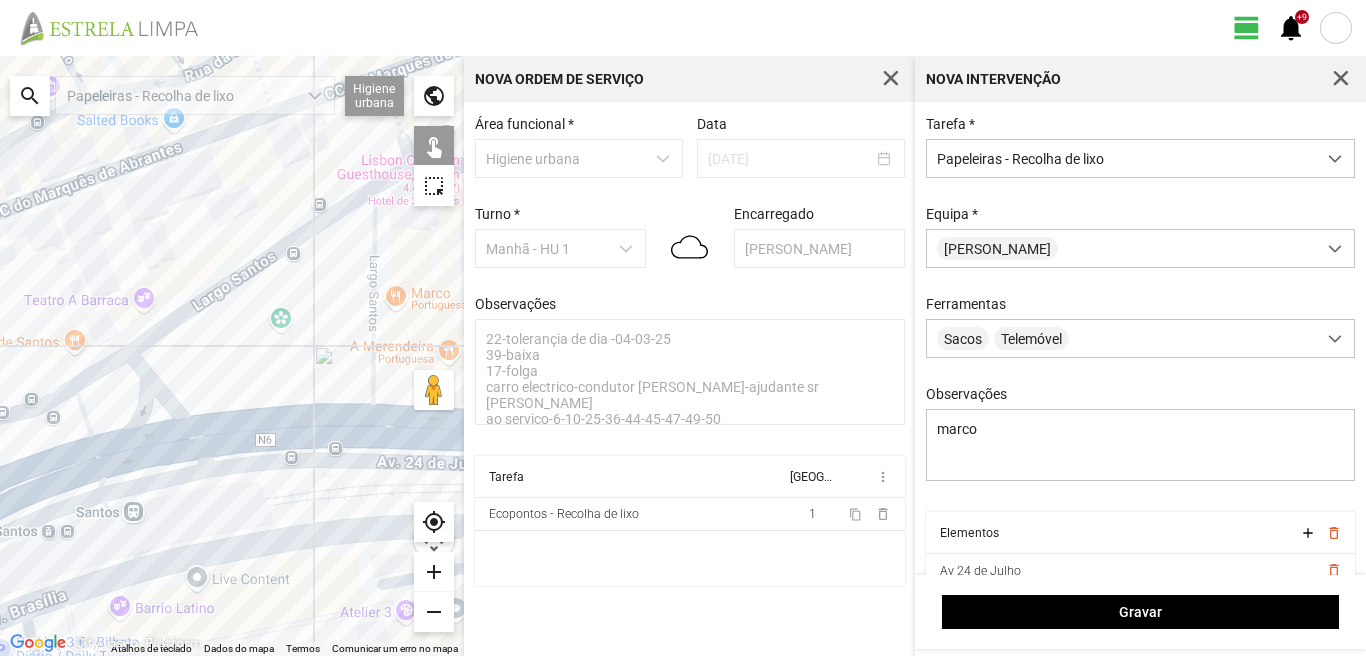 drag, startPoint x: 337, startPoint y: 483, endPoint x: 195, endPoint y: 459, distance: 144.01389 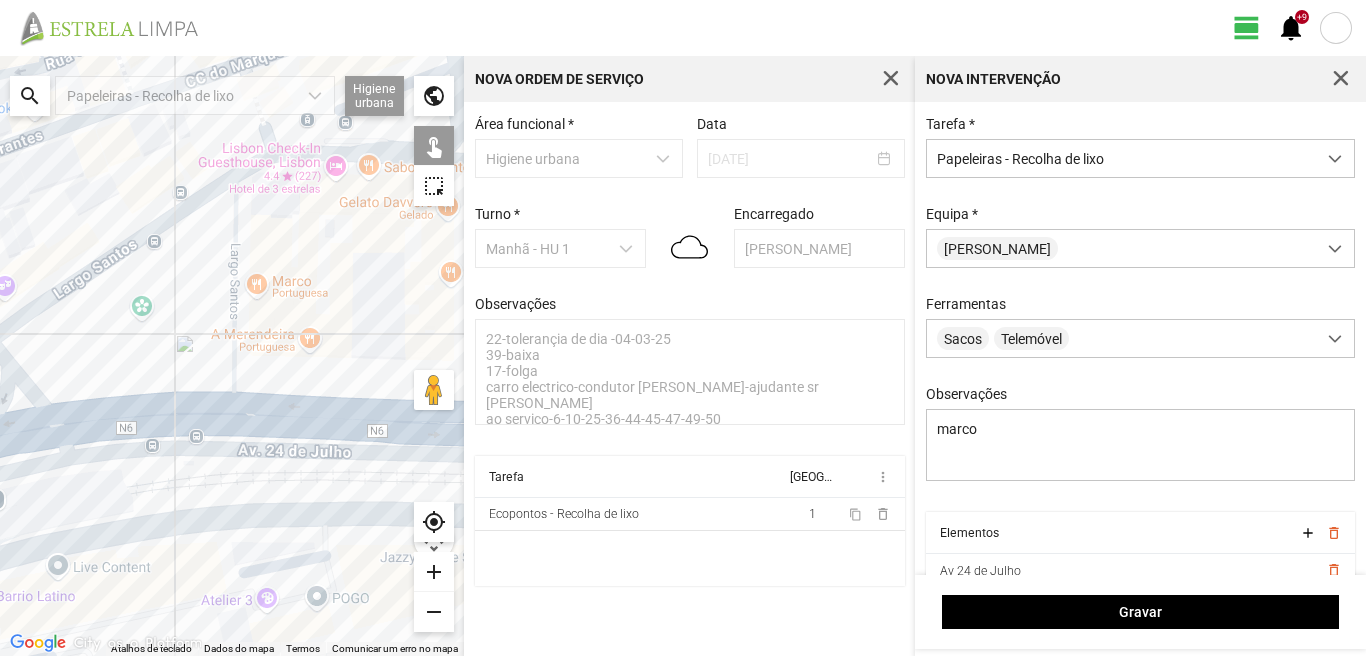 click on "Para navegar, prima as teclas de seta." 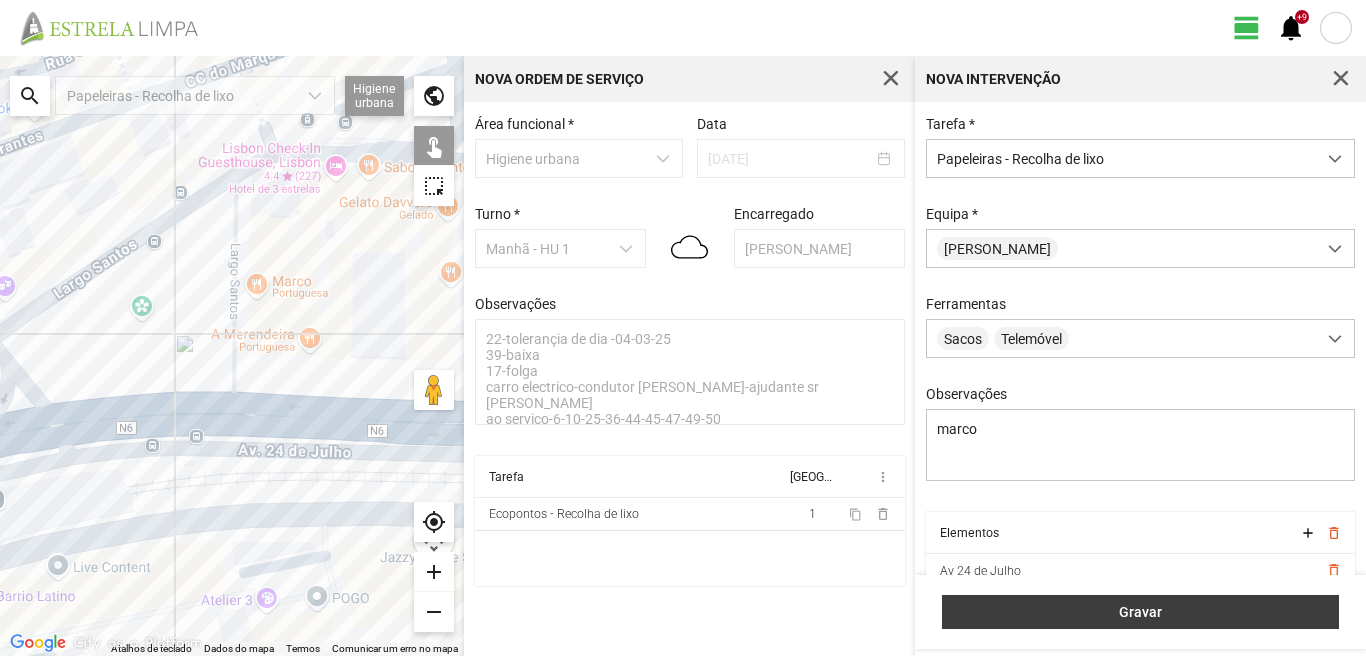 click on "Gravar" at bounding box center [1141, 612] 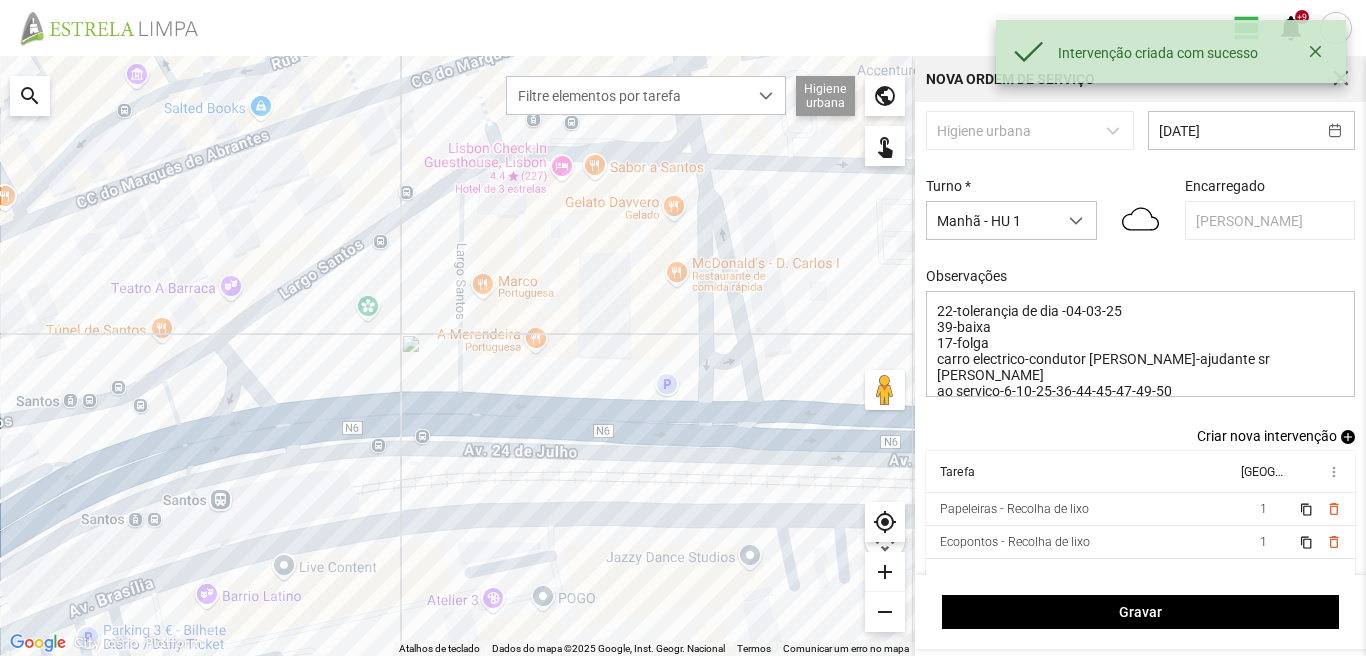 scroll, scrollTop: 51, scrollLeft: 0, axis: vertical 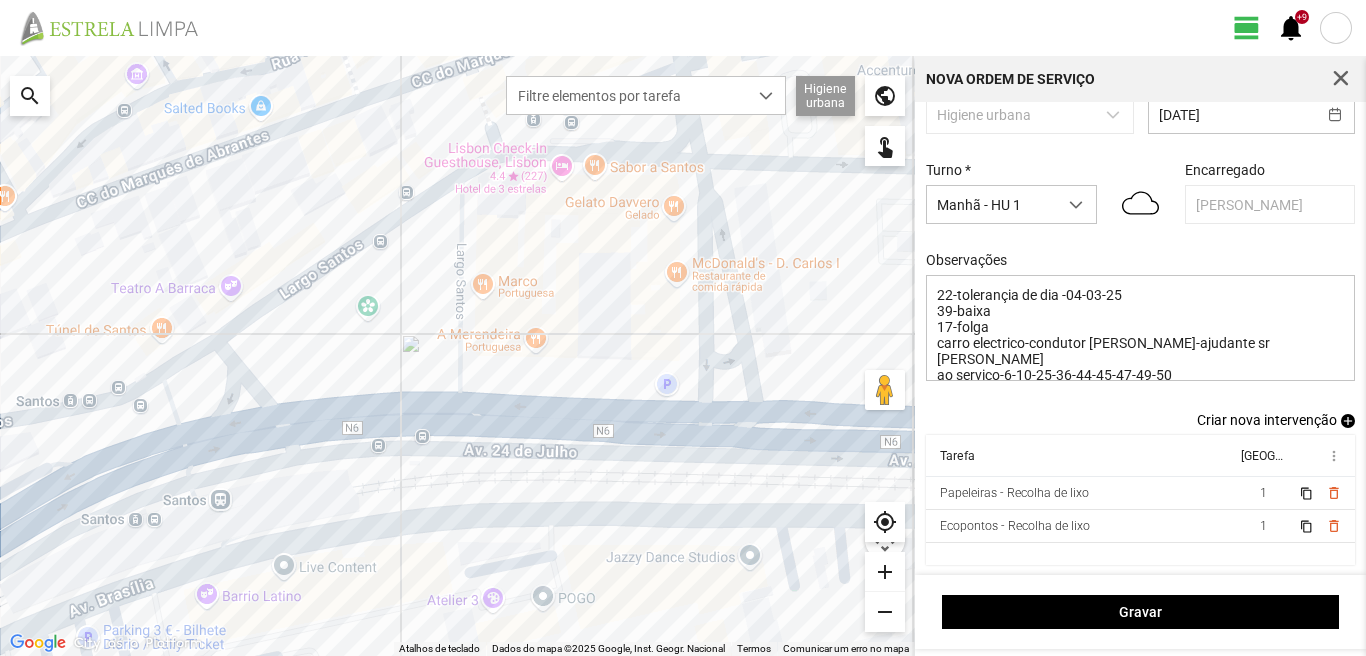 click on "add" at bounding box center [1348, 421] 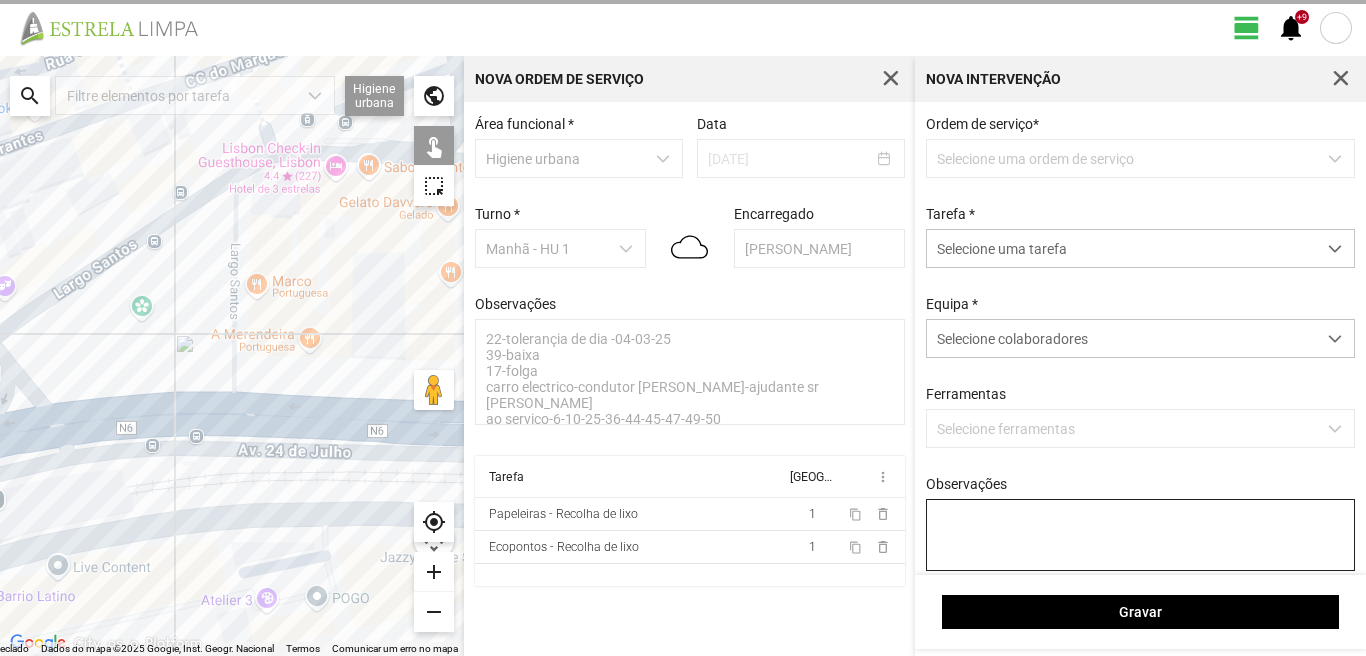 scroll, scrollTop: 0, scrollLeft: 0, axis: both 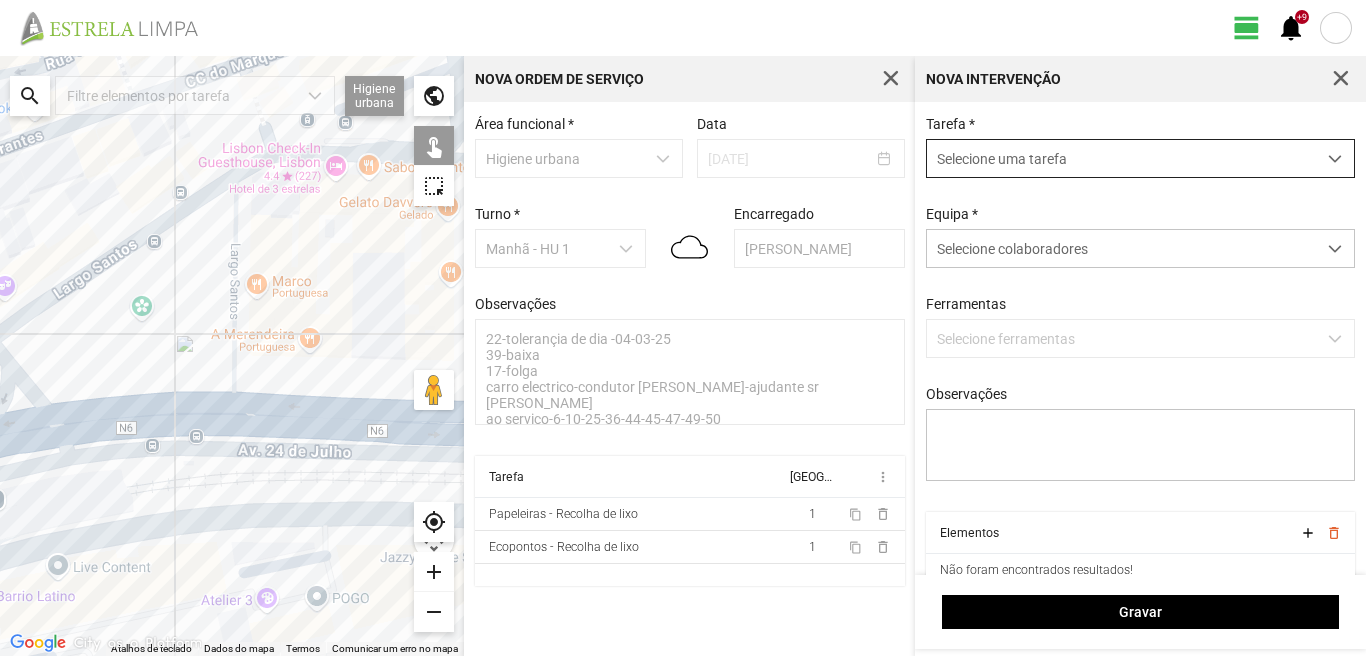 click on "Selecione uma tarefa" at bounding box center [1121, 158] 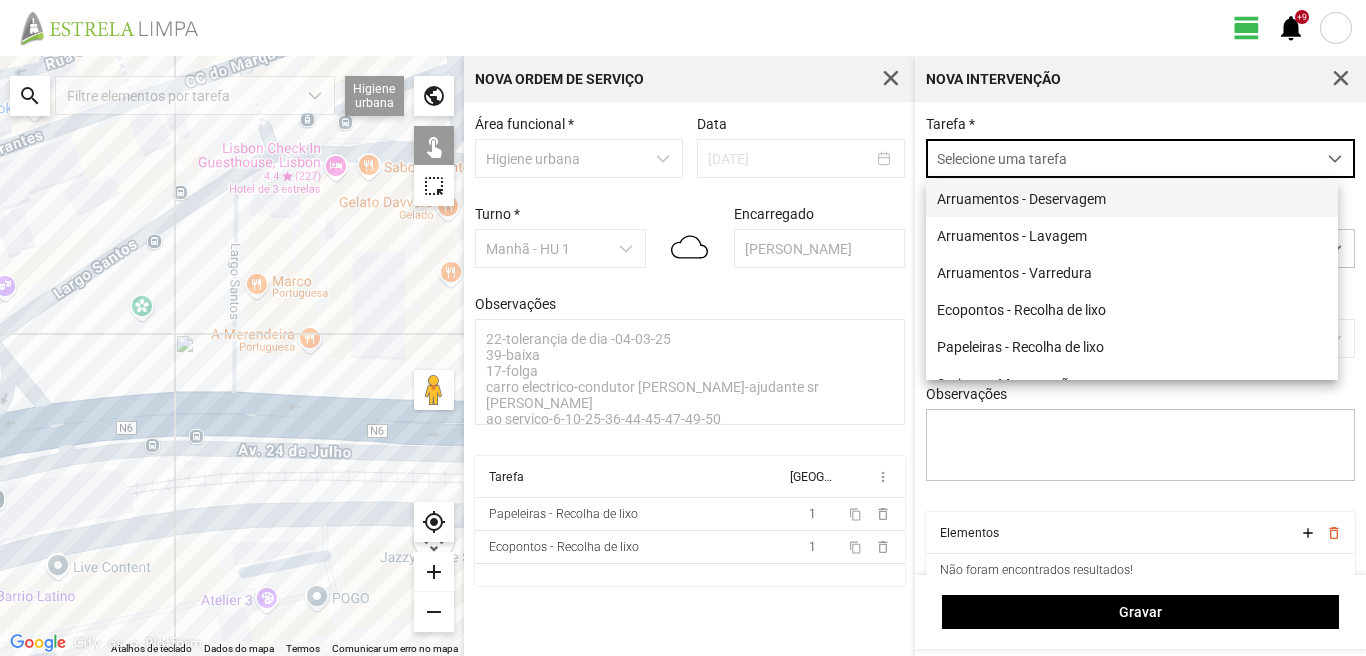 scroll, scrollTop: 11, scrollLeft: 89, axis: both 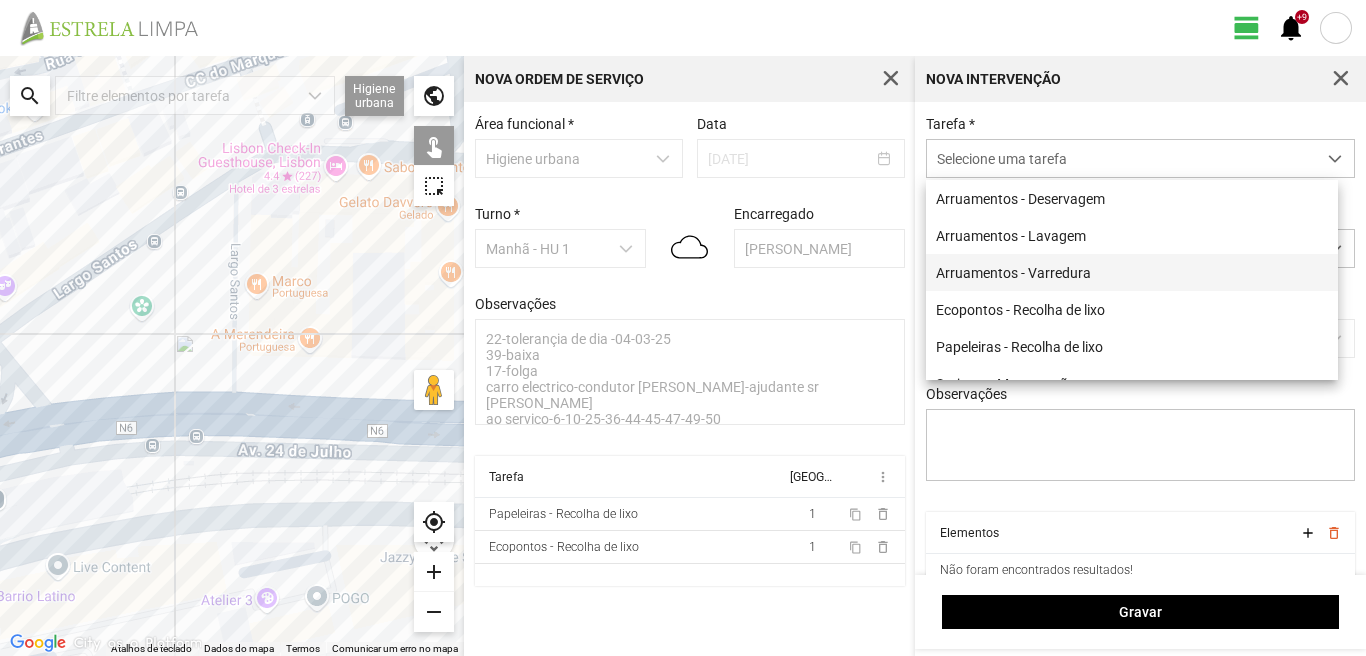 click on "Arruamentos - Varredura" at bounding box center (1132, 272) 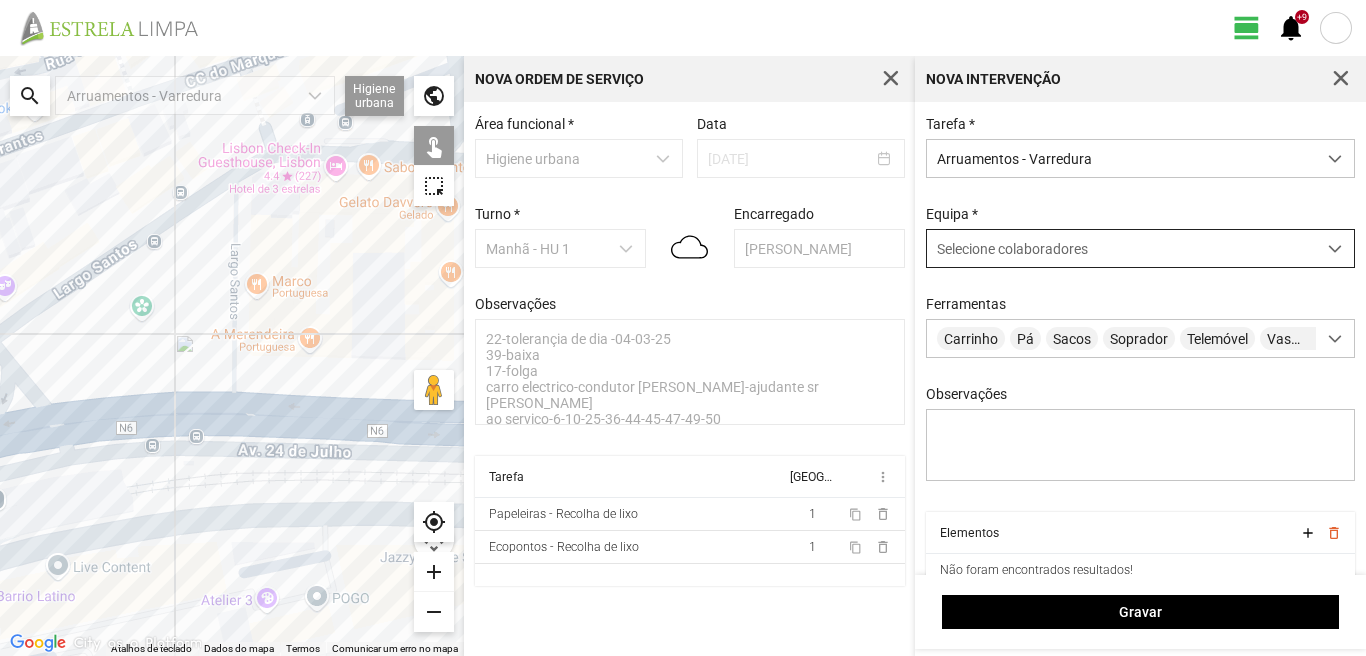 click on "Selecione colaboradores" at bounding box center [1012, 249] 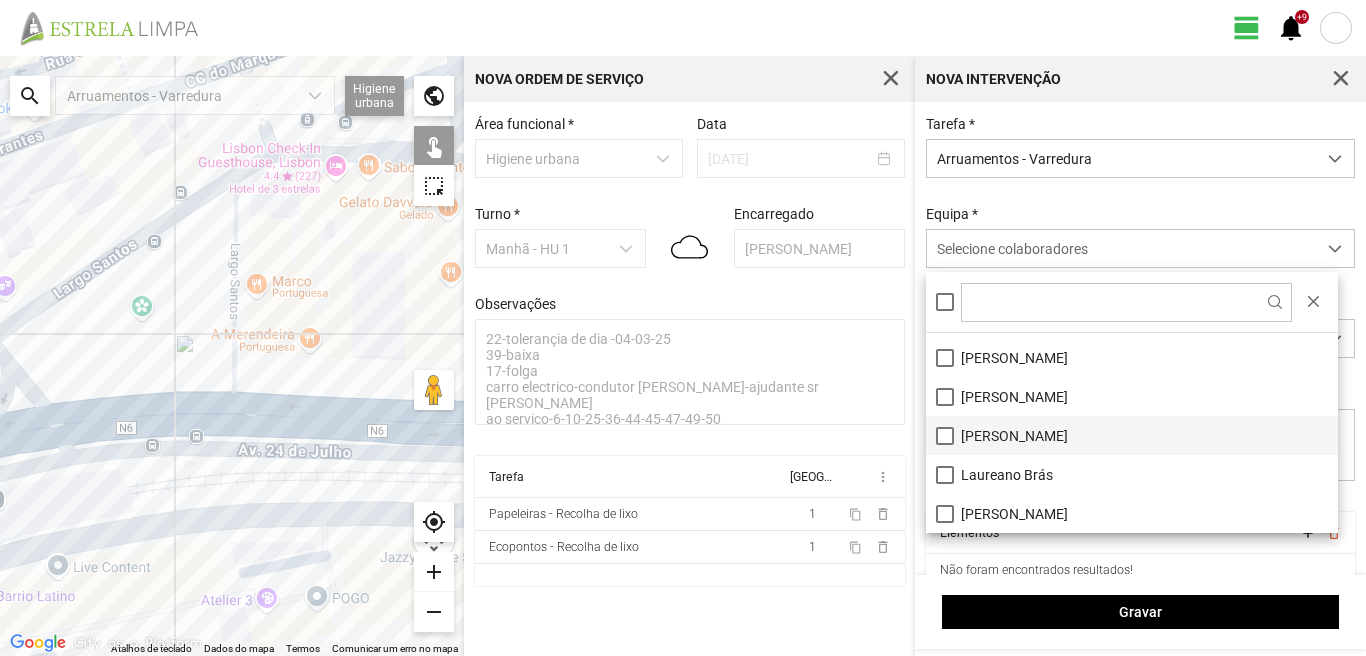 scroll, scrollTop: 200, scrollLeft: 0, axis: vertical 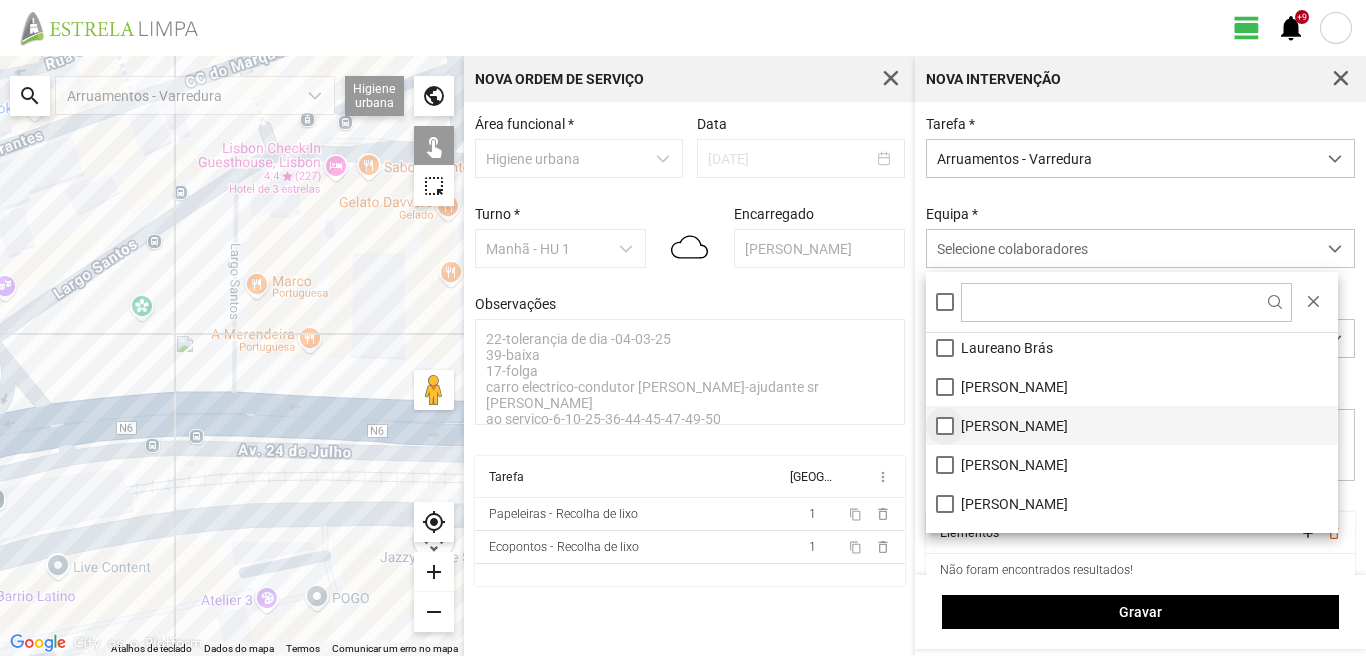 click on "[PERSON_NAME]" at bounding box center (1132, 425) 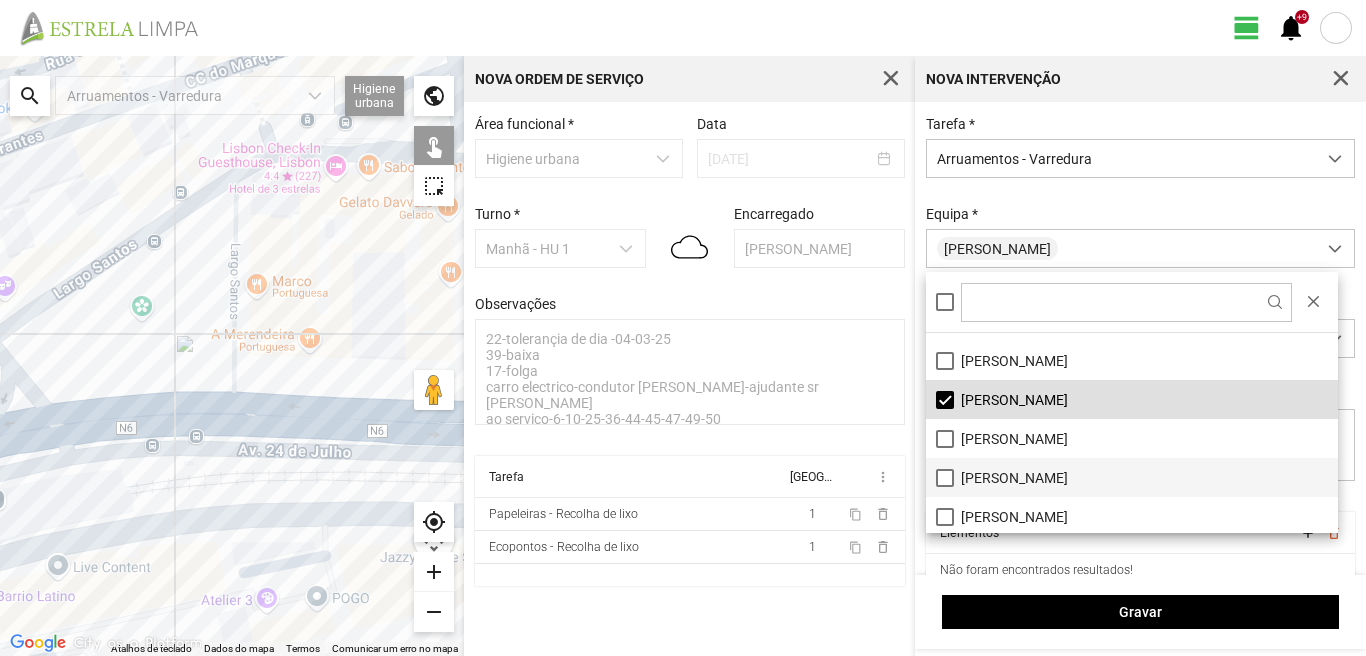 scroll, scrollTop: 268, scrollLeft: 0, axis: vertical 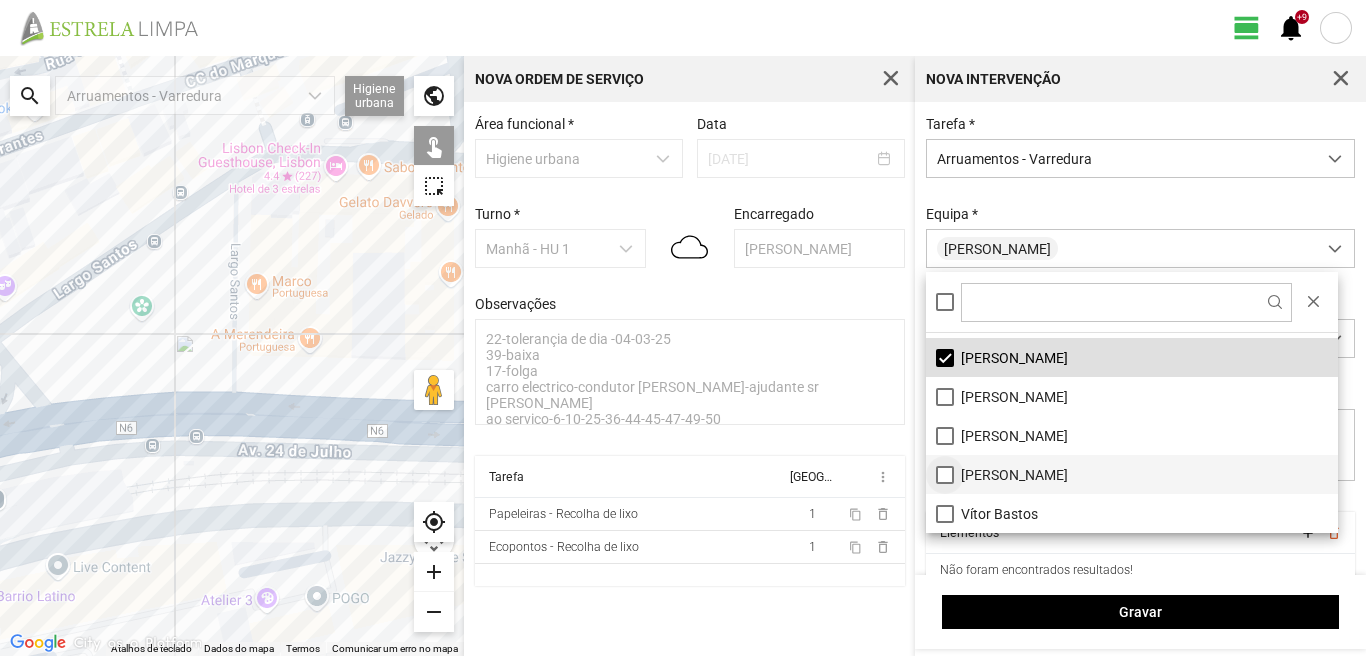 click on "[PERSON_NAME]" at bounding box center (1132, 474) 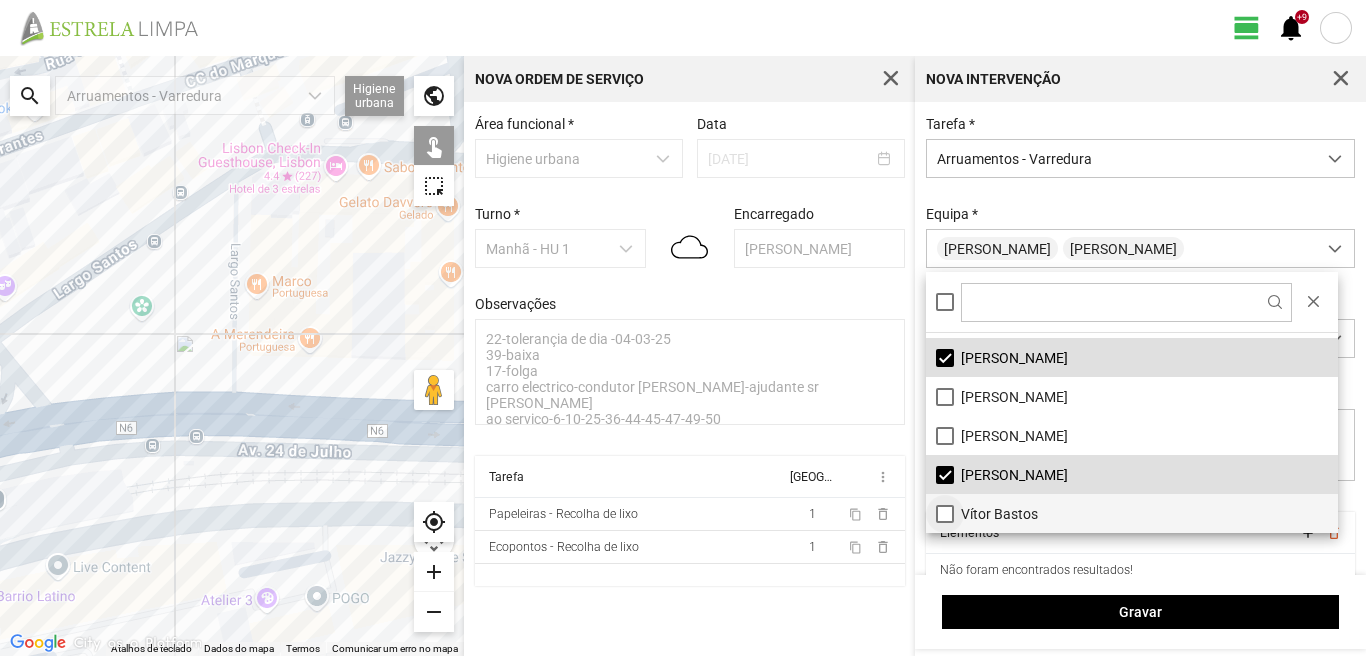 click on "Vítor Bastos" at bounding box center (1132, 513) 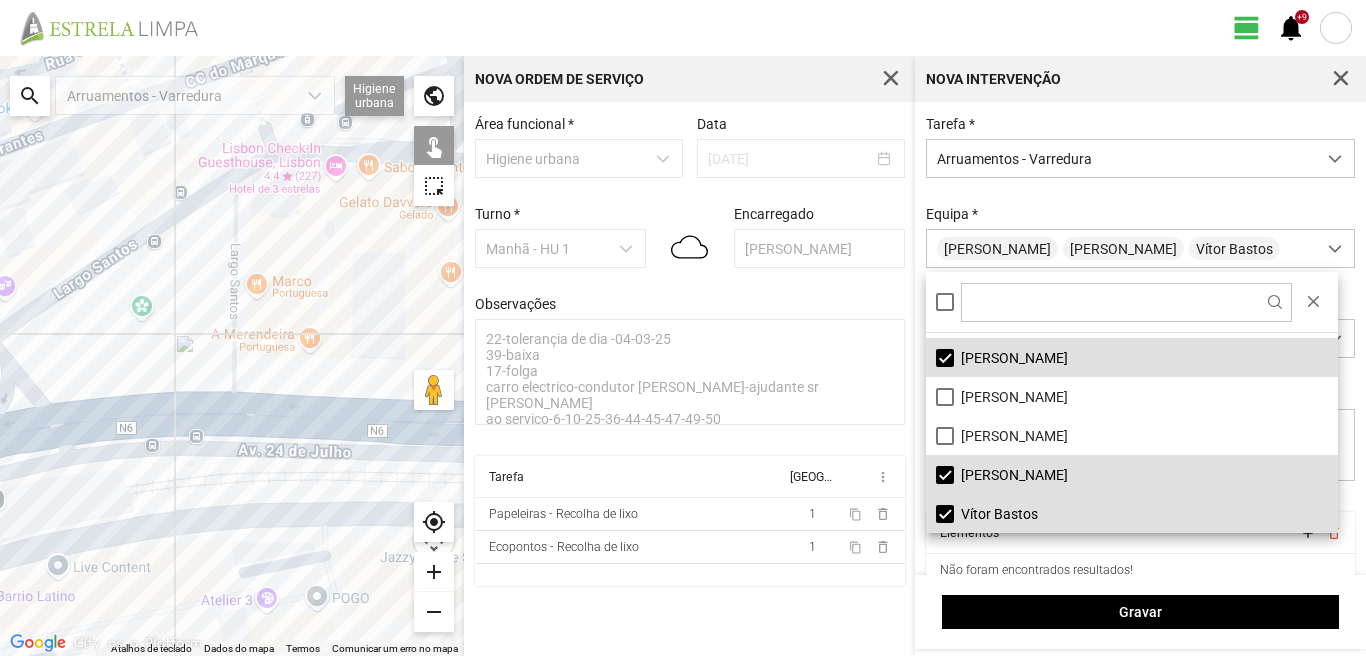 click on "Para navegar, prima as teclas de seta." 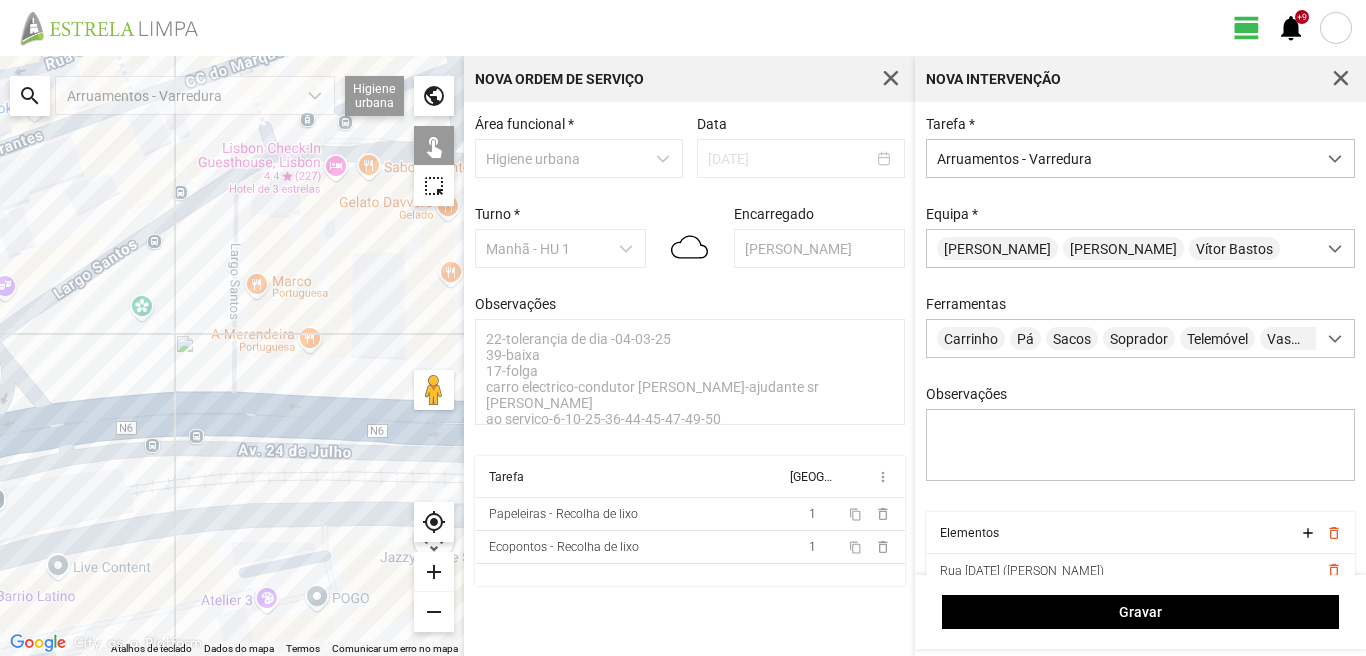 click on "Para navegar, prima as teclas de seta." 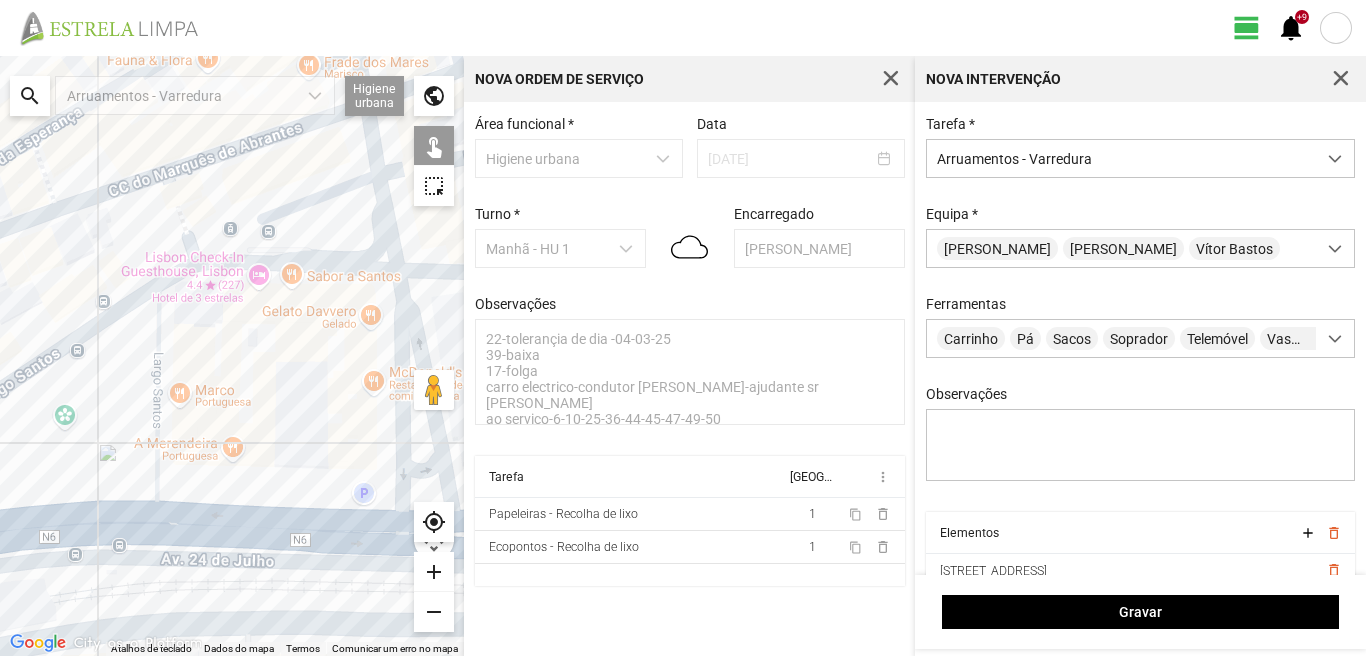 drag, startPoint x: 284, startPoint y: 291, endPoint x: 203, endPoint y: 415, distance: 148.11145 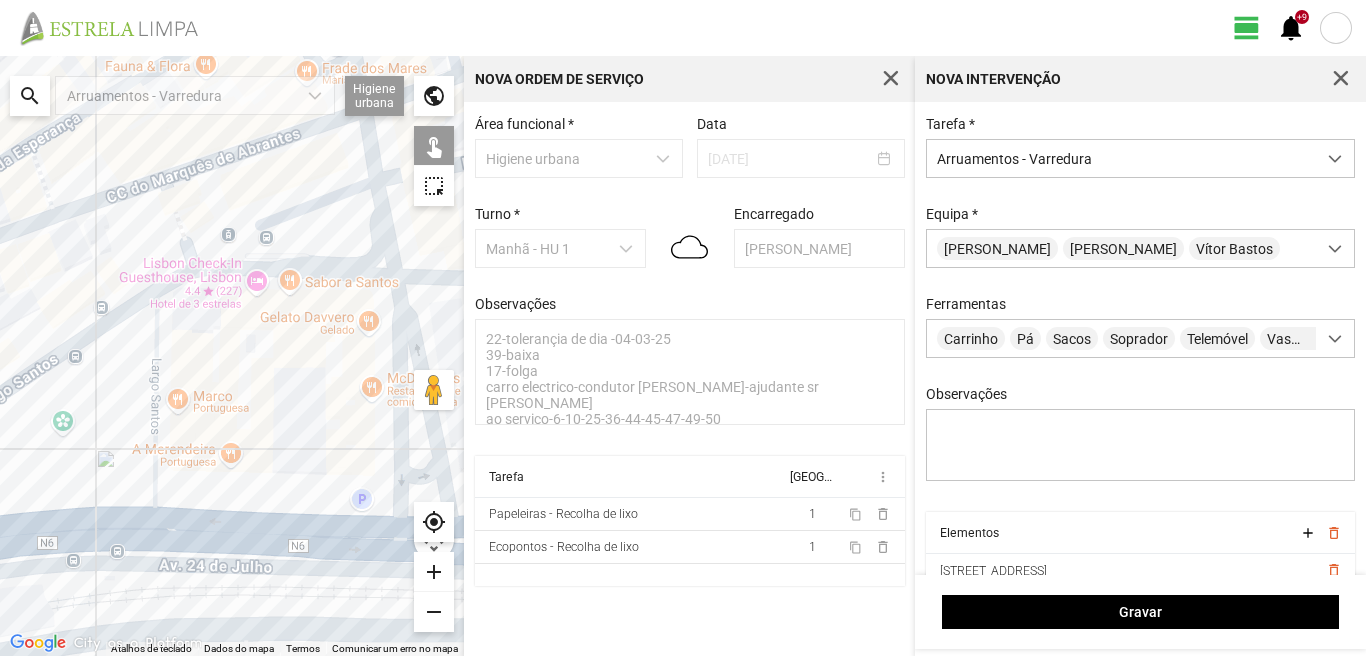 click on "Para navegar, prima as teclas de seta." 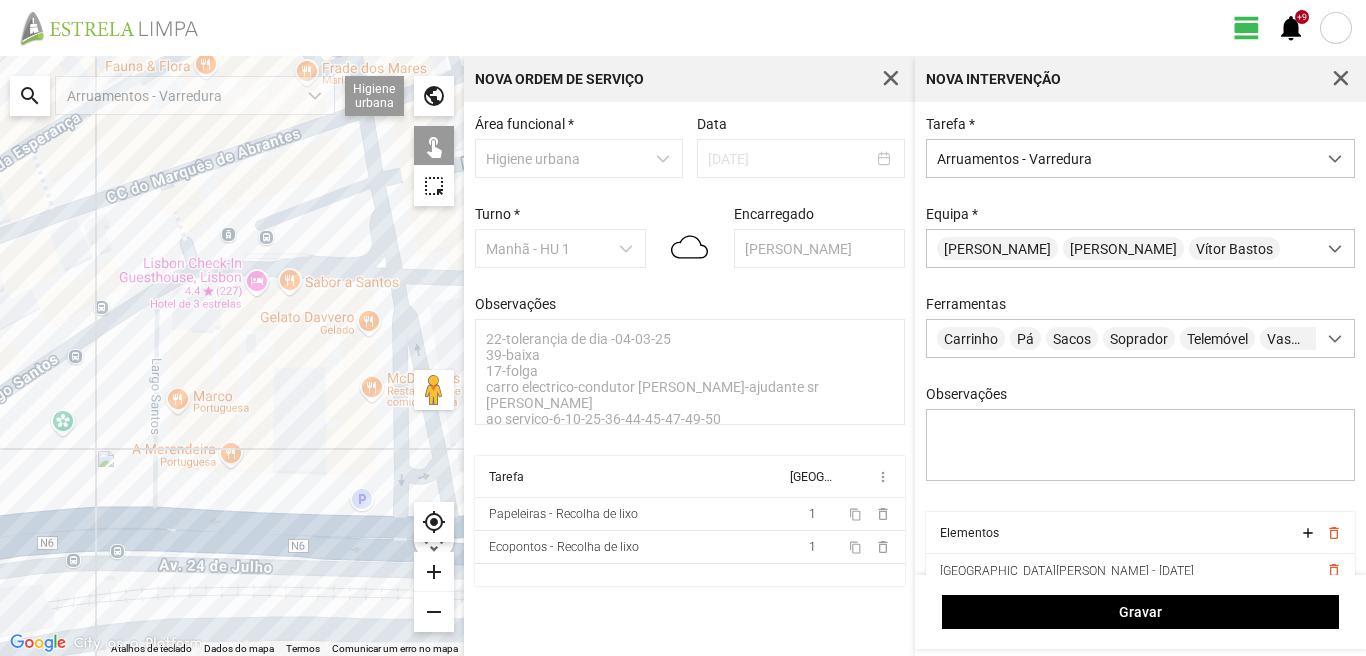 click on "Para navegar, prima as teclas de seta." 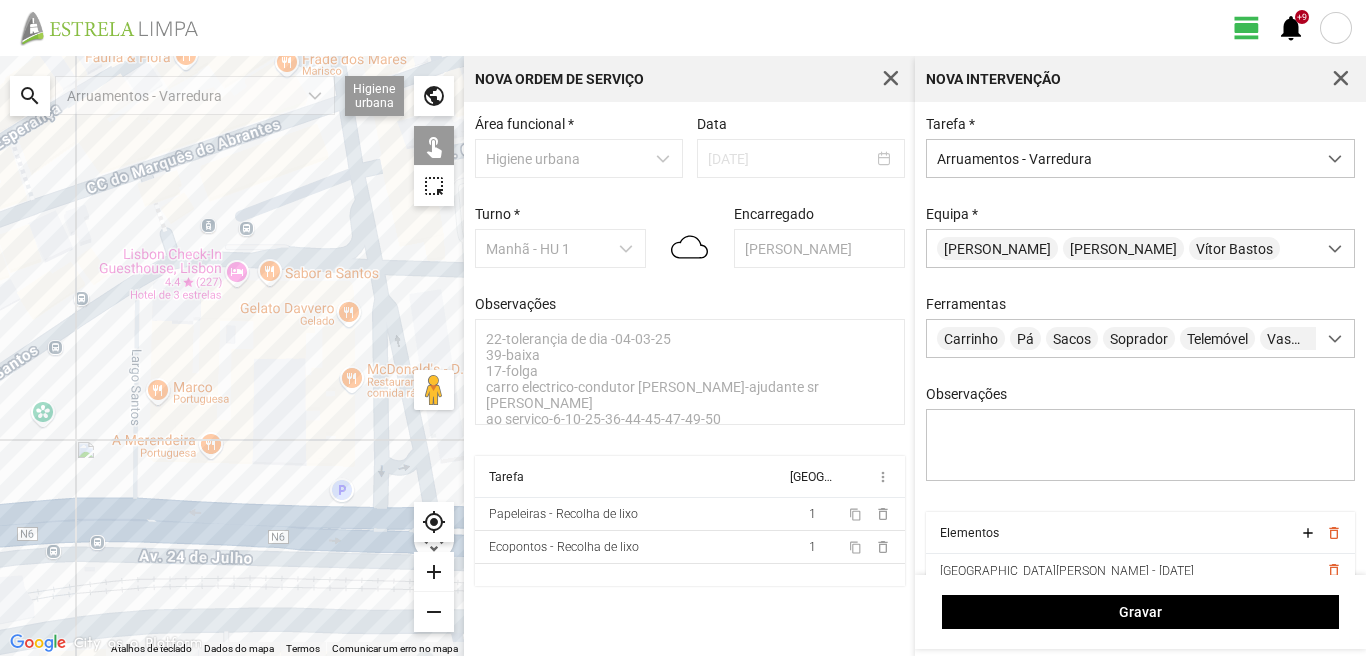 drag, startPoint x: 264, startPoint y: 431, endPoint x: 26, endPoint y: 391, distance: 241.33794 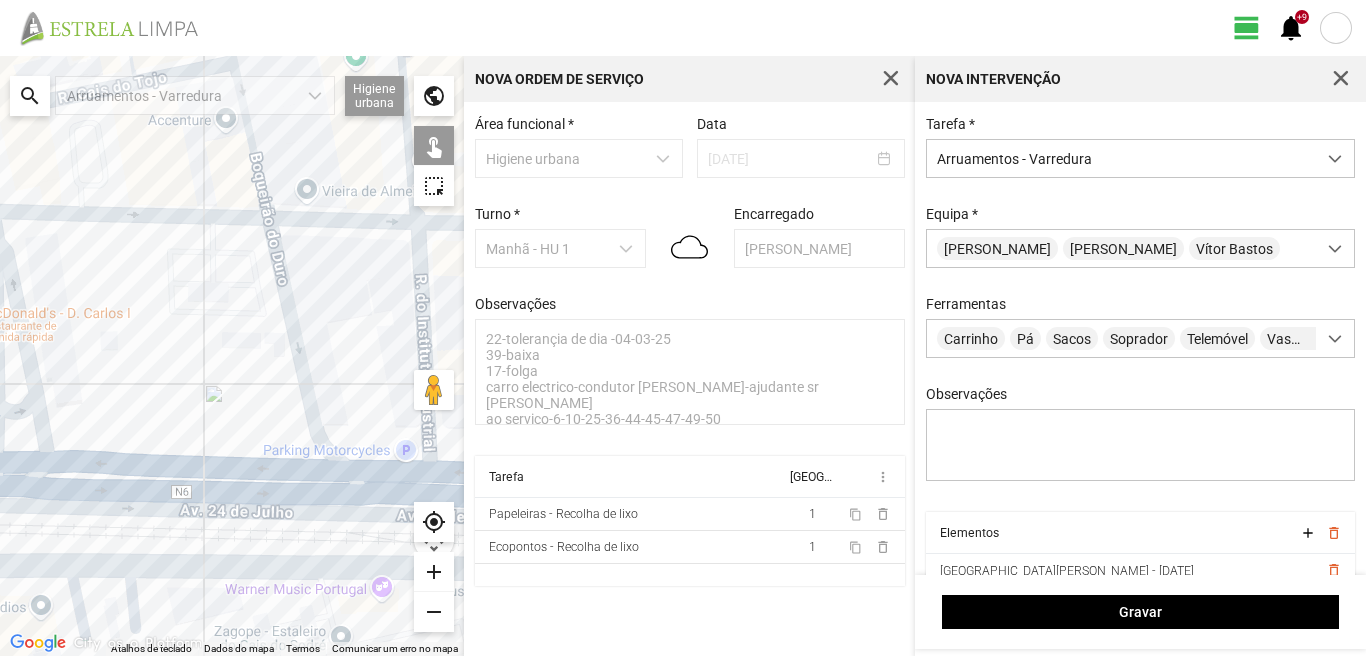 drag, startPoint x: 55, startPoint y: 398, endPoint x: 203, endPoint y: 440, distance: 153.84407 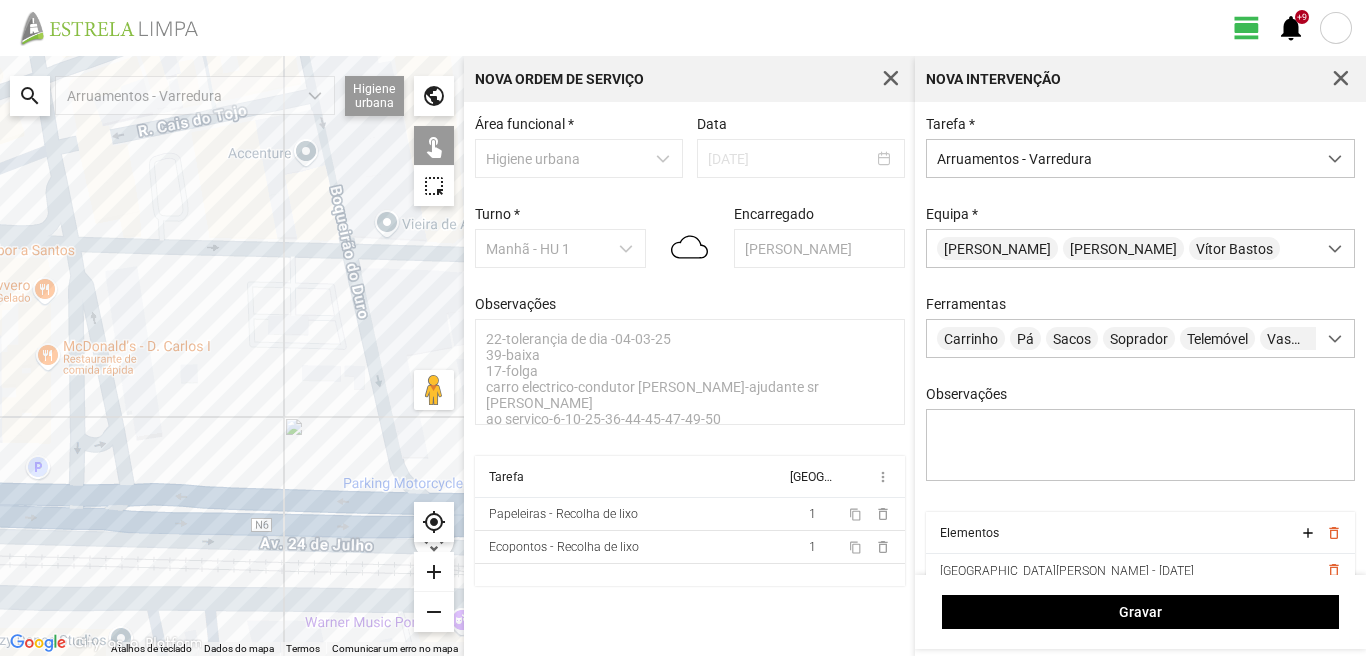 click on "Para navegar, prima as teclas de seta." 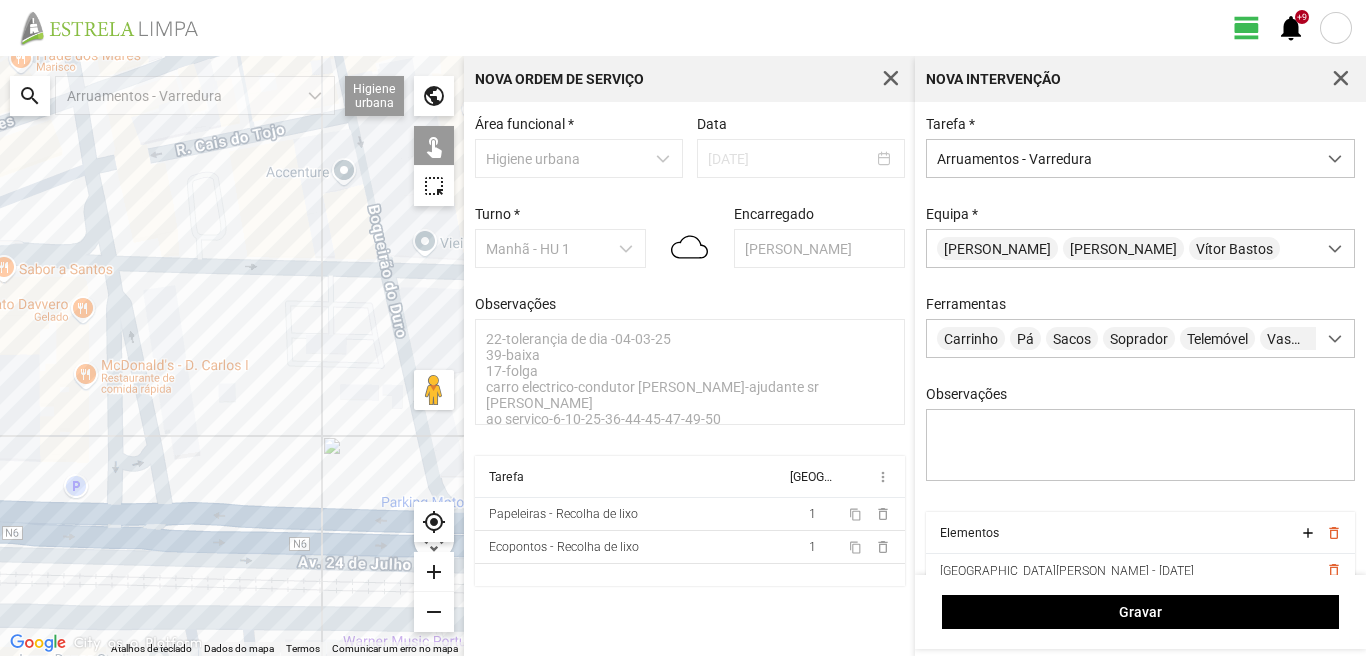 drag, startPoint x: 78, startPoint y: 345, endPoint x: 186, endPoint y: 492, distance: 182.40887 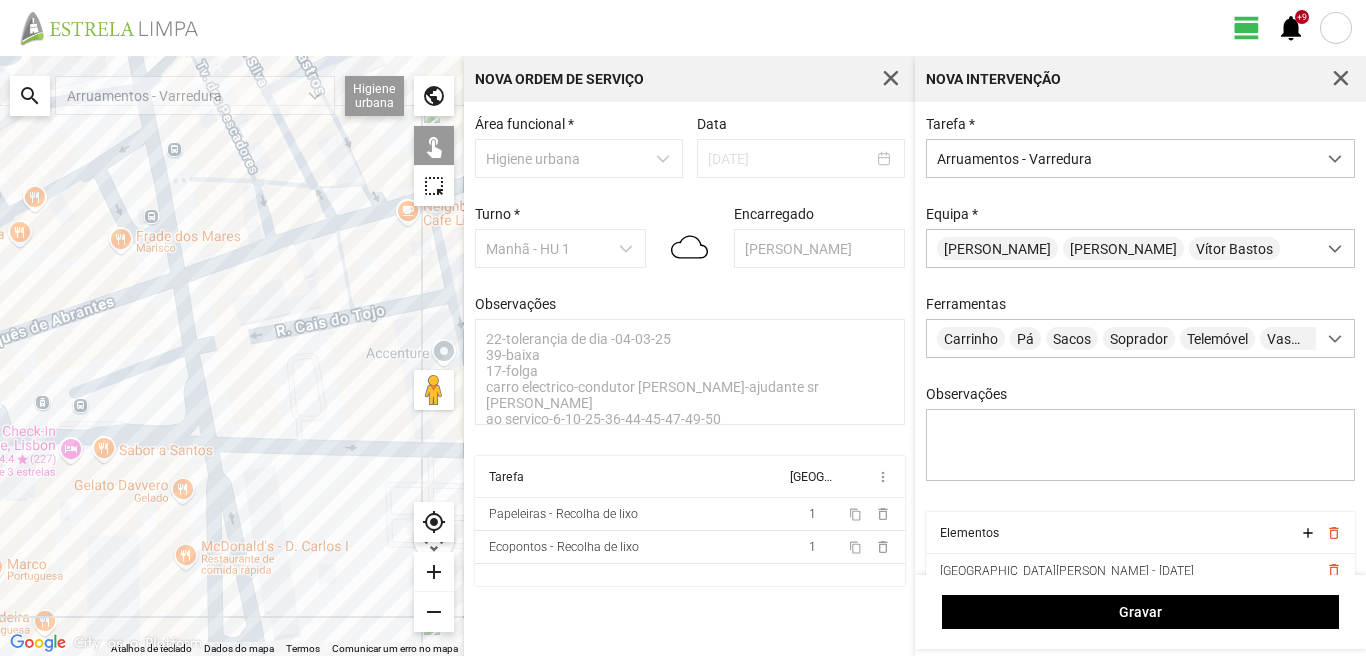 click on "Para navegar, prima as teclas de seta." 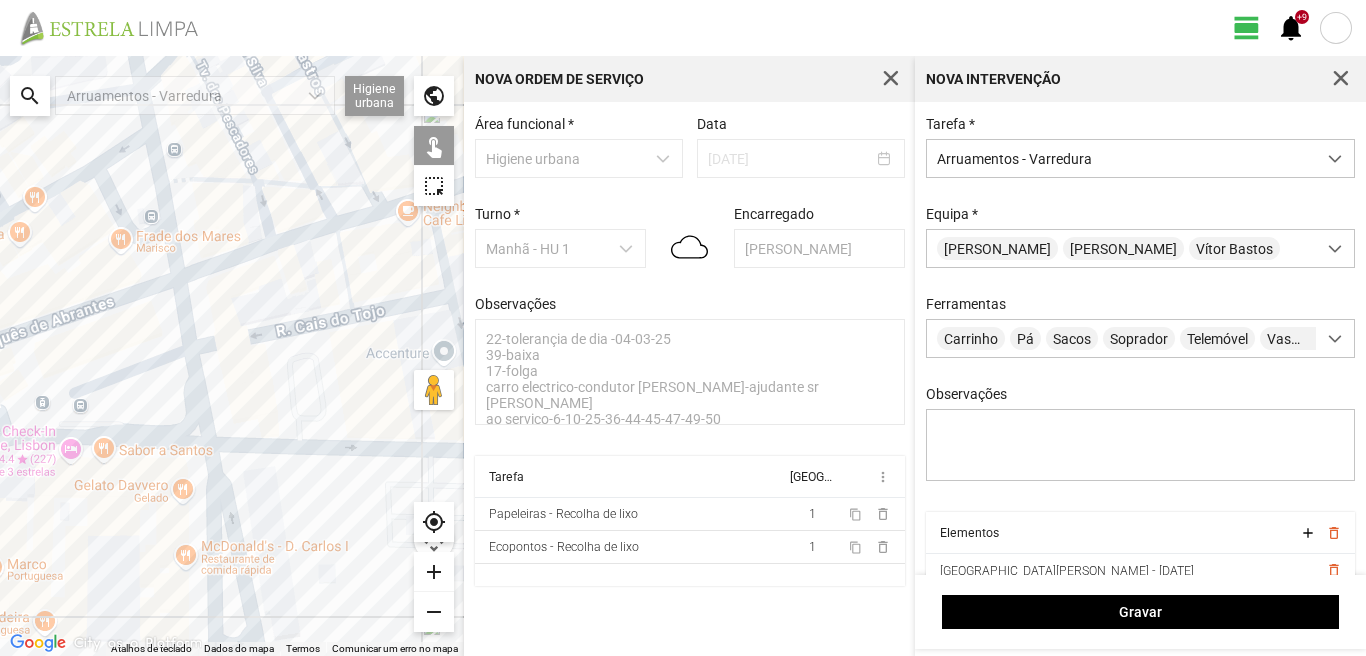 drag, startPoint x: 92, startPoint y: 388, endPoint x: 105, endPoint y: 374, distance: 19.104973 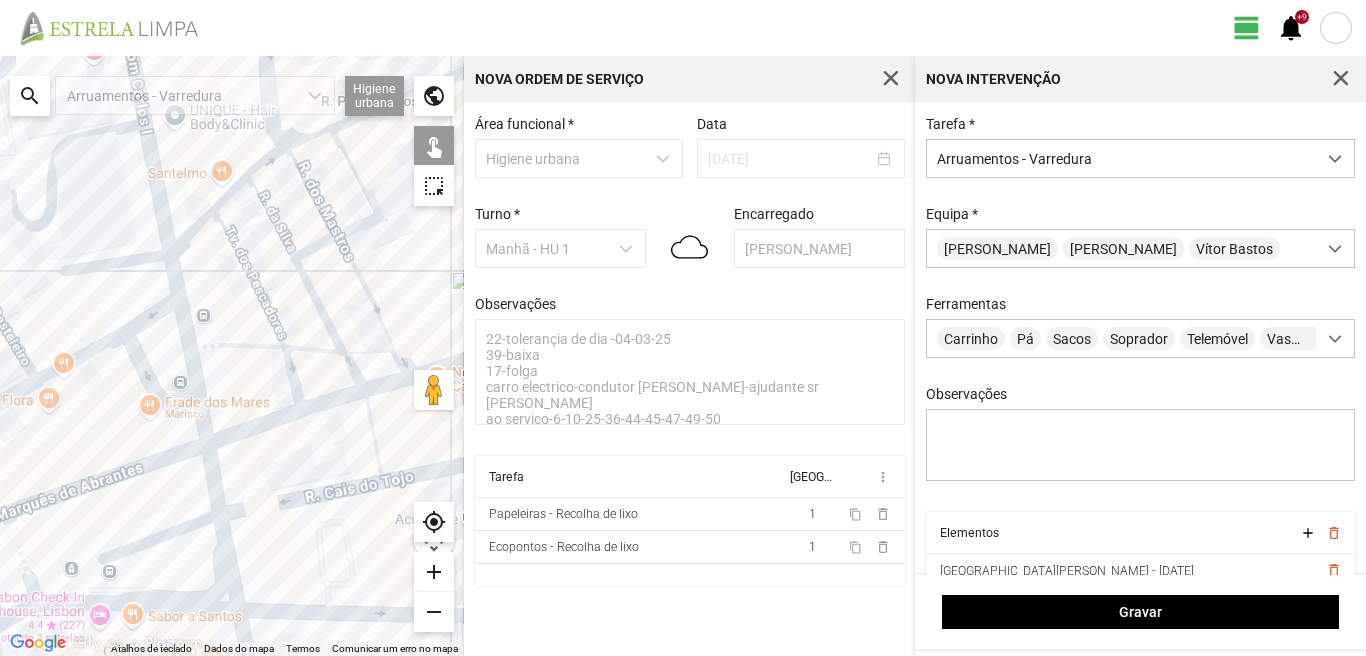 drag, startPoint x: 162, startPoint y: 293, endPoint x: 191, endPoint y: 465, distance: 174.42764 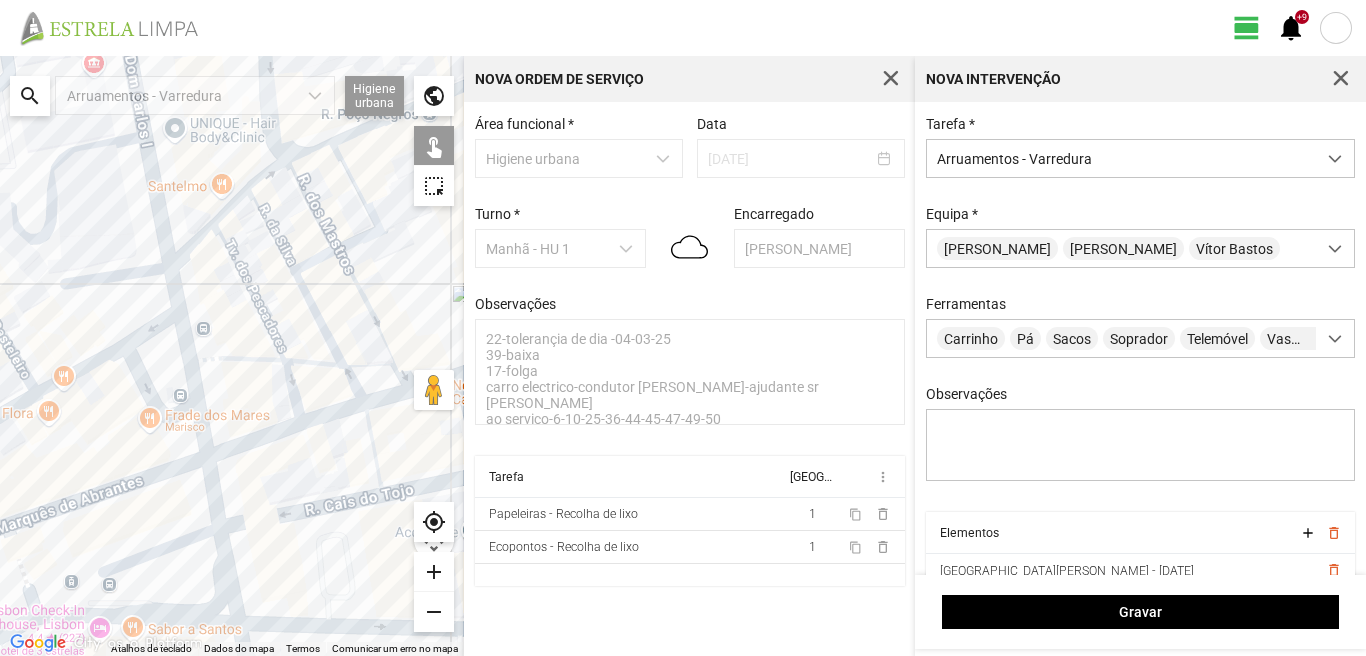 click on "Para navegar, prima as teclas de seta." 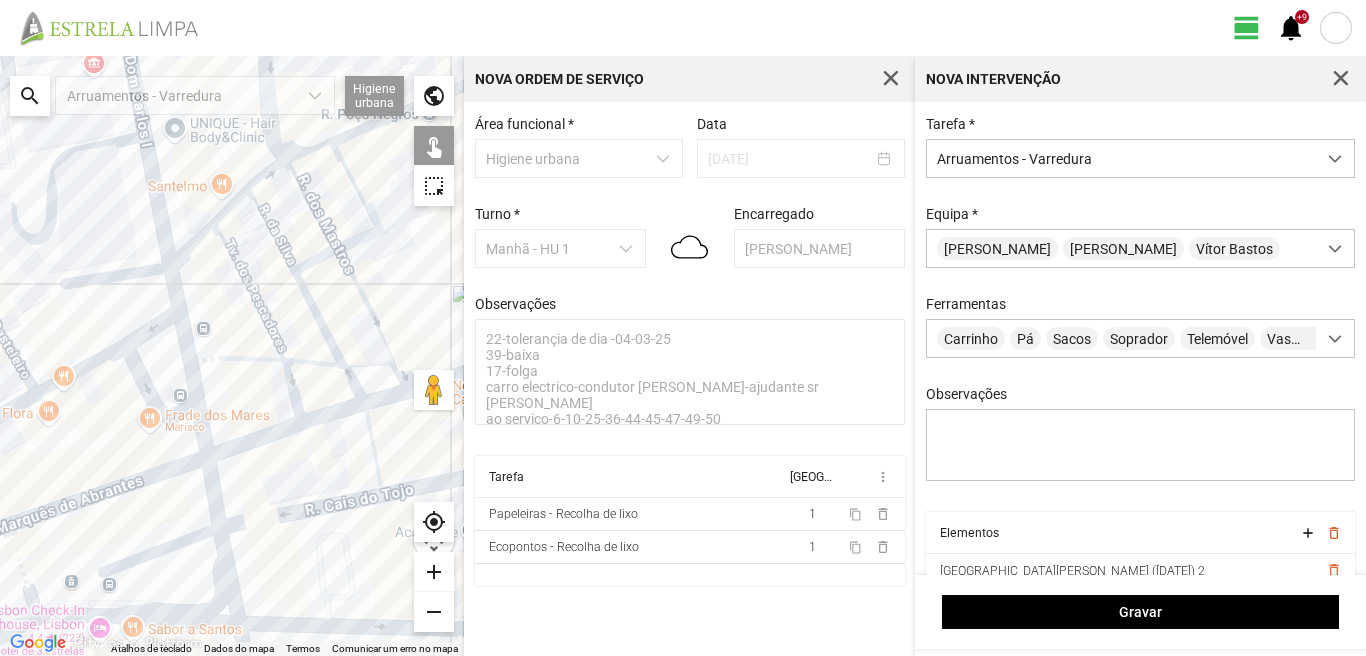 click on "Para navegar, prima as teclas de seta." 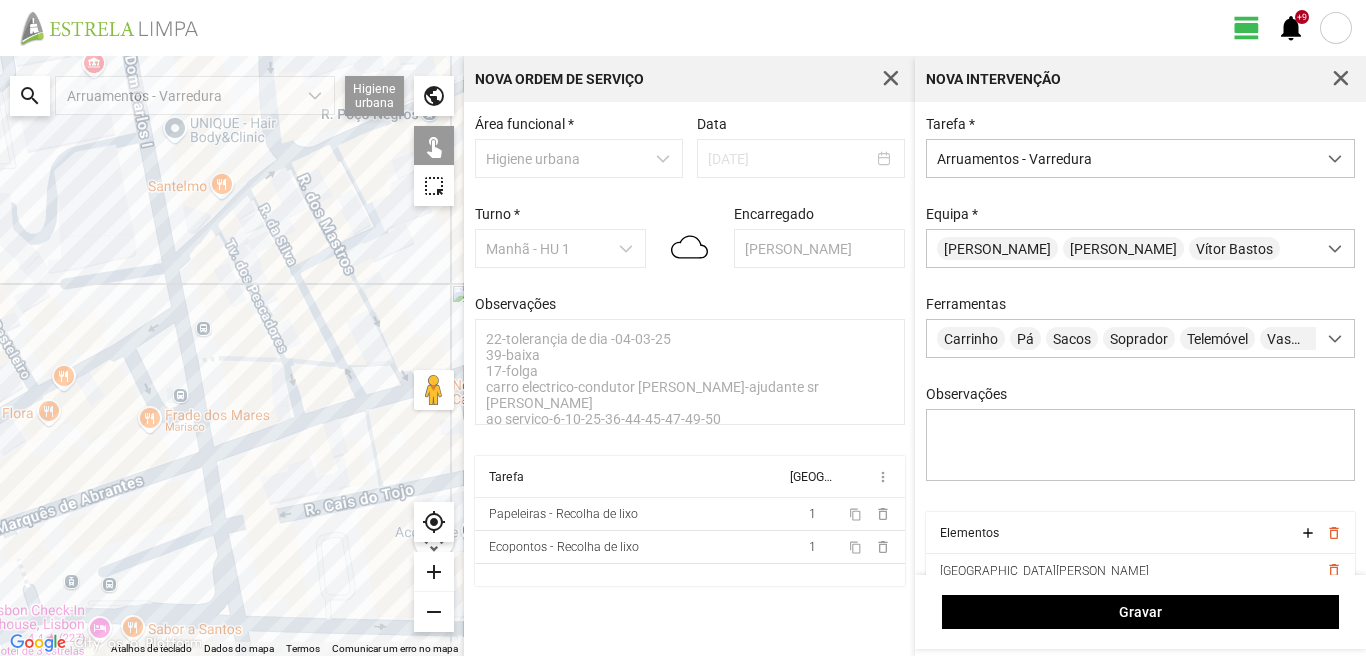 click on "Para navegar, prima as teclas de seta." 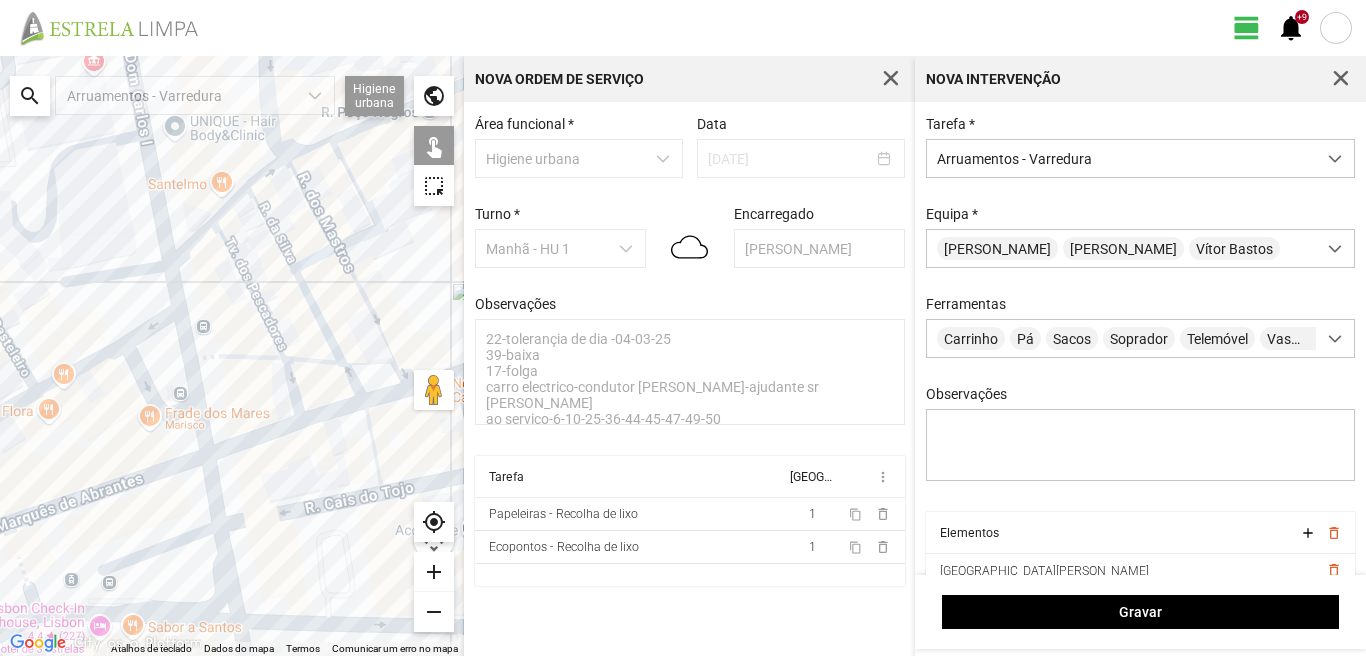 click on "Para navegar, prima as teclas de seta." 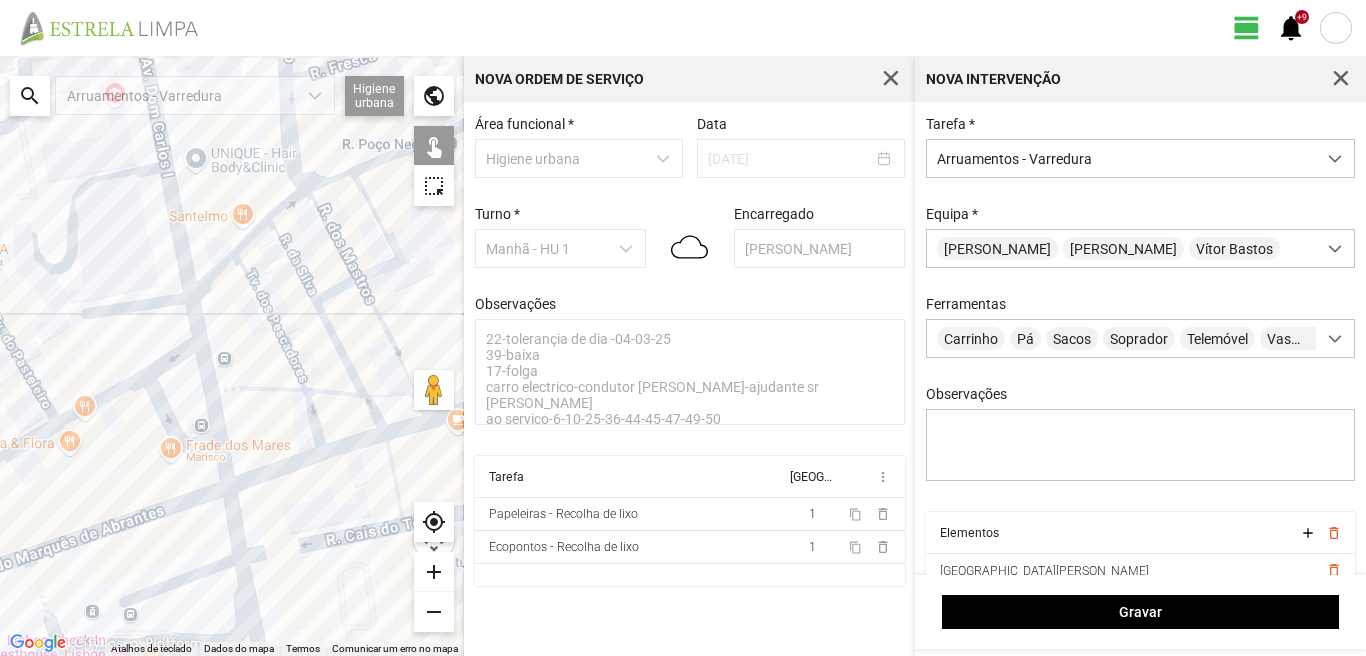 drag, startPoint x: 144, startPoint y: 254, endPoint x: 188, endPoint y: 477, distance: 227.29936 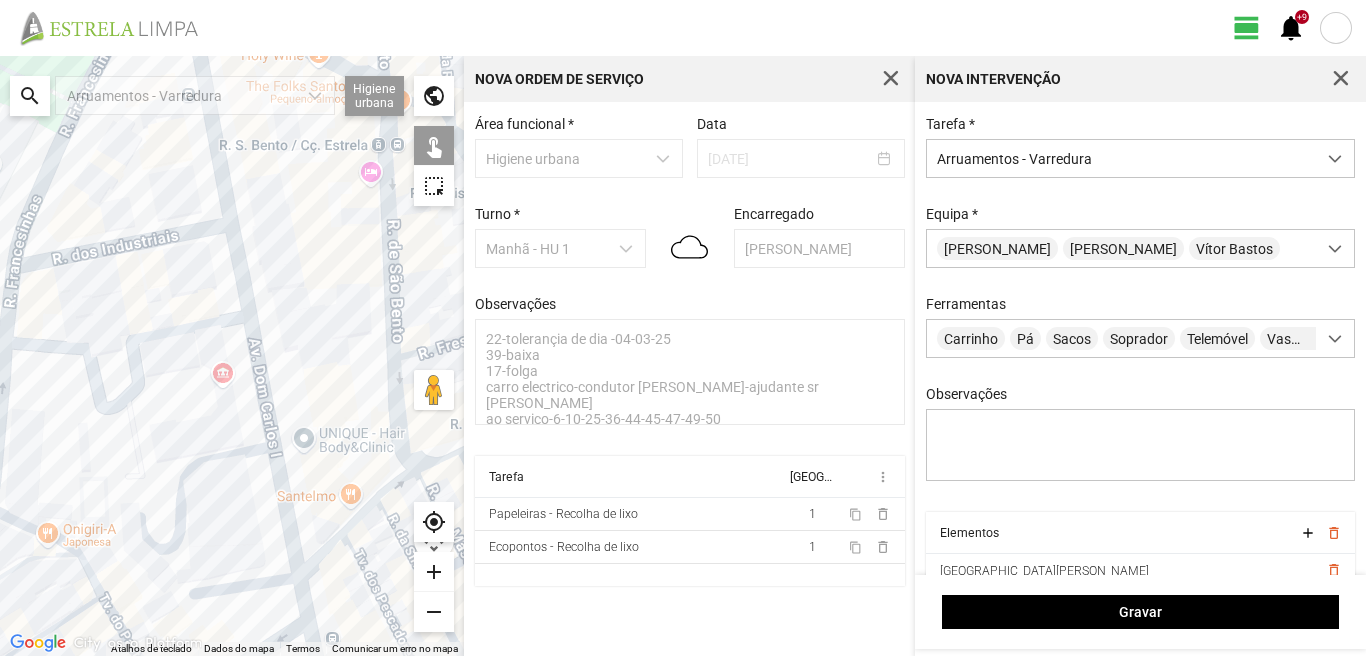 drag, startPoint x: 133, startPoint y: 314, endPoint x: 242, endPoint y: 350, distance: 114.791115 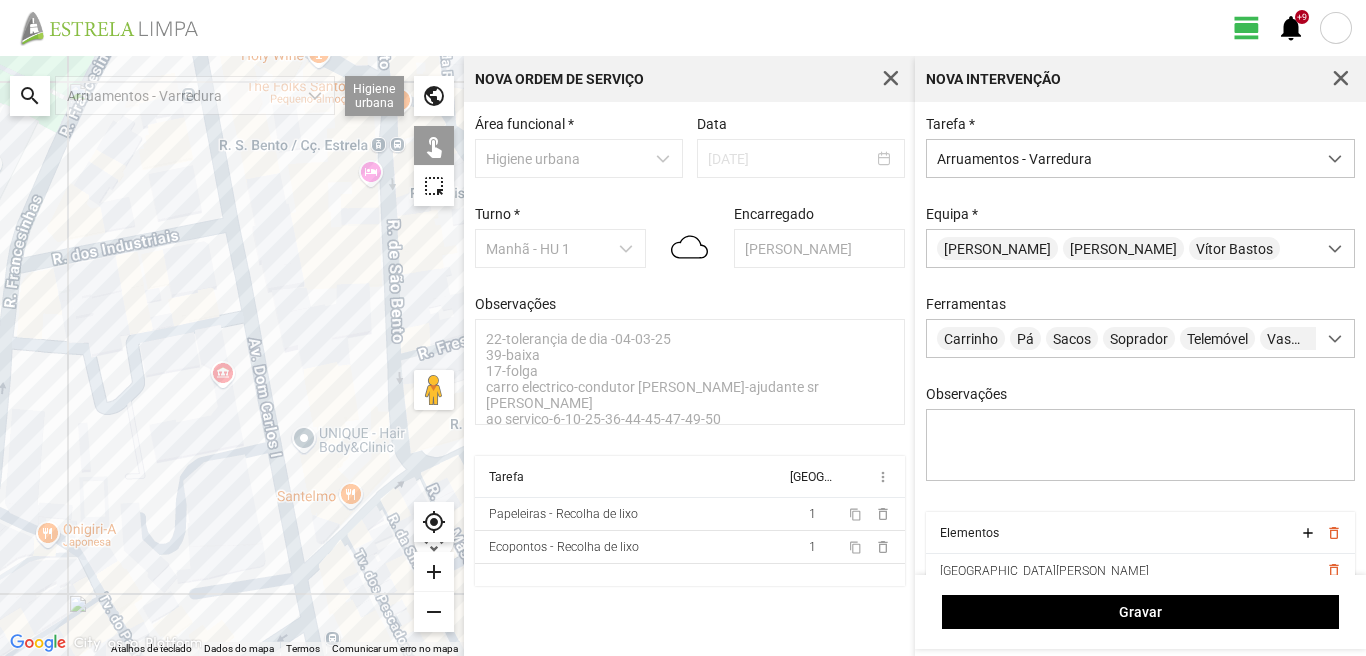 click on "Para navegar, prima as teclas de seta." 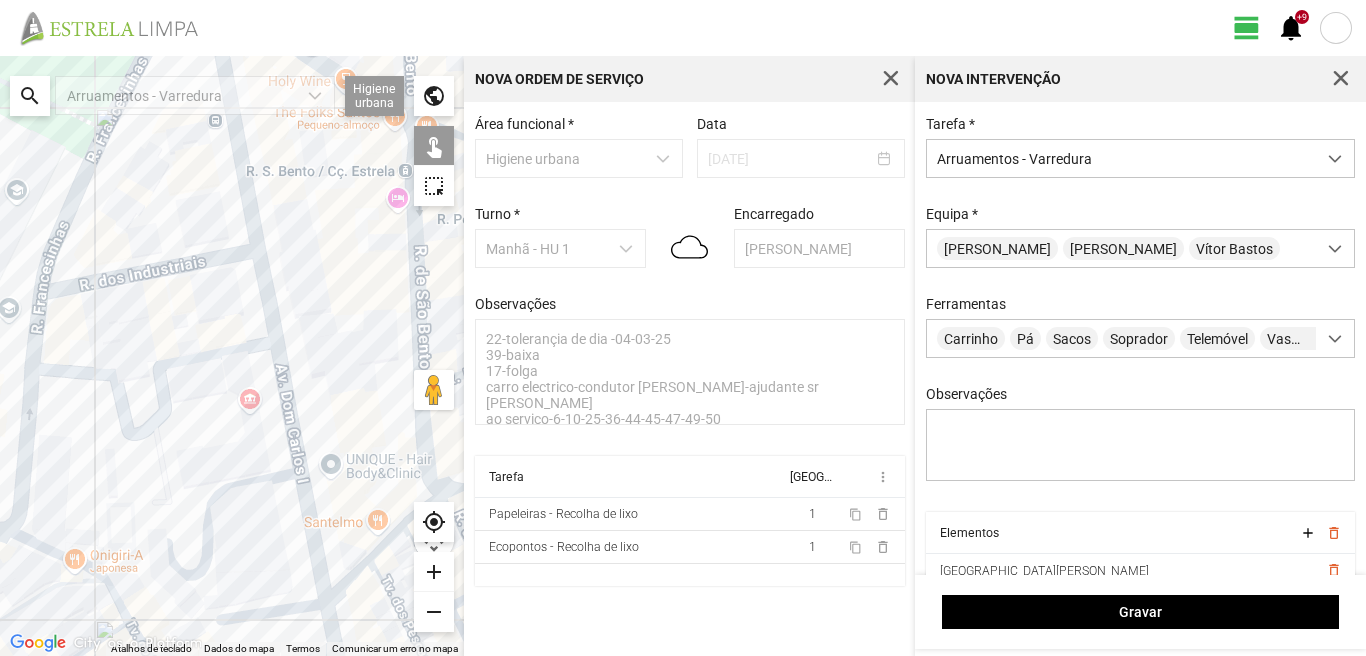 click on "Para navegar, prima as teclas de seta." 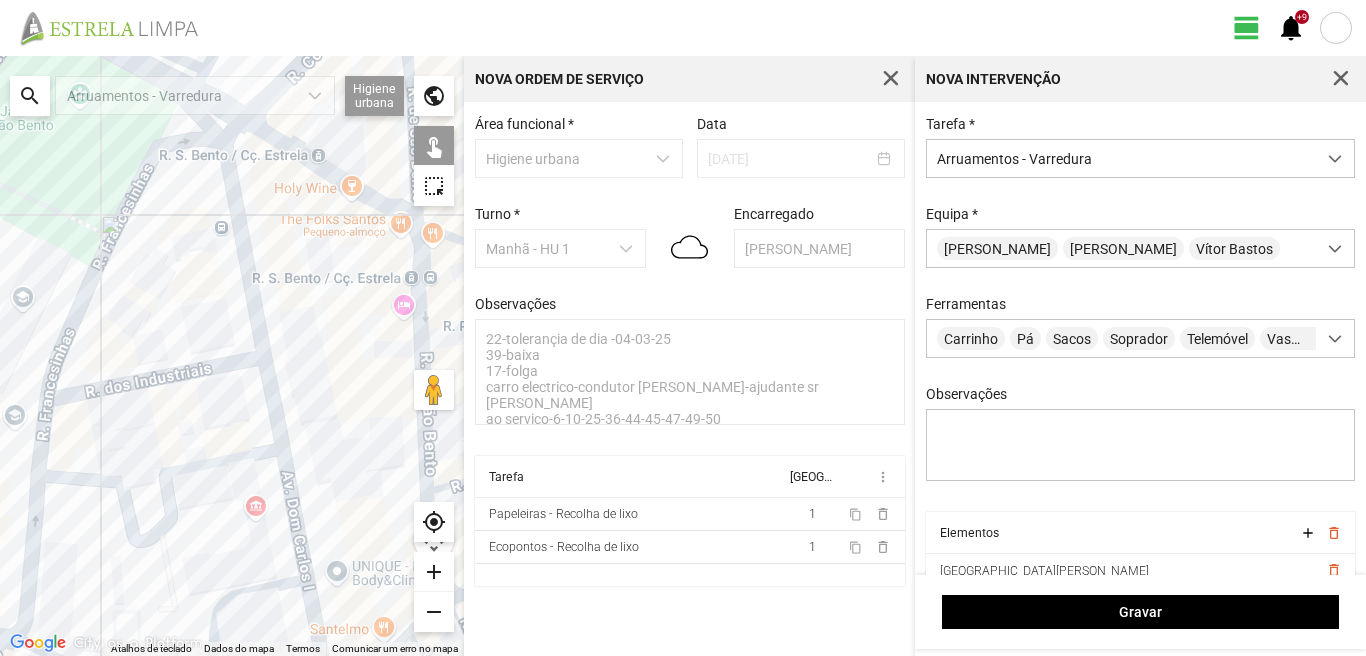 drag, startPoint x: 234, startPoint y: 236, endPoint x: 240, endPoint y: 341, distance: 105.17129 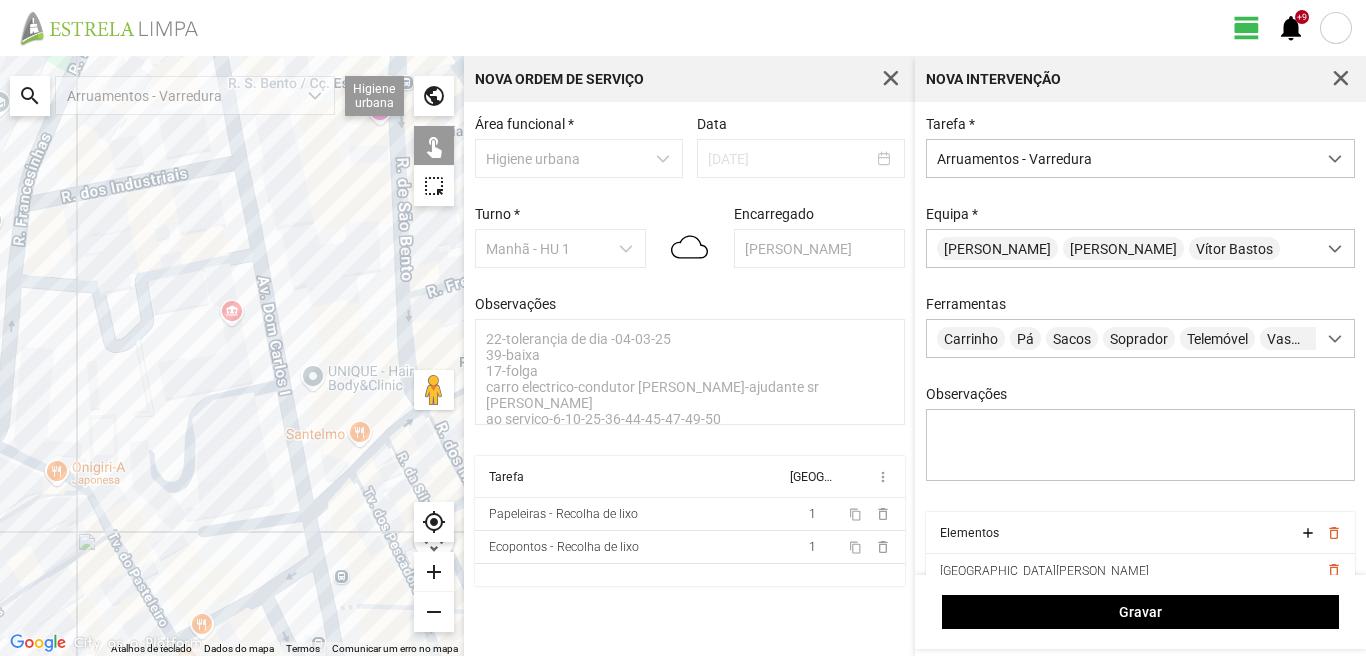 drag, startPoint x: 231, startPoint y: 529, endPoint x: 208, endPoint y: 302, distance: 228.16222 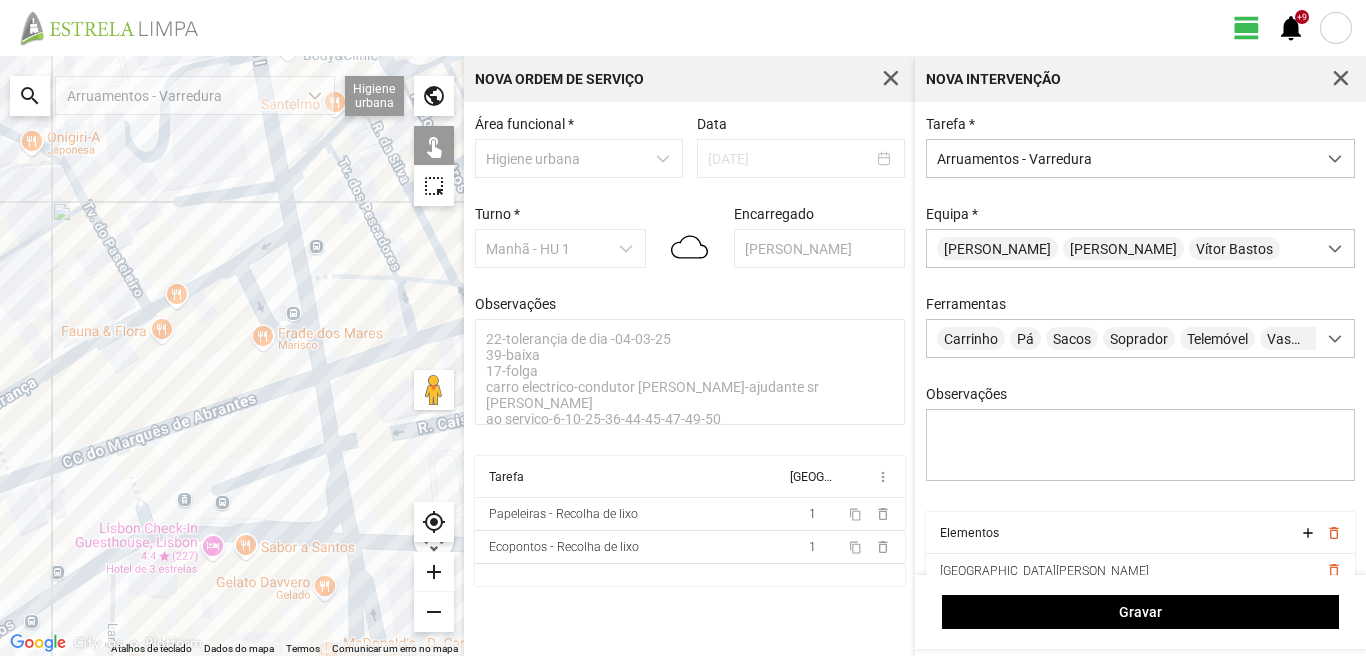 drag, startPoint x: 240, startPoint y: 512, endPoint x: 238, endPoint y: 310, distance: 202.0099 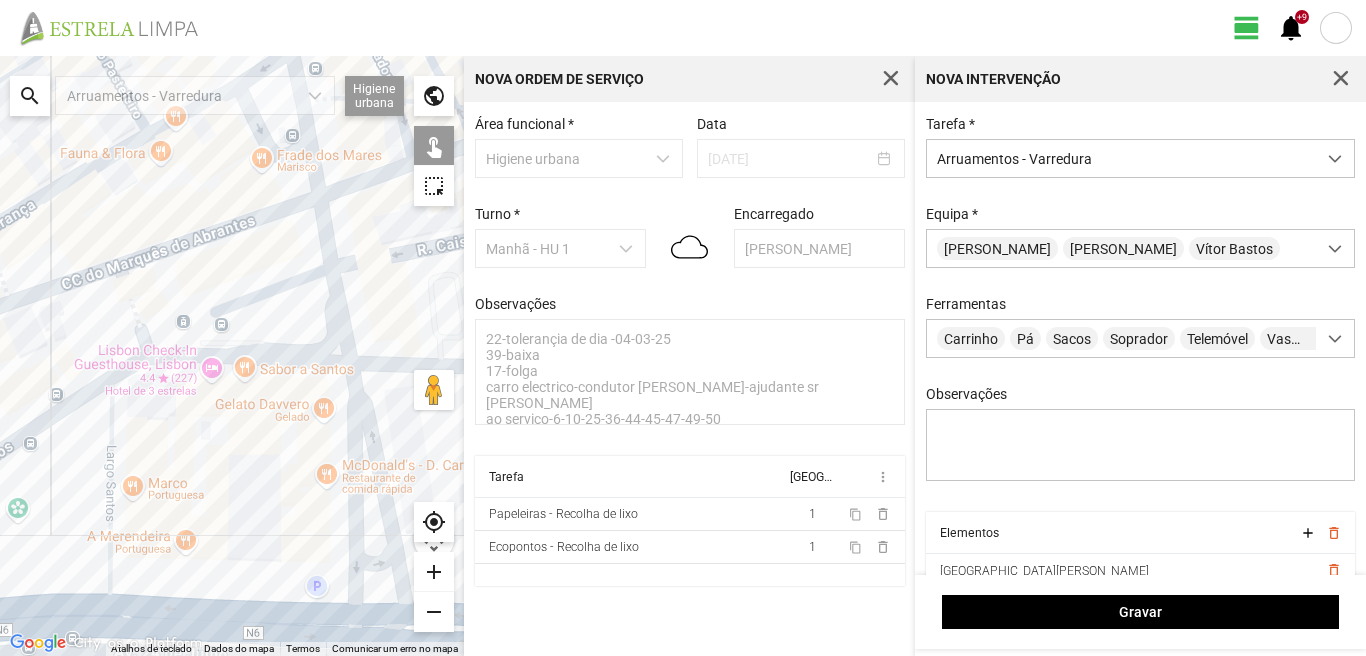 drag, startPoint x: 190, startPoint y: 428, endPoint x: 300, endPoint y: 338, distance: 142.12671 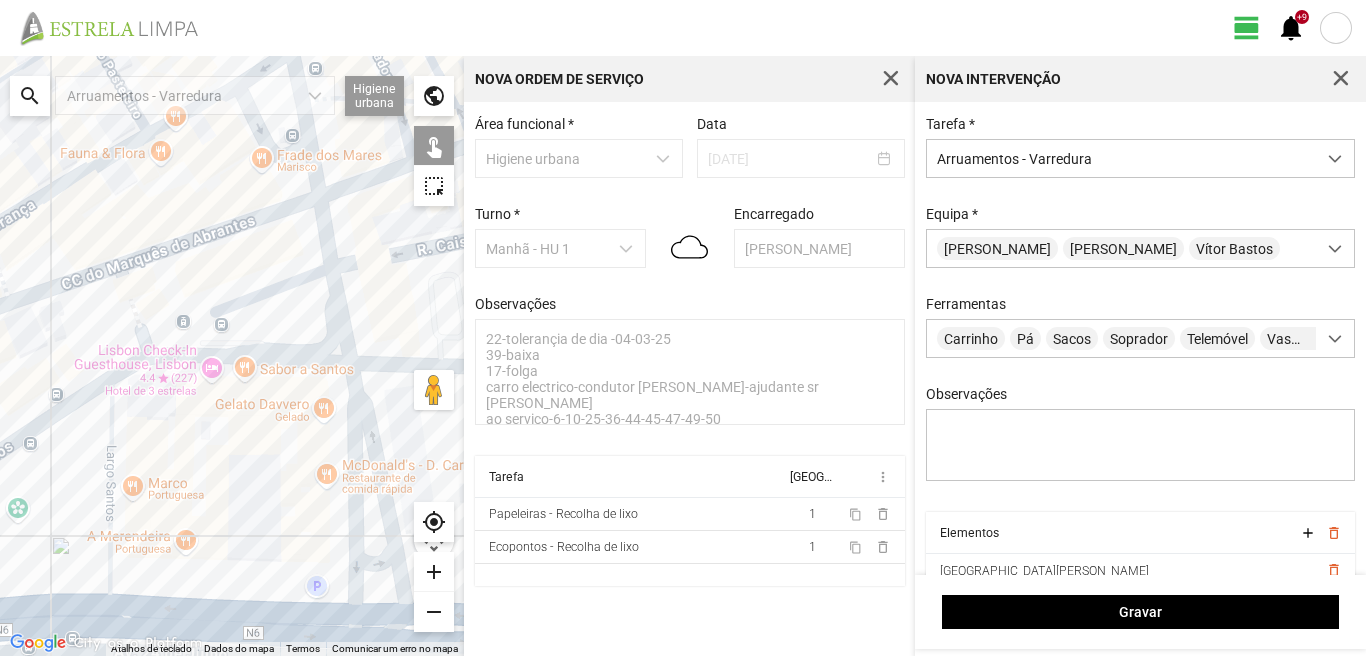 click on "Para navegar, prima as teclas de seta." 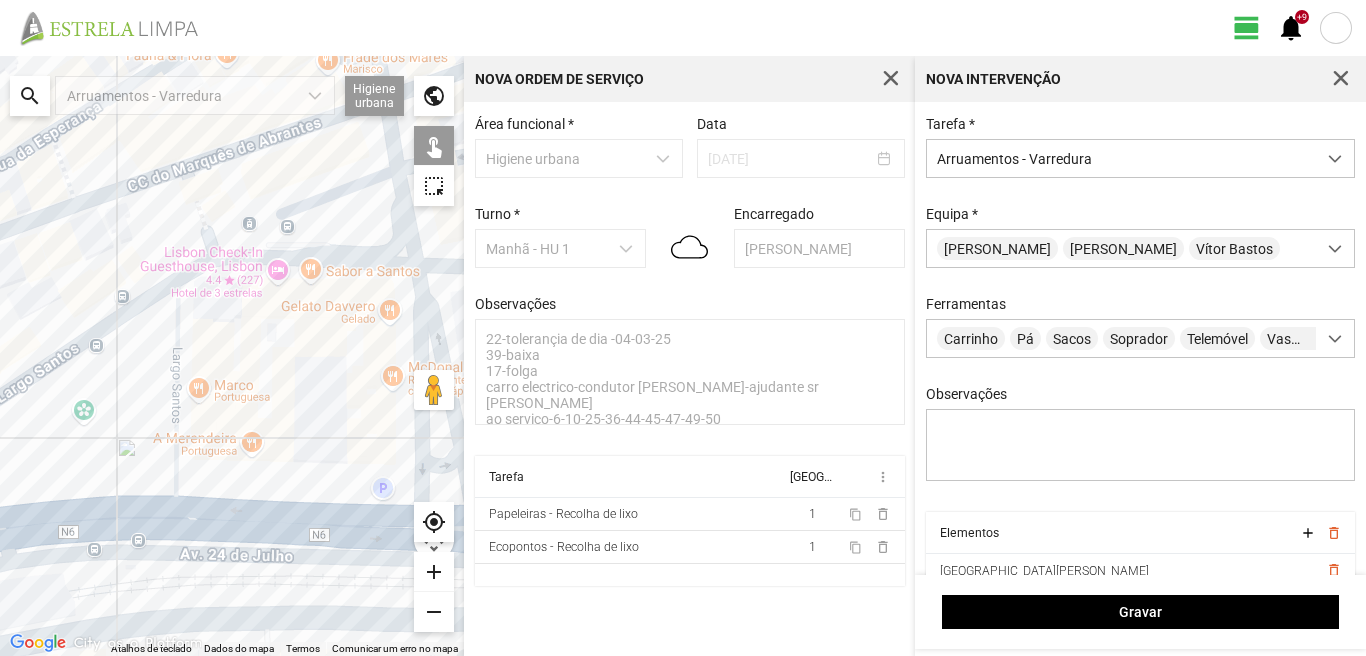 drag, startPoint x: 104, startPoint y: 528, endPoint x: 106, endPoint y: 509, distance: 19.104973 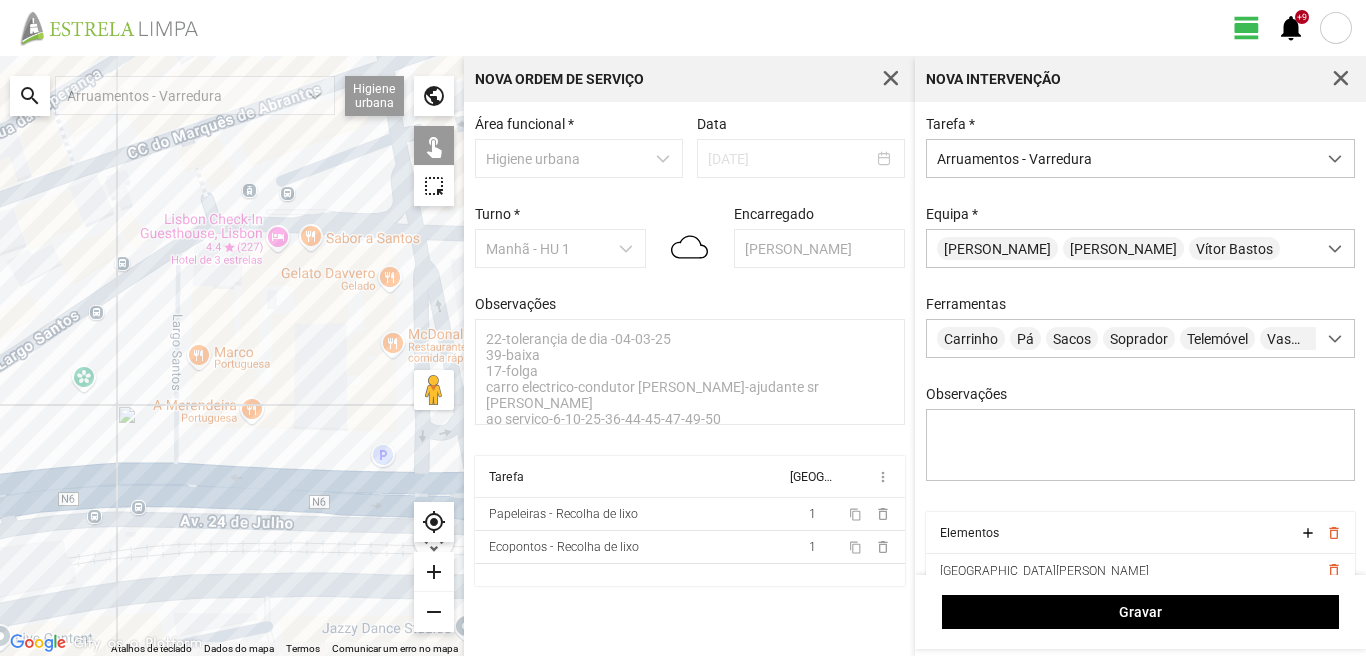 click on "Para navegar, prima as teclas de seta." 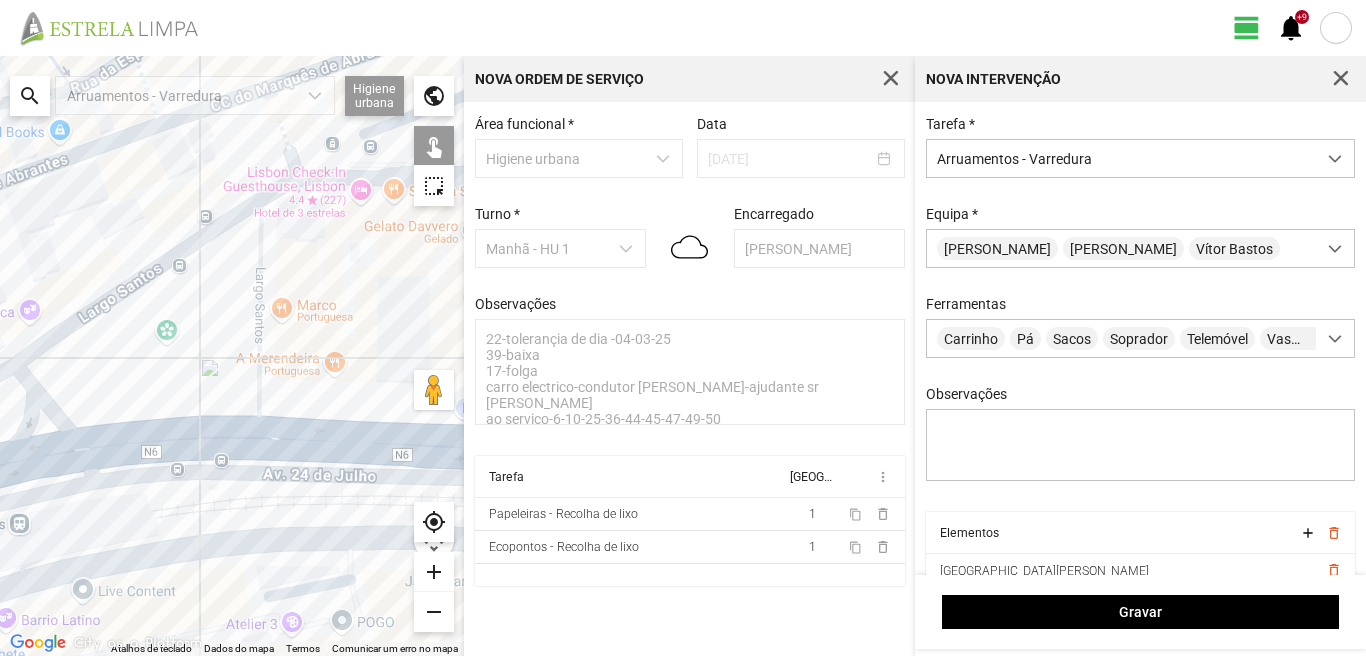 drag, startPoint x: 104, startPoint y: 391, endPoint x: 244, endPoint y: 389, distance: 140.01428 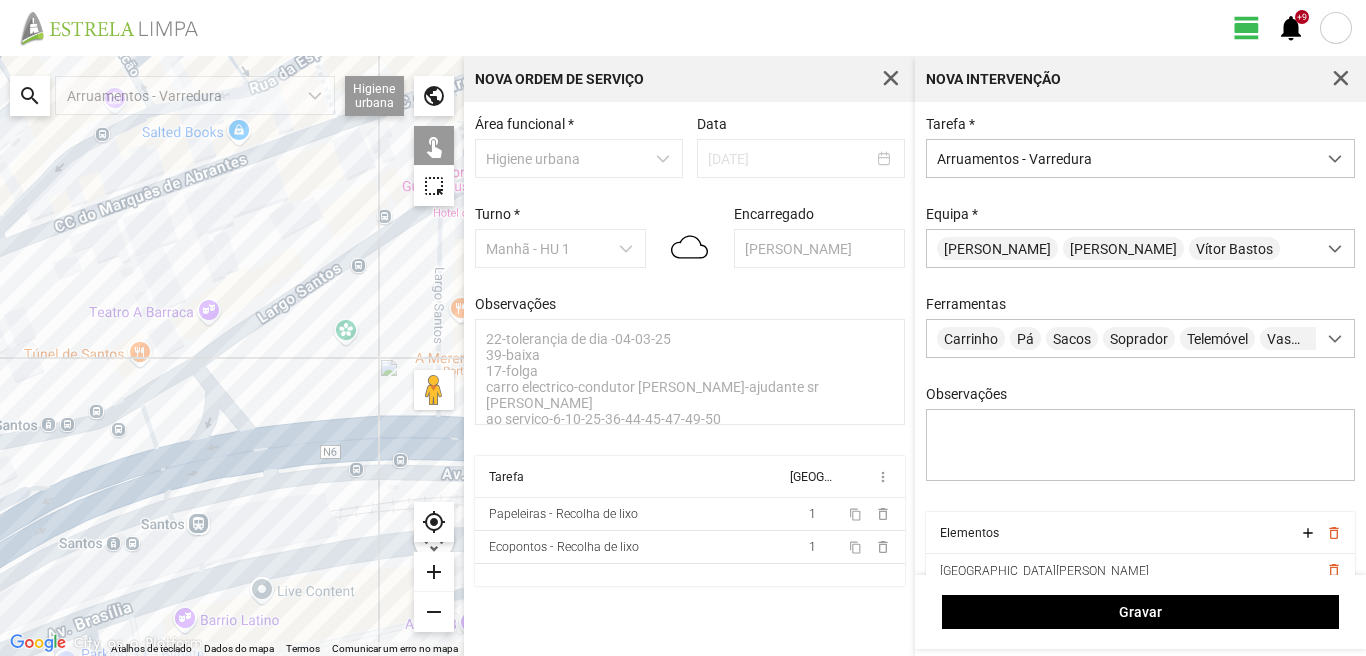 click on "Para navegar, prima as teclas de seta." 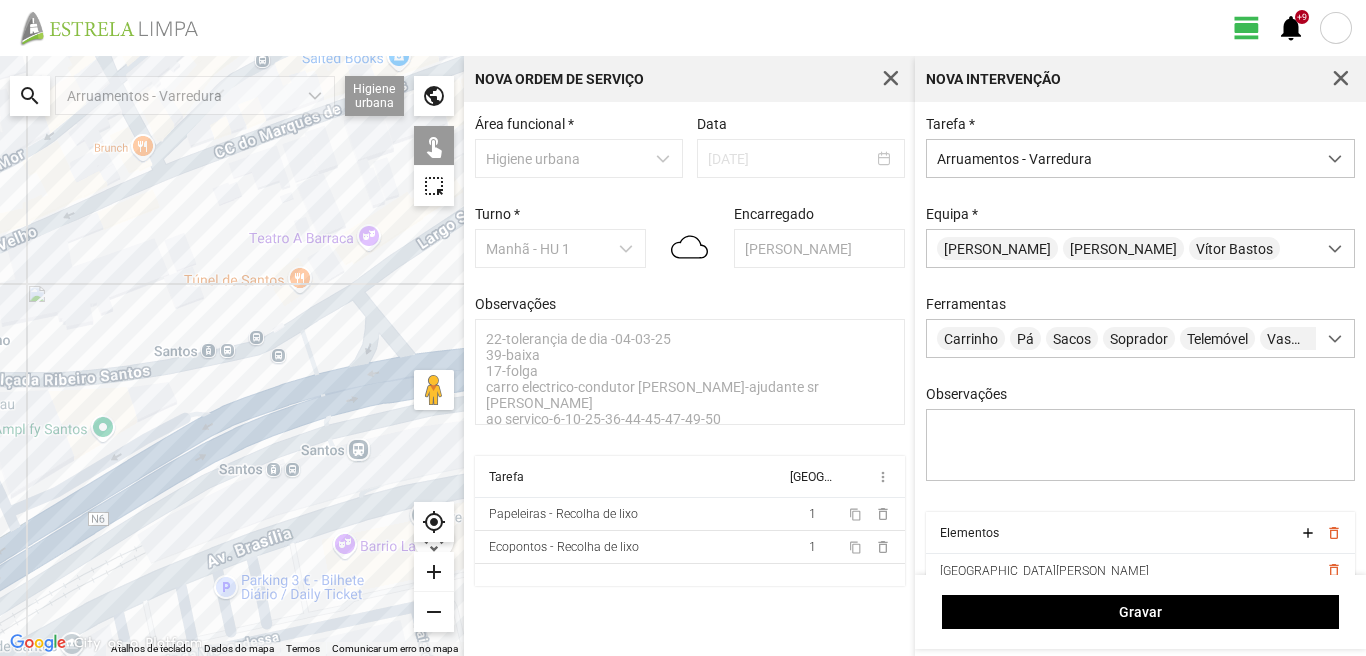 drag, startPoint x: 88, startPoint y: 493, endPoint x: 263, endPoint y: 418, distance: 190.39433 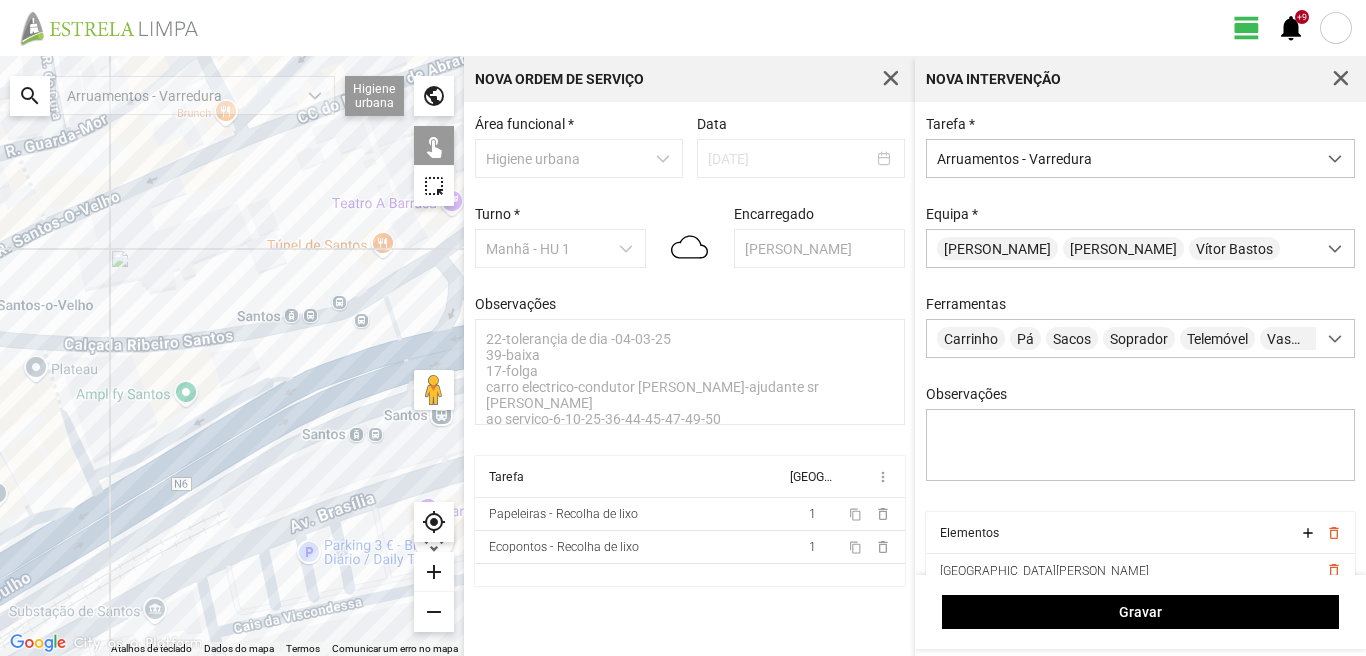 drag, startPoint x: 117, startPoint y: 469, endPoint x: 288, endPoint y: 397, distance: 185.53975 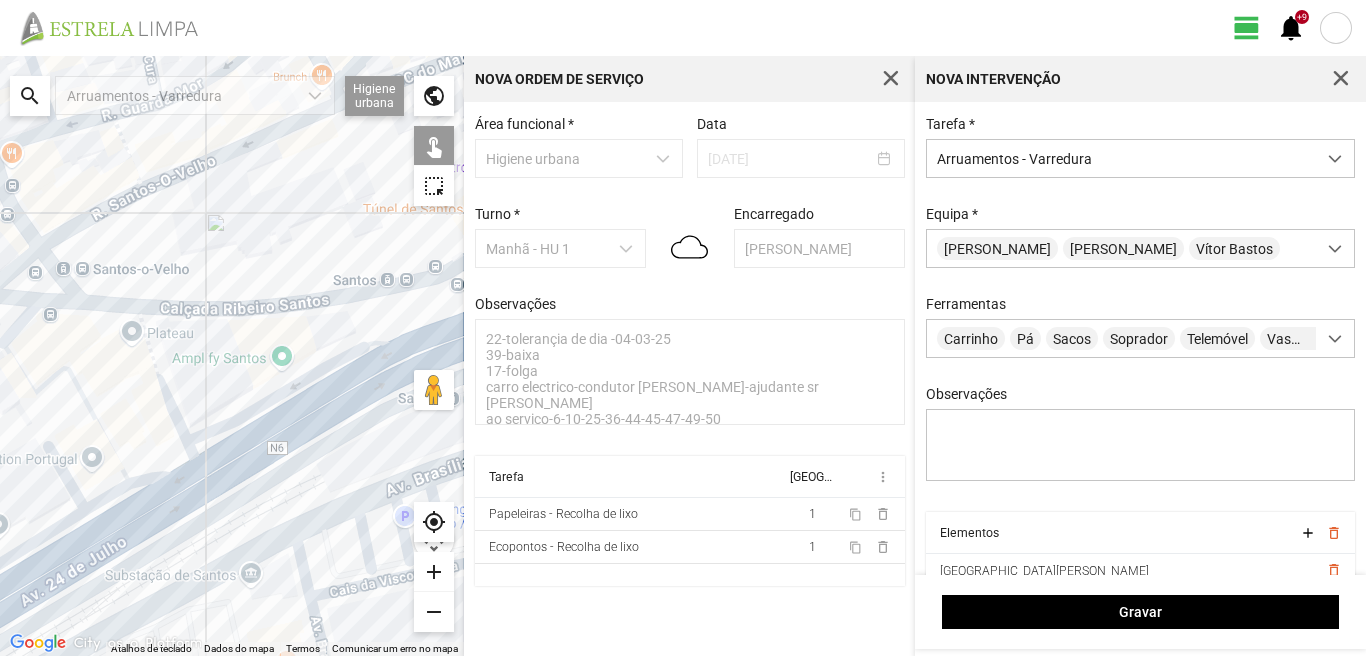 click on "Para navegar, prima as teclas de seta." 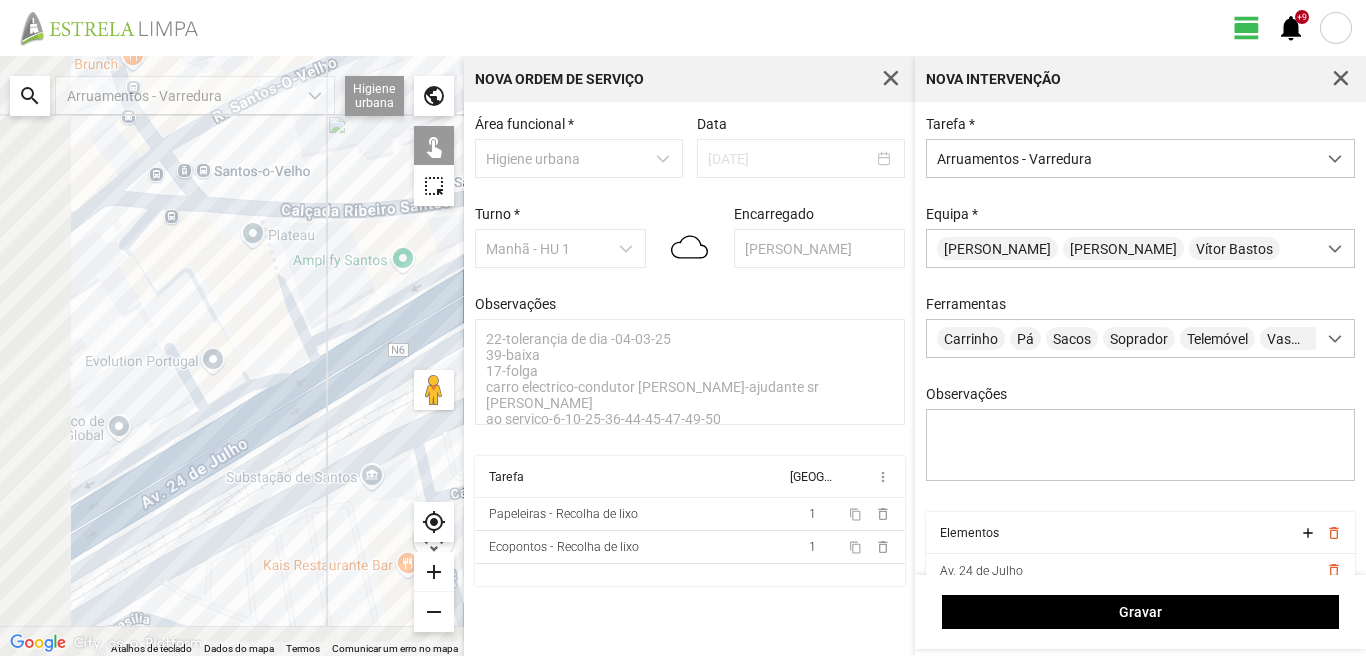 drag, startPoint x: 89, startPoint y: 550, endPoint x: 225, endPoint y: 445, distance: 171.81676 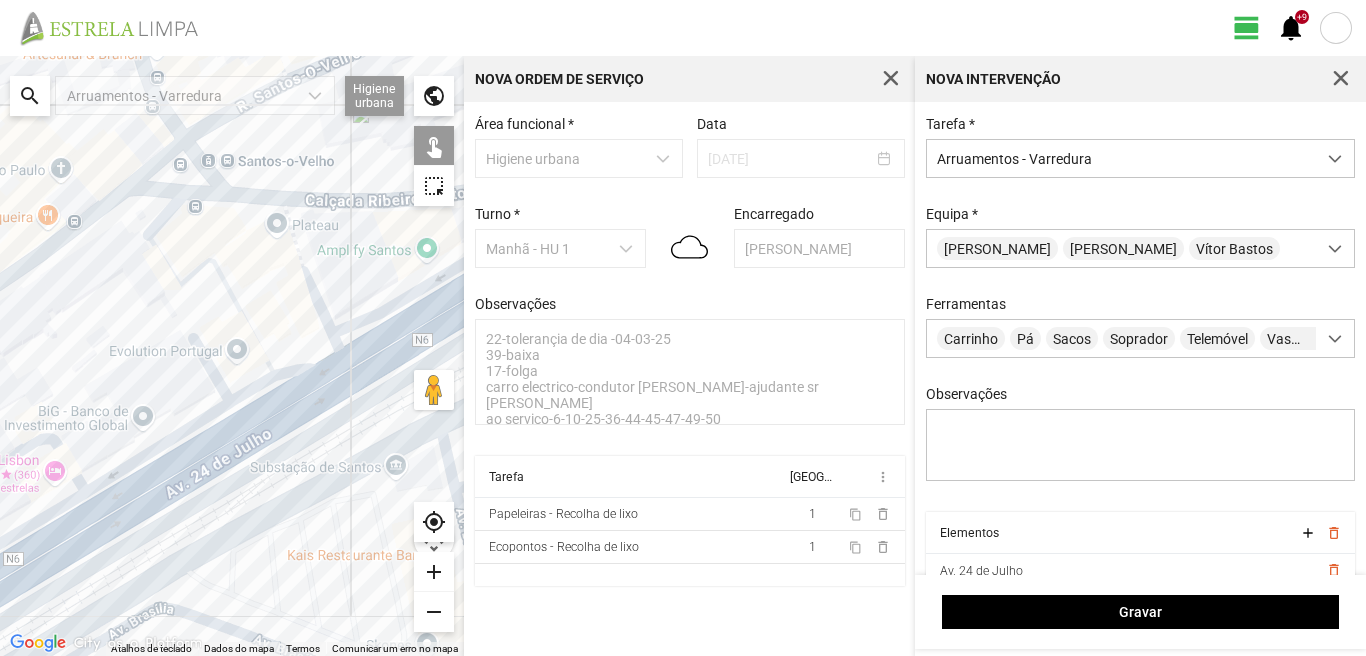 click on "Para navegar, prima as teclas de seta." 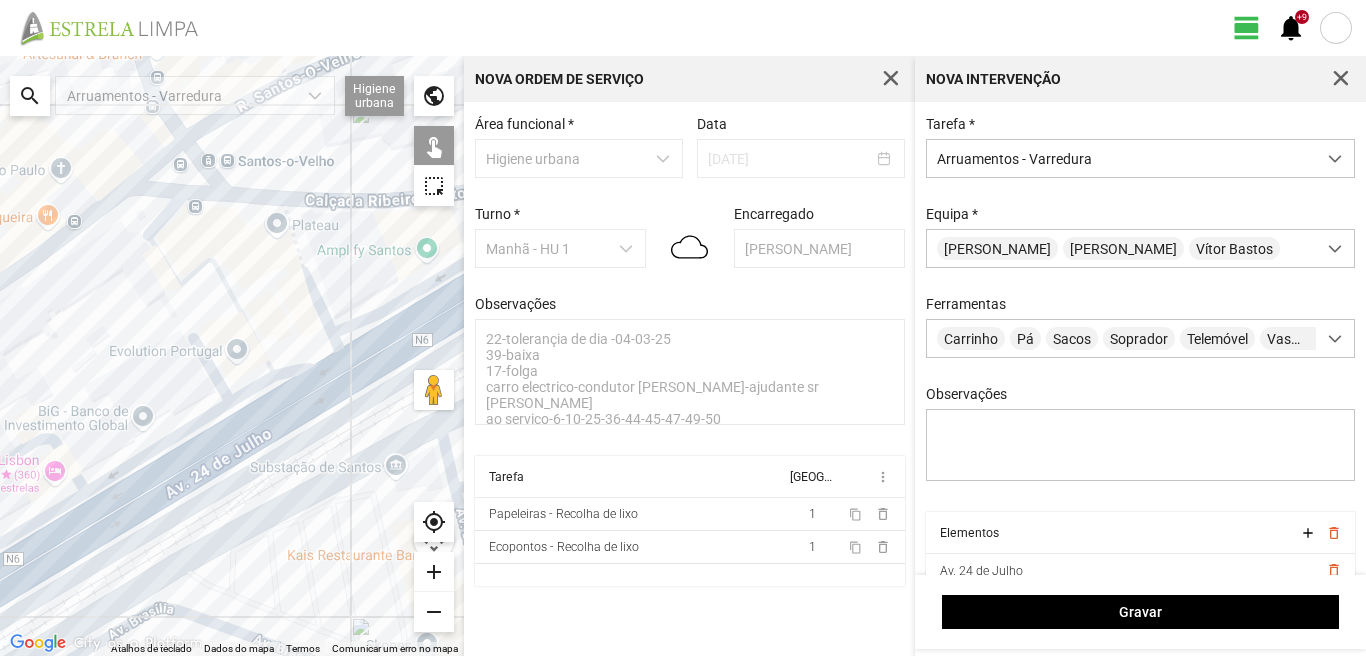click on "Para navegar, prima as teclas de seta." 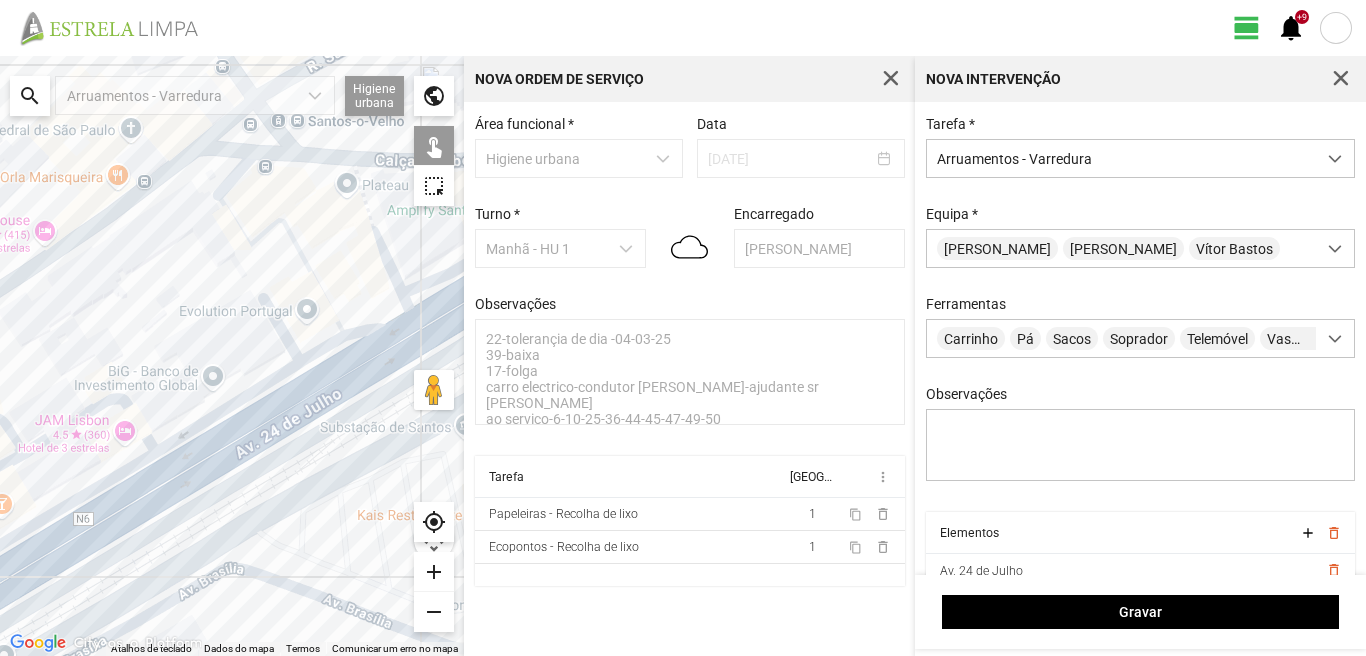 drag, startPoint x: 71, startPoint y: 500, endPoint x: 213, endPoint y: 435, distance: 156.16978 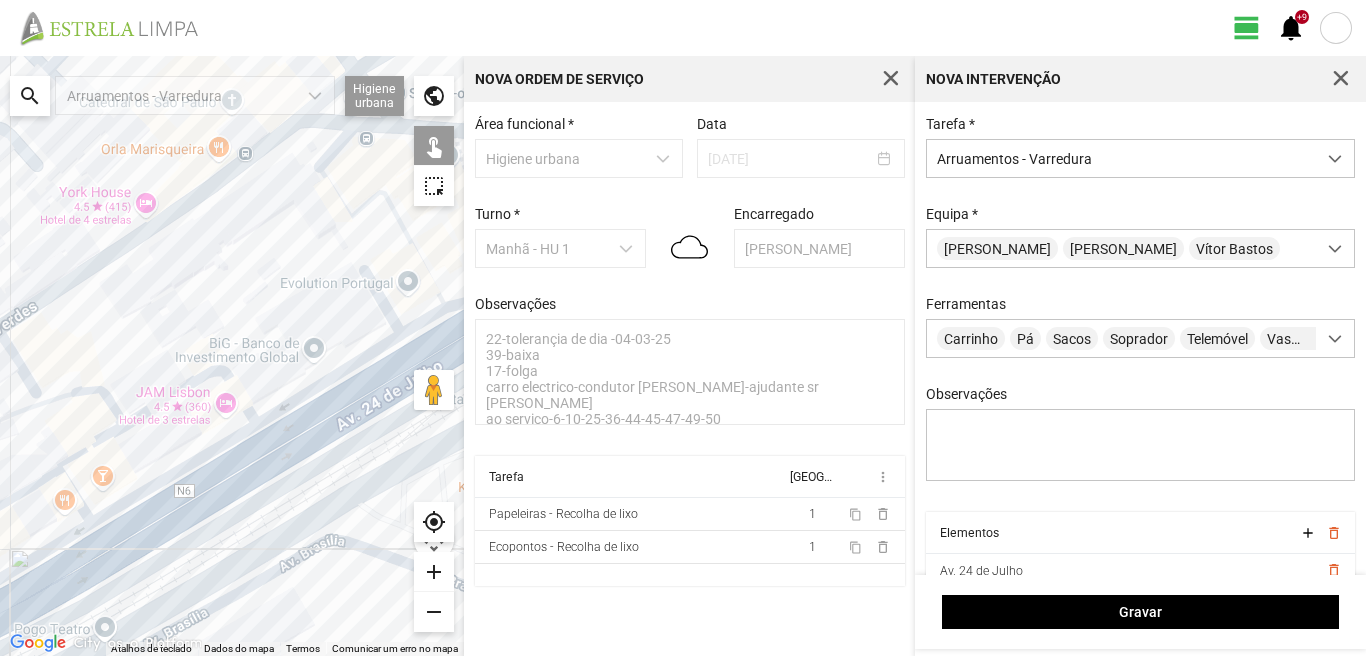 click on "Para navegar, prima as teclas de seta." 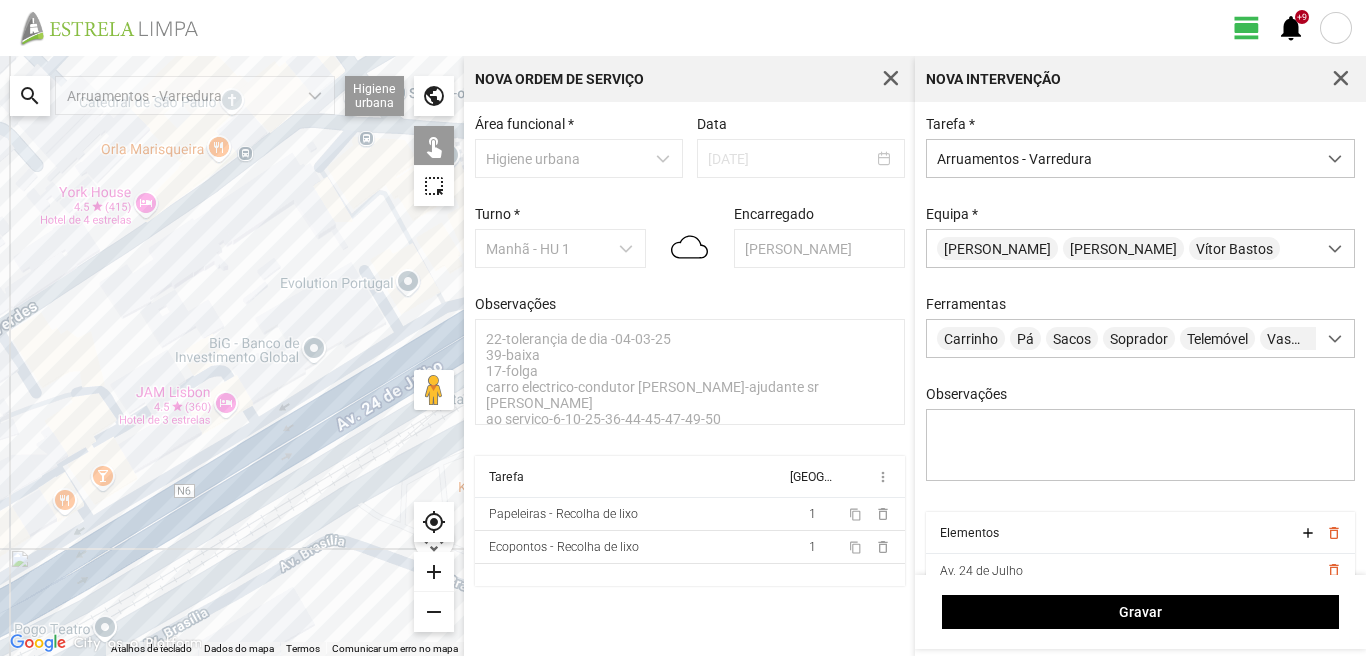 click on "Para navegar, prima as teclas de seta." 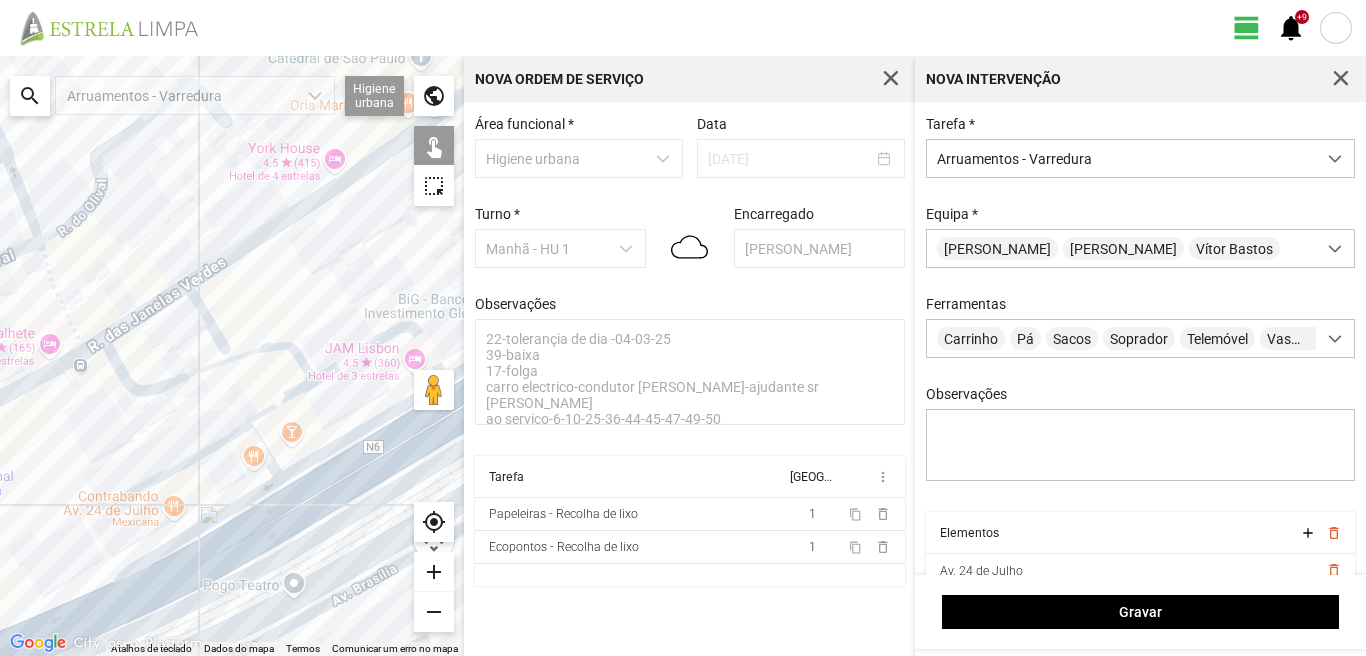 drag, startPoint x: 88, startPoint y: 433, endPoint x: 267, endPoint y: 406, distance: 181.02486 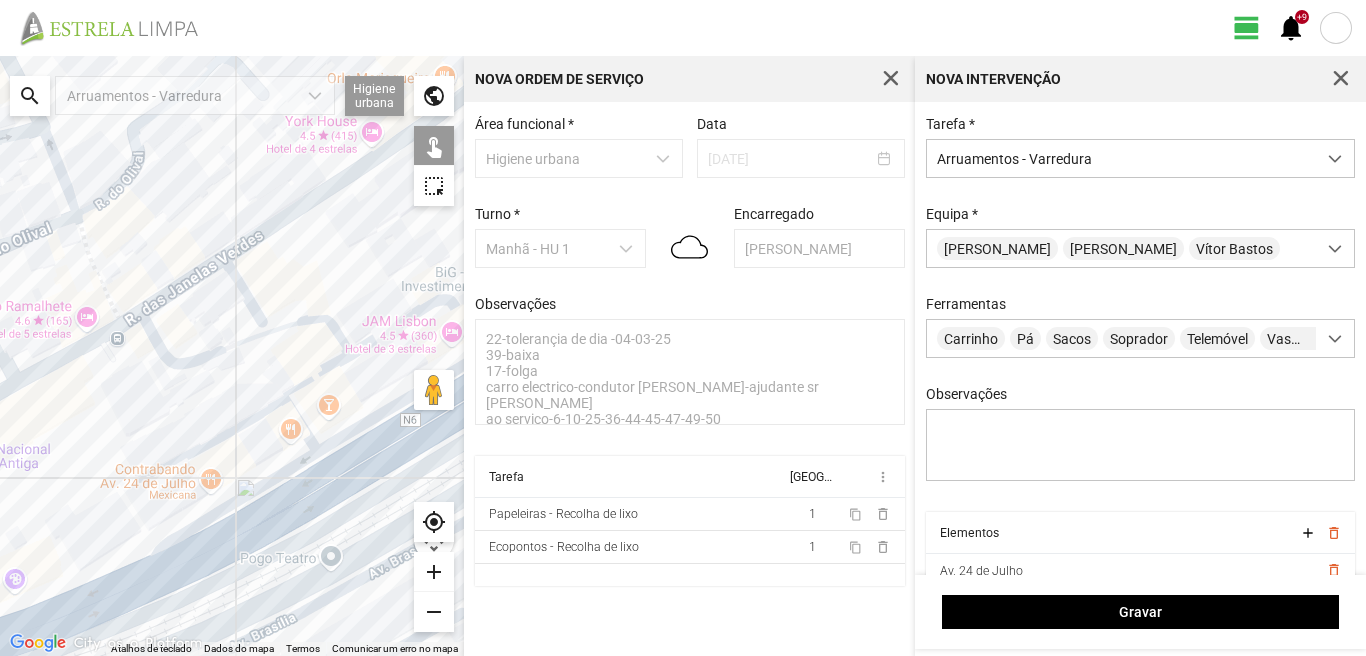 drag, startPoint x: 64, startPoint y: 583, endPoint x: 240, endPoint y: 511, distance: 190.15782 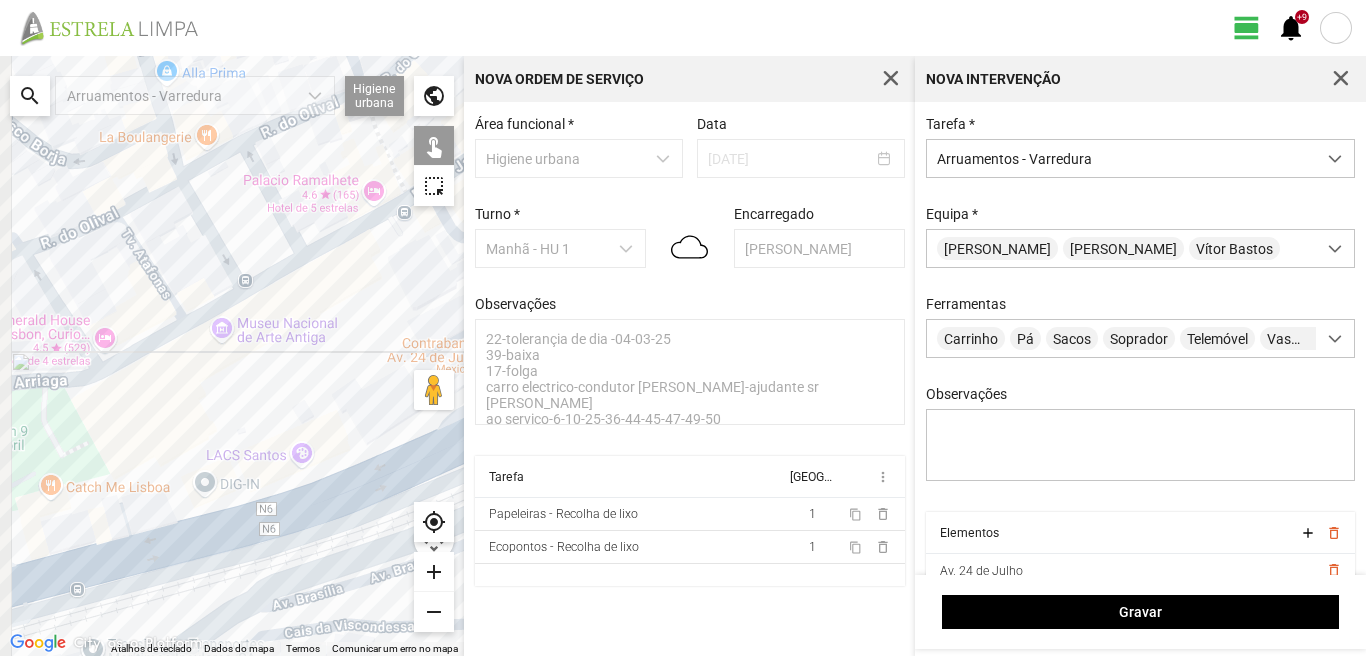 drag, startPoint x: 39, startPoint y: 590, endPoint x: 137, endPoint y: 530, distance: 114.90866 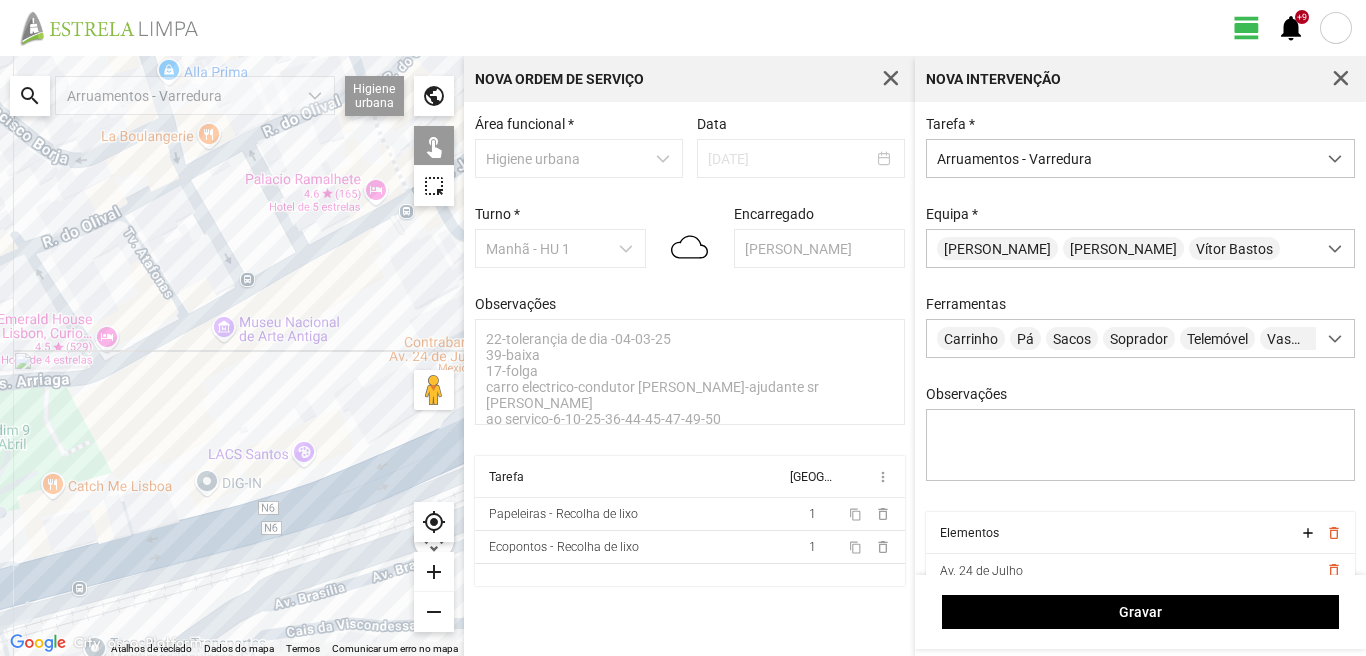 click on "Para navegar, prima as teclas de seta." 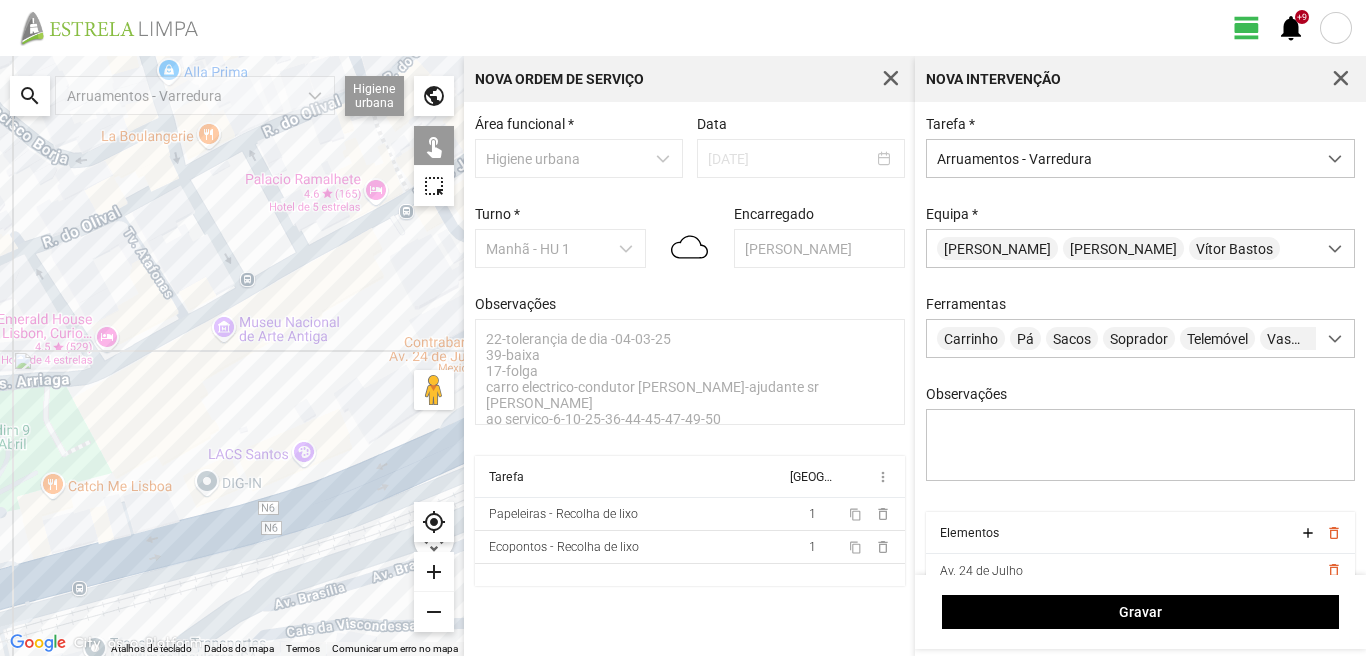 click on "Para navegar, prima as teclas de seta." 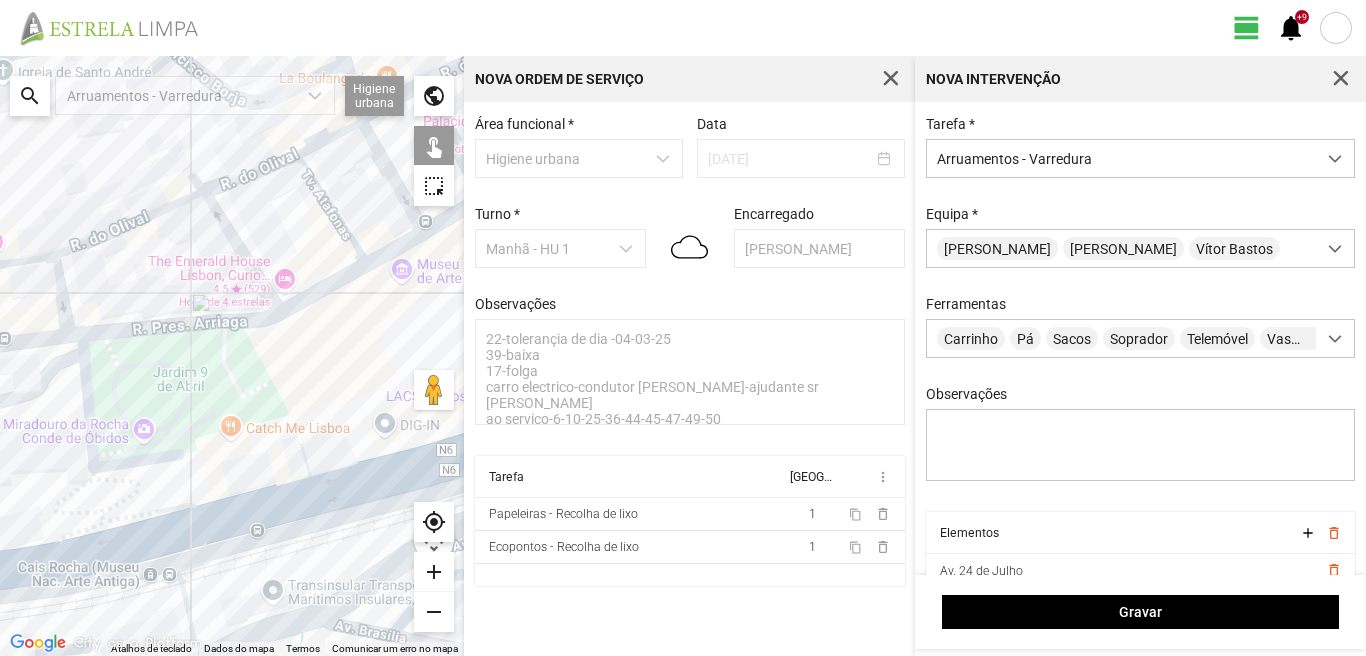 drag, startPoint x: 204, startPoint y: 479, endPoint x: 310, endPoint y: 447, distance: 110.724884 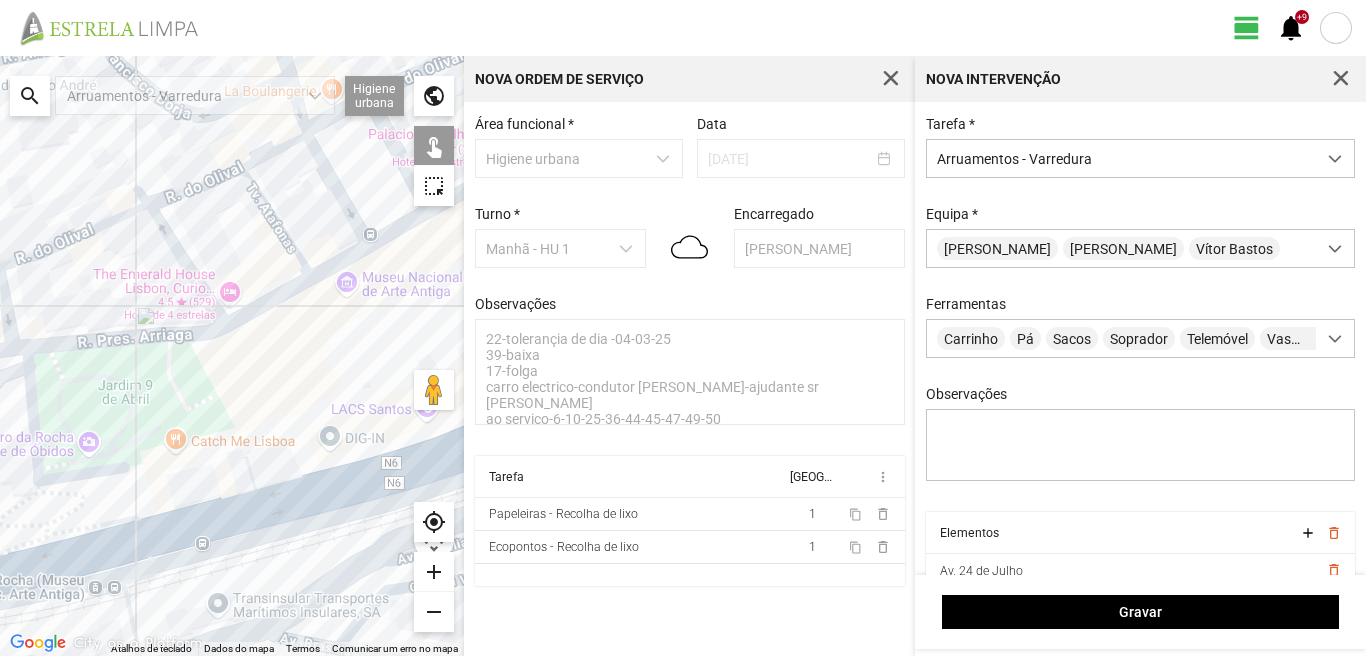 drag, startPoint x: 252, startPoint y: 466, endPoint x: 31, endPoint y: 508, distance: 224.95555 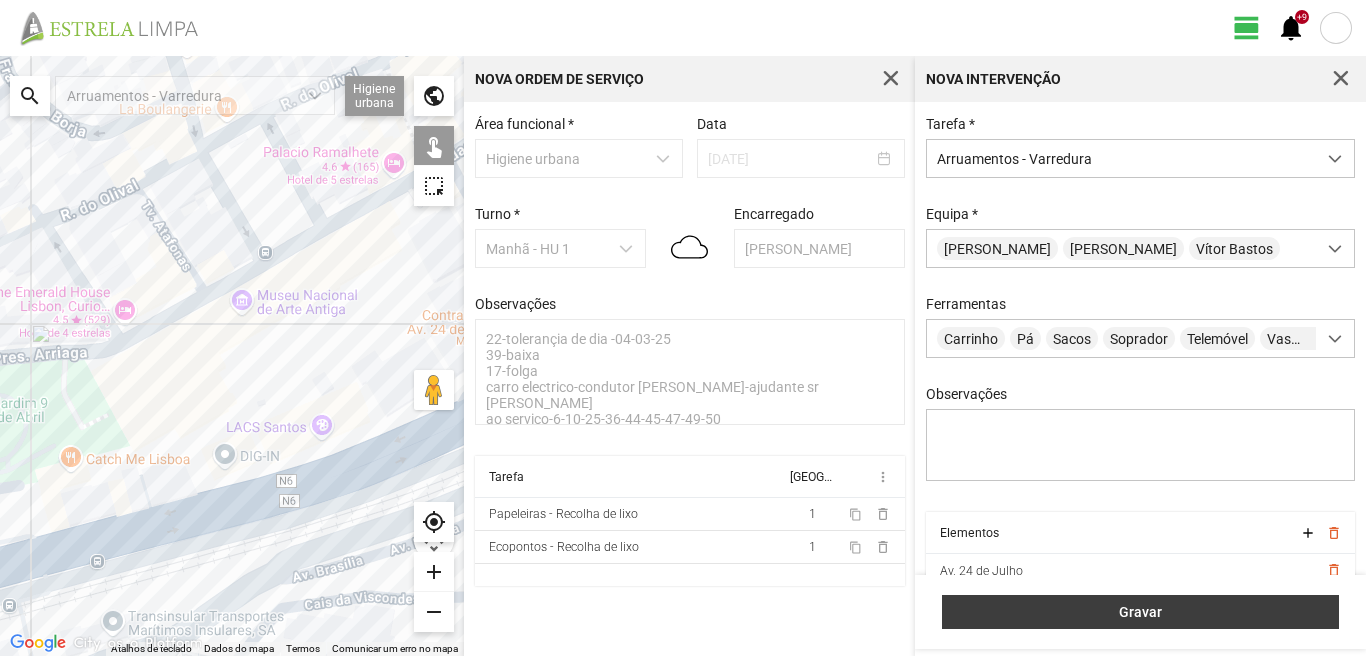 click on "Gravar" at bounding box center (1140, 612) 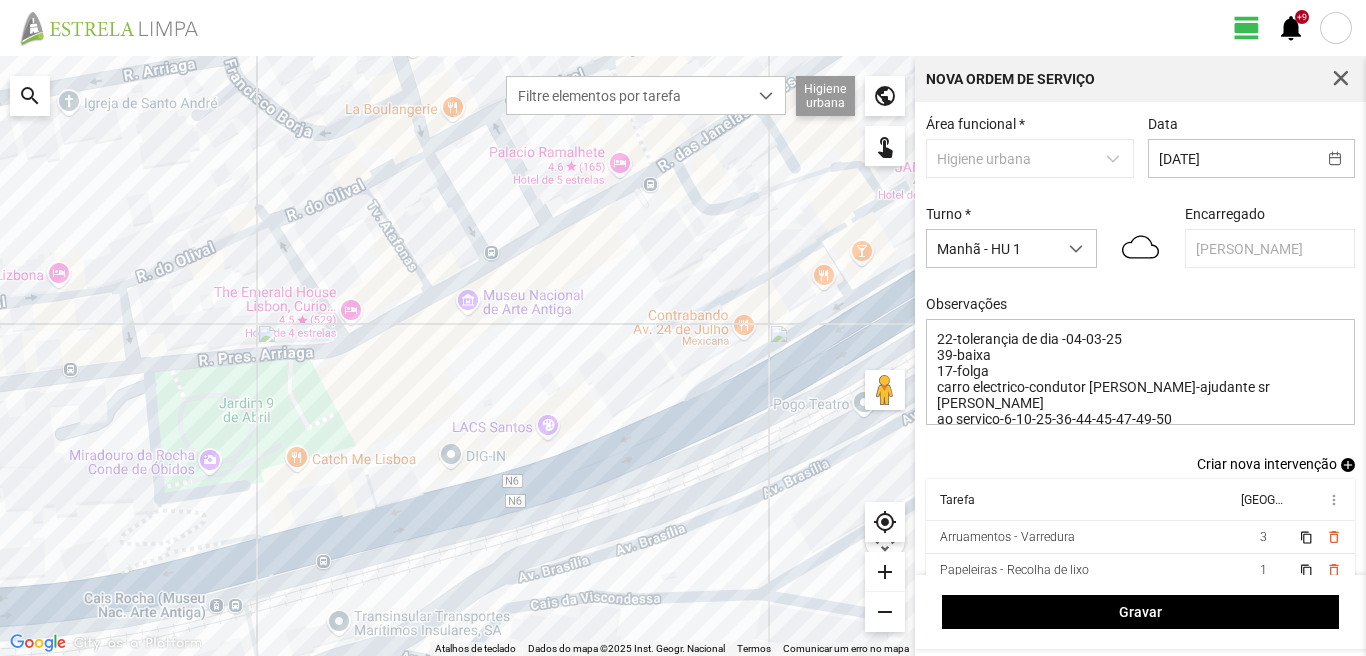 click on "add" at bounding box center [1348, 465] 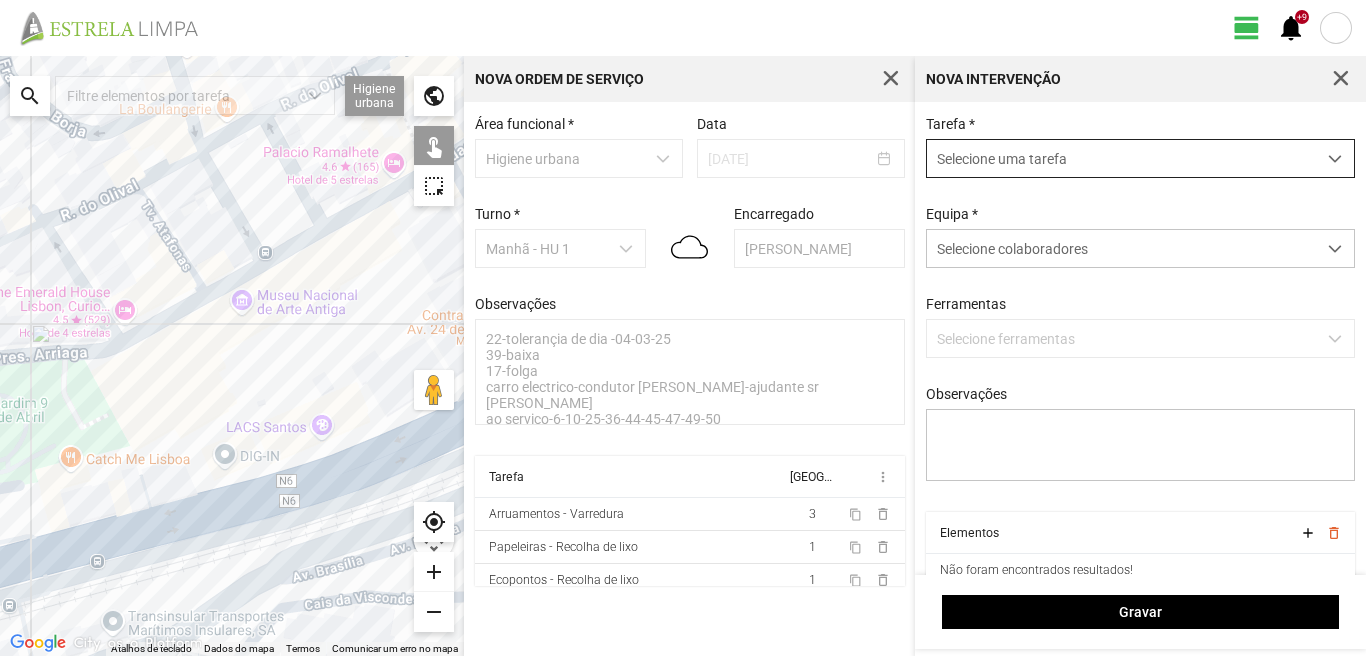 click on "Selecione uma tarefa" at bounding box center [1121, 158] 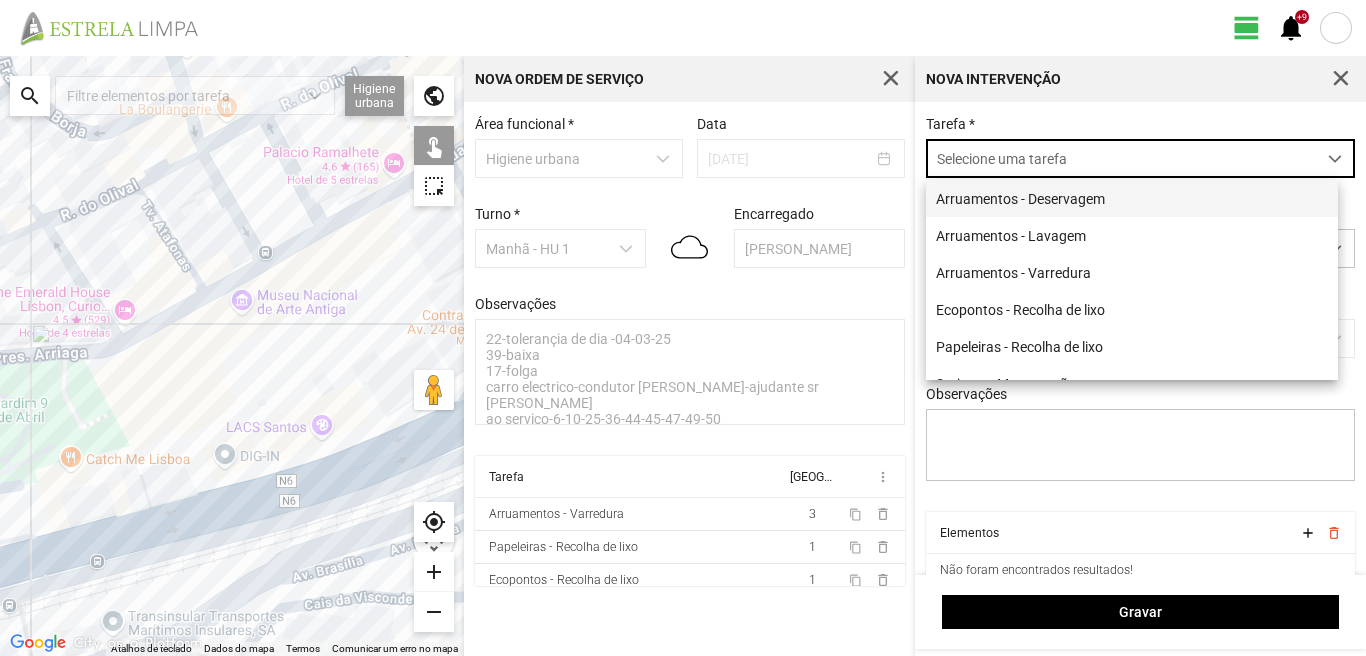 scroll, scrollTop: 11, scrollLeft: 89, axis: both 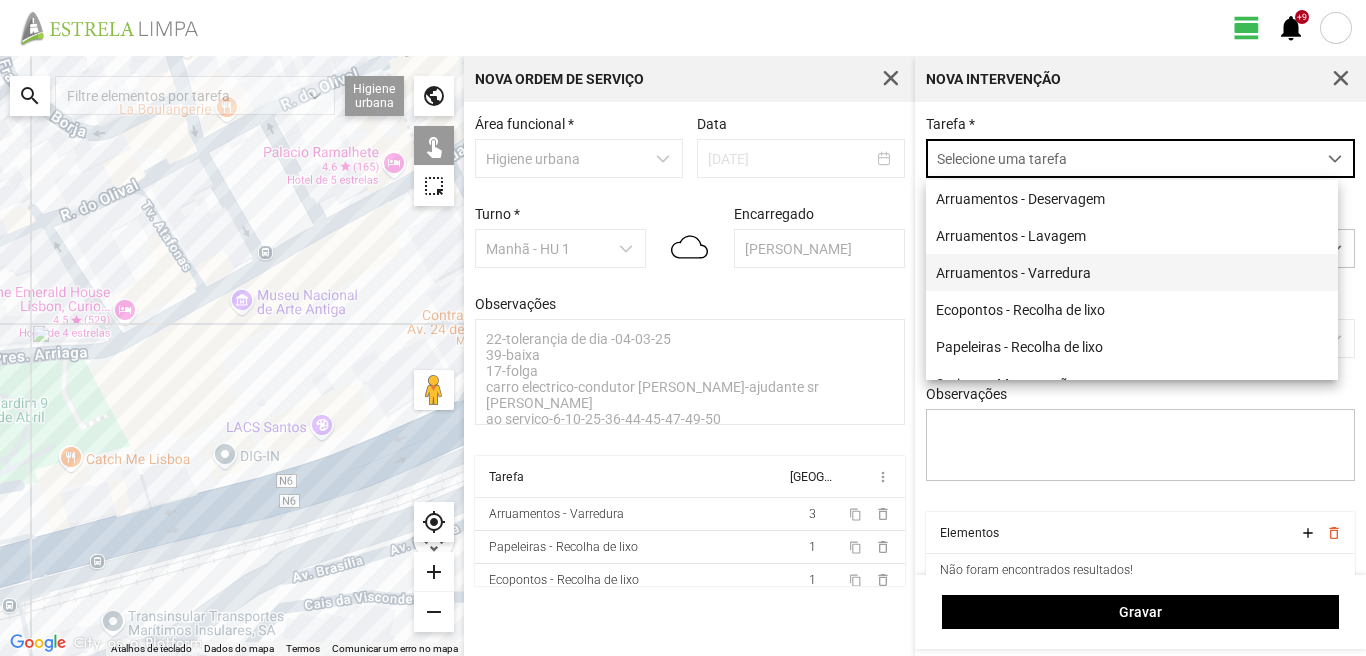 click on "Arruamentos - Varredura" at bounding box center [1132, 272] 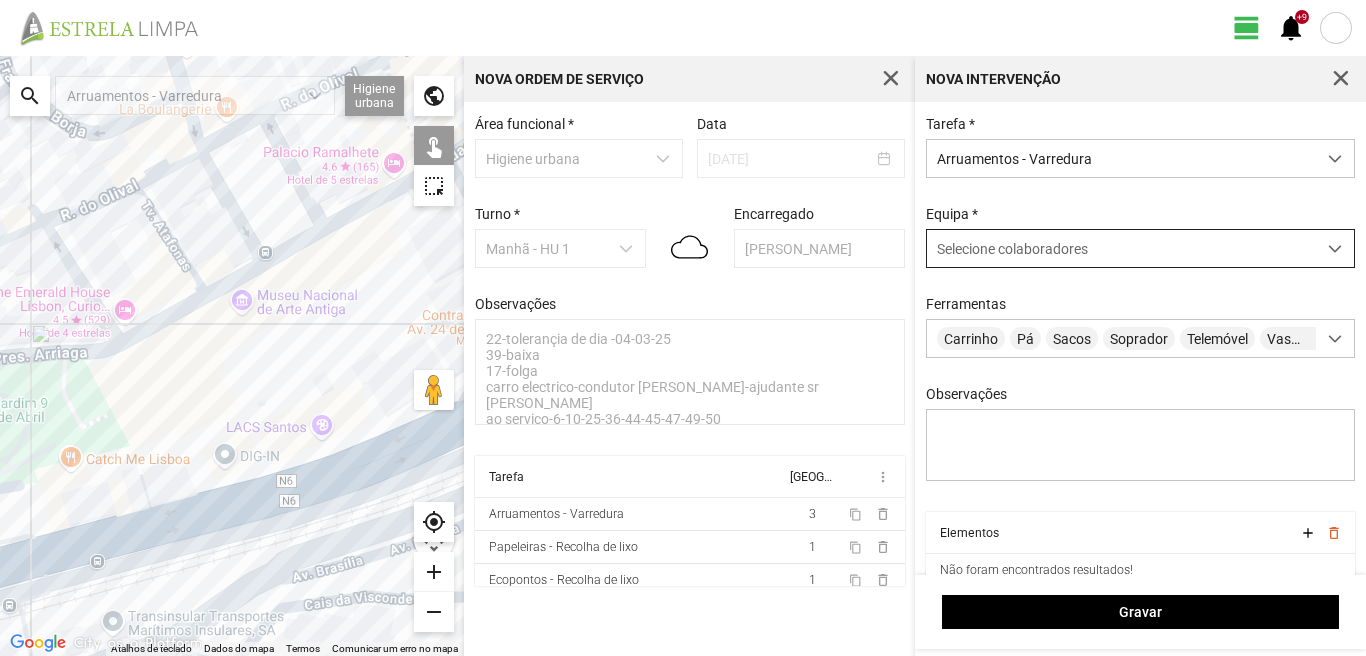 click on "Selecione colaboradores" at bounding box center [1012, 249] 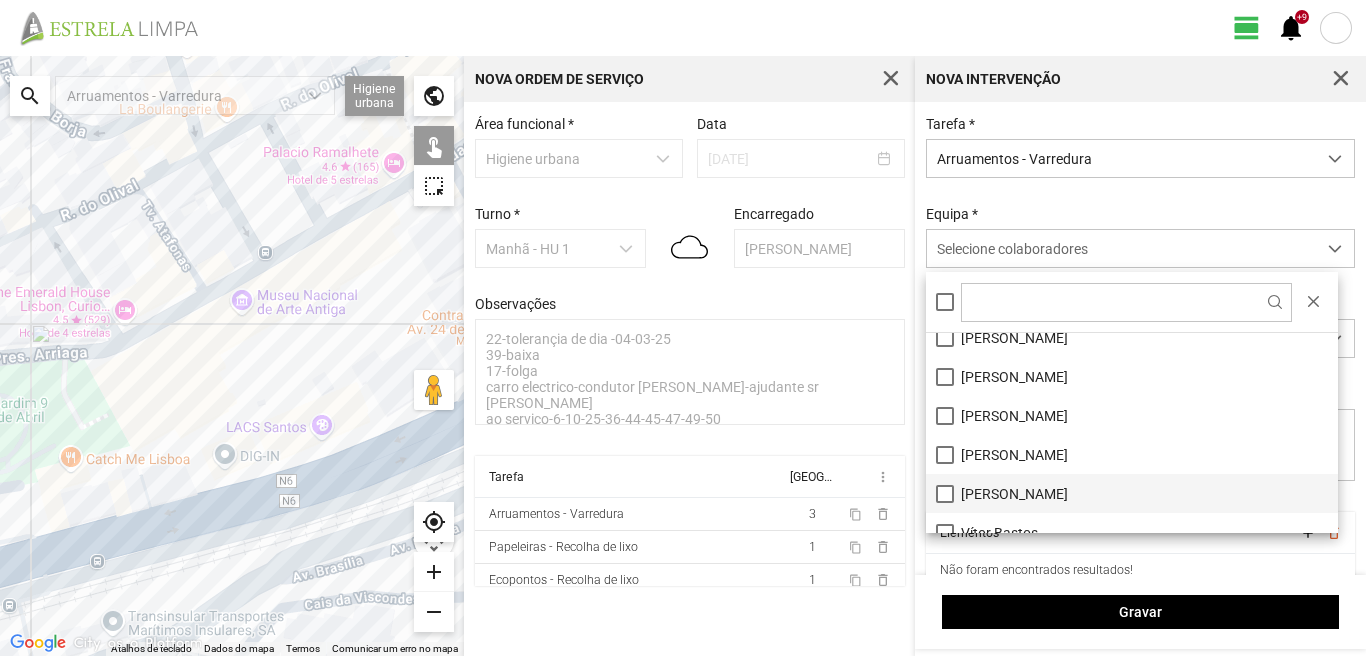 scroll, scrollTop: 268, scrollLeft: 0, axis: vertical 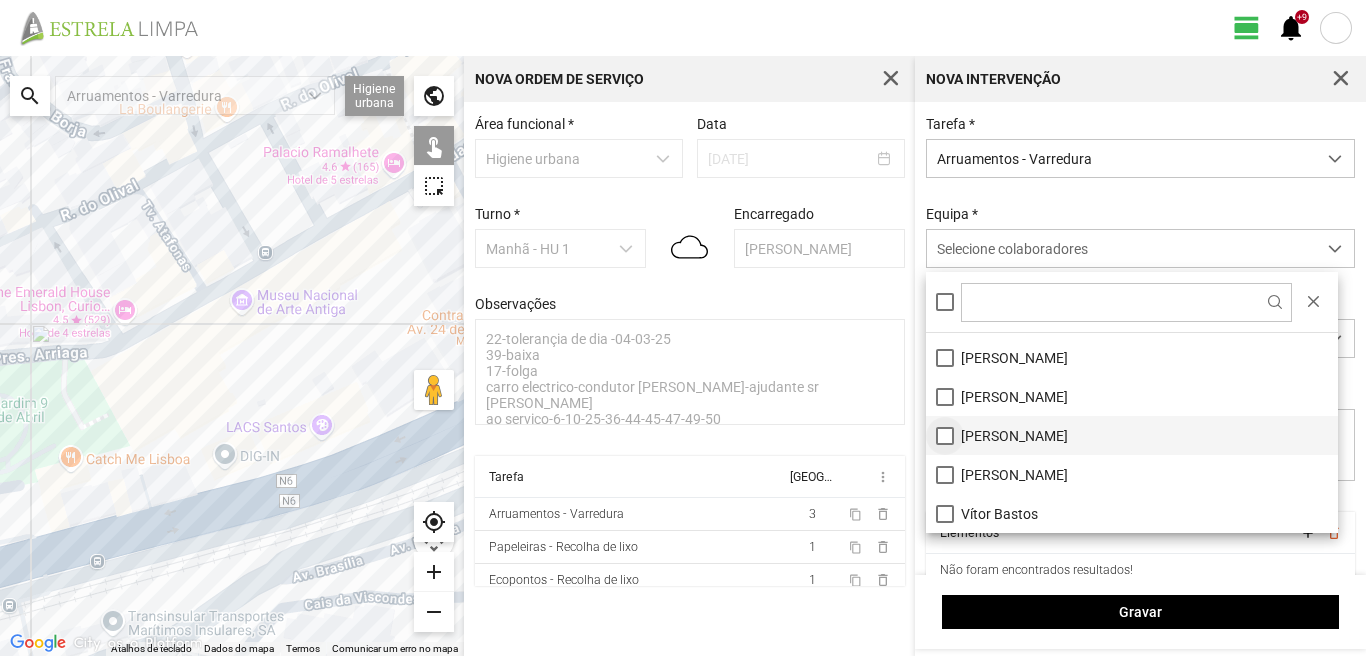 click on "[PERSON_NAME]" at bounding box center [1132, 435] 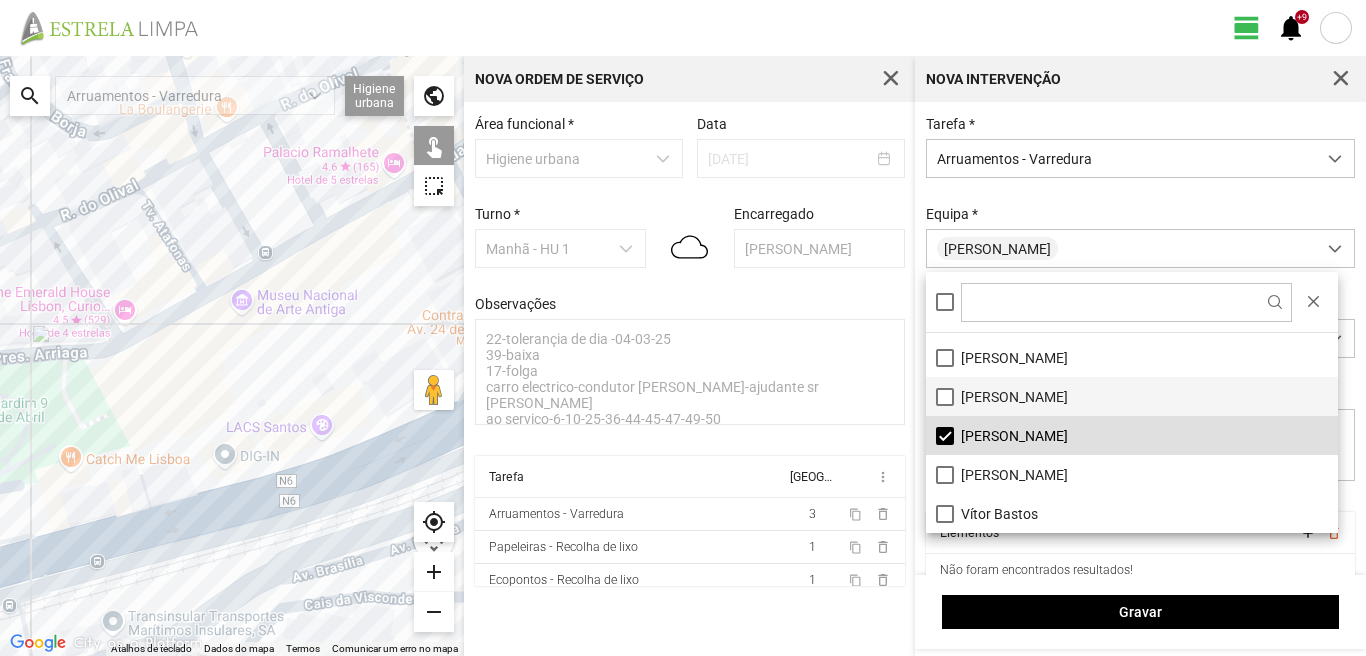 click on "[PERSON_NAME]" at bounding box center [1132, 396] 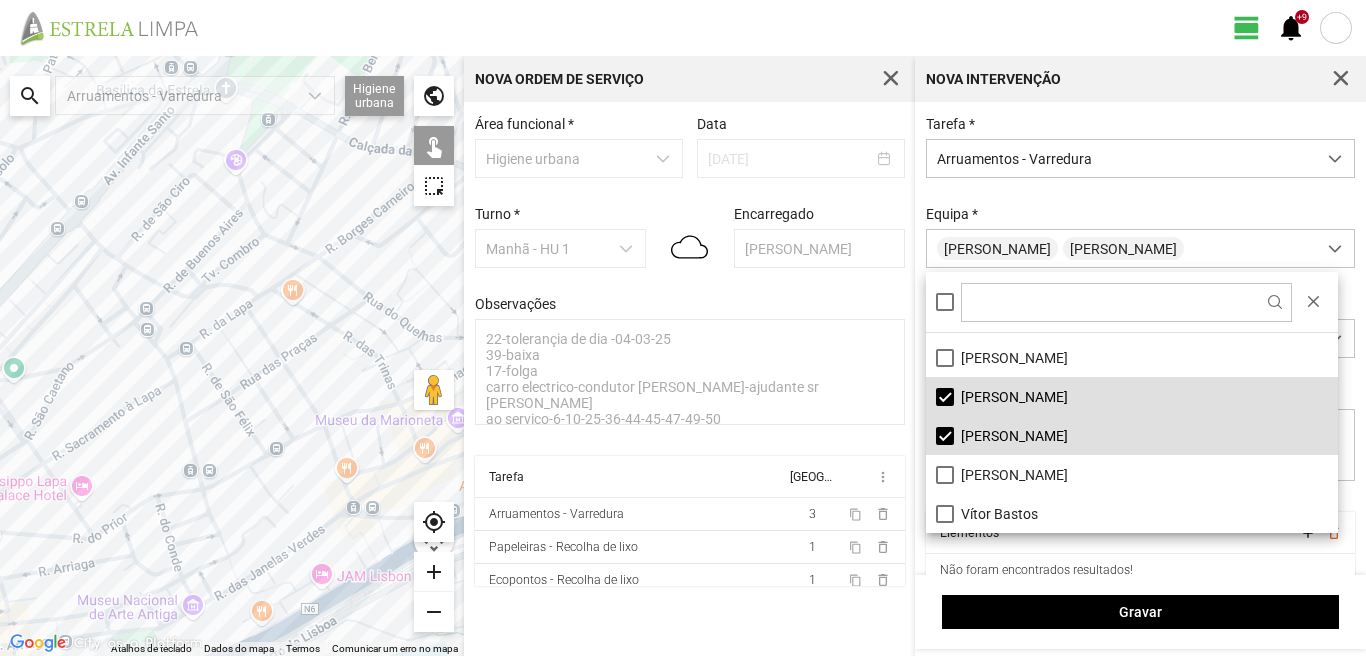 drag, startPoint x: 156, startPoint y: 142, endPoint x: 159, endPoint y: 551, distance: 409.01102 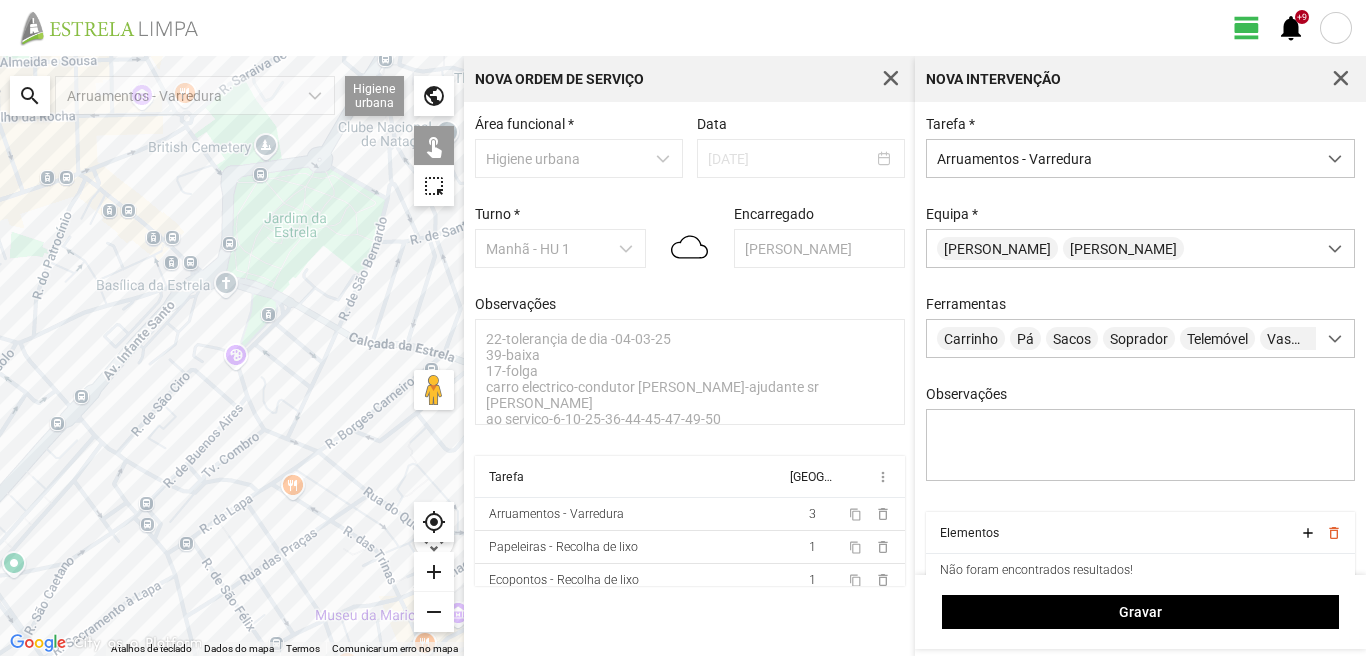 click on "Para navegar, prima as teclas de seta." 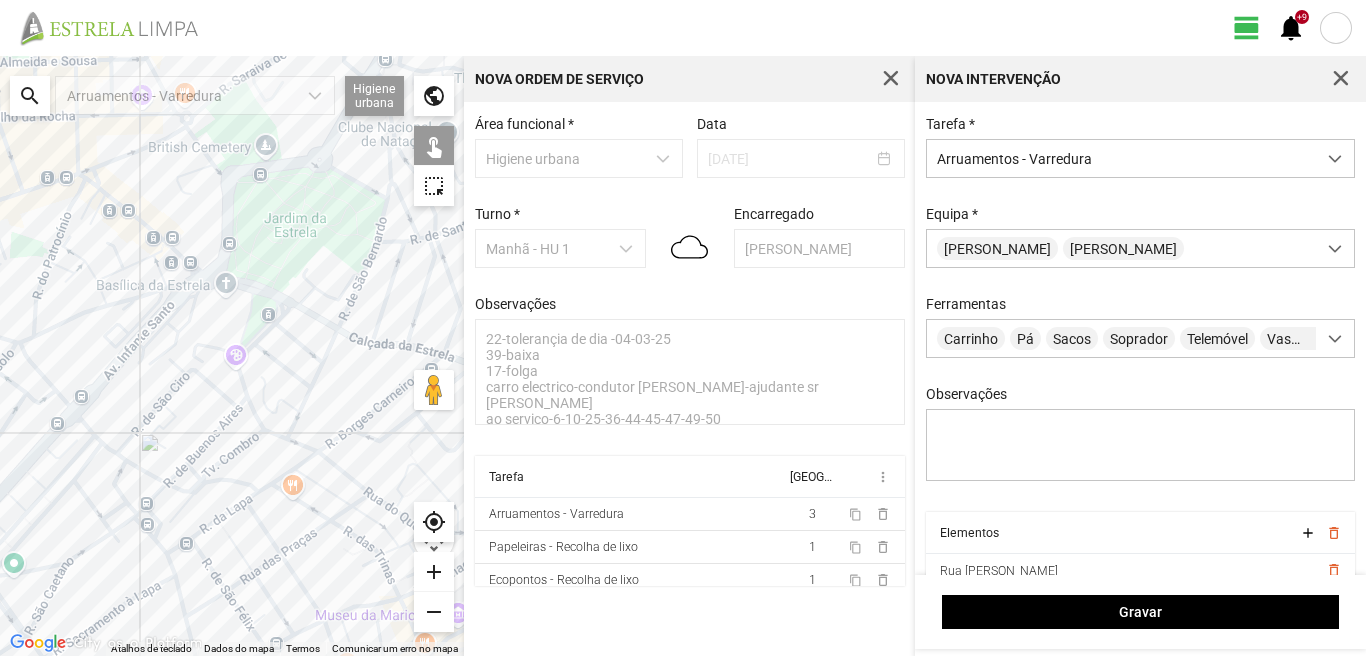 click on "Para navegar, prima as teclas de seta." 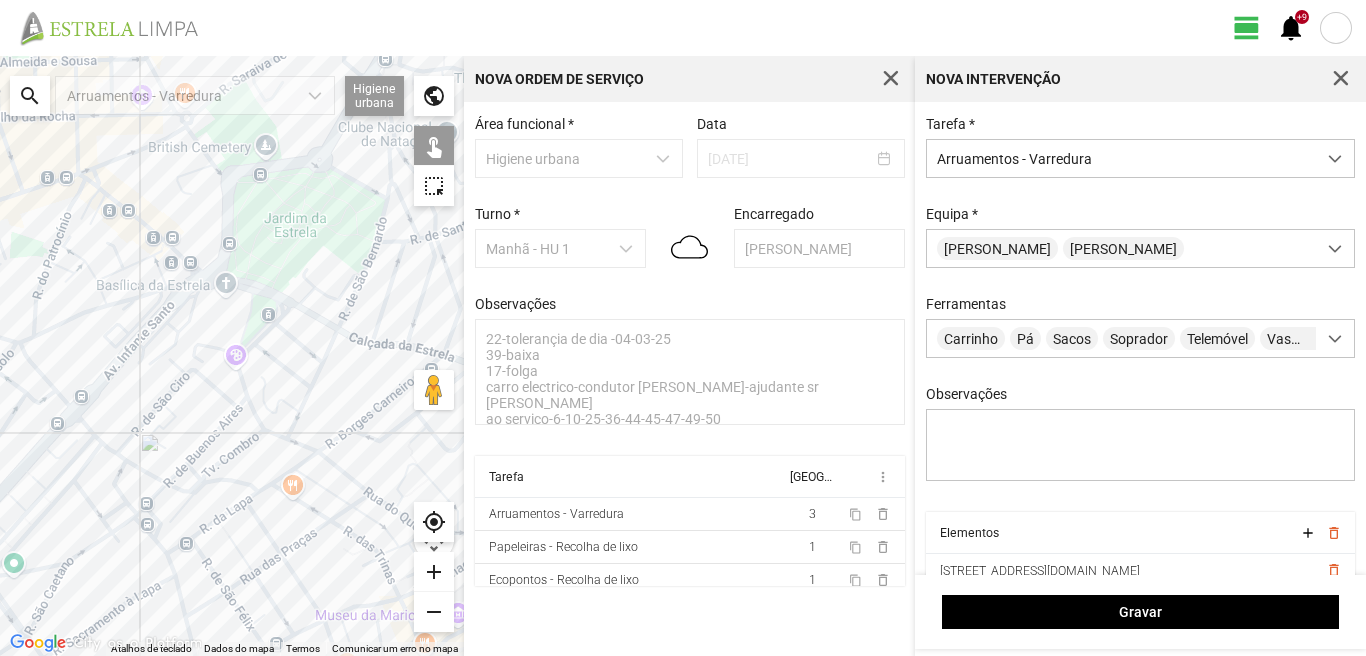 click on "Para navegar, prima as teclas de seta." 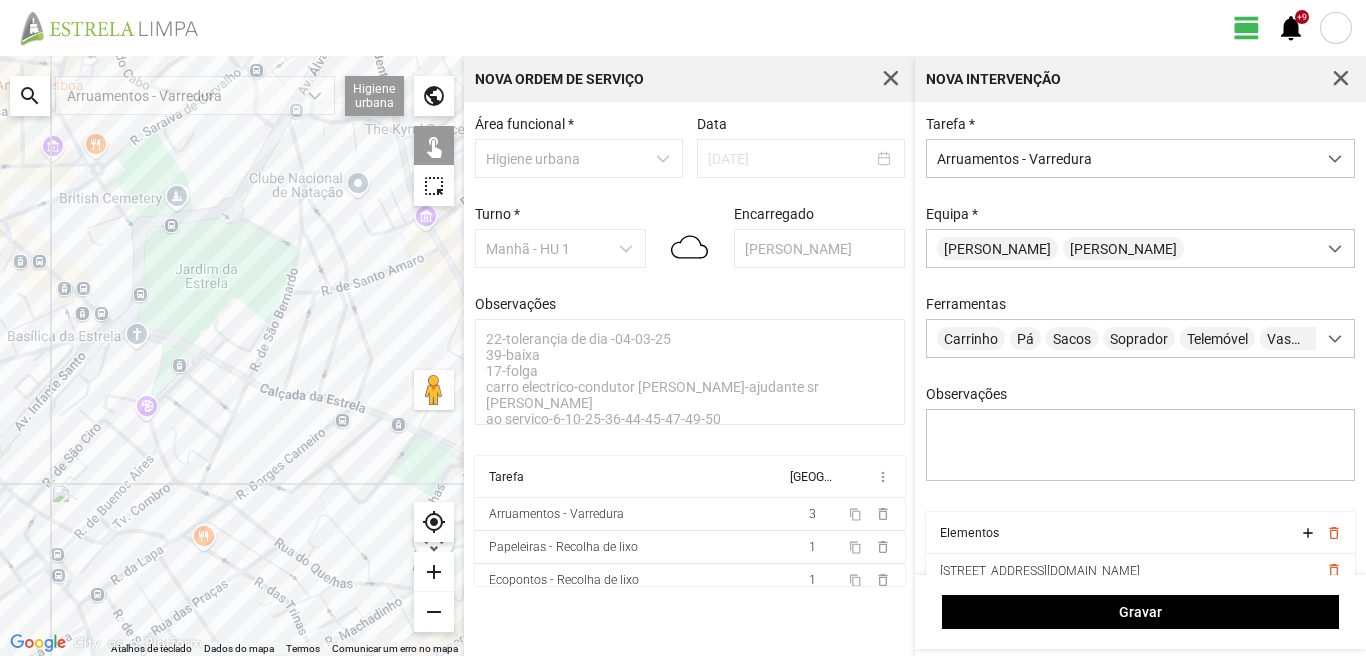 drag, startPoint x: 380, startPoint y: 300, endPoint x: 261, endPoint y: 382, distance: 144.51643 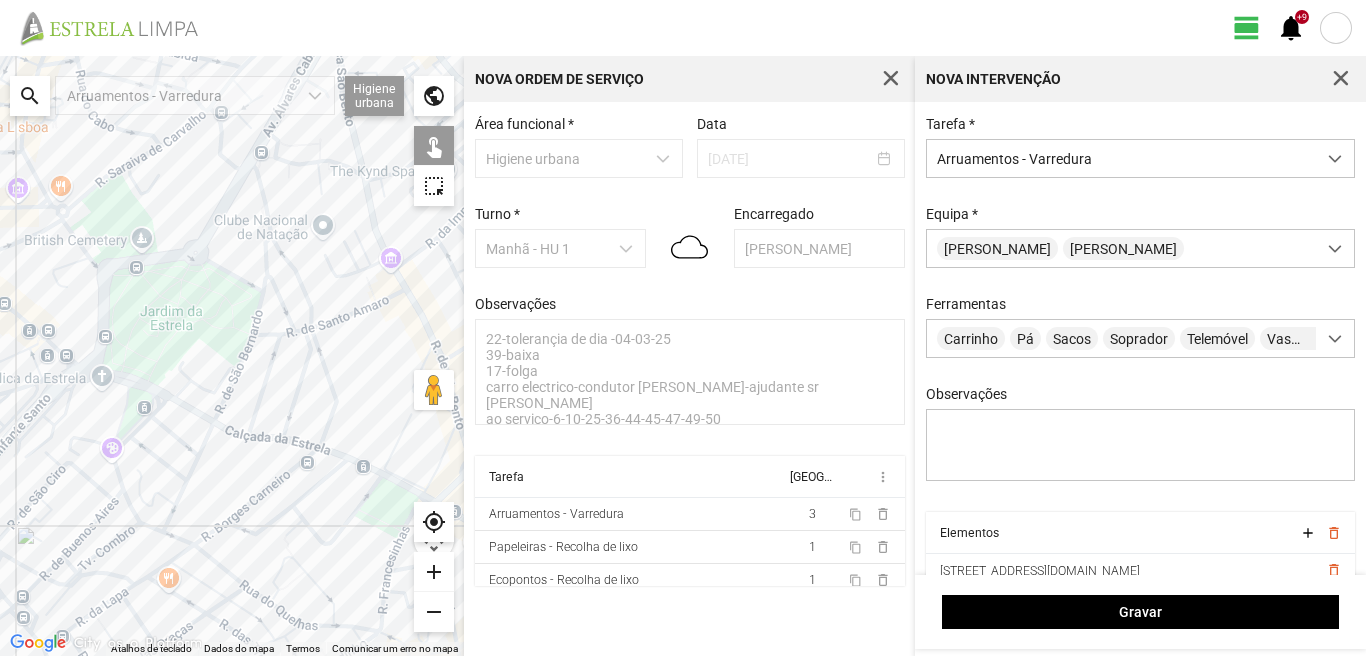 click on "Para navegar, prima as teclas de seta." 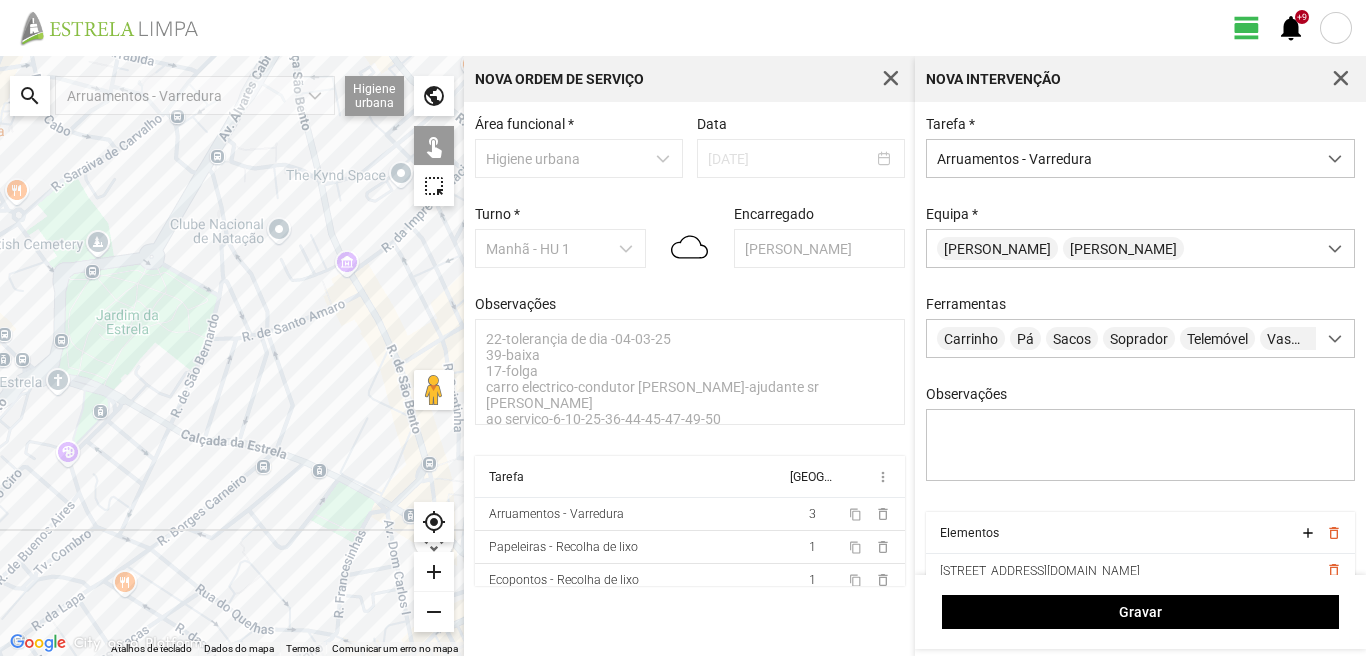 drag, startPoint x: 363, startPoint y: 408, endPoint x: 309, endPoint y: 411, distance: 54.08327 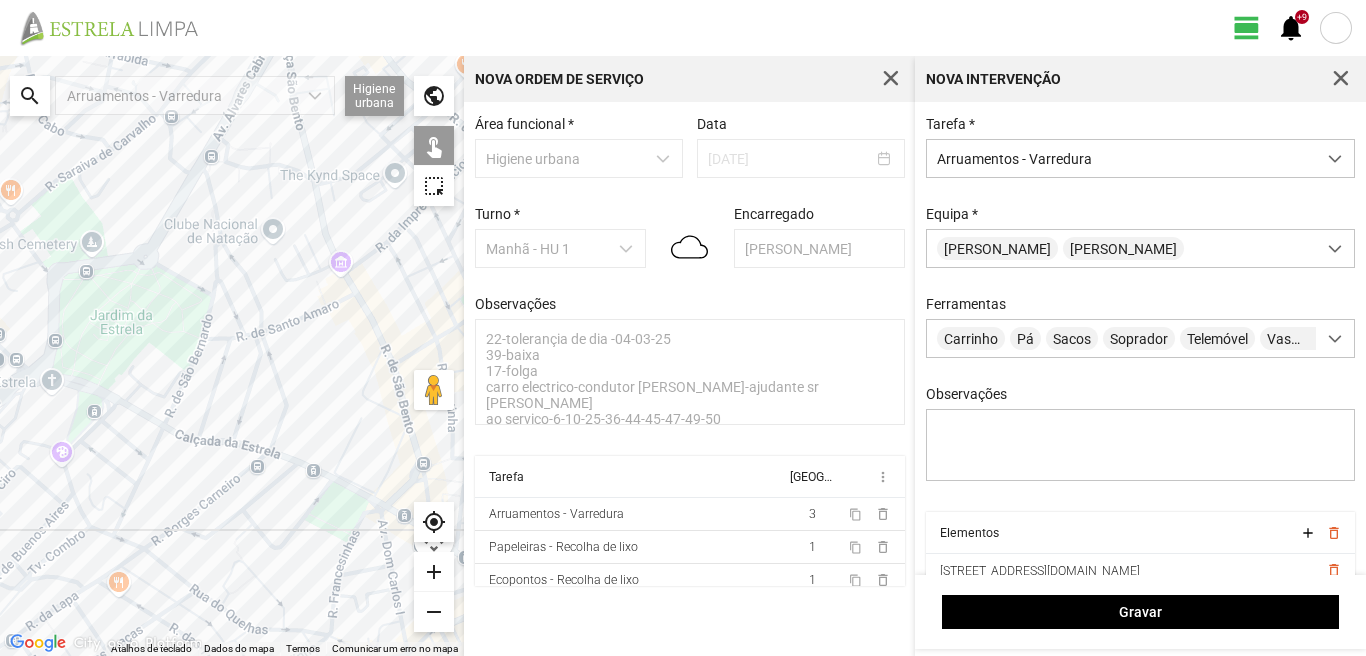 click on "Para navegar, prima as teclas de seta." 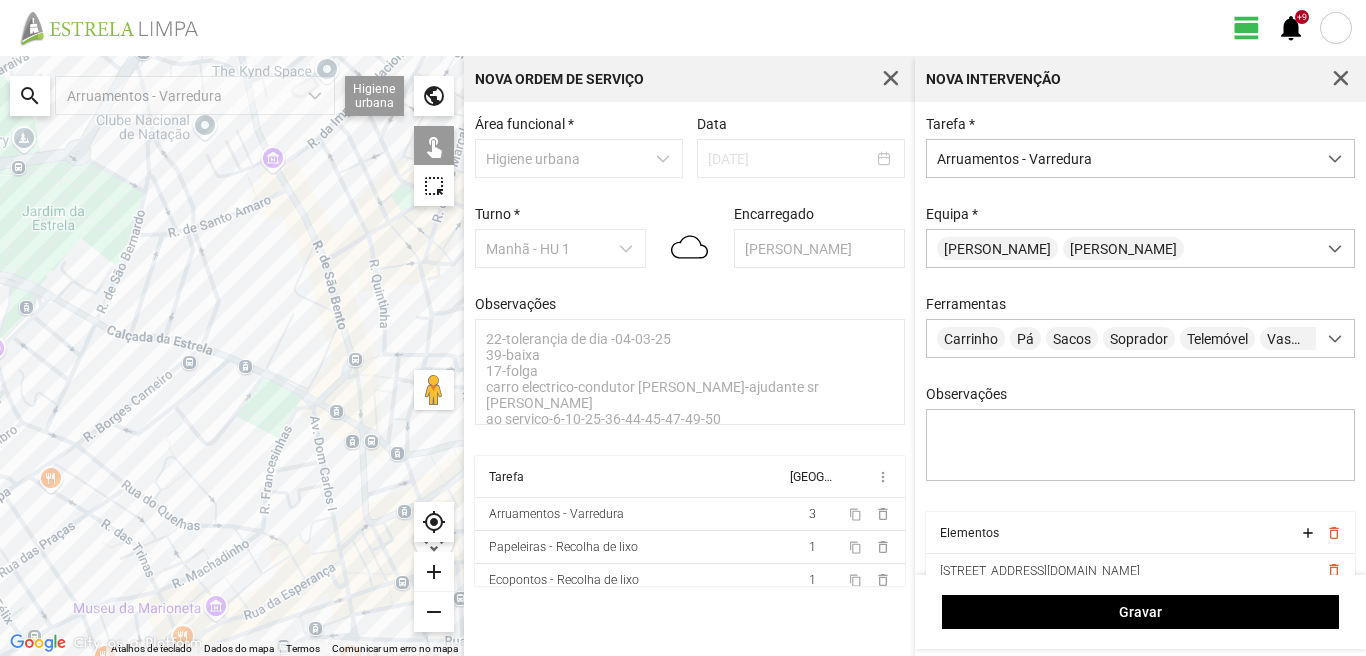 drag, startPoint x: 339, startPoint y: 465, endPoint x: 280, endPoint y: 324, distance: 152.84633 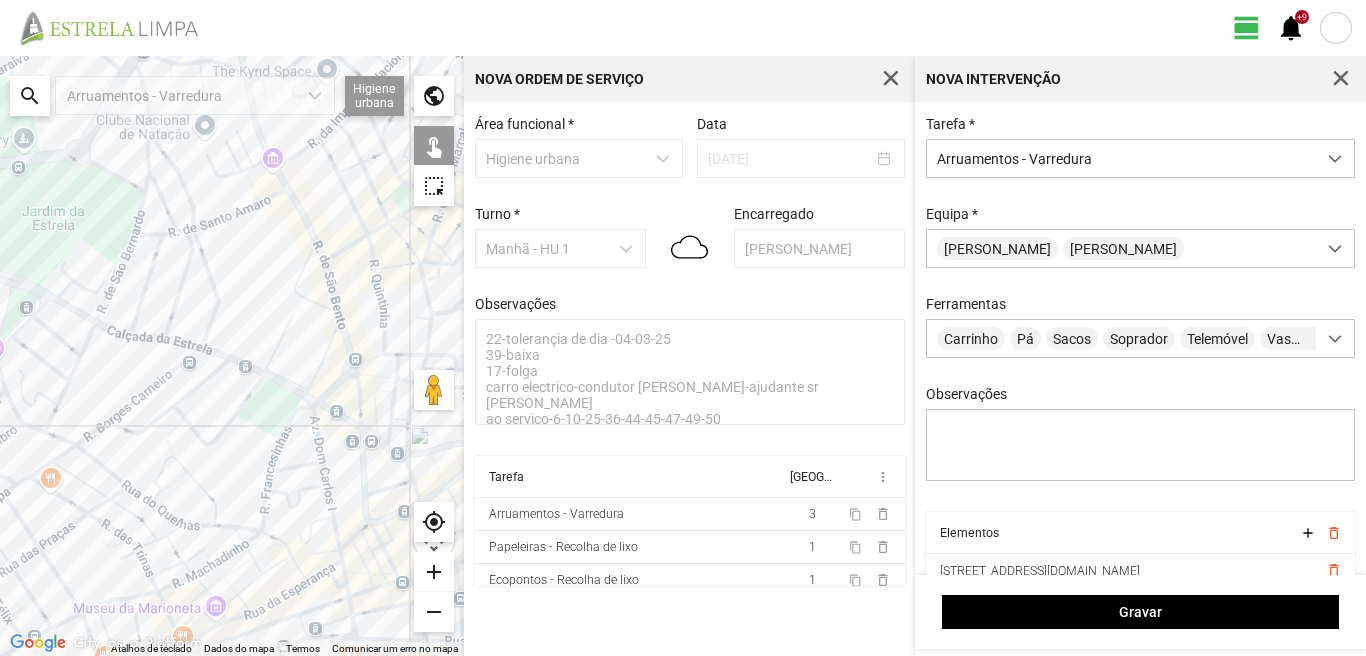 click on "Para navegar, prima as teclas de seta." 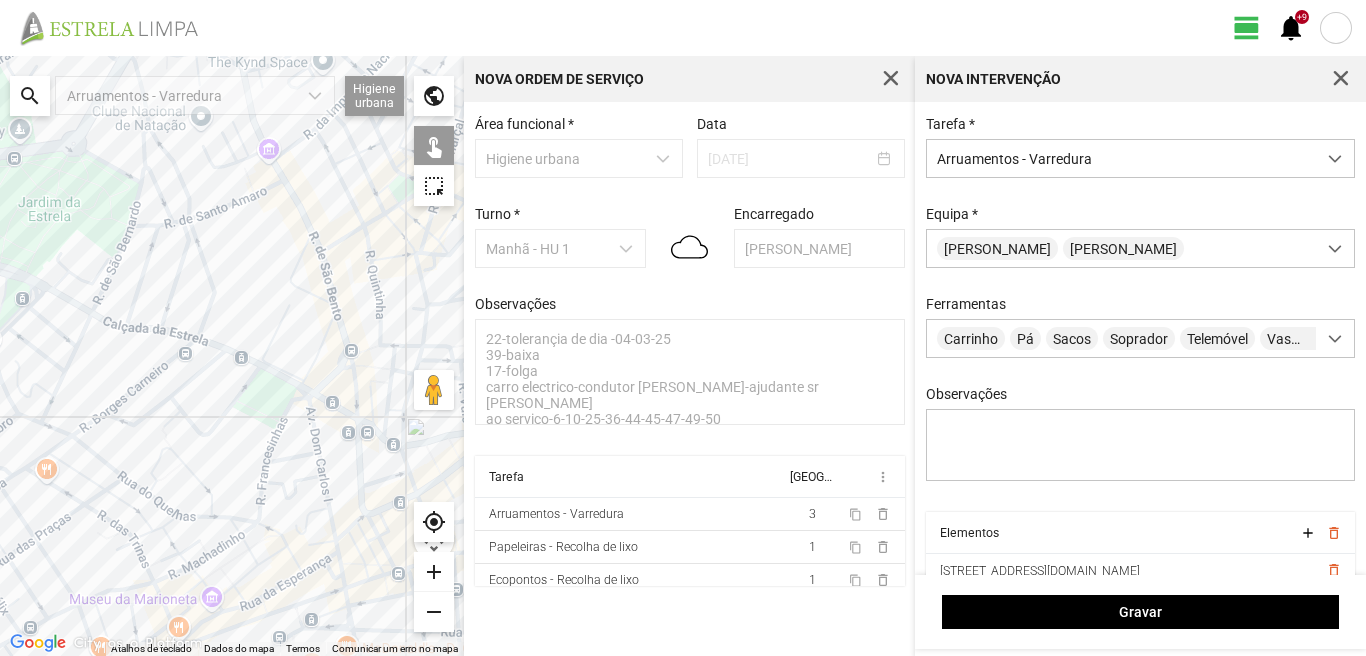 click on "Para navegar, prima as teclas de seta." 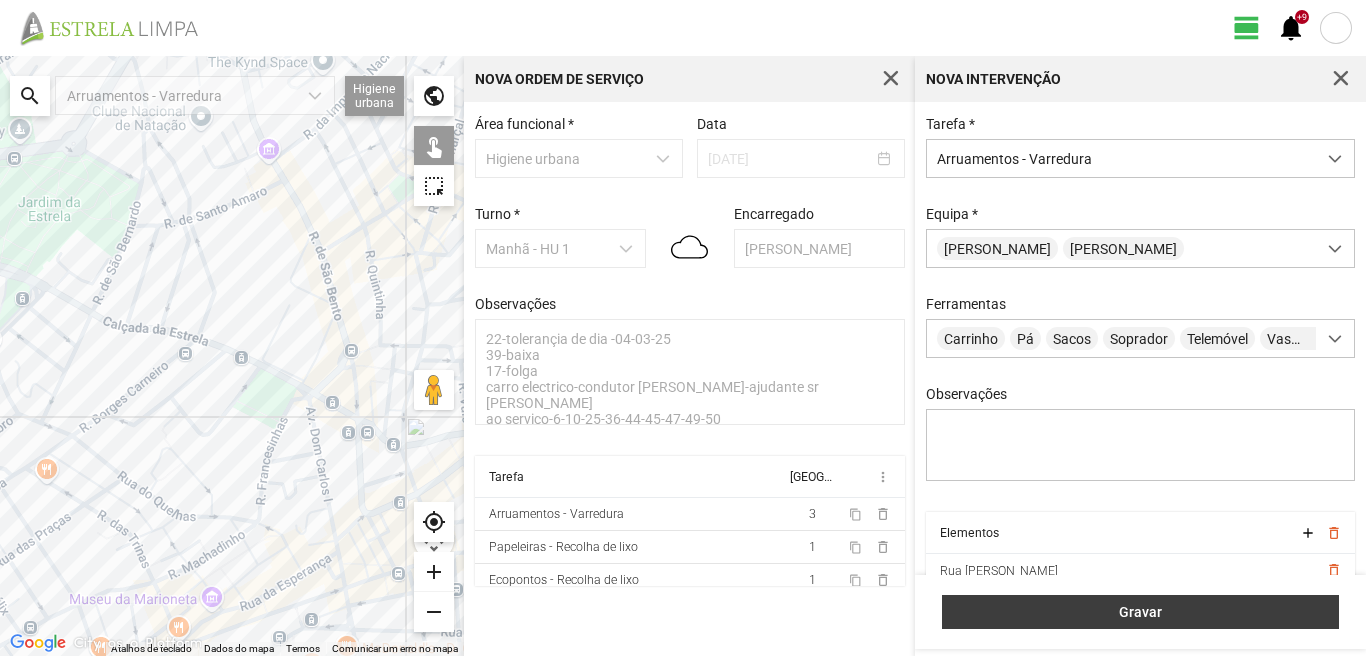 click on "Gravar" at bounding box center [1140, 612] 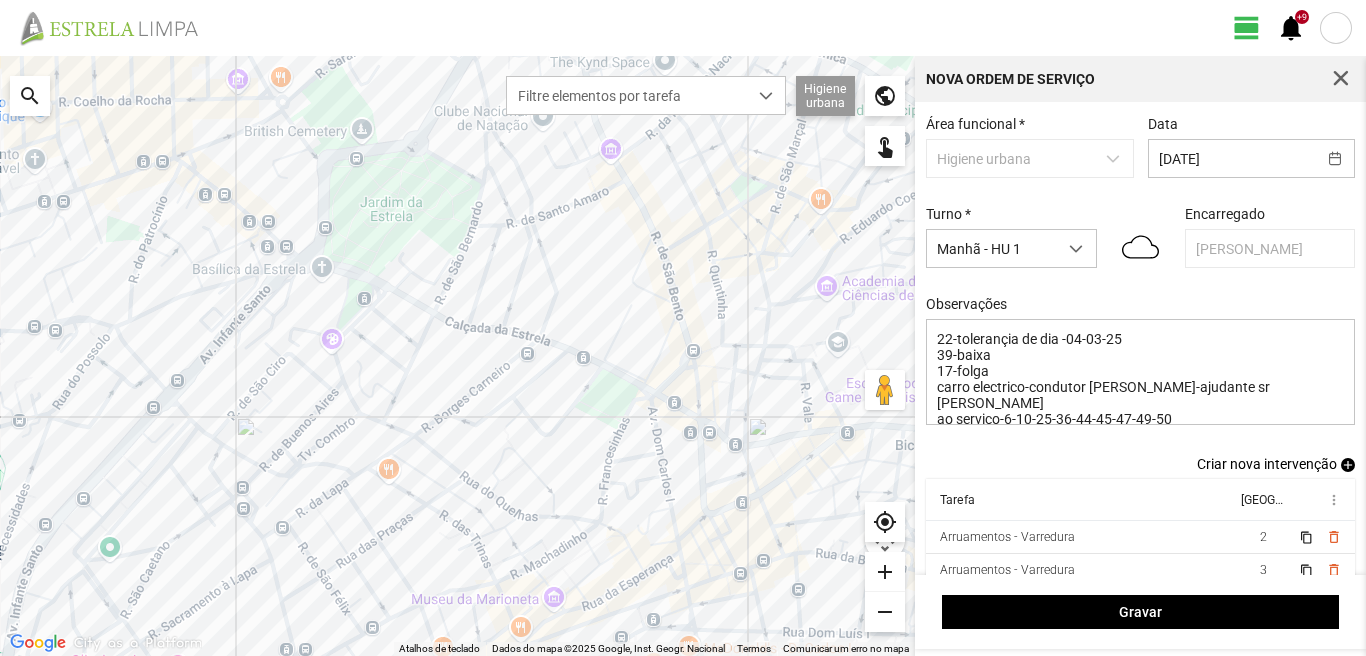 click on "add" at bounding box center [1348, 465] 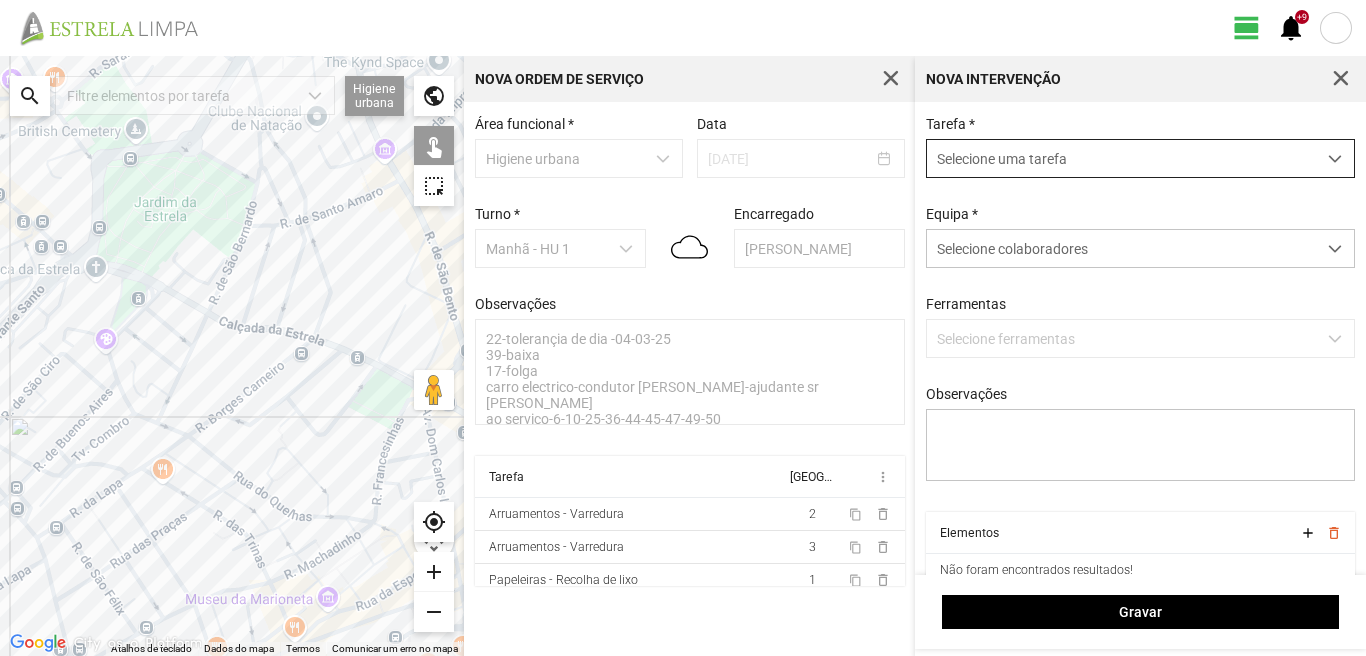 drag, startPoint x: 958, startPoint y: 153, endPoint x: 958, endPoint y: 169, distance: 16 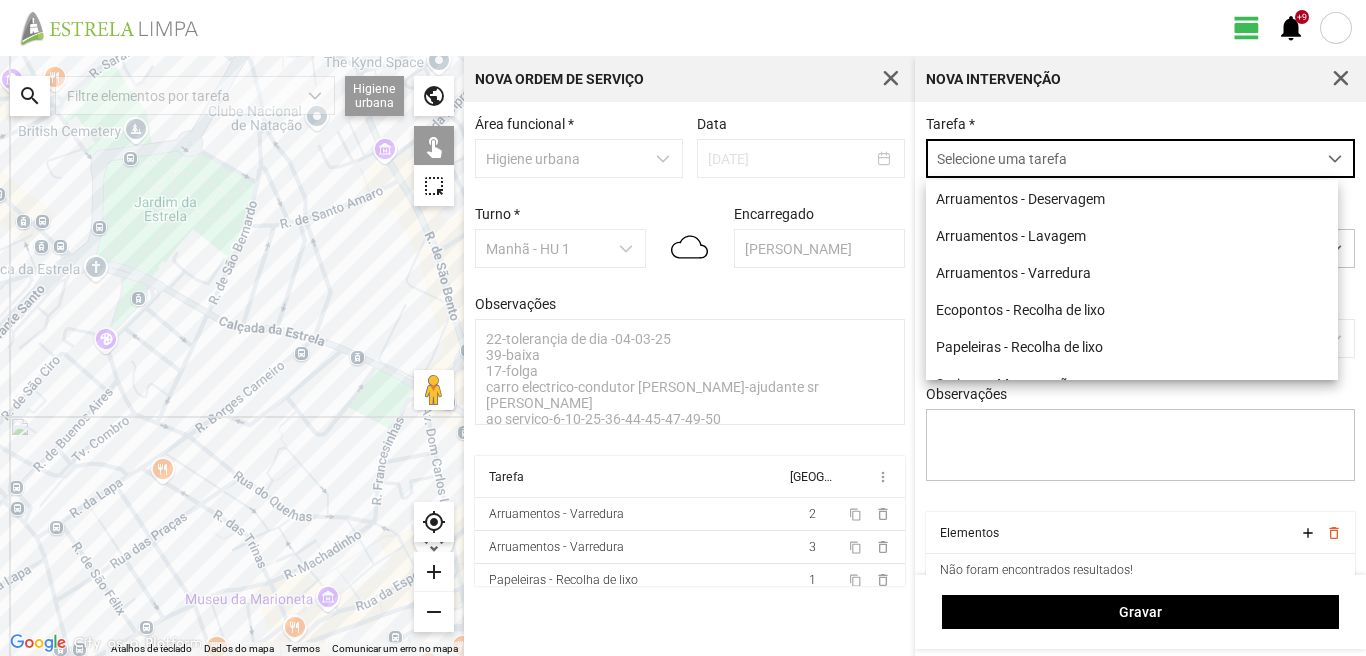 scroll, scrollTop: 11, scrollLeft: 89, axis: both 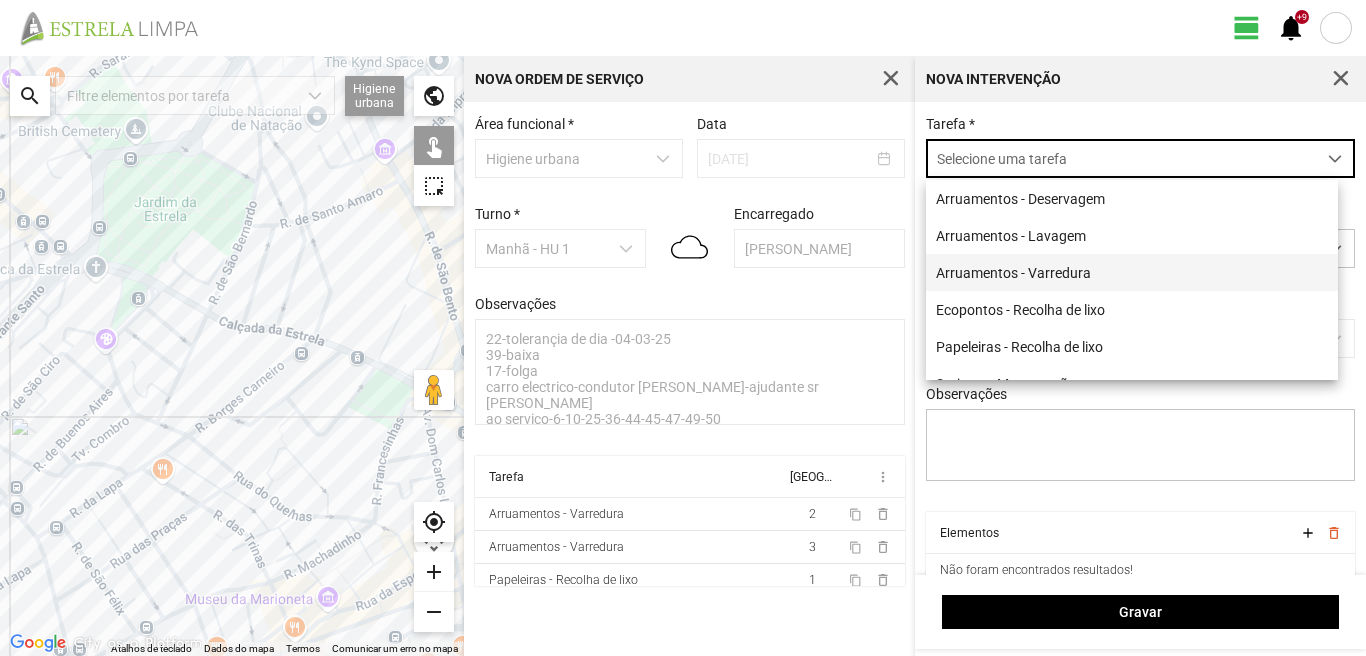 click on "Arruamentos - Varredura" at bounding box center [1132, 272] 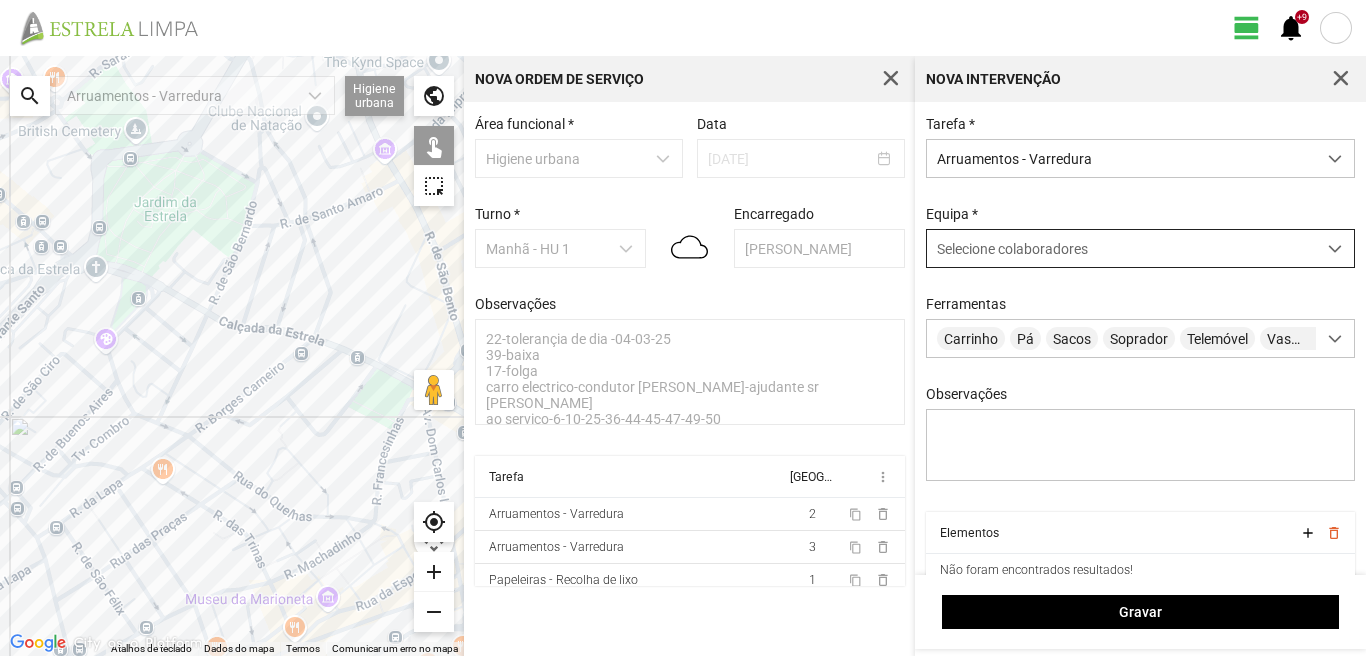 click on "Selecione colaboradores" at bounding box center (1012, 249) 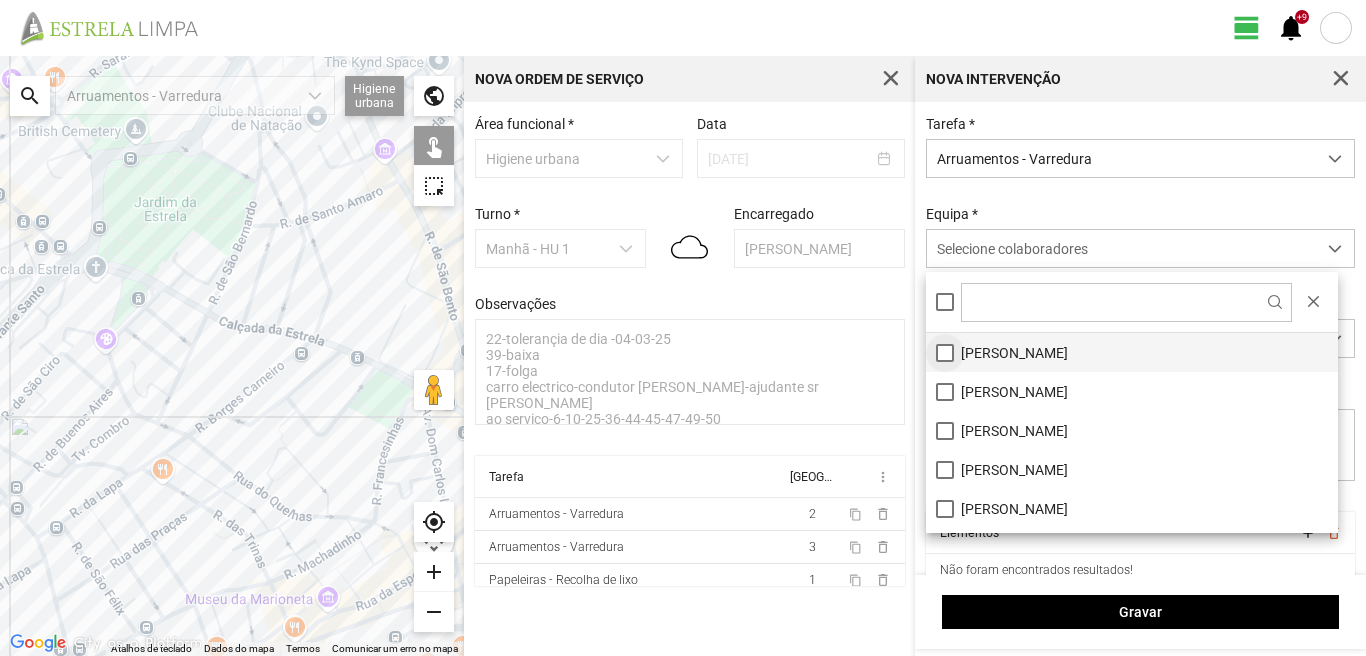 click on "[PERSON_NAME]" at bounding box center (1132, 352) 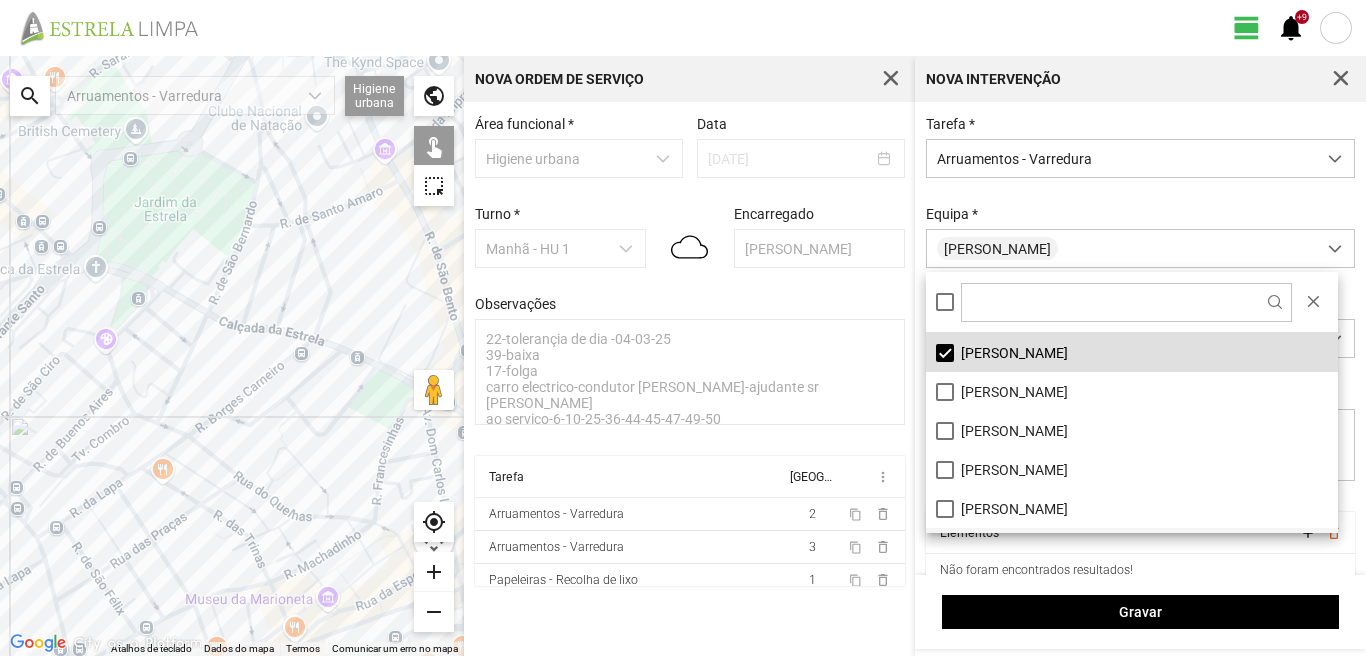 scroll, scrollTop: 100, scrollLeft: 0, axis: vertical 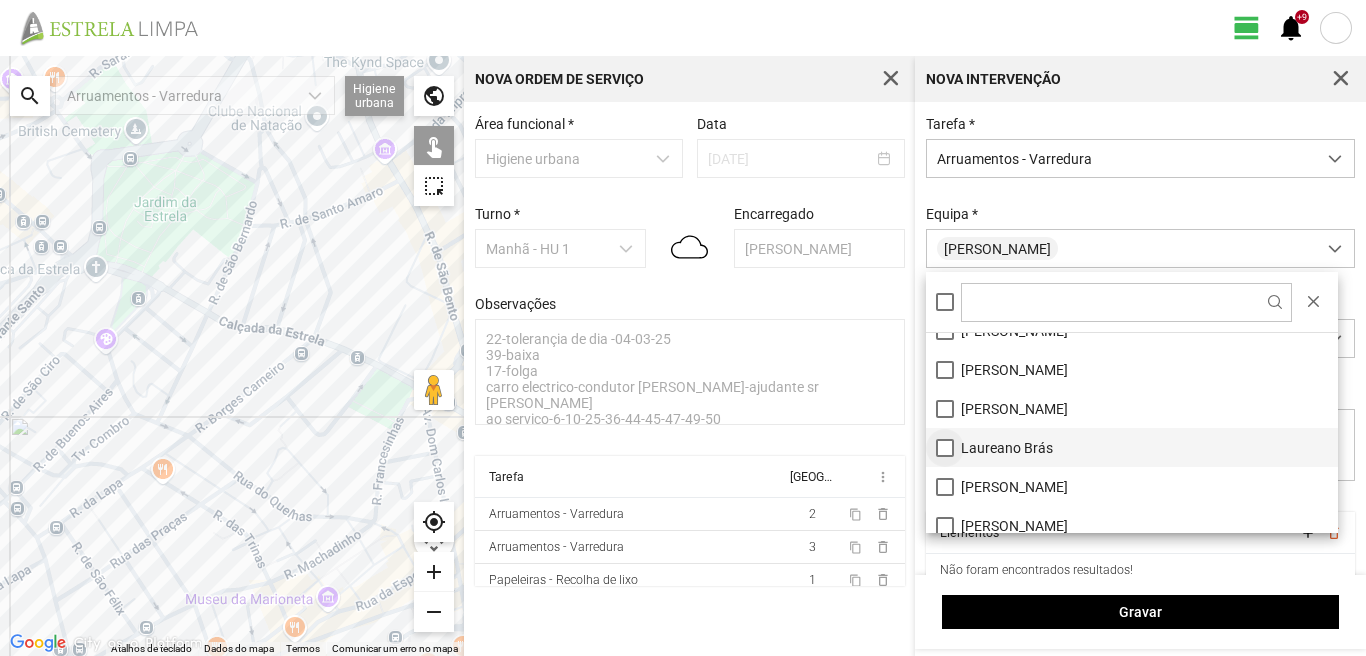 click on "Laureano Brás" at bounding box center (1132, 447) 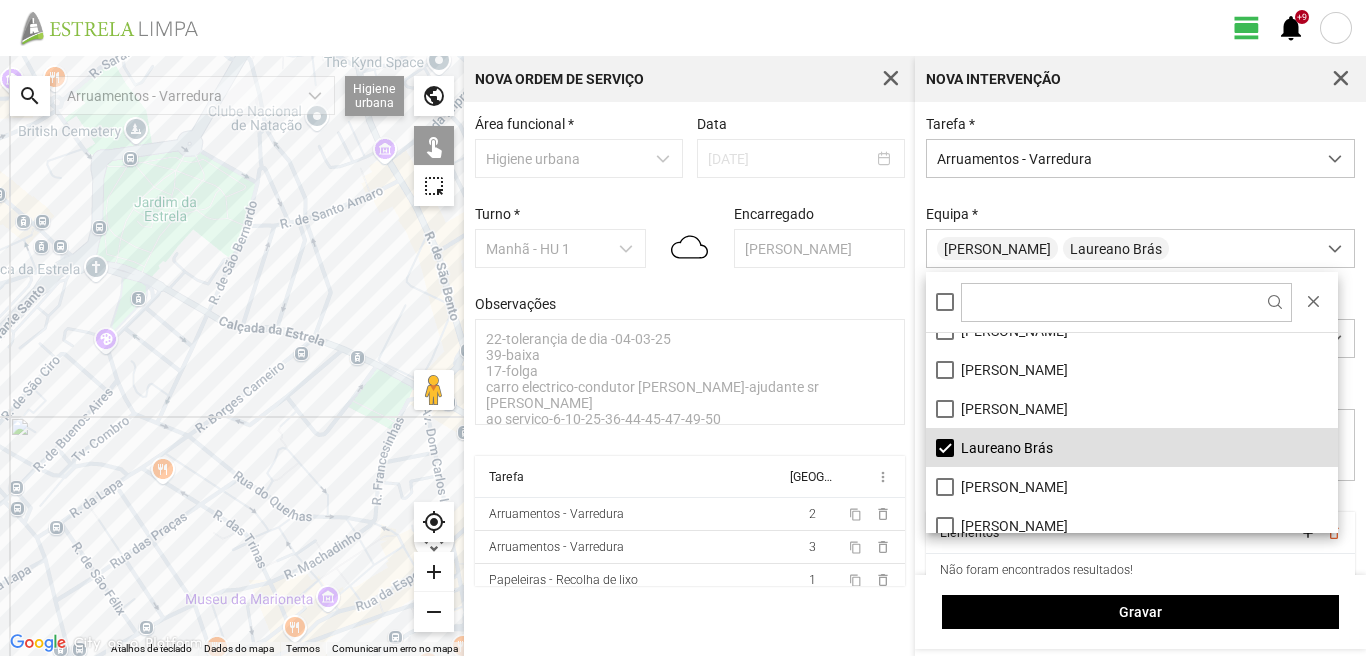 drag, startPoint x: 125, startPoint y: 327, endPoint x: 357, endPoint y: 477, distance: 276.26797 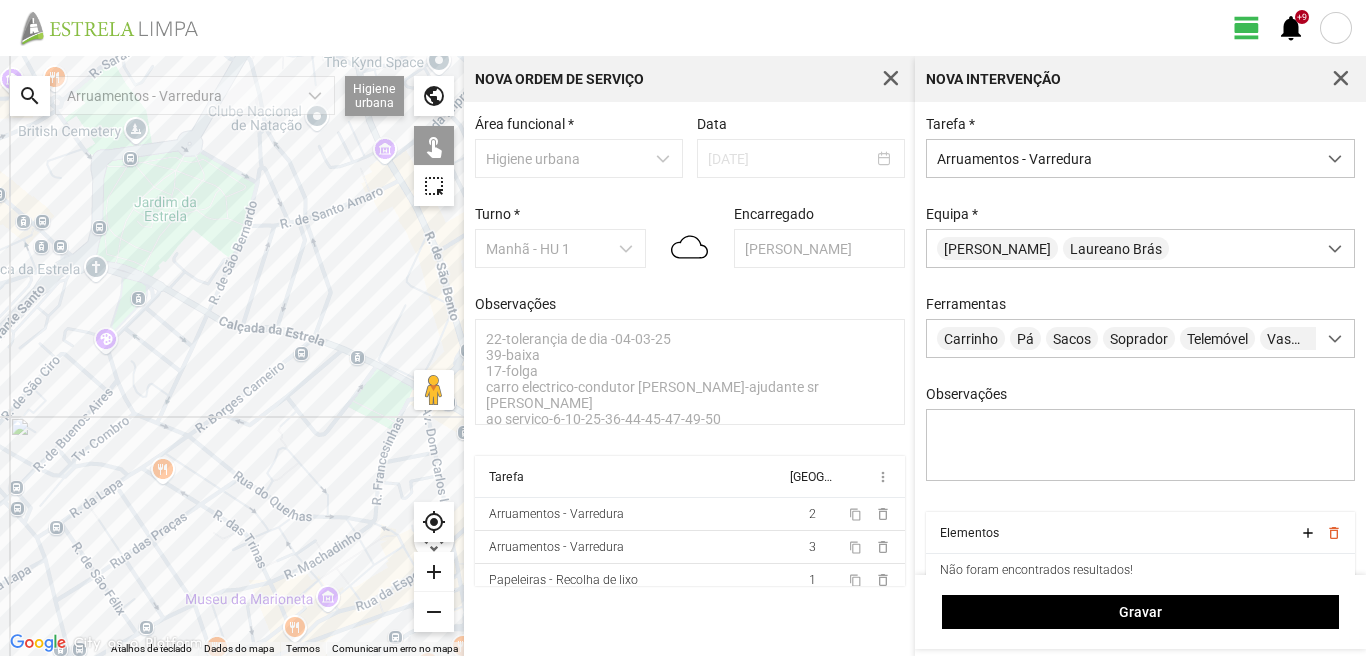 drag, startPoint x: 357, startPoint y: 477, endPoint x: 415, endPoint y: 497, distance: 61.351448 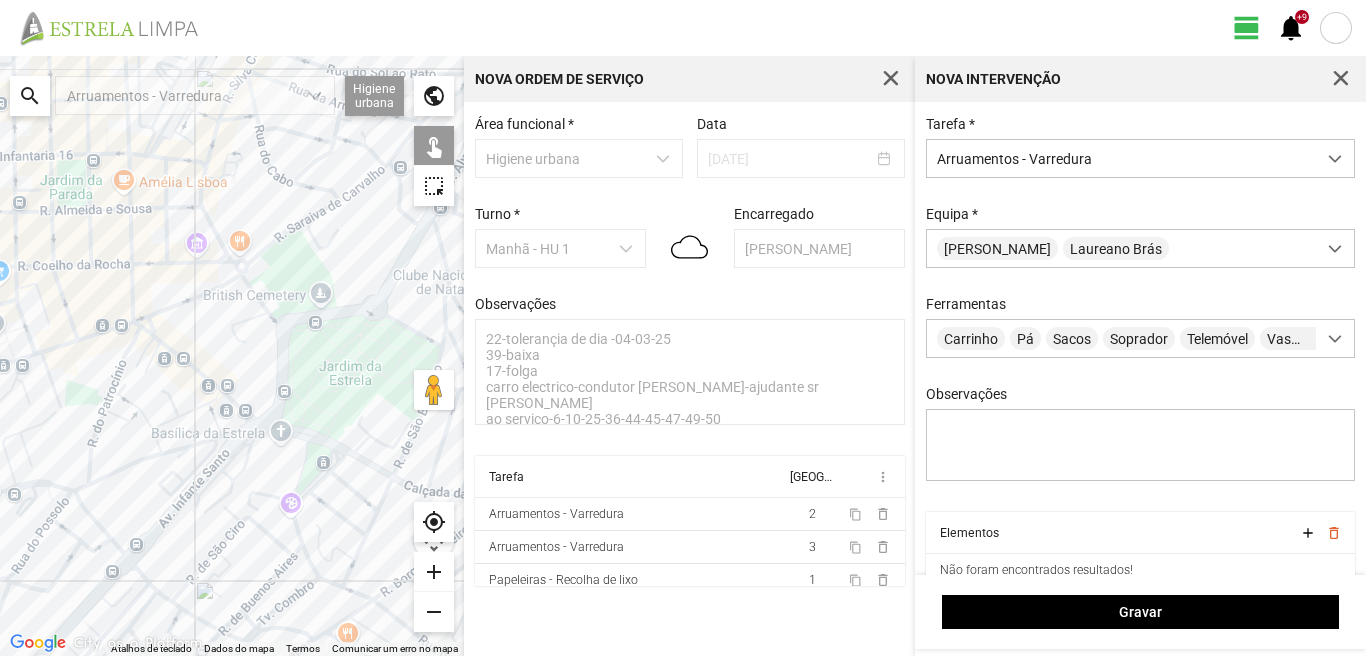drag, startPoint x: 310, startPoint y: 405, endPoint x: 216, endPoint y: 469, distance: 113.71895 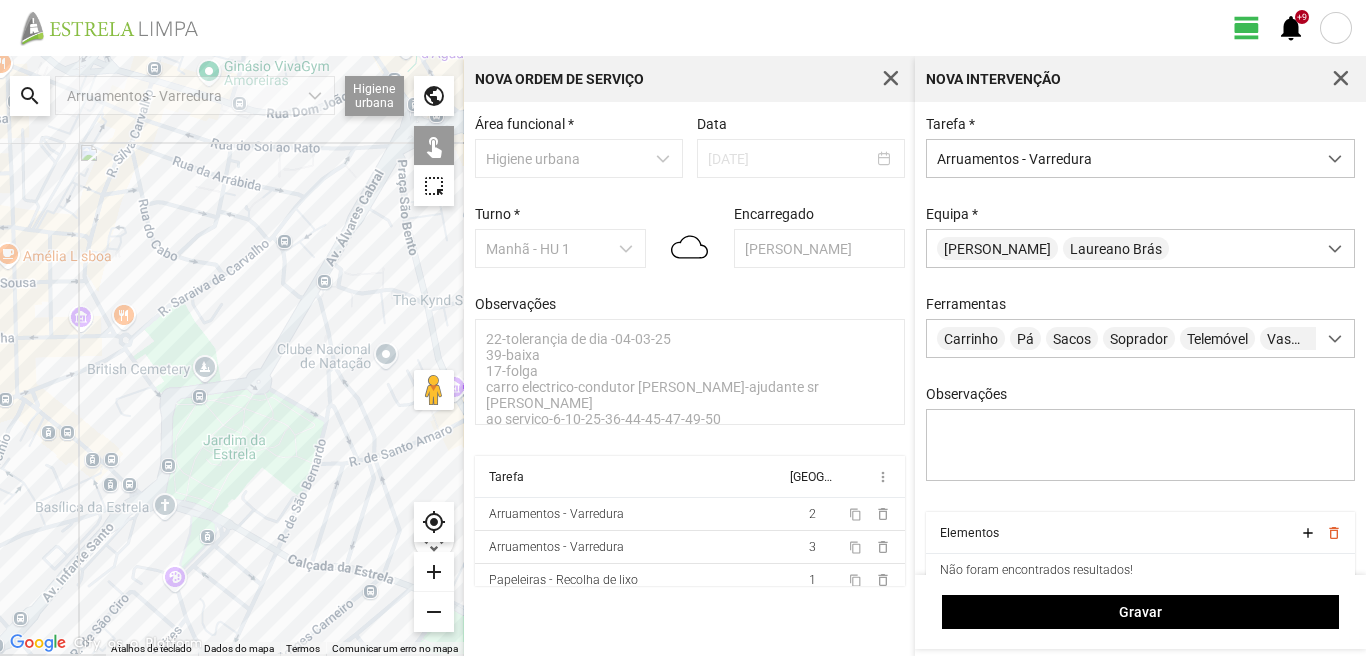 drag, startPoint x: 183, startPoint y: 503, endPoint x: 271, endPoint y: 468, distance: 94.7048 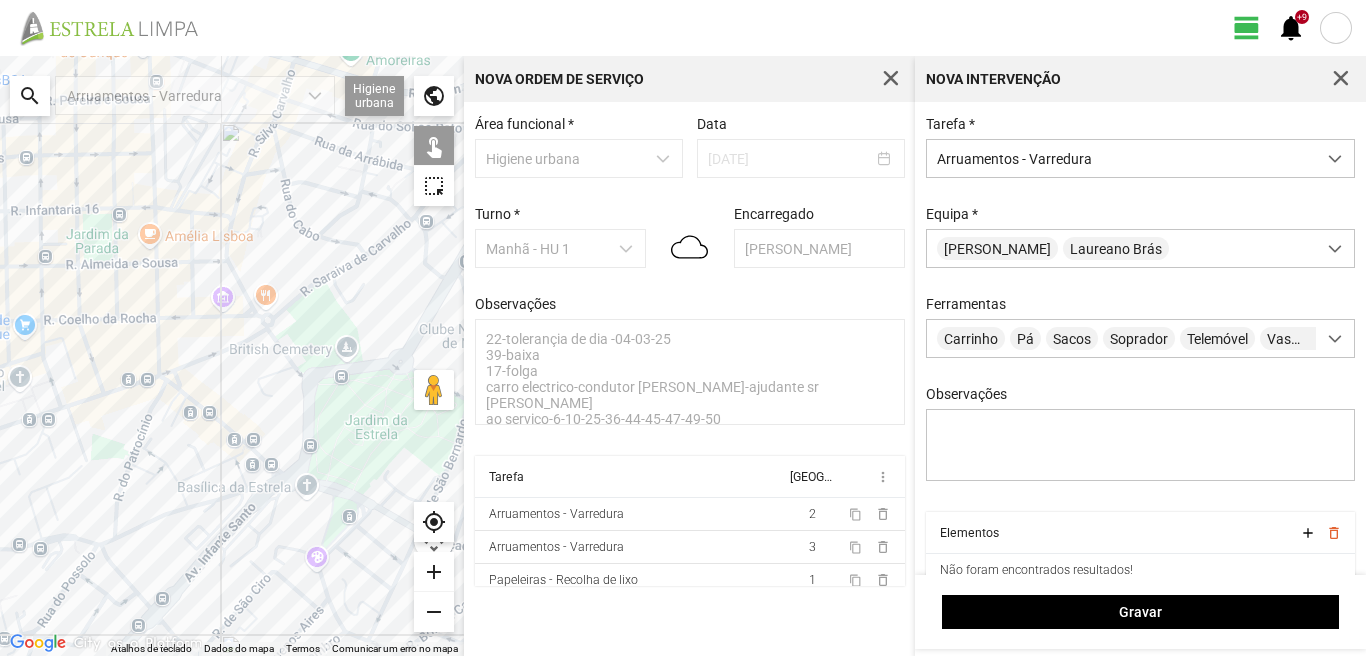 click on "Para navegar, prima as teclas de seta." 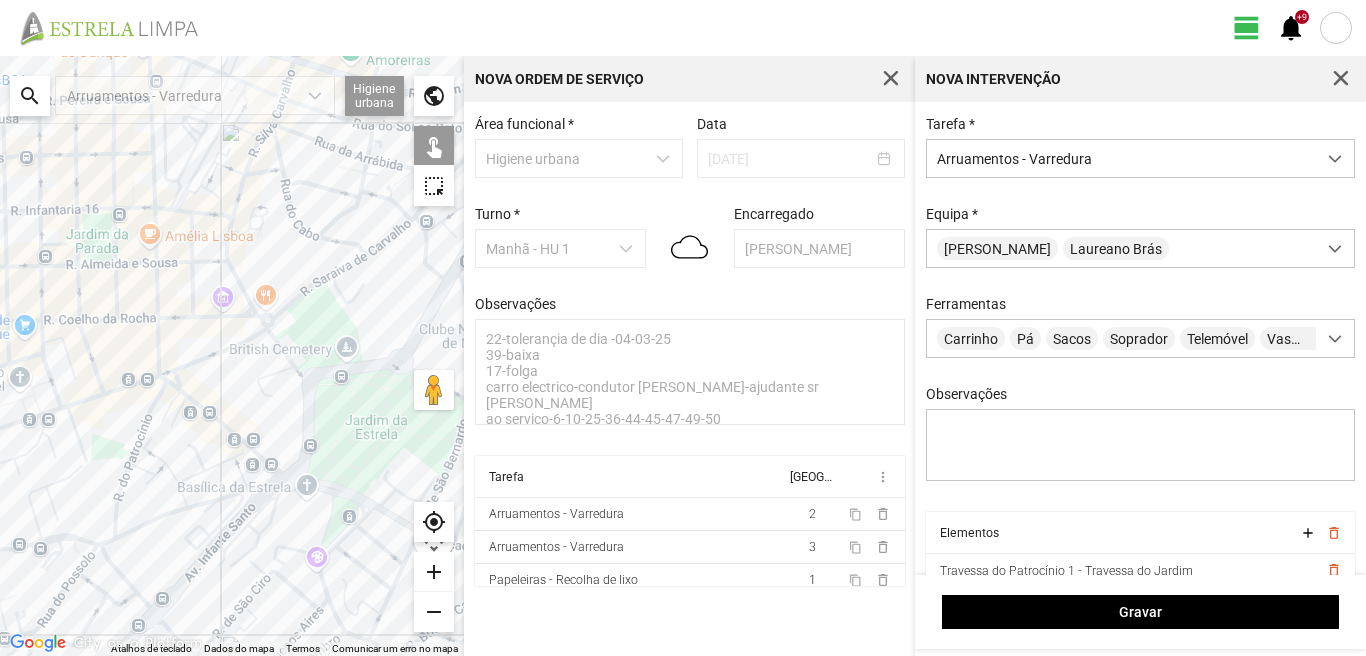 click on "Para navegar, prima as teclas de seta." 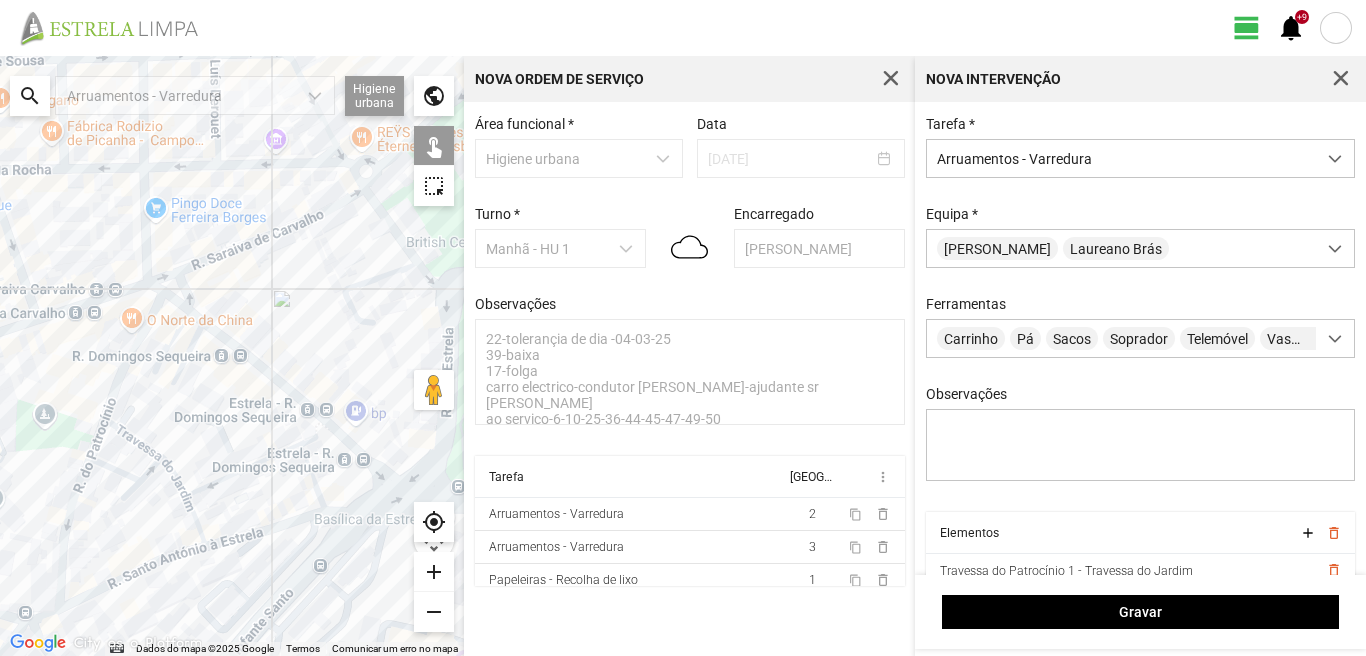 click on "Para navegar, prima as teclas de seta." 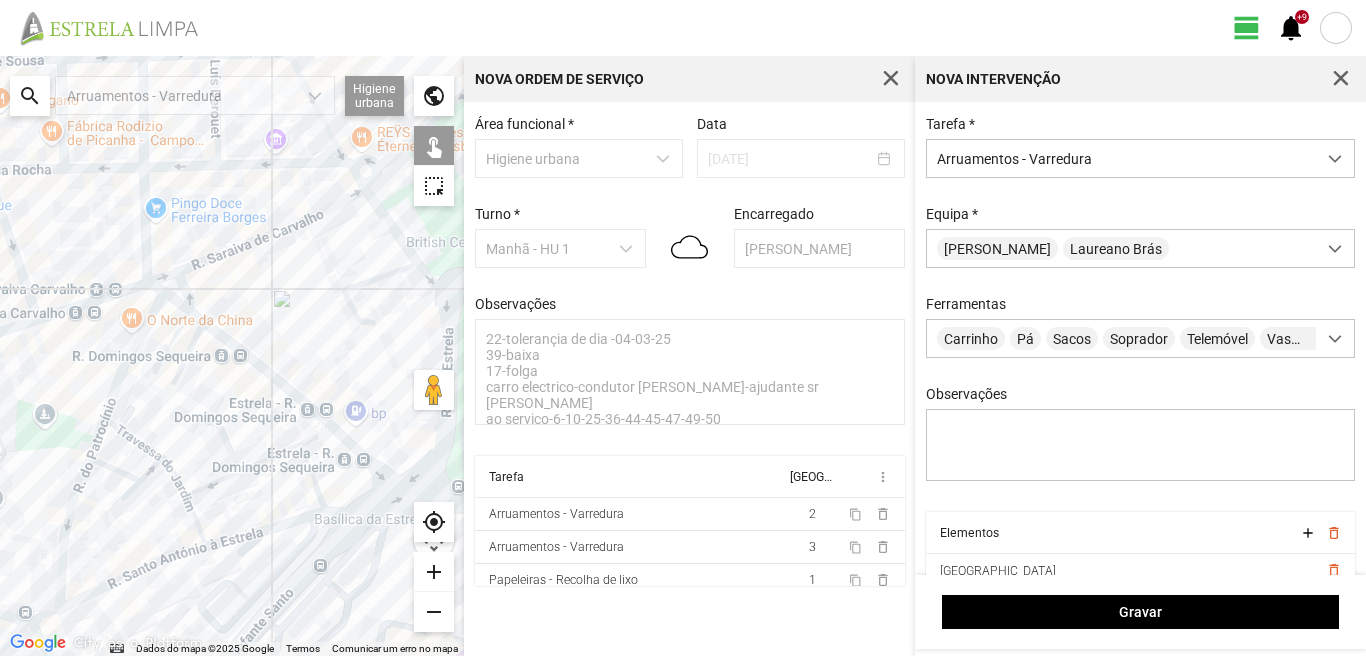click on "Para navegar, prima as teclas de seta." 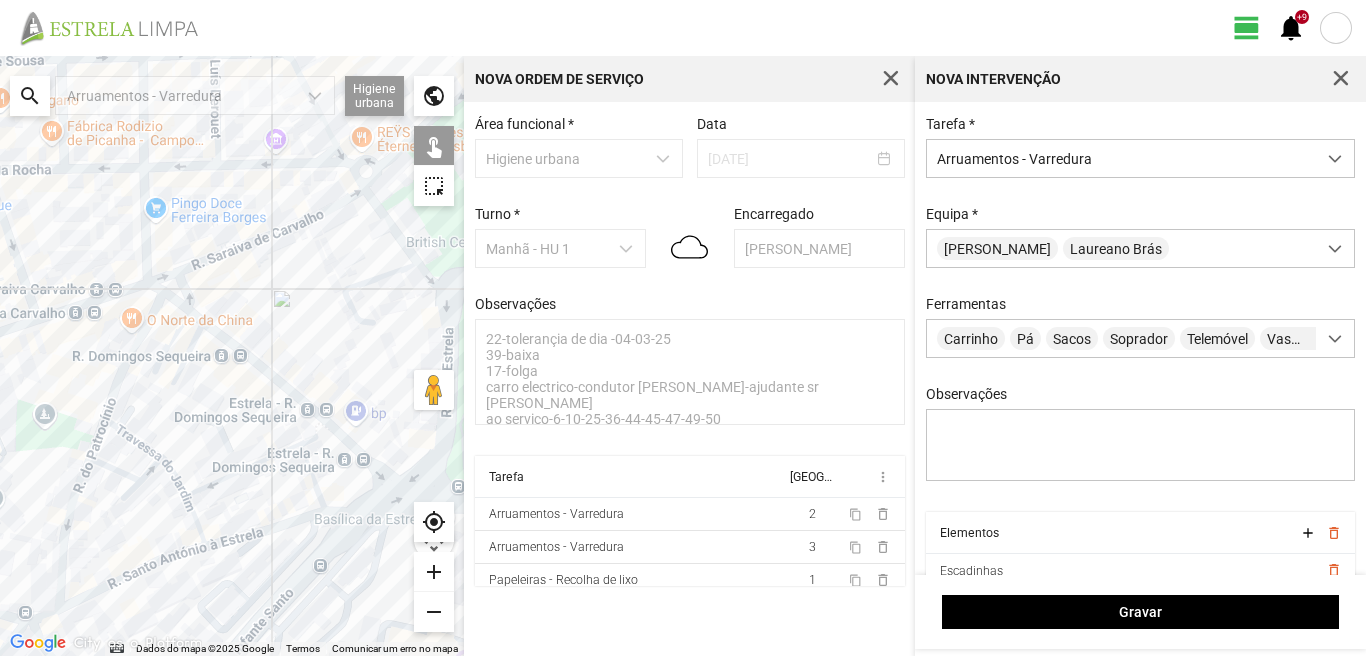 click on "Para navegar, prima as teclas de seta." 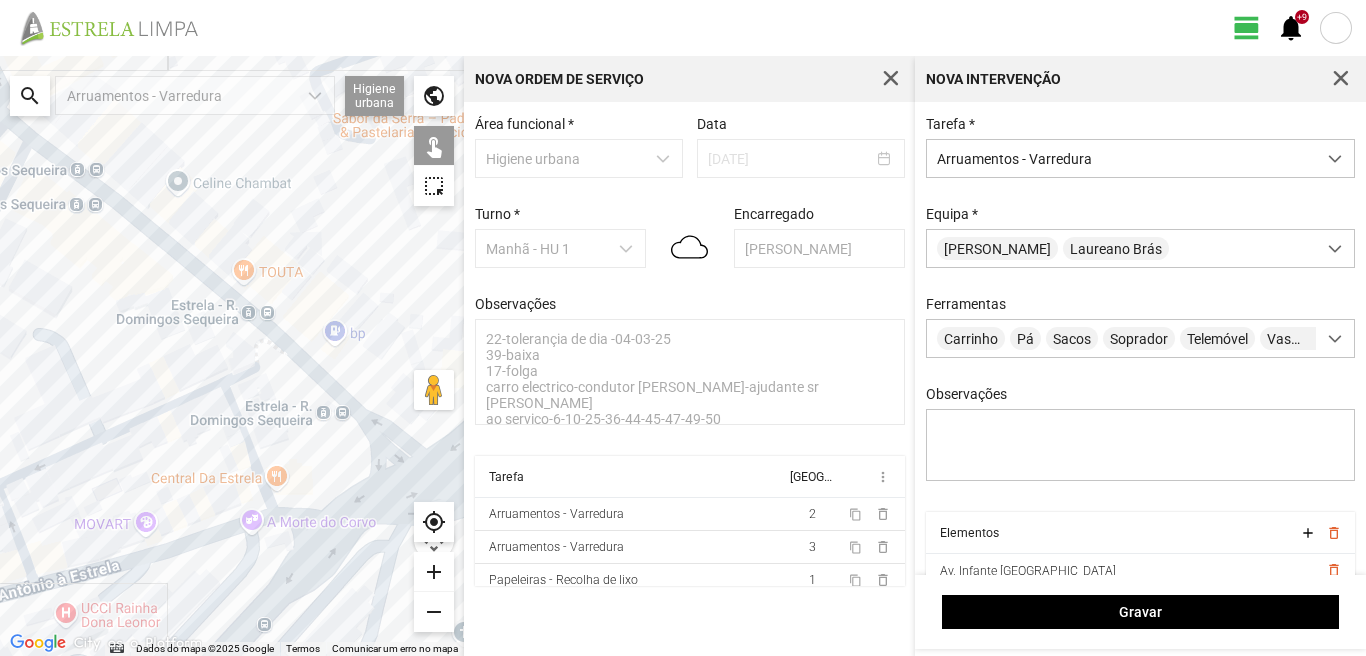 click on "Para navegar, prima as teclas de seta." 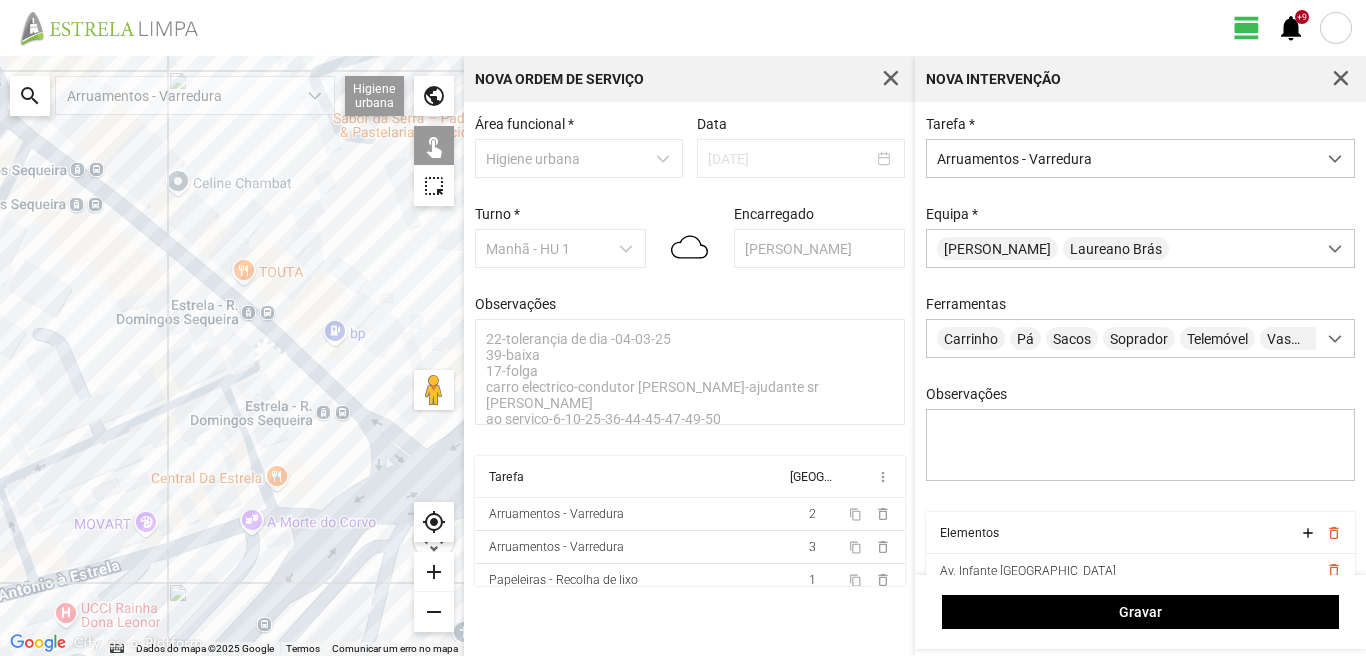 drag, startPoint x: 125, startPoint y: 574, endPoint x: 269, endPoint y: 538, distance: 148.43181 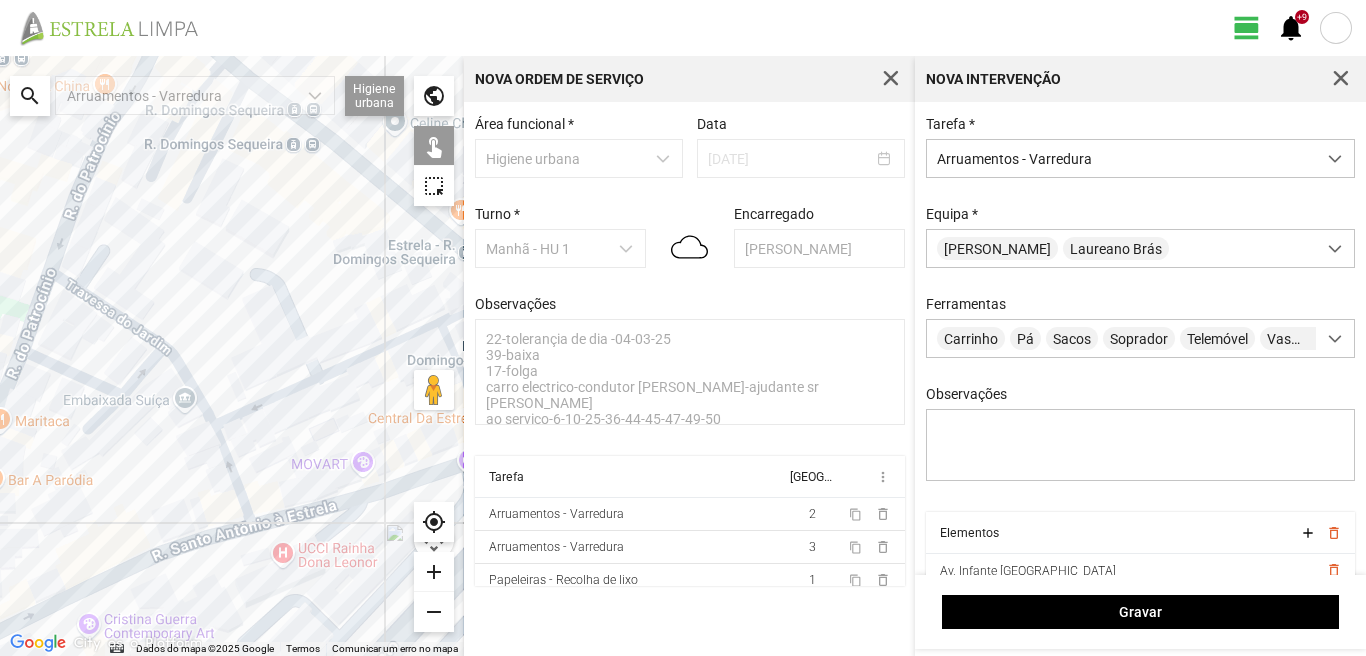 drag, startPoint x: 169, startPoint y: 560, endPoint x: 212, endPoint y: 557, distance: 43.104523 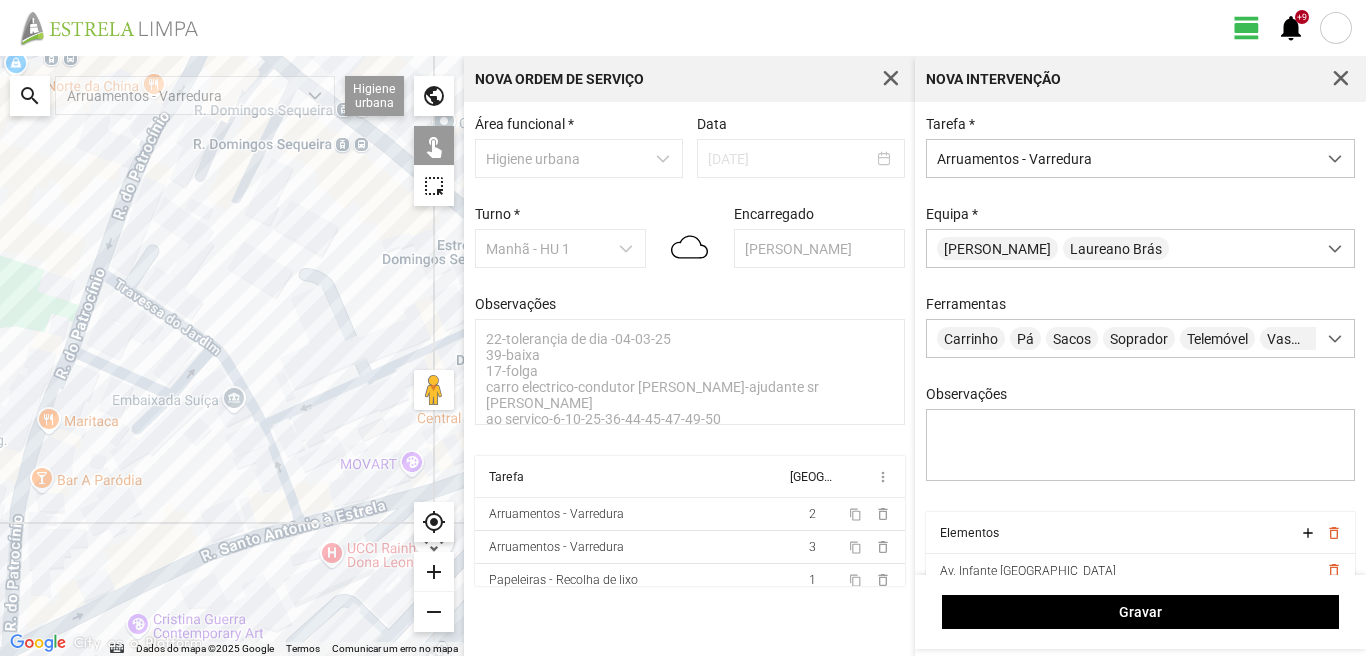 click on "Para navegar, prima as teclas de seta." 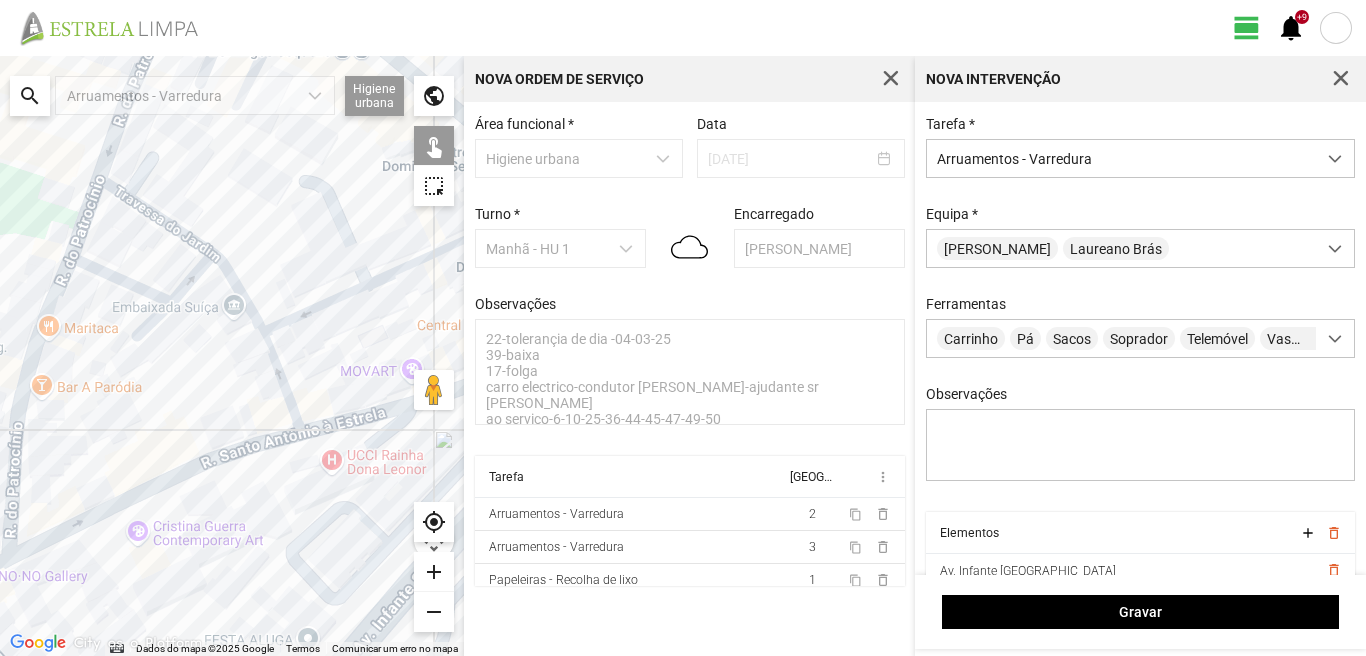 drag, startPoint x: 116, startPoint y: 568, endPoint x: 116, endPoint y: 409, distance: 159 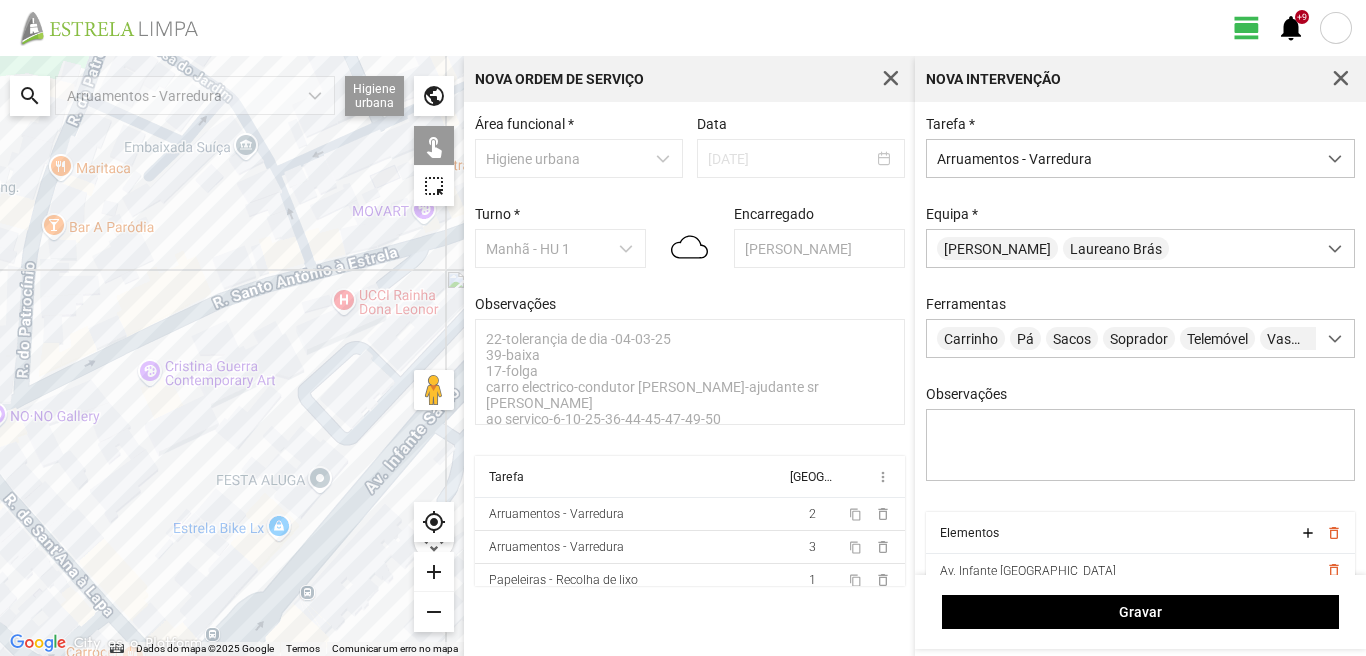 drag, startPoint x: 118, startPoint y: 546, endPoint x: 148, endPoint y: 448, distance: 102.48902 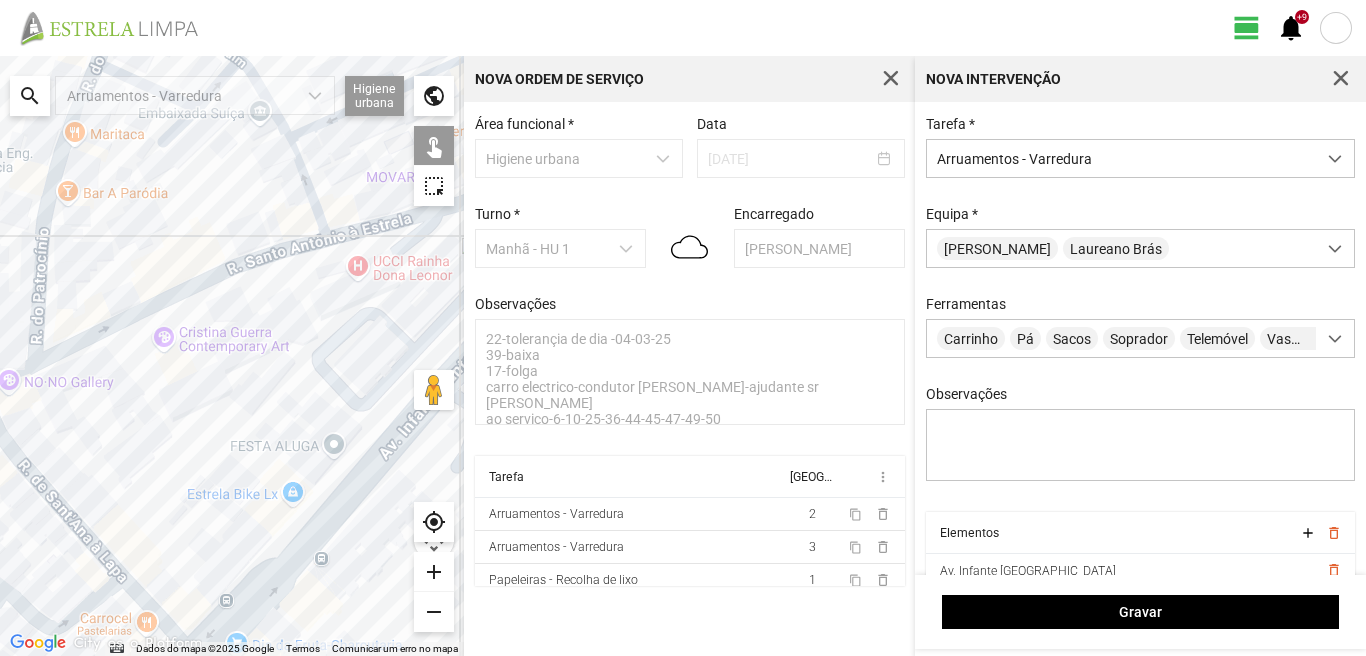 drag, startPoint x: 149, startPoint y: 446, endPoint x: 58, endPoint y: 506, distance: 109 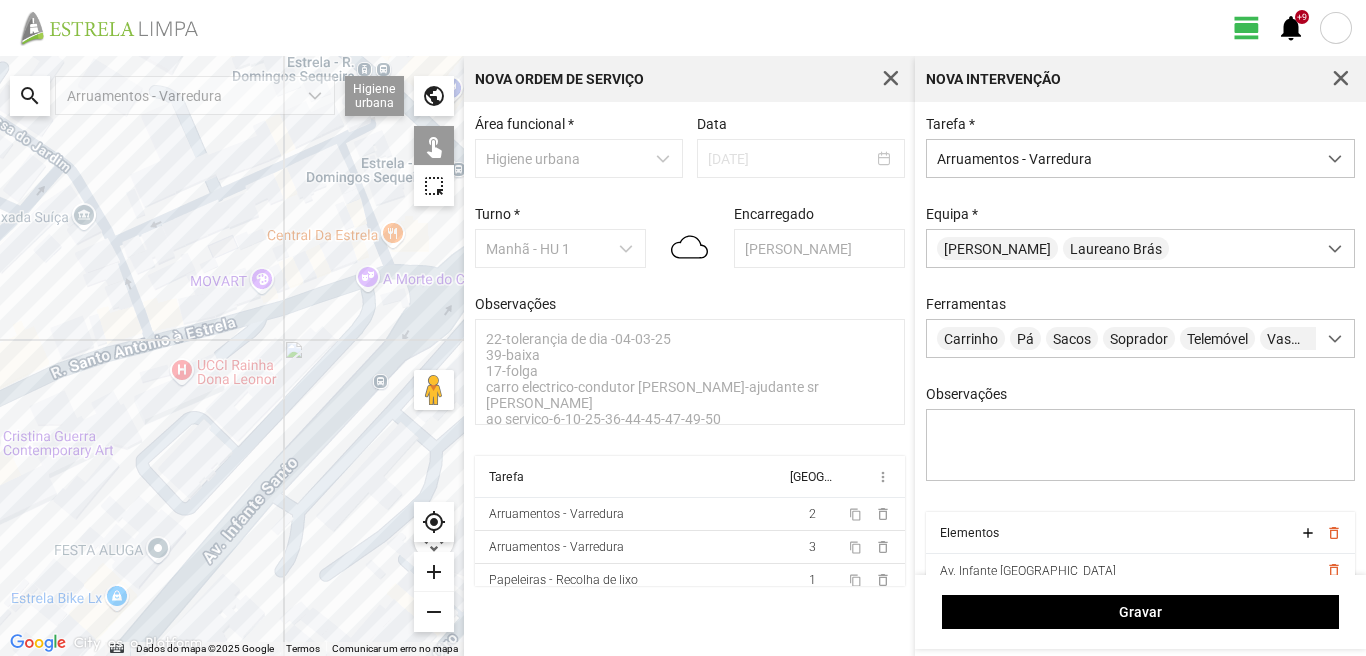 drag, startPoint x: 193, startPoint y: 445, endPoint x: 87, endPoint y: 511, distance: 124.86793 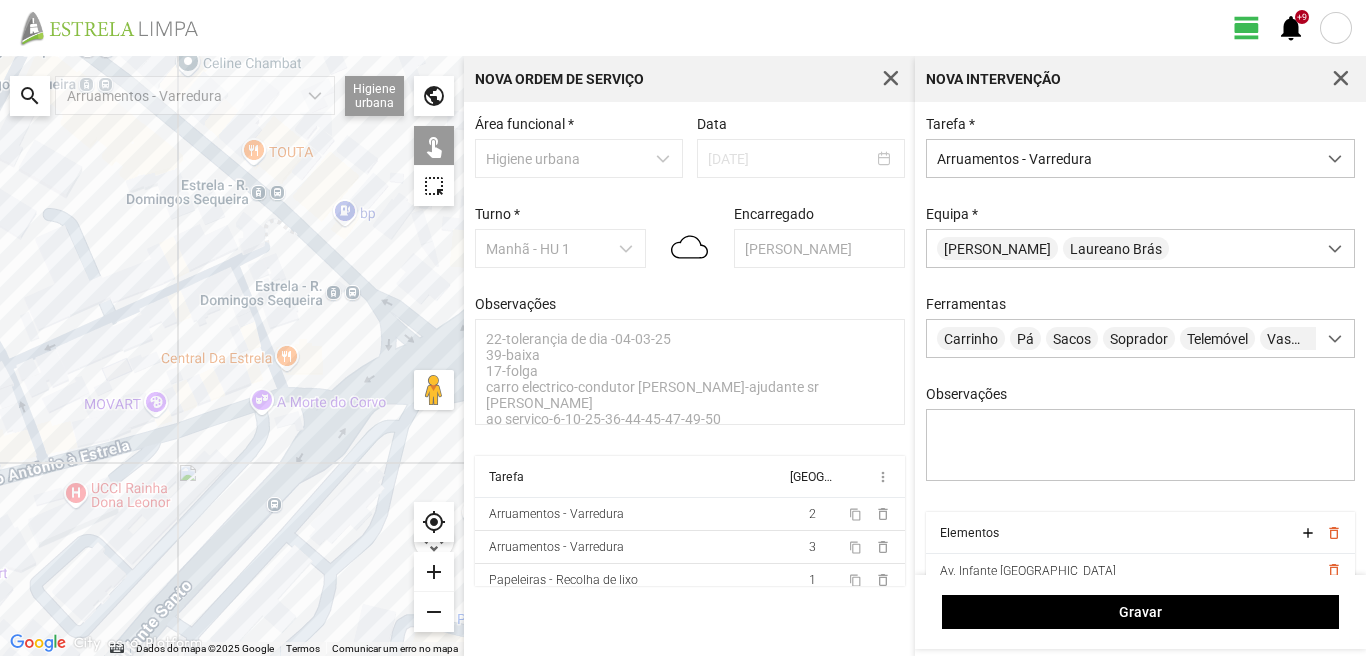 drag, startPoint x: 244, startPoint y: 425, endPoint x: 171, endPoint y: 537, distance: 133.68994 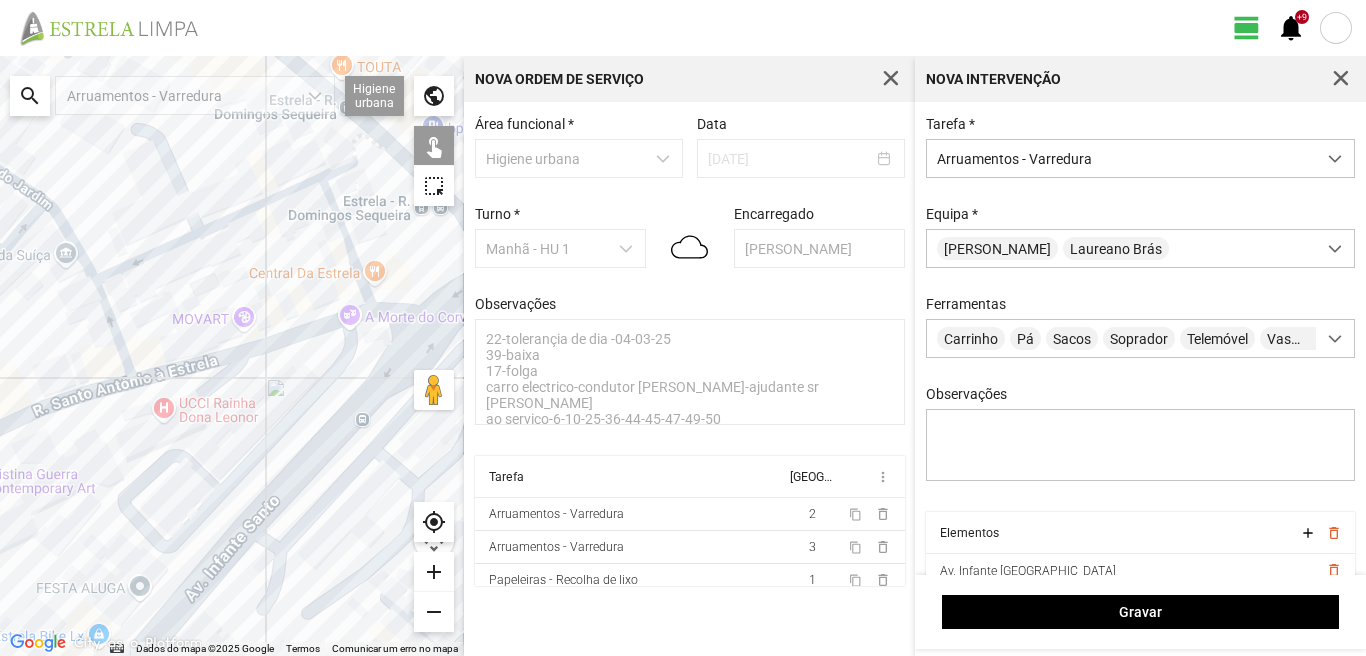 drag, startPoint x: 126, startPoint y: 552, endPoint x: 267, endPoint y: 430, distance: 186.45375 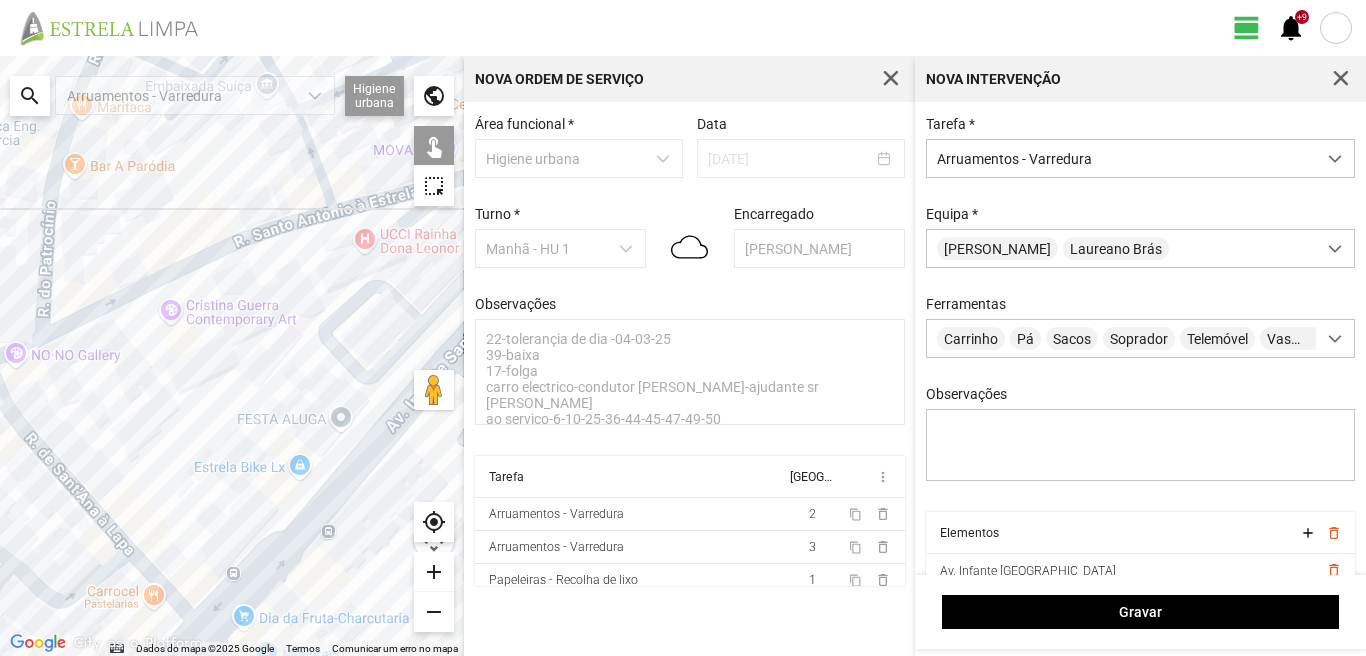 drag, startPoint x: 165, startPoint y: 499, endPoint x: 300, endPoint y: 378, distance: 181.28983 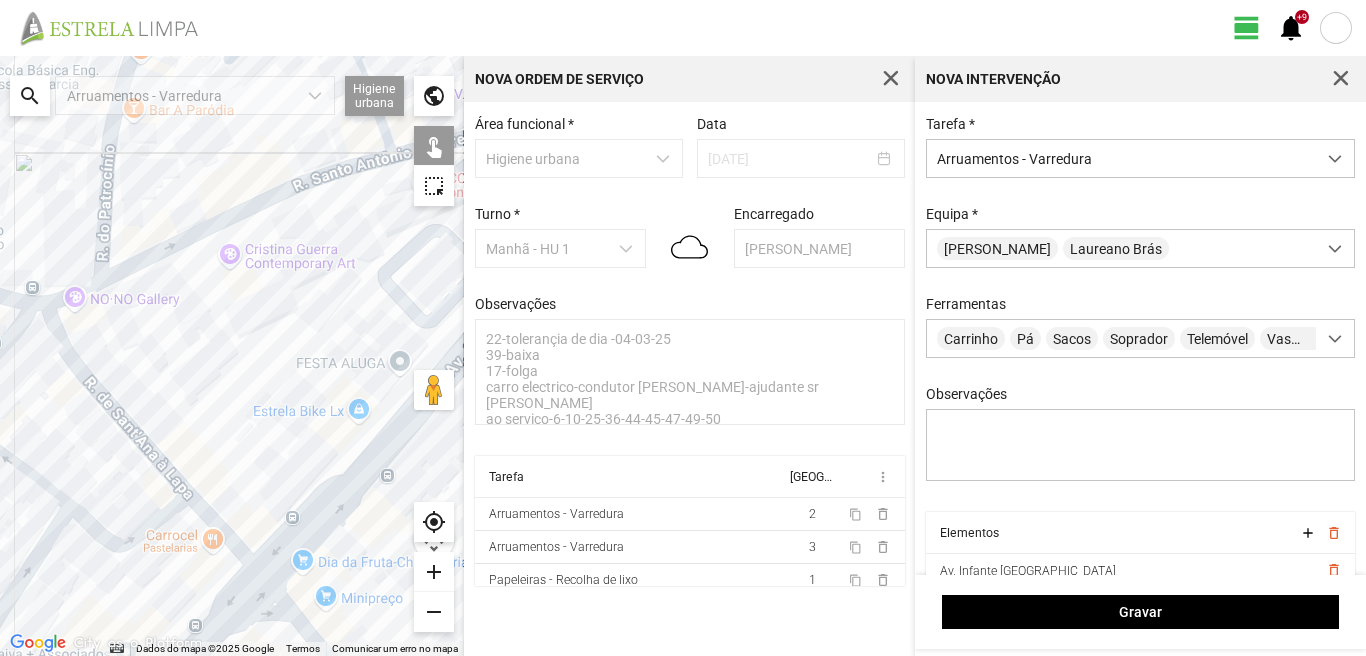 drag, startPoint x: 205, startPoint y: 461, endPoint x: 232, endPoint y: 427, distance: 43.416588 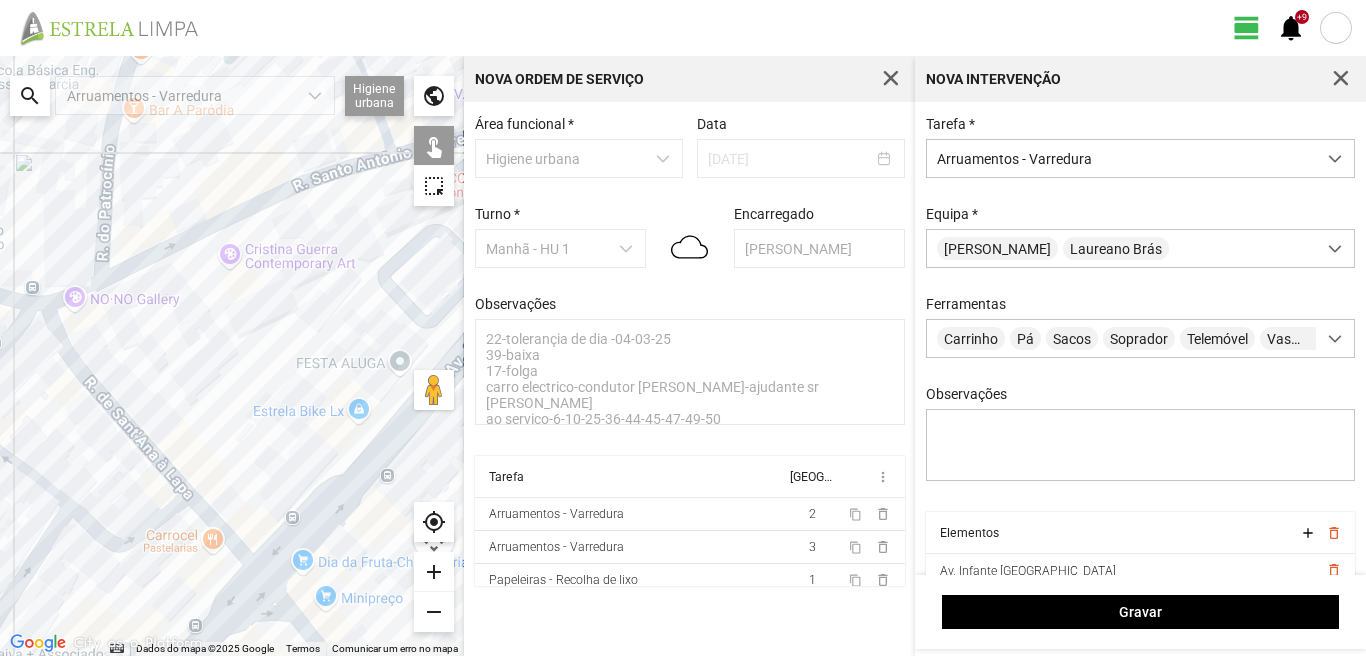 click on "Para navegar, prima as teclas de seta." 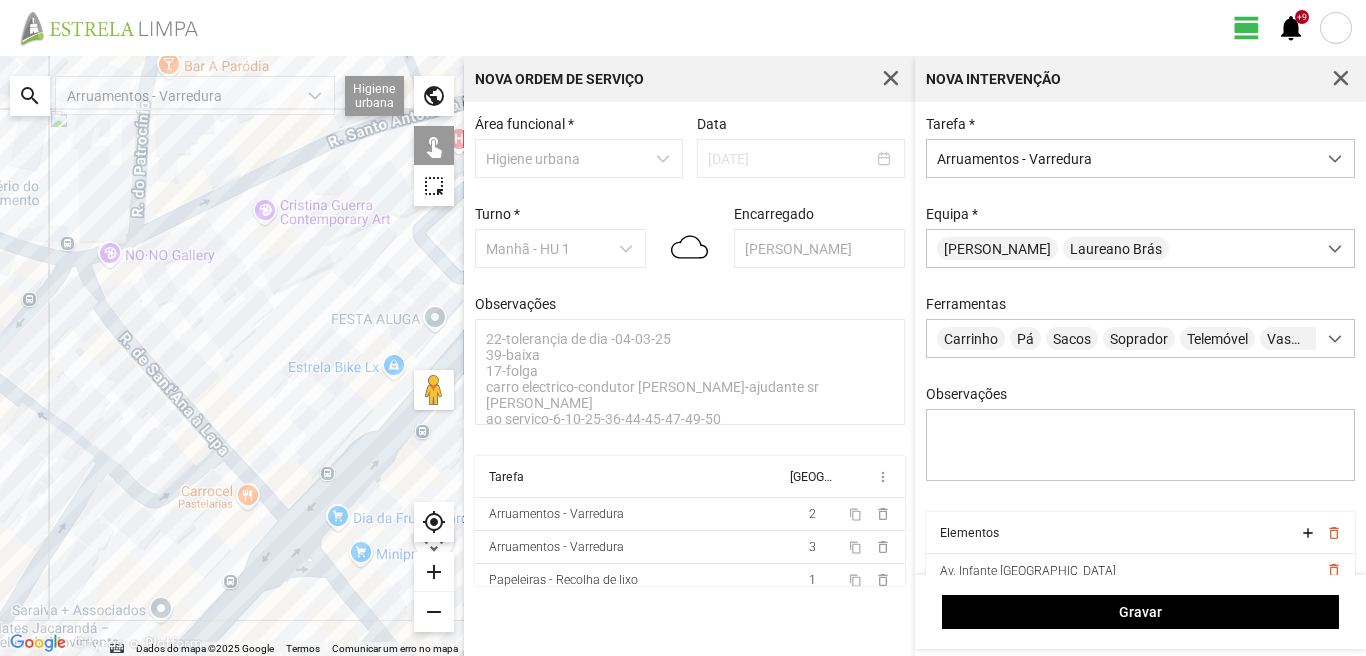 click on "Para navegar, prima as teclas de seta." 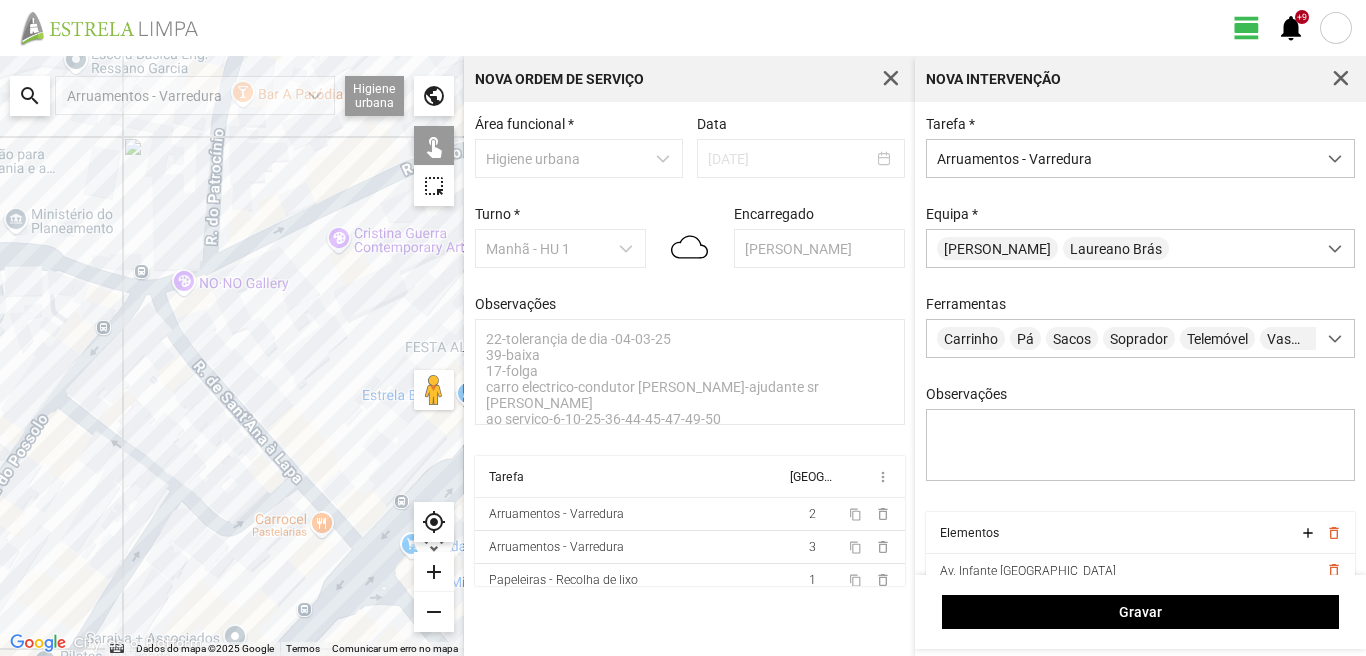 drag, startPoint x: 93, startPoint y: 373, endPoint x: 185, endPoint y: 414, distance: 100.72239 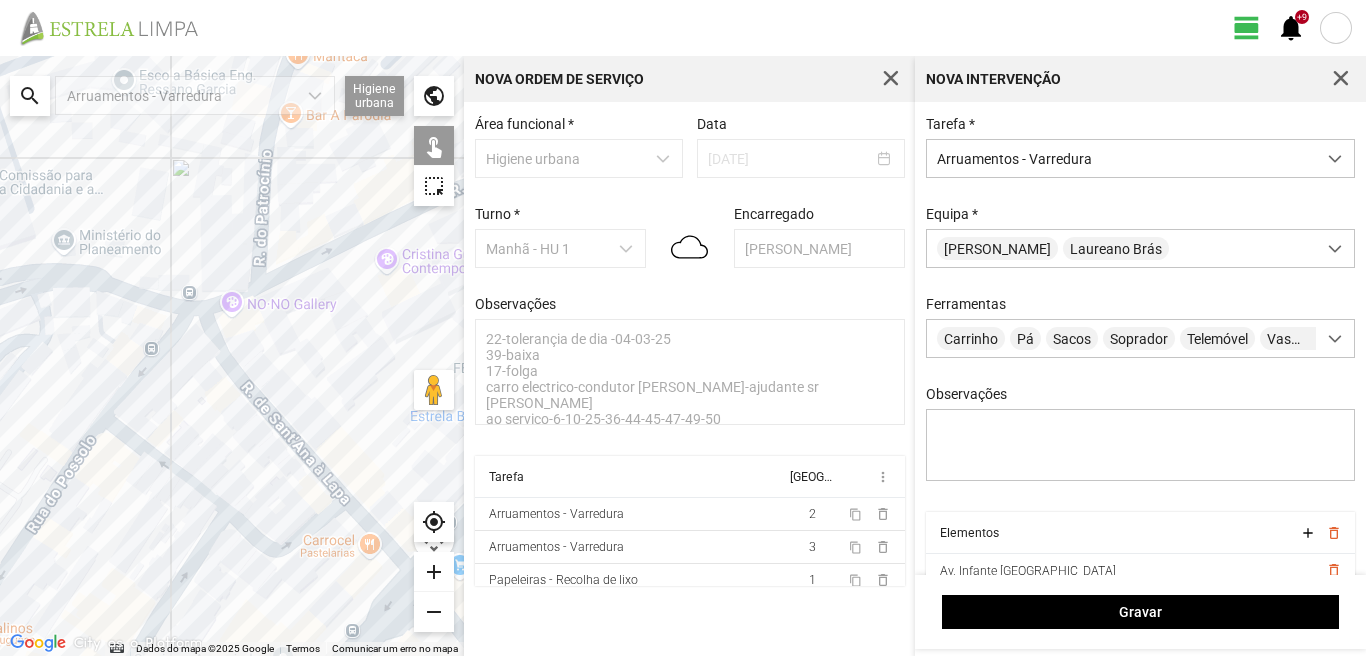 click on "Para navegar, prima as teclas de seta." 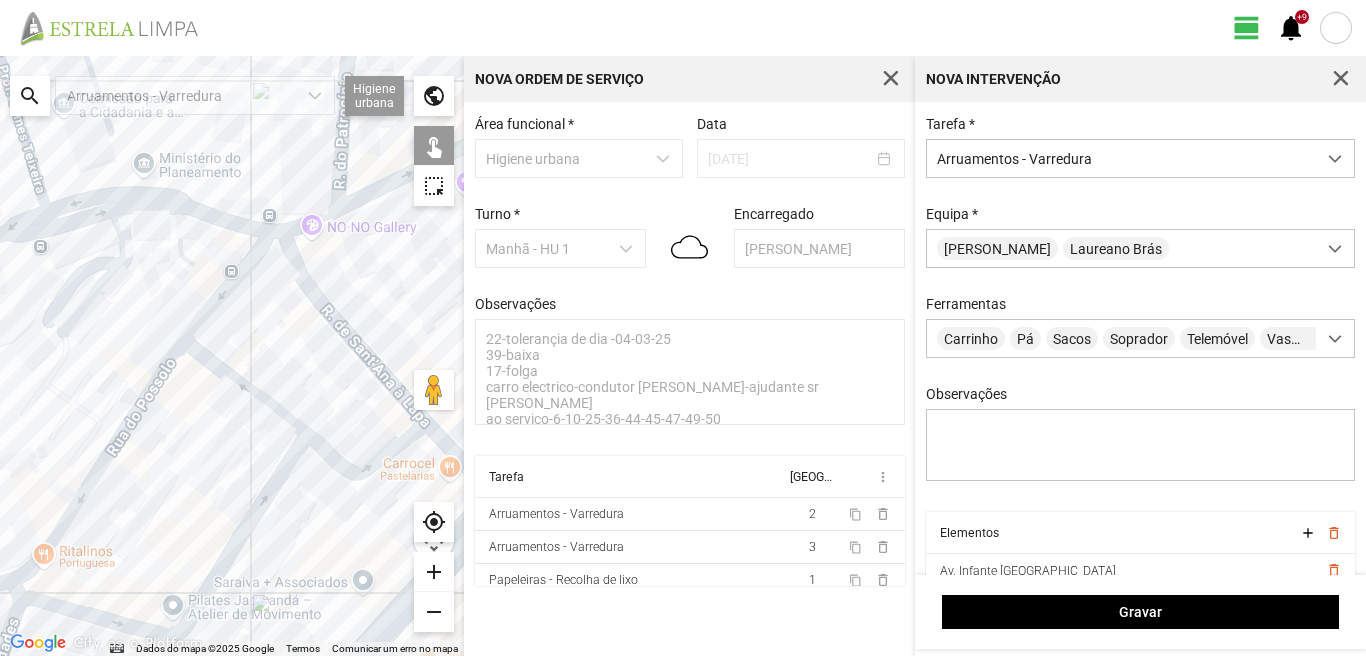 drag, startPoint x: 208, startPoint y: 592, endPoint x: 297, endPoint y: 512, distance: 119.67038 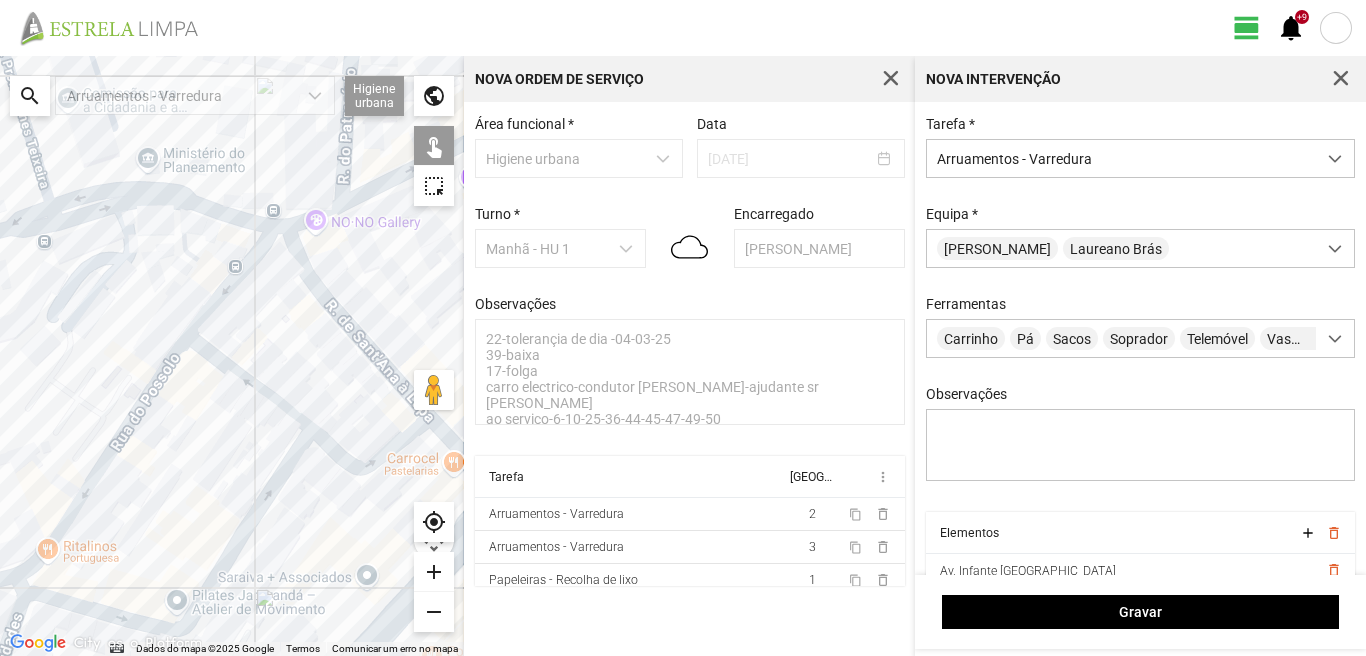 click on "Para navegar, prima as teclas de seta." 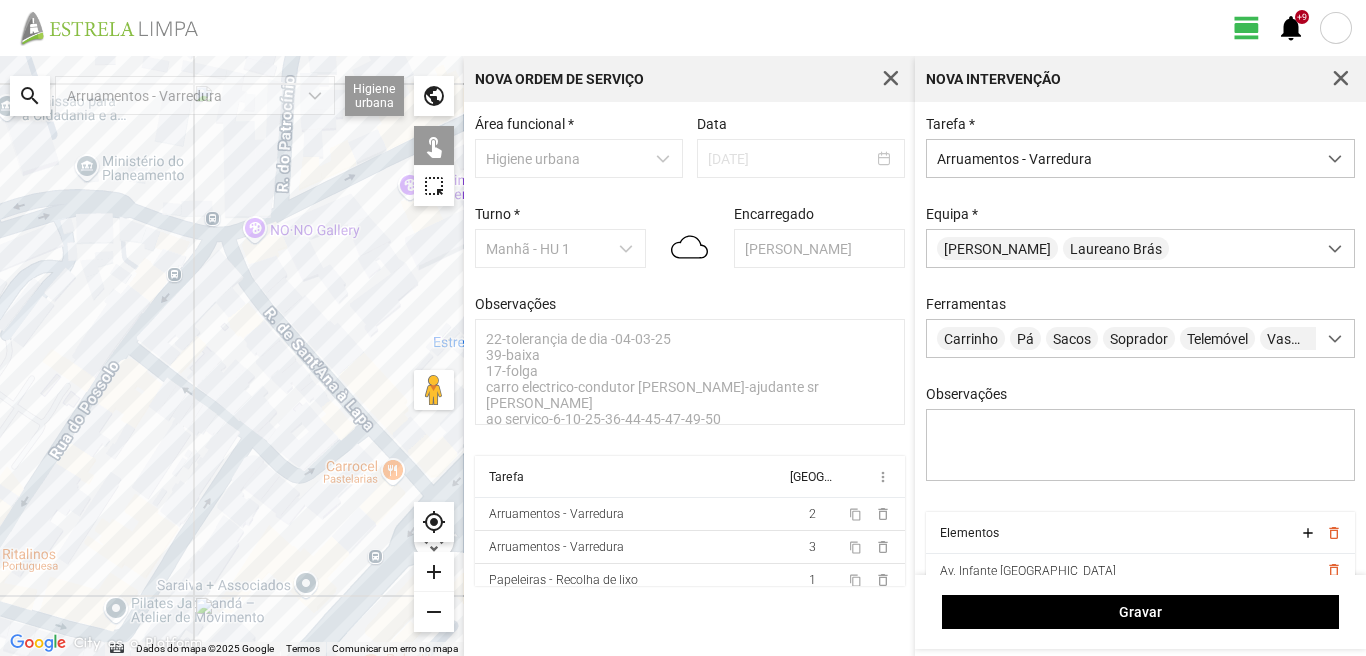 drag, startPoint x: 294, startPoint y: 505, endPoint x: 225, endPoint y: 514, distance: 69.58448 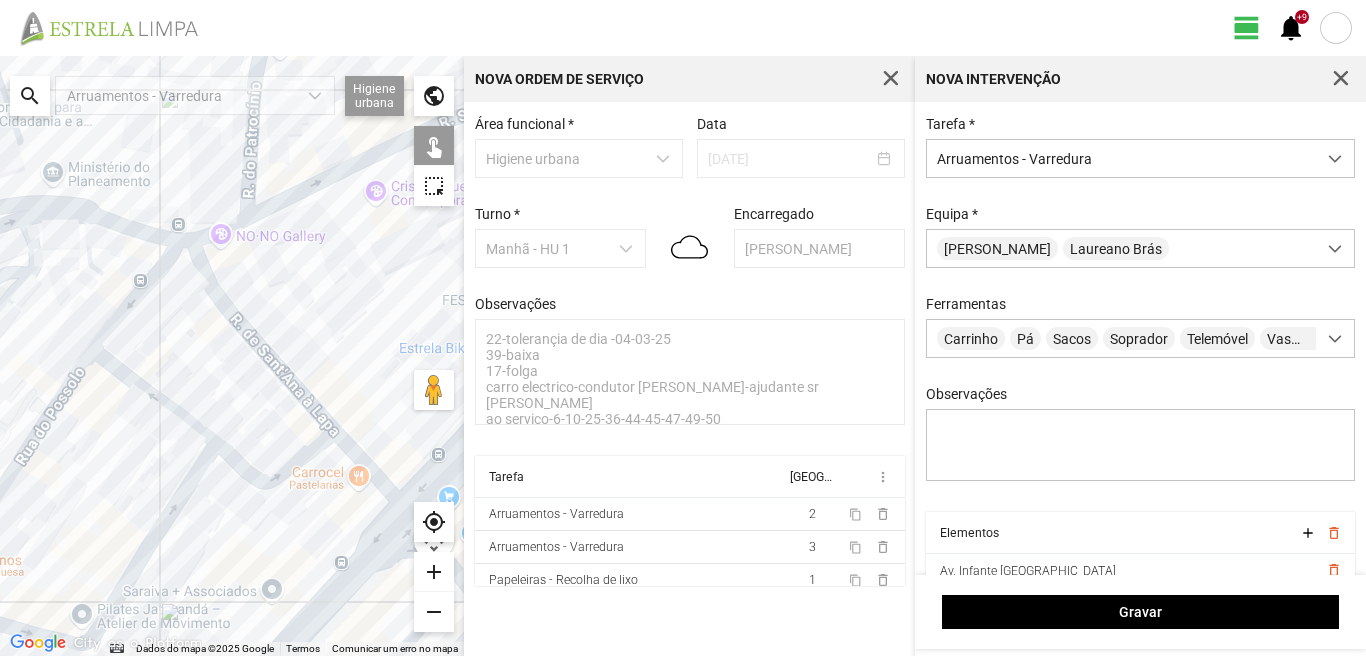 click on "Para navegar, prima as teclas de seta." 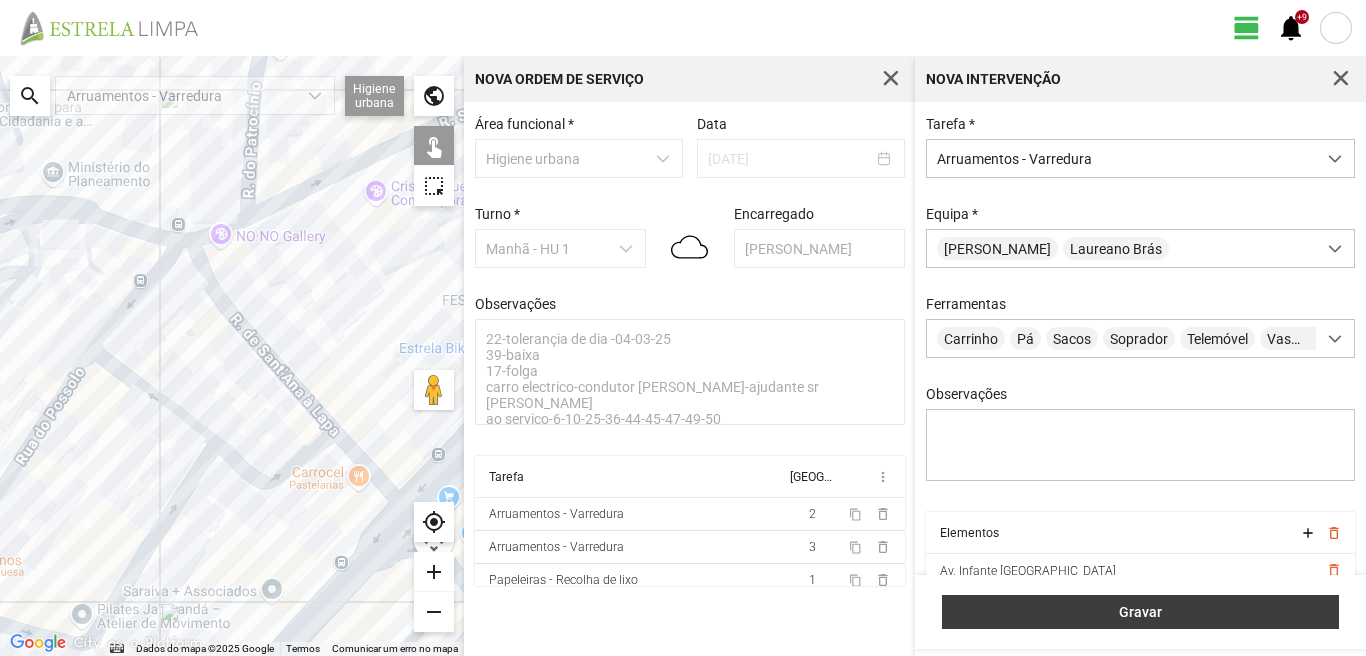 click on "Gravar" at bounding box center (1141, 612) 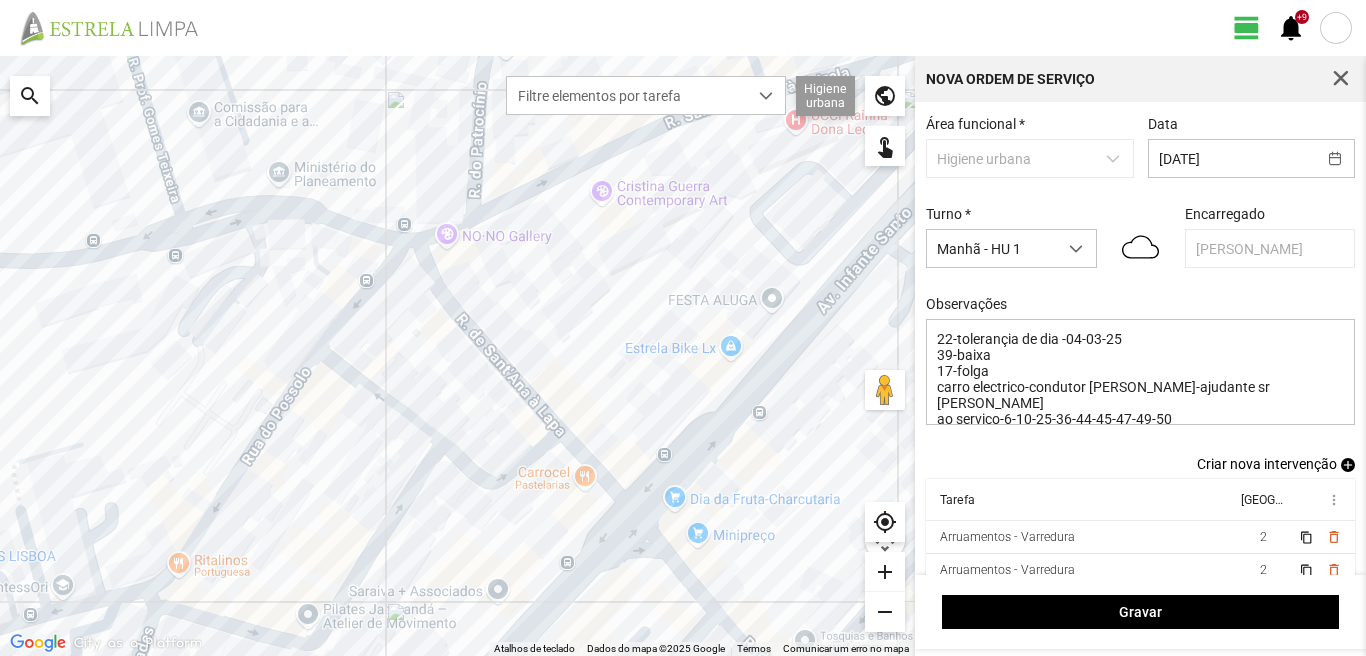 click on "add" at bounding box center [1348, 465] 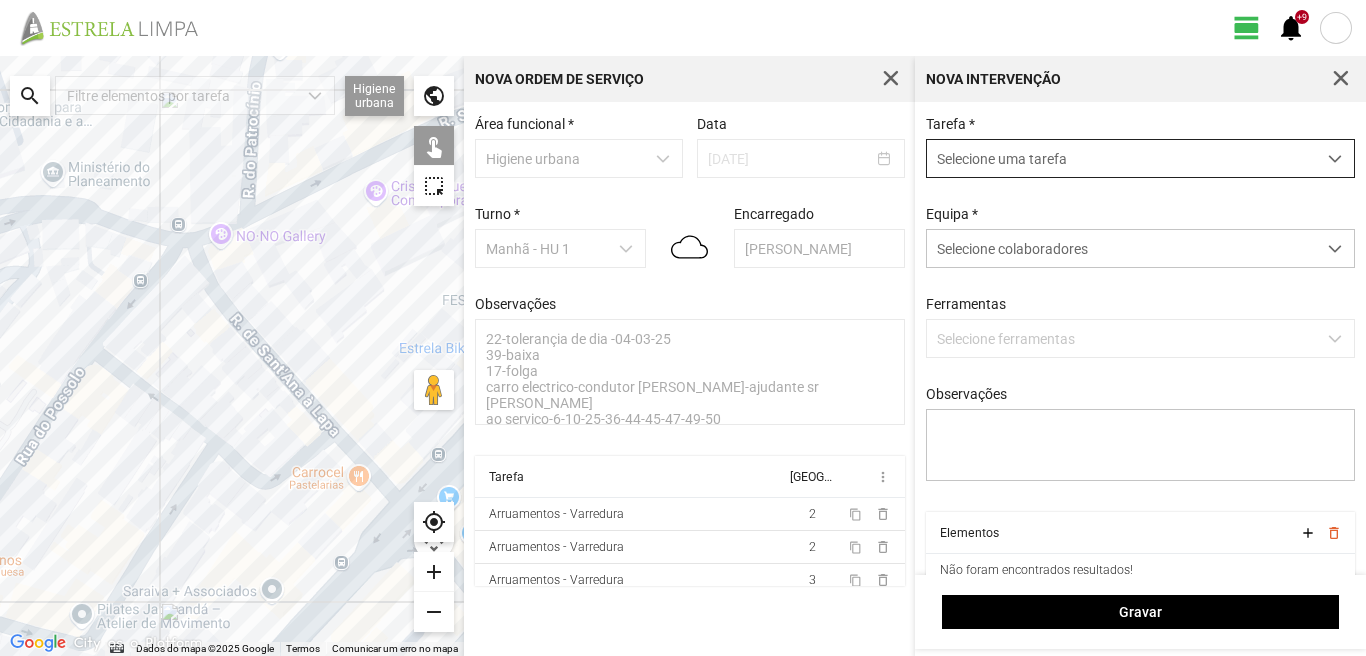 drag, startPoint x: 1018, startPoint y: 163, endPoint x: 1018, endPoint y: 177, distance: 14 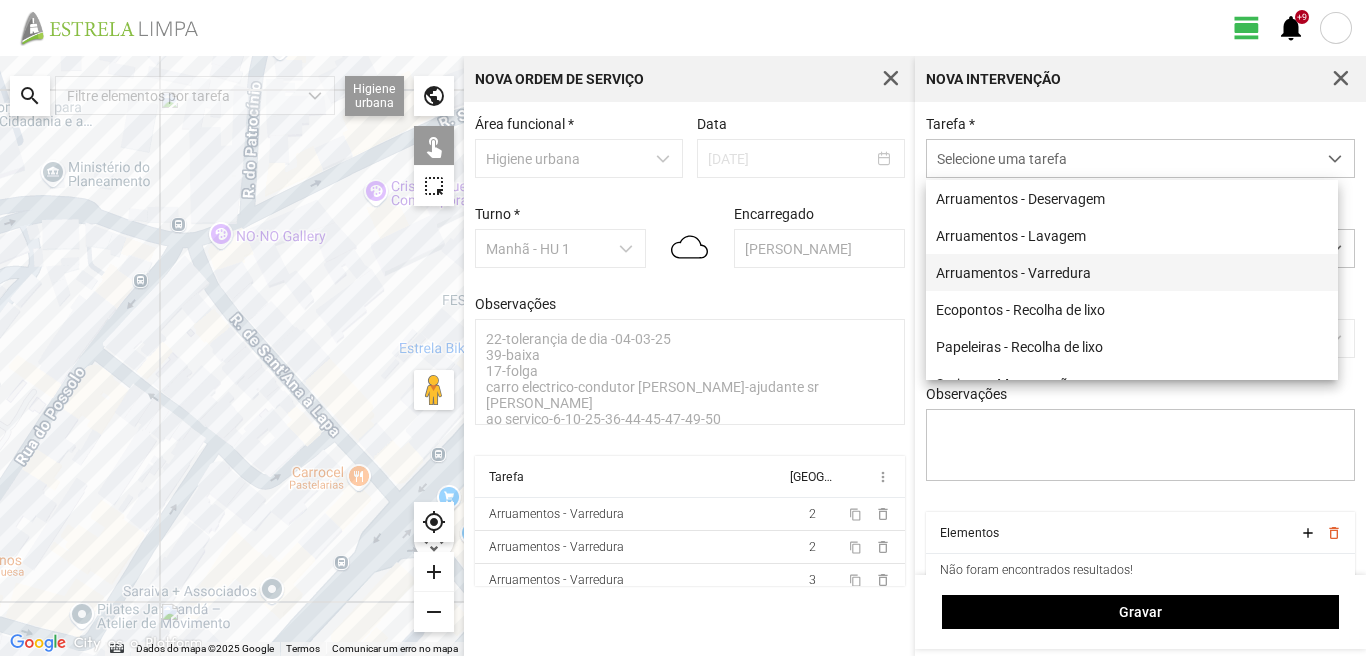 click on "Arruamentos - Varredura" at bounding box center [1132, 272] 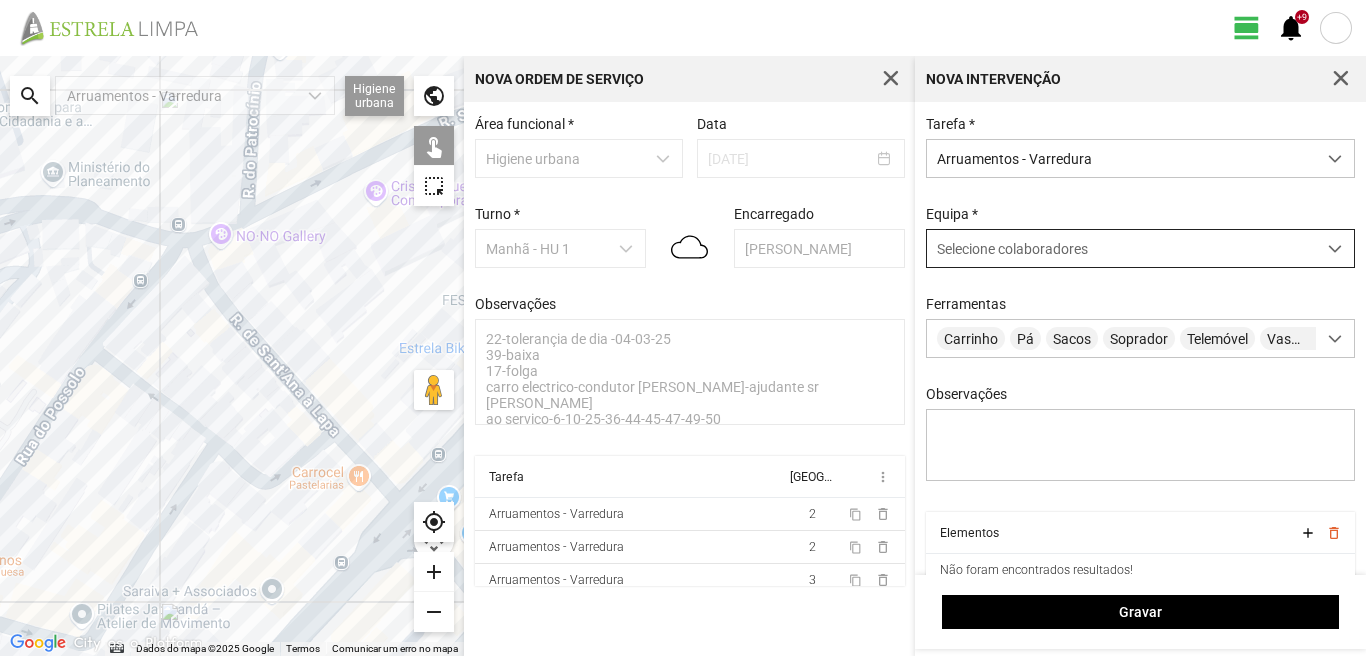 click on "Selecione colaboradores" at bounding box center (1121, 248) 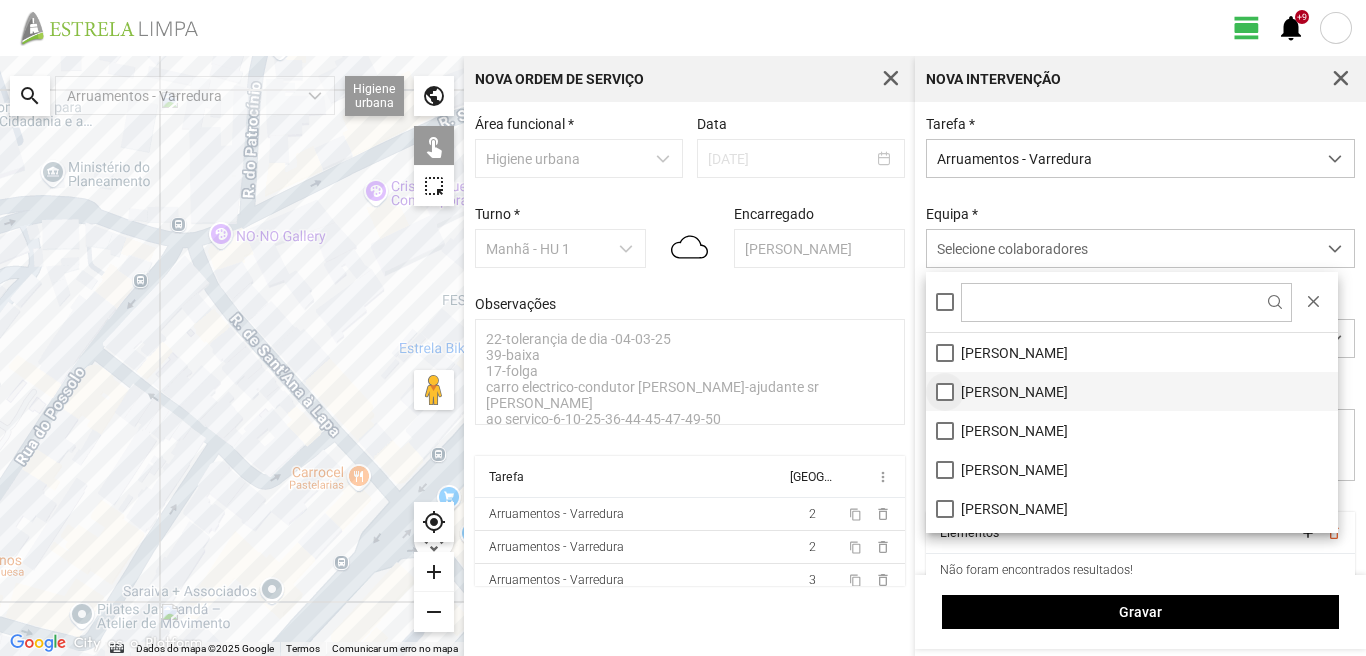 click on "[PERSON_NAME]" at bounding box center [1132, 391] 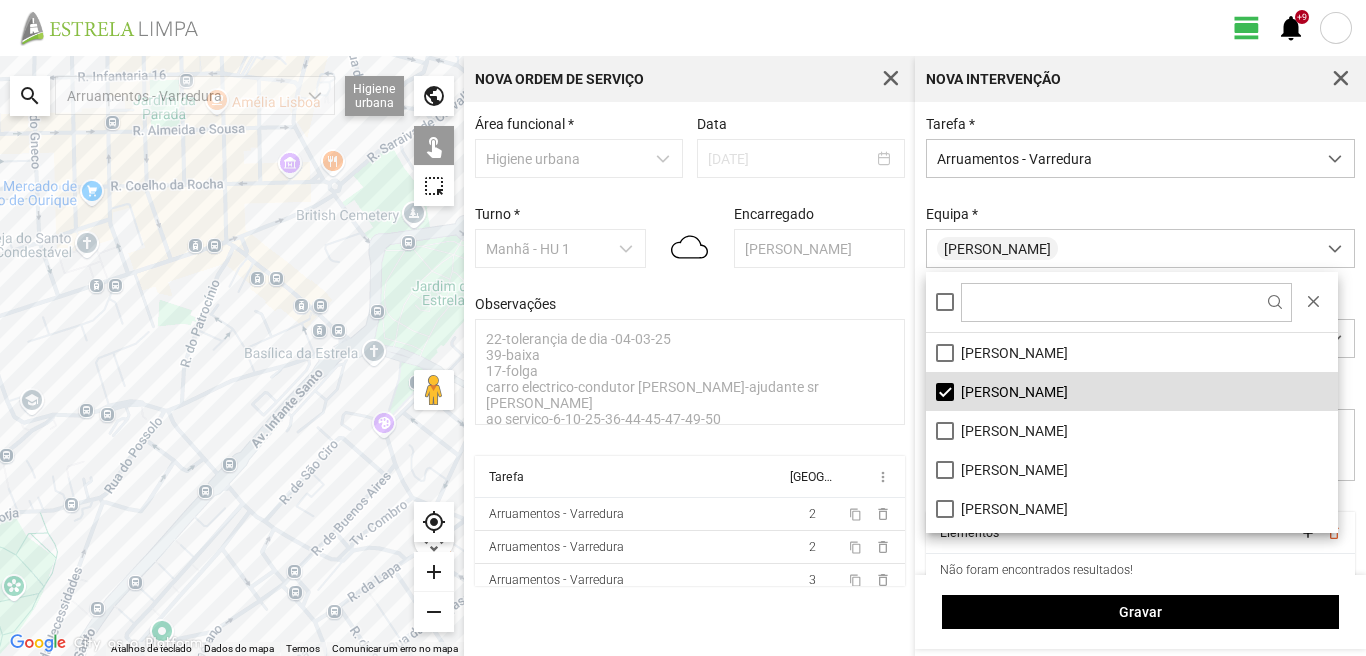 drag, startPoint x: 338, startPoint y: 384, endPoint x: 135, endPoint y: 414, distance: 205.20477 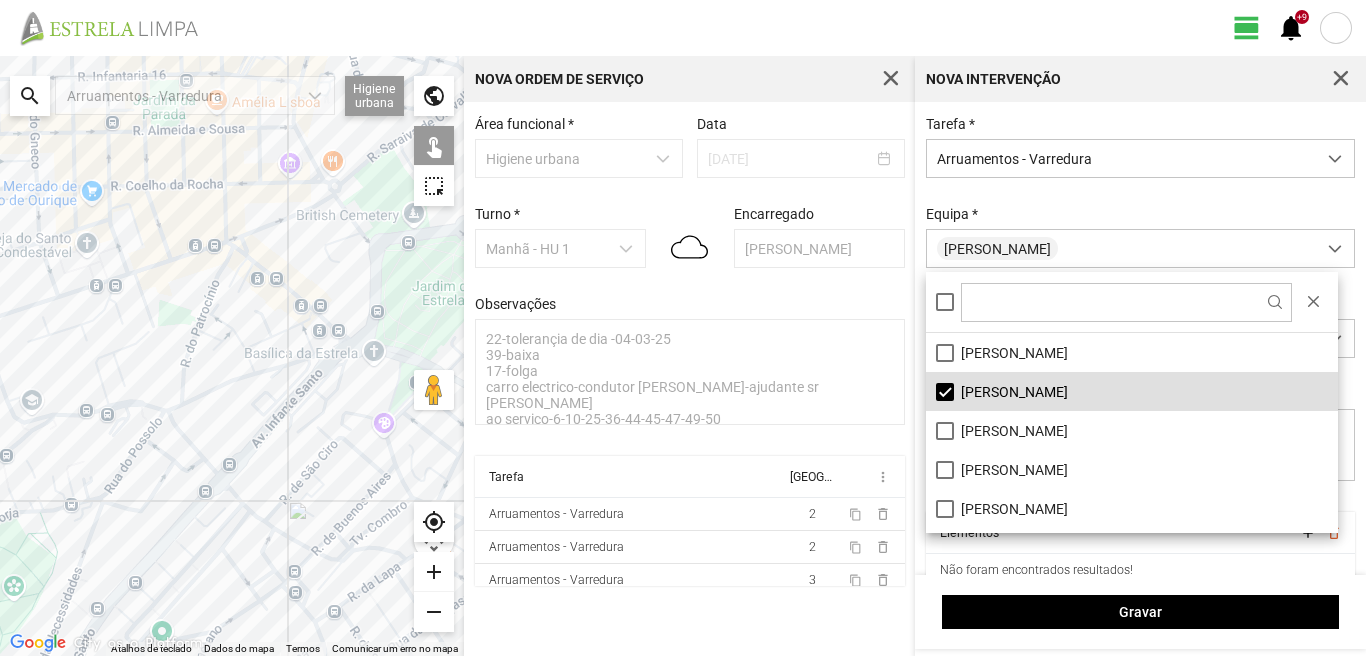 click on "Para navegar, prima as teclas de seta." 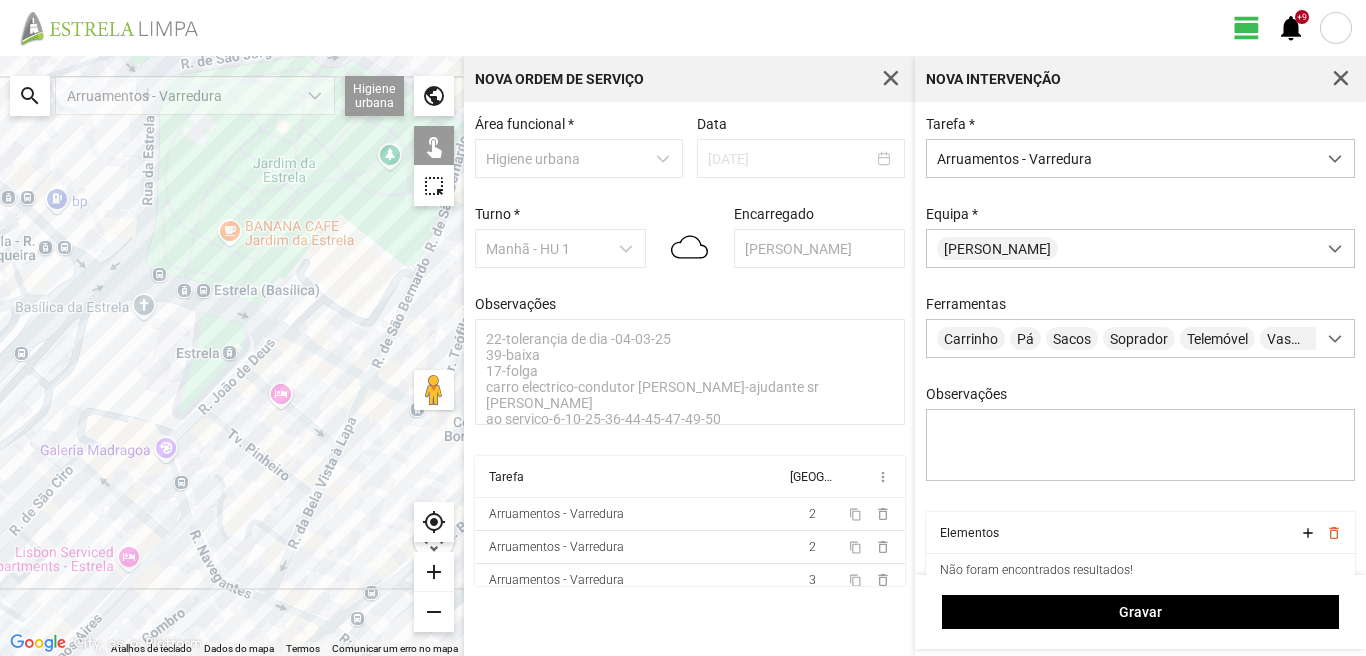 click on "Para navegar, prima as teclas de seta." 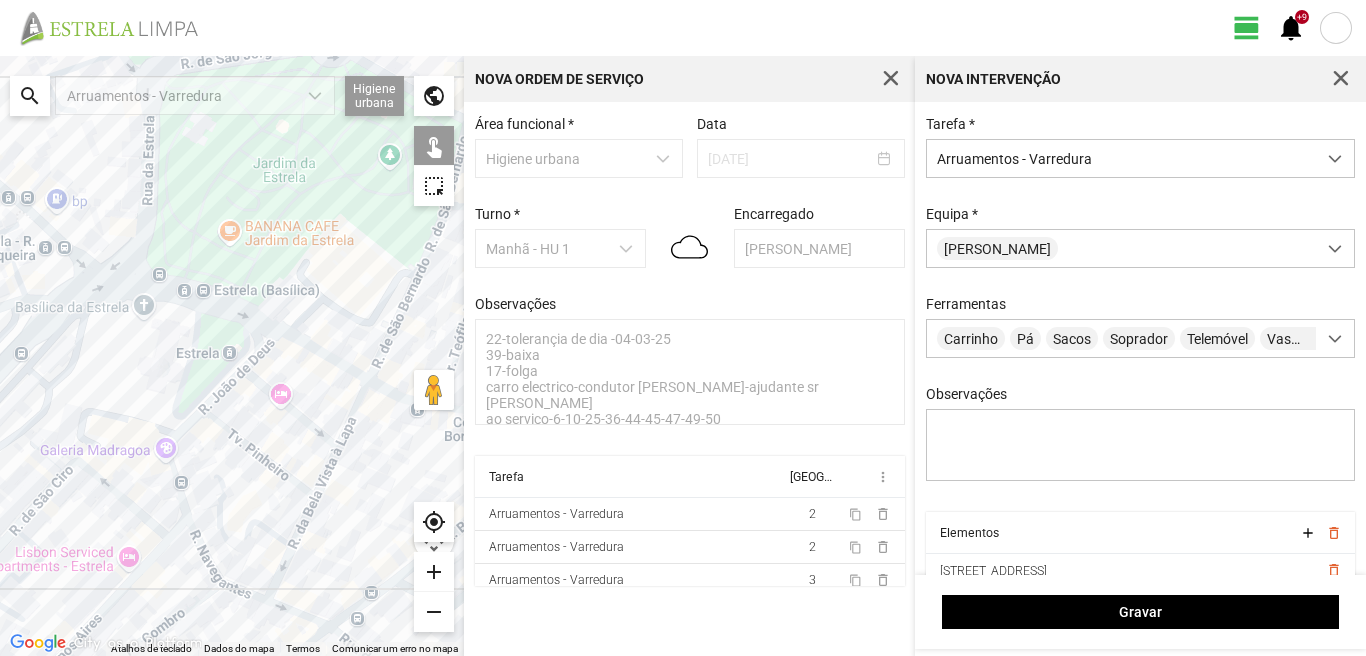 click on "Para navegar, prima as teclas de seta." 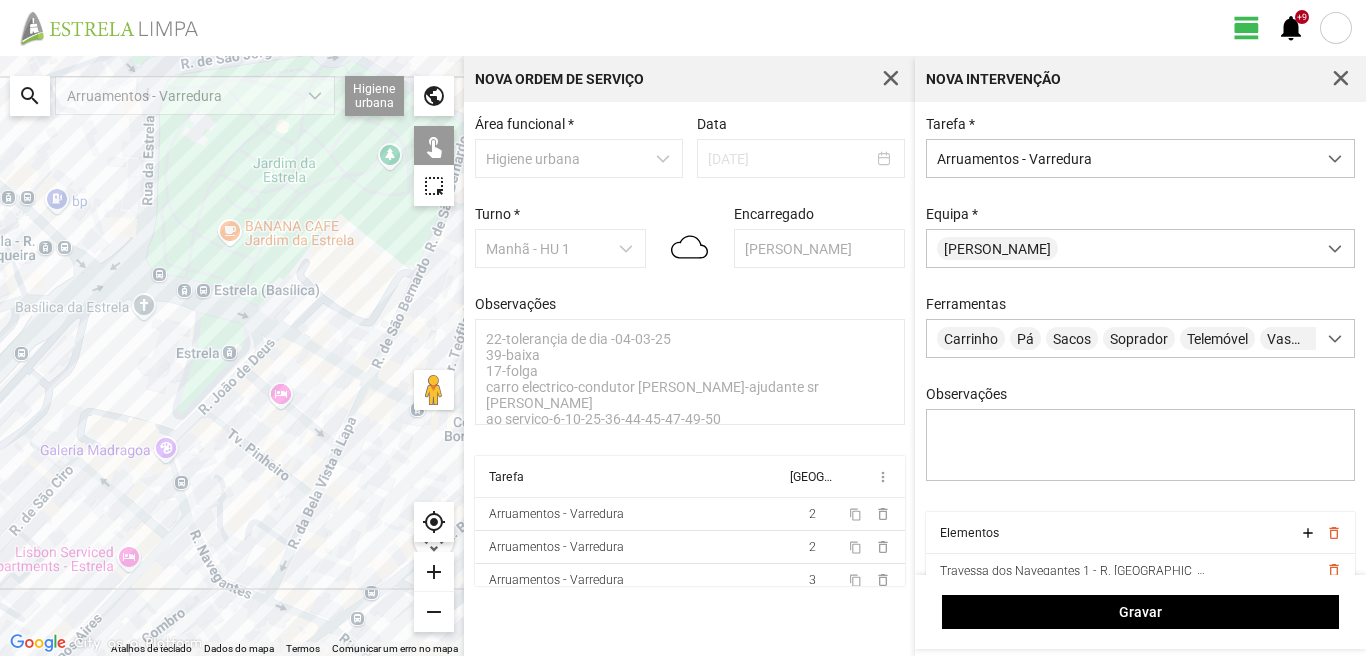 click on "Para navegar, prima as teclas de seta." 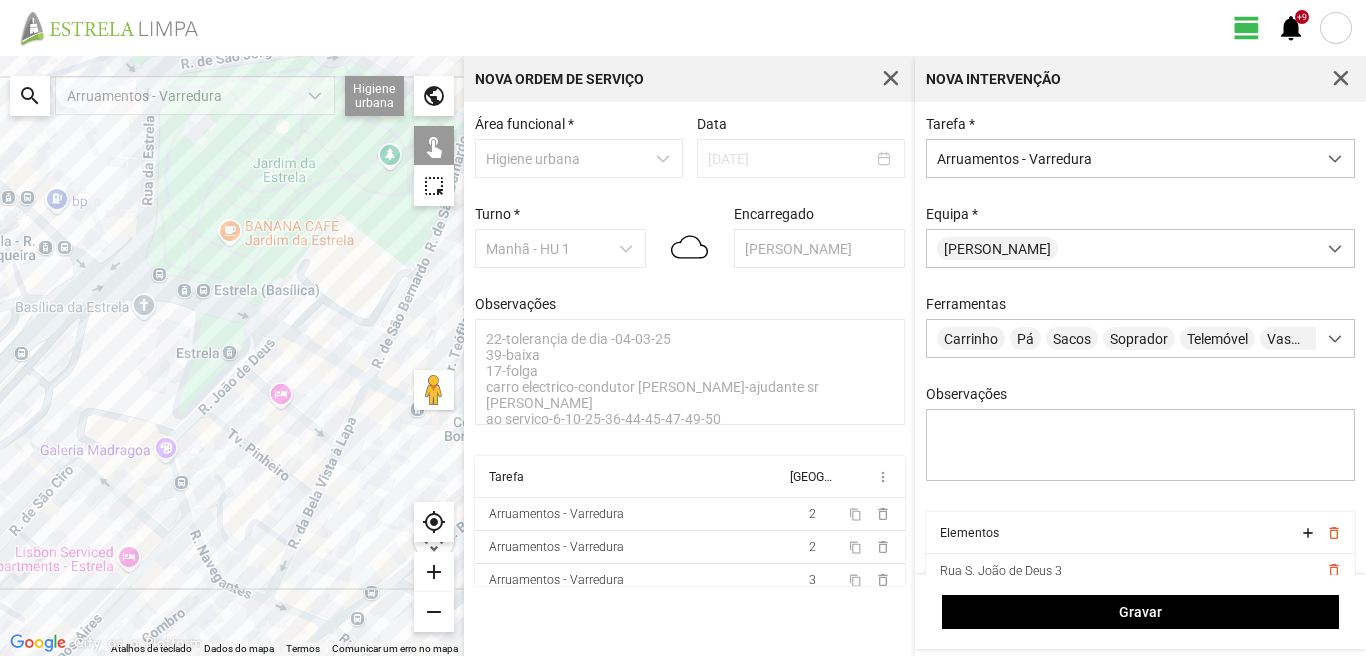 click on "Para navegar, prima as teclas de seta." 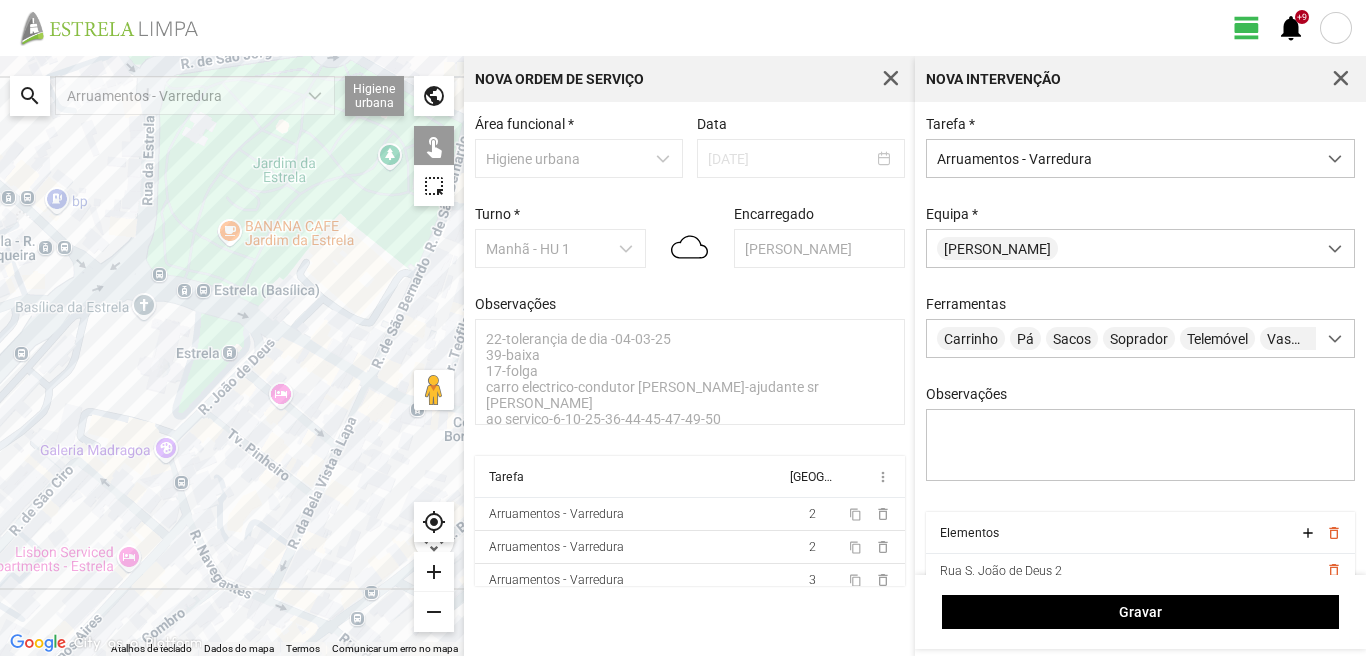 click on "Para navegar, prima as teclas de seta." 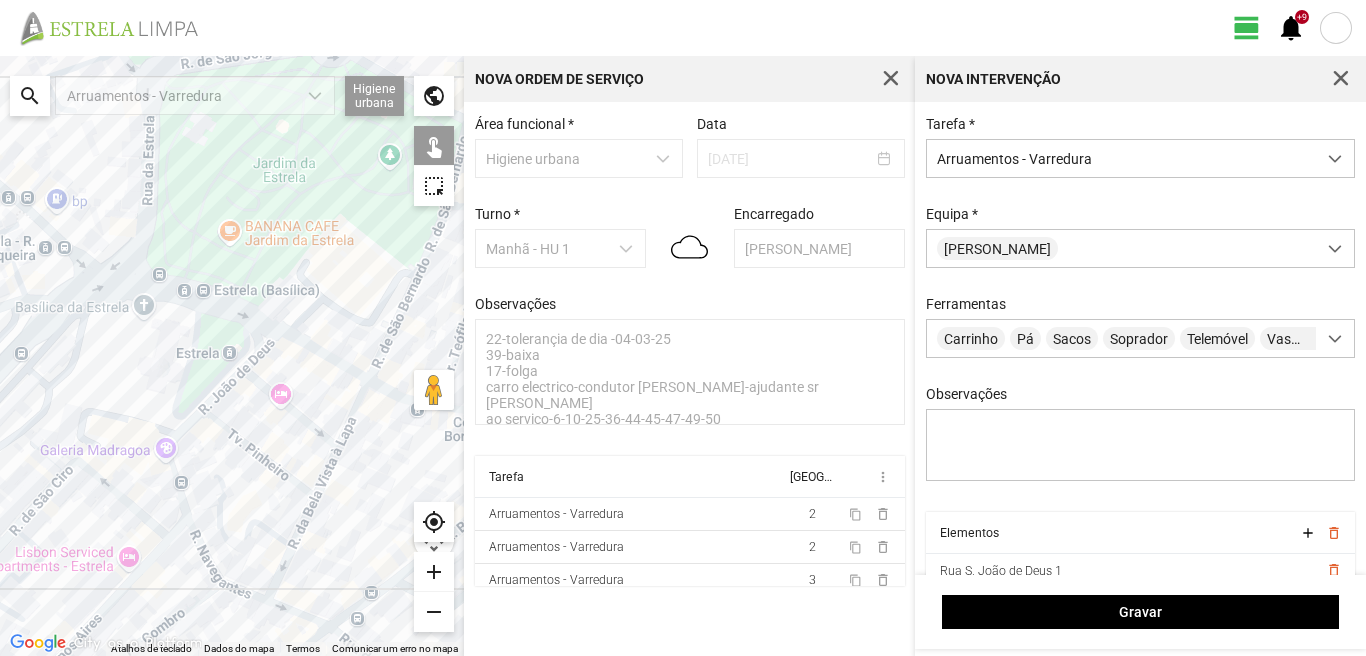 click on "Para navegar, prima as teclas de seta." 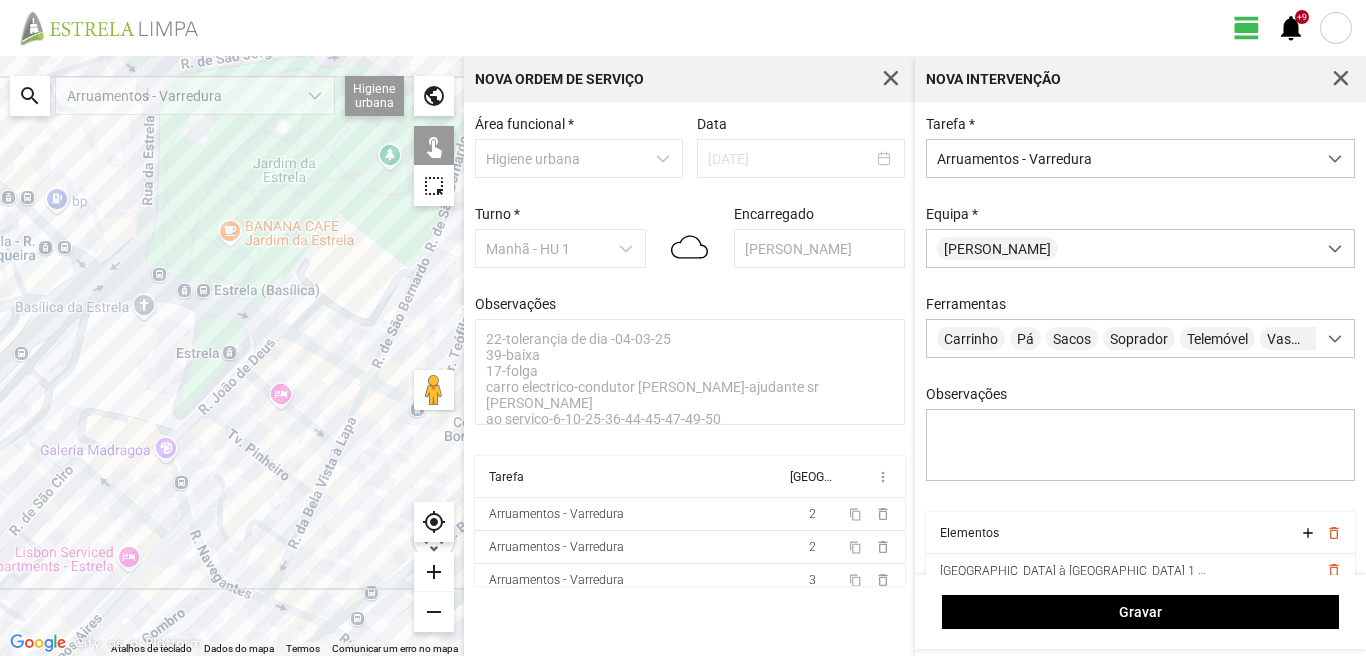 click on "Para navegar, prima as teclas de seta." 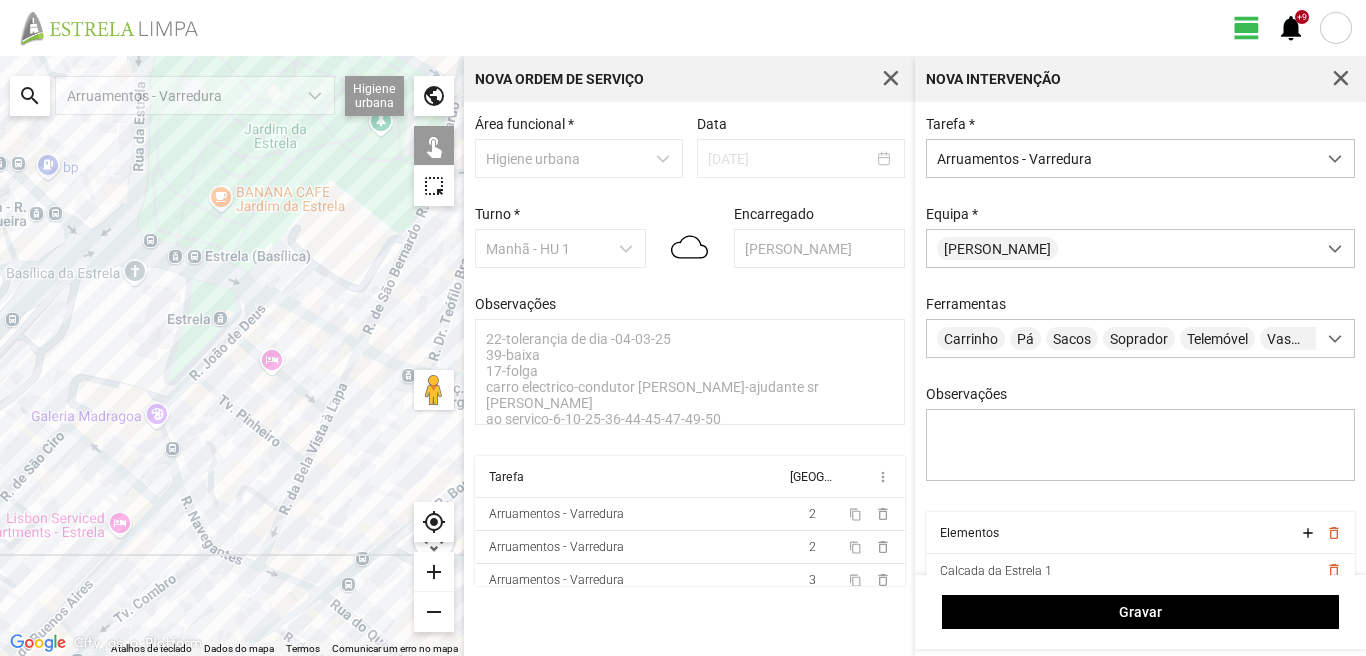 drag, startPoint x: 325, startPoint y: 516, endPoint x: 298, endPoint y: 431, distance: 89.1852 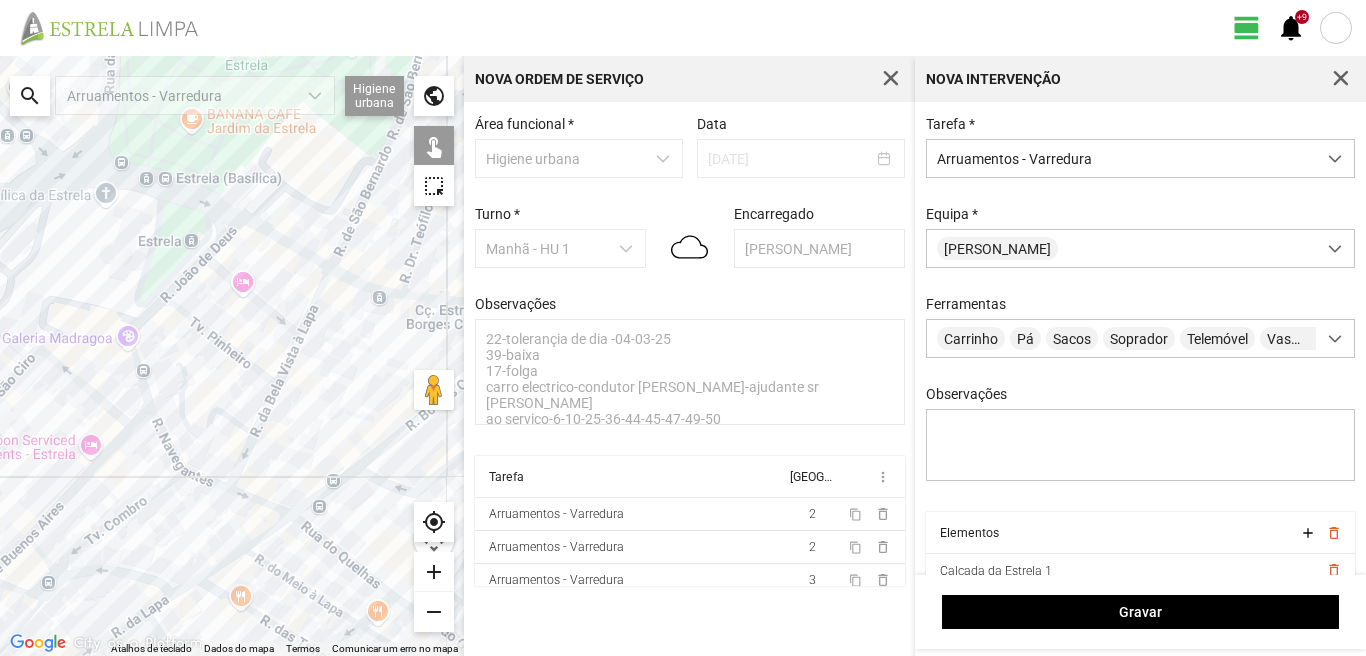 click on "Para navegar, prima as teclas de seta." 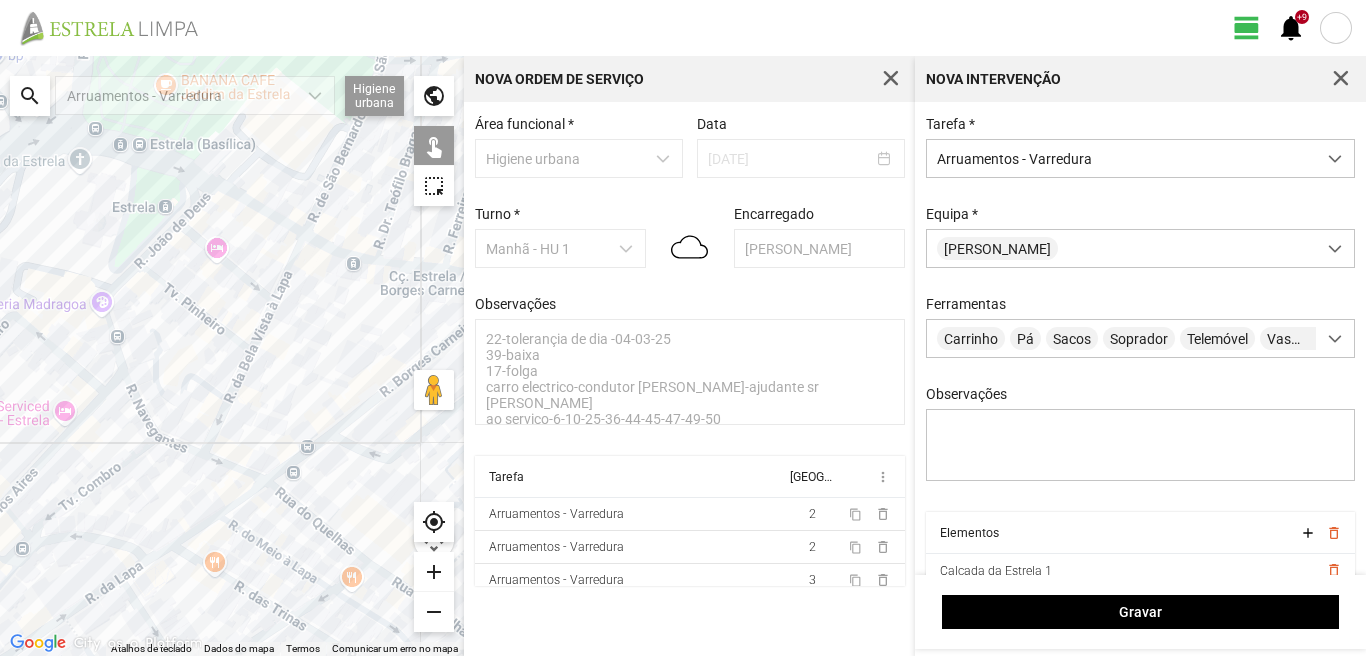 drag, startPoint x: 311, startPoint y: 534, endPoint x: 260, endPoint y: 476, distance: 77.23341 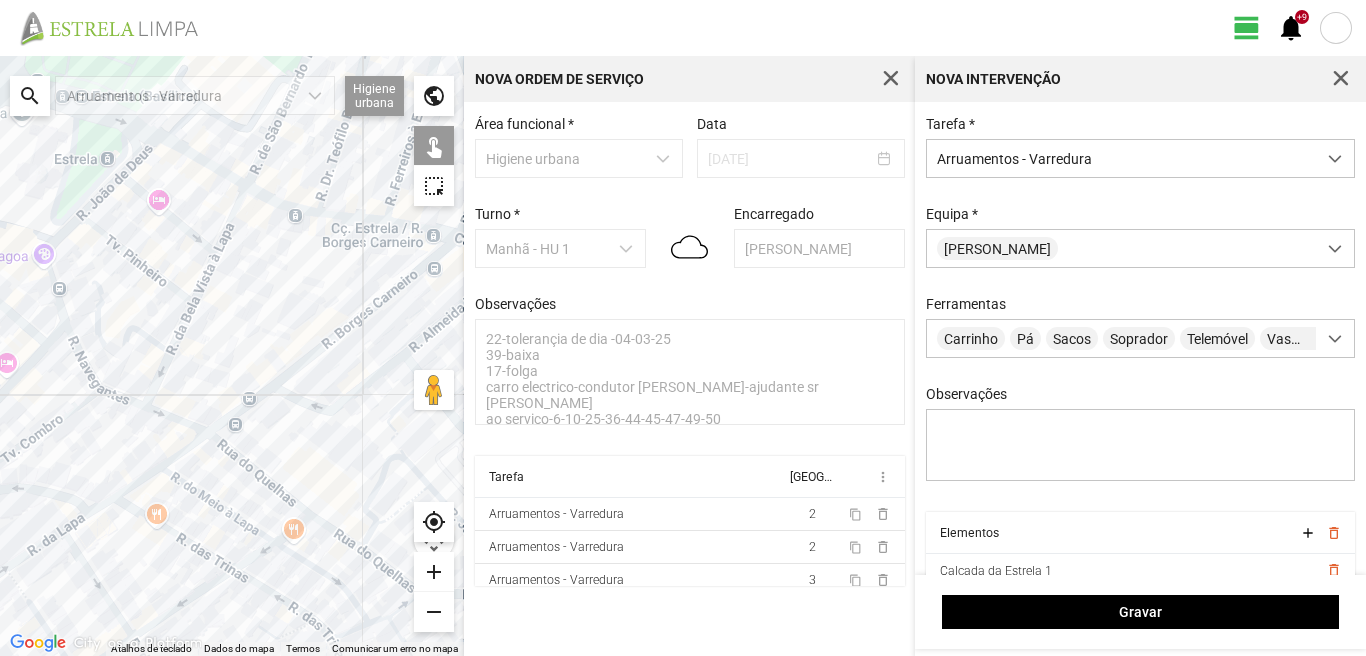 drag, startPoint x: 348, startPoint y: 548, endPoint x: 300, endPoint y: 500, distance: 67.88225 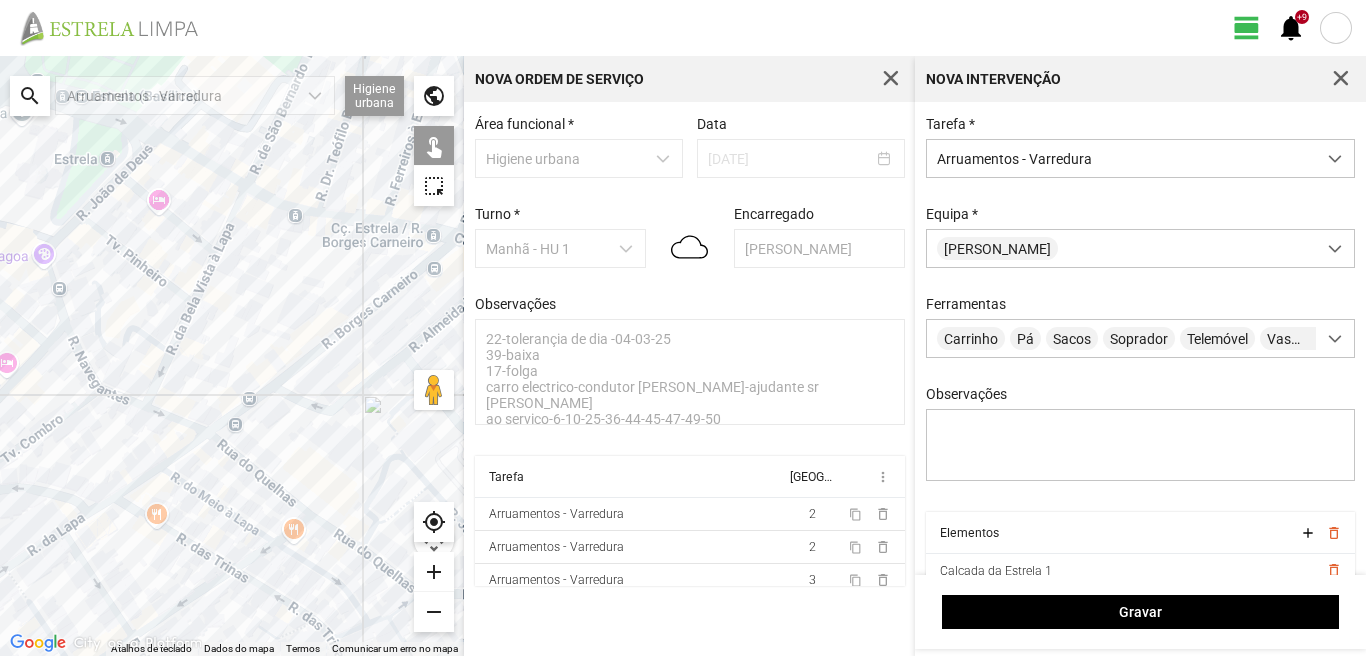 click on "Para navegar, prima as teclas de seta." 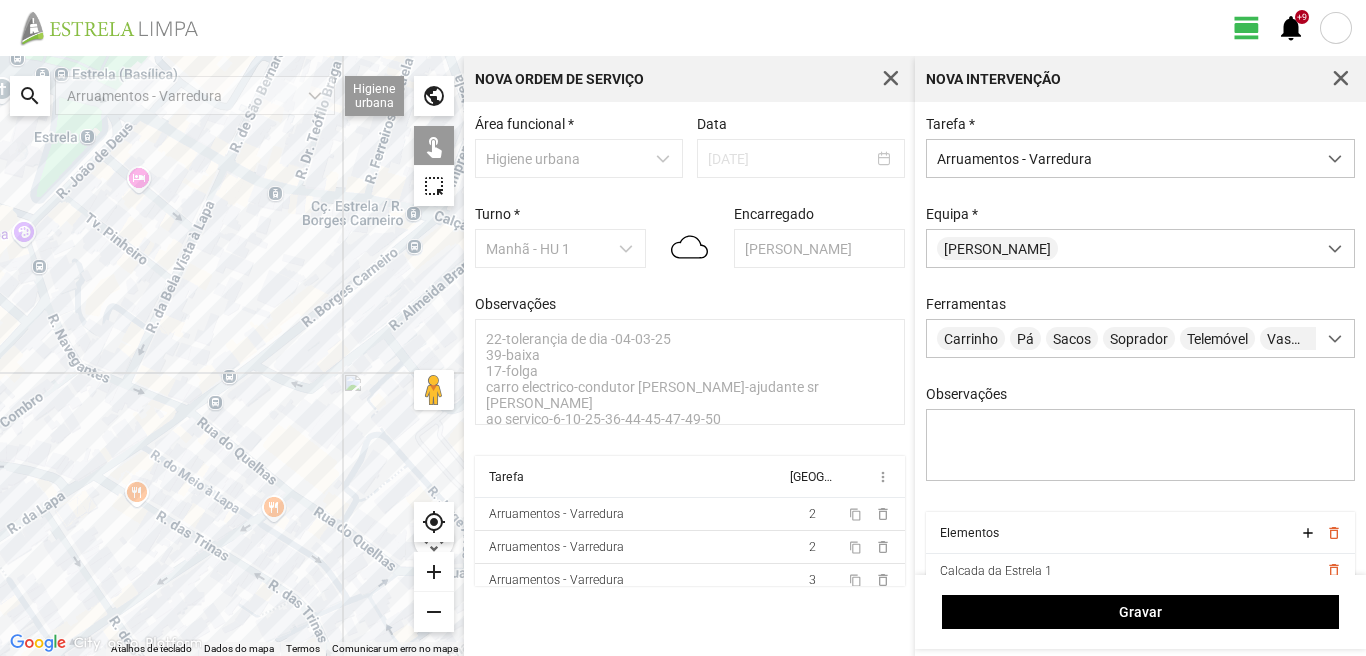 click on "Para navegar, prima as teclas de seta." 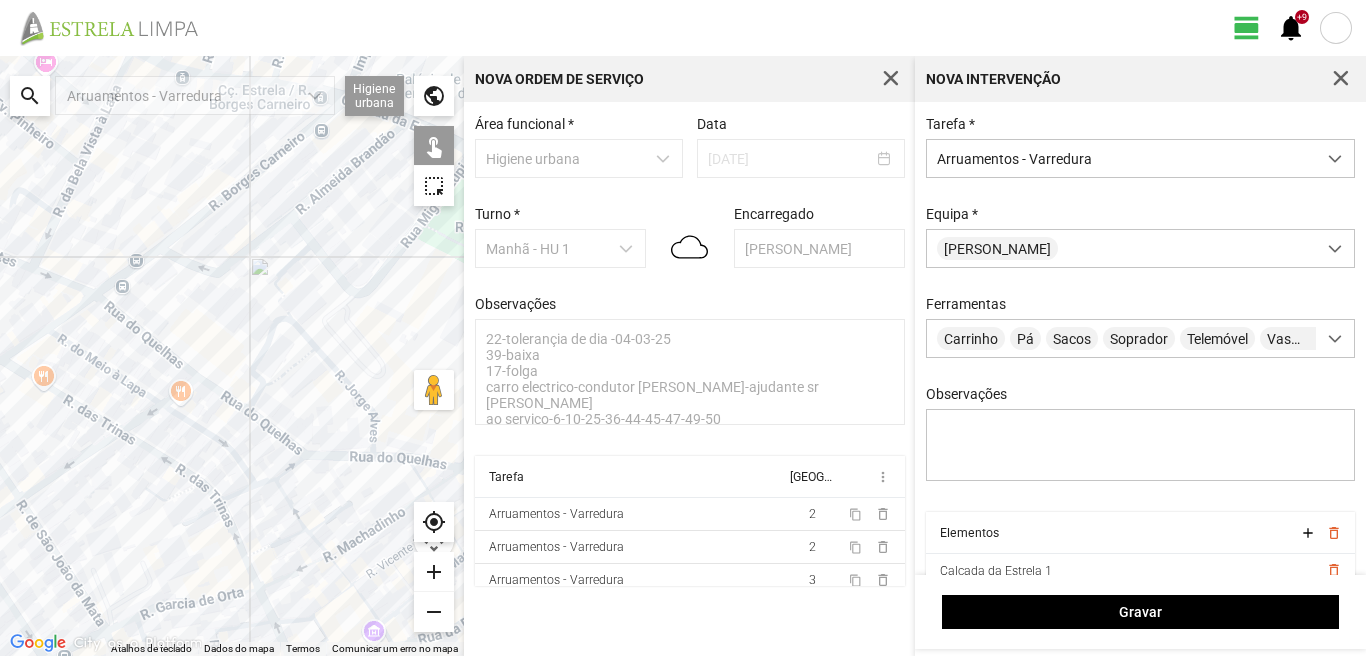 click on "Para navegar, prima as teclas de seta." 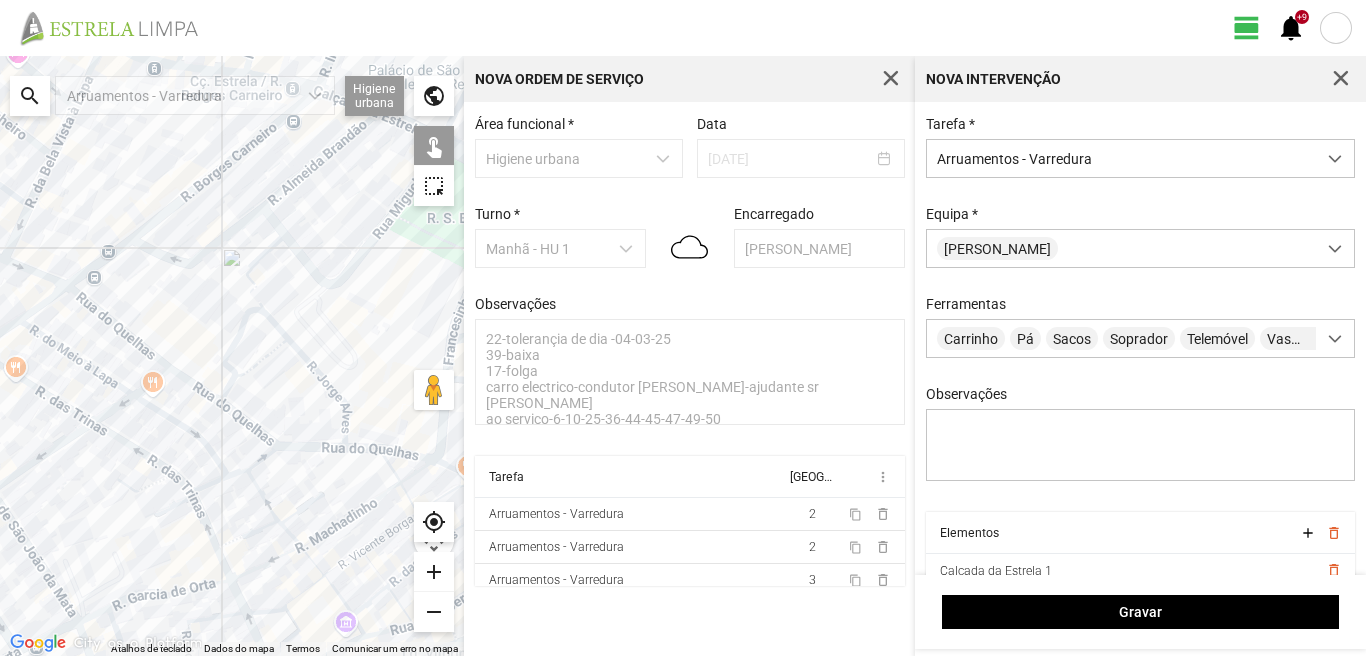 drag, startPoint x: 378, startPoint y: 482, endPoint x: 318, endPoint y: 467, distance: 61.846584 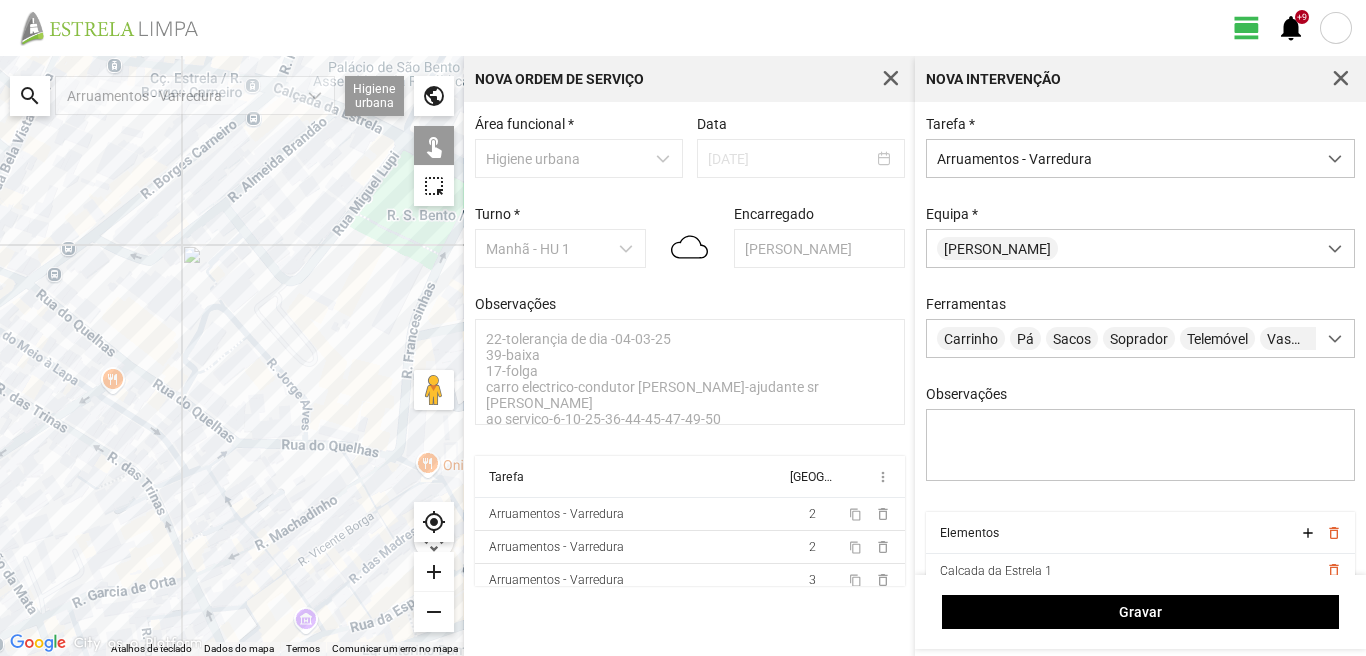 drag, startPoint x: 349, startPoint y: 476, endPoint x: 286, endPoint y: 480, distance: 63.126858 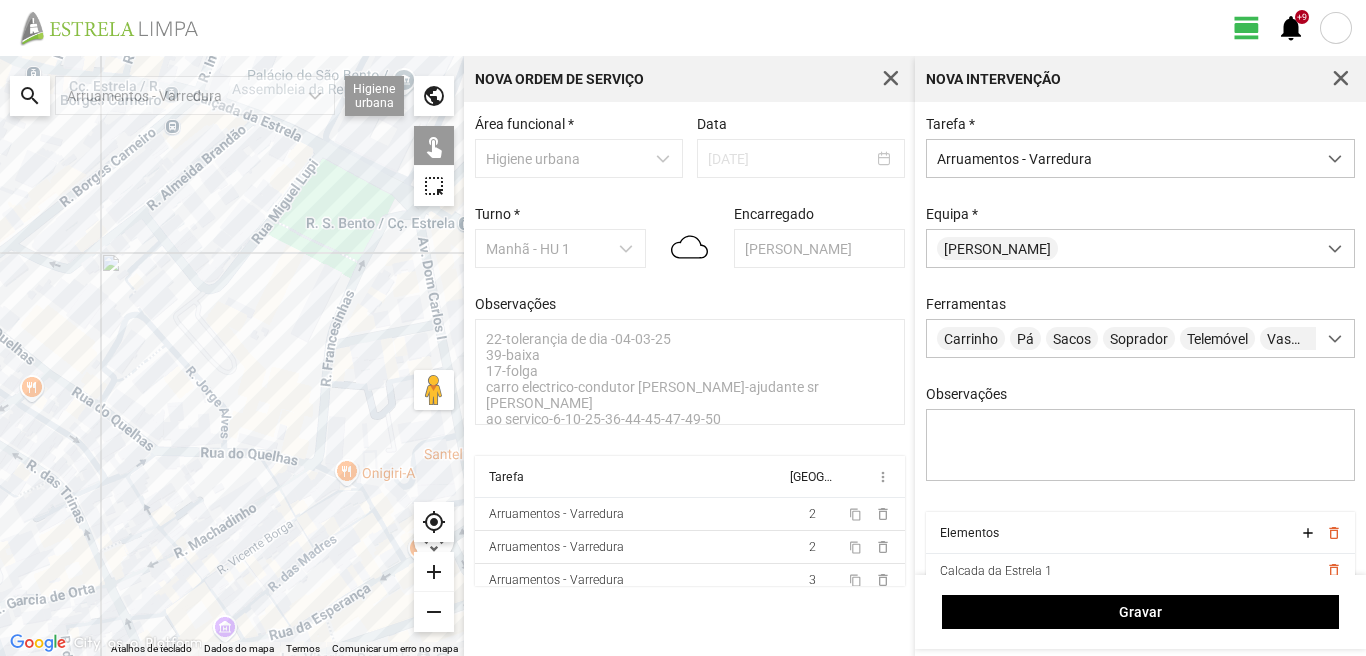 click on "Gravar" at bounding box center [1140, 612] 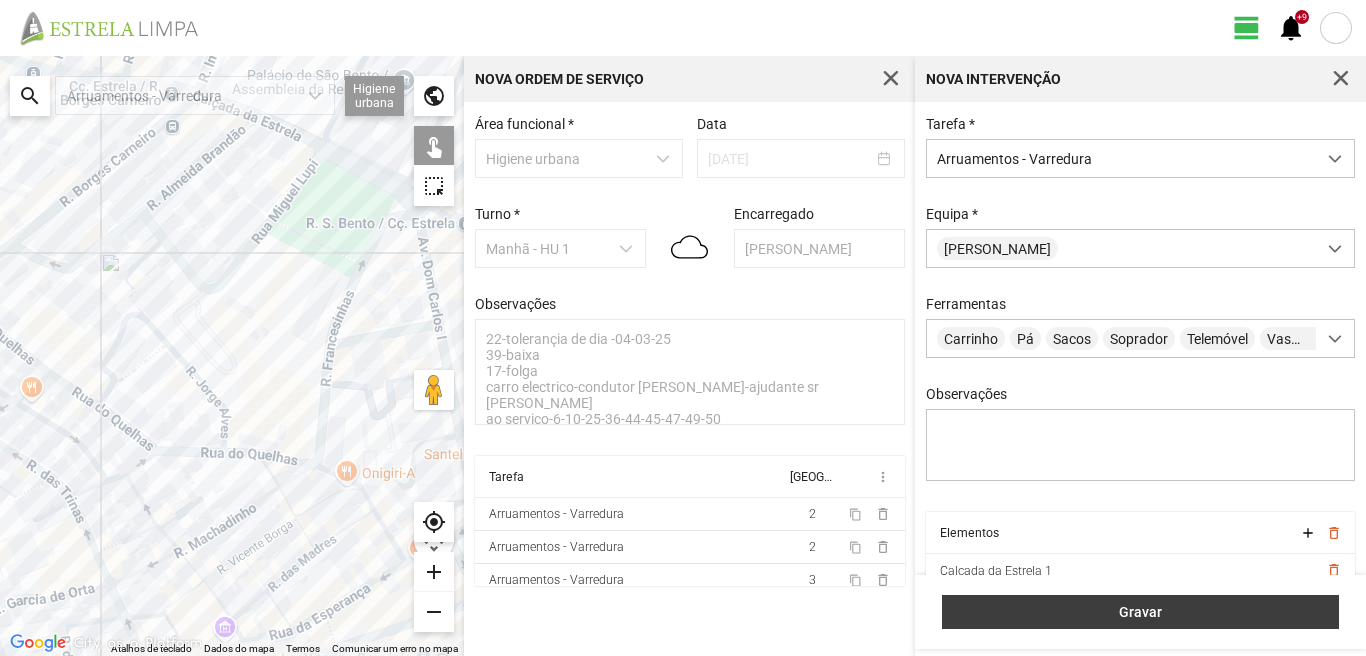 click on "Gravar" at bounding box center (1141, 612) 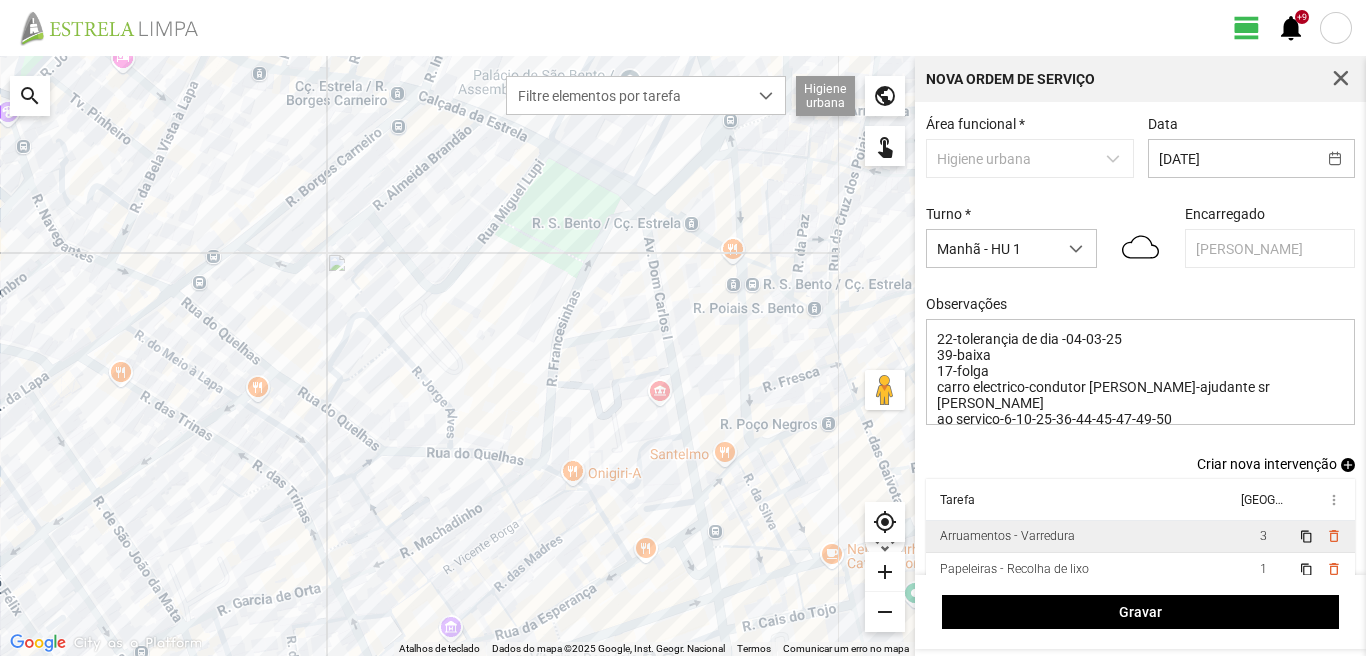 scroll, scrollTop: 110, scrollLeft: 0, axis: vertical 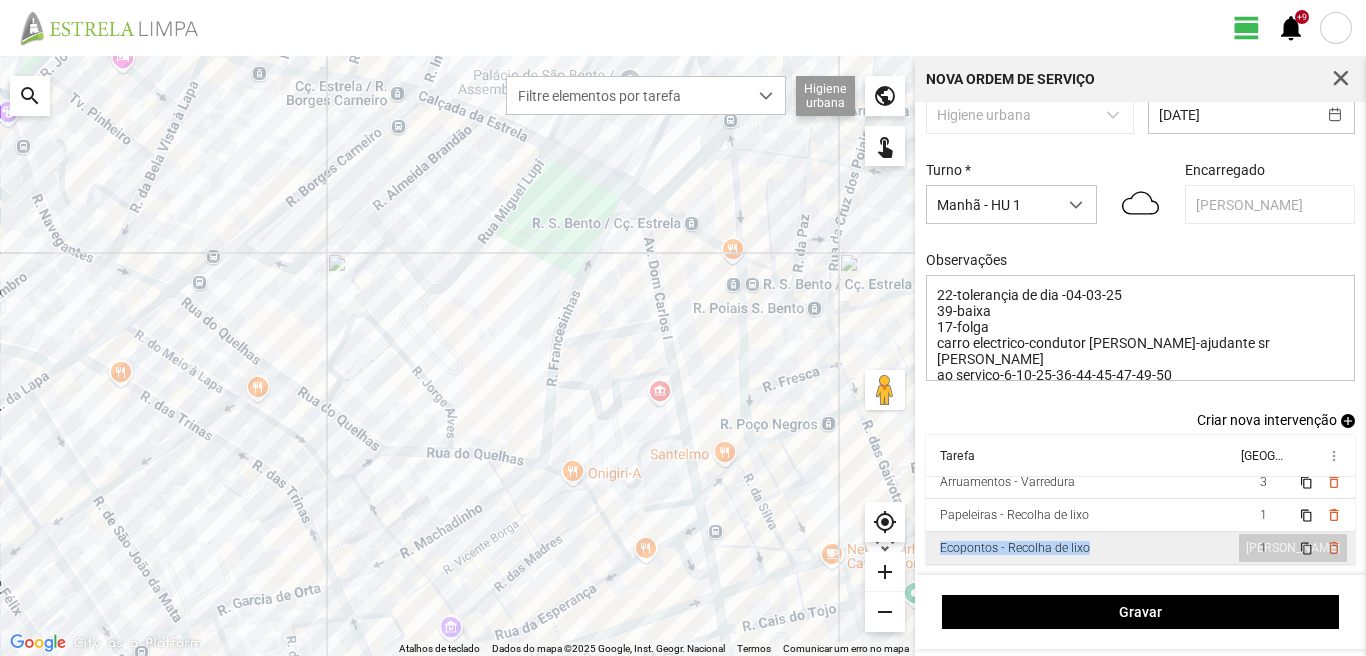 drag, startPoint x: 1233, startPoint y: 507, endPoint x: 1229, endPoint y: 551, distance: 44.181442 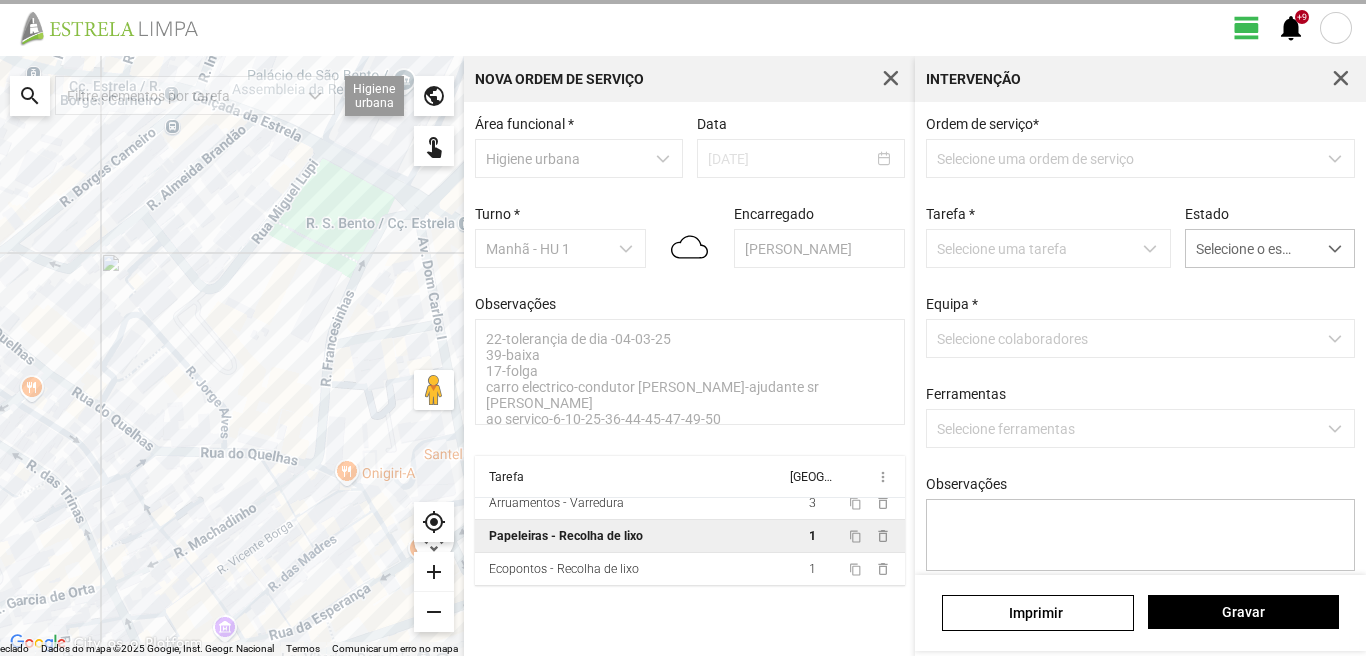 scroll, scrollTop: 0, scrollLeft: 0, axis: both 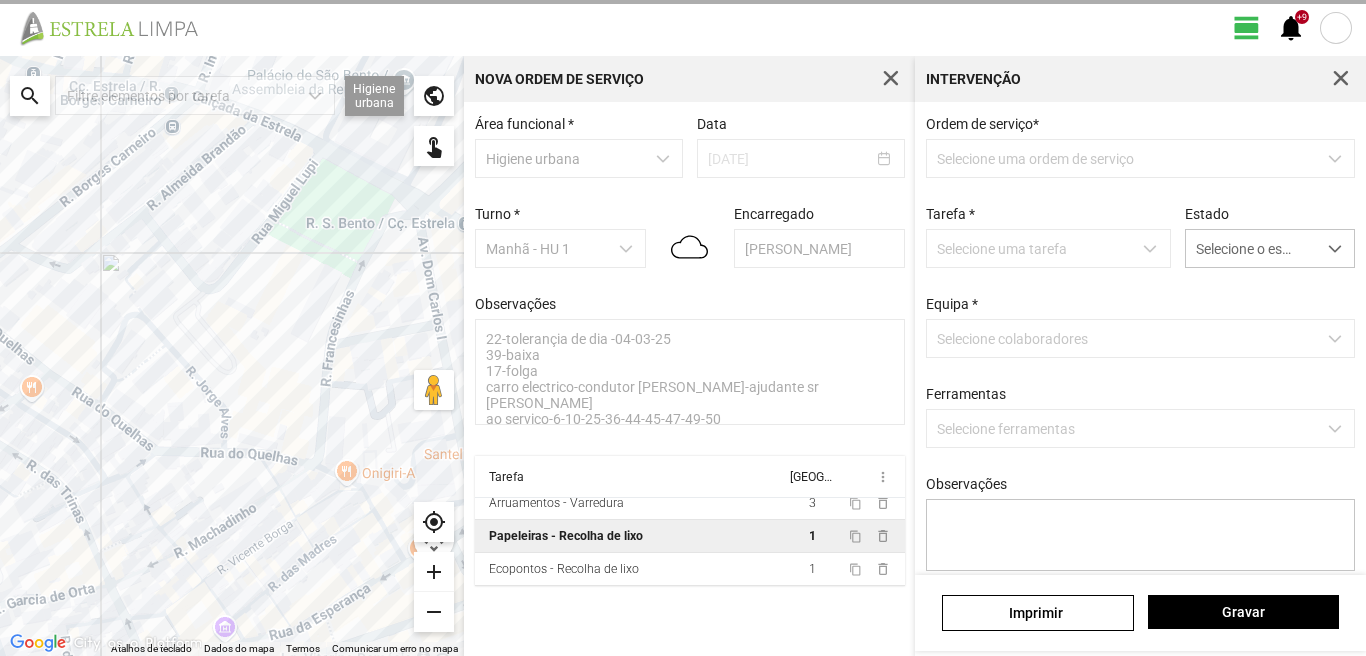 type on "marco" 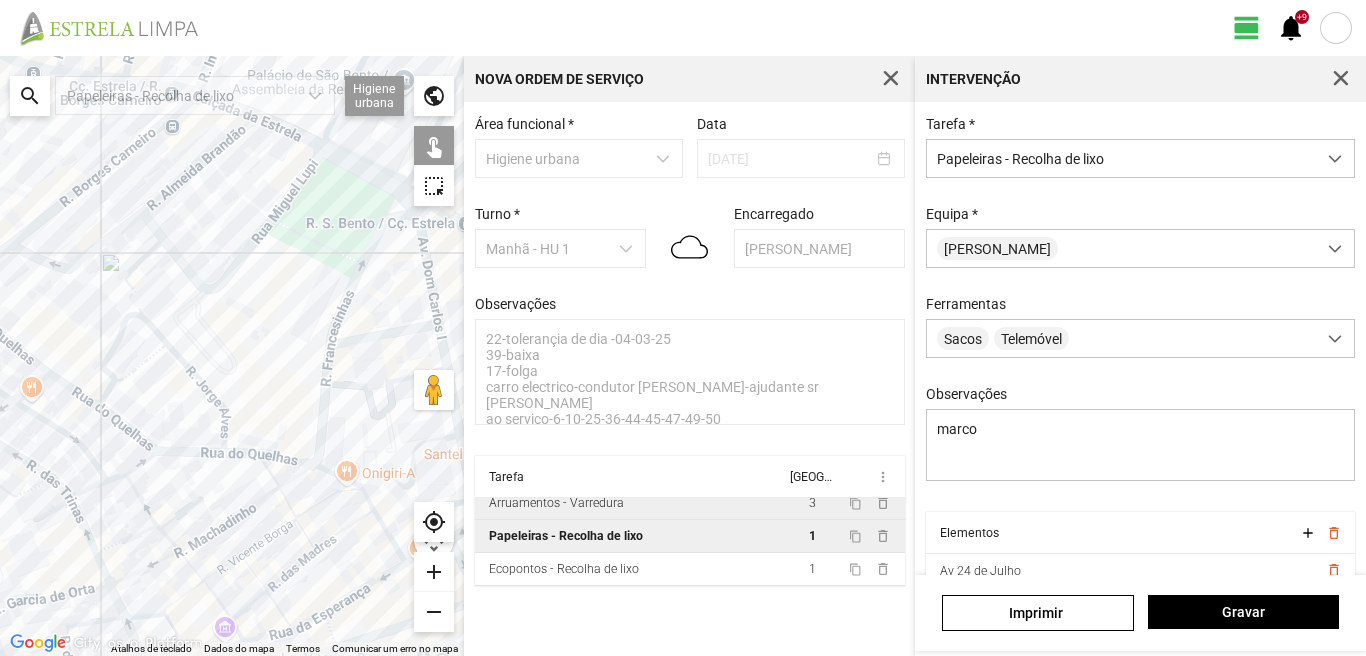 scroll, scrollTop: 10, scrollLeft: 0, axis: vertical 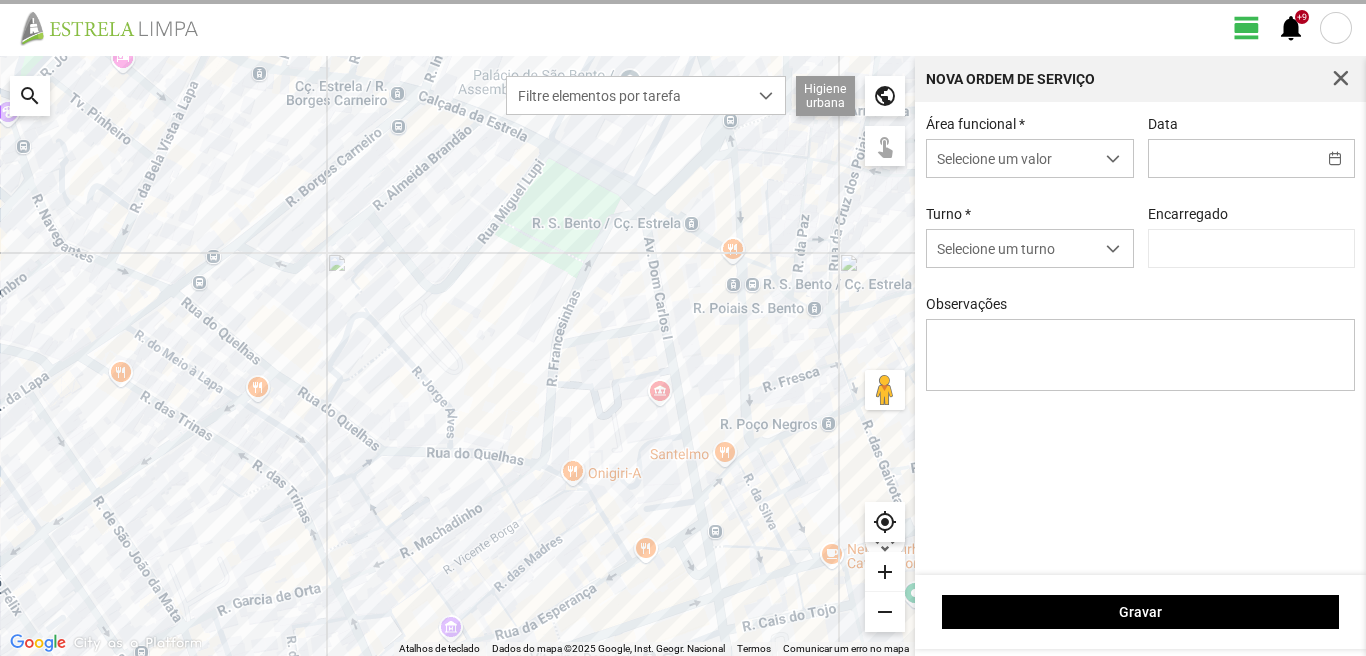 type on "[PERSON_NAME]" 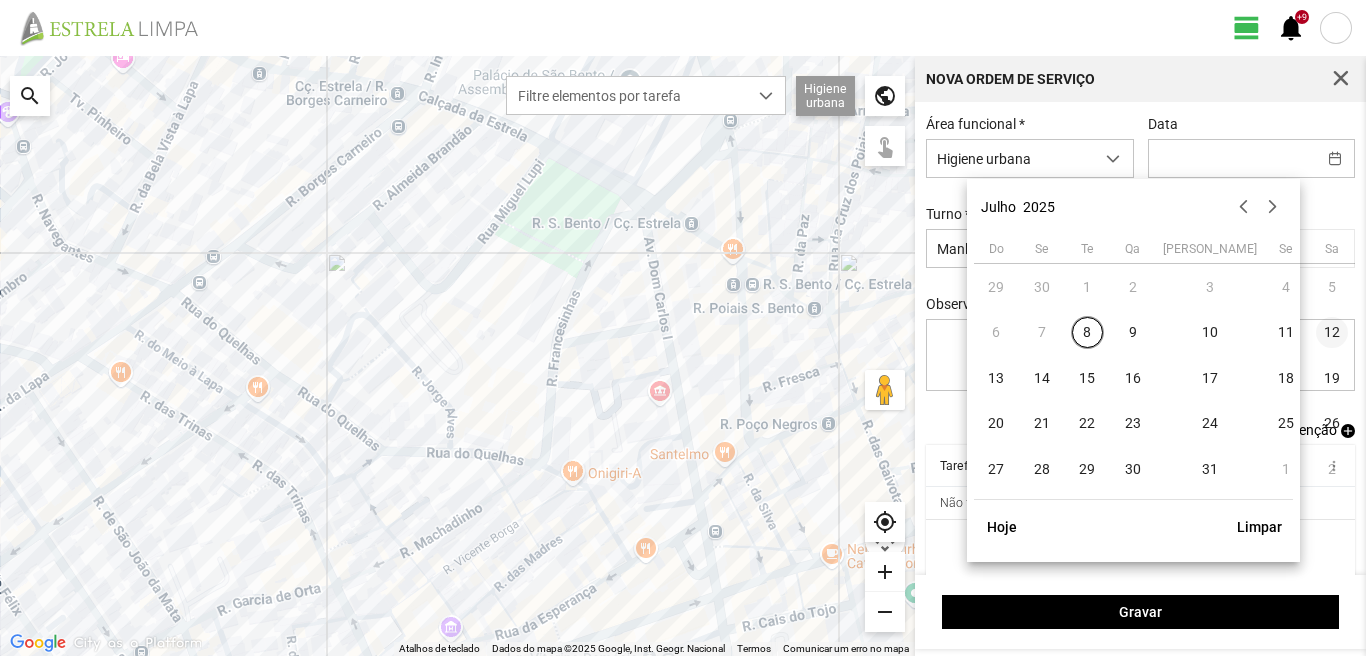 type on "[DATE]" 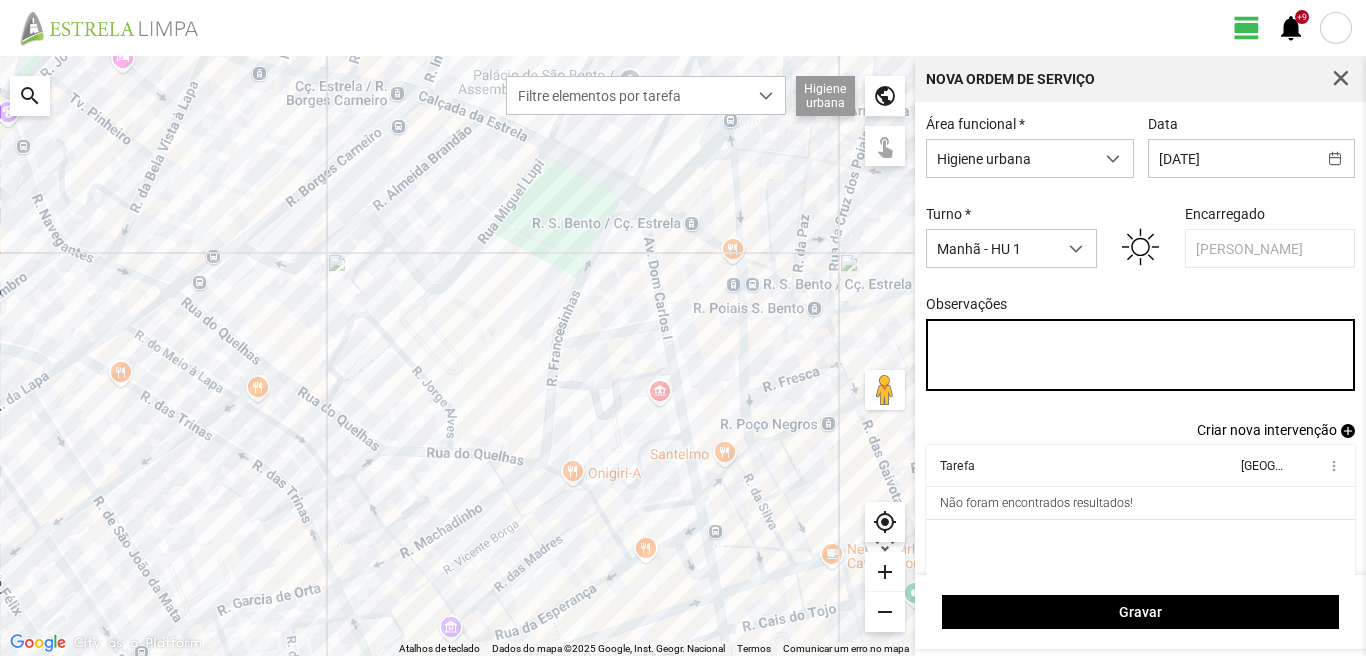 click on "Observações" at bounding box center [1141, 355] 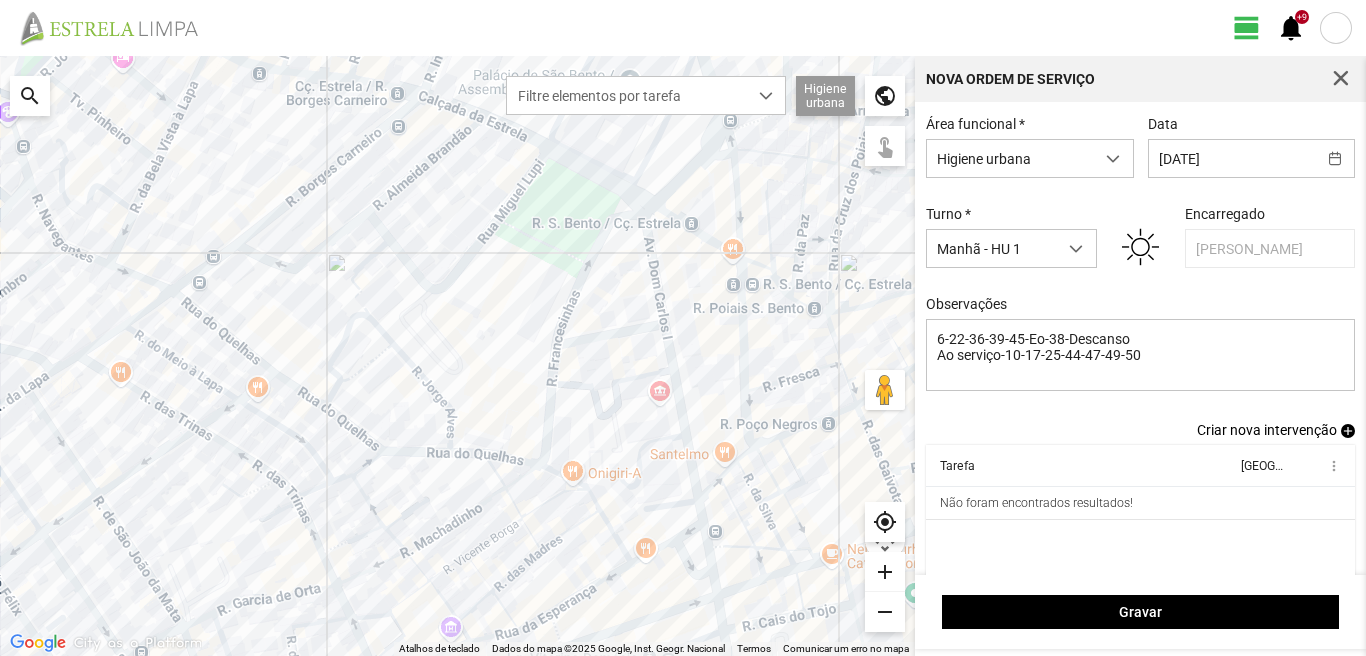 click on "add" at bounding box center [1348, 431] 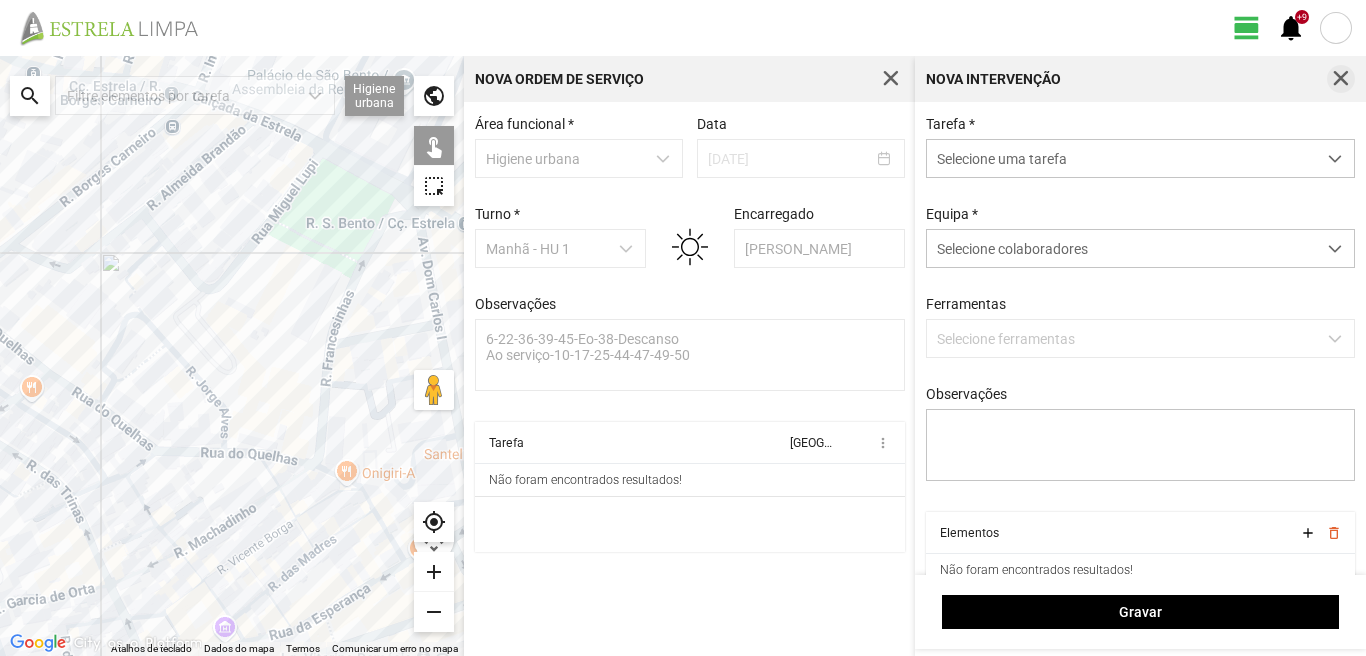 click at bounding box center (1341, 79) 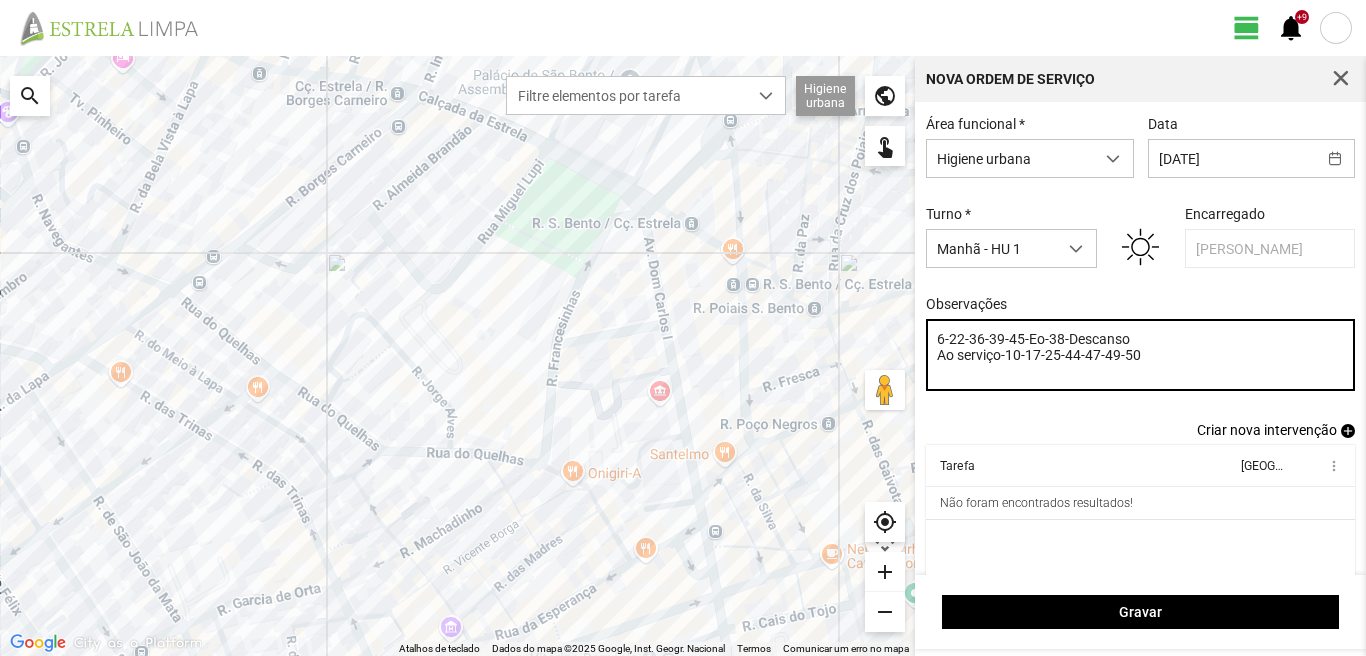 click on "6-22-36-39-45-Eo-38-Descanso
Ao serviço-10-17-25-44-47-49-50" at bounding box center [1141, 355] 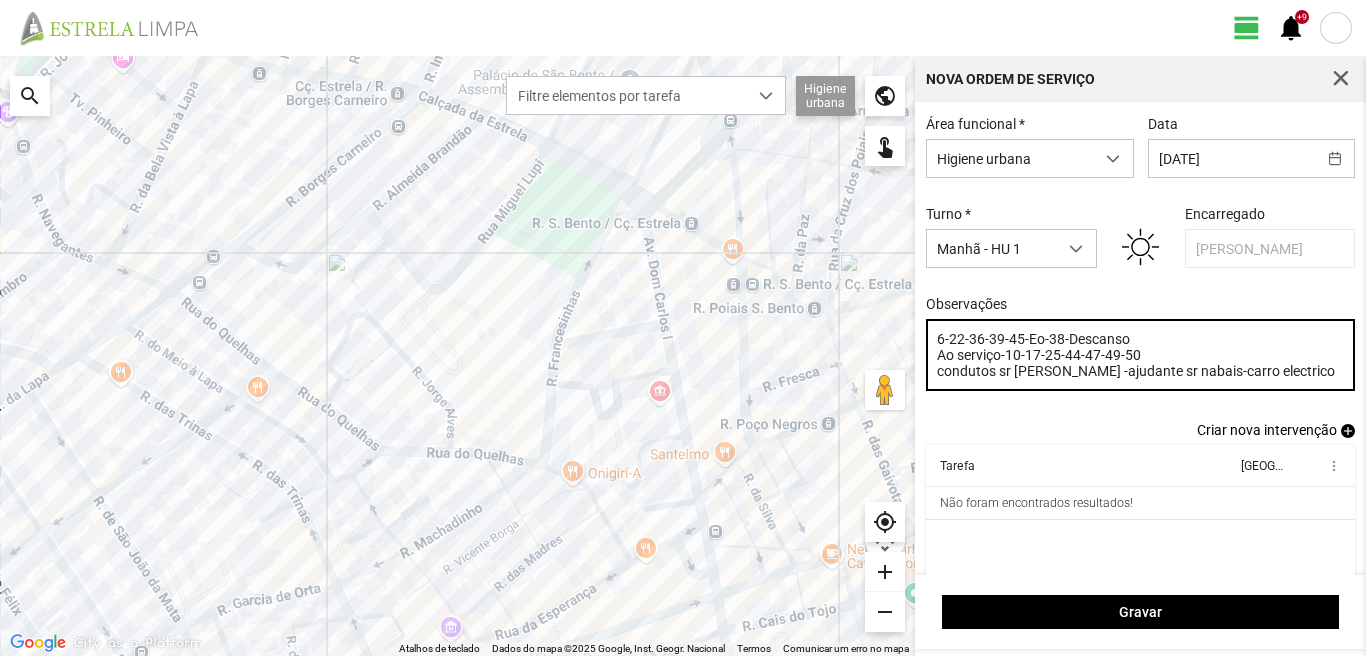 type on "6-22-36-39-45-Eo-38-Descanso
Ao serviço-10-17-25-44-47-49-50
condutos sr [PERSON_NAME] -ajudante sr nabais-carro electrico" 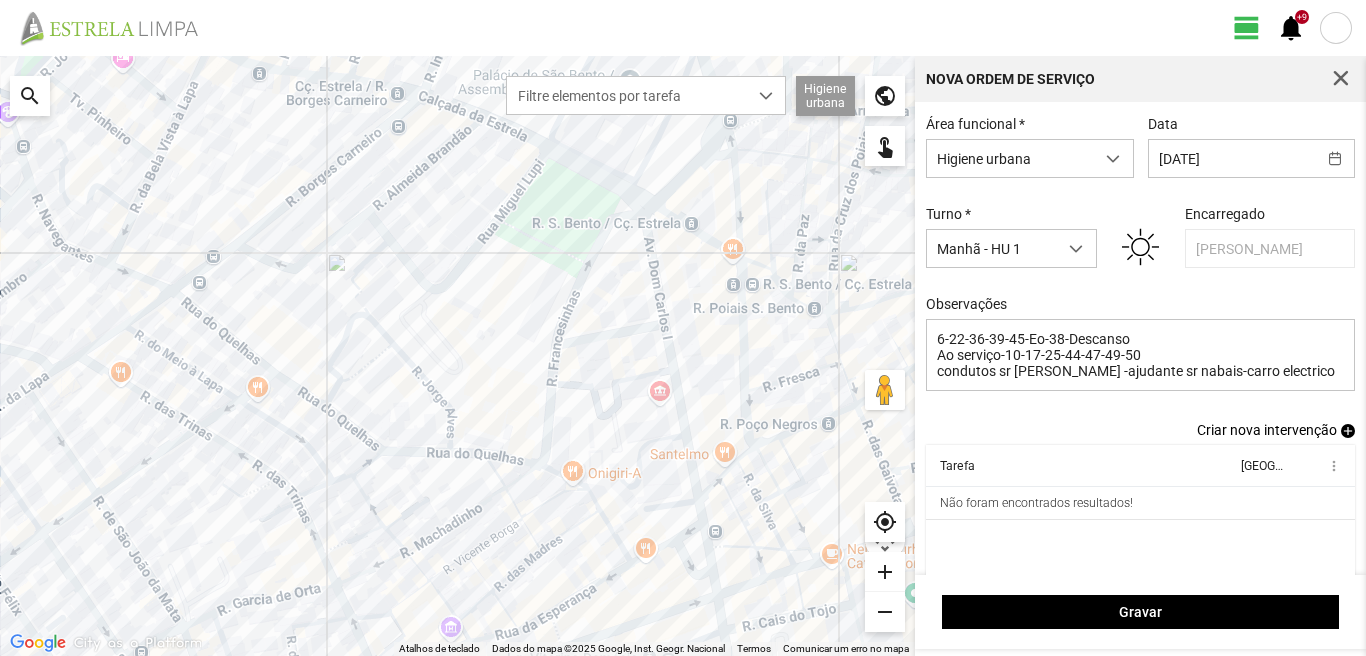 click on "add" at bounding box center [1348, 431] 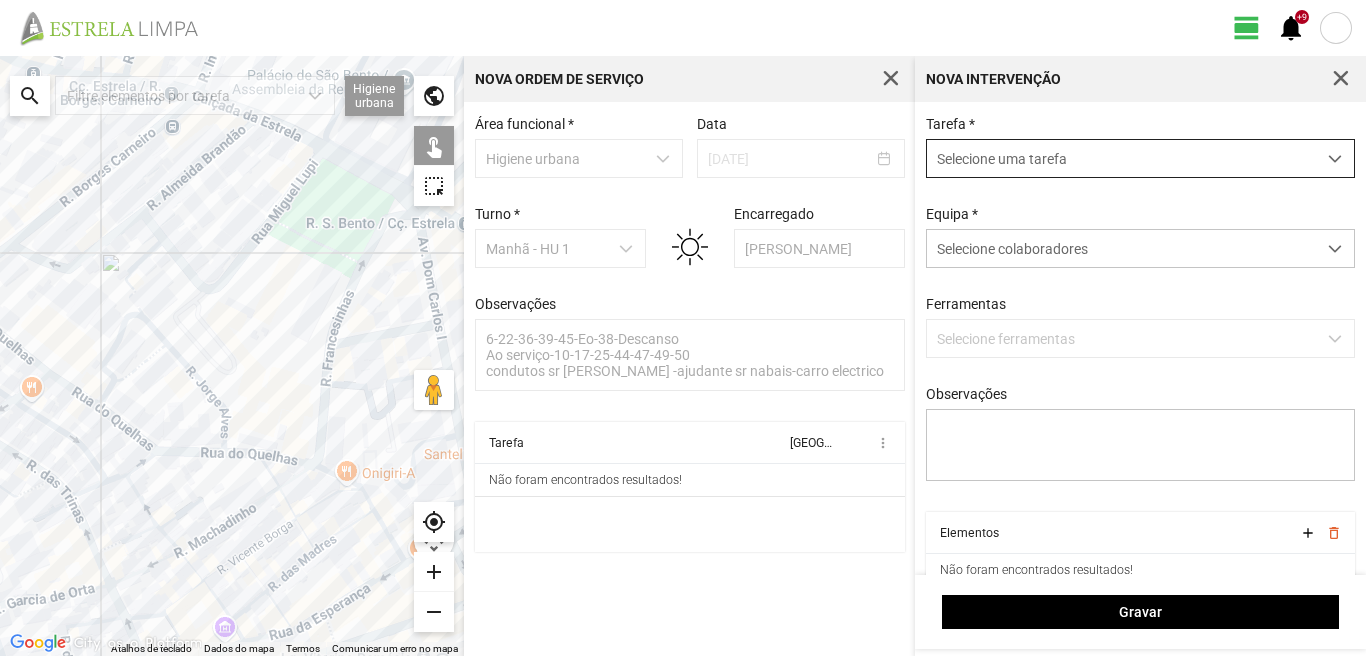 click on "Selecione uma tarefa" at bounding box center [1121, 158] 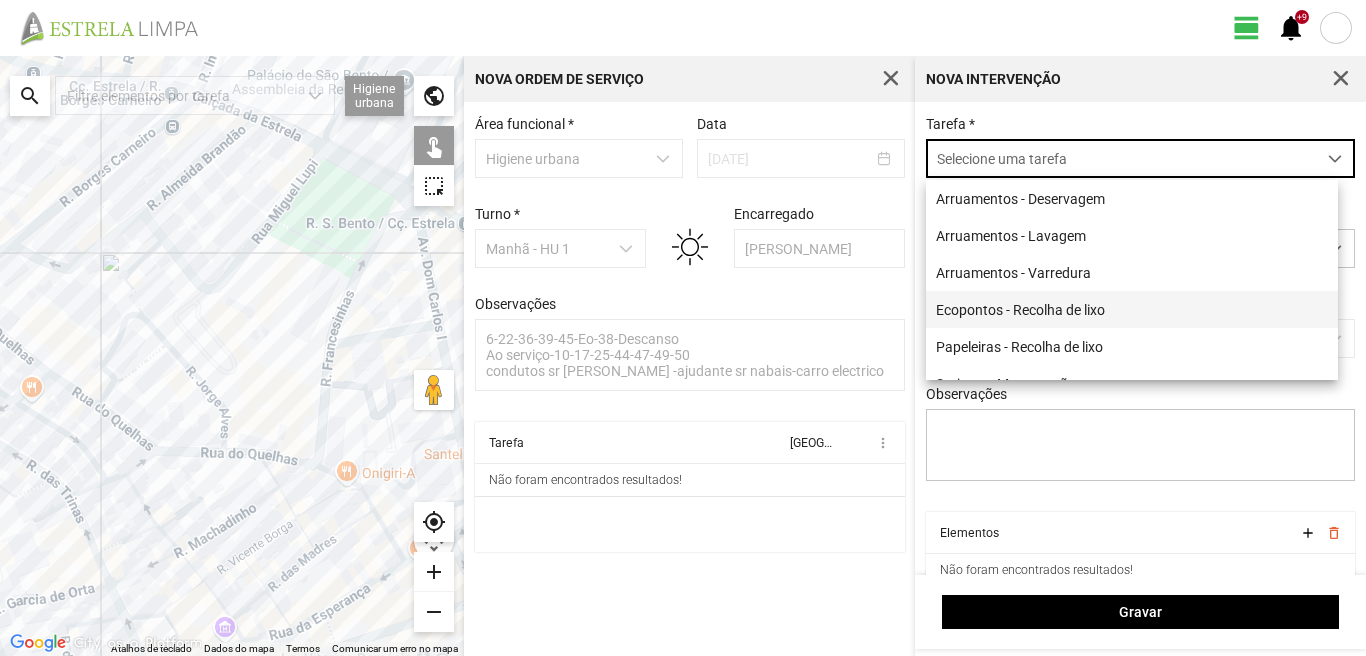click on "Ecopontos - Recolha de lixo" at bounding box center [1132, 309] 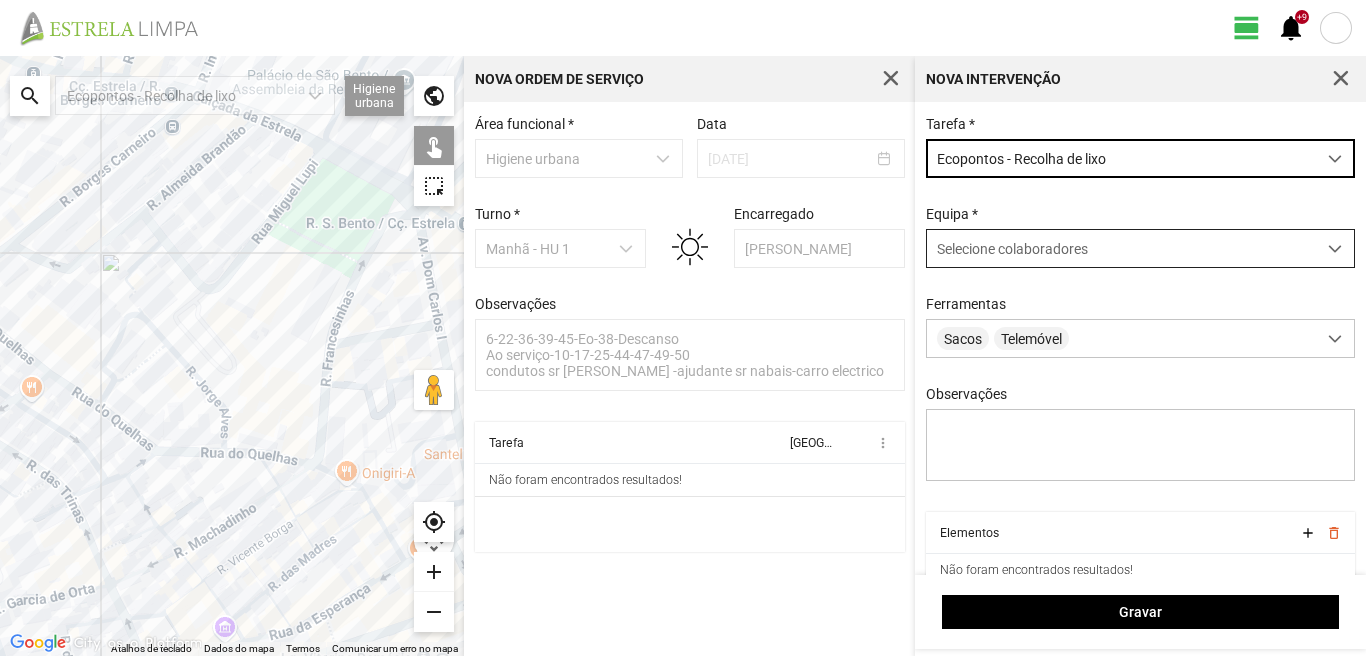 click on "Selecione colaboradores" at bounding box center [1012, 249] 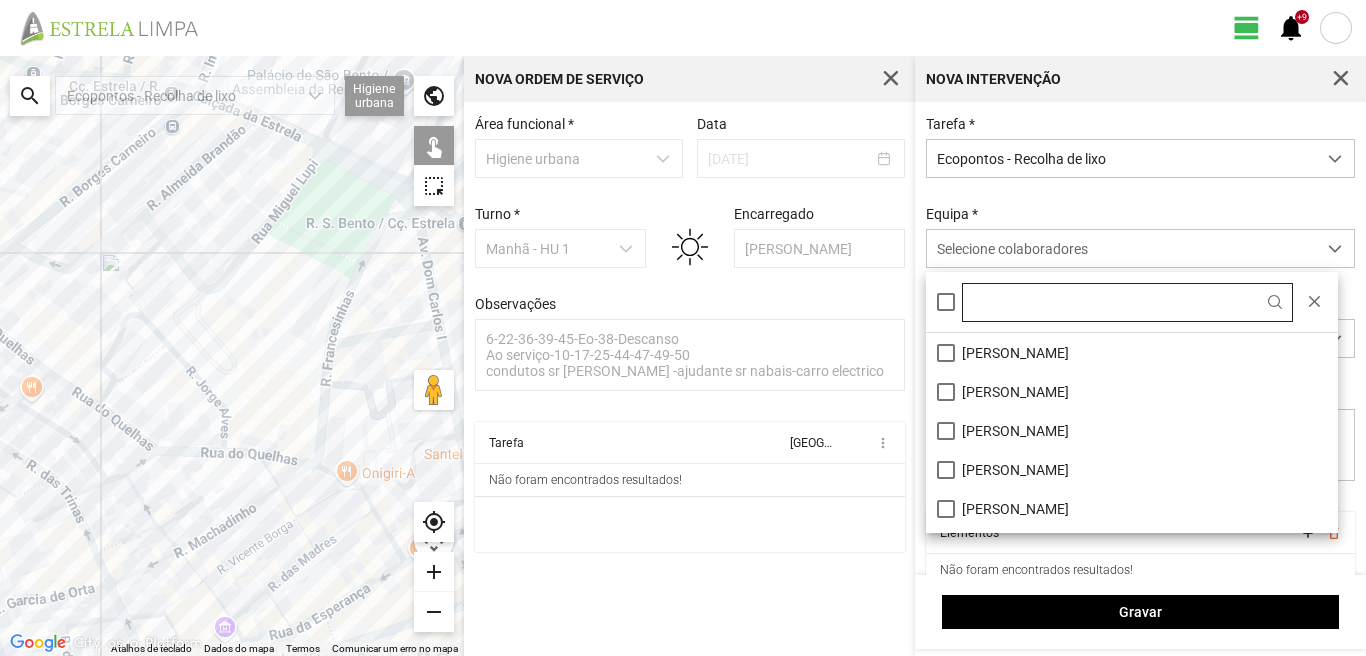 scroll, scrollTop: 11, scrollLeft: 89, axis: both 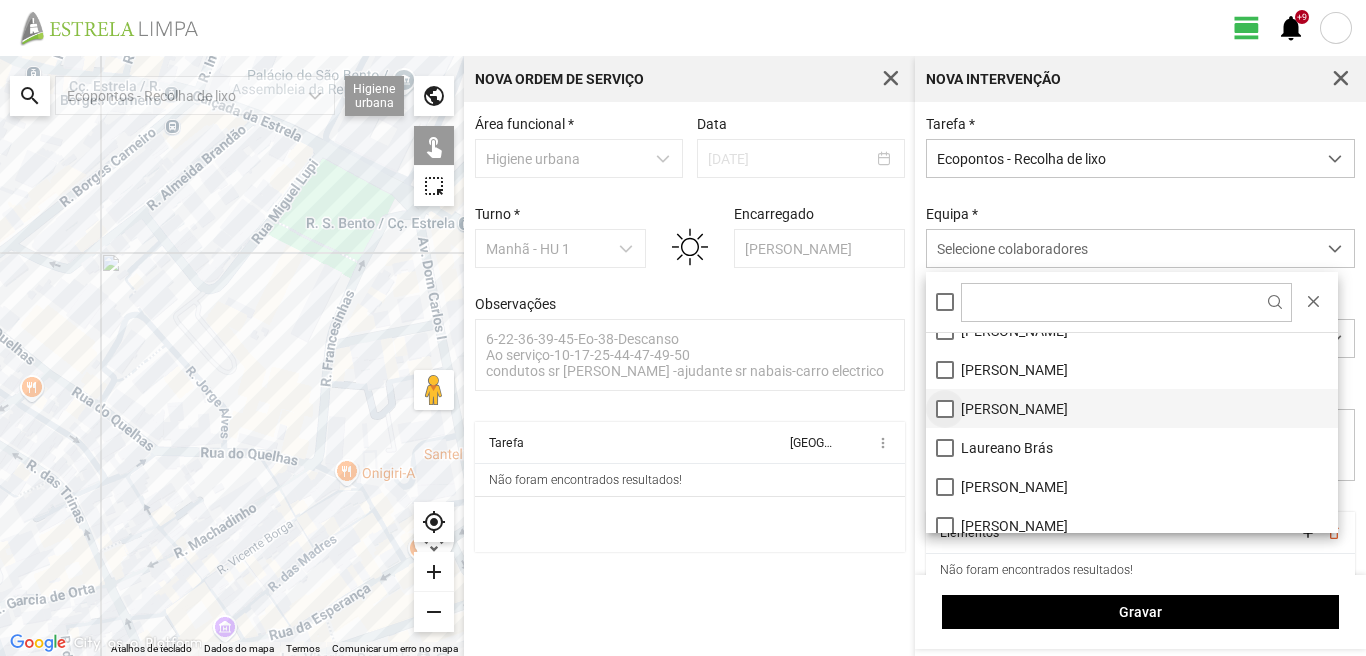 click on "[PERSON_NAME]" at bounding box center (1132, 408) 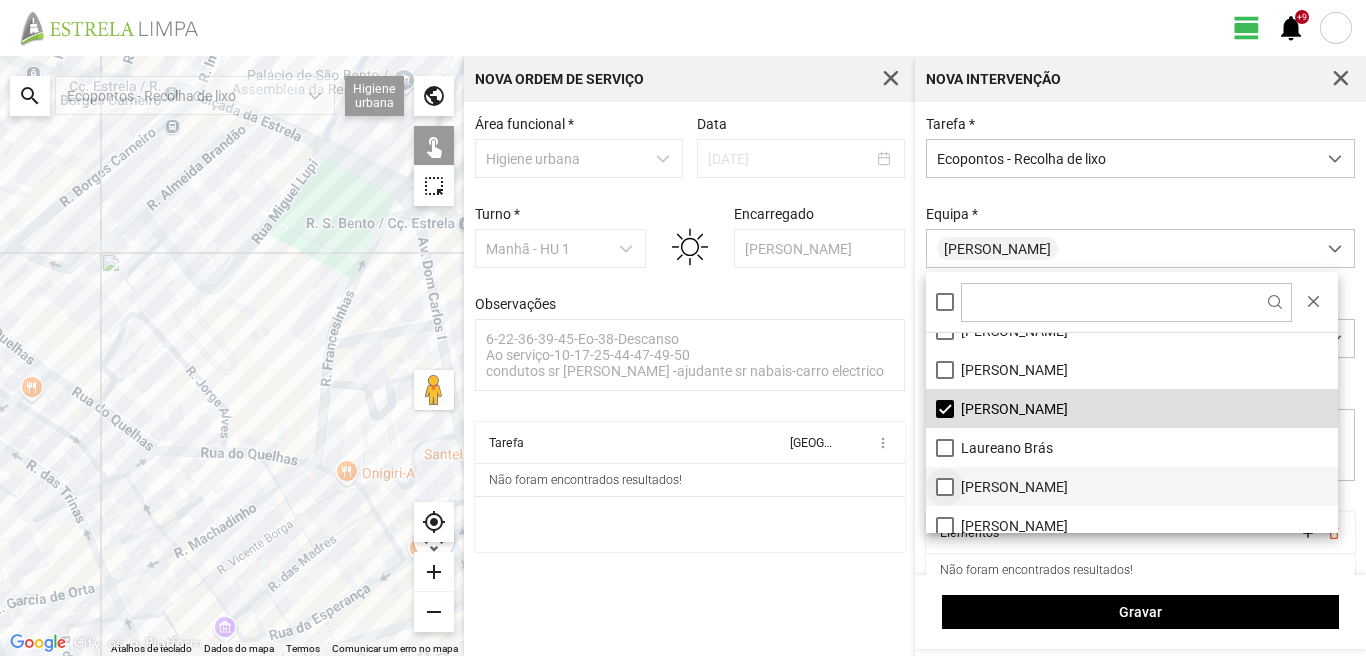 click on "[PERSON_NAME]" at bounding box center (1132, 486) 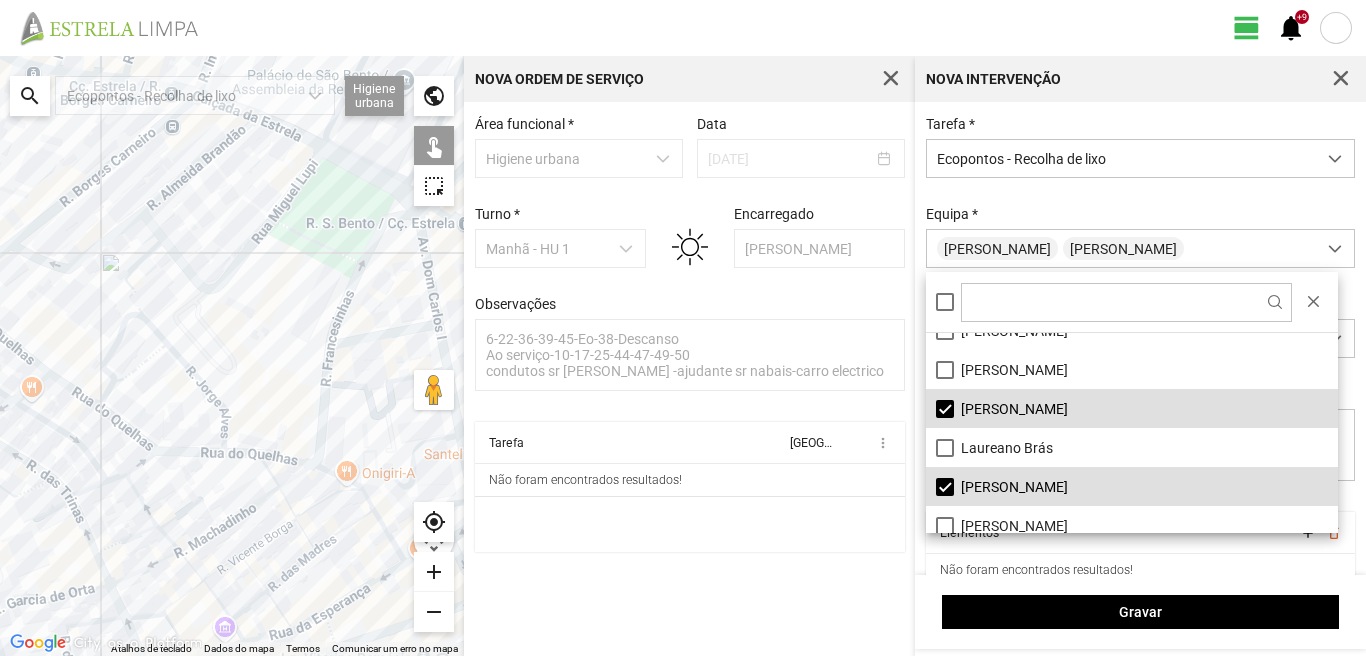 click on "Para navegar, prima as teclas de seta." 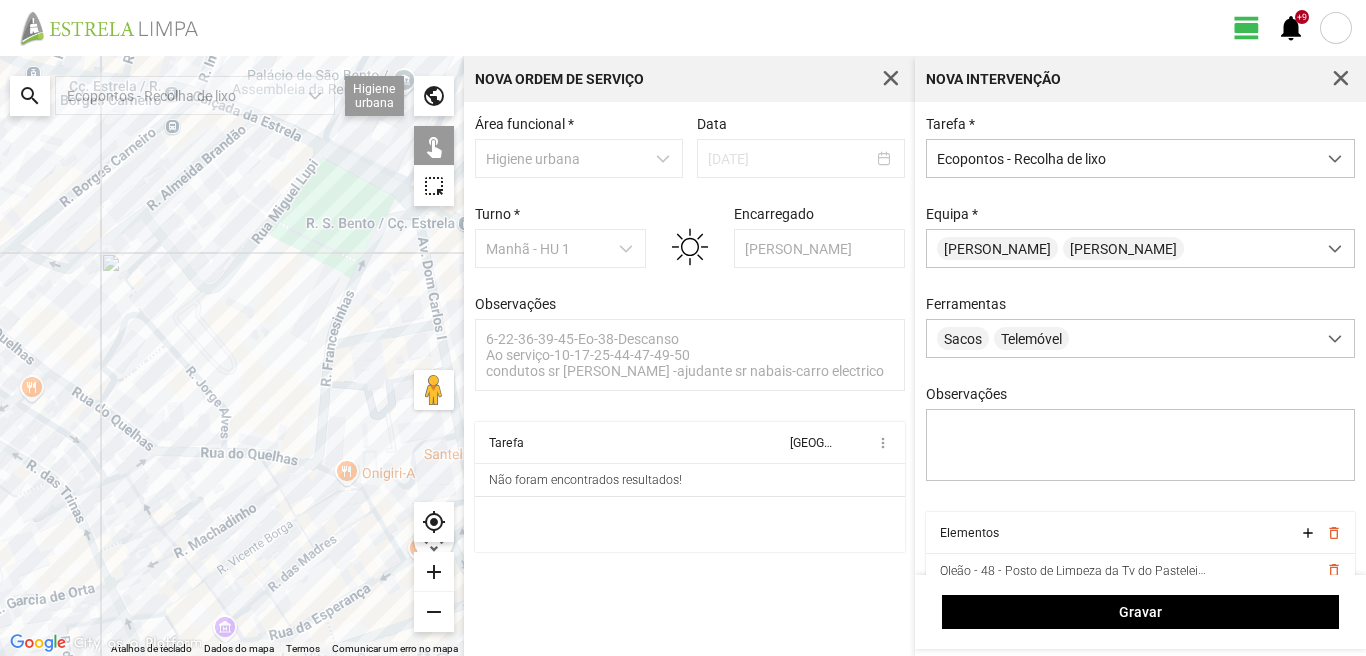 click on "Para navegar, prima as teclas de seta." 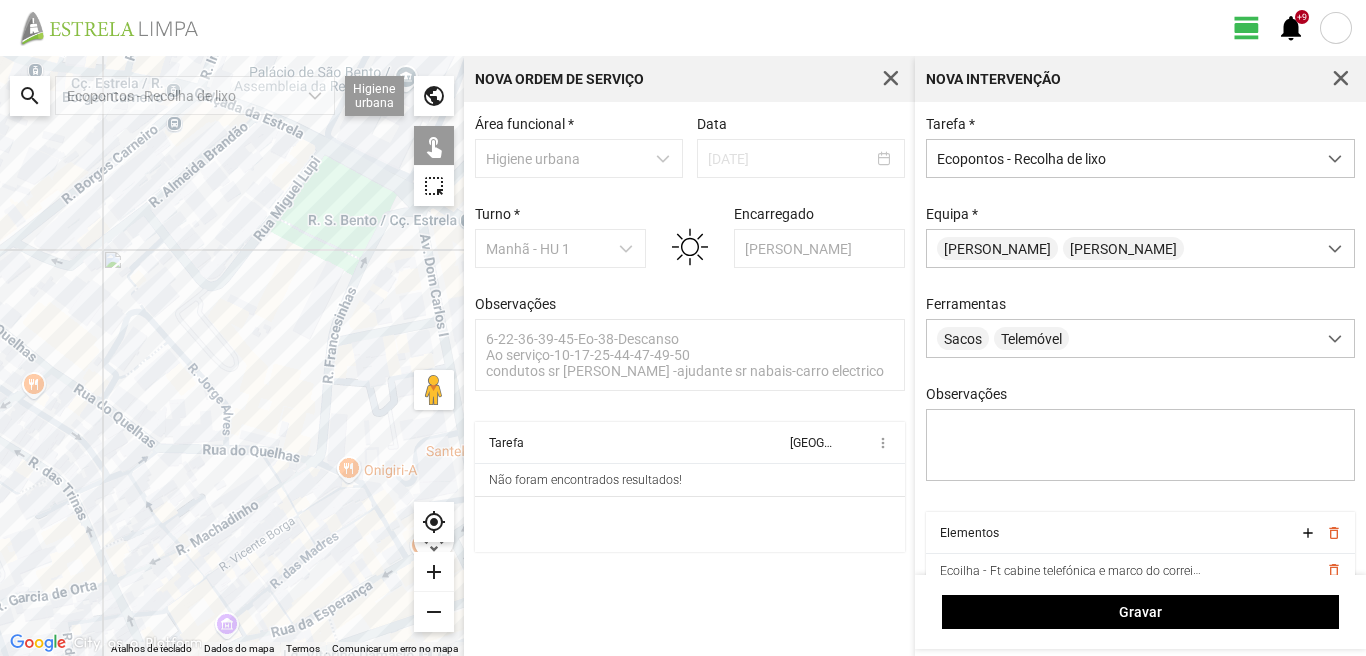 drag, startPoint x: 373, startPoint y: 336, endPoint x: 382, endPoint y: 314, distance: 23.769728 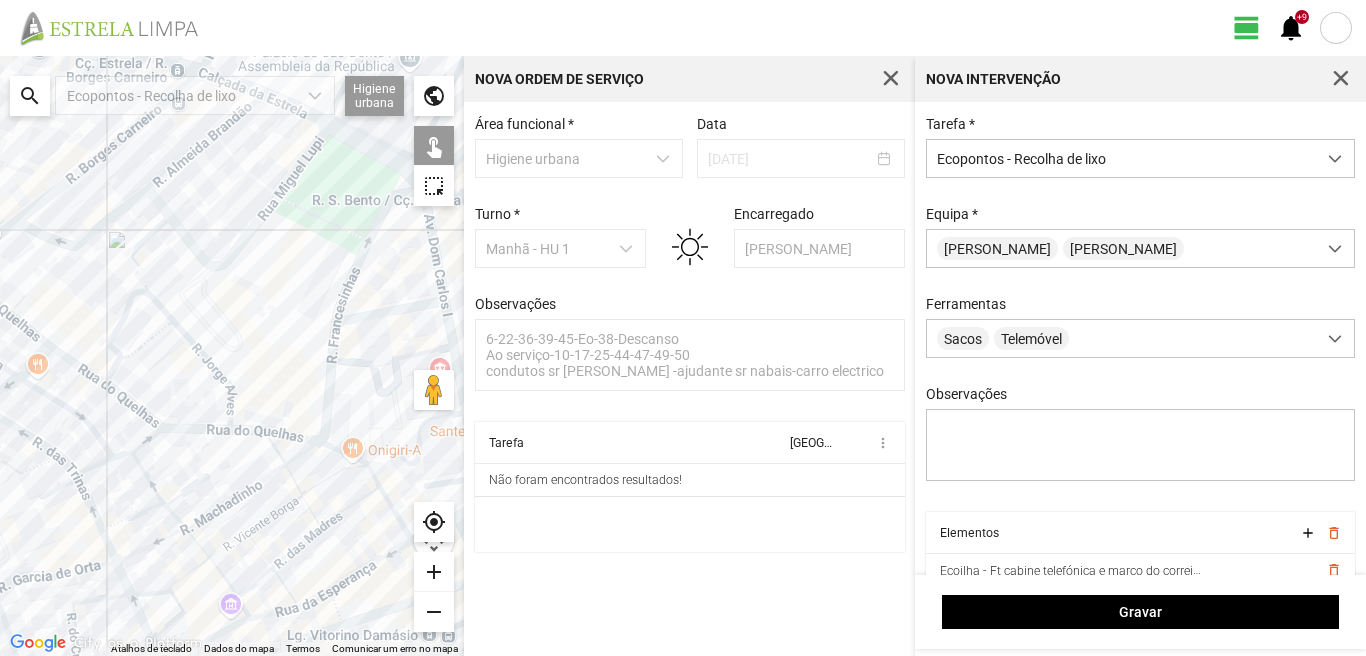 drag, startPoint x: 385, startPoint y: 312, endPoint x: 395, endPoint y: 252, distance: 60.827625 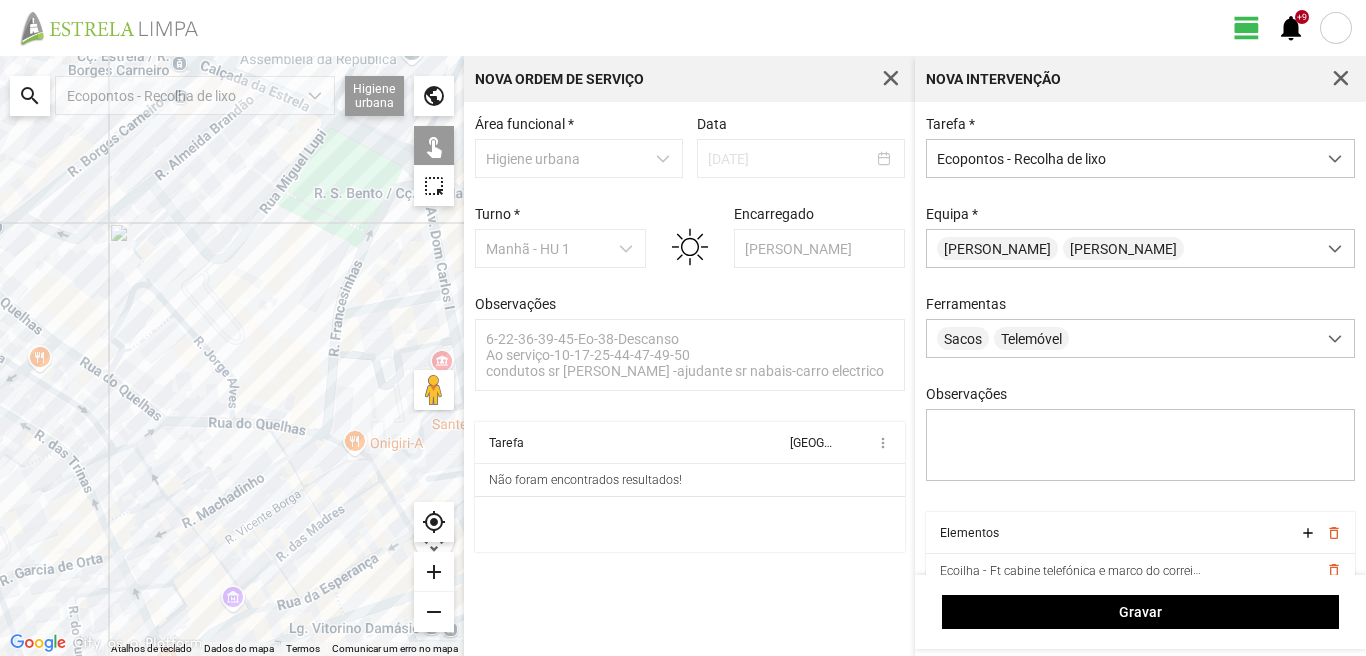 click on "Para navegar, prima as teclas de seta." 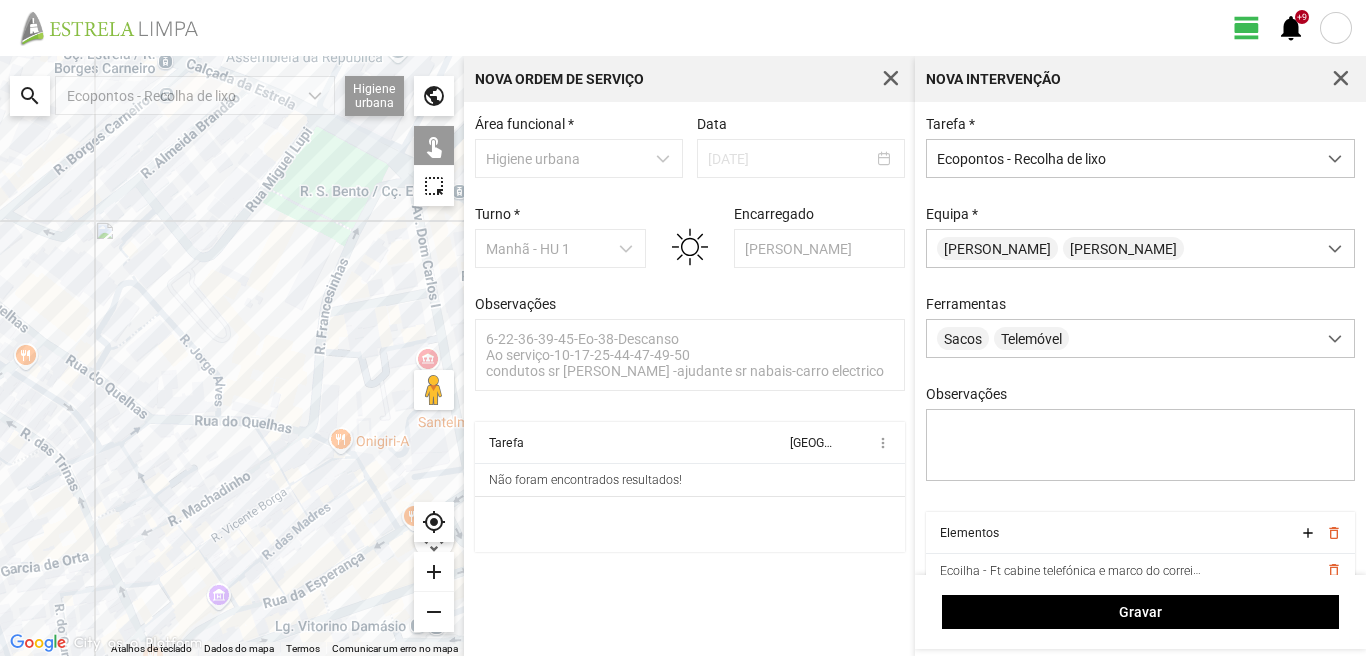 drag, startPoint x: 332, startPoint y: 367, endPoint x: 293, endPoint y: 356, distance: 40.5216 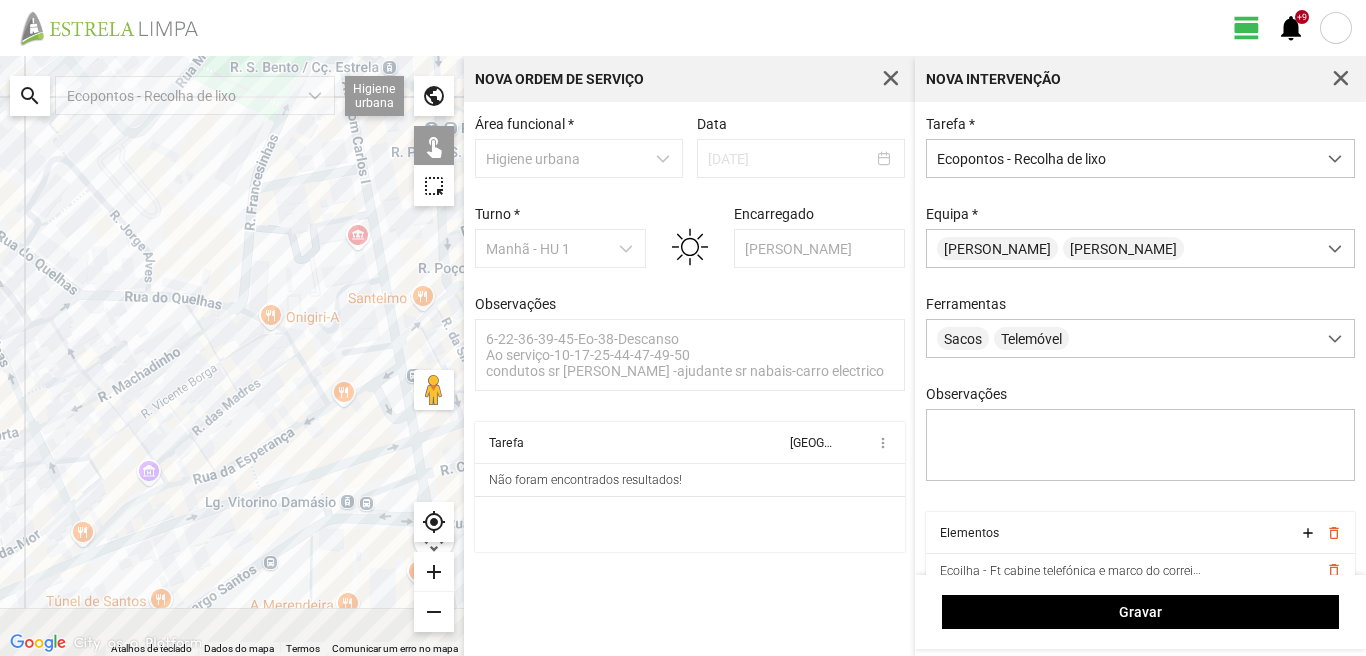 drag, startPoint x: 313, startPoint y: 422, endPoint x: 266, endPoint y: 290, distance: 140.11781 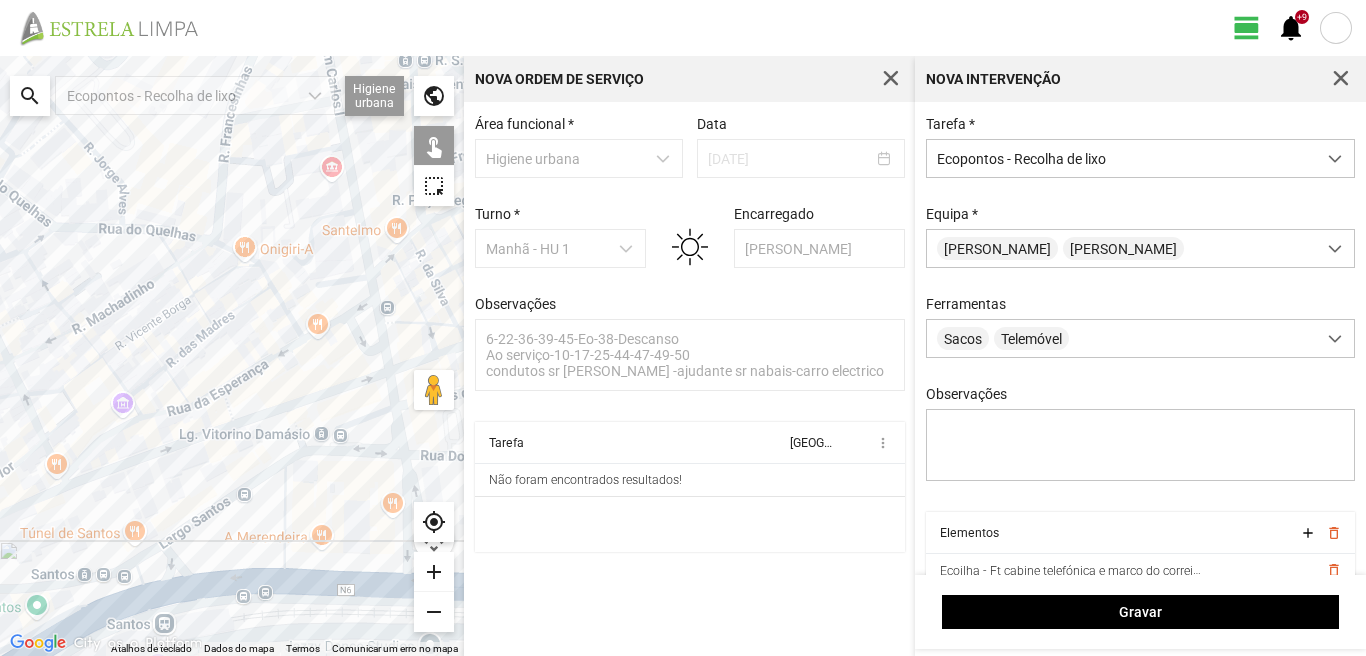 click on "Para navegar, prima as teclas de seta." 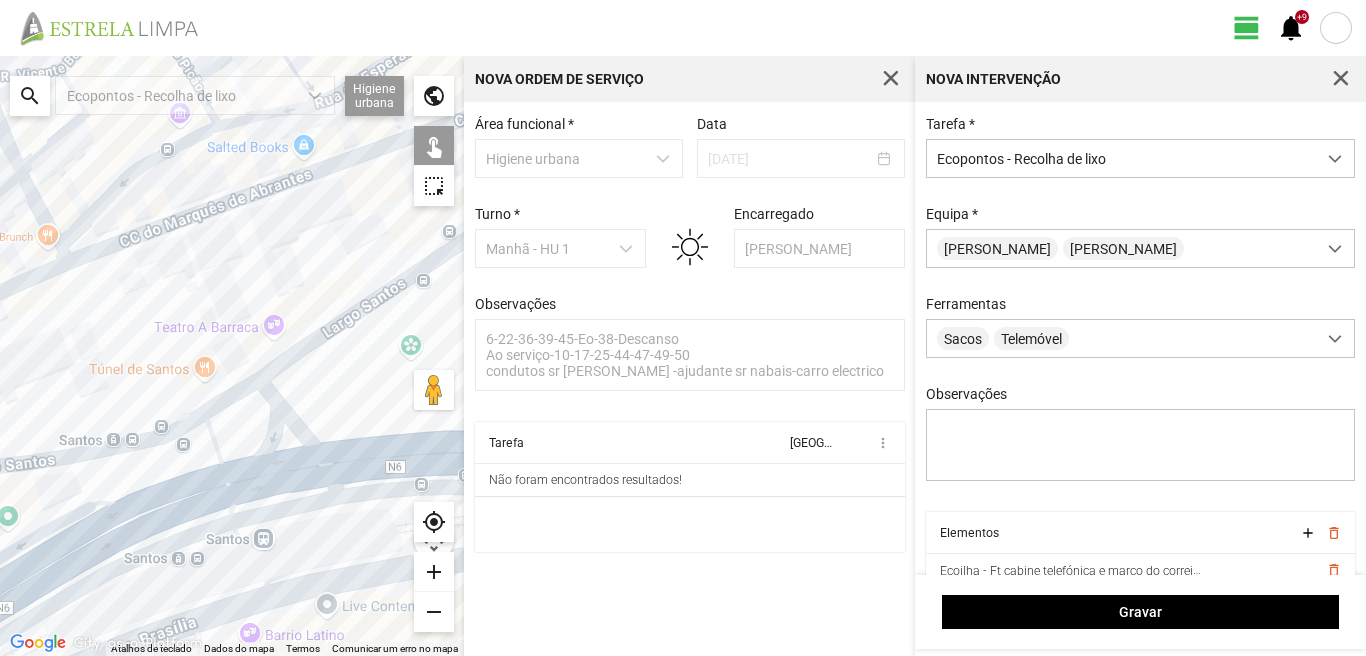 drag, startPoint x: 211, startPoint y: 503, endPoint x: 427, endPoint y: 271, distance: 316.9858 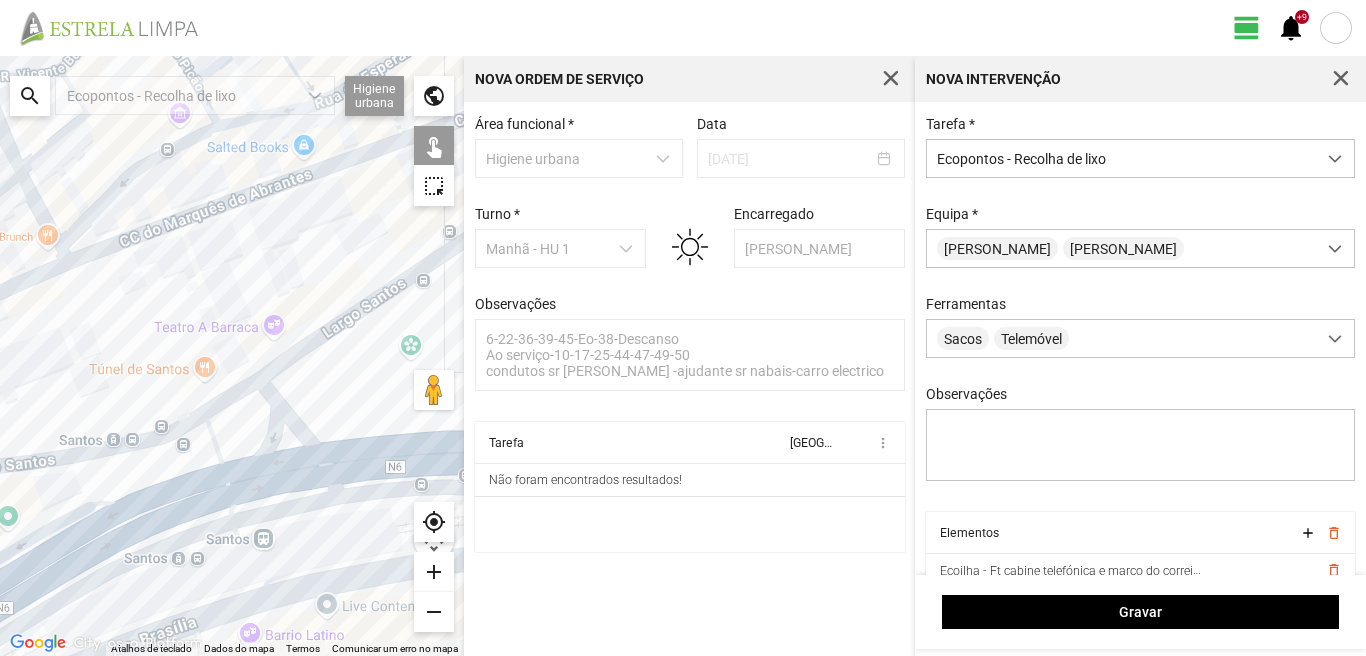 click on "Para navegar, prima as teclas de seta." 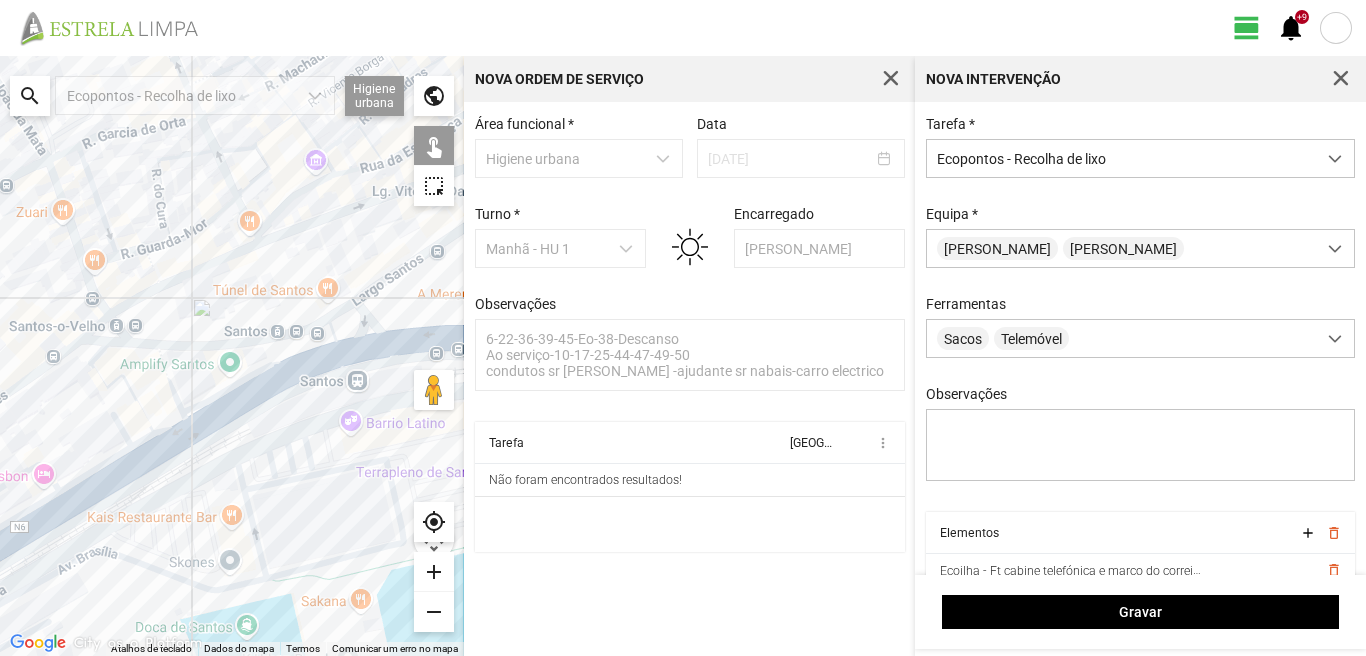 click on "Para navegar, prima as teclas de seta." 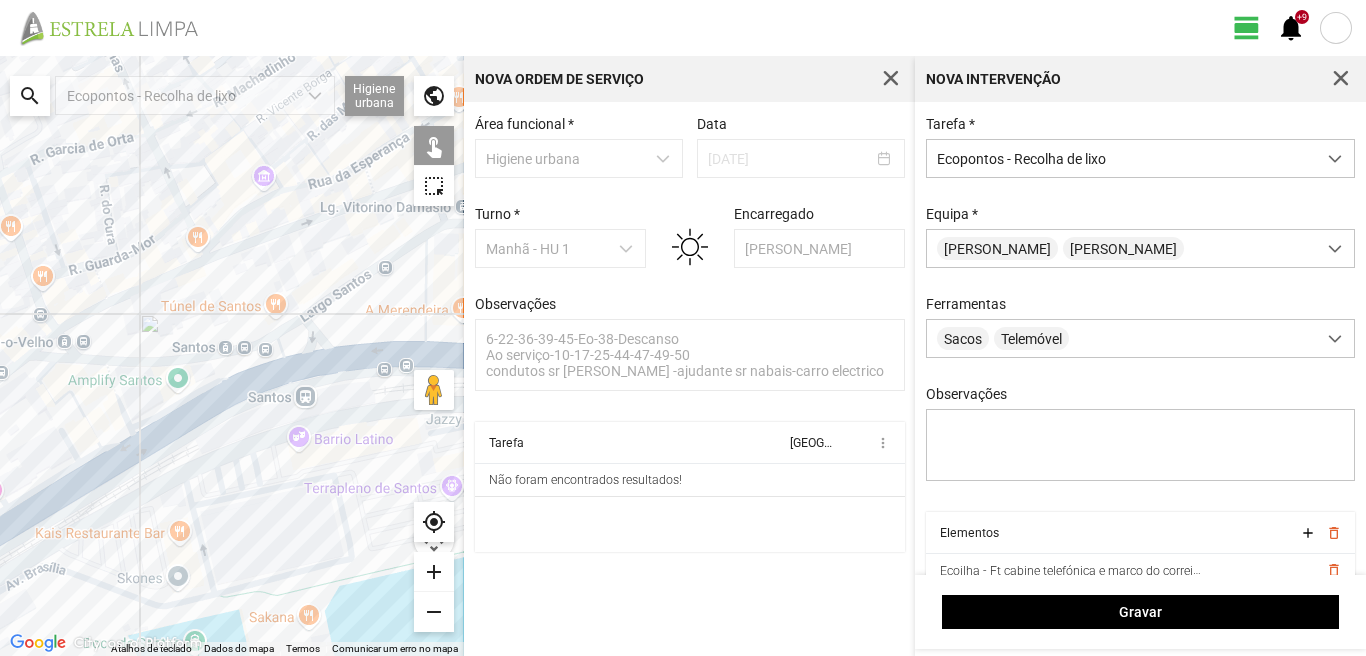 drag, startPoint x: 239, startPoint y: 355, endPoint x: 349, endPoint y: 433, distance: 134.84807 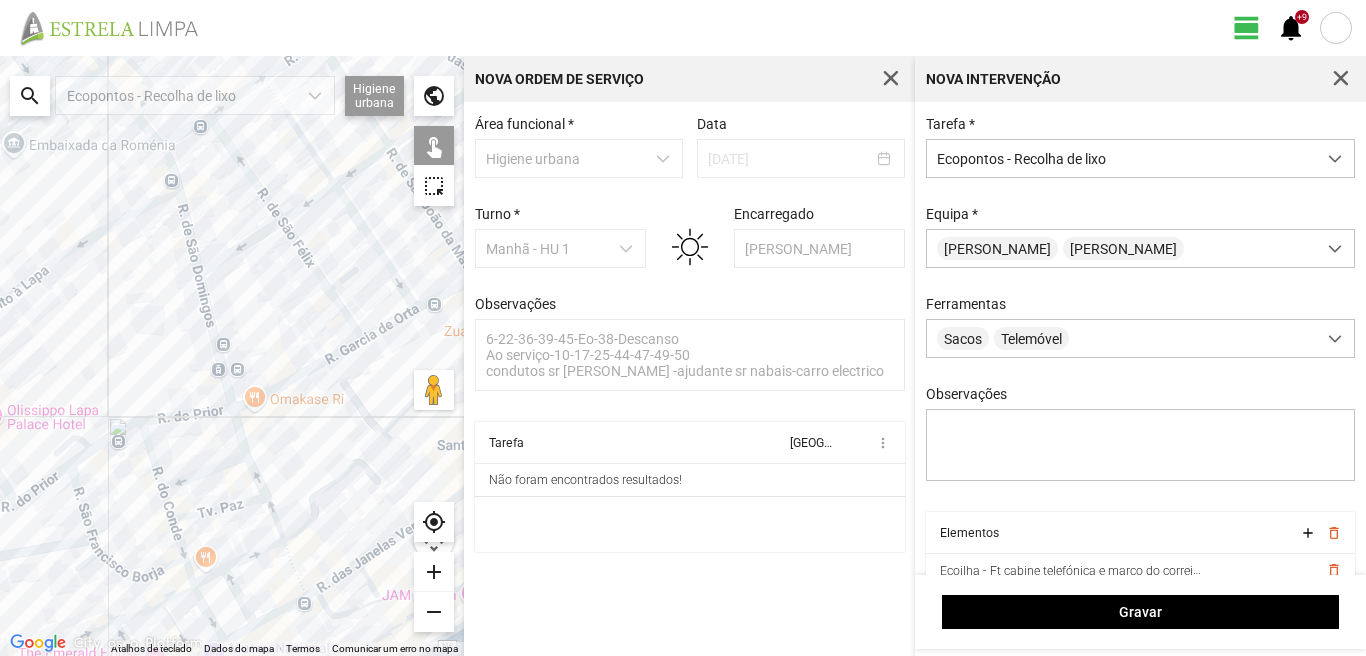 drag, startPoint x: 316, startPoint y: 412, endPoint x: 180, endPoint y: 243, distance: 216.92625 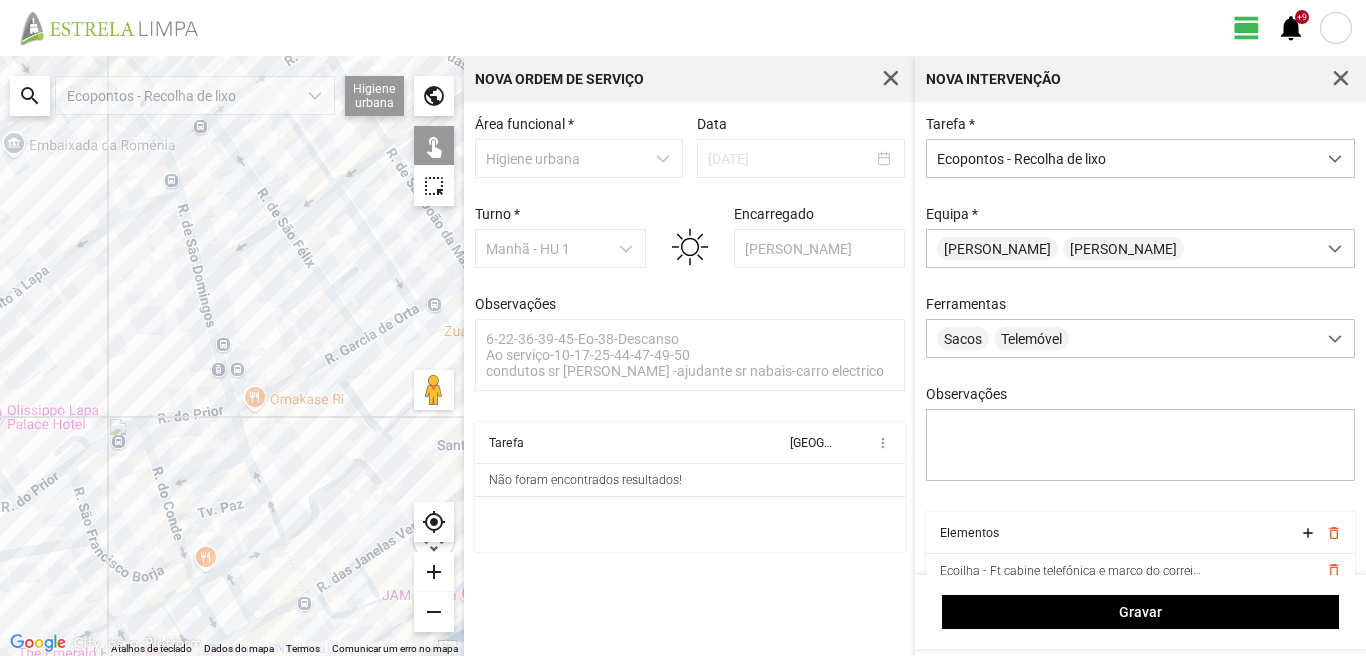 click on "Para navegar, prima as teclas de seta." 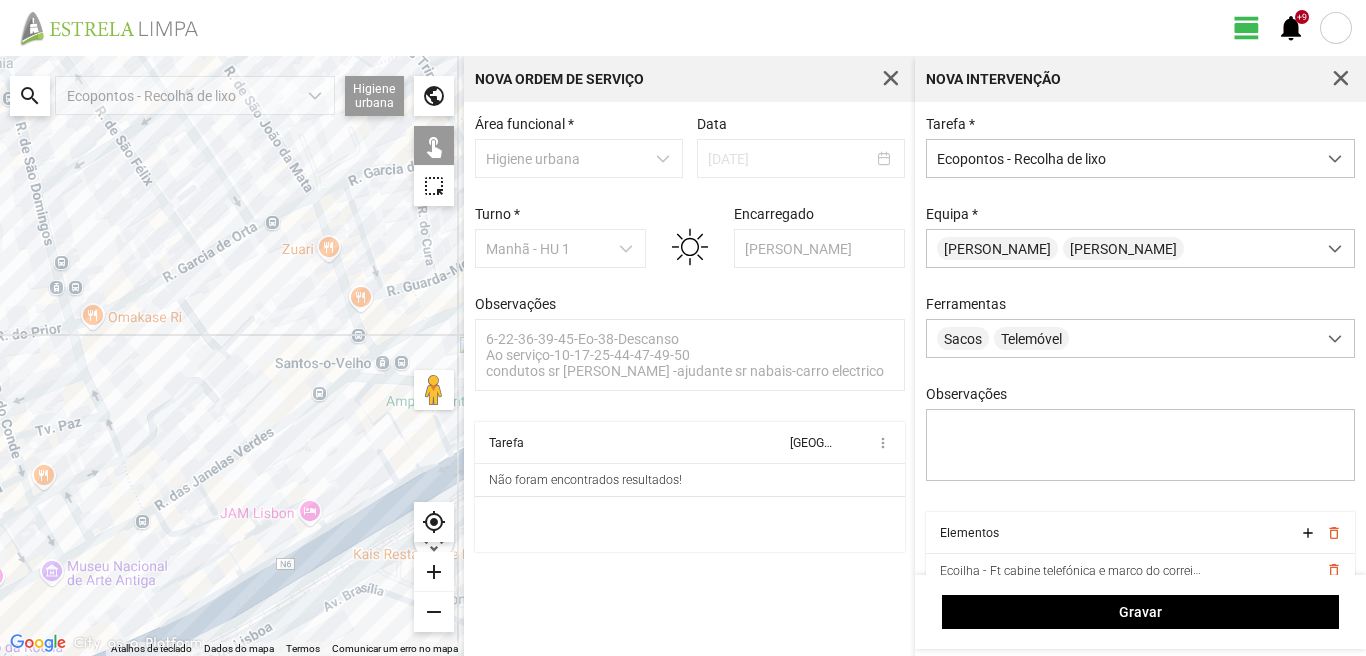 drag, startPoint x: 368, startPoint y: 299, endPoint x: 246, endPoint y: 299, distance: 122 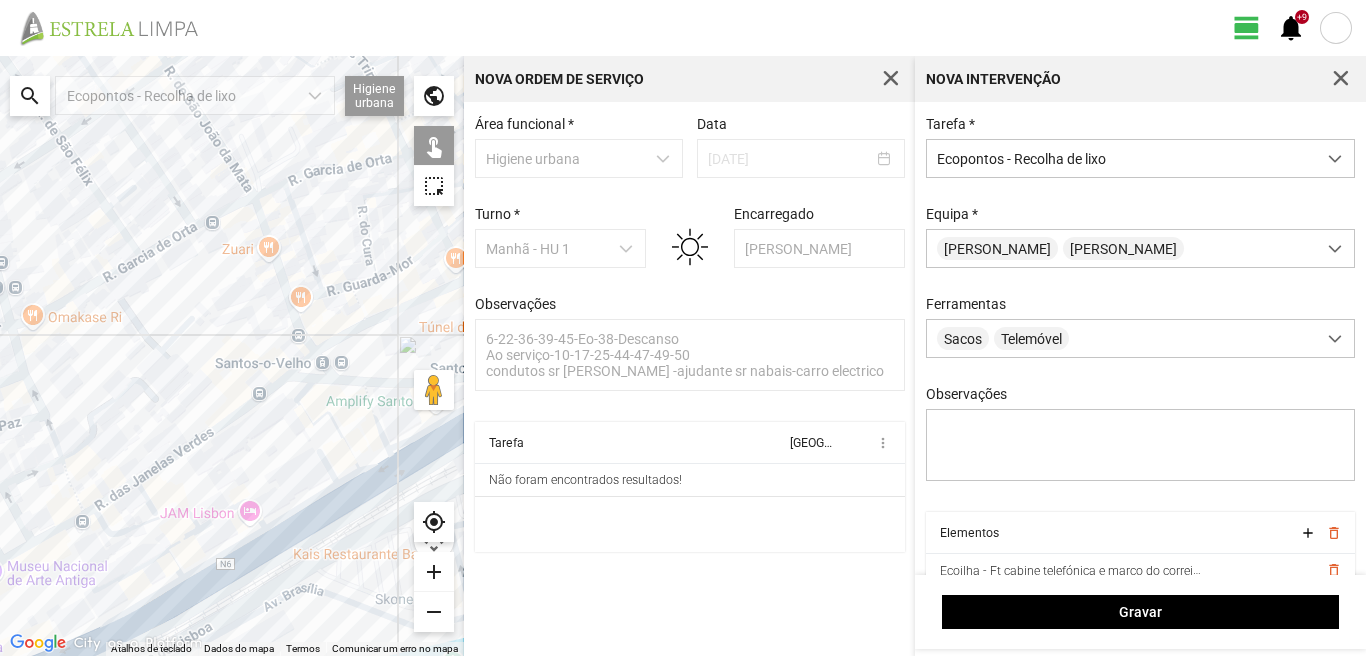 click on "Para navegar, prima as teclas de seta." 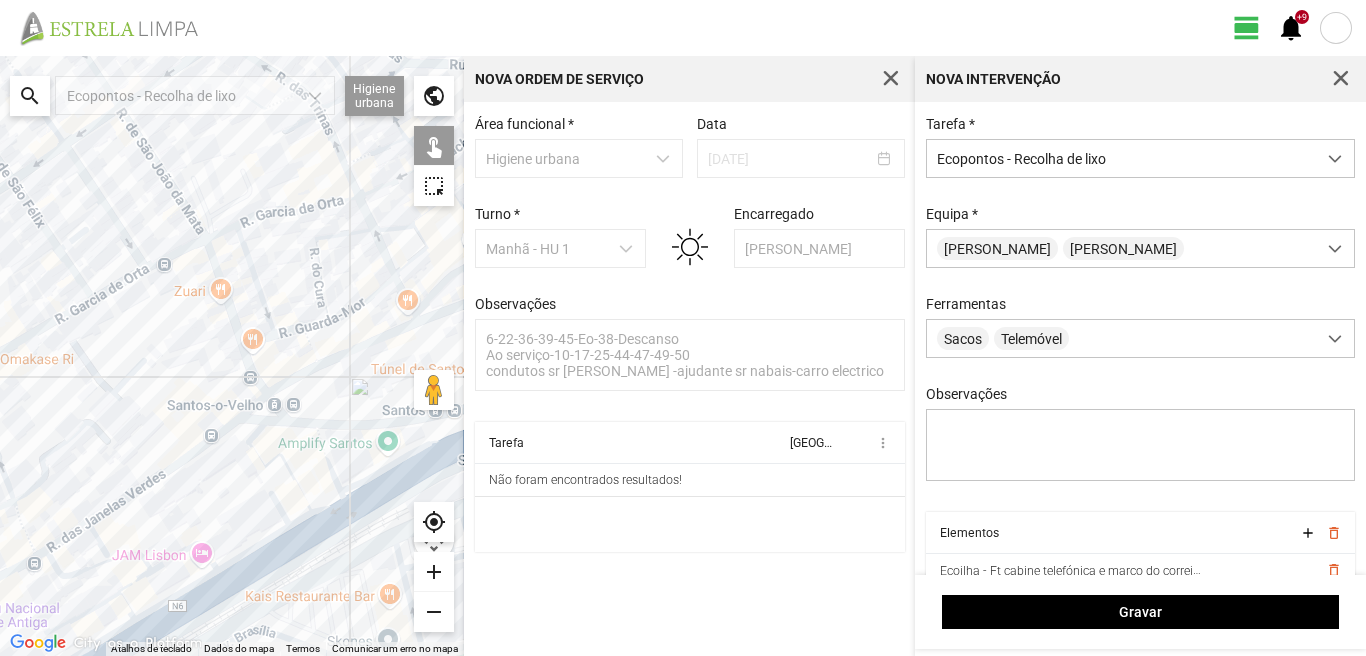 drag, startPoint x: 319, startPoint y: 265, endPoint x: 225, endPoint y: 331, distance: 114.85643 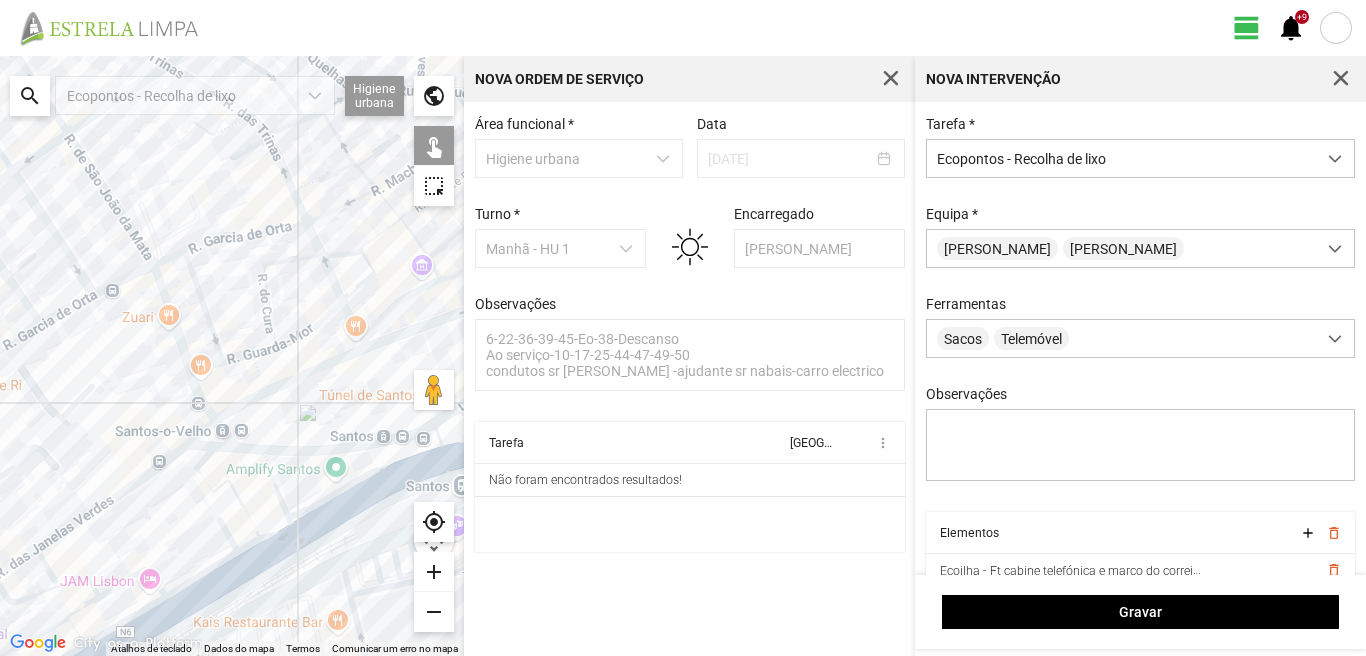 click on "Para navegar, prima as teclas de seta." 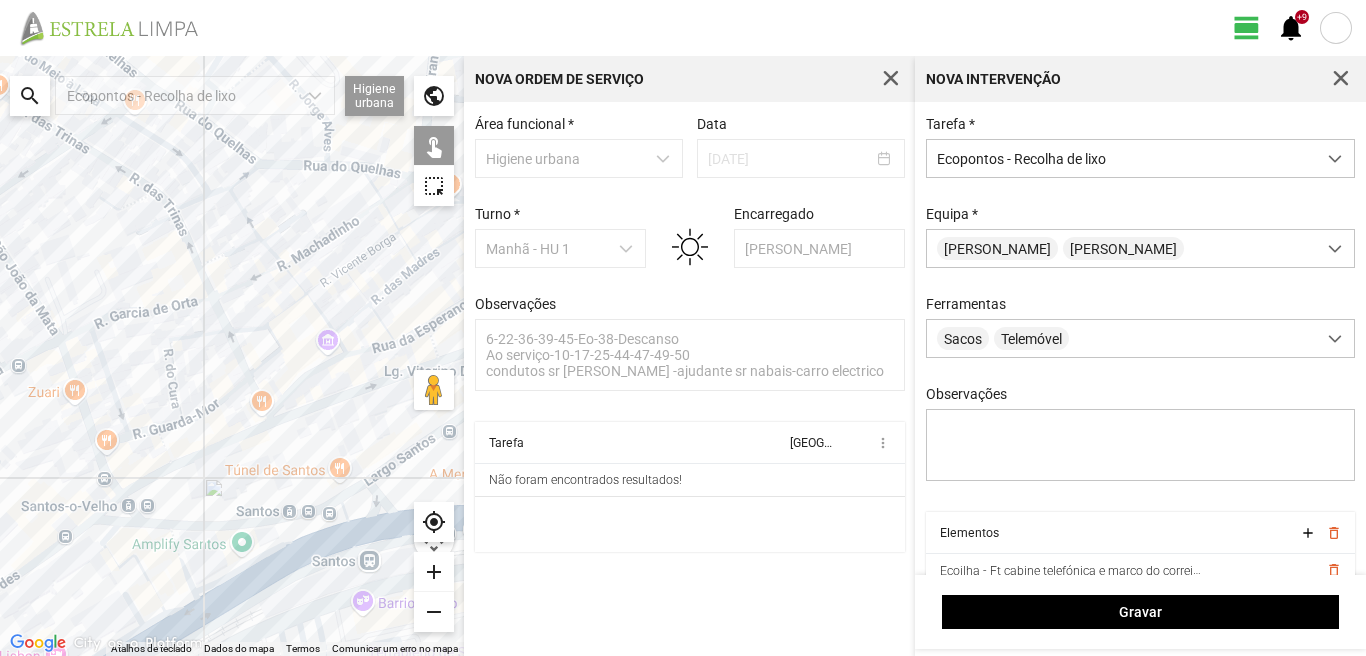 drag, startPoint x: 207, startPoint y: 234, endPoint x: 96, endPoint y: 350, distance: 160.55217 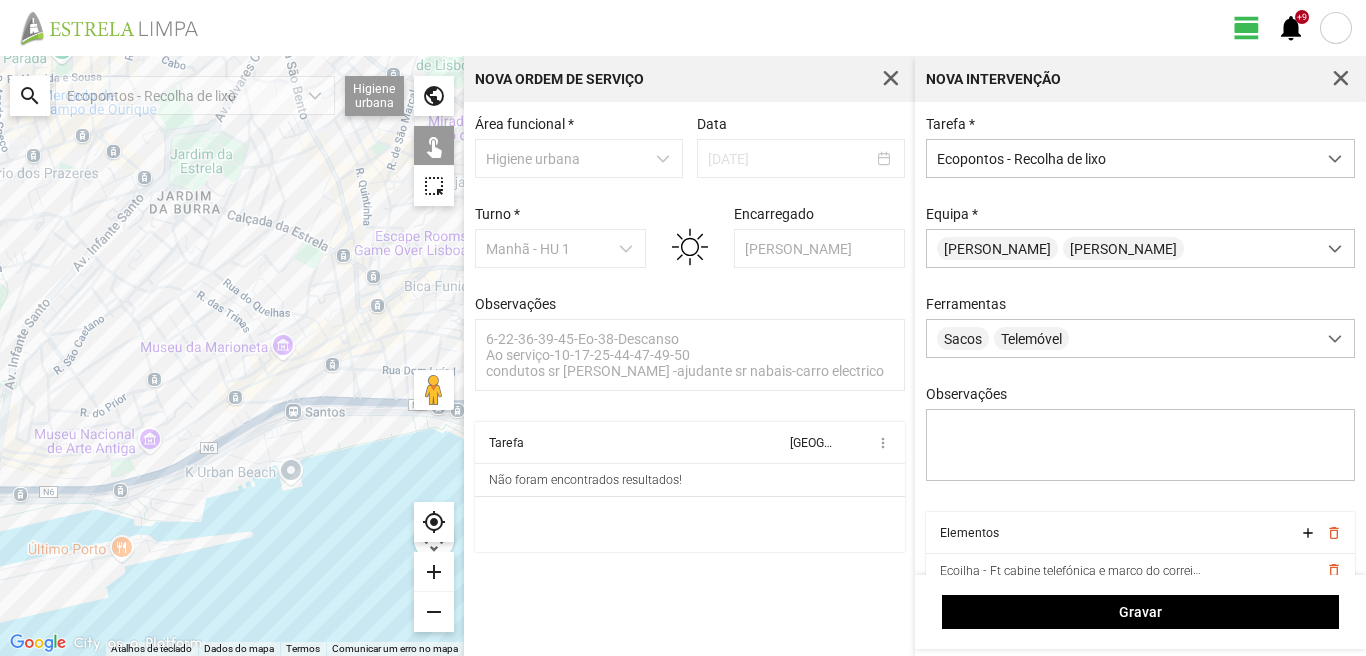 drag, startPoint x: 173, startPoint y: 296, endPoint x: 185, endPoint y: 290, distance: 13.416408 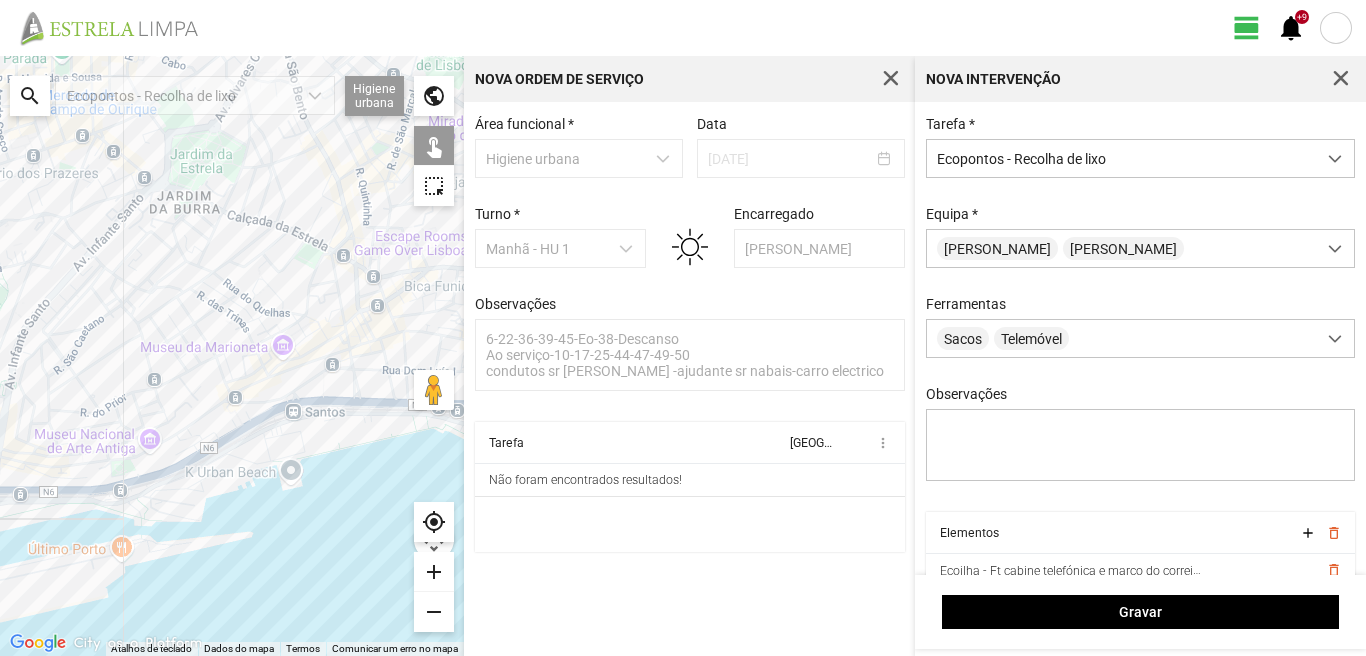 click on "Para navegar, prima as teclas de seta." 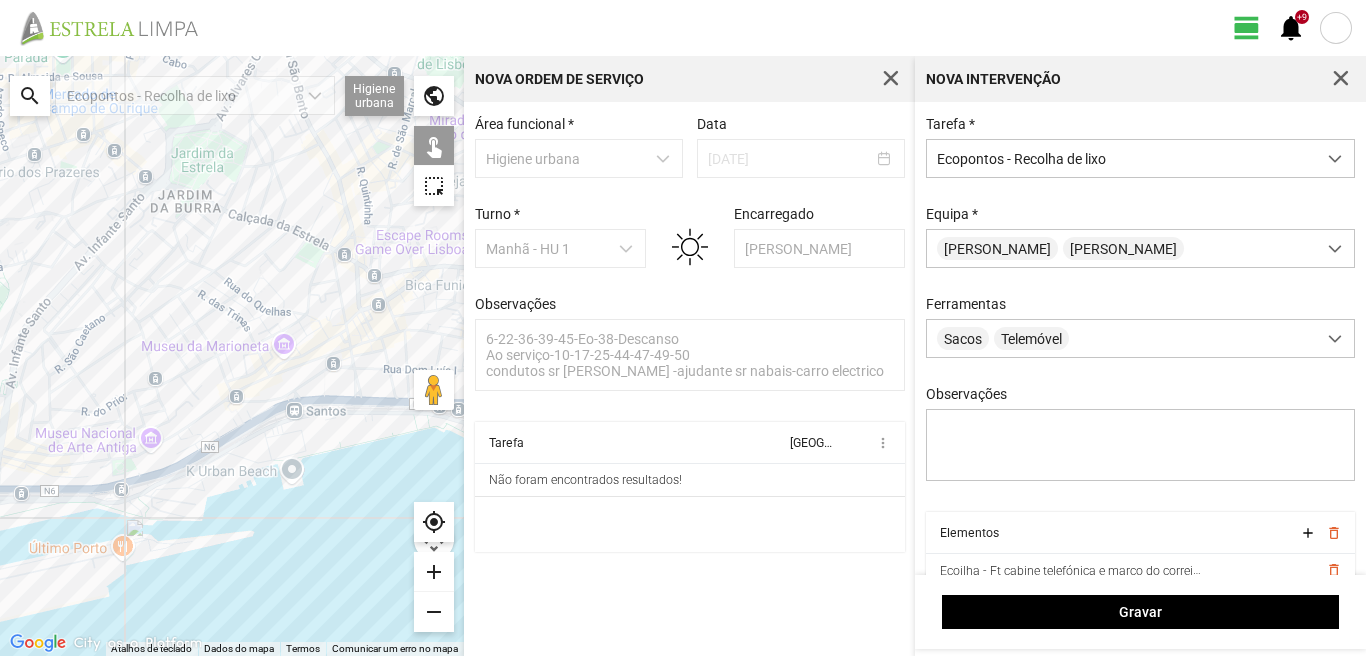 click on "Para navegar, prima as teclas de seta." 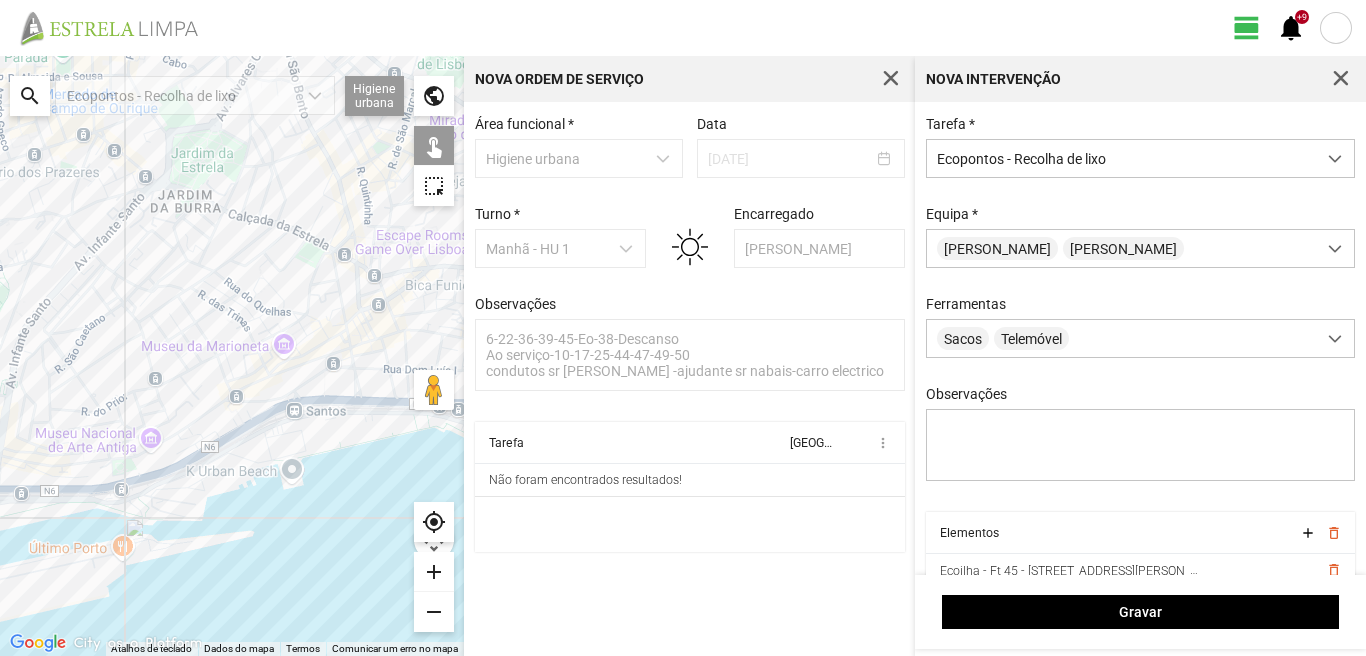 click on "Para navegar, prima as teclas de seta." 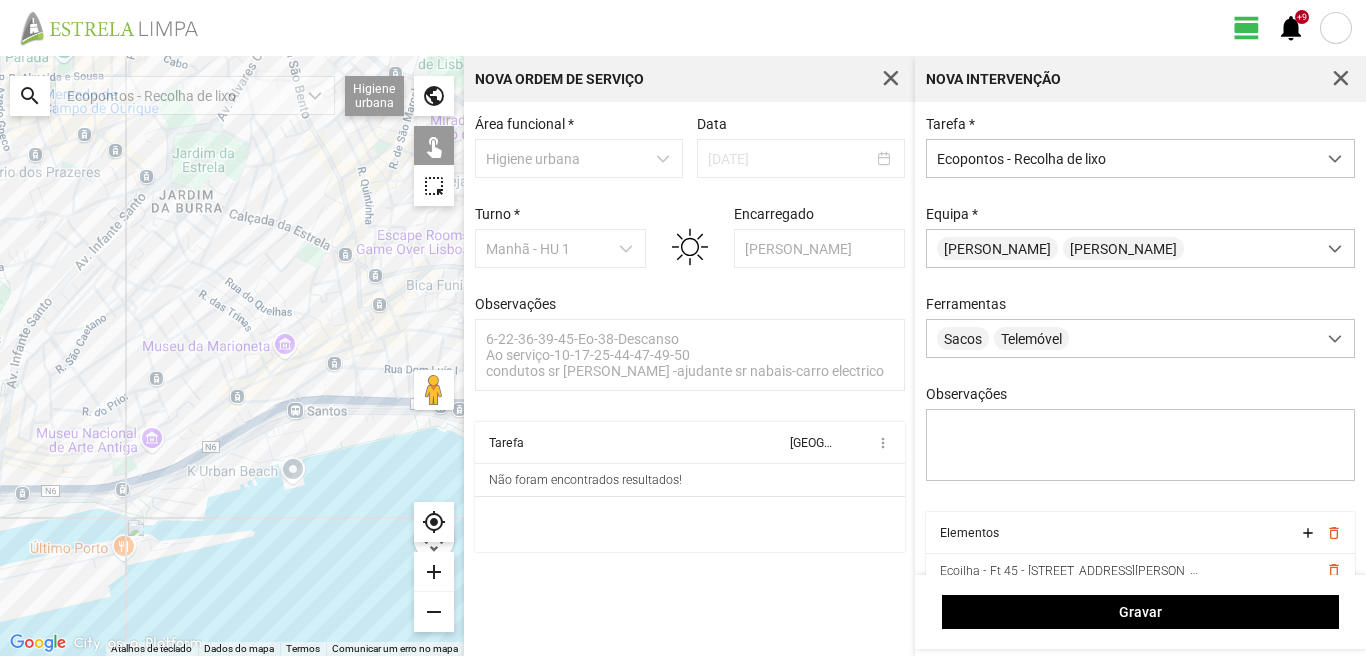 click on "Para navegar, prima as teclas de seta." 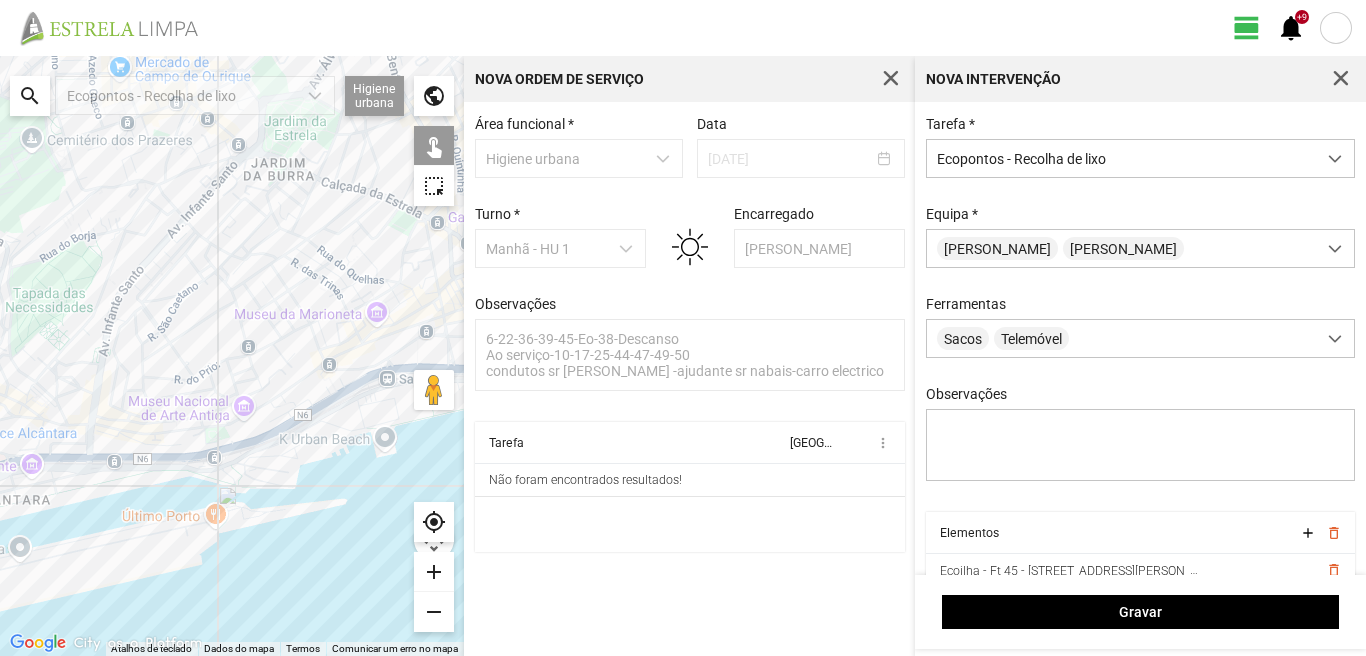 drag, startPoint x: 131, startPoint y: 417, endPoint x: 222, endPoint y: 384, distance: 96.79876 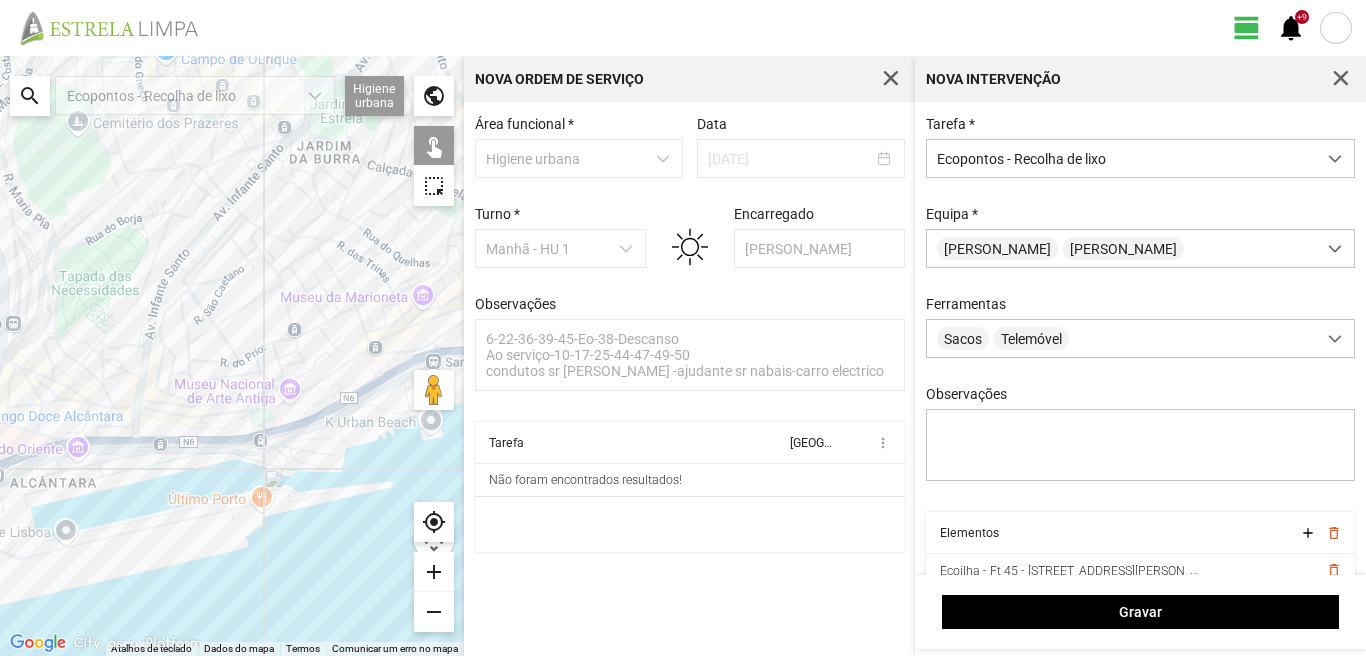 click on "Para navegar, prima as teclas de seta." 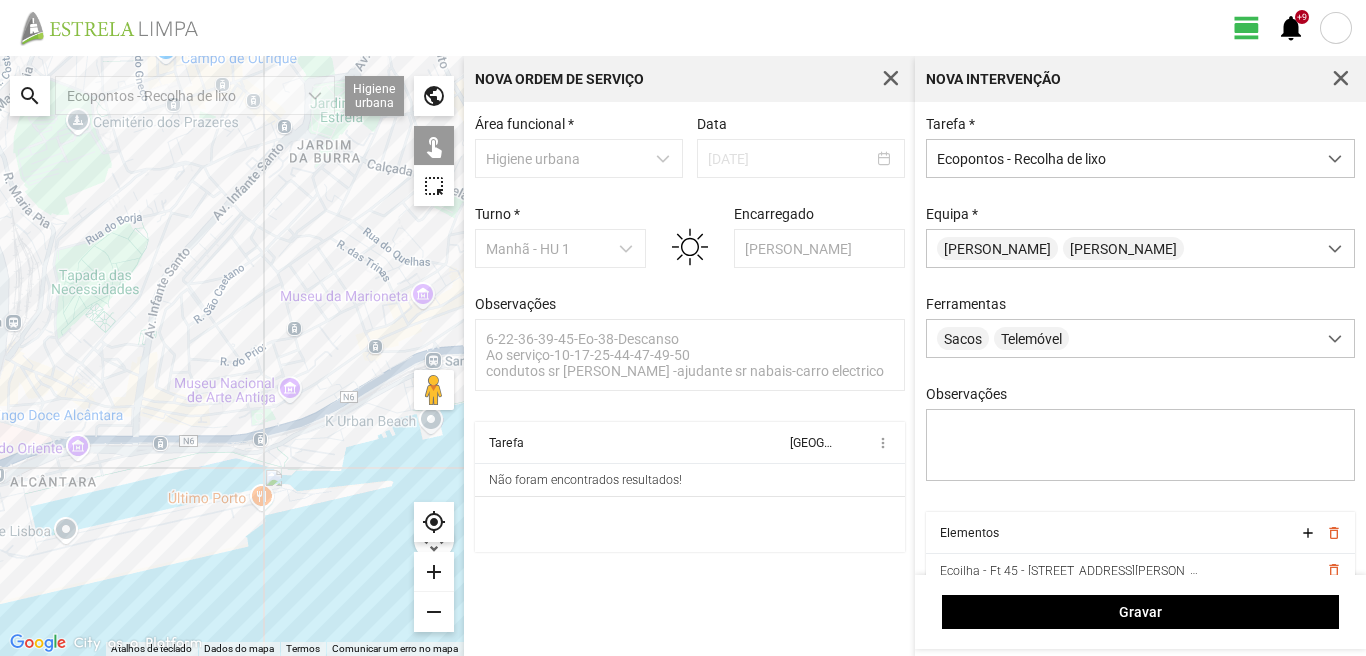click on "Para navegar, prima as teclas de seta." 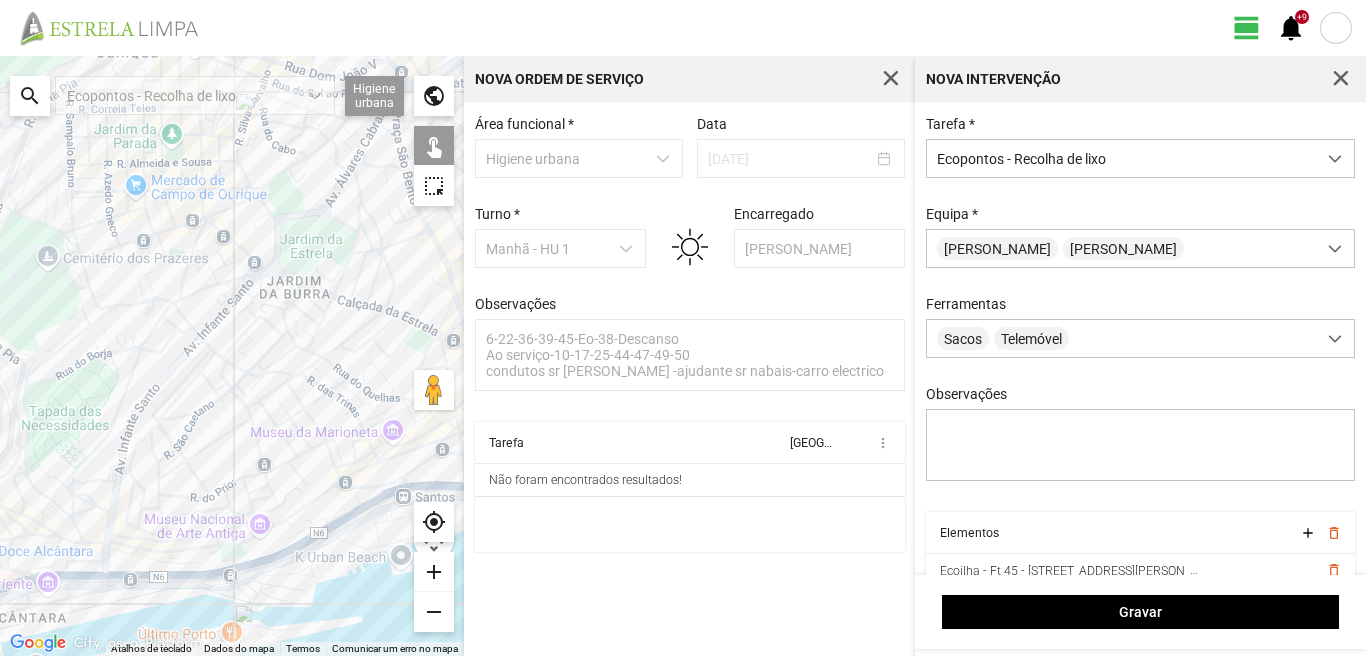 drag, startPoint x: 242, startPoint y: 196, endPoint x: 215, endPoint y: 334, distance: 140.6165 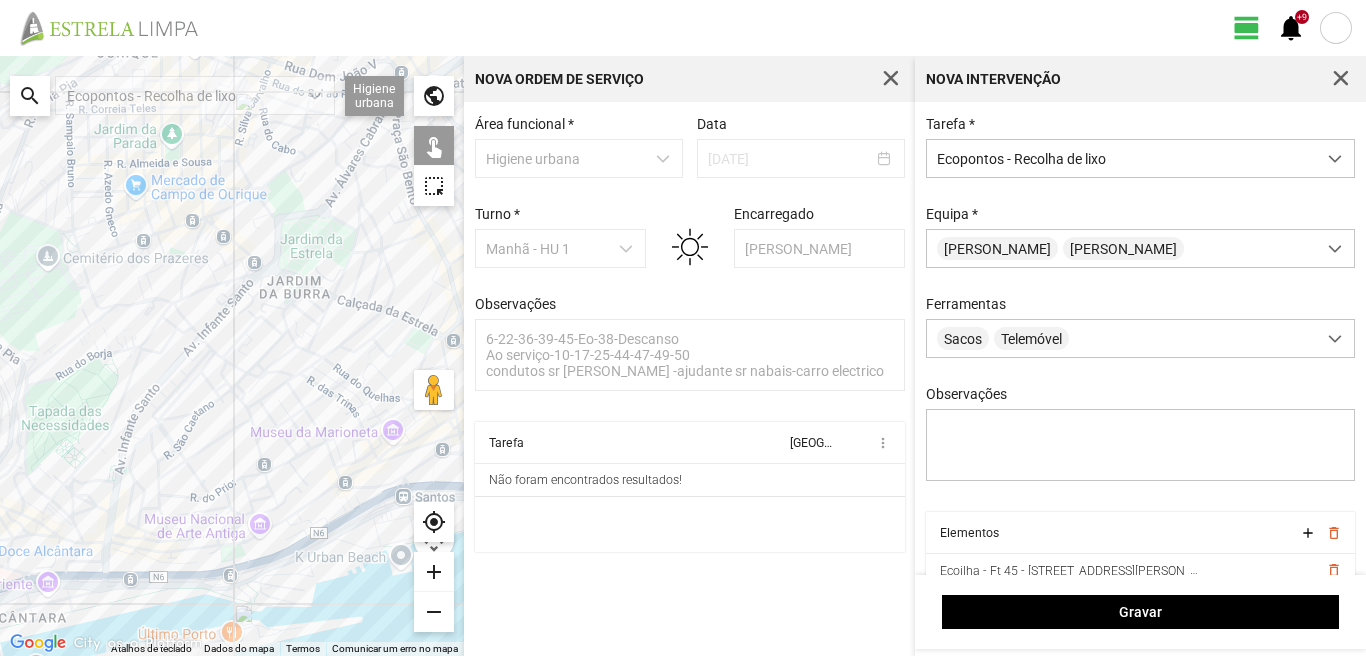 click on "Para navegar, prima as teclas de seta." 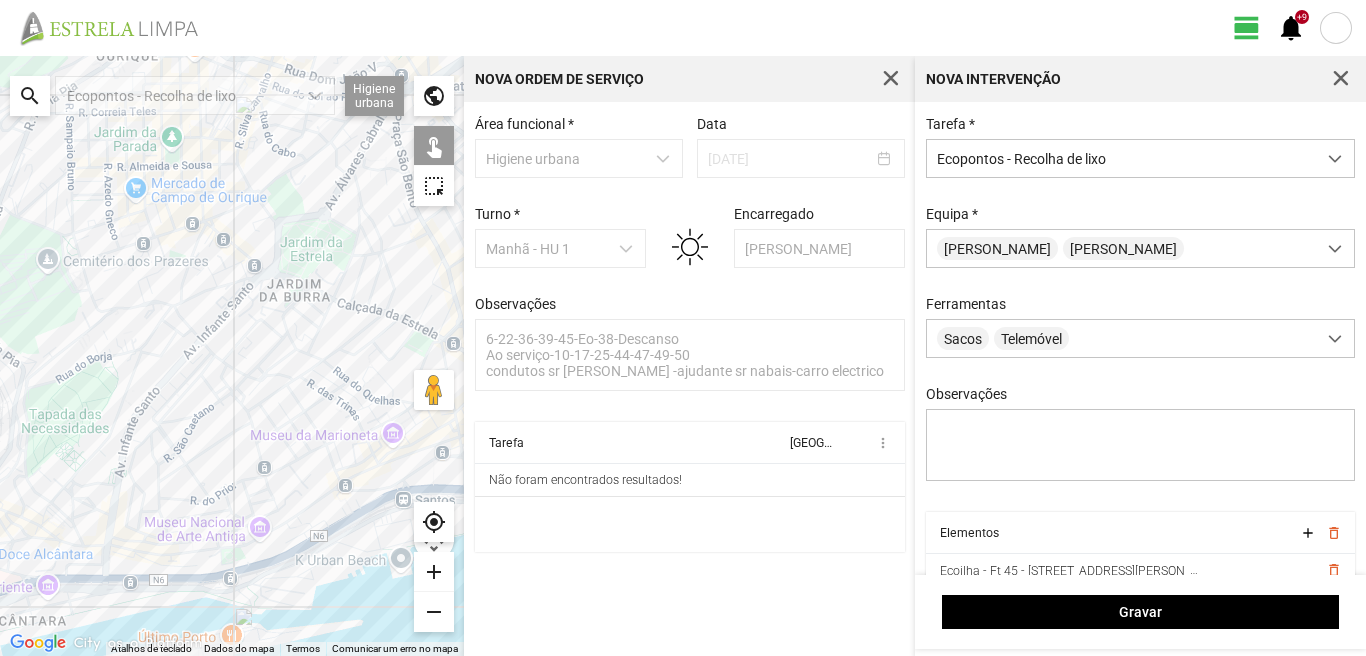click on "Para navegar, prima as teclas de seta." 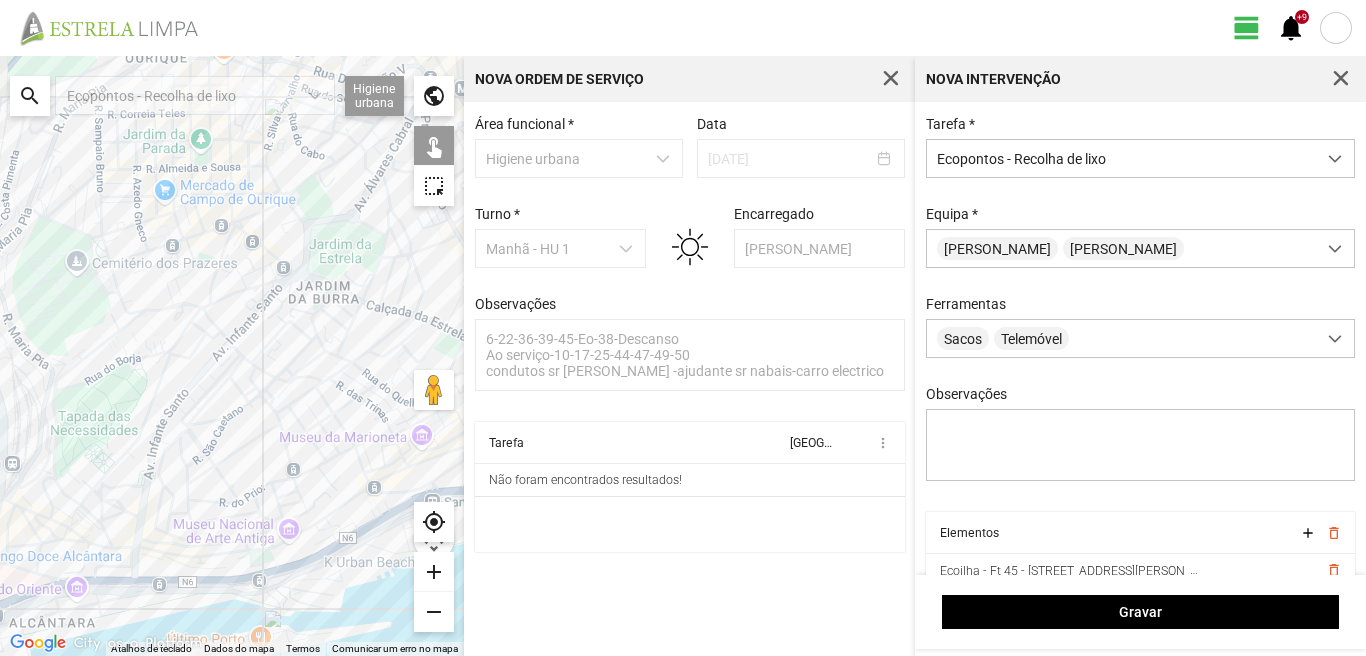 drag, startPoint x: 133, startPoint y: 354, endPoint x: 176, endPoint y: 366, distance: 44.64303 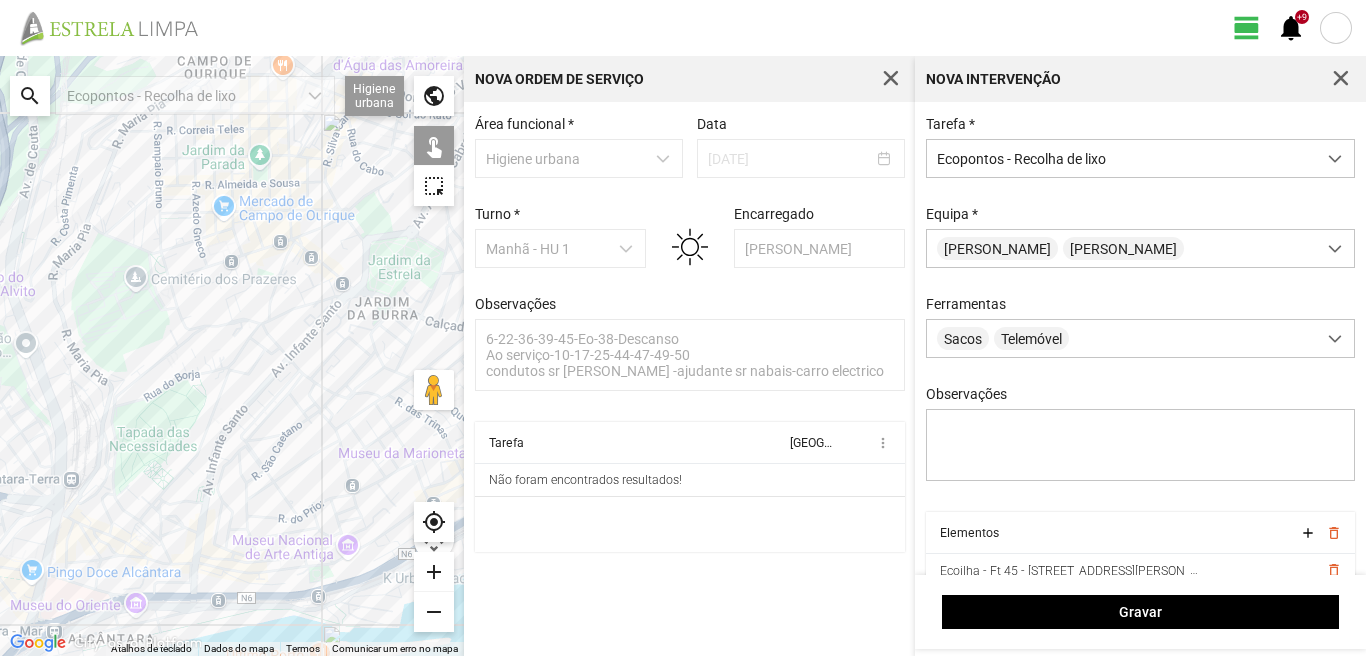 click on "Para navegar, prima as teclas de seta." 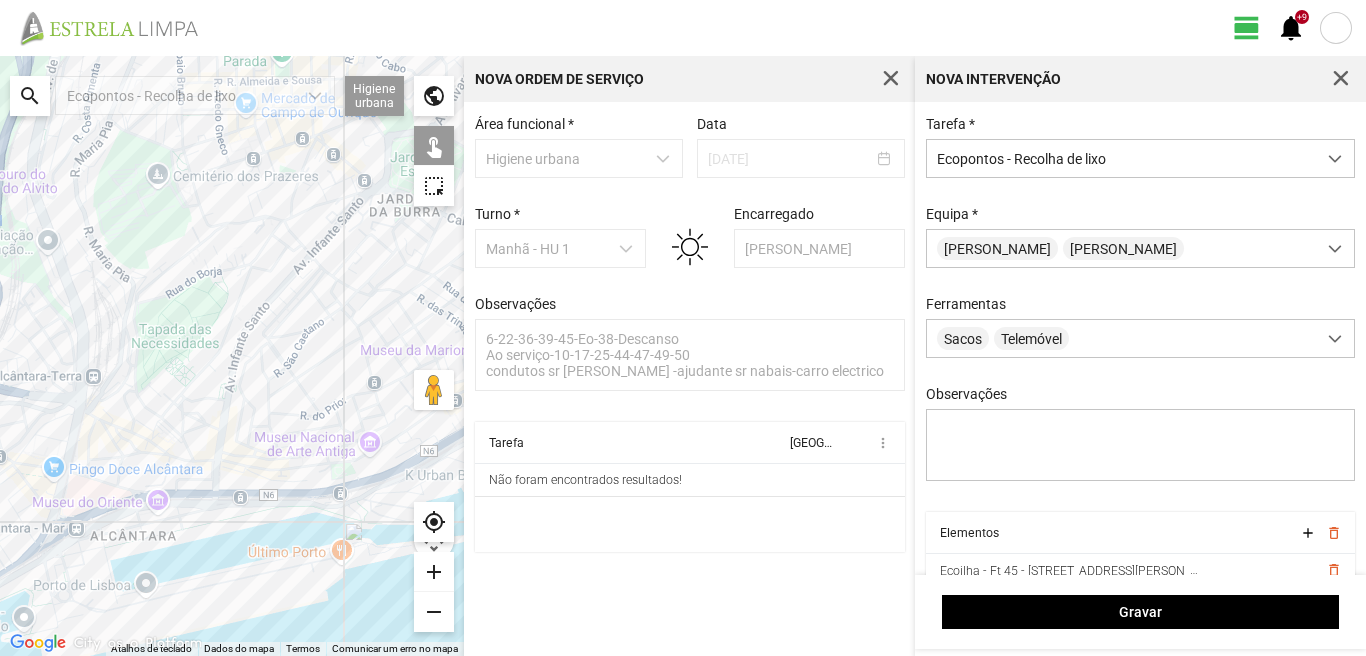 drag, startPoint x: 186, startPoint y: 568, endPoint x: 218, endPoint y: 406, distance: 165.13025 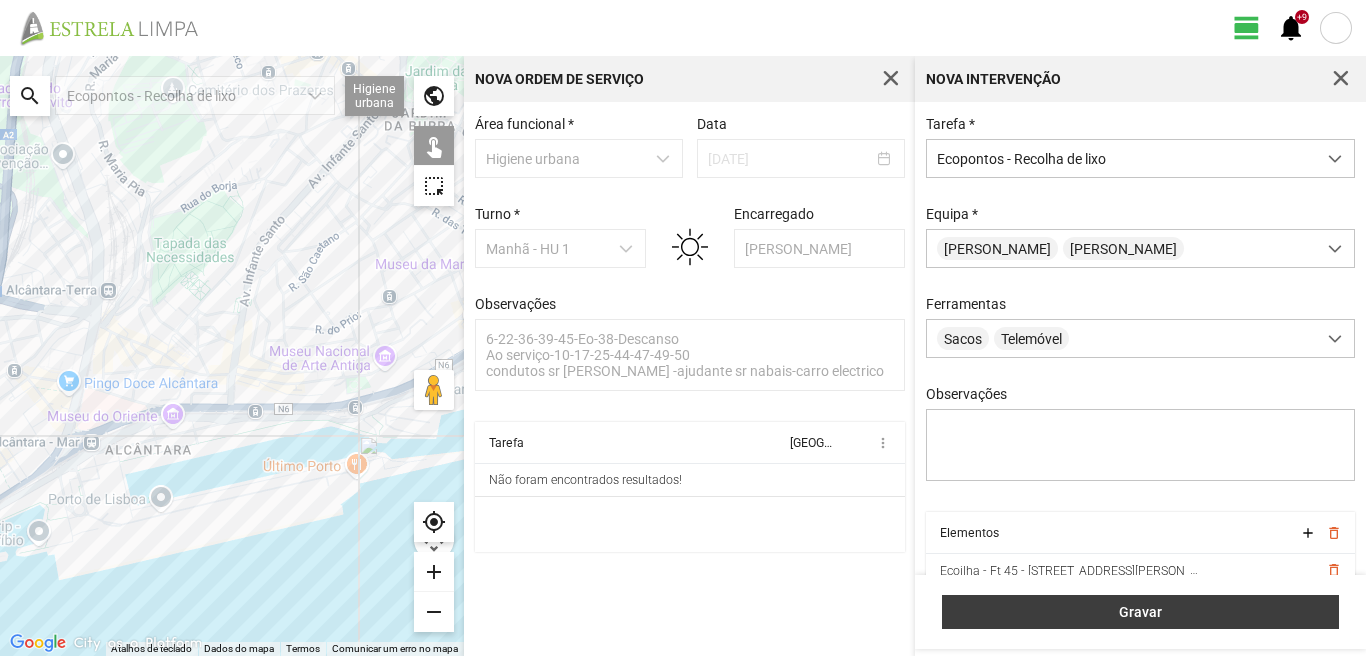 click on "Gravar" at bounding box center (1141, 612) 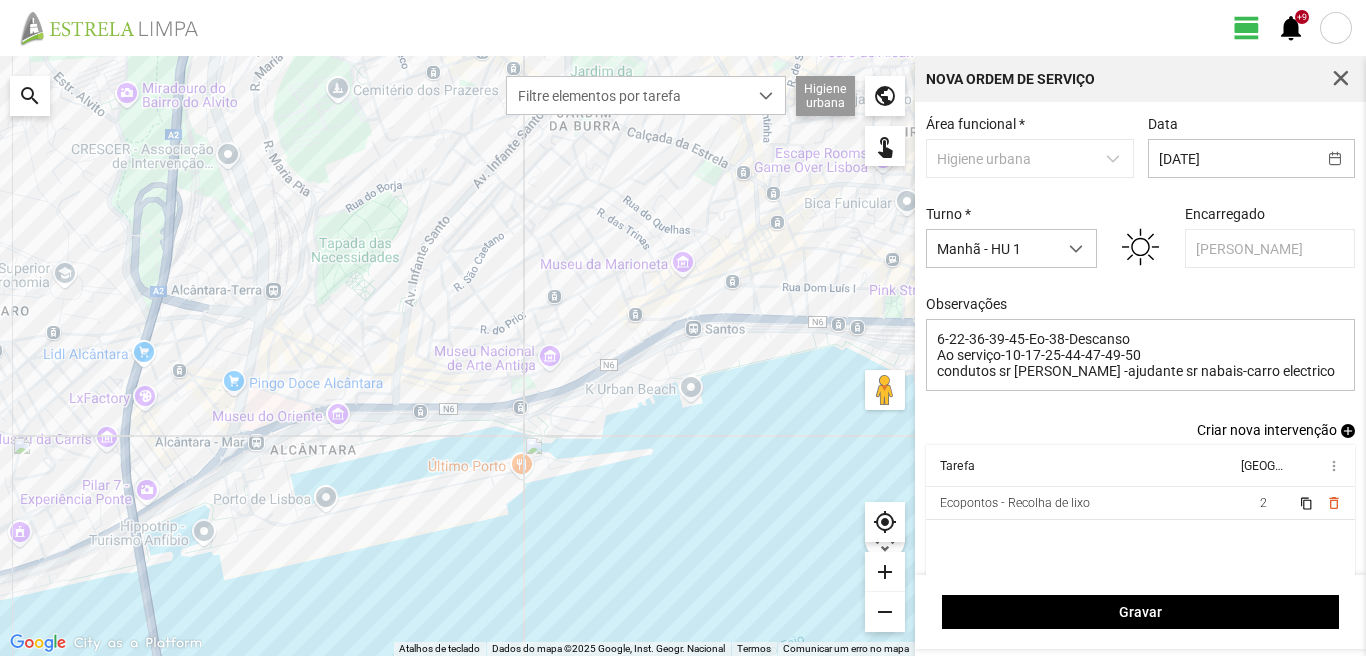 click on "add" at bounding box center (1348, 431) 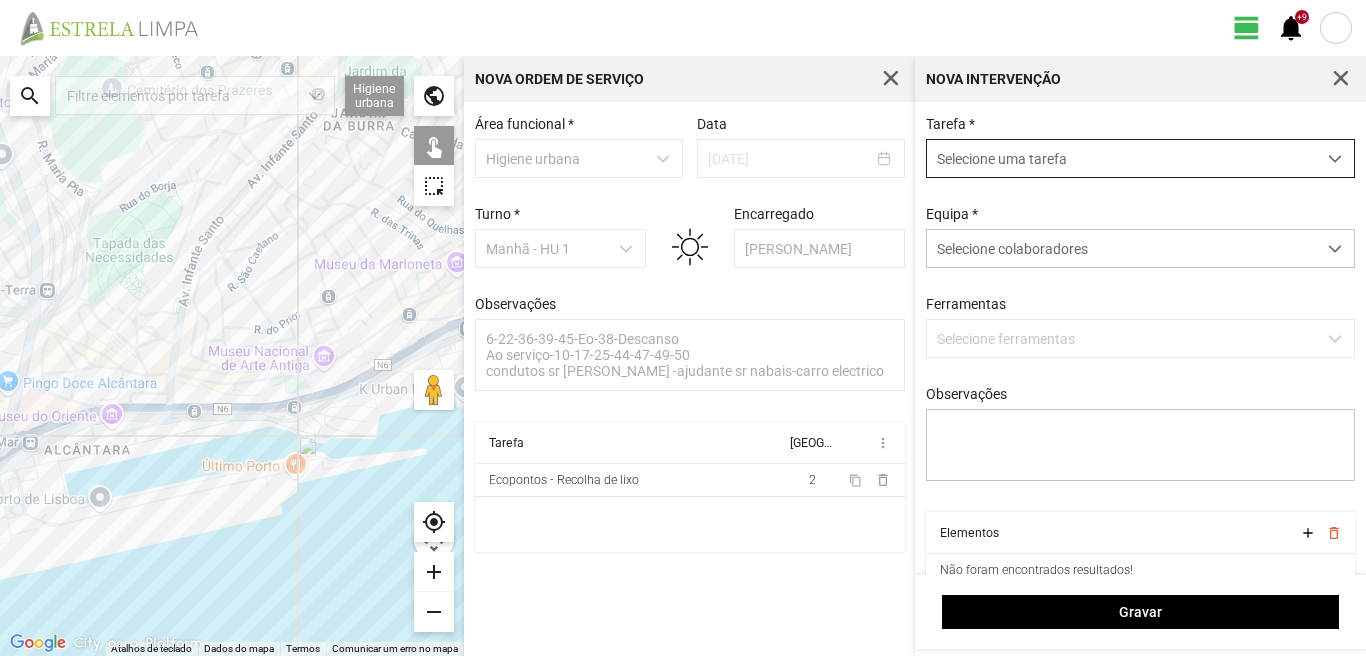 click on "Selecione uma tarefa" at bounding box center [1121, 158] 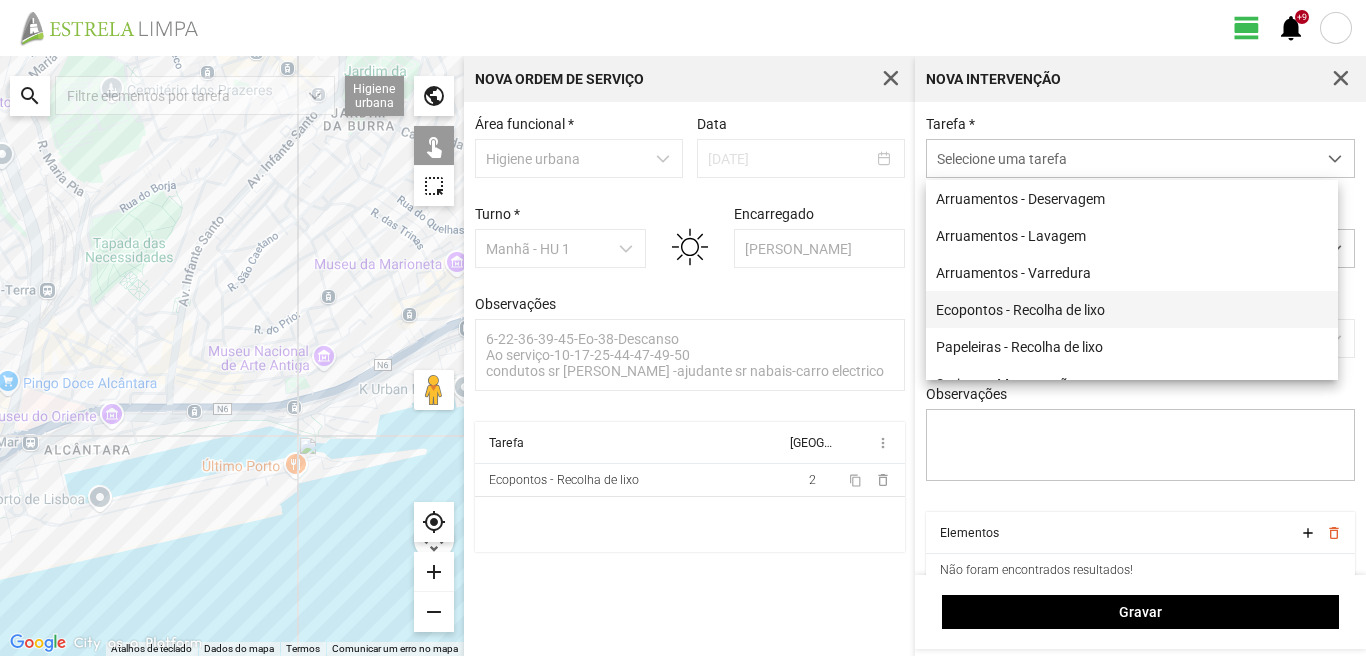 click on "Ecopontos - Recolha de lixo" at bounding box center [1132, 309] 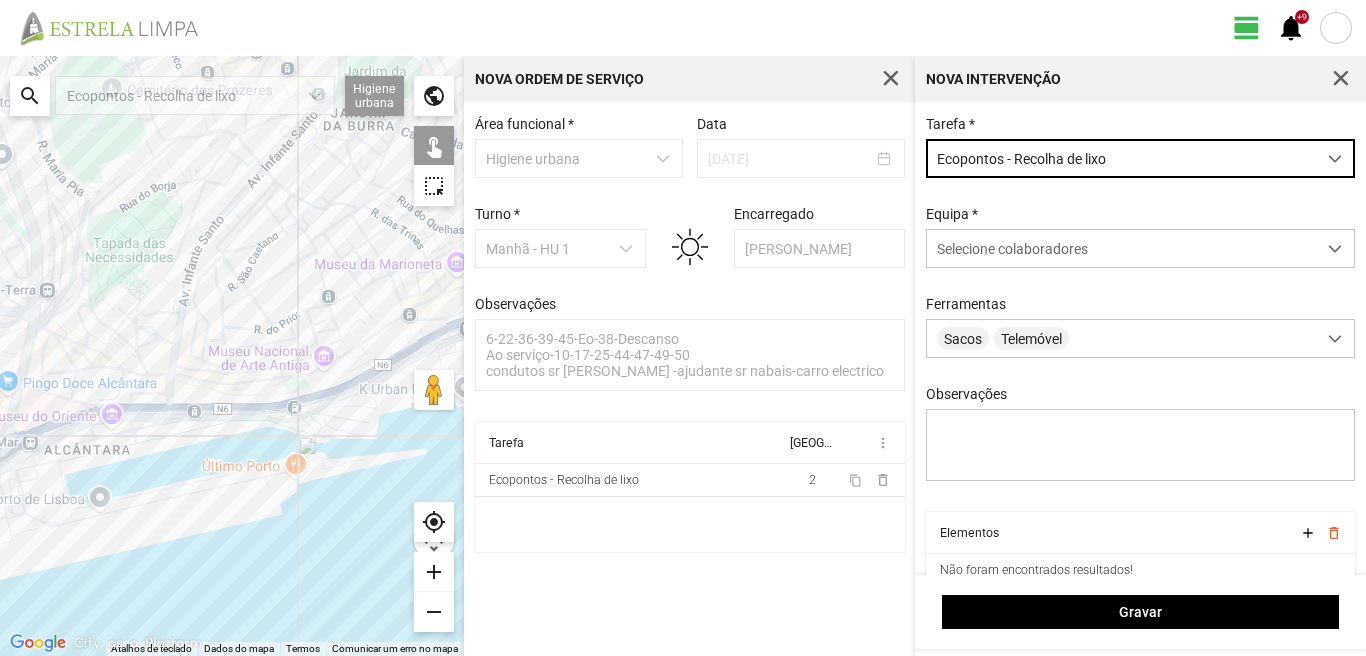 click on "Ecopontos - Recolha de lixo" at bounding box center (1121, 158) 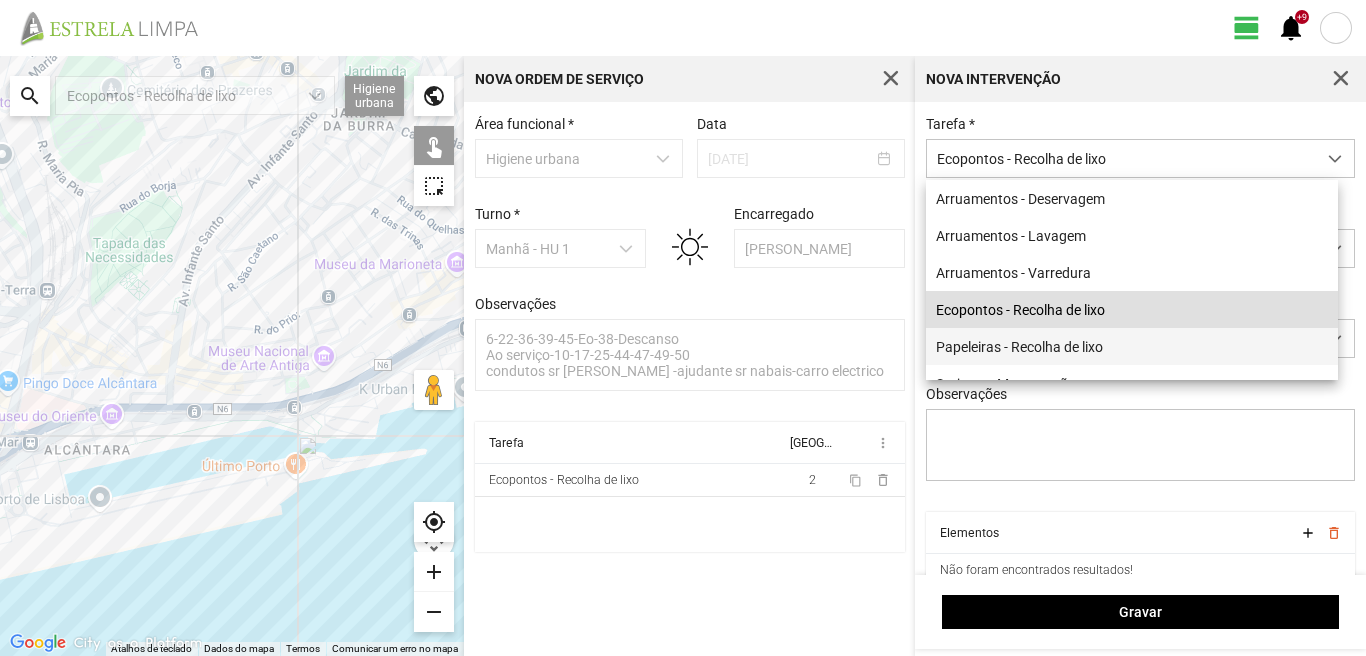 click on "Papeleiras - Recolha de lixo" at bounding box center (1132, 346) 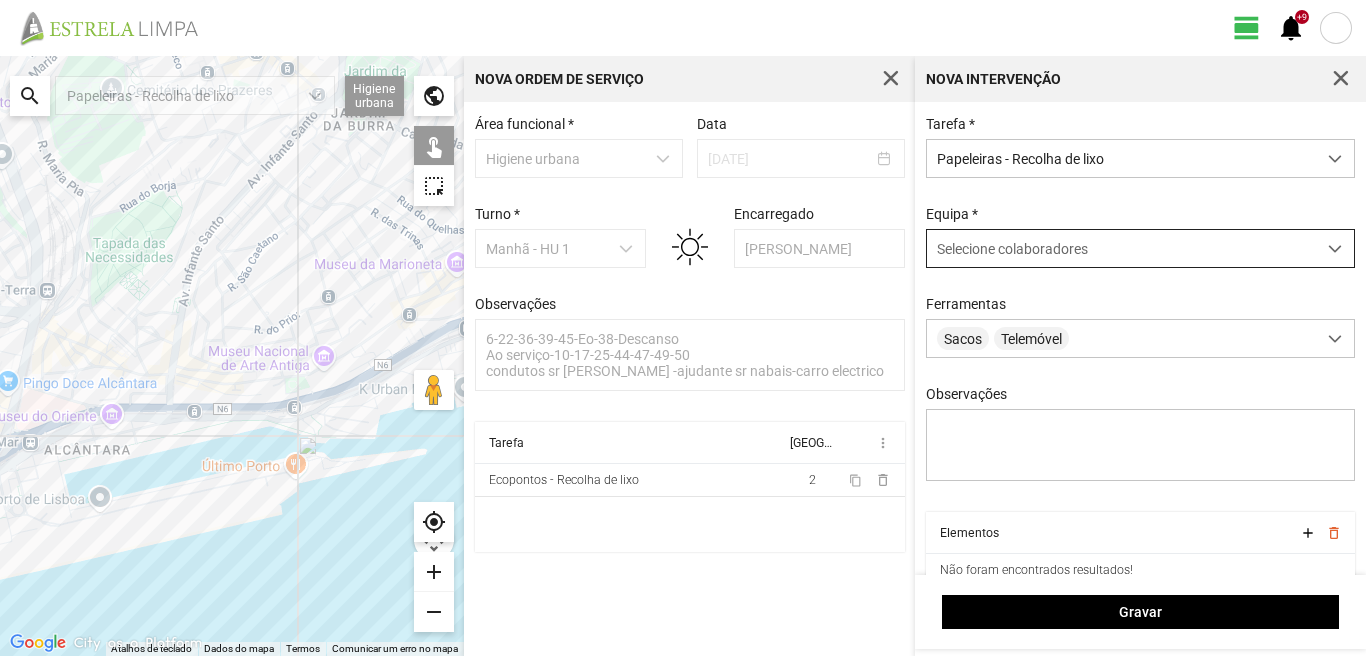 click on "Selecione colaboradores" at bounding box center [1012, 249] 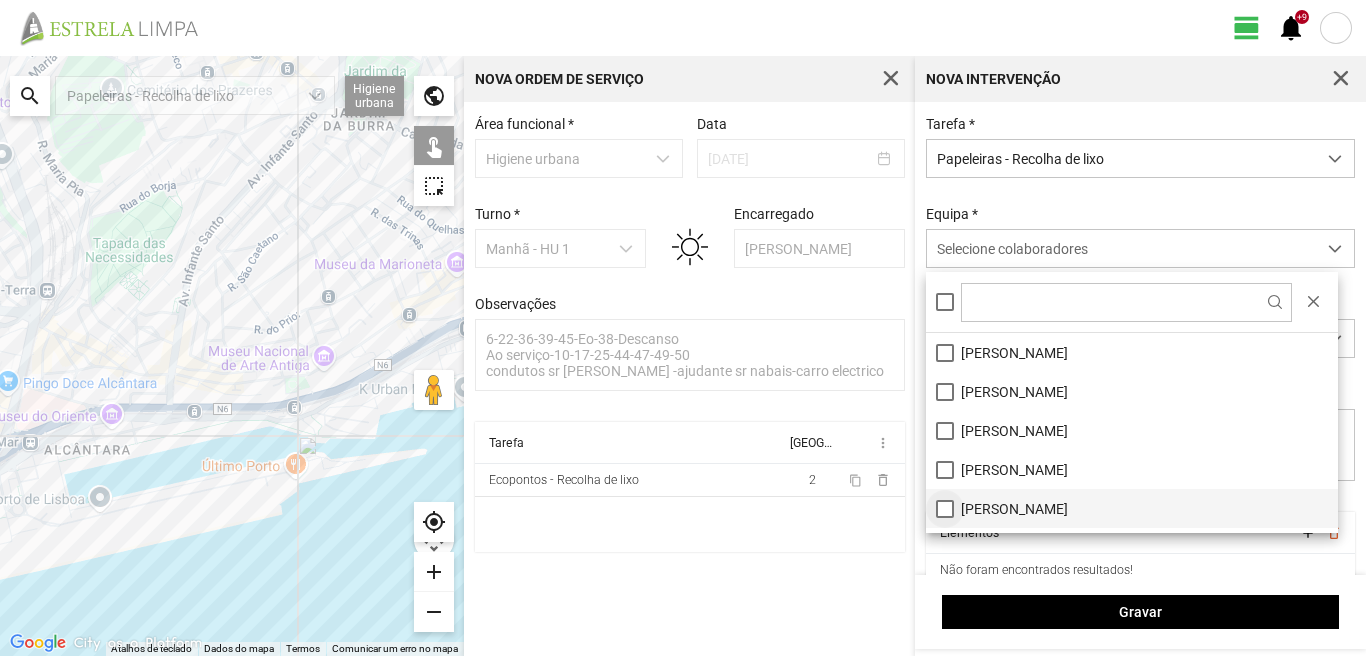 click on "[PERSON_NAME]" at bounding box center [1132, 508] 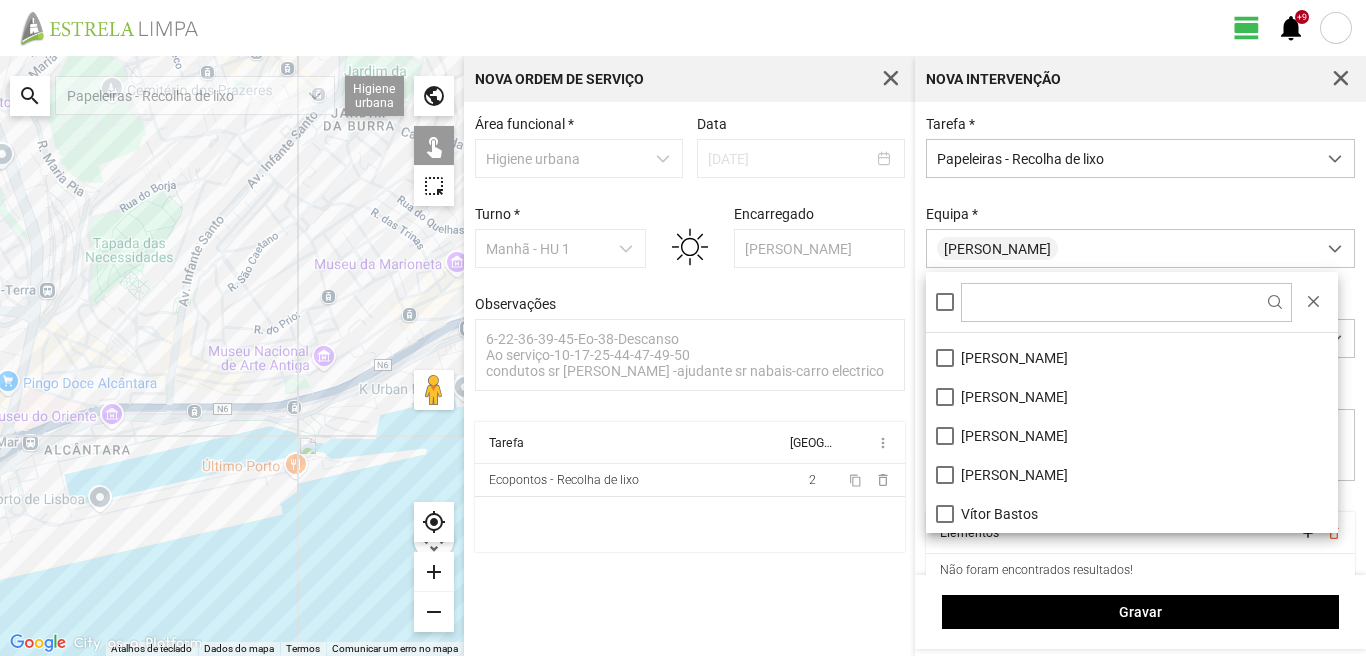 scroll, scrollTop: 168, scrollLeft: 0, axis: vertical 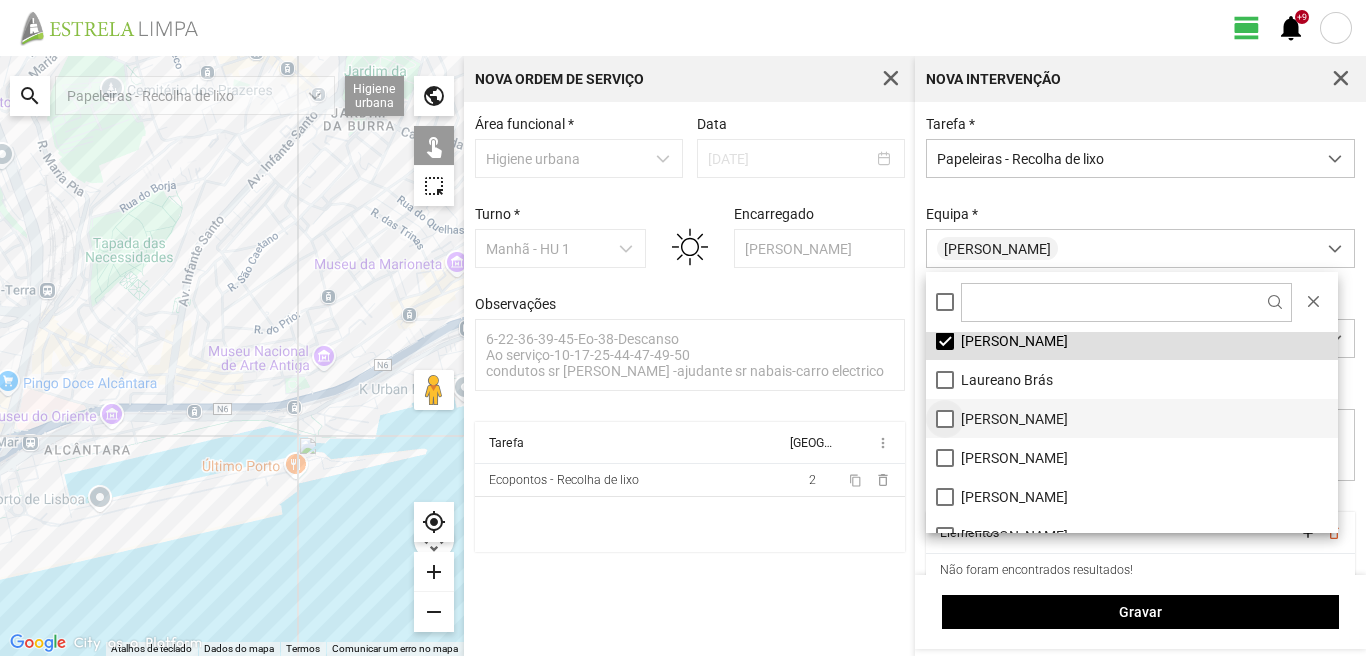 click on "[PERSON_NAME]" at bounding box center (1132, 418) 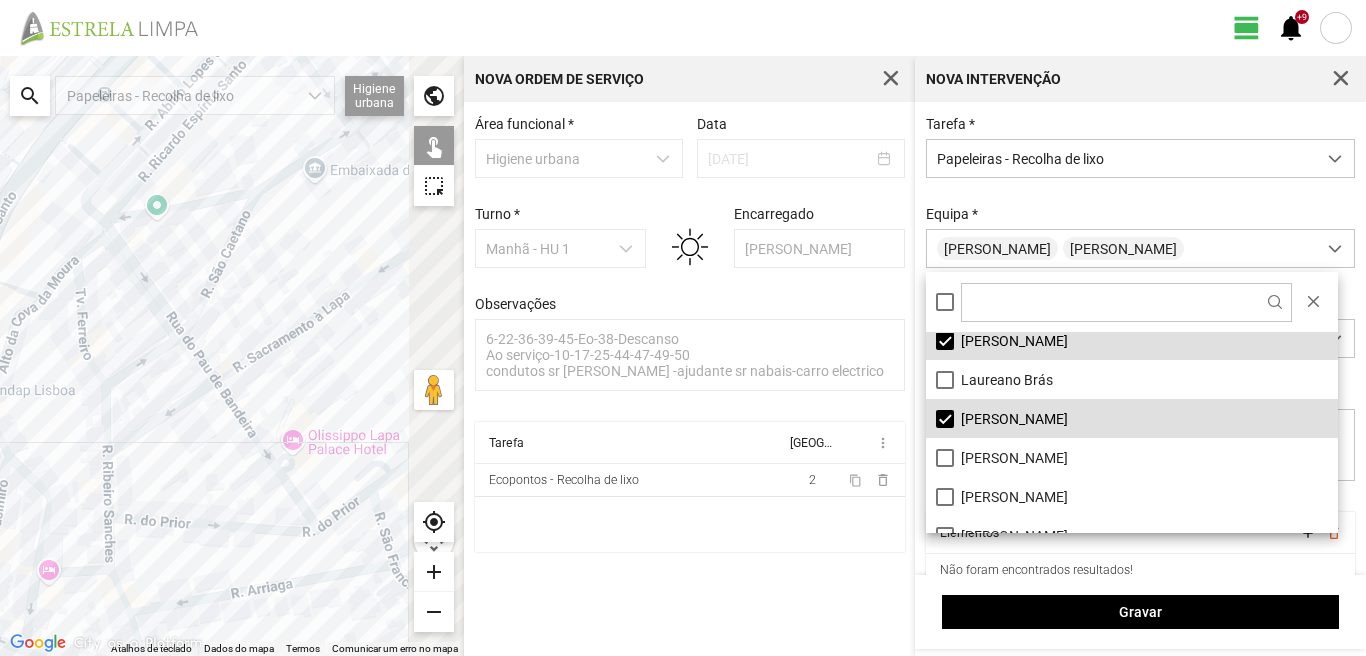 drag, startPoint x: 257, startPoint y: 319, endPoint x: 0, endPoint y: 695, distance: 455.43936 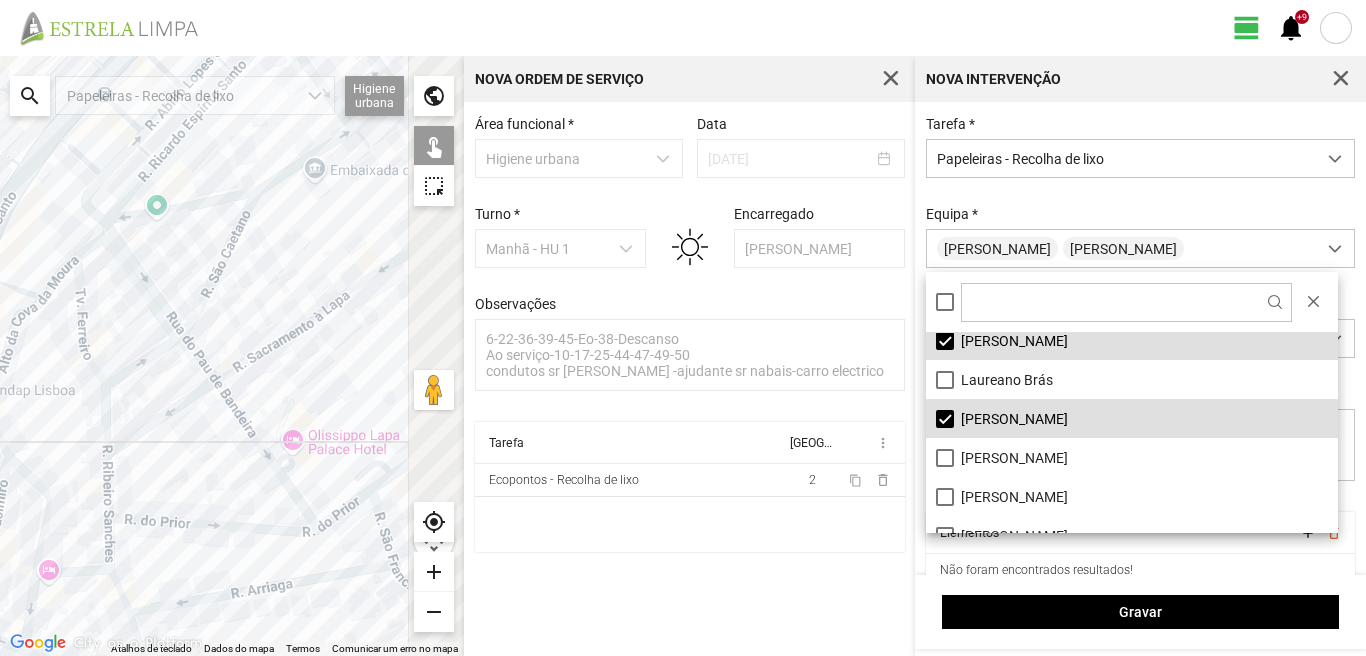 click on "view_day   +9   notifications
← Mover para a esquerda → Mover para a direita ↑ Mover para cima ↓ Mover para baixo + Aumentar (zoom) - Diminuir (zoom) Casa Avançar 75% para a esquerda Fim Avançar 75% para a direita Página para cima Avançar 75% para cima Página para baixo Avançar 75% para baixo Para navegar, prima as teclas de seta. Atalhos de teclado Dados do mapa Dados do mapa ©2025 Google, Inst. Geogr. Nacional Dados do mapa ©2025 Google, Inst. Geogr. Nacional 50 m  Clique no botão para alternar entre as unidades métricas e imperiais Termos Comunicar um erro no mapa  search
Papeleiras - Recolha de lixo  Higiene urbana  Sarjetas  Arruamentos  Ecopontos  Papeleiras  public  touch_app   highlight_alt  my_location add remove Nova Ordem de Serviço Área funcional * Higiene urbana Data [DATE]   Turno * Manhã - HU 1 Encarregado [PERSON_NAME] Observações 6-22-36-39-45-Eo-38-Descanso
Ao serviço-10-17-25-44-47-49-50
condutos sr [PERSON_NAME] -ajudante sr nabais-carro electrico Tarefa" at bounding box center [683, 328] 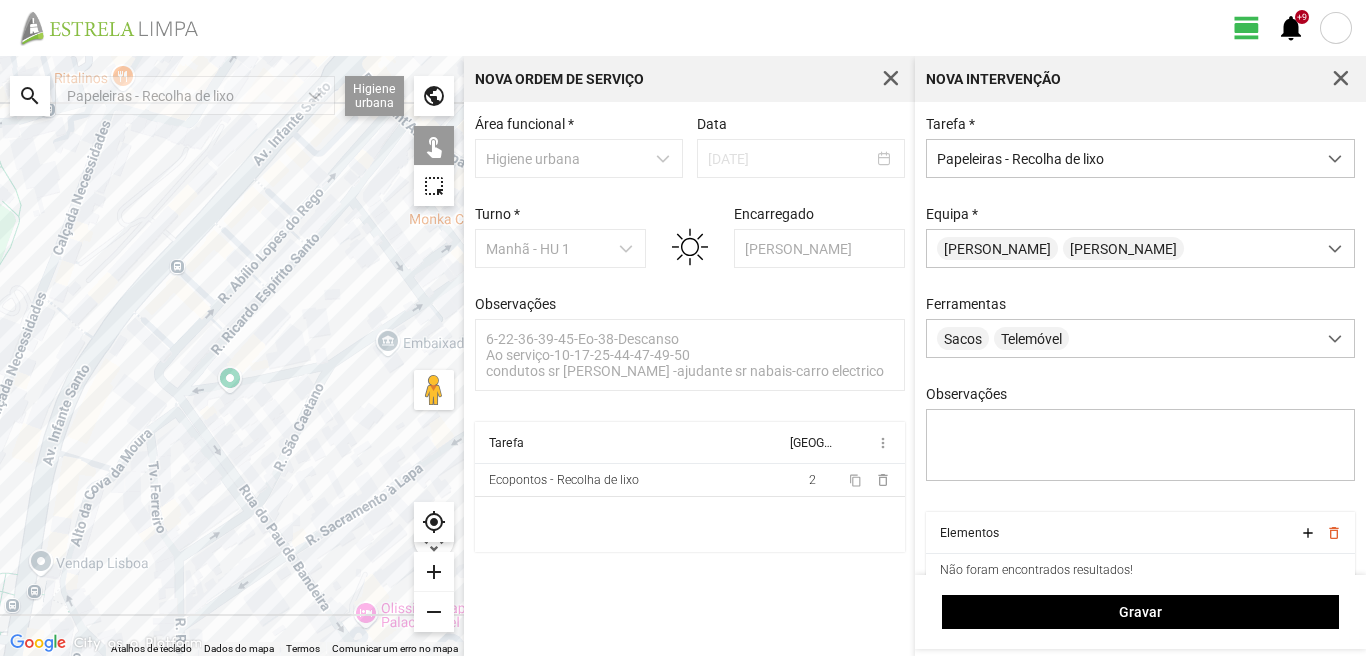 drag, startPoint x: 112, startPoint y: 236, endPoint x: 214, endPoint y: 252, distance: 103.24728 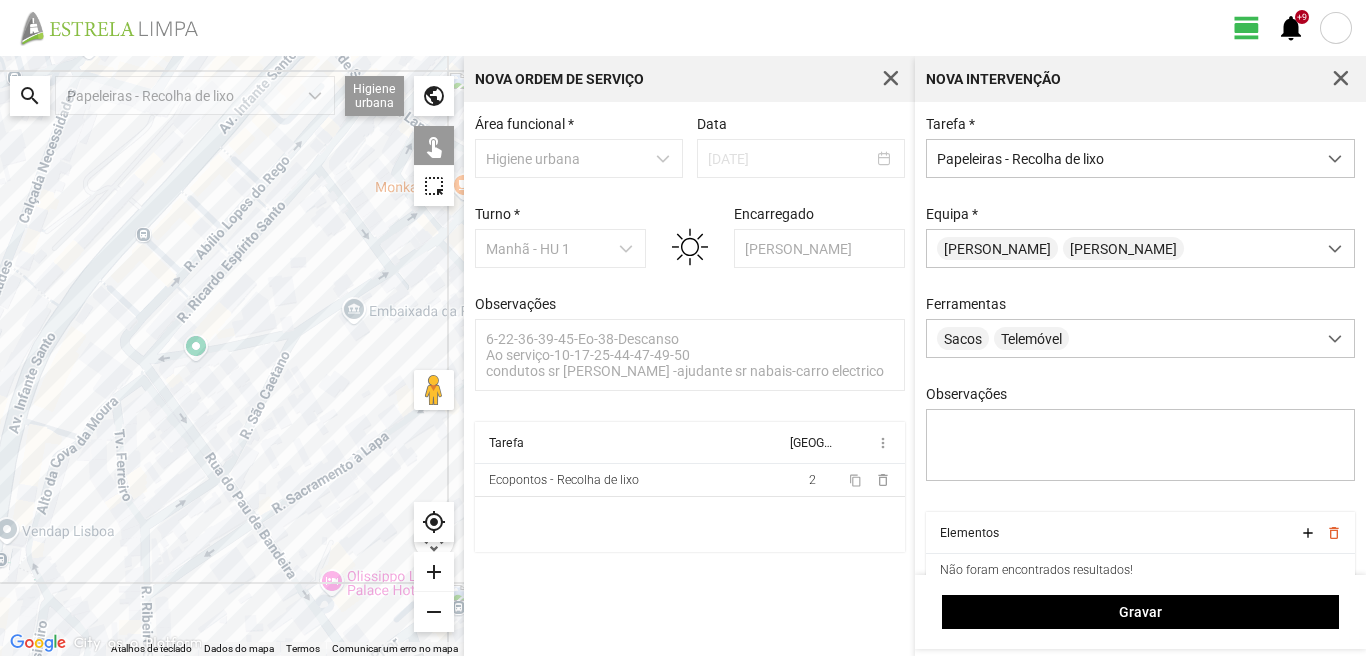 drag, startPoint x: 214, startPoint y: 252, endPoint x: 78, endPoint y: 134, distance: 180.05554 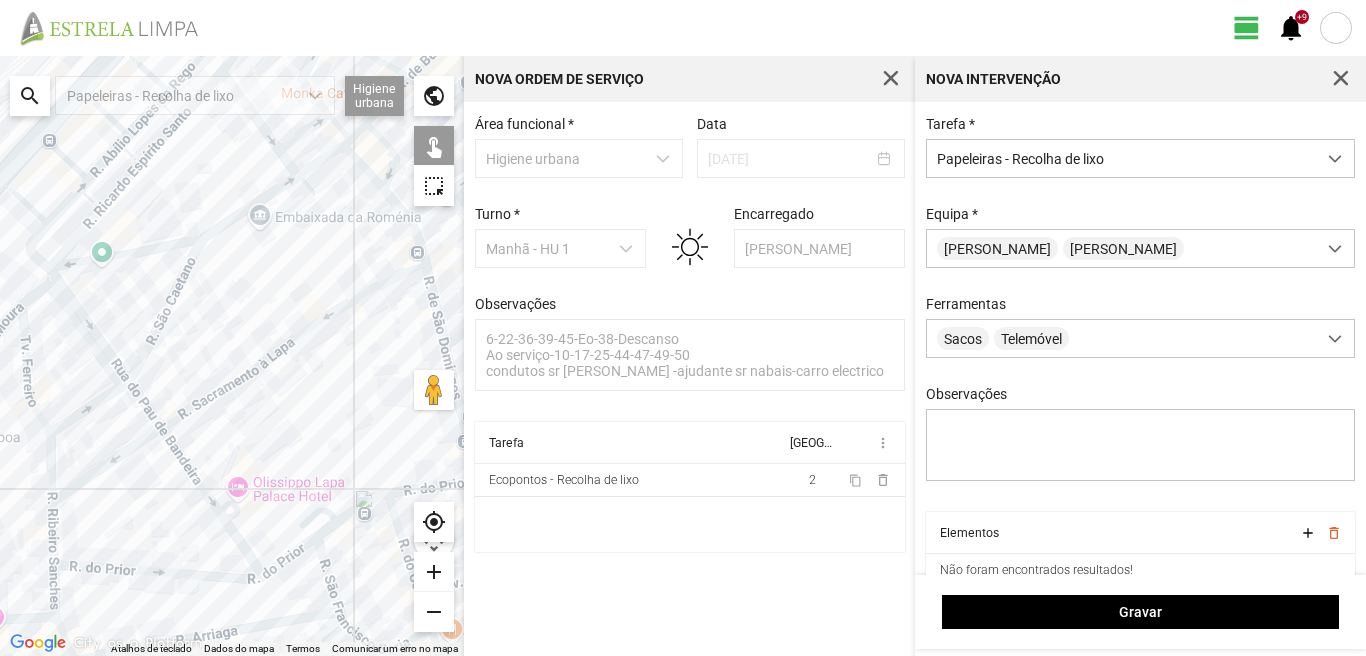 drag, startPoint x: 238, startPoint y: 291, endPoint x: 95, endPoint y: 226, distance: 157.0796 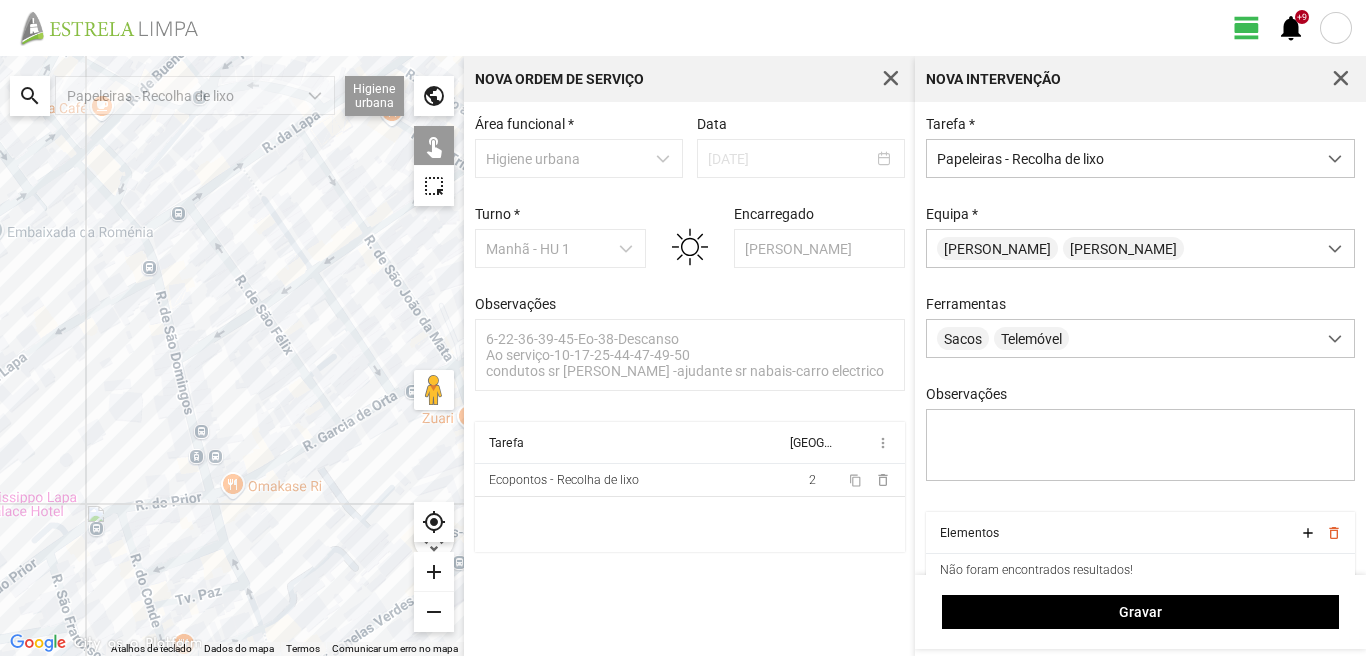 drag, startPoint x: 292, startPoint y: 318, endPoint x: 132, endPoint y: 435, distance: 198.21452 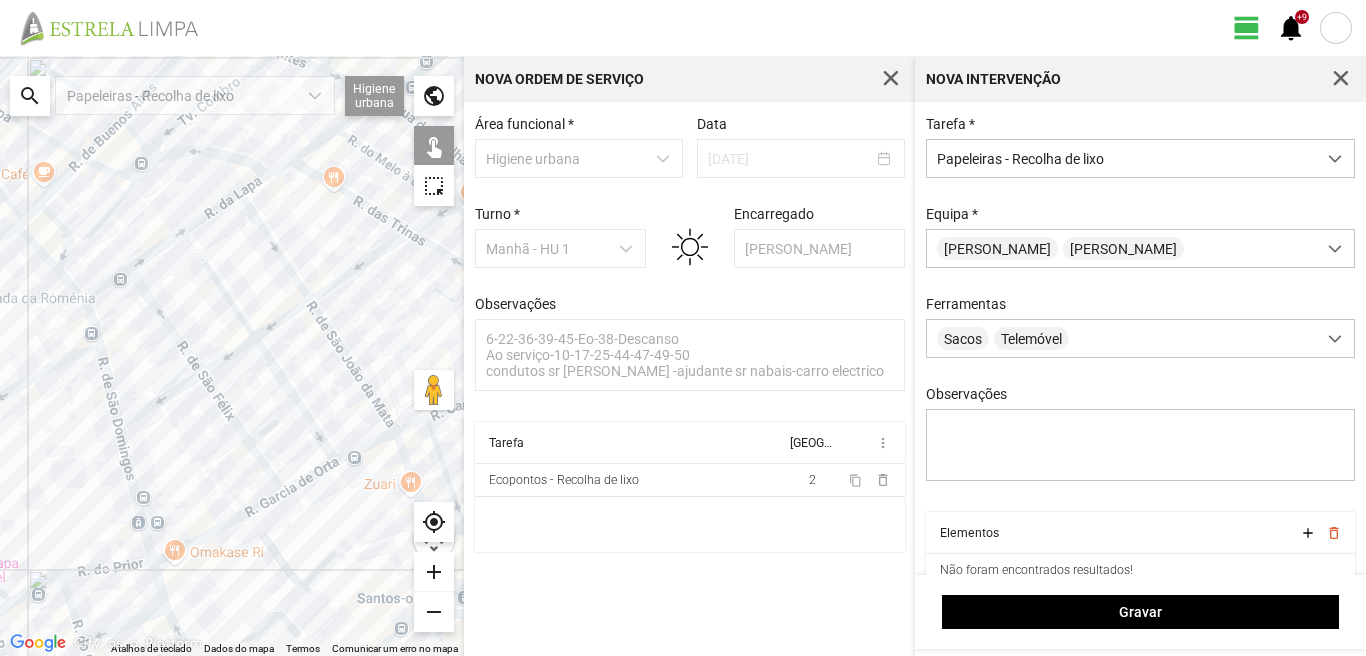 click on "Para navegar, prima as teclas de seta." 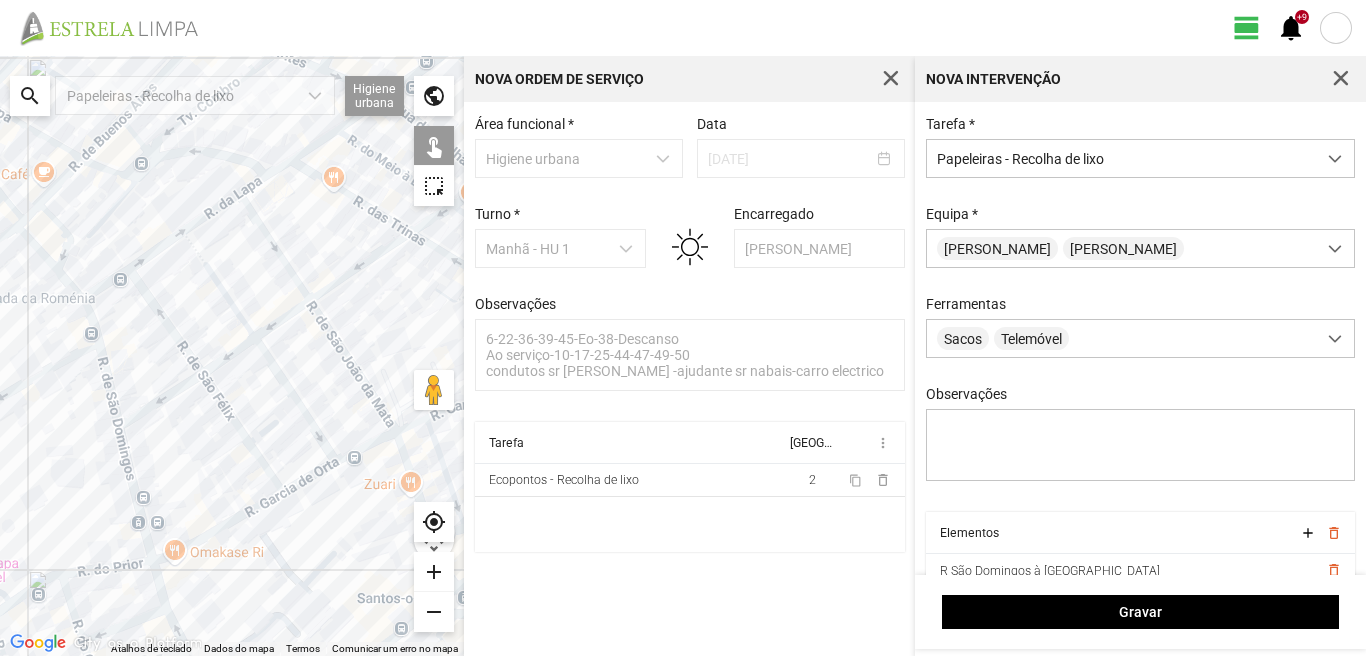 click on "Para navegar, prima as teclas de seta." 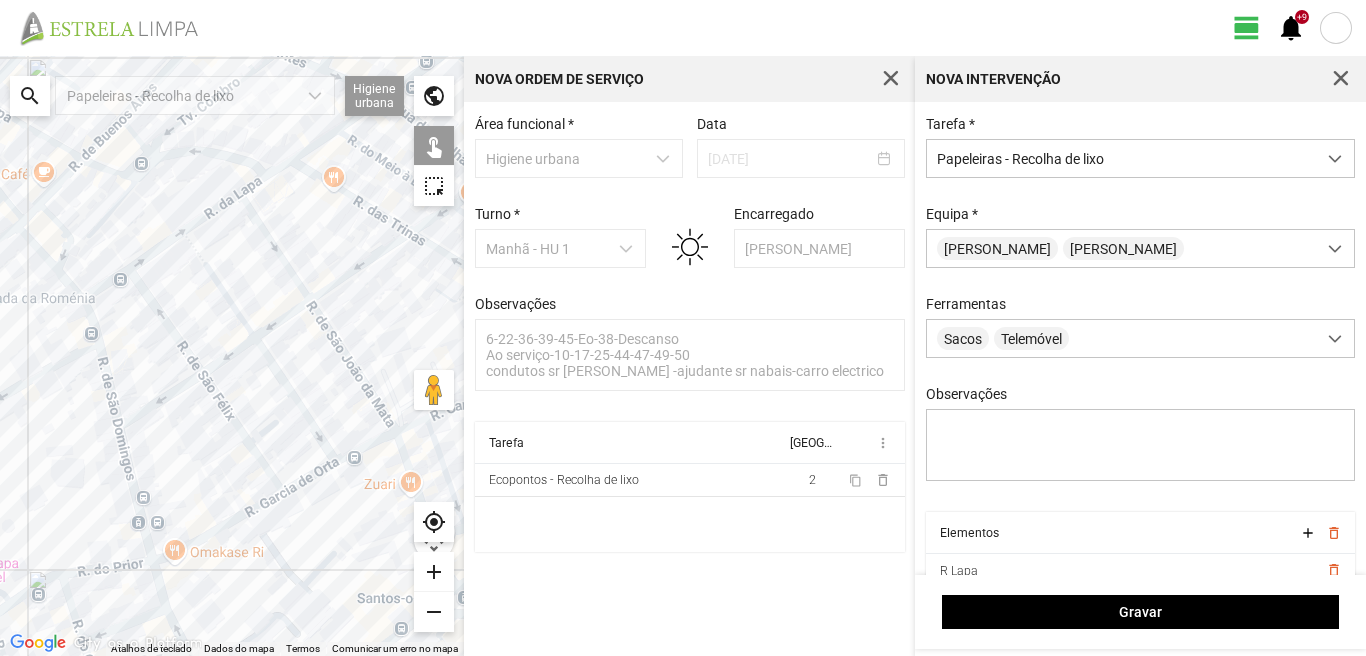 click on "Para navegar, prima as teclas de seta." 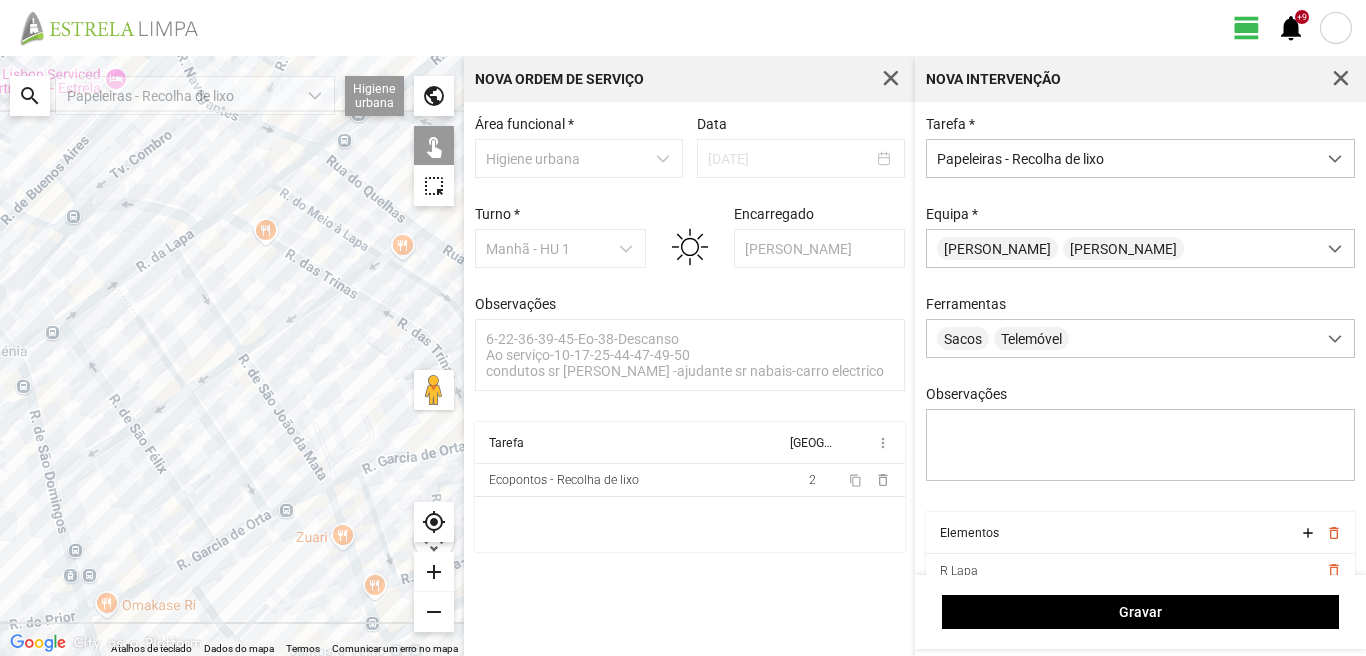 drag, startPoint x: 285, startPoint y: 180, endPoint x: 213, endPoint y: 237, distance: 91.83137 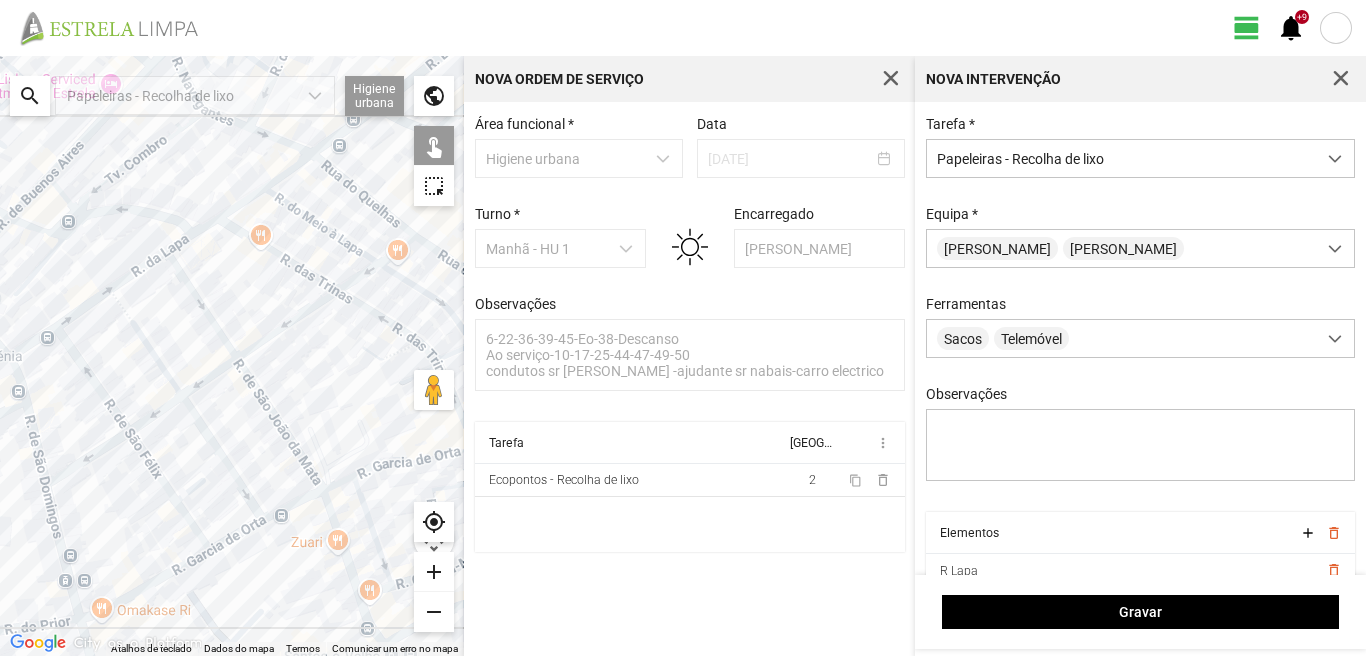 click on "Para navegar, prima as teclas de seta." 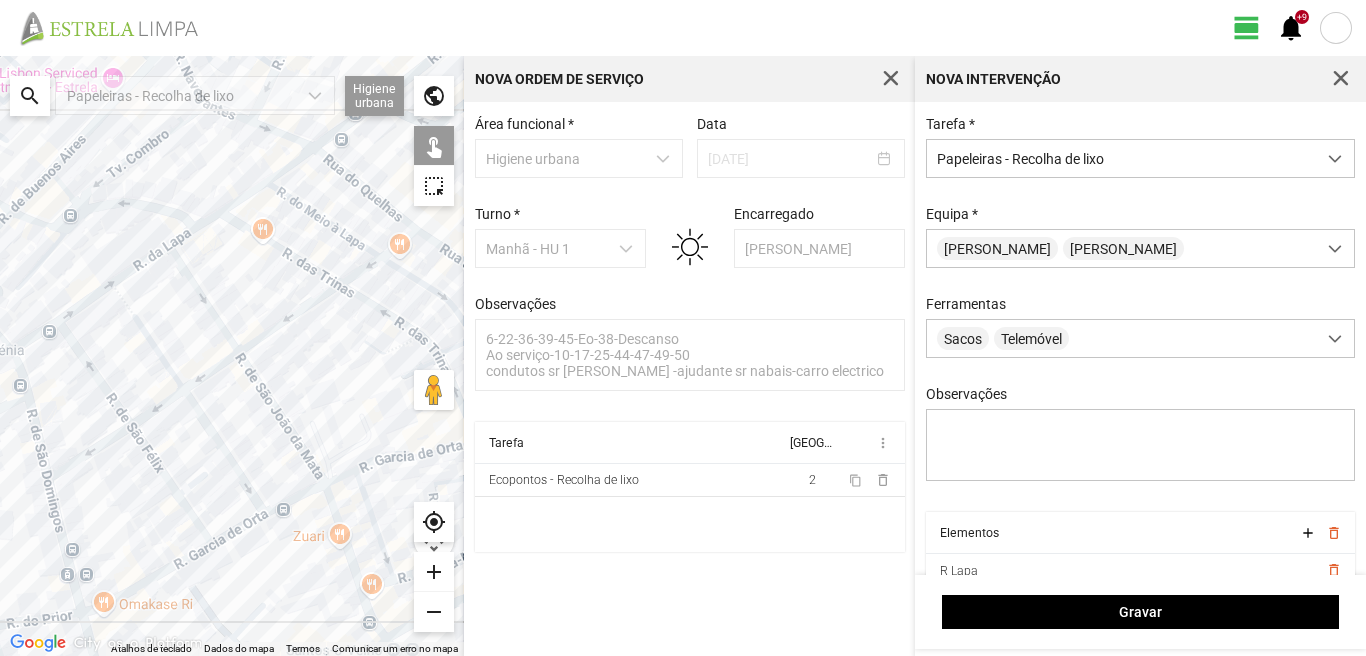 click on "Para navegar, prima as teclas de seta." 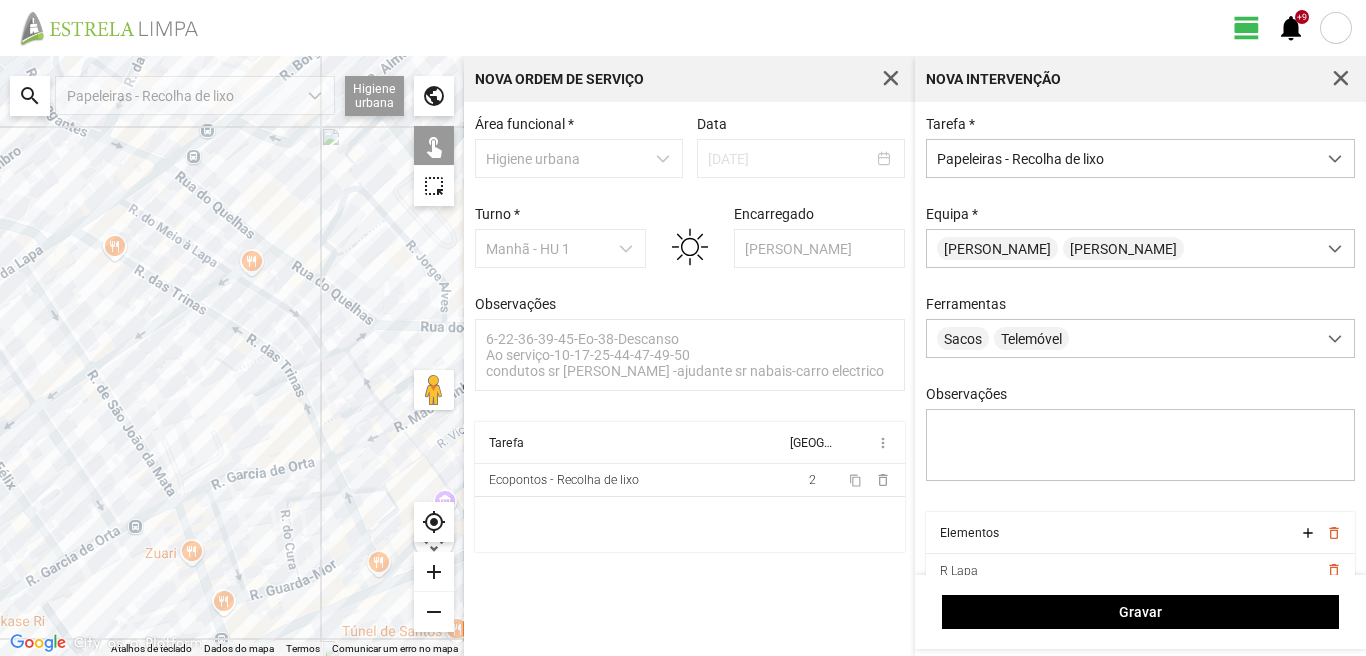 drag, startPoint x: 217, startPoint y: 417, endPoint x: 54, endPoint y: 442, distance: 164.90604 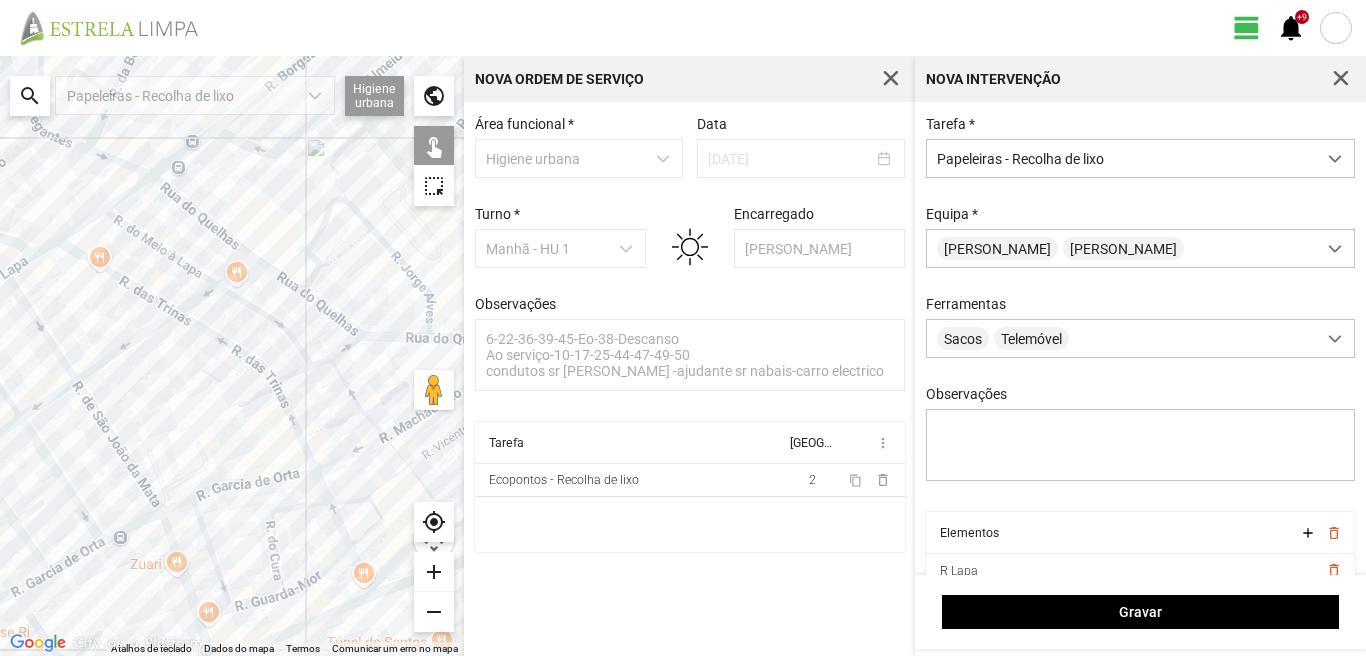 click on "Para navegar, prima as teclas de seta." 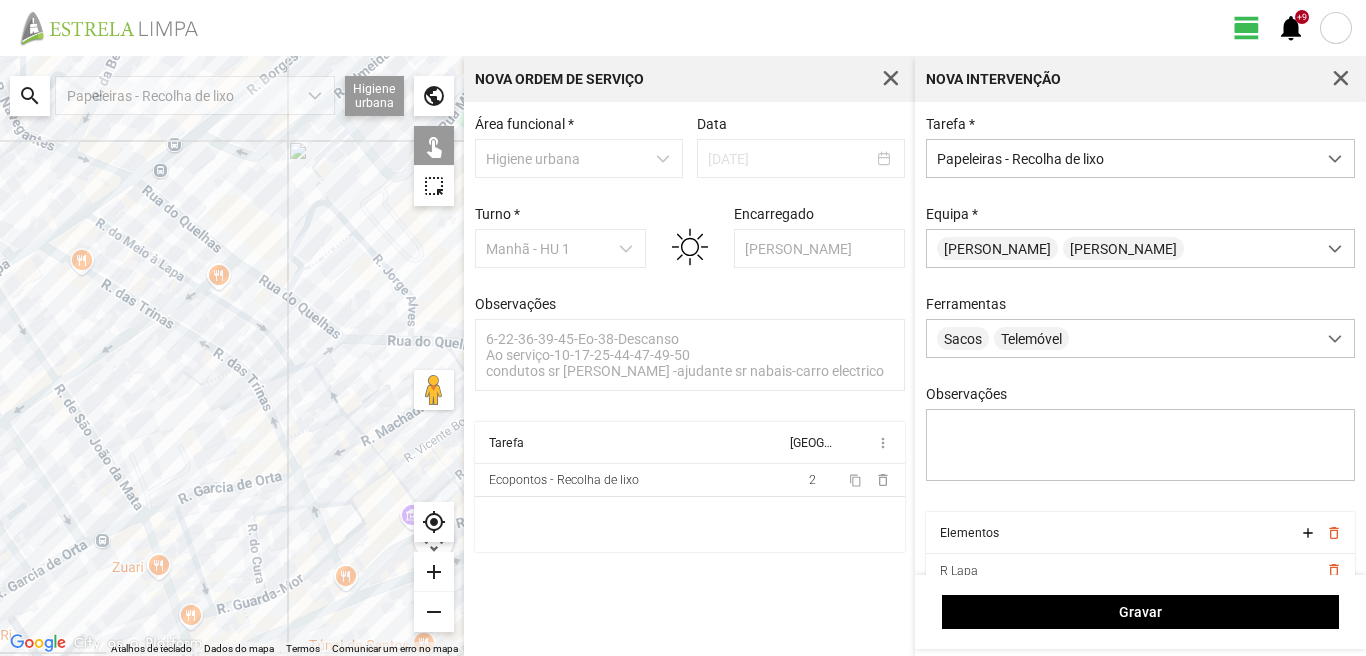 drag, startPoint x: 370, startPoint y: 315, endPoint x: 299, endPoint y: 326, distance: 71.84706 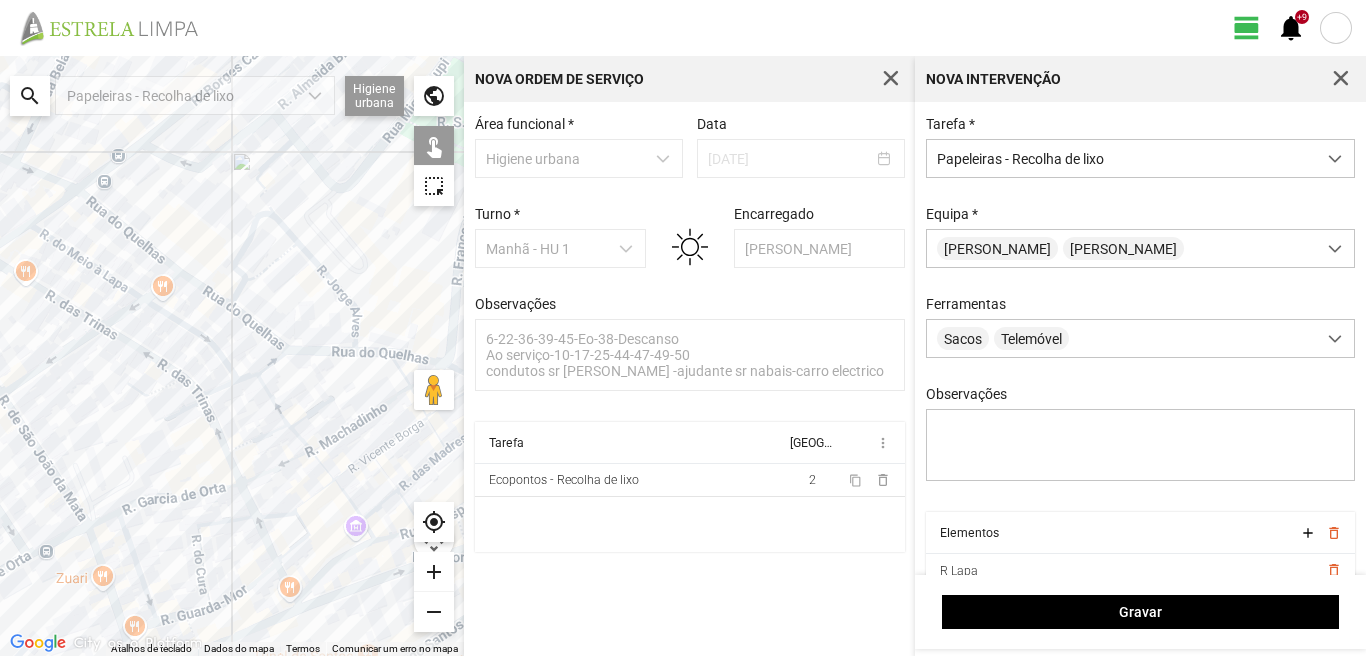 click on "Para navegar, prima as teclas de seta." 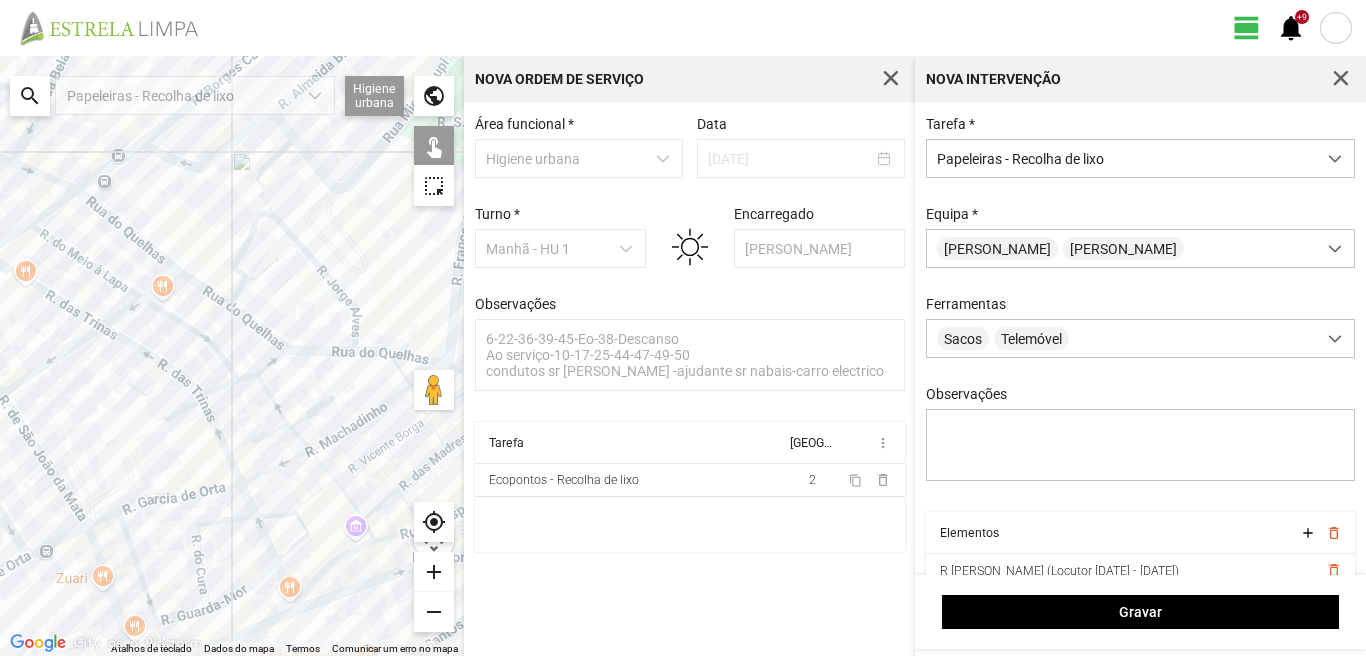 click on "Para navegar, prima as teclas de seta." 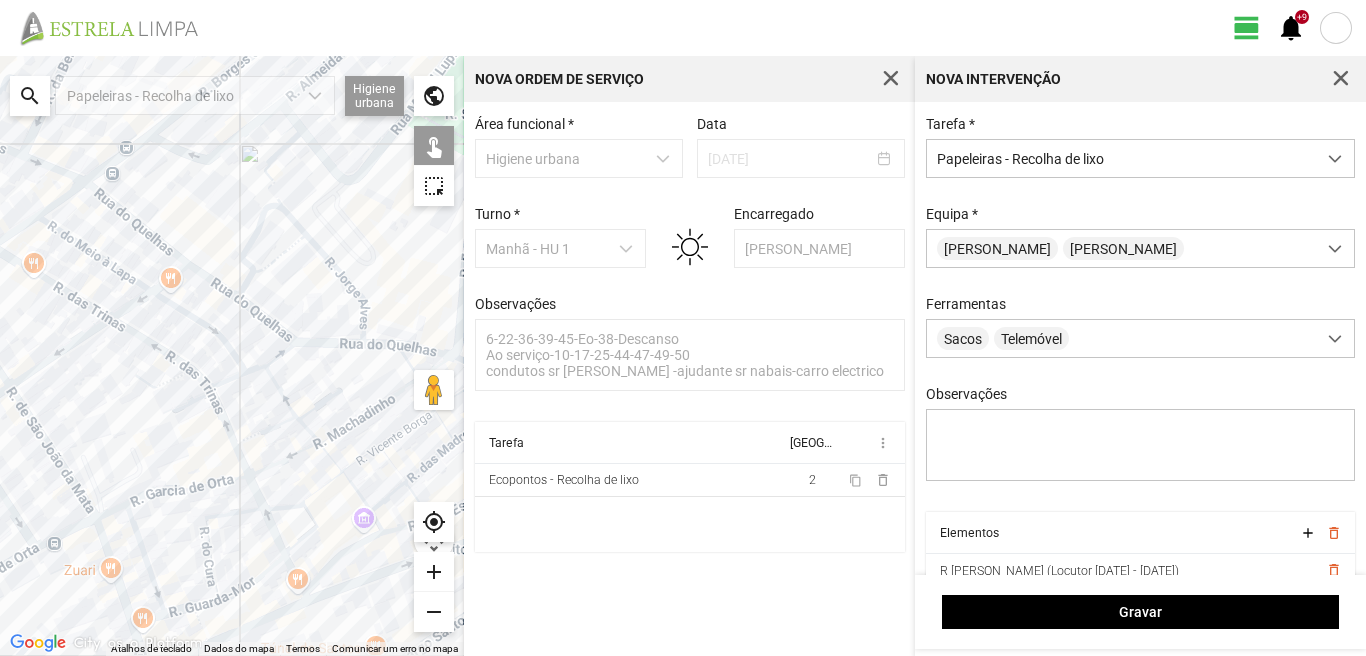 click on "Para navegar, prima as teclas de seta." 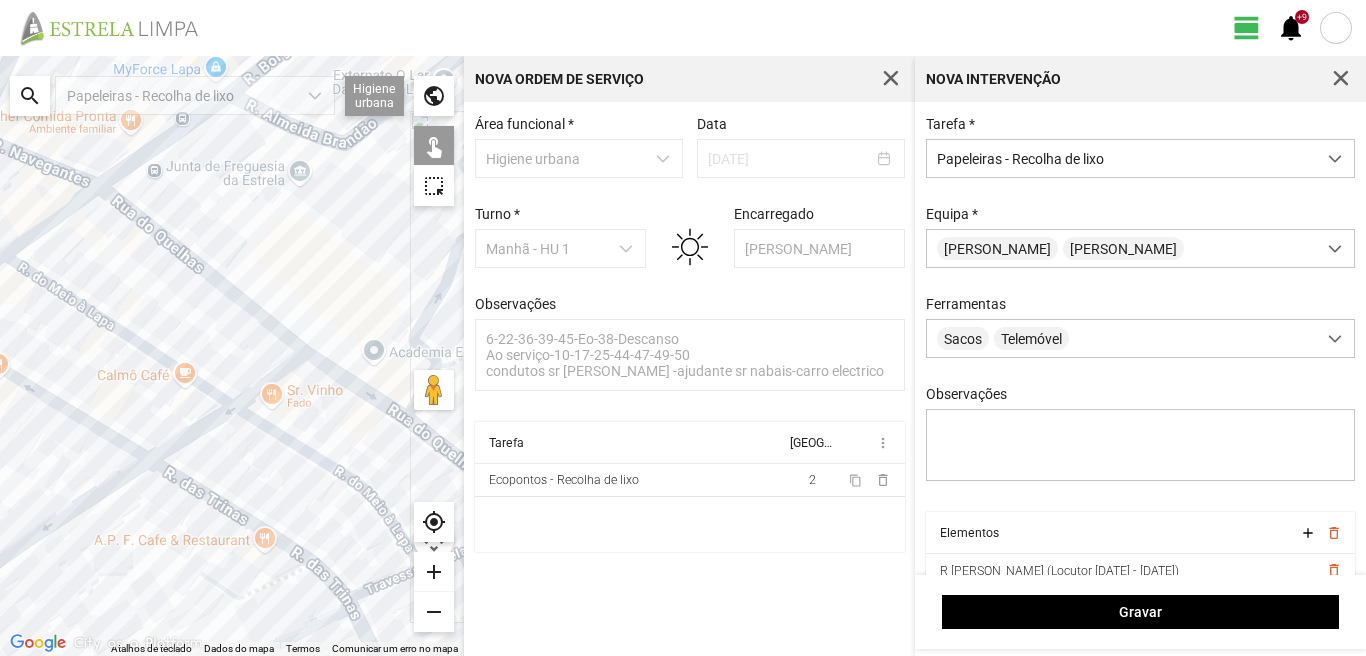 click on "Para navegar, prima as teclas de seta." 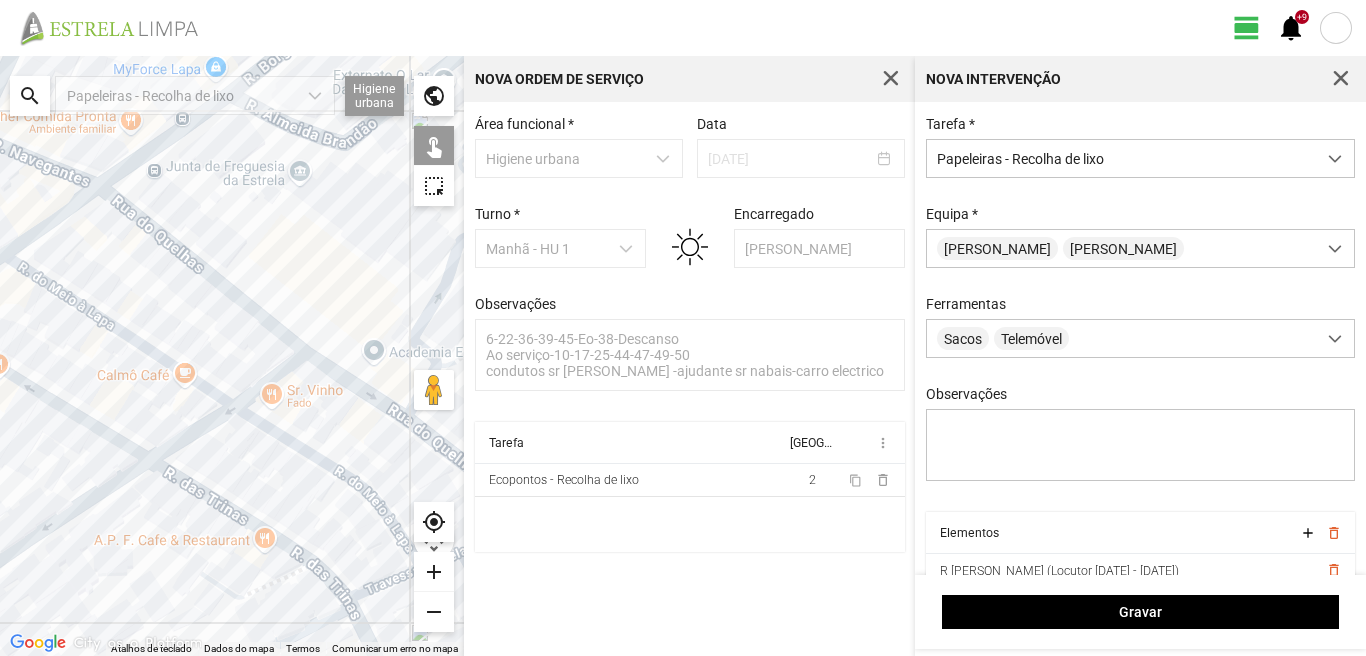 click on "Para navegar, prima as teclas de seta." 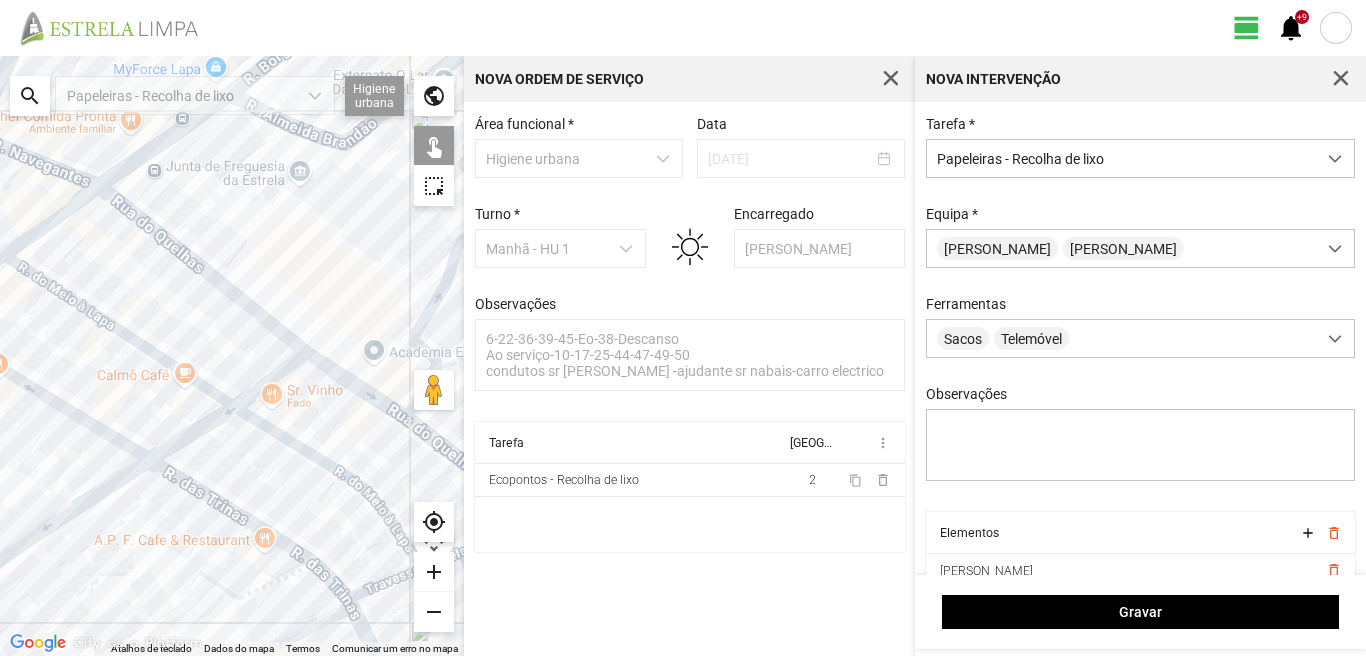 click on "Para navegar, prima as teclas de seta." 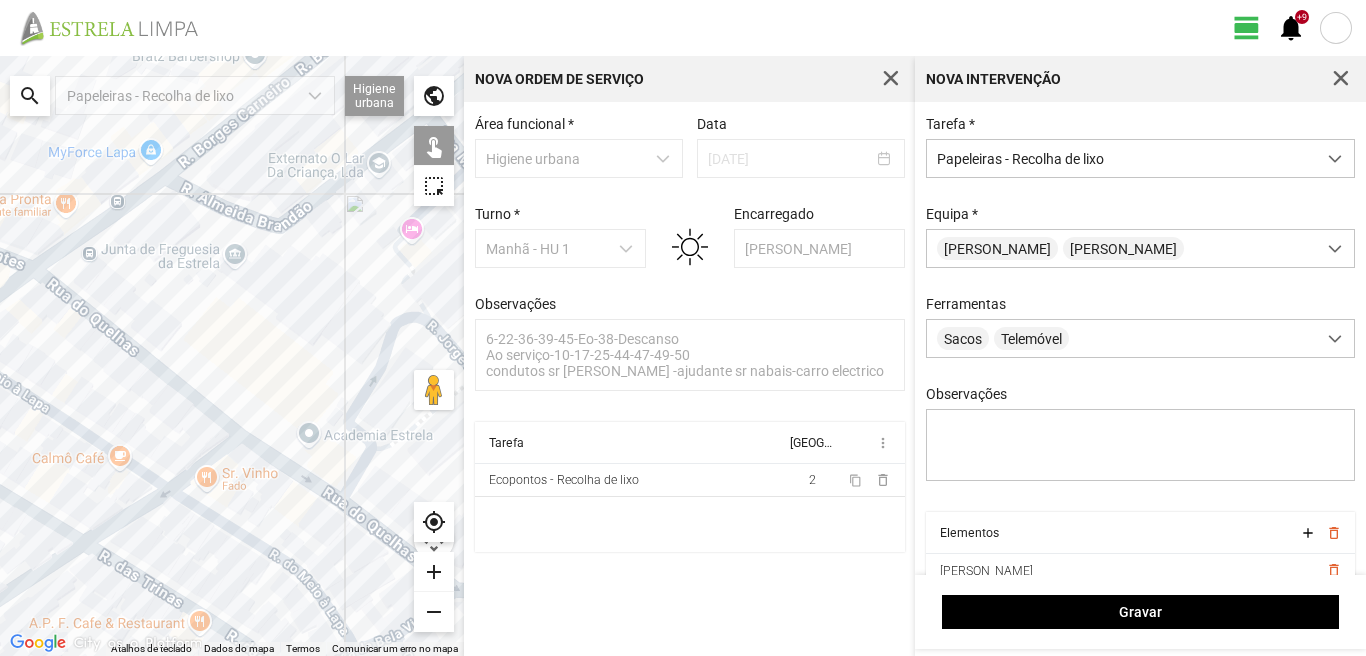 drag, startPoint x: 158, startPoint y: 161, endPoint x: 77, endPoint y: 273, distance: 138.22084 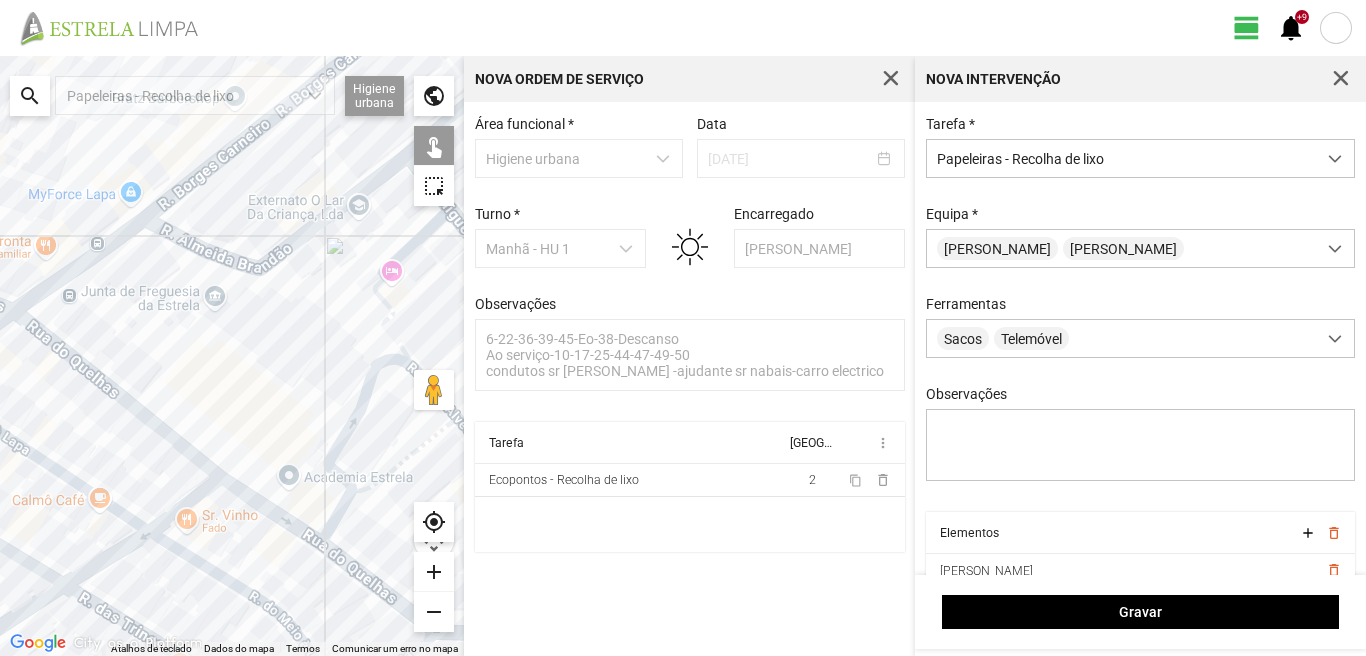 click on "Para navegar, prima as teclas de seta." 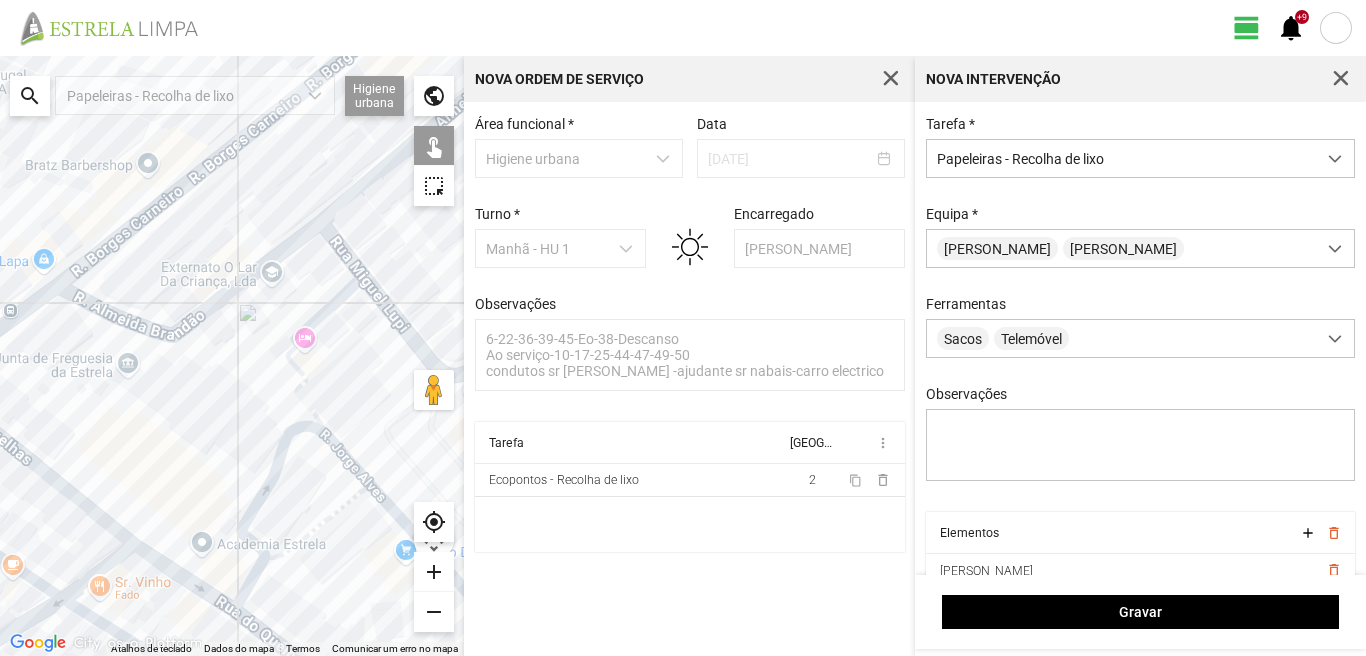 drag, startPoint x: 243, startPoint y: 173, endPoint x: 135, endPoint y: 267, distance: 143.1782 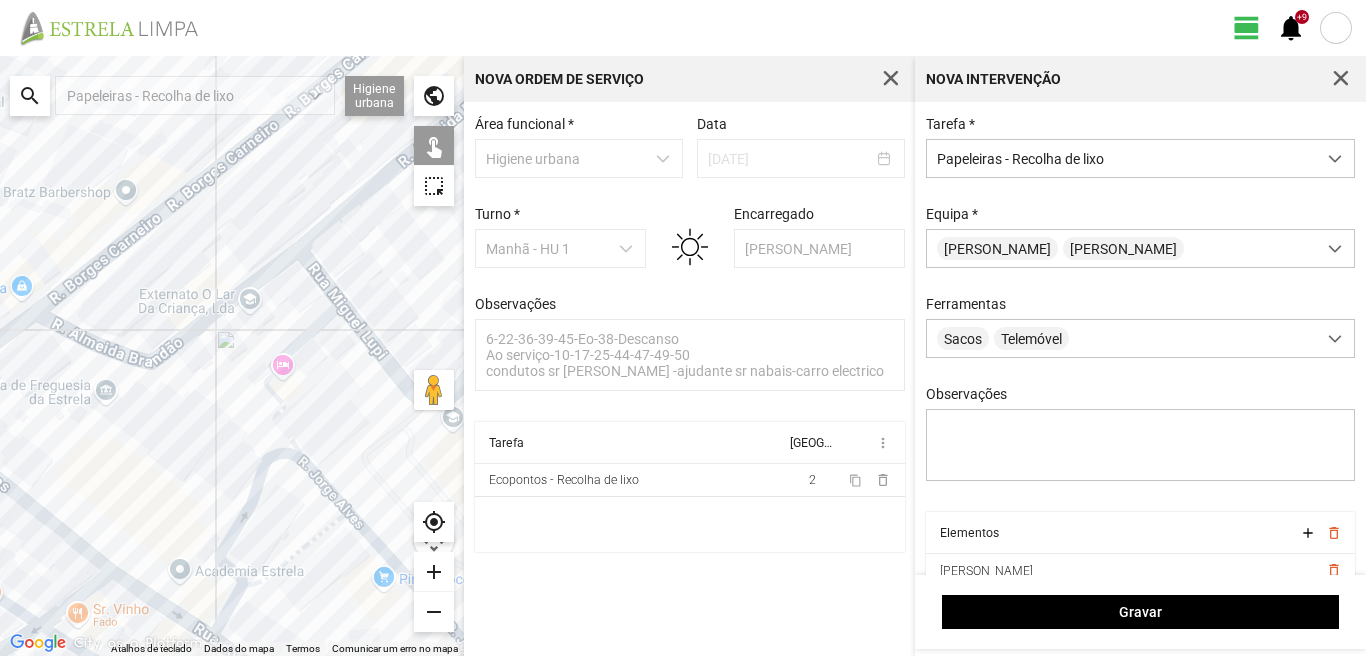 click on "Para navegar, prima as teclas de seta." 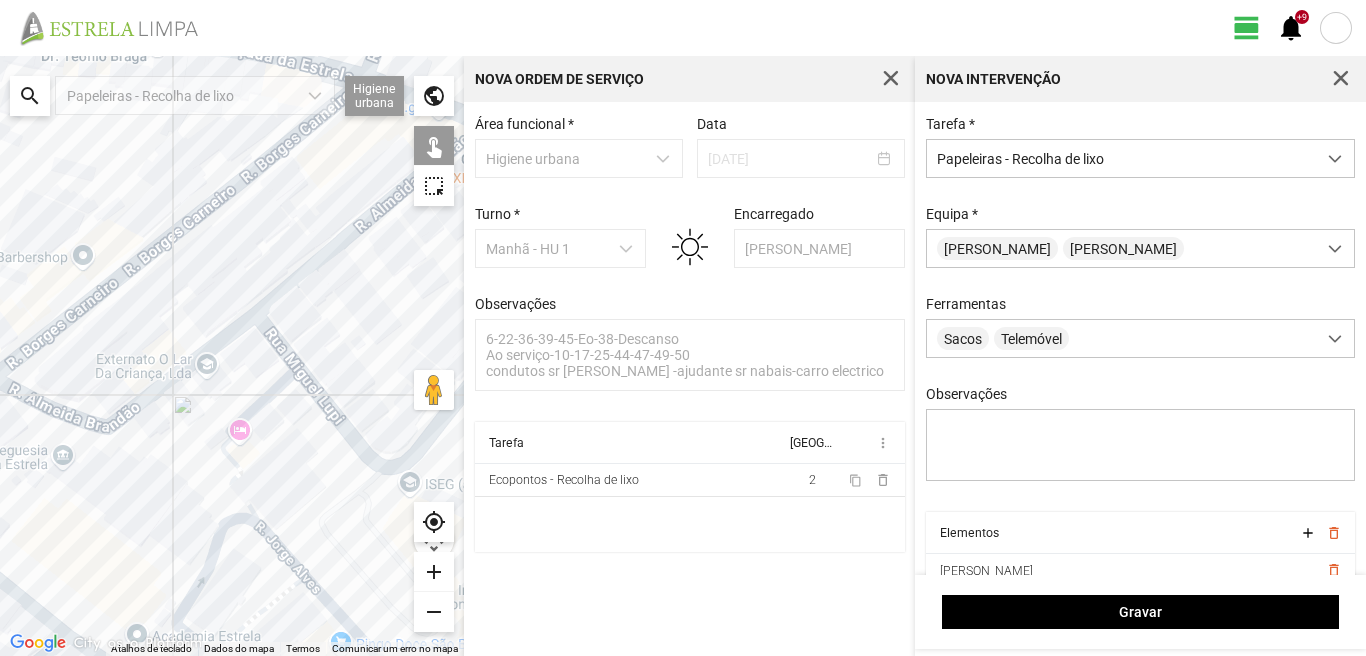 drag, startPoint x: 207, startPoint y: 209, endPoint x: 151, endPoint y: 294, distance: 101.788994 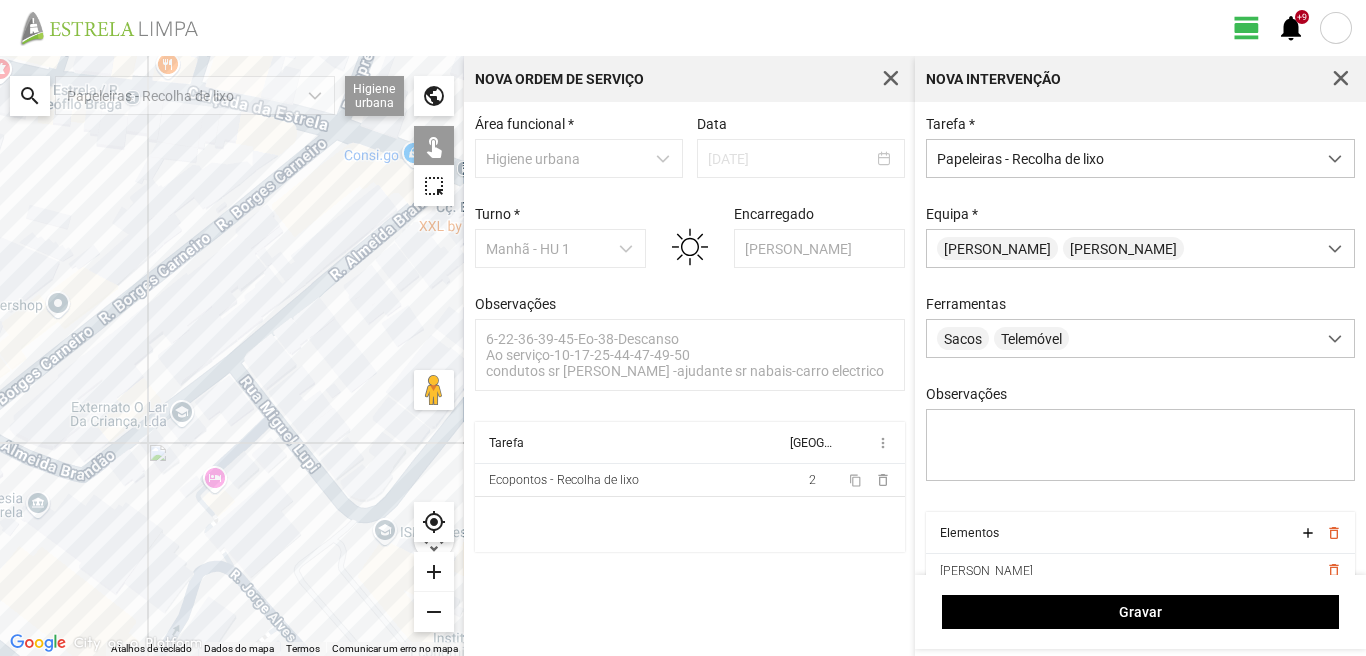 click on "Para navegar, prima as teclas de seta." 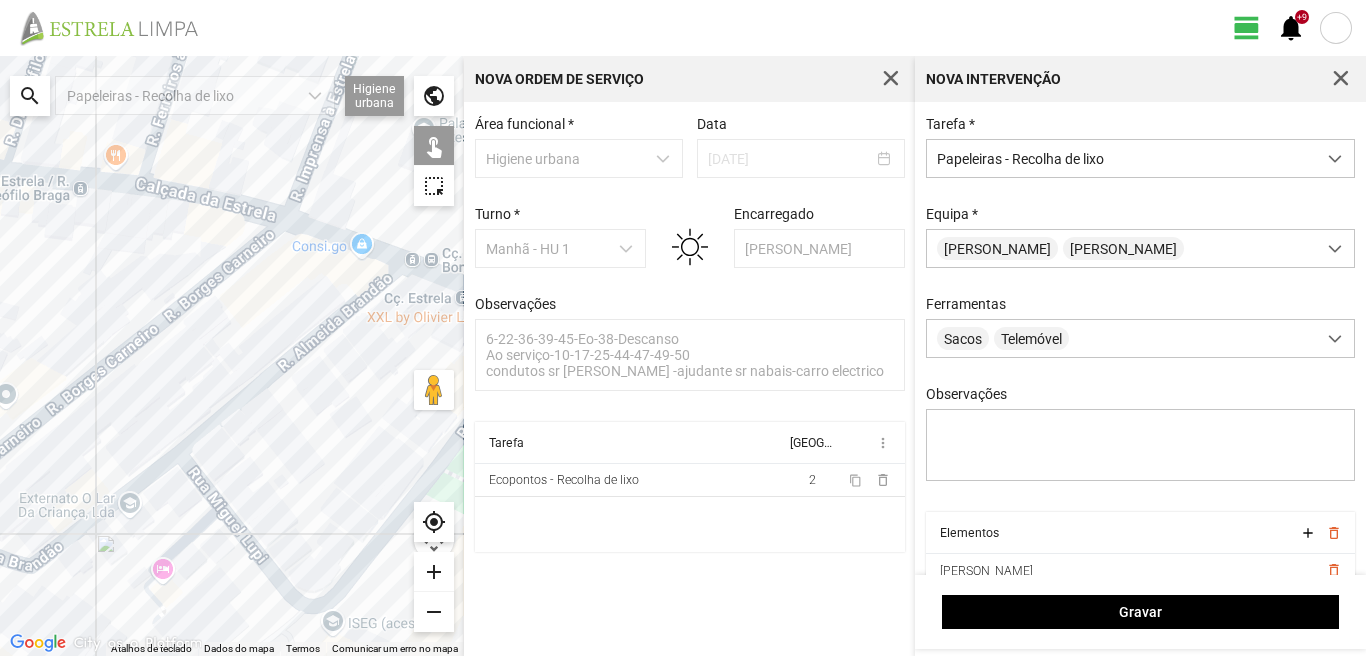 drag, startPoint x: 342, startPoint y: 199, endPoint x: 267, endPoint y: 323, distance: 144.91722 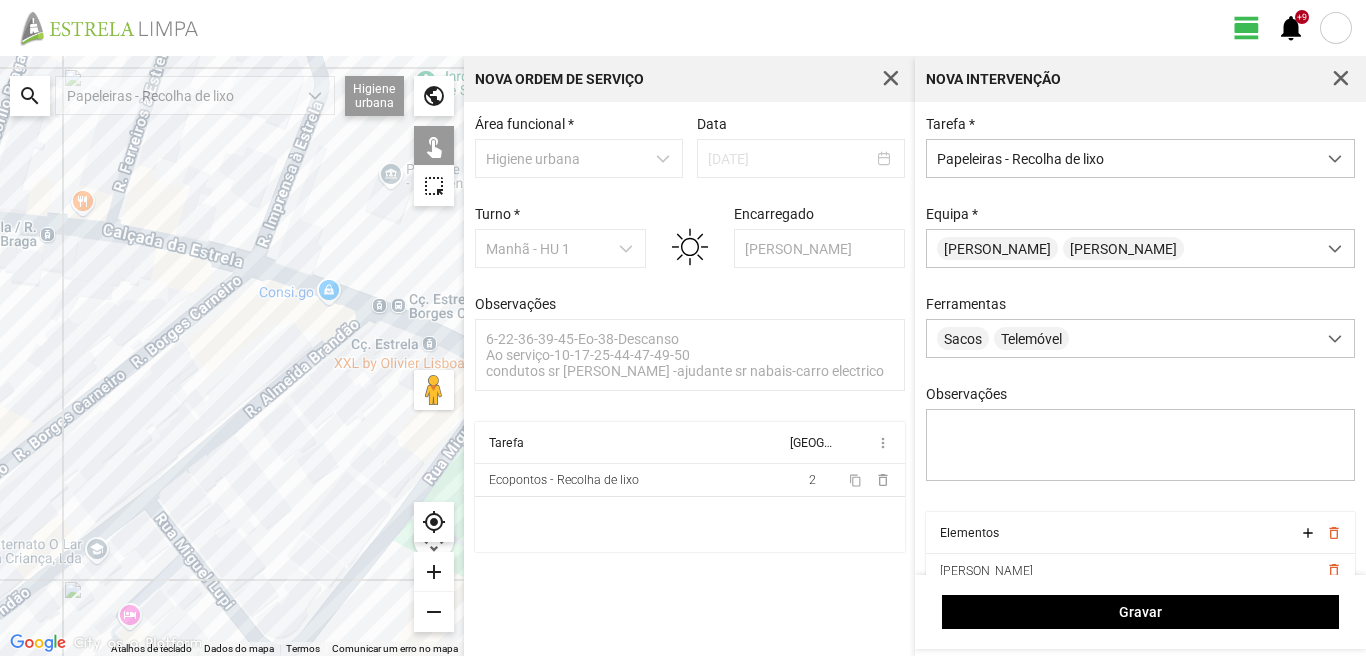 click on "Para navegar, prima as teclas de seta." 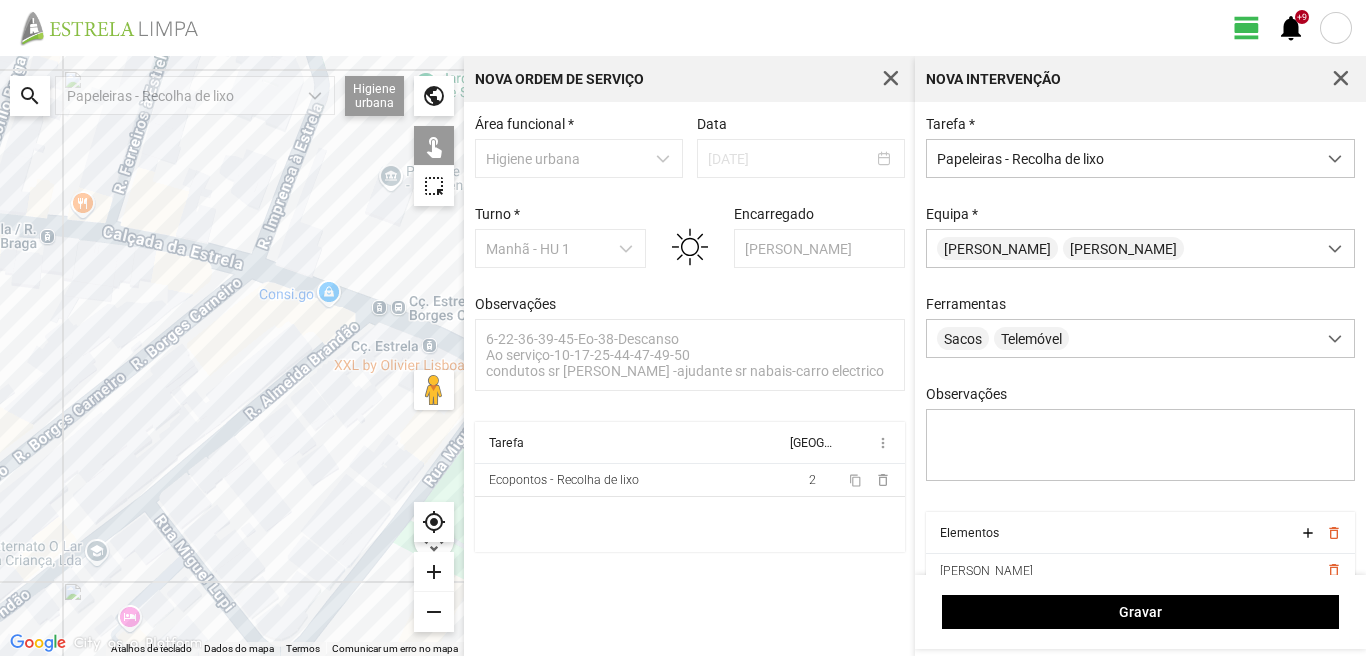 click on "Para navegar, prima as teclas de seta." 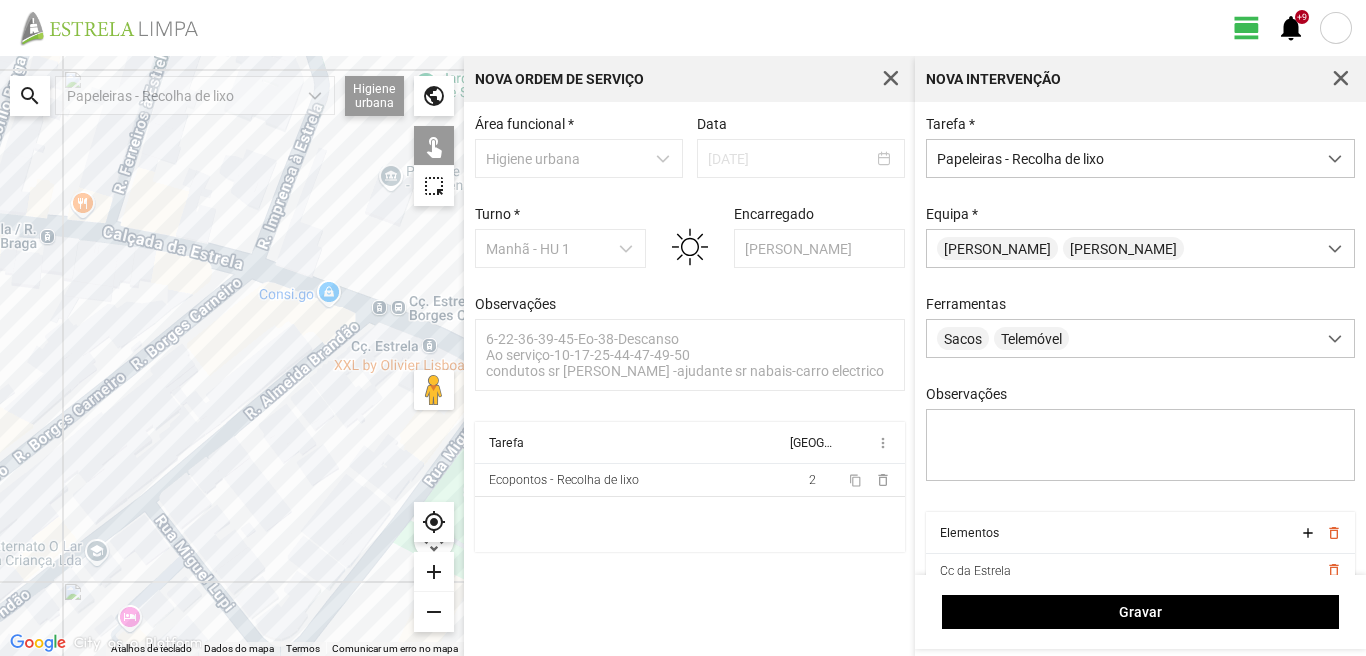 click on "Para navegar, prima as teclas de seta." 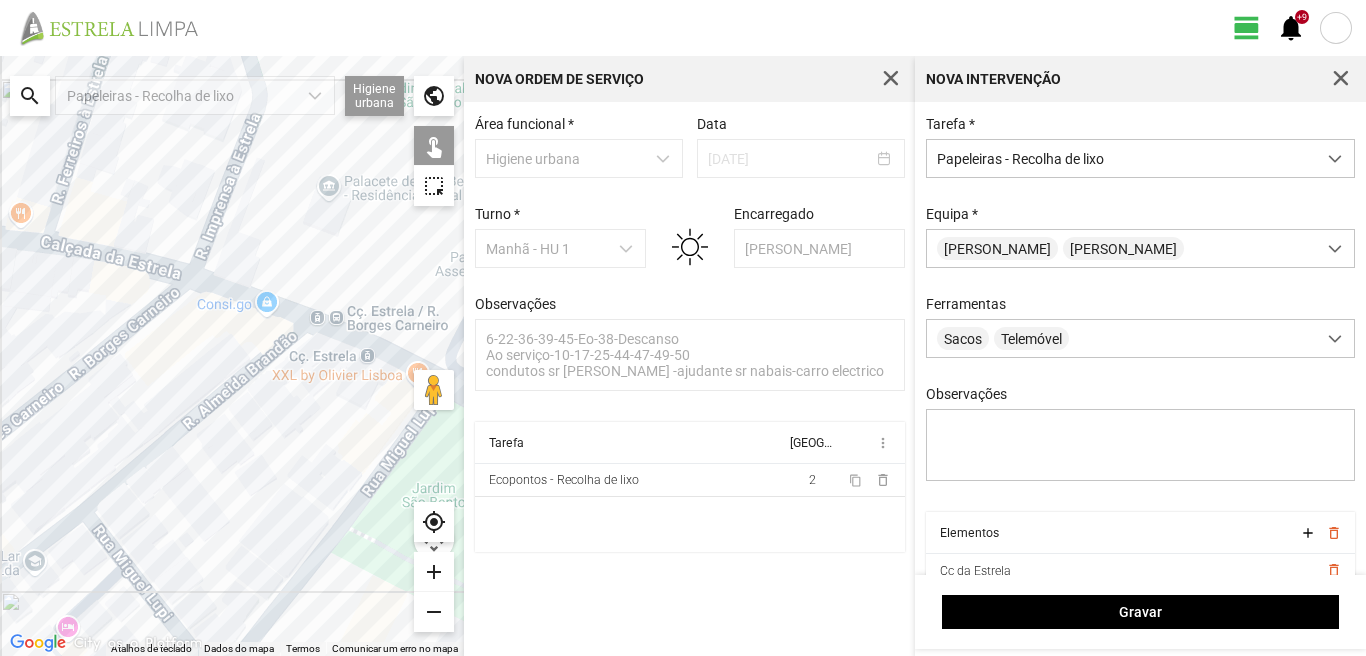 drag, startPoint x: 271, startPoint y: 330, endPoint x: 191, endPoint y: 344, distance: 81.21576 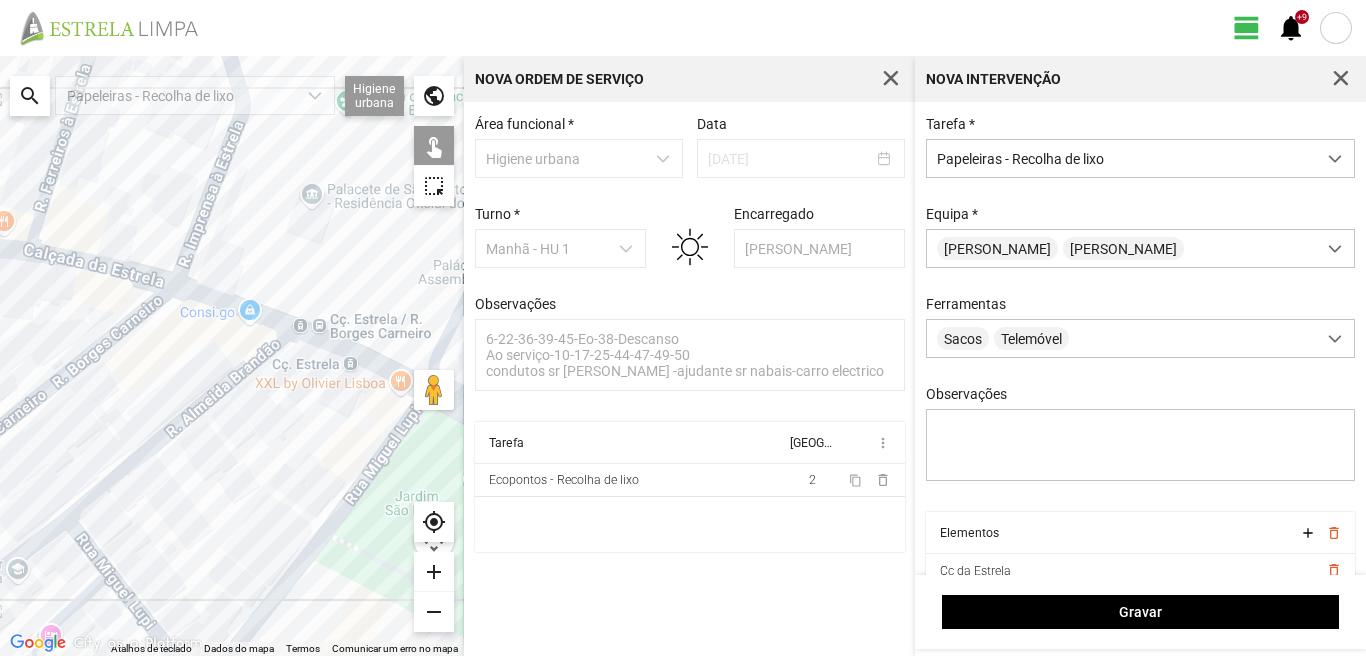 click on "Para navegar, prima as teclas de seta." 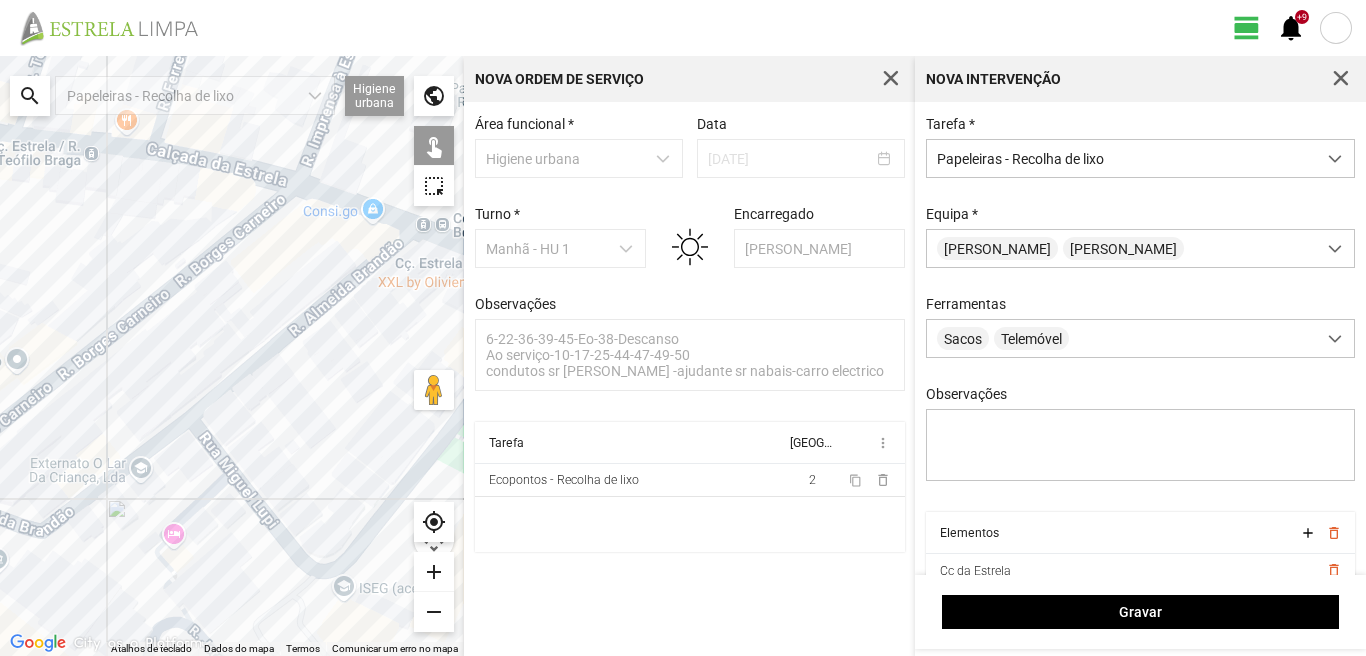 drag, startPoint x: 82, startPoint y: 543, endPoint x: 208, endPoint y: 435, distance: 165.9518 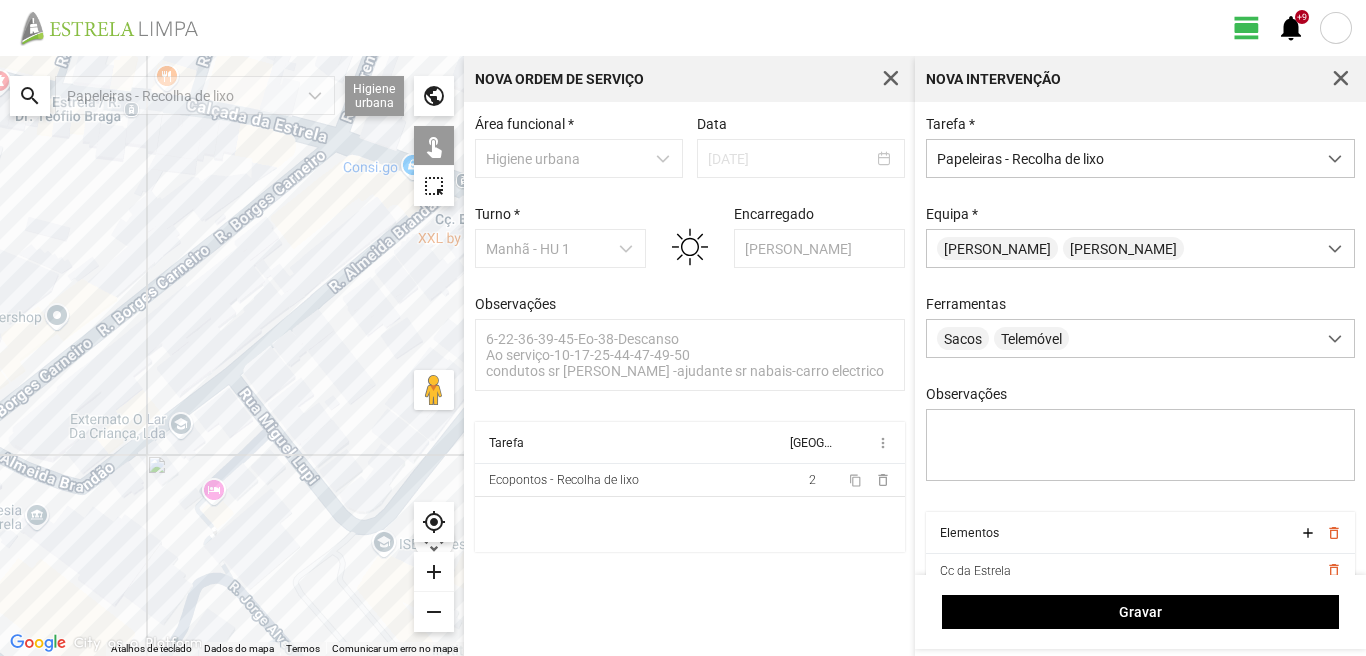 click on "Para navegar, prima as teclas de seta." 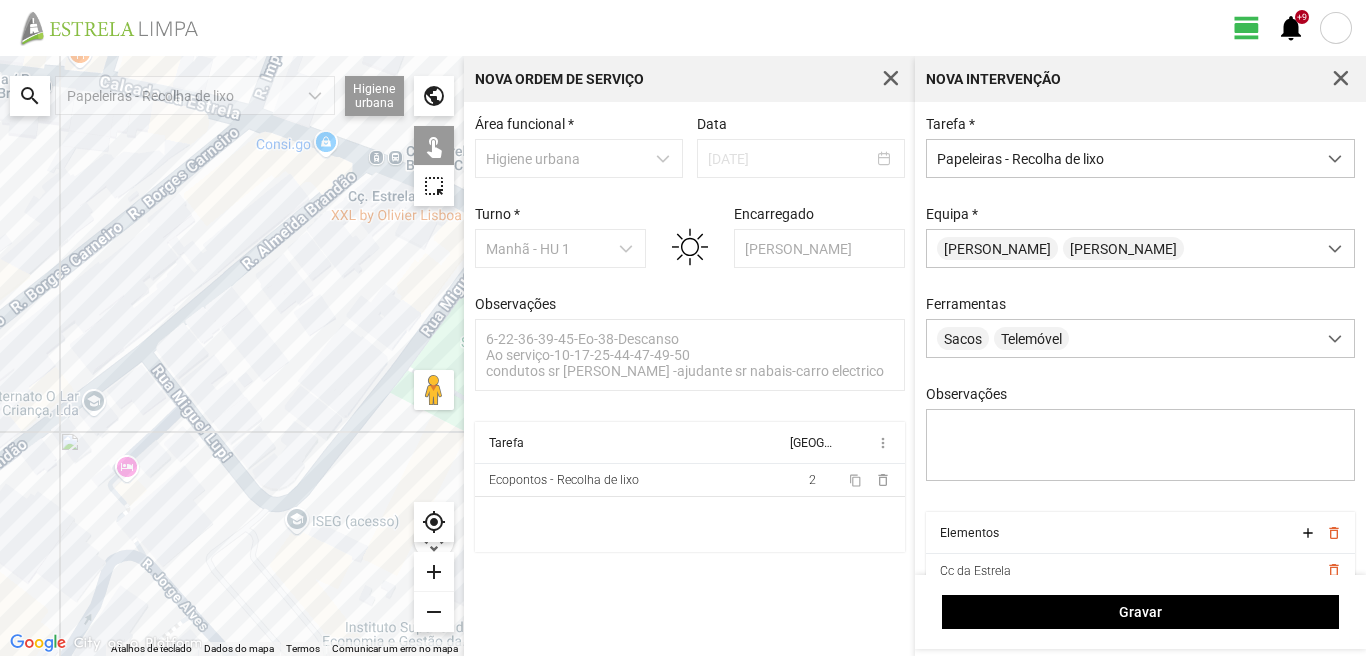 drag, startPoint x: 294, startPoint y: 439, endPoint x: 179, endPoint y: 392, distance: 124.23365 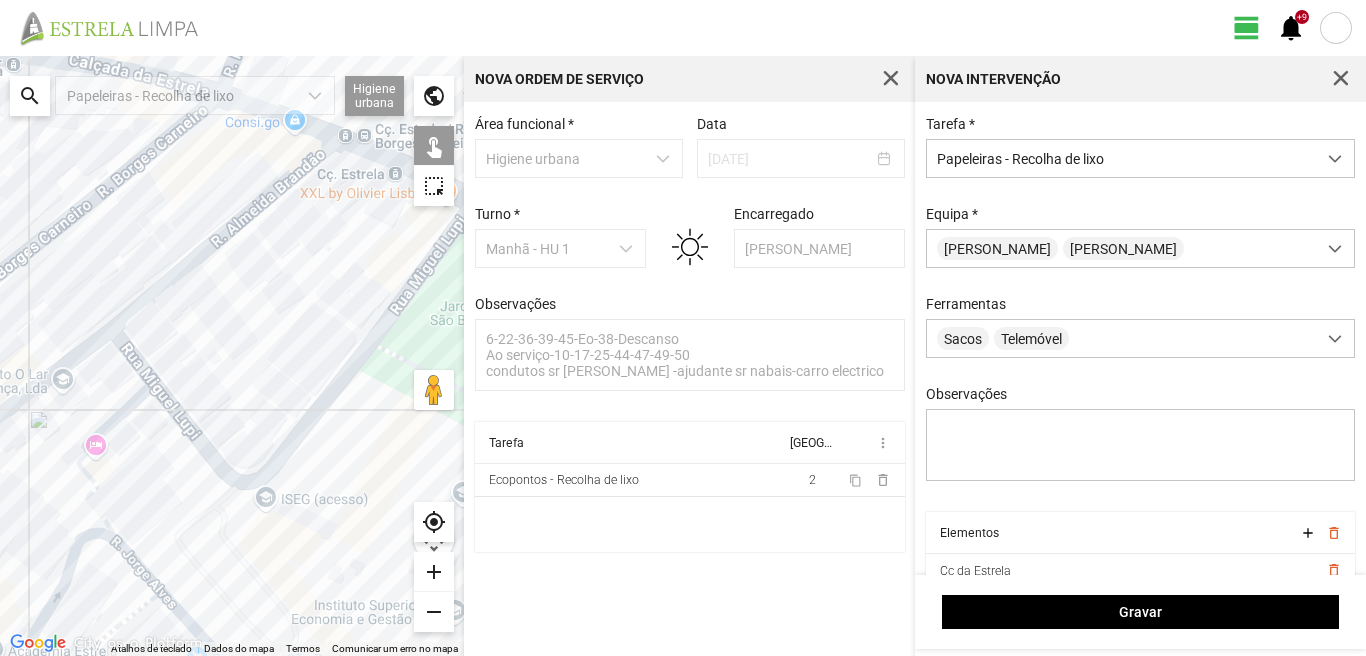 click on "Para navegar, prima as teclas de seta." 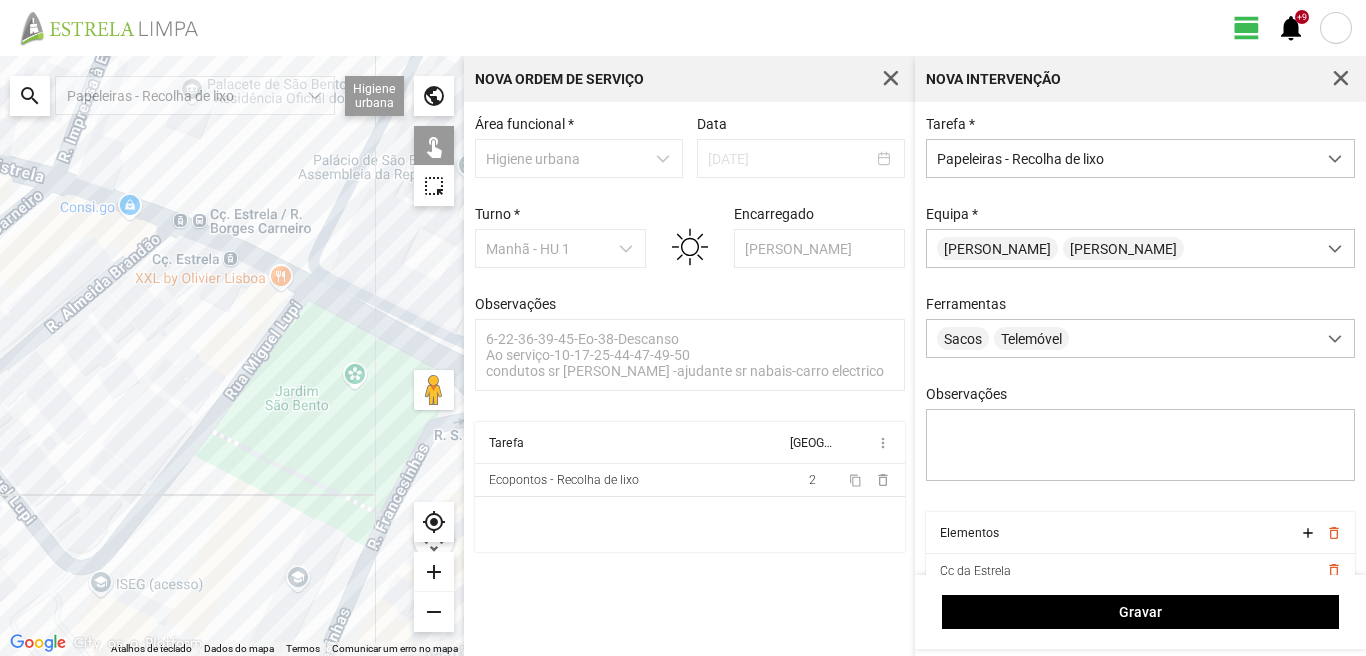 drag, startPoint x: 391, startPoint y: 295, endPoint x: 213, endPoint y: 383, distance: 198.56485 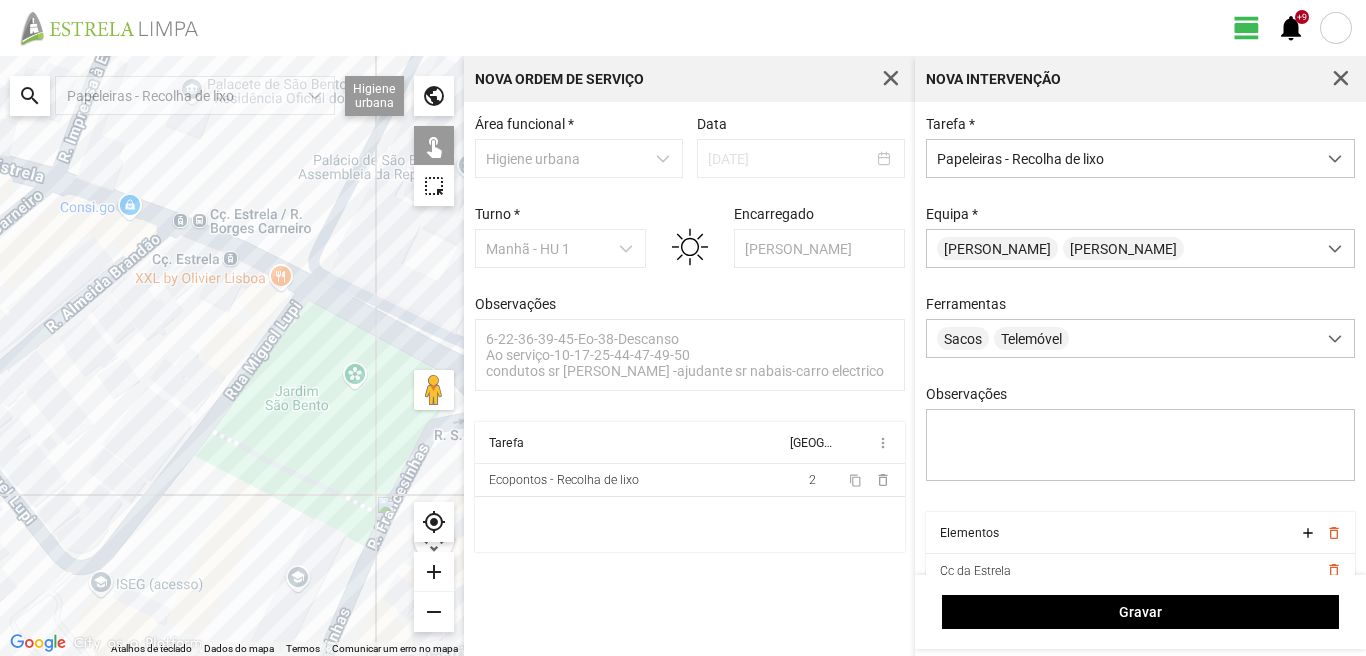 click on "Para navegar, prima as teclas de seta." 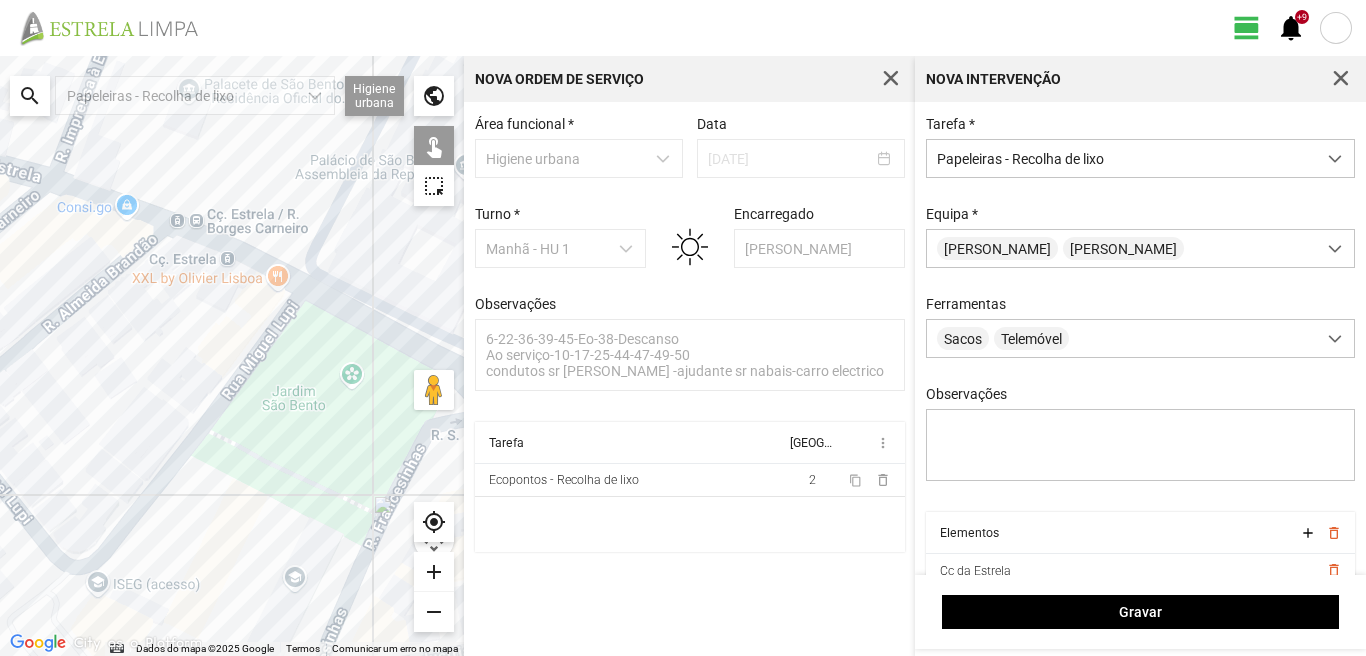 click on "Para navegar, prima as teclas de seta." 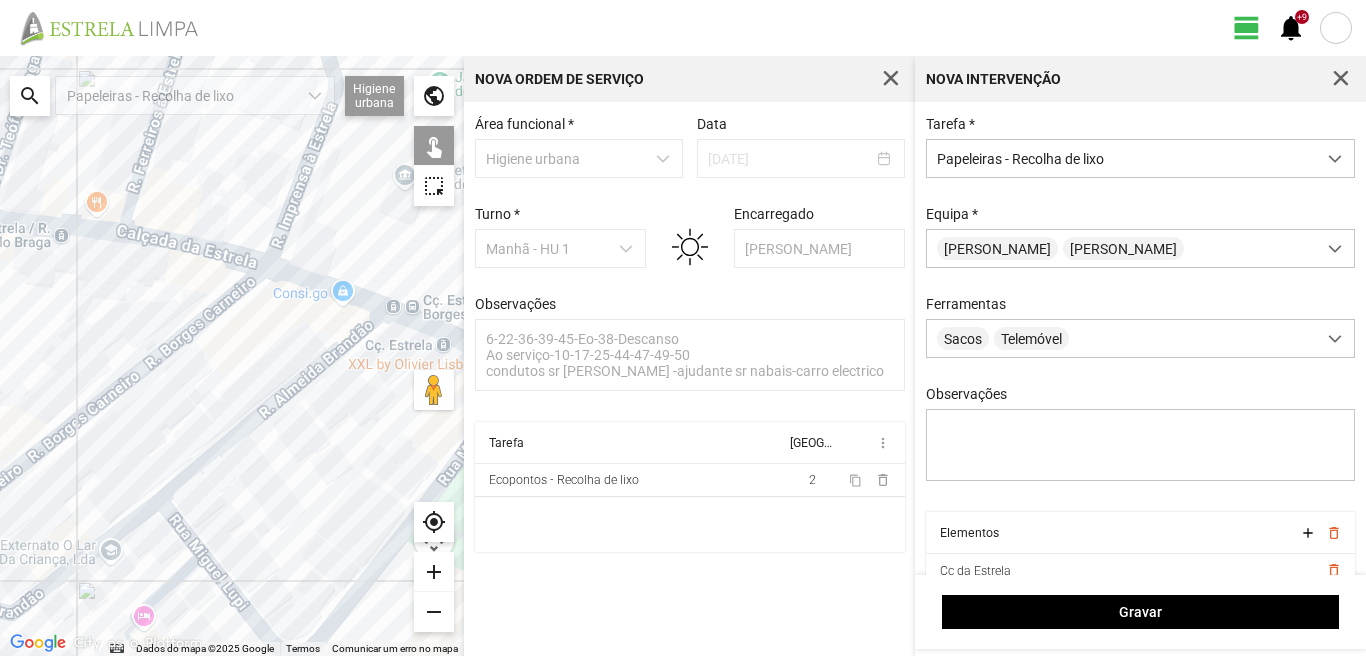drag, startPoint x: 5, startPoint y: 318, endPoint x: 160, endPoint y: 415, distance: 182.84967 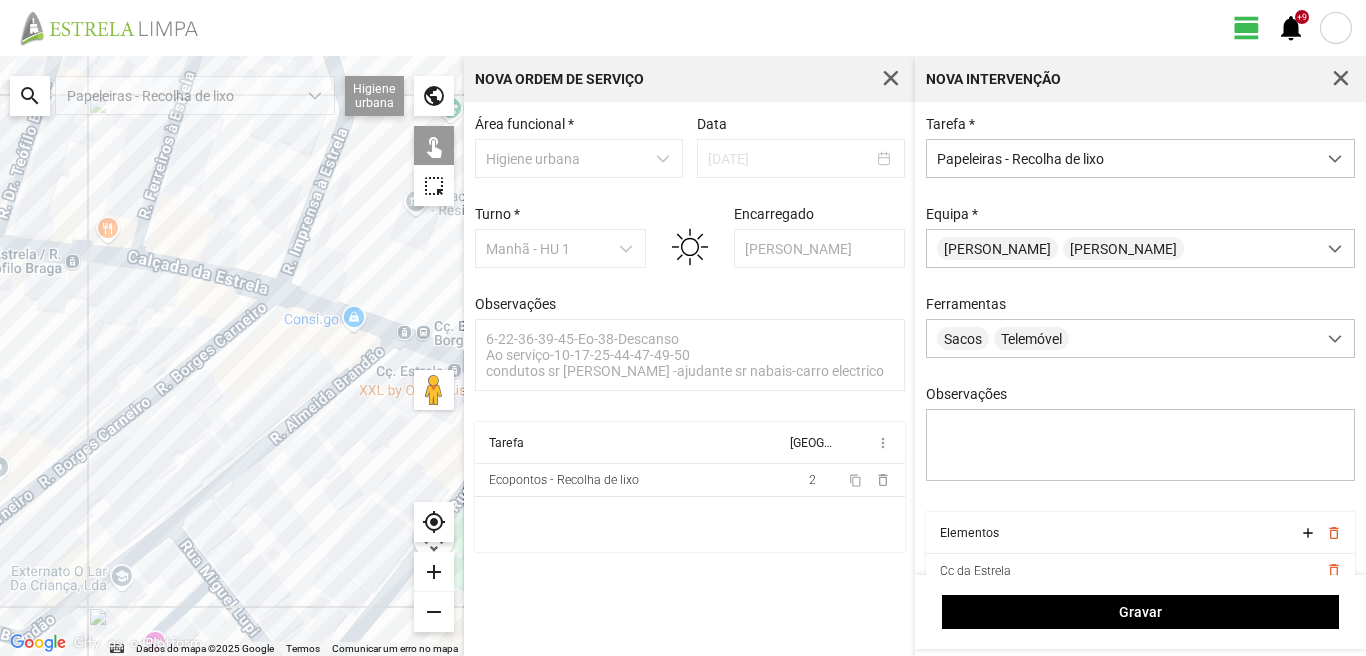 drag, startPoint x: 5, startPoint y: 334, endPoint x: 237, endPoint y: 399, distance: 240.9336 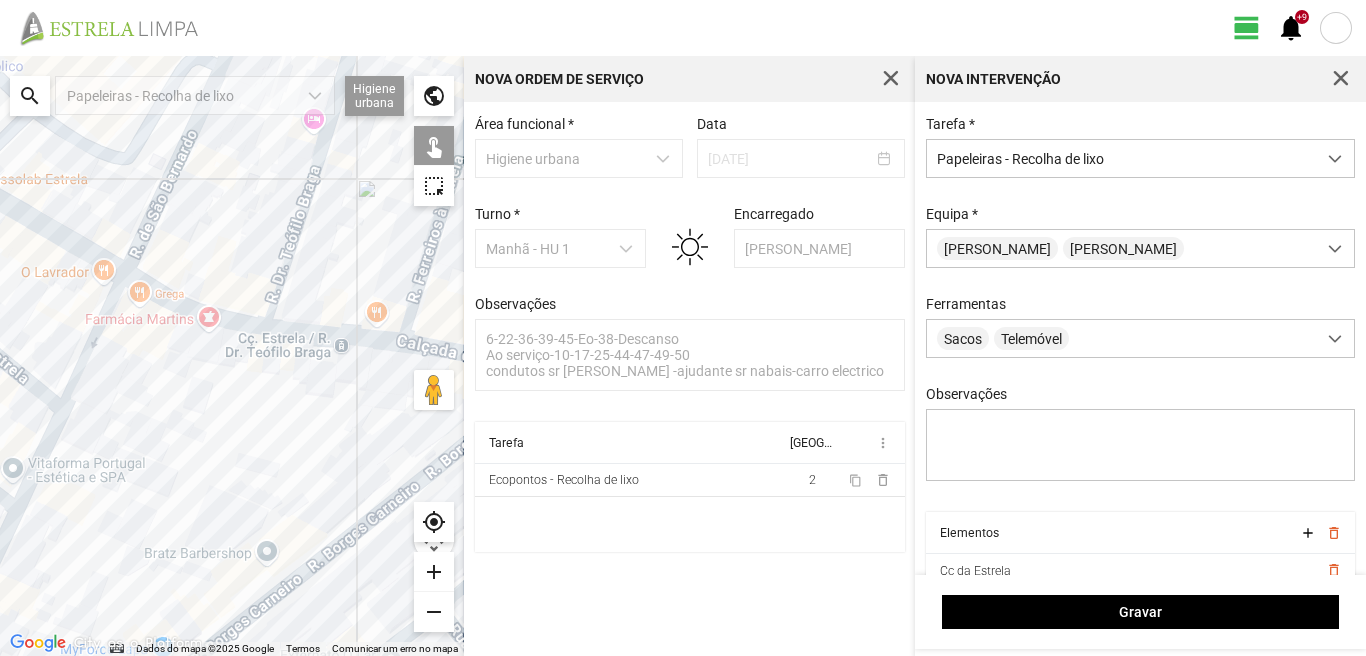 click on "Para navegar, prima as teclas de seta." 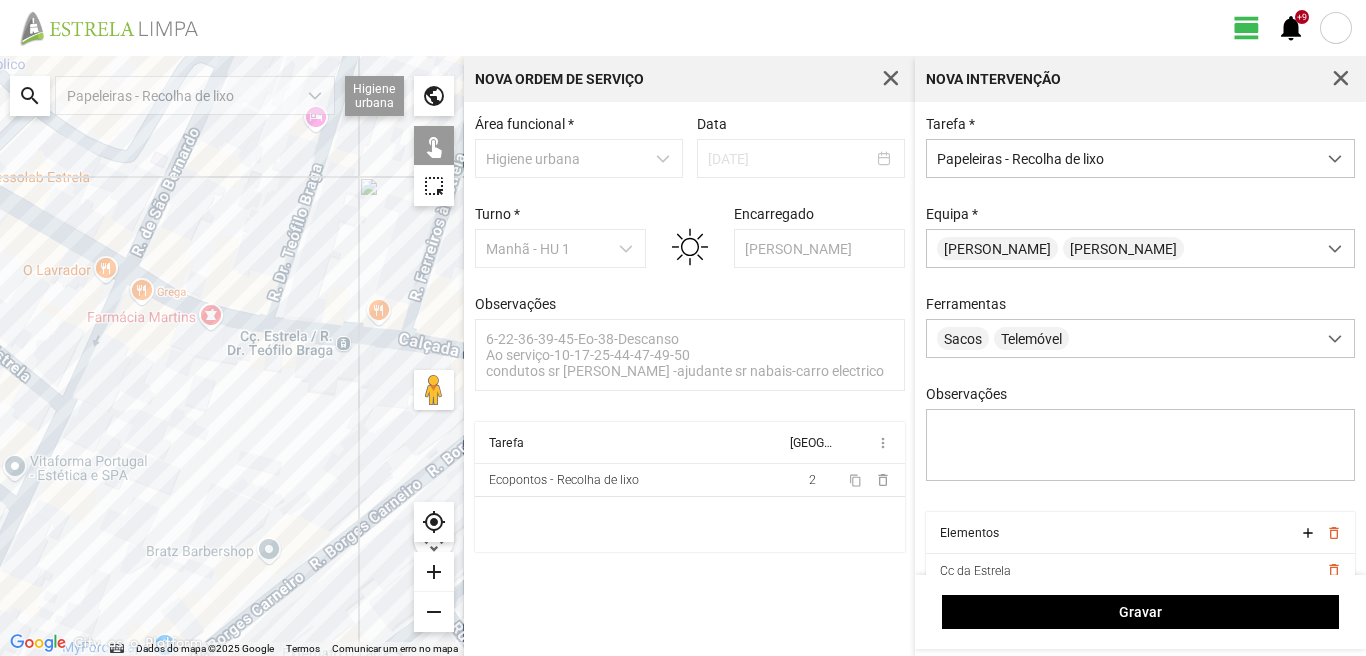 click on "Para navegar, prima as teclas de seta." 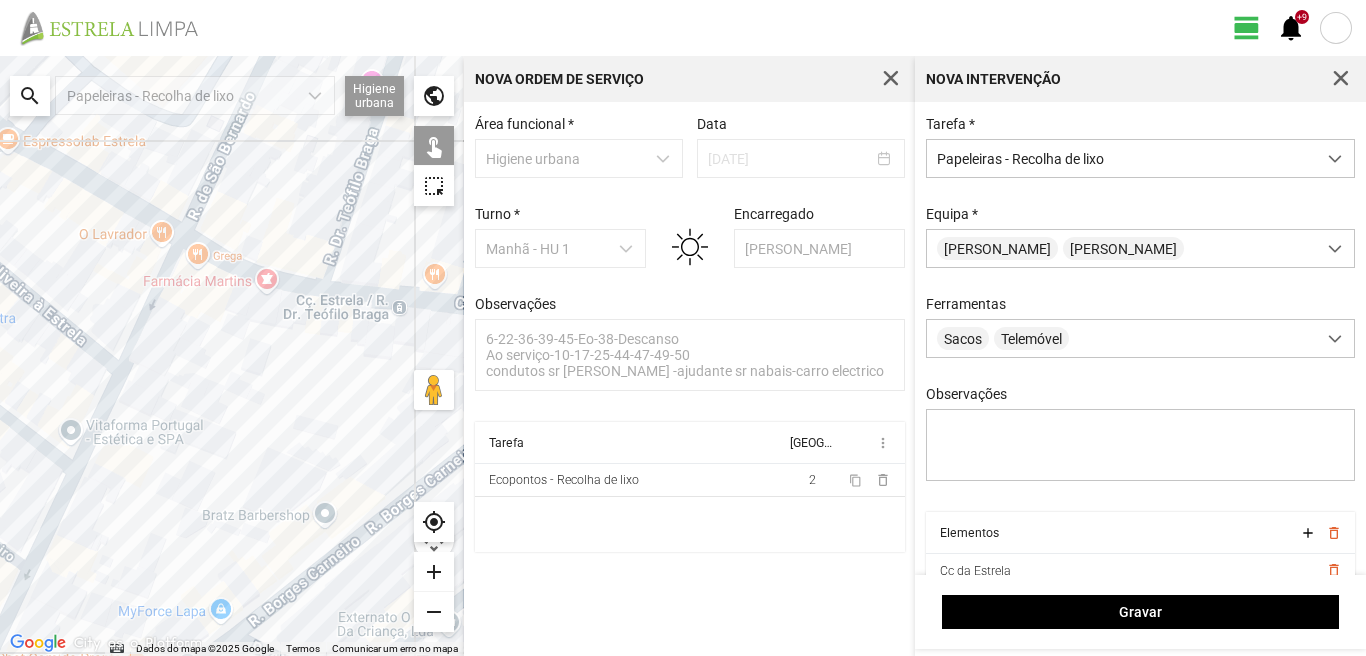 drag, startPoint x: 20, startPoint y: 313, endPoint x: 105, endPoint y: 253, distance: 104.04326 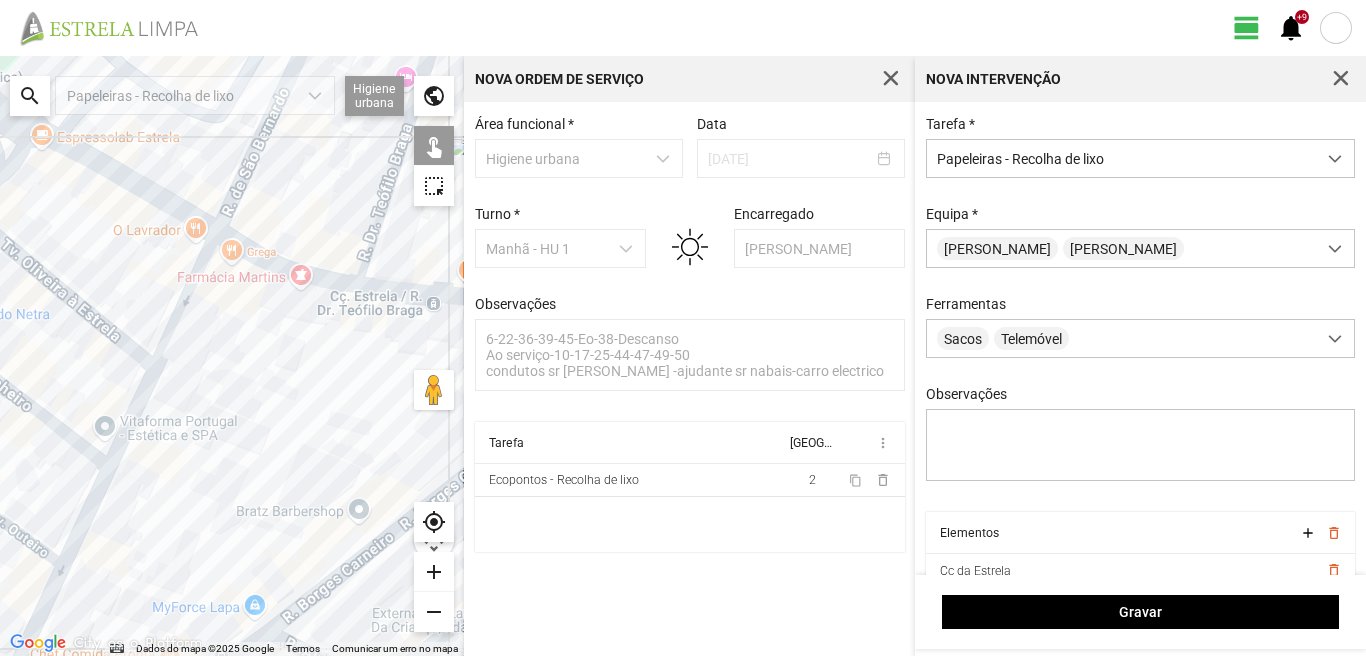 drag, startPoint x: 61, startPoint y: 301, endPoint x: 76, endPoint y: 323, distance: 26.627054 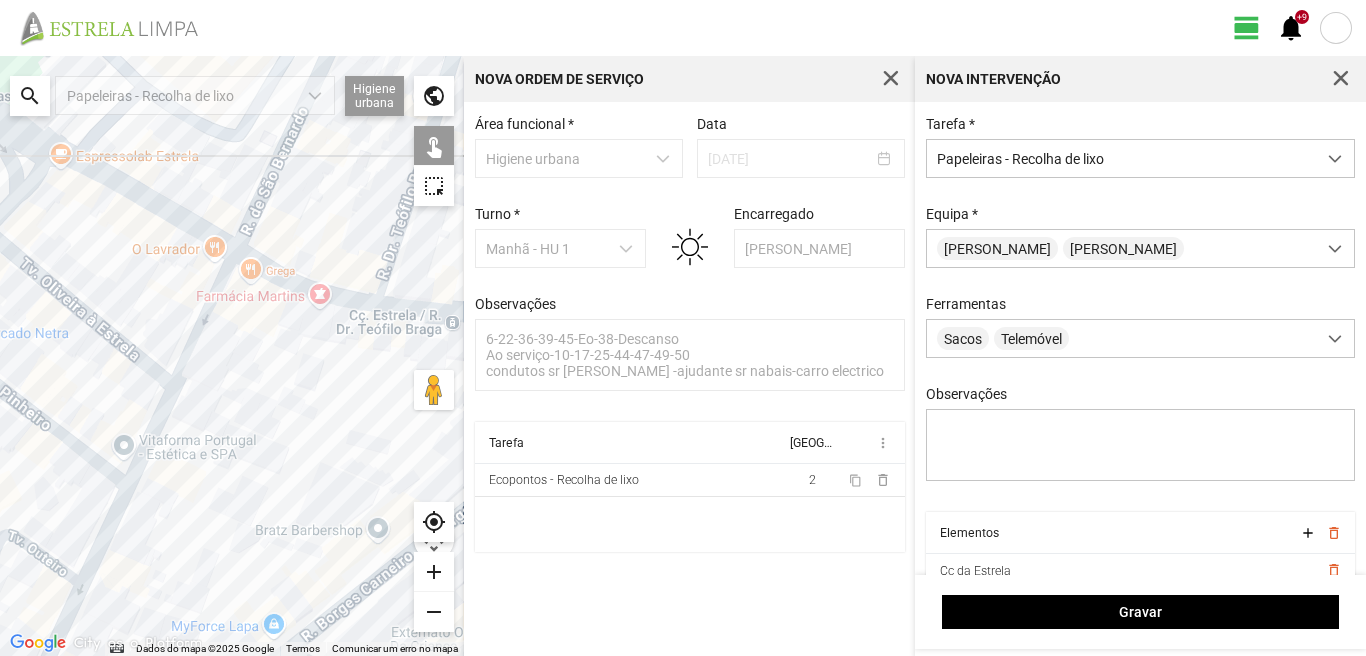 drag, startPoint x: 61, startPoint y: 231, endPoint x: 124, endPoint y: 378, distance: 159.93123 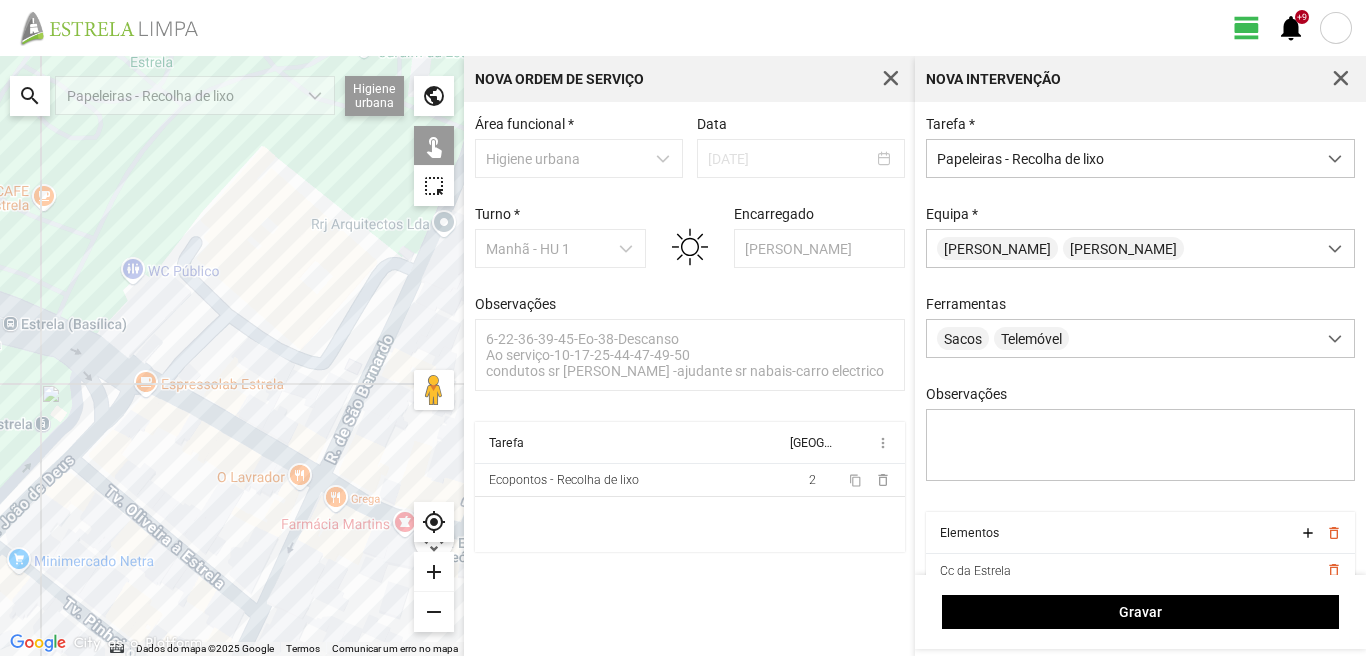 click on "Para navegar, prima as teclas de seta." 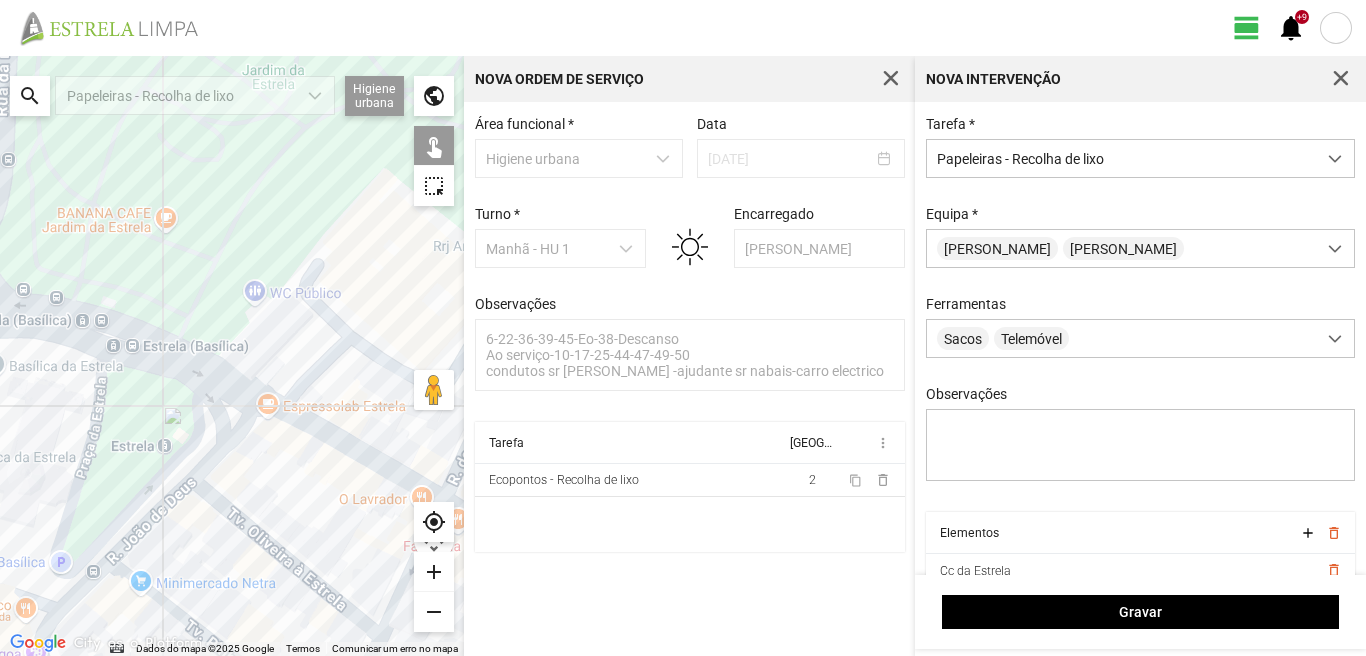 drag, startPoint x: 26, startPoint y: 344, endPoint x: 173, endPoint y: 377, distance: 150.65855 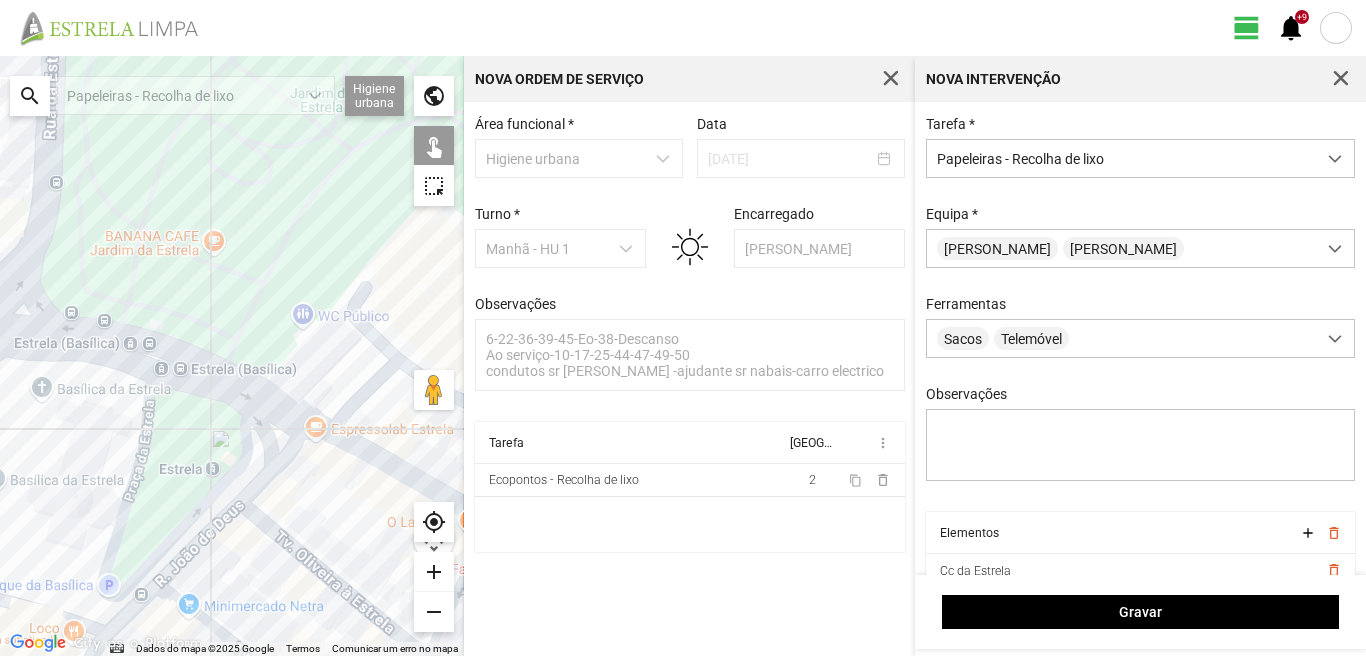 click on "Para navegar, prima as teclas de seta." 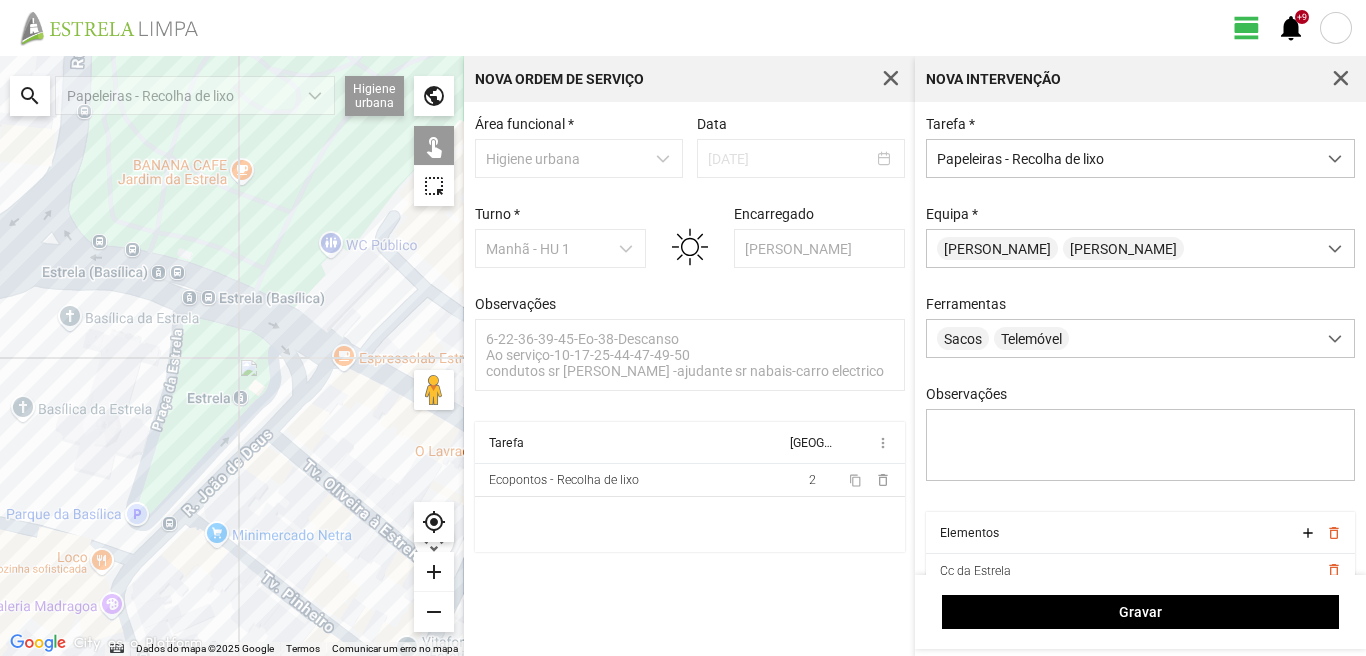 drag, startPoint x: 184, startPoint y: 391, endPoint x: 215, endPoint y: 317, distance: 80.23092 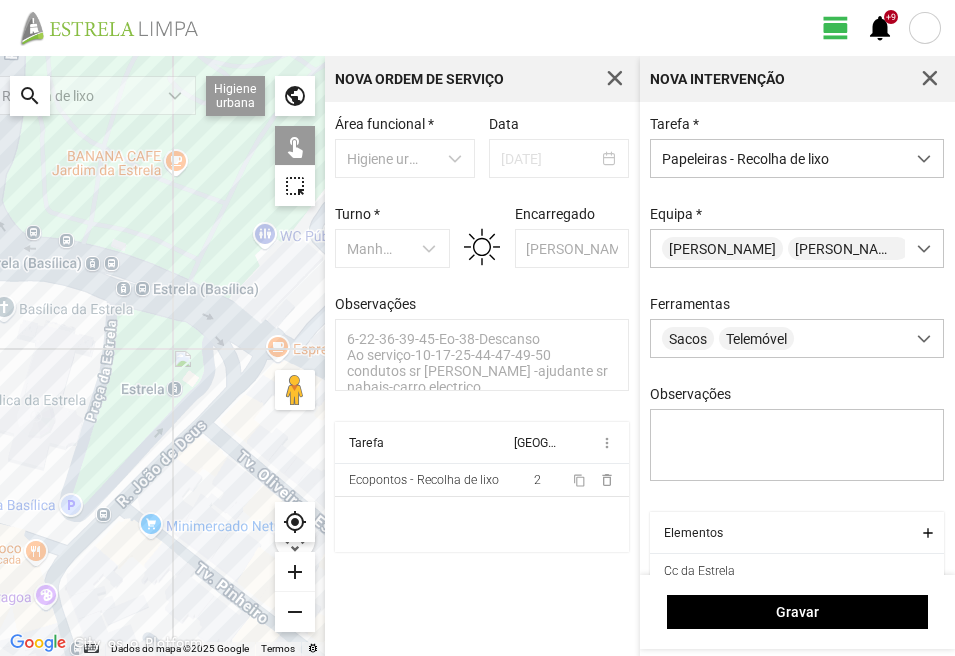 click on "Para navegar, prima as teclas de seta." 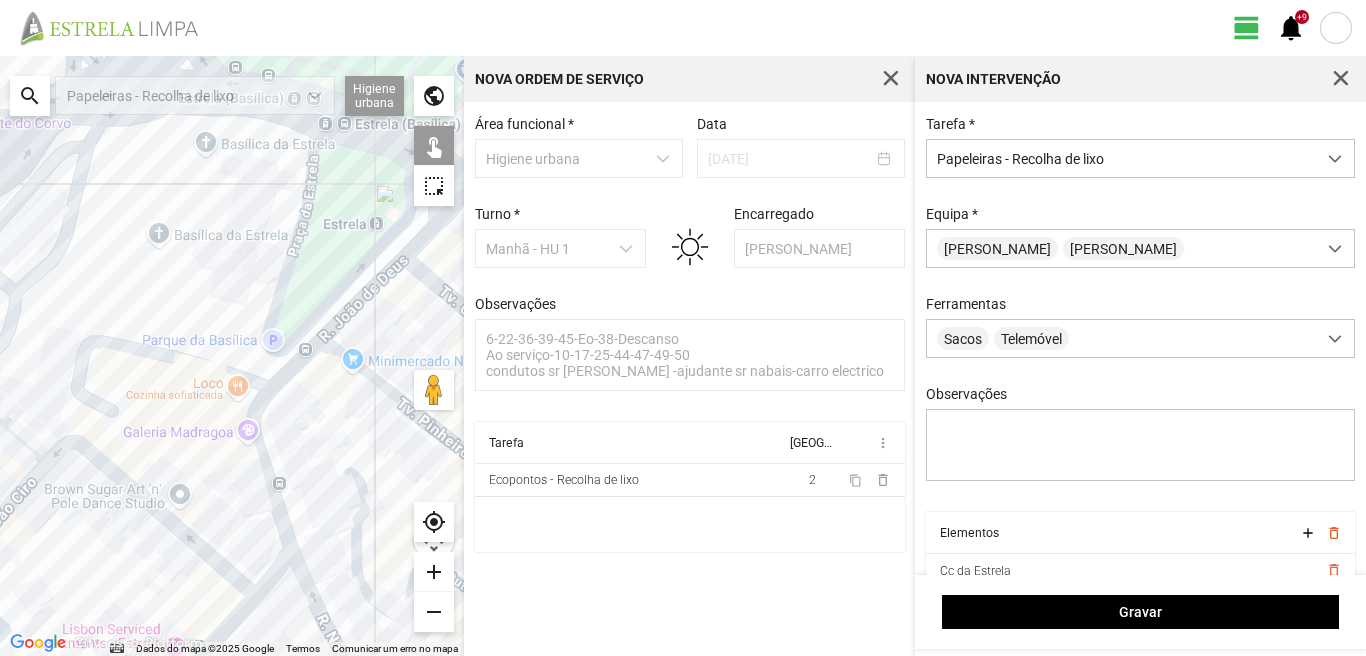 drag, startPoint x: 227, startPoint y: 499, endPoint x: 365, endPoint y: 335, distance: 214.33618 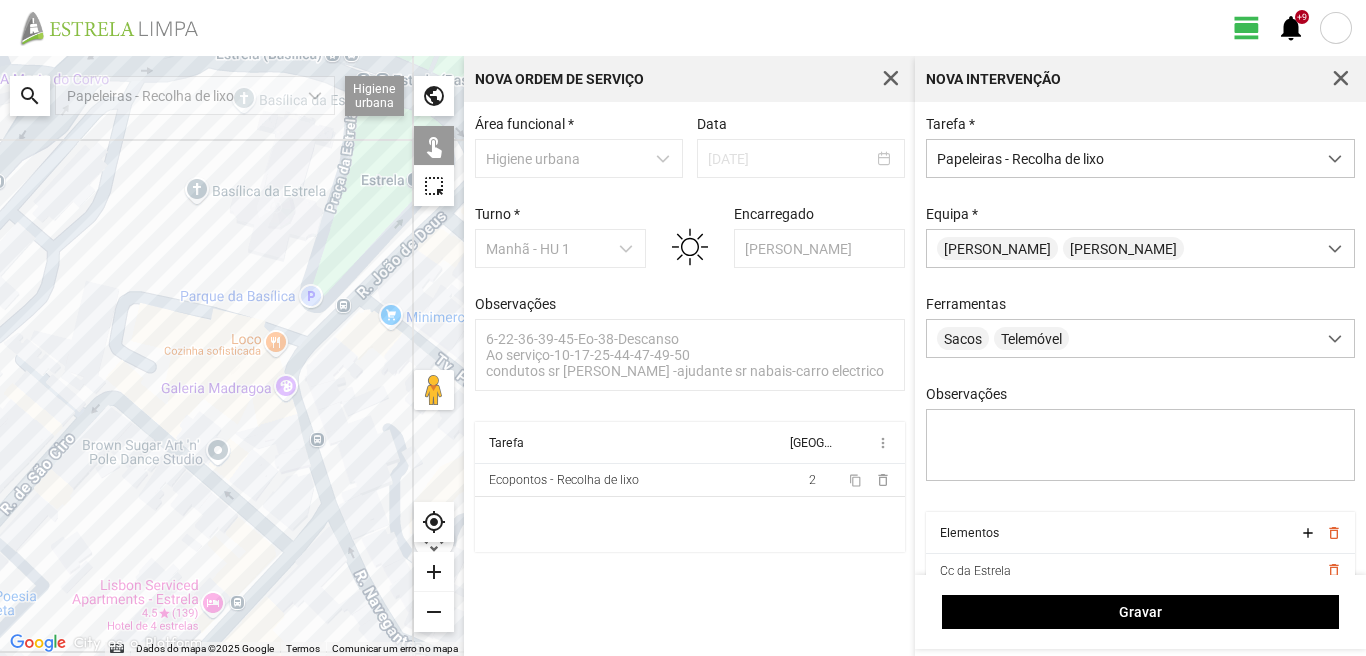 click on "Para navegar, prima as teclas de seta." 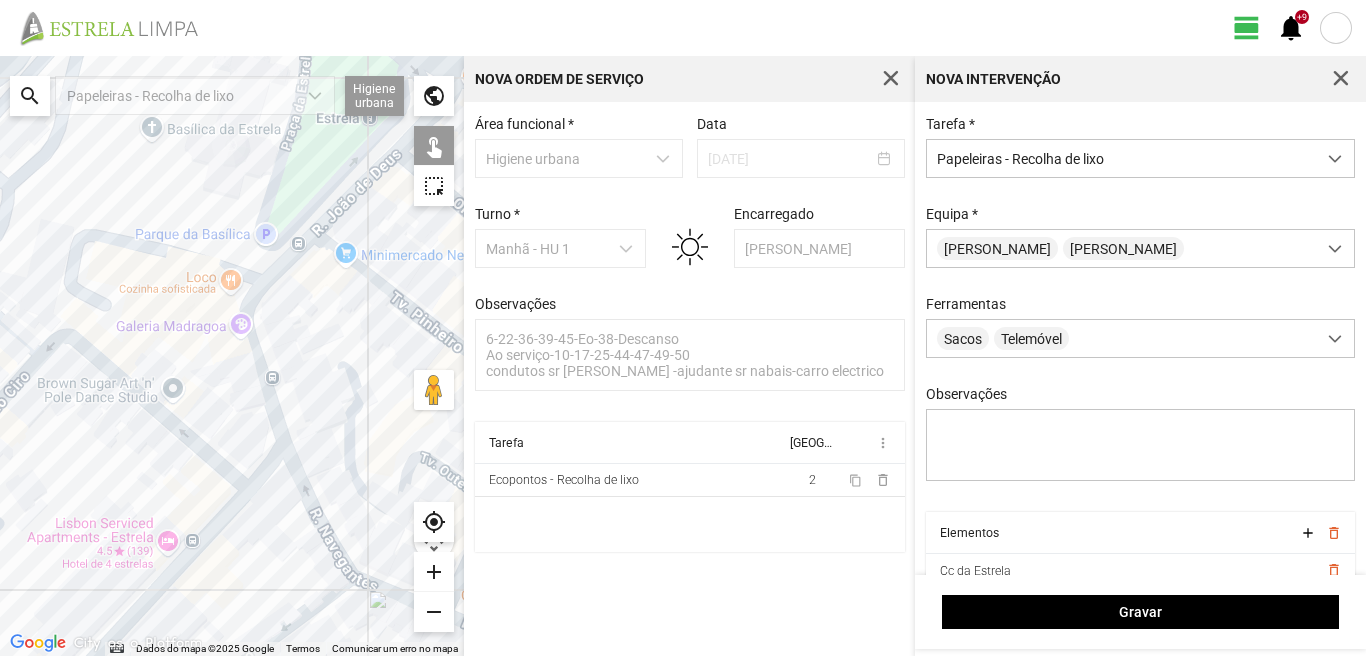 drag, startPoint x: 305, startPoint y: 494, endPoint x: 78, endPoint y: 428, distance: 236.40009 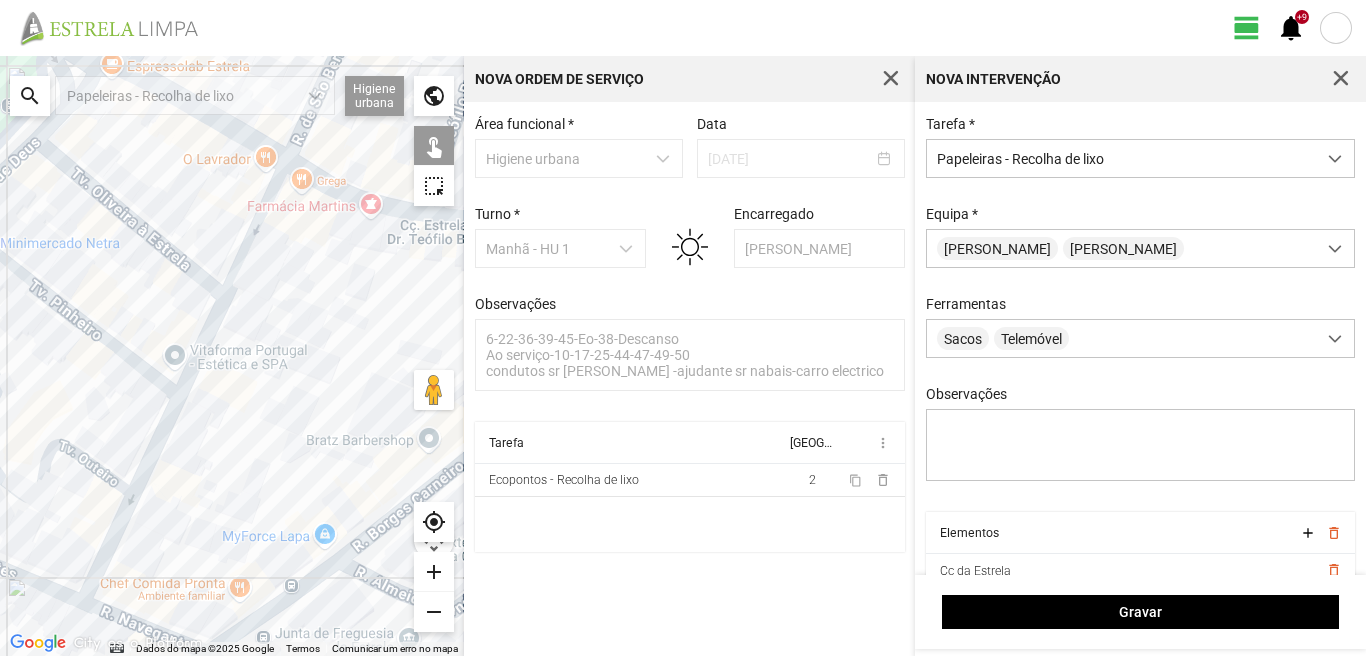 click on "Para navegar, prima as teclas de seta." 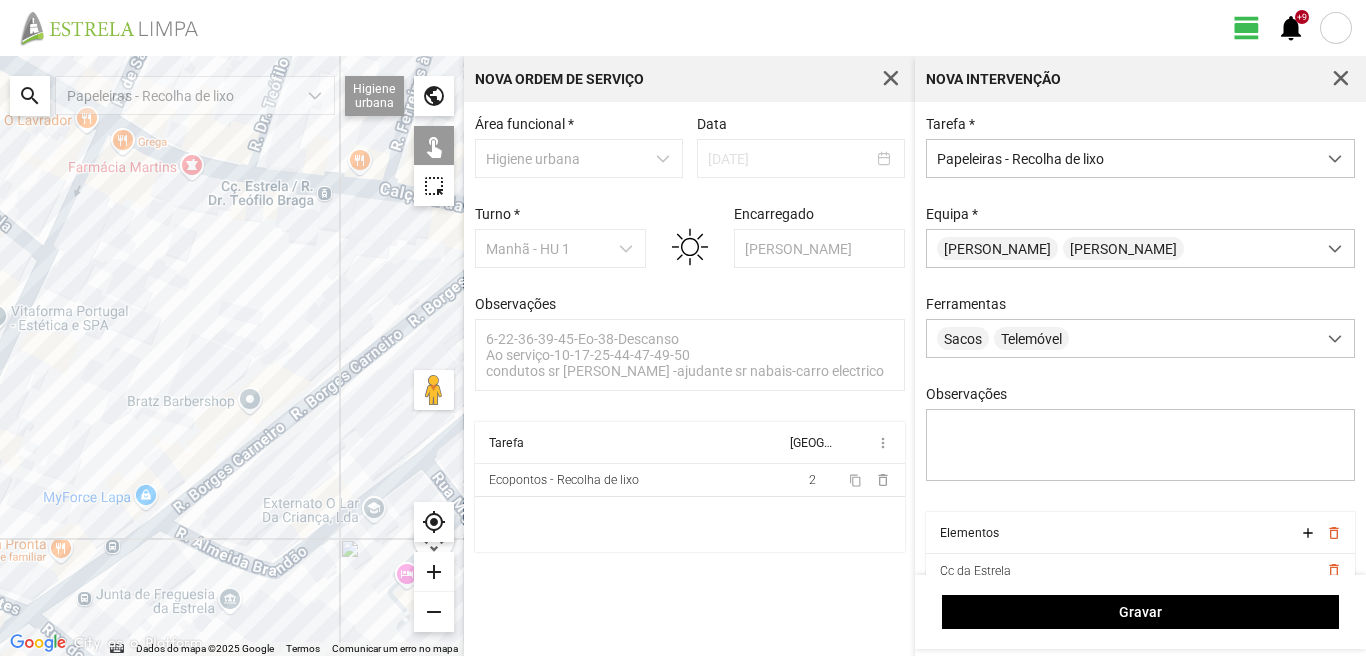 drag, startPoint x: 199, startPoint y: 485, endPoint x: 29, endPoint y: 473, distance: 170.423 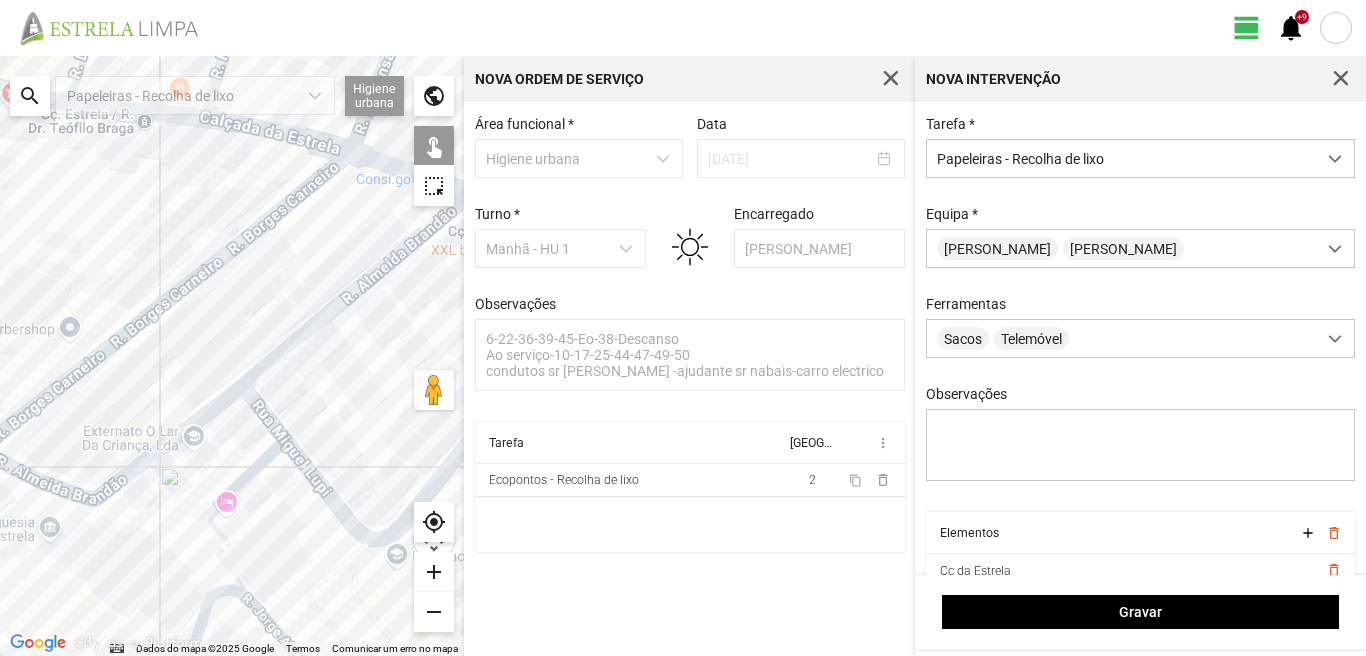 drag, startPoint x: 173, startPoint y: 526, endPoint x: 0, endPoint y: 433, distance: 196.41283 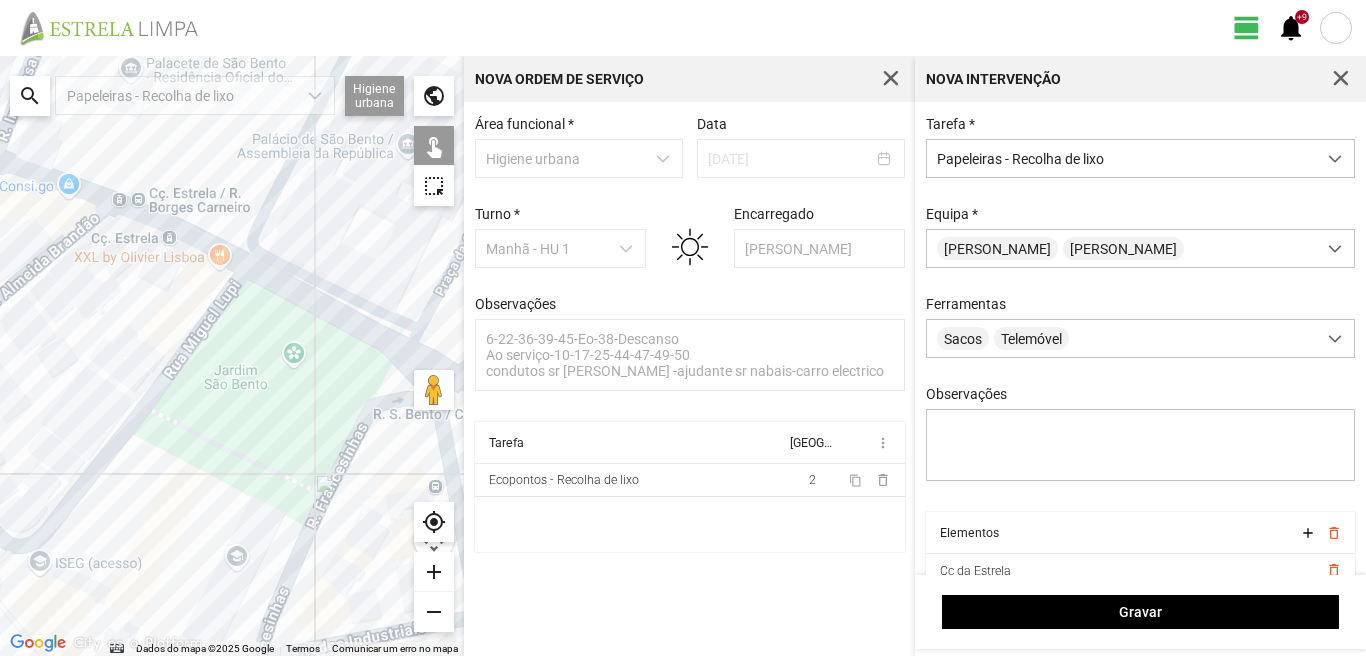 drag, startPoint x: 366, startPoint y: 445, endPoint x: 10, endPoint y: 455, distance: 356.1404 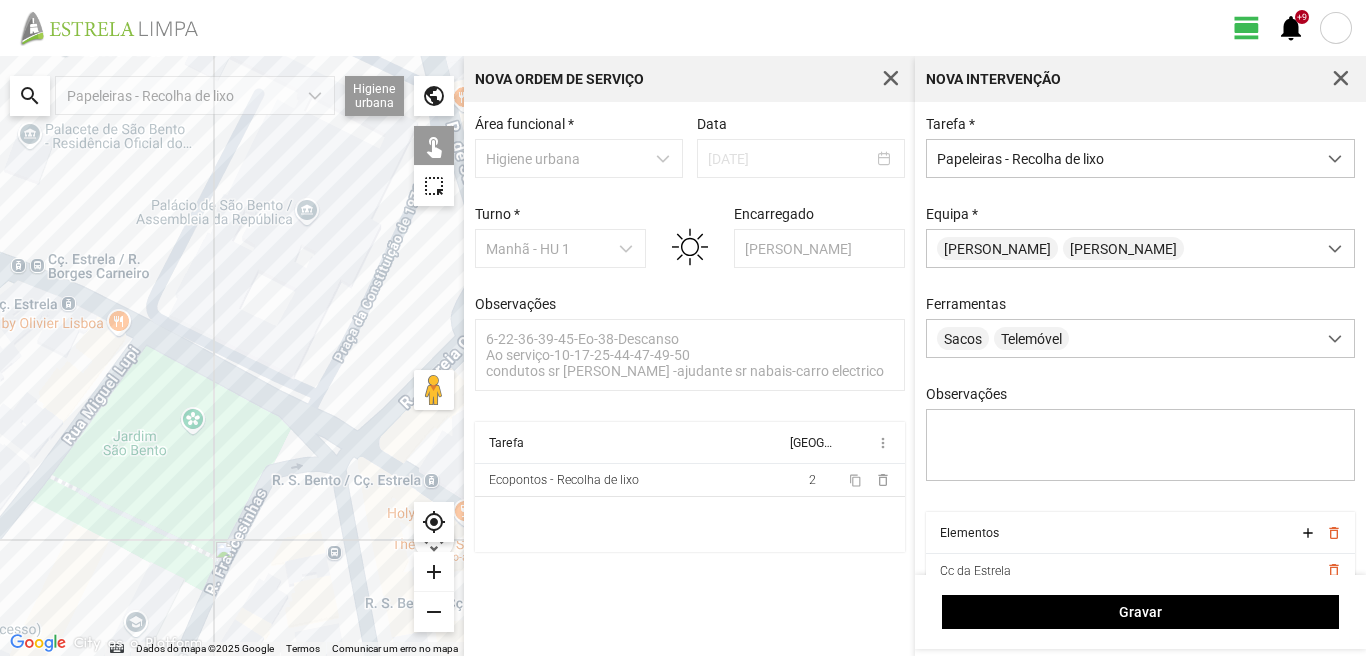 drag, startPoint x: 262, startPoint y: 320, endPoint x: 152, endPoint y: 410, distance: 142.12671 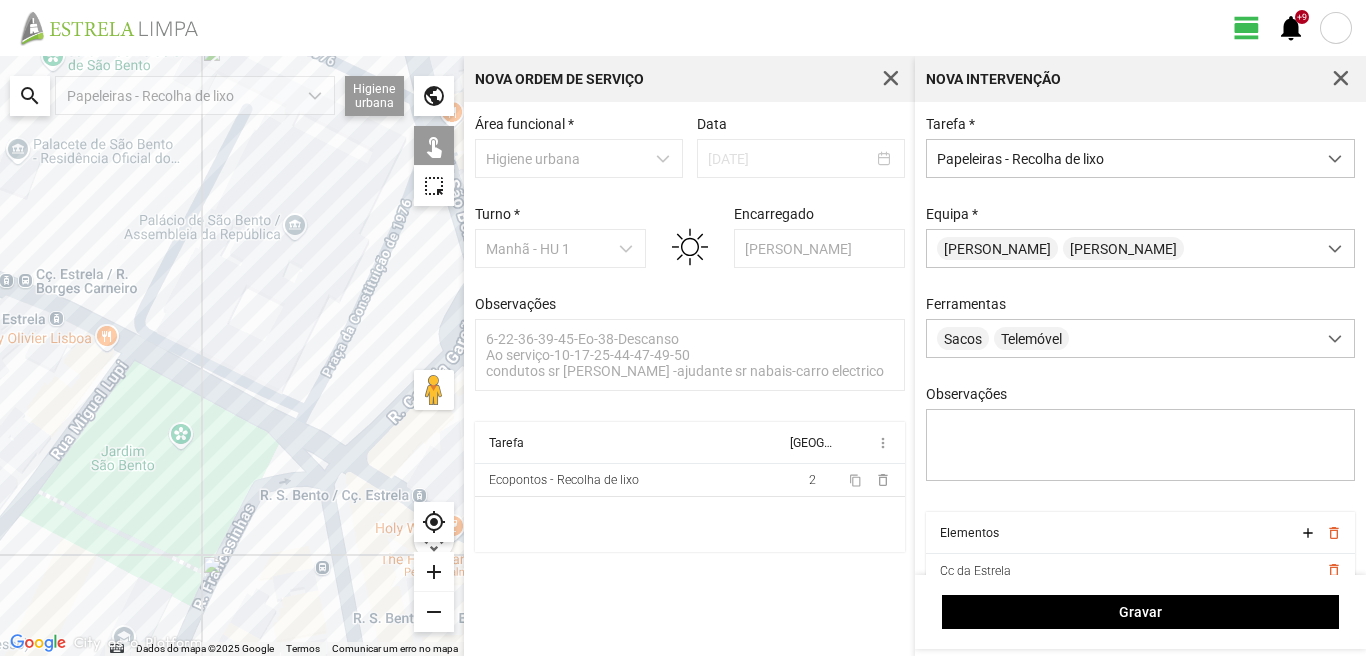 click on "Para navegar, prima as teclas de seta." 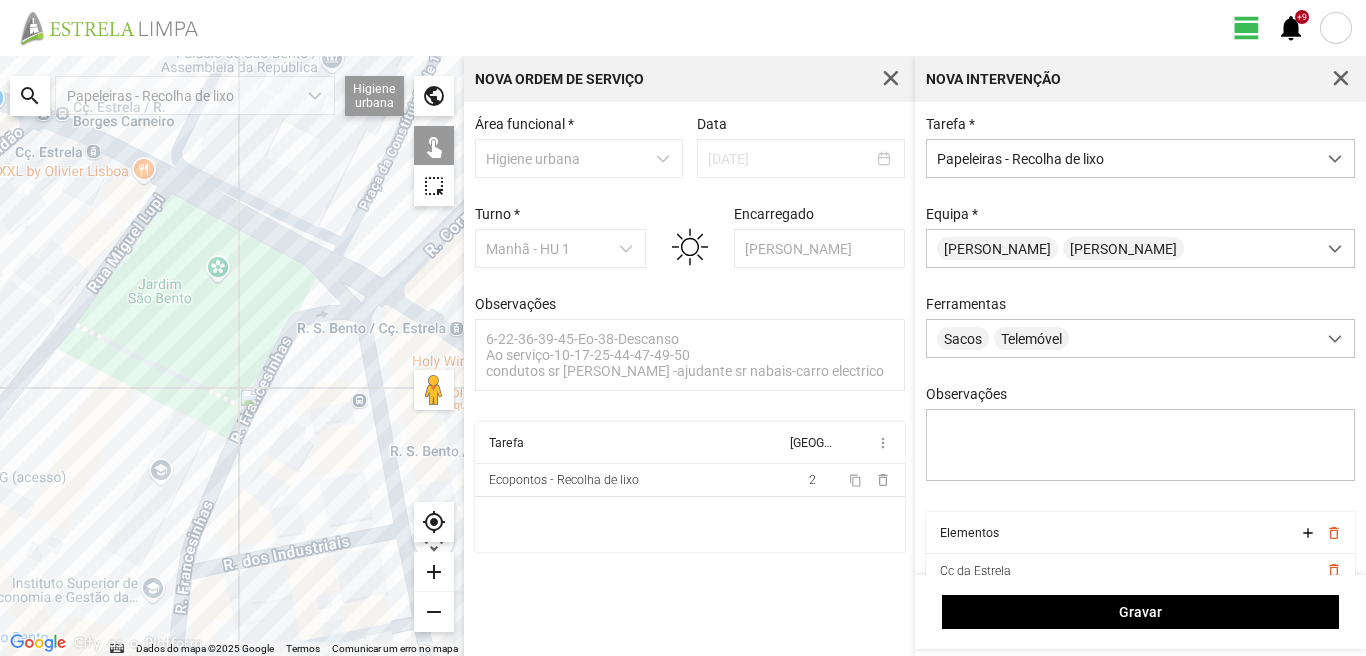 drag, startPoint x: 215, startPoint y: 549, endPoint x: 254, endPoint y: 374, distance: 179.29306 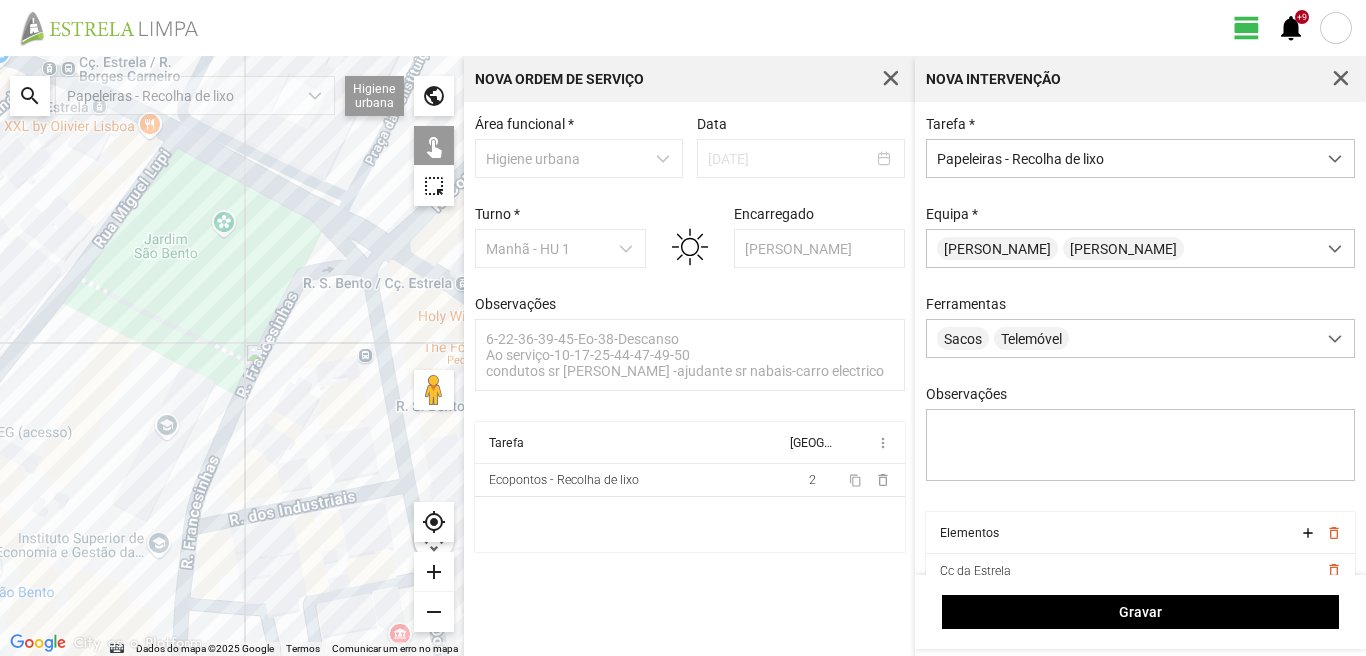click on "Para navegar, prima as teclas de seta." 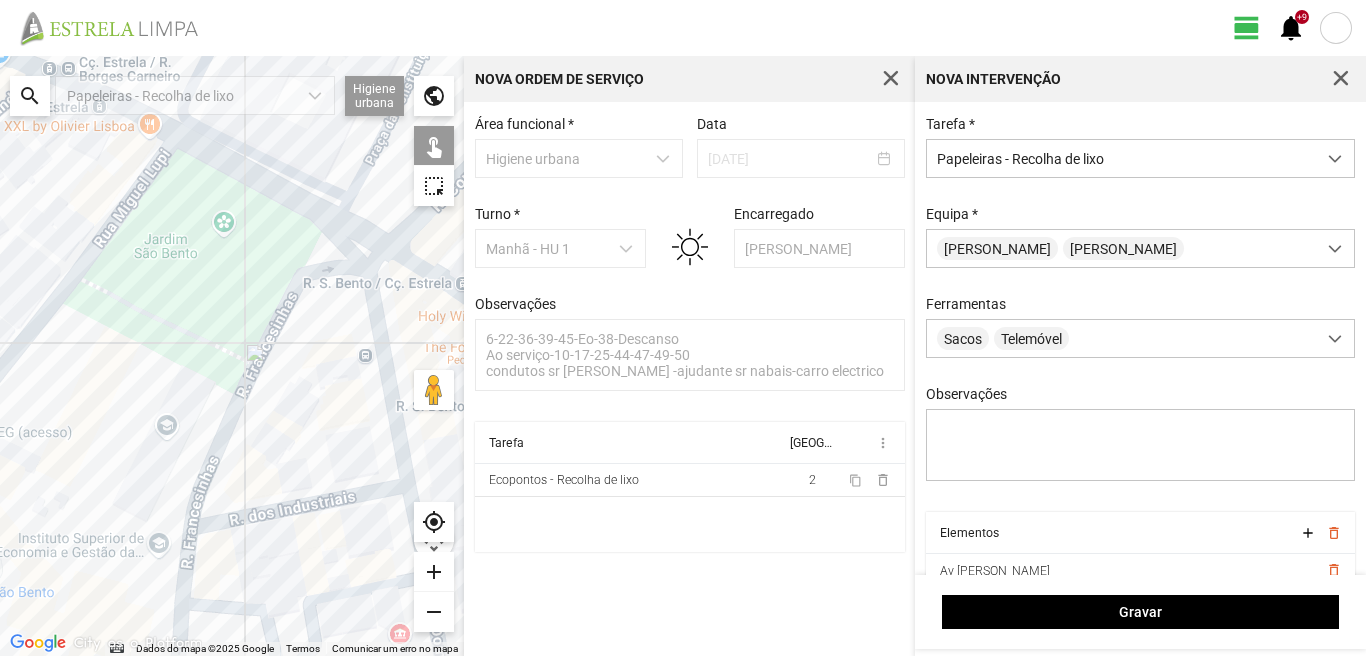 click on "Para navegar, prima as teclas de seta." 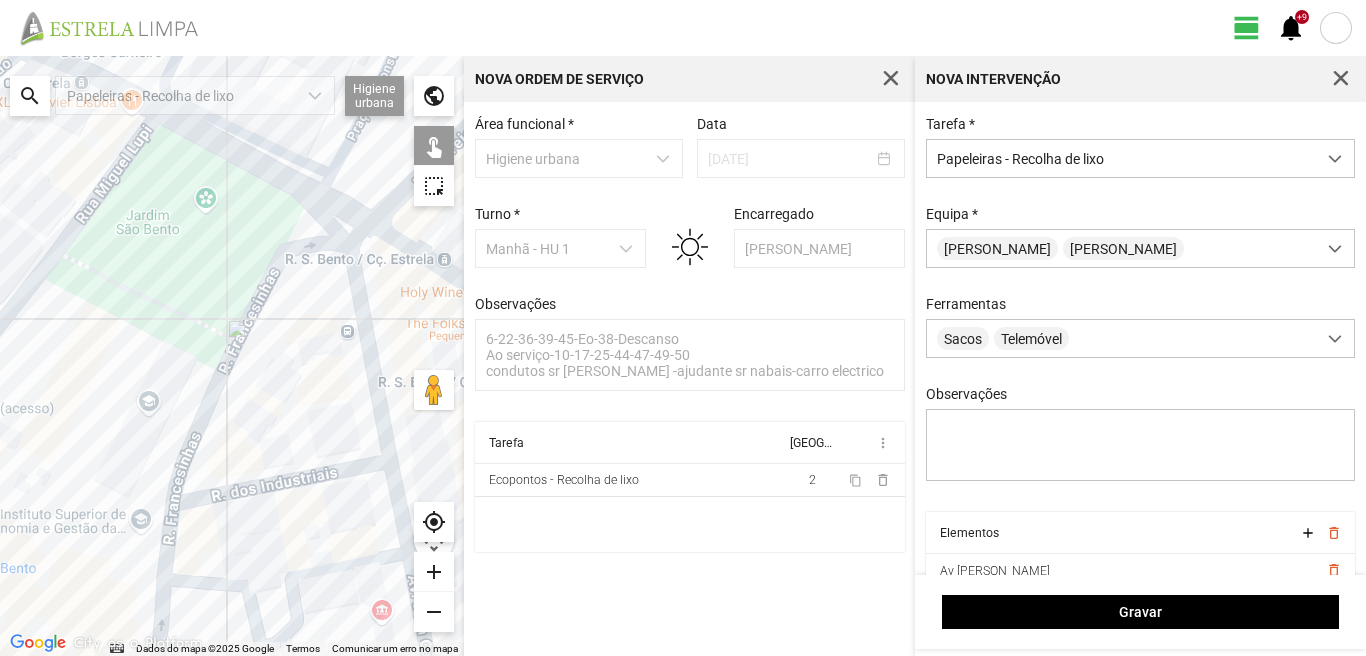 drag, startPoint x: 360, startPoint y: 509, endPoint x: 268, endPoint y: 428, distance: 122.57651 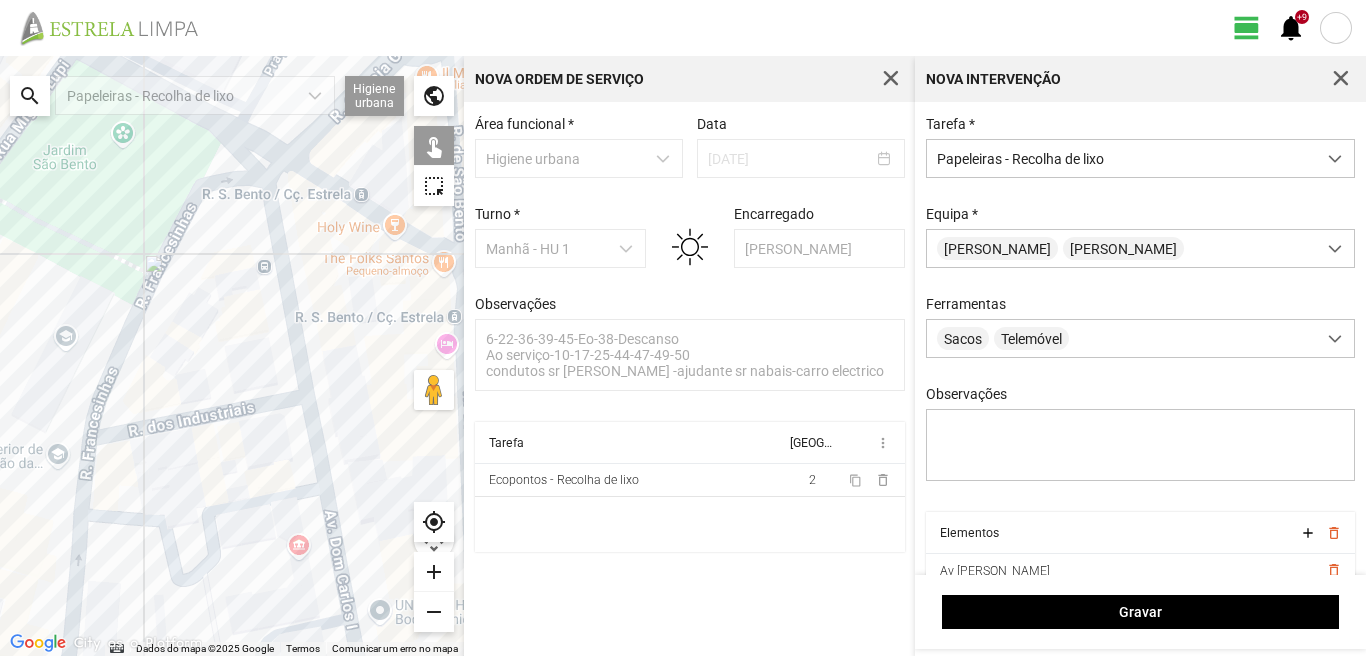 click on "Para navegar, prima as teclas de seta." 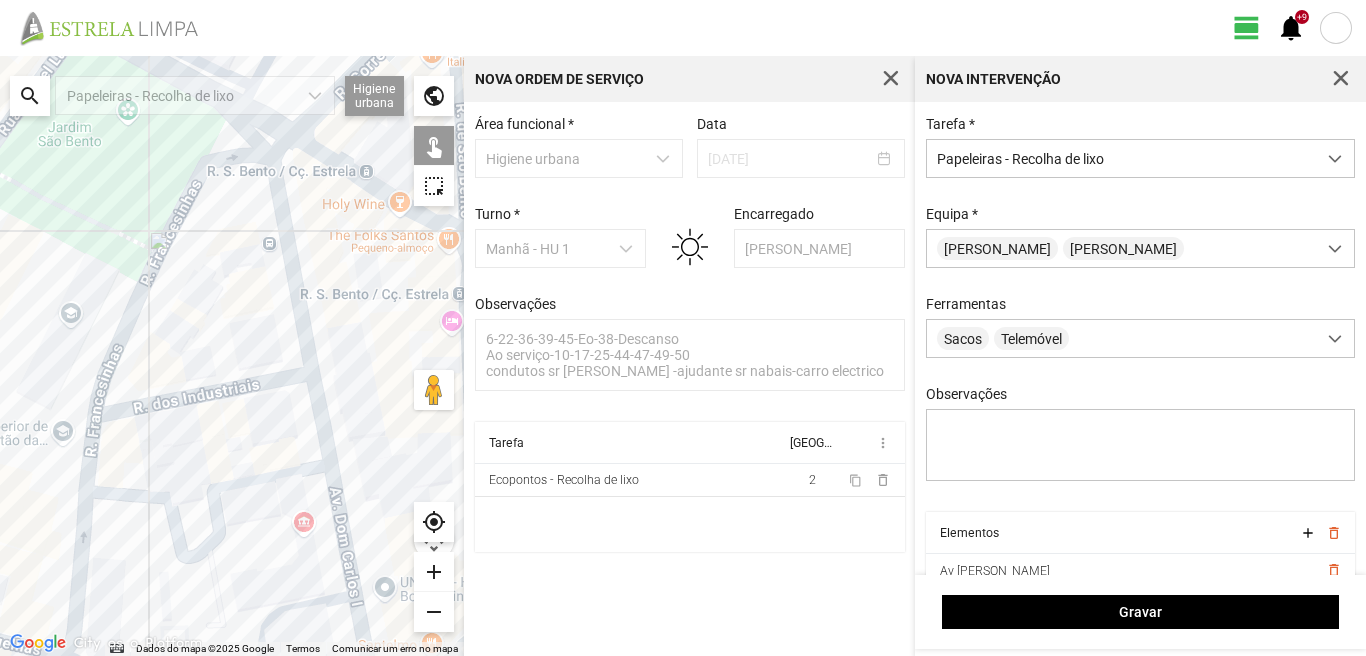 drag, startPoint x: 212, startPoint y: 512, endPoint x: 173, endPoint y: 311, distance: 204.74863 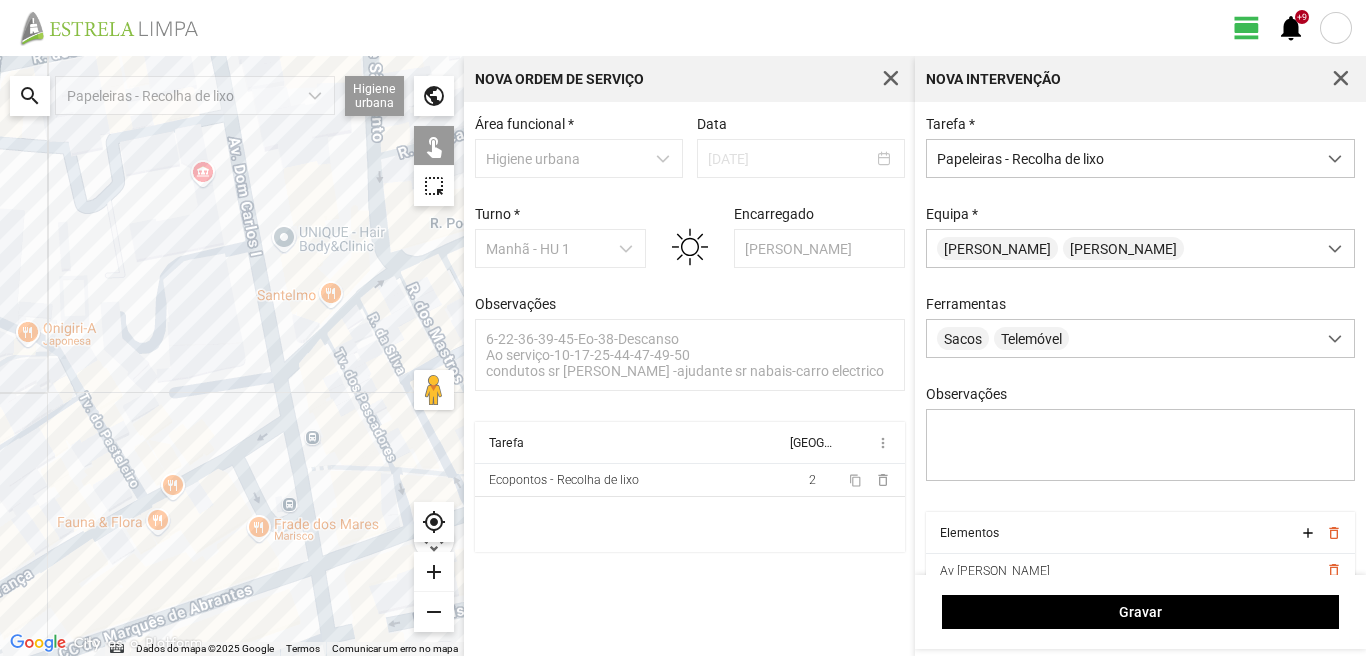 click on "Para navegar, prima as teclas de seta." 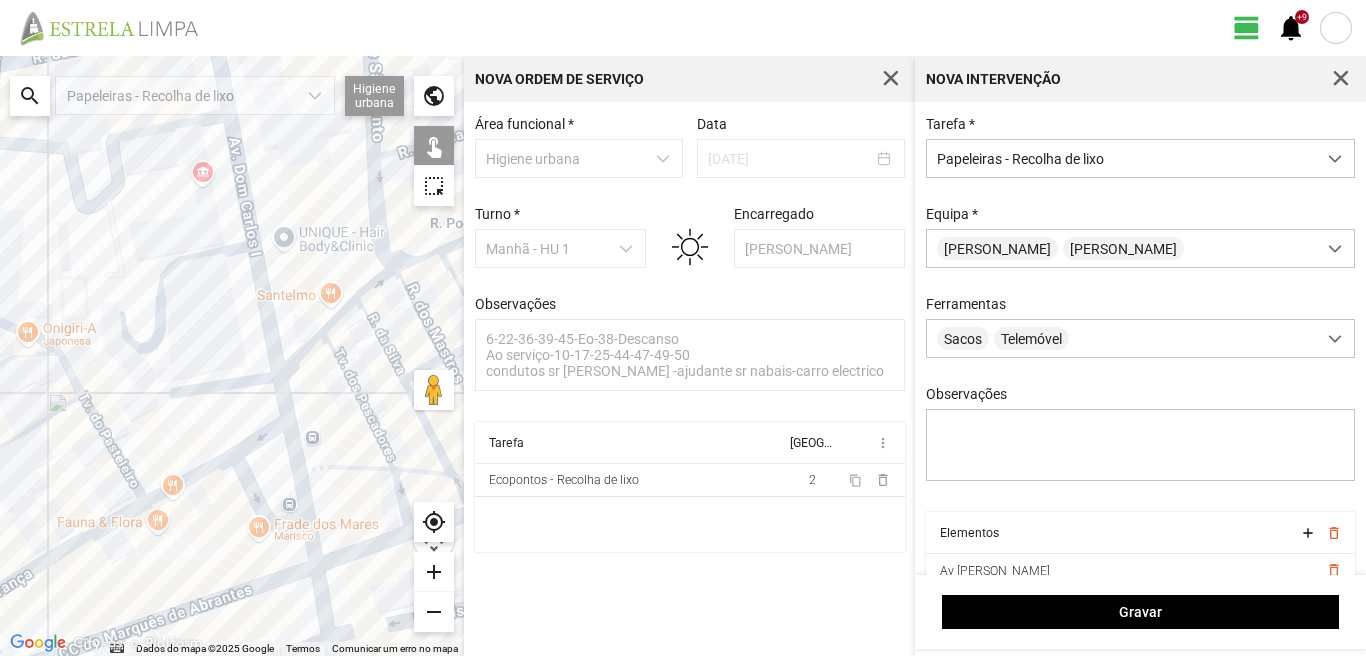 click on "Para navegar, prima as teclas de seta." 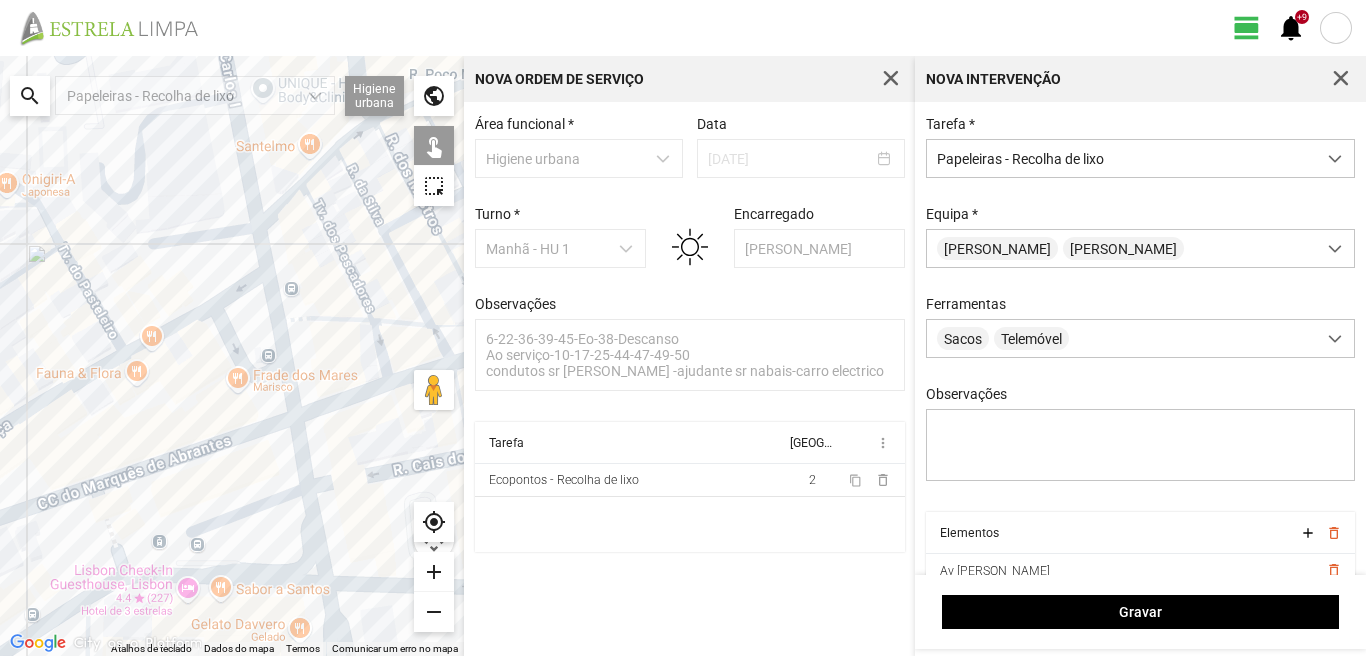 drag, startPoint x: 264, startPoint y: 560, endPoint x: 218, endPoint y: 364, distance: 201.3256 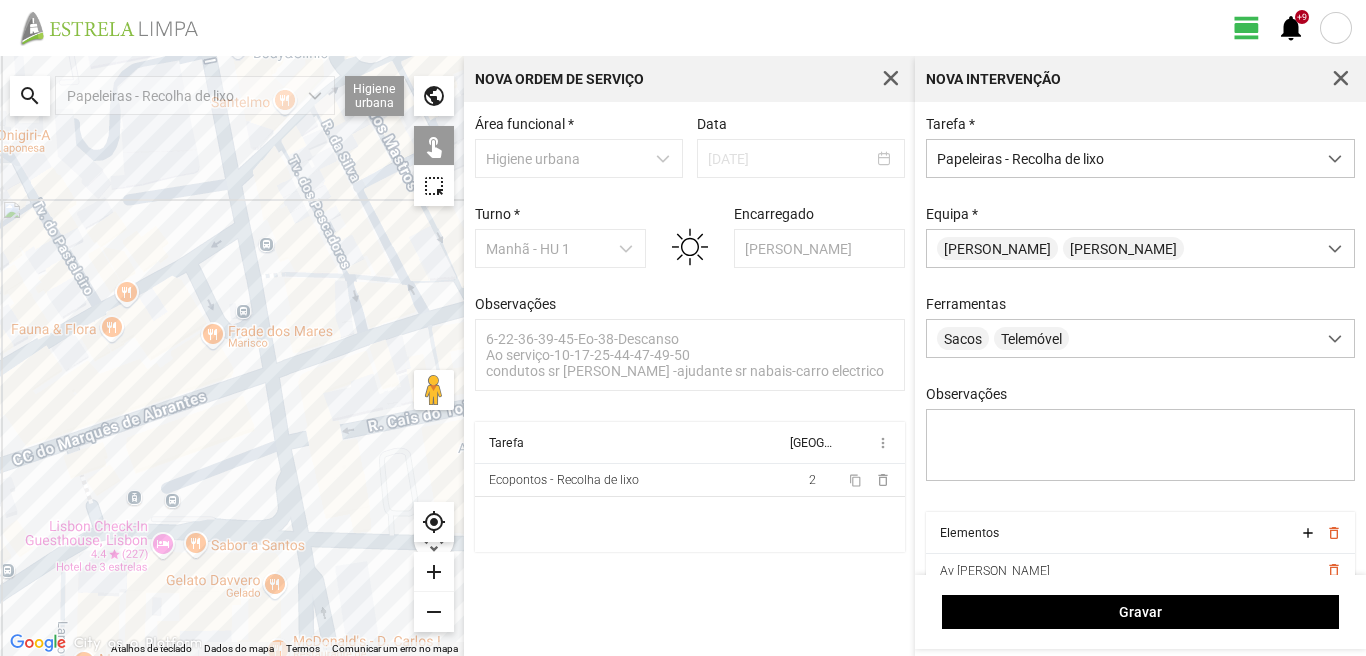 click on "Para navegar, prima as teclas de seta." 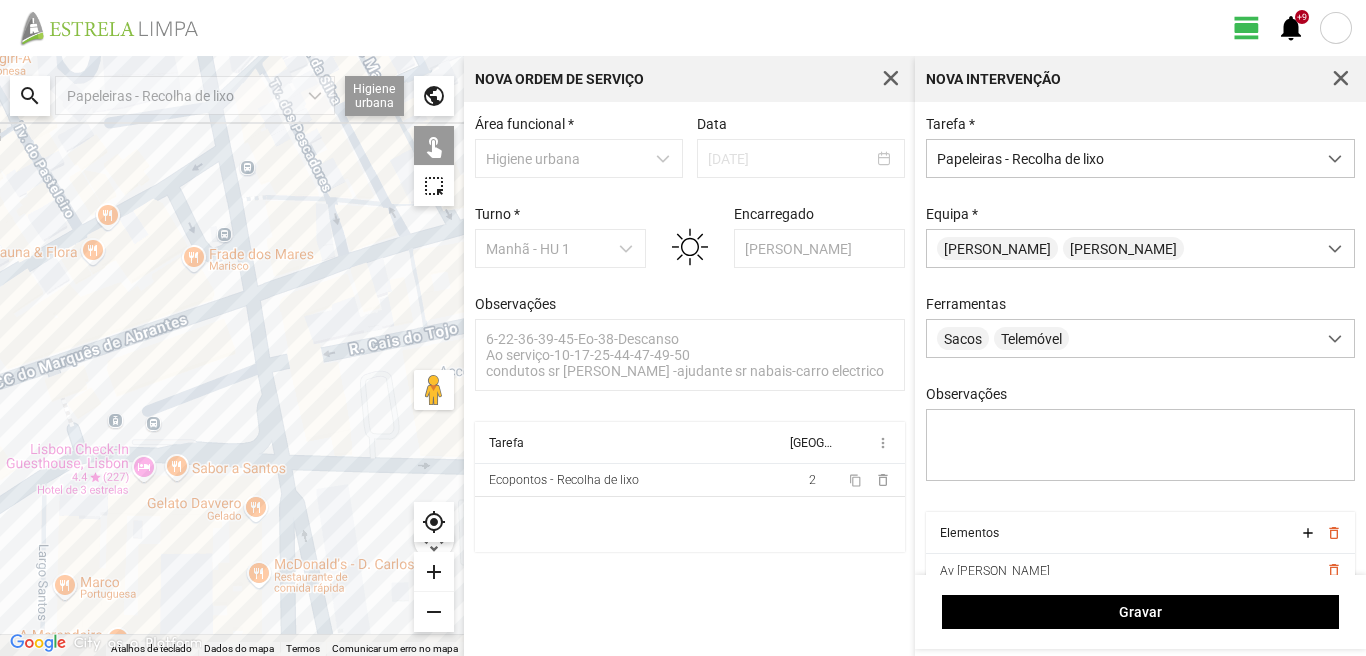 drag, startPoint x: 257, startPoint y: 473, endPoint x: 198, endPoint y: 326, distance: 158.39824 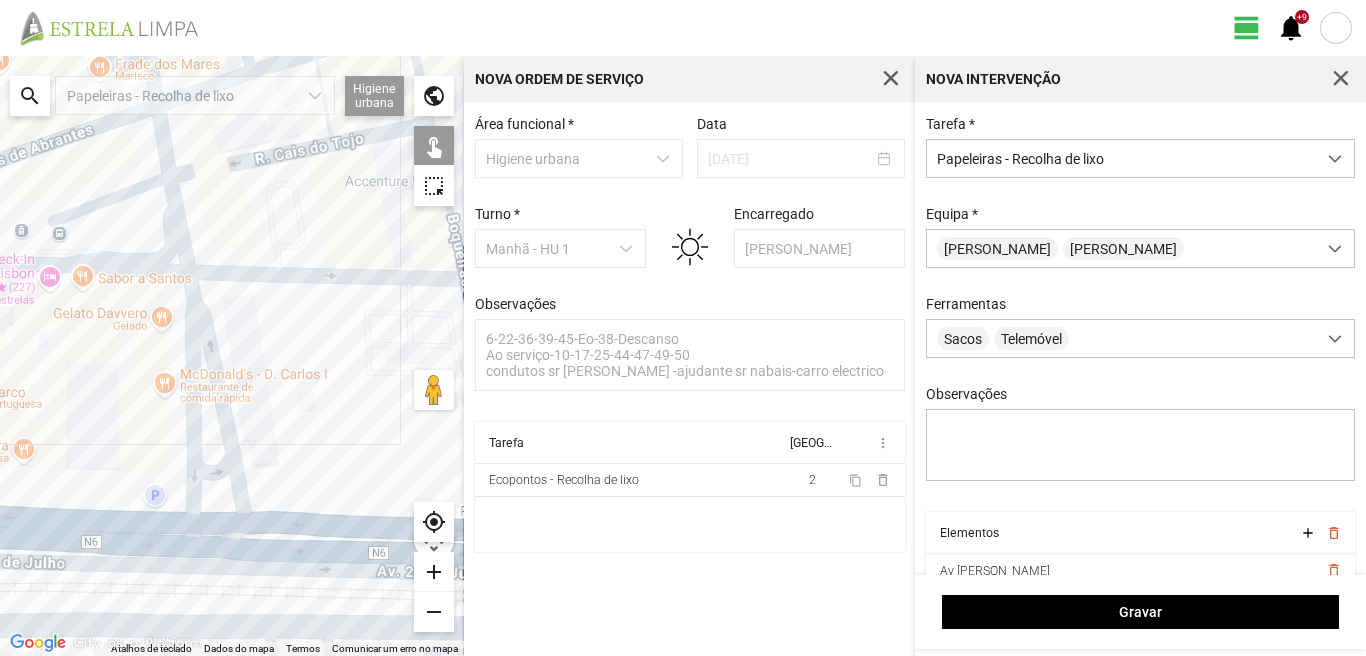 click on "Para navegar, prima as teclas de seta." 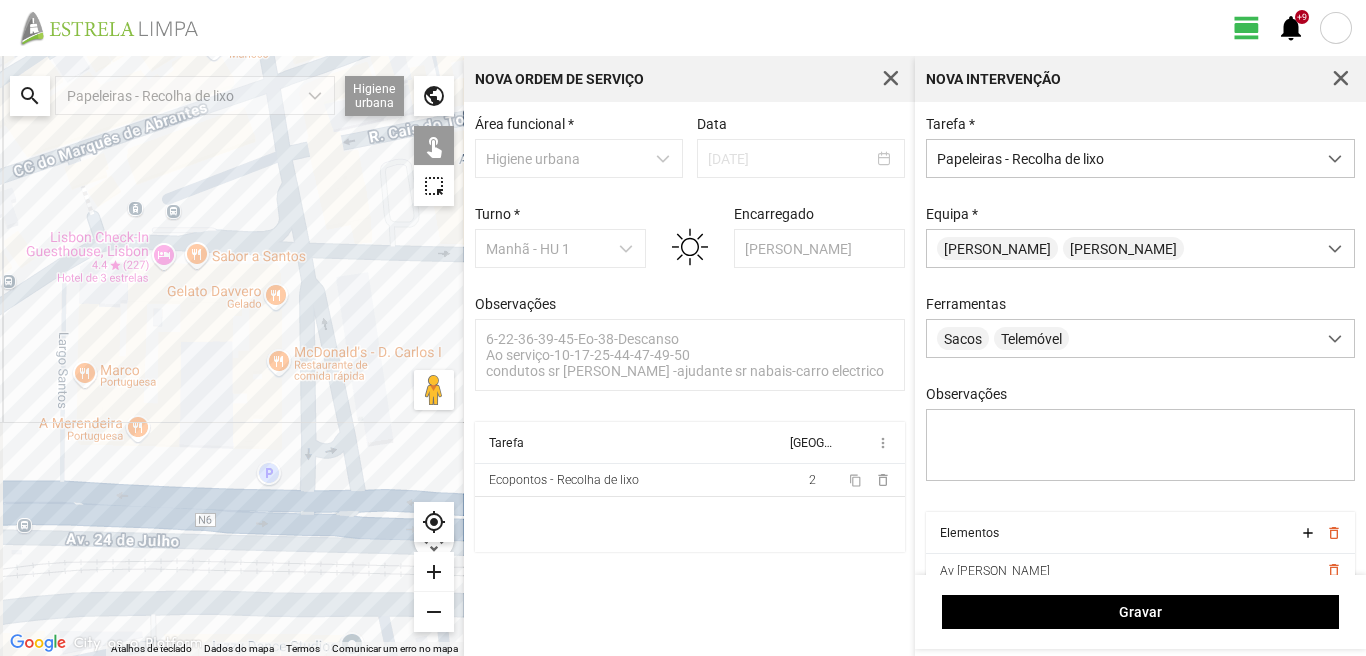 drag, startPoint x: 88, startPoint y: 418, endPoint x: 213, endPoint y: 393, distance: 127.47549 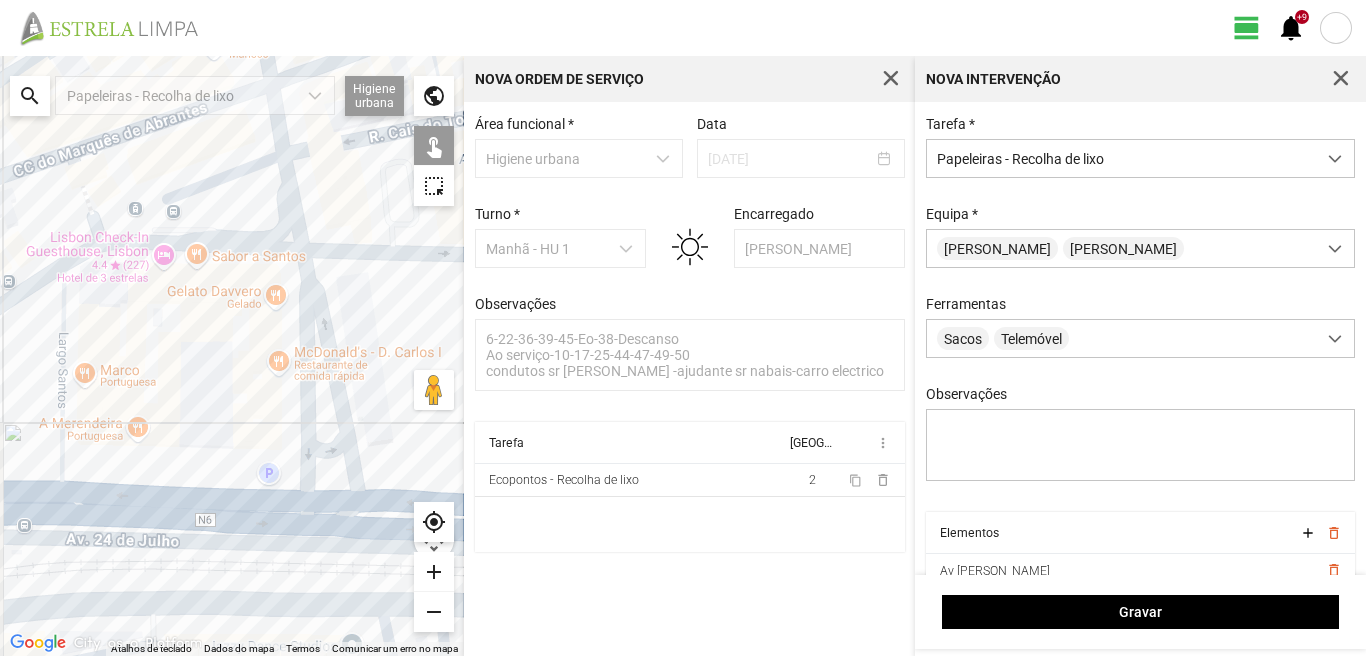 click on "Para navegar, prima as teclas de seta." 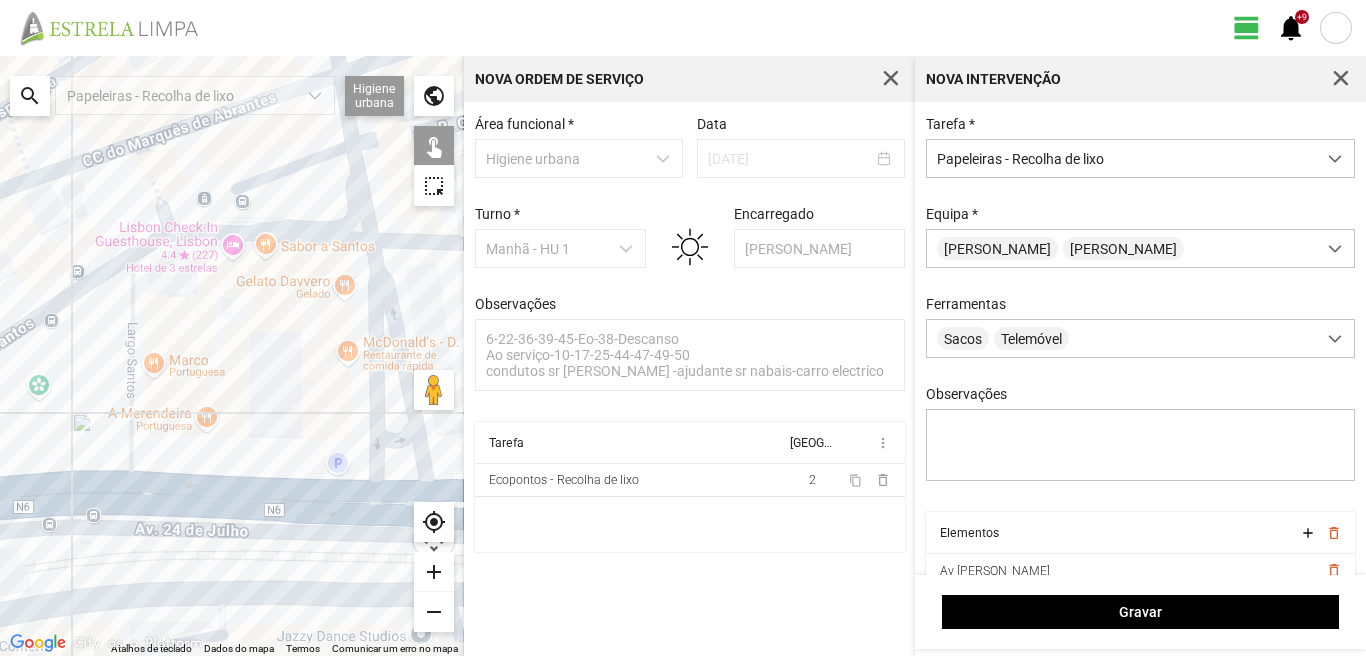 click on "Para navegar, prima as teclas de seta." 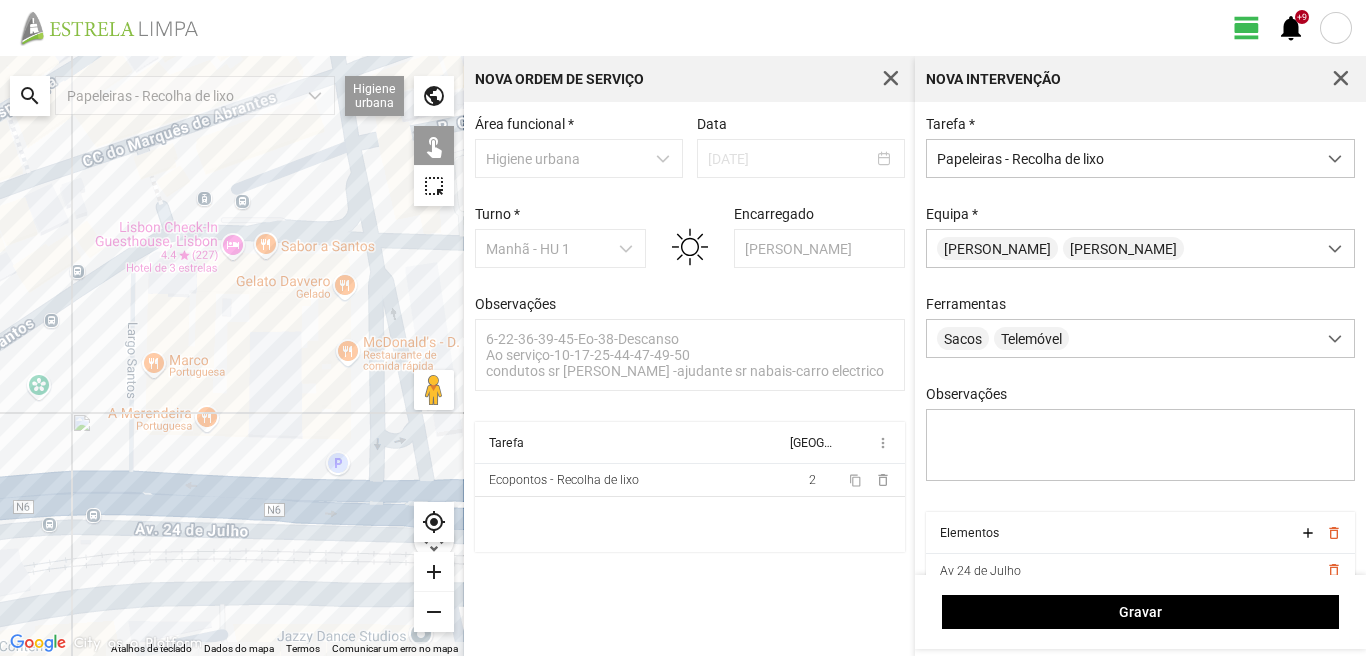 click on "Para navegar, prima as teclas de seta." 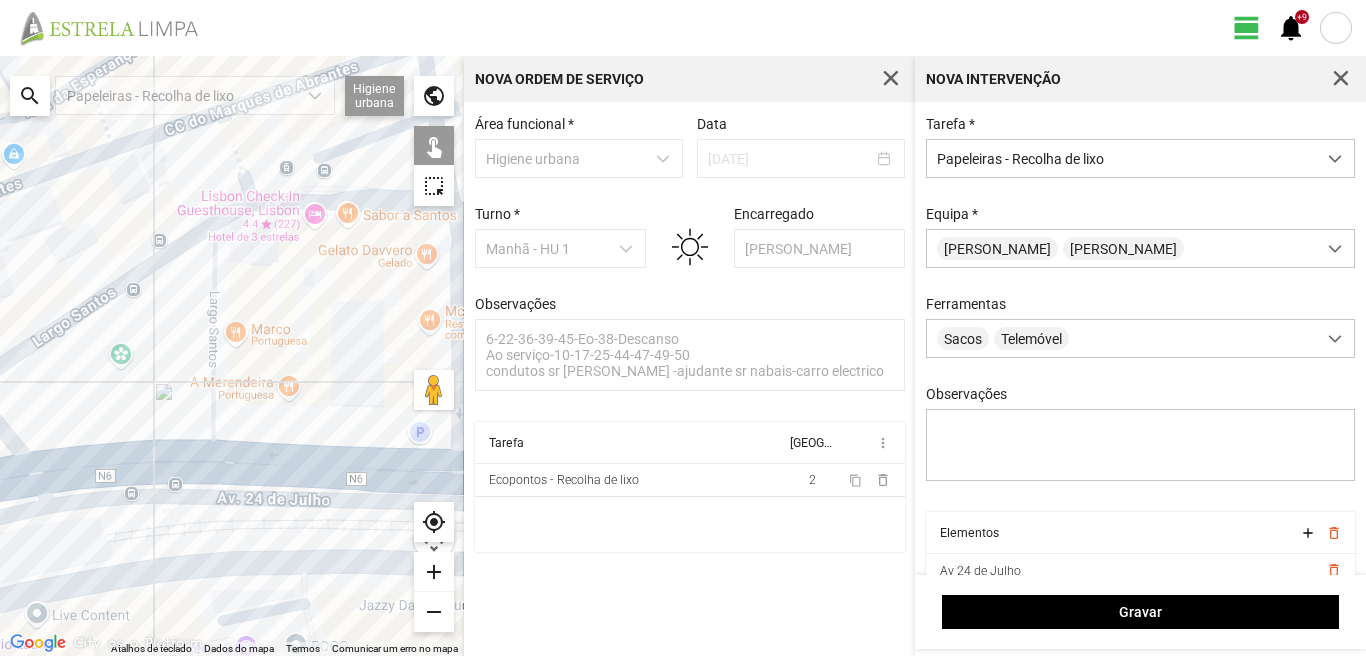 drag, startPoint x: 30, startPoint y: 356, endPoint x: 140, endPoint y: 307, distance: 120.4201 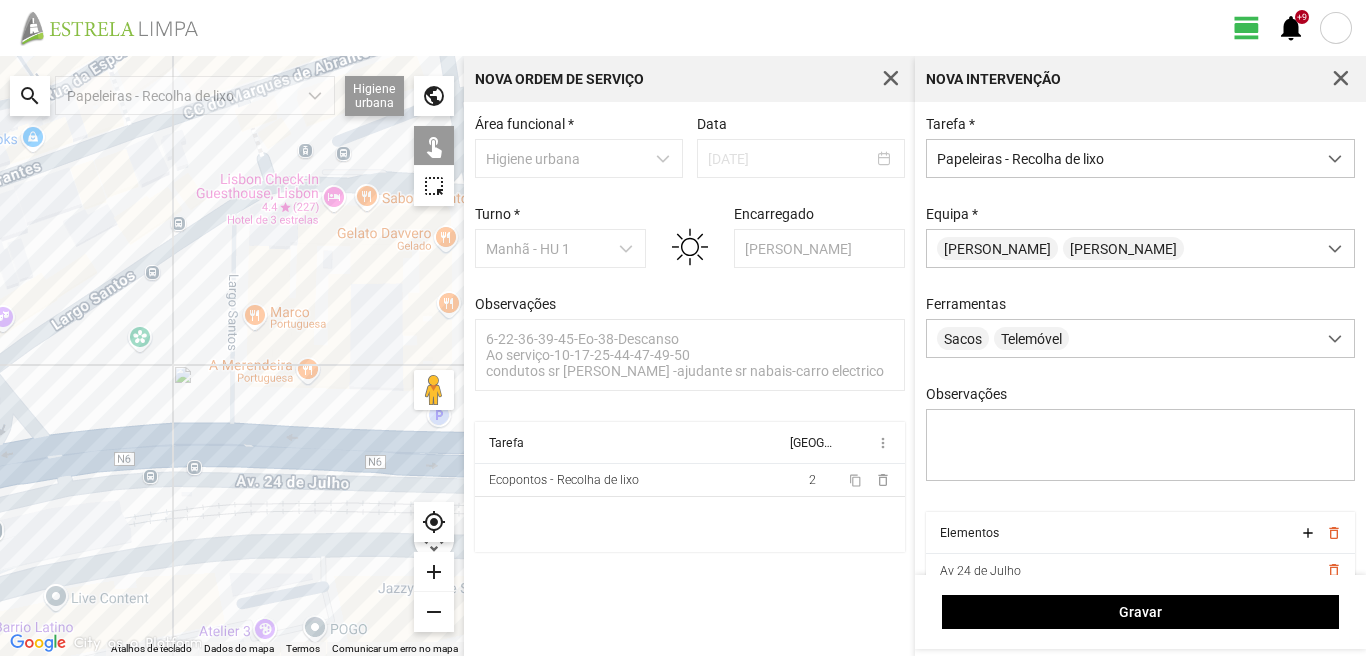 click on "Para navegar, prima as teclas de seta." 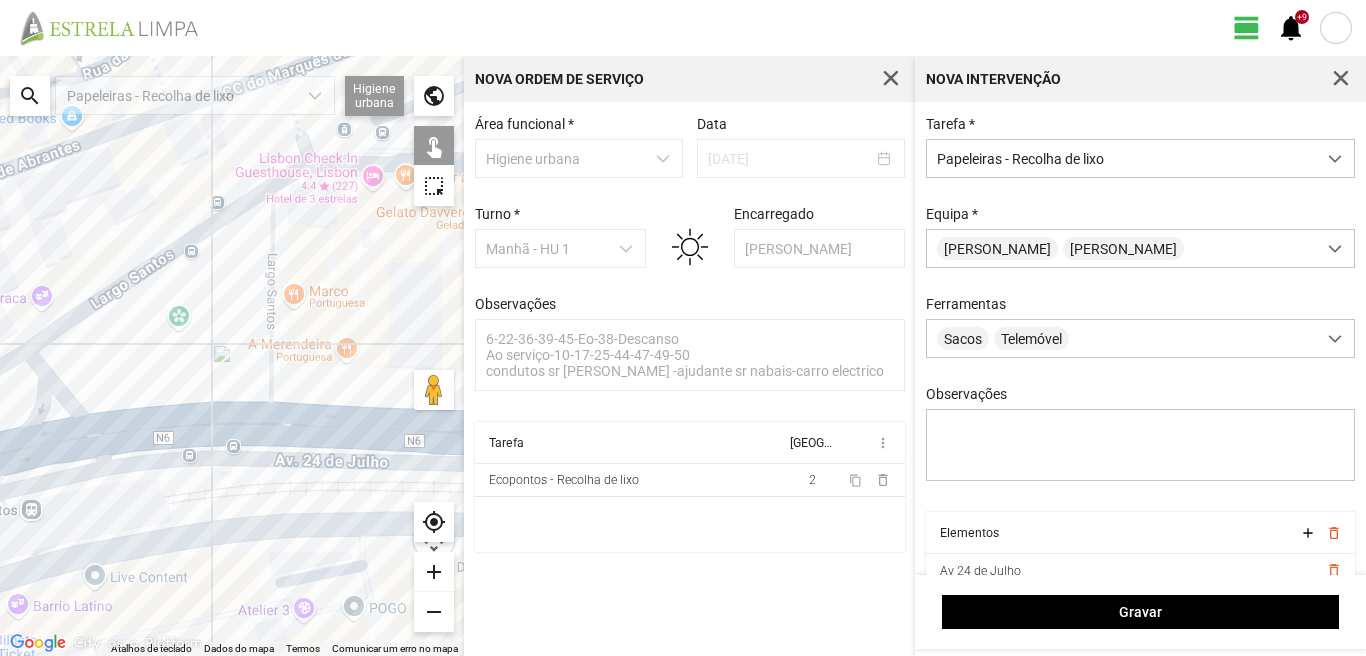 drag, startPoint x: 82, startPoint y: 389, endPoint x: 169, endPoint y: 332, distance: 104.00961 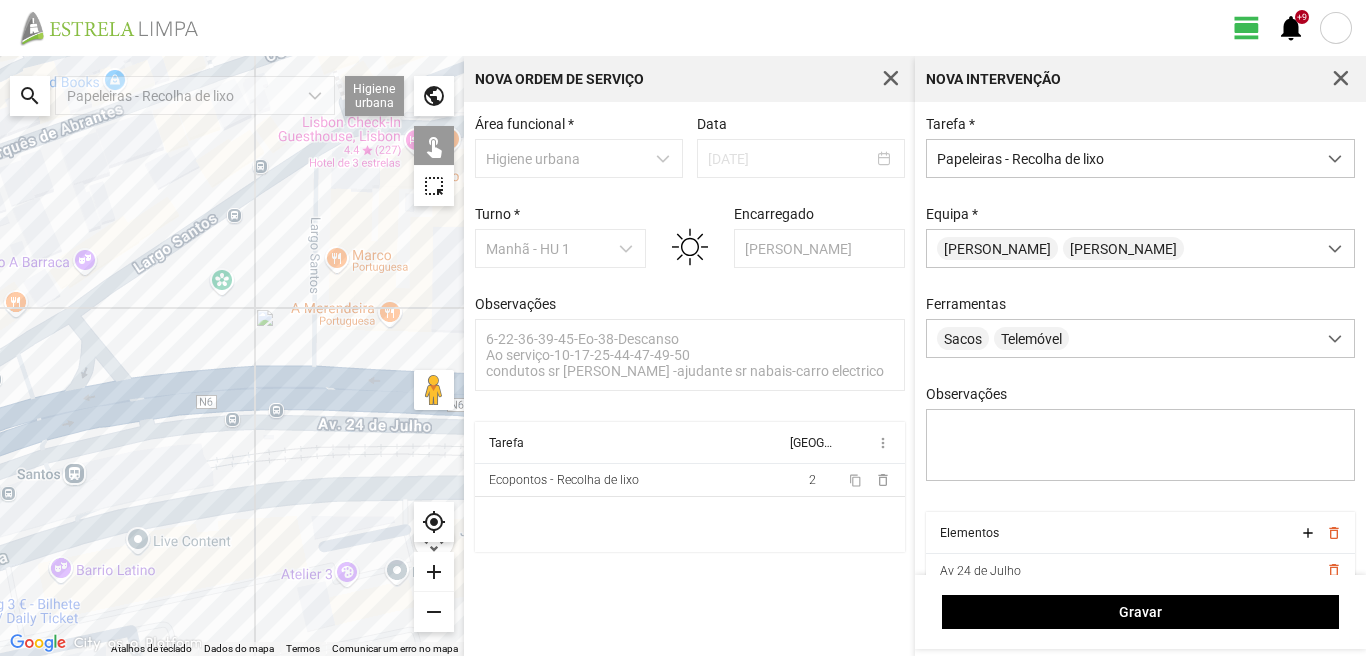 click on "Para navegar, prima as teclas de seta." 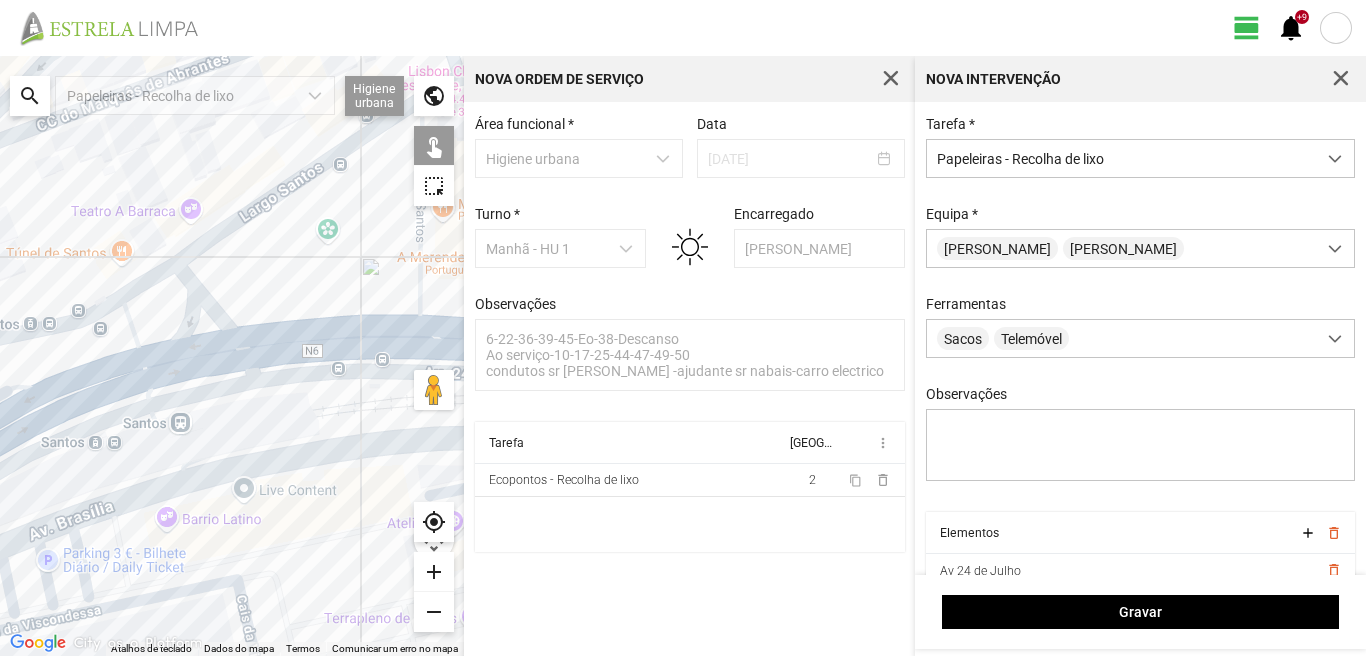 drag, startPoint x: 155, startPoint y: 423, endPoint x: 233, endPoint y: 383, distance: 87.658424 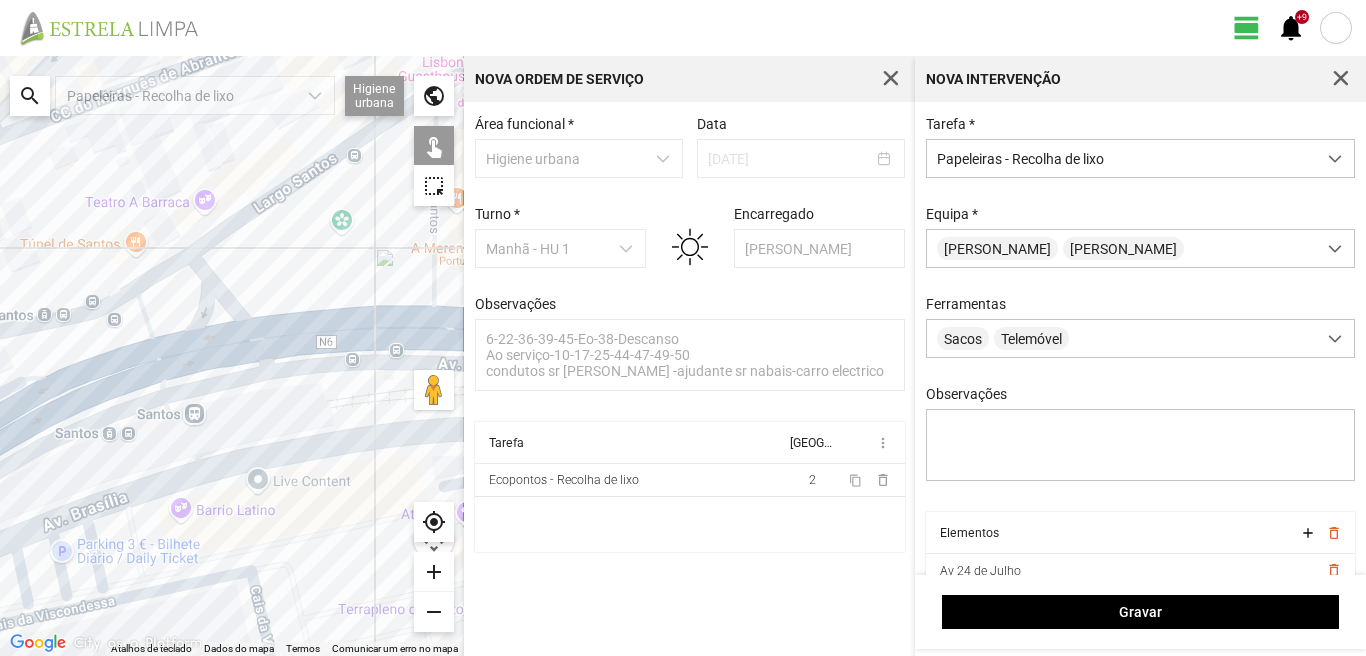 click on "Para navegar, prima as teclas de seta." 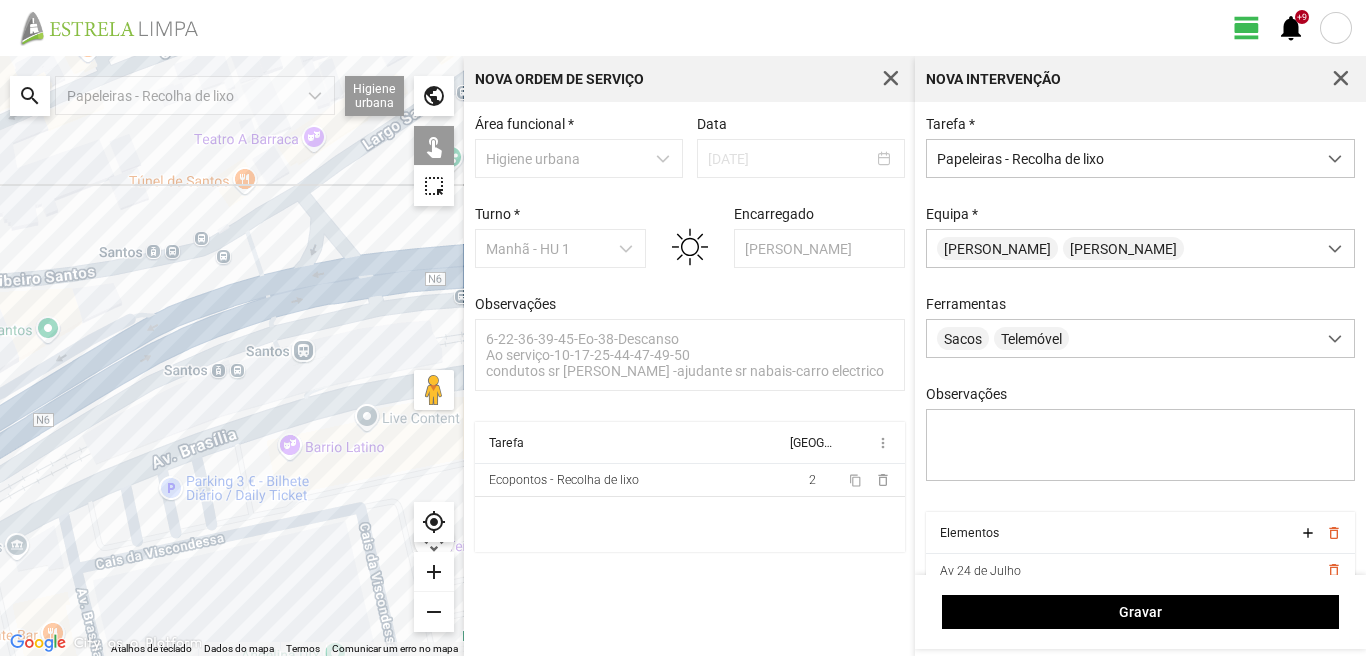 drag, startPoint x: 179, startPoint y: 301, endPoint x: 258, endPoint y: 250, distance: 94.031906 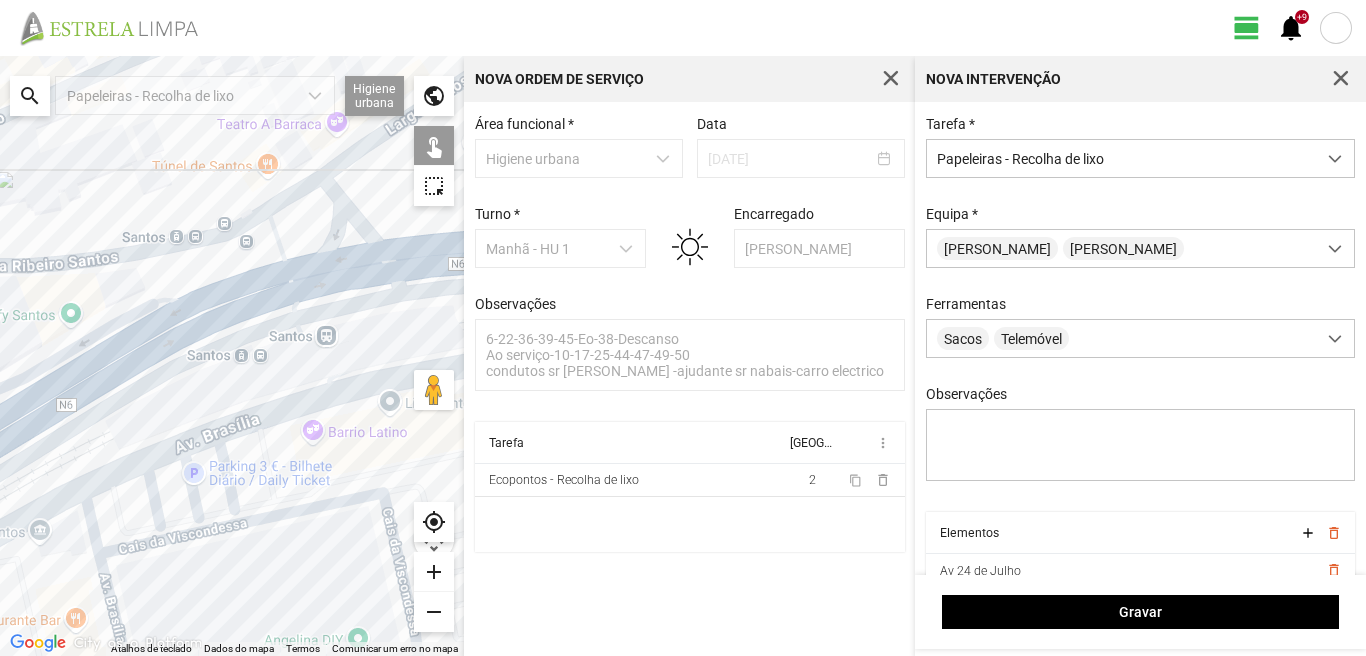 click on "Para navegar, prima as teclas de seta." 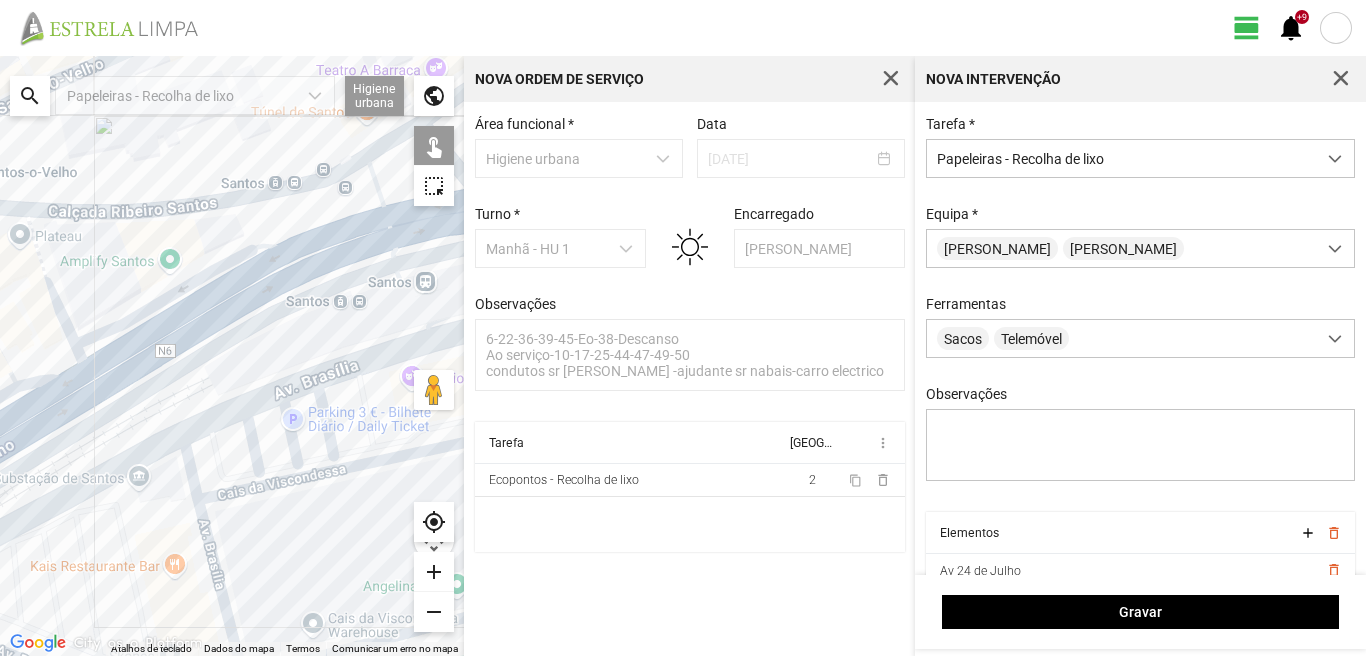 drag, startPoint x: 127, startPoint y: 428, endPoint x: 225, endPoint y: 378, distance: 110.01818 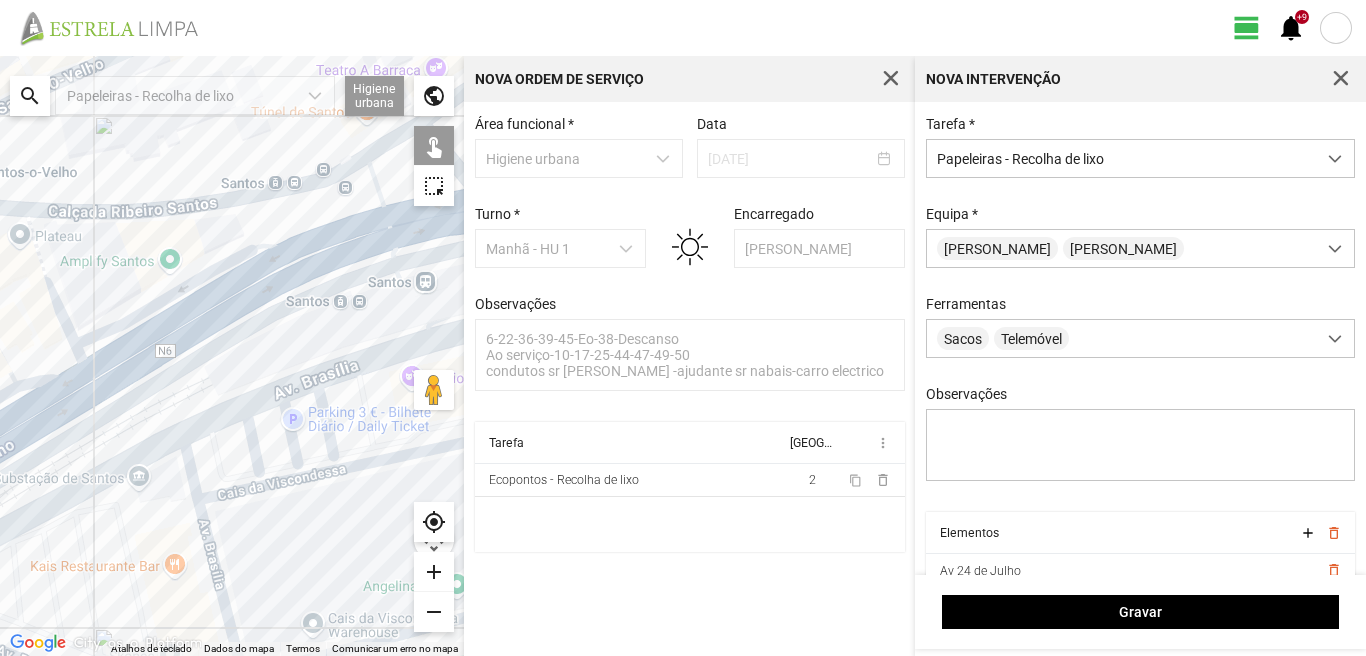 click on "Para navegar, prima as teclas de seta." 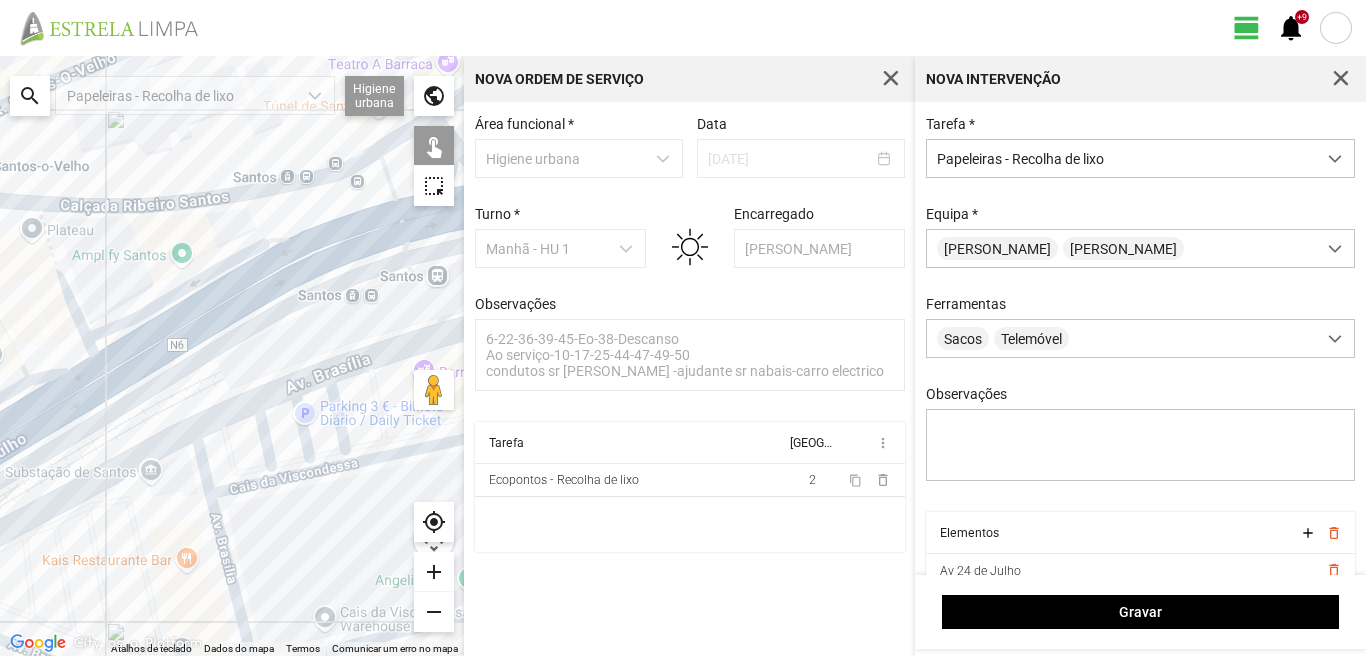 click on "Para navegar, prima as teclas de seta." 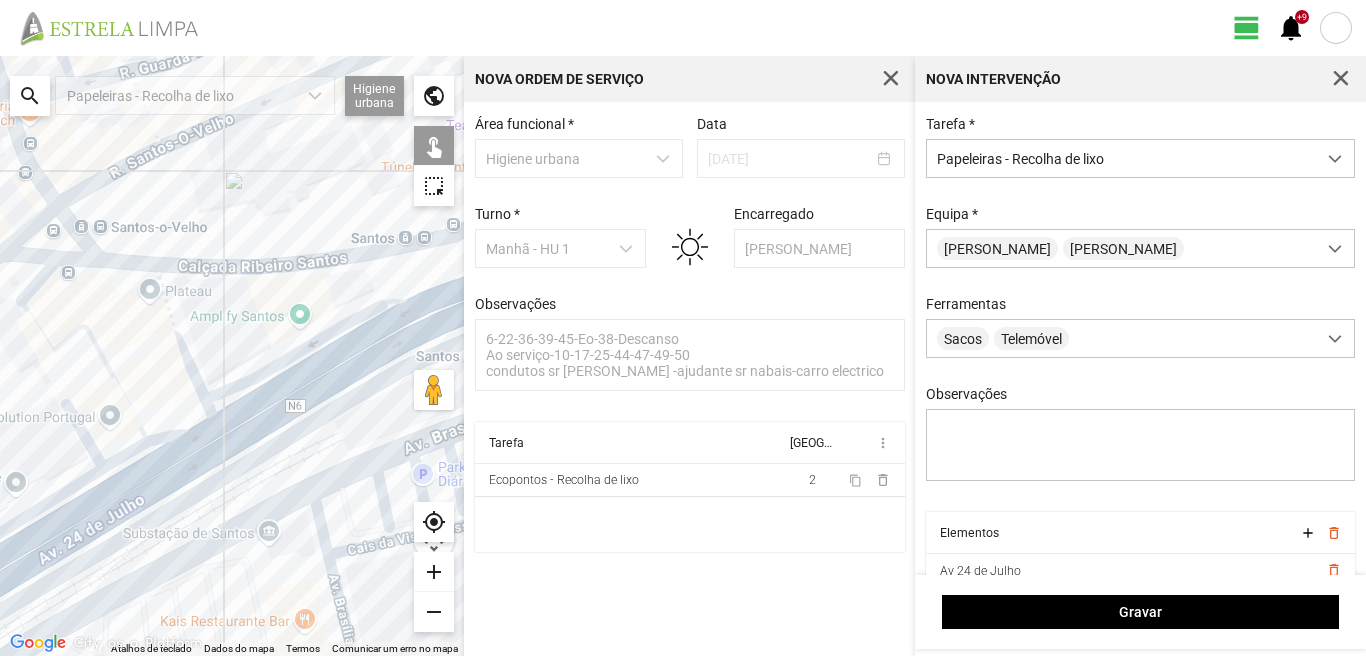 drag, startPoint x: 66, startPoint y: 178, endPoint x: 193, endPoint y: 260, distance: 151.17209 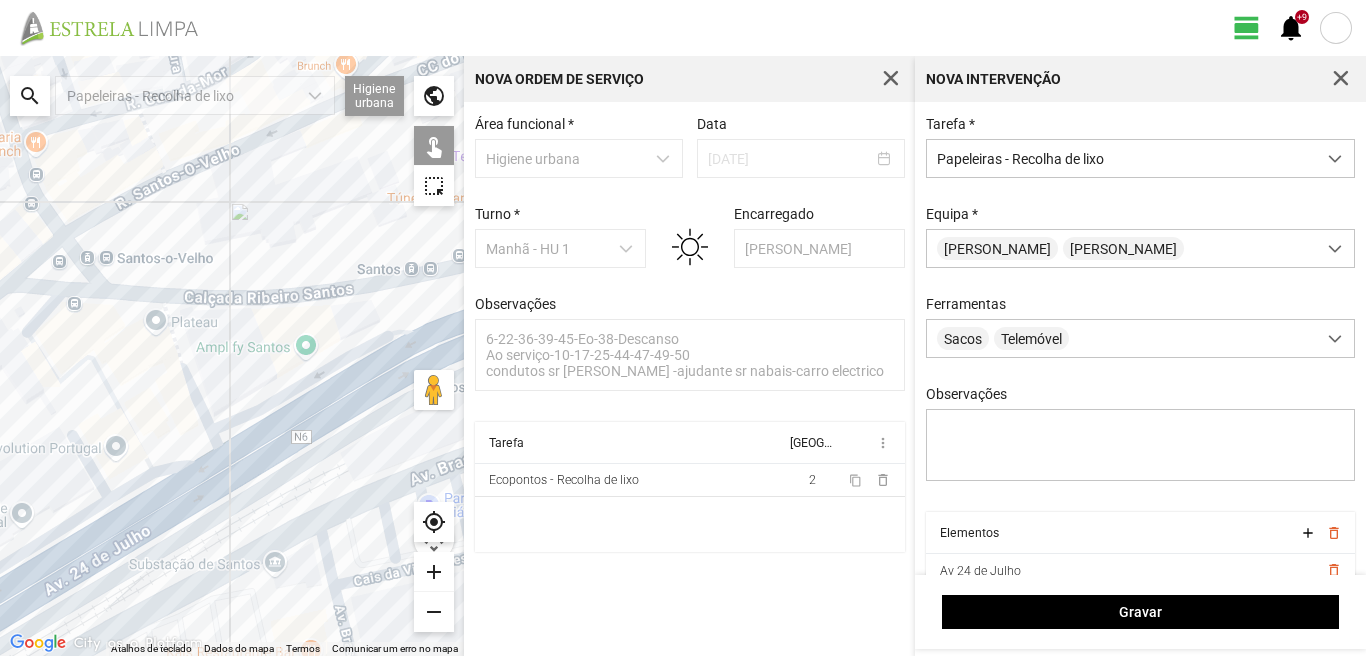 click on "Para navegar, prima as teclas de seta." 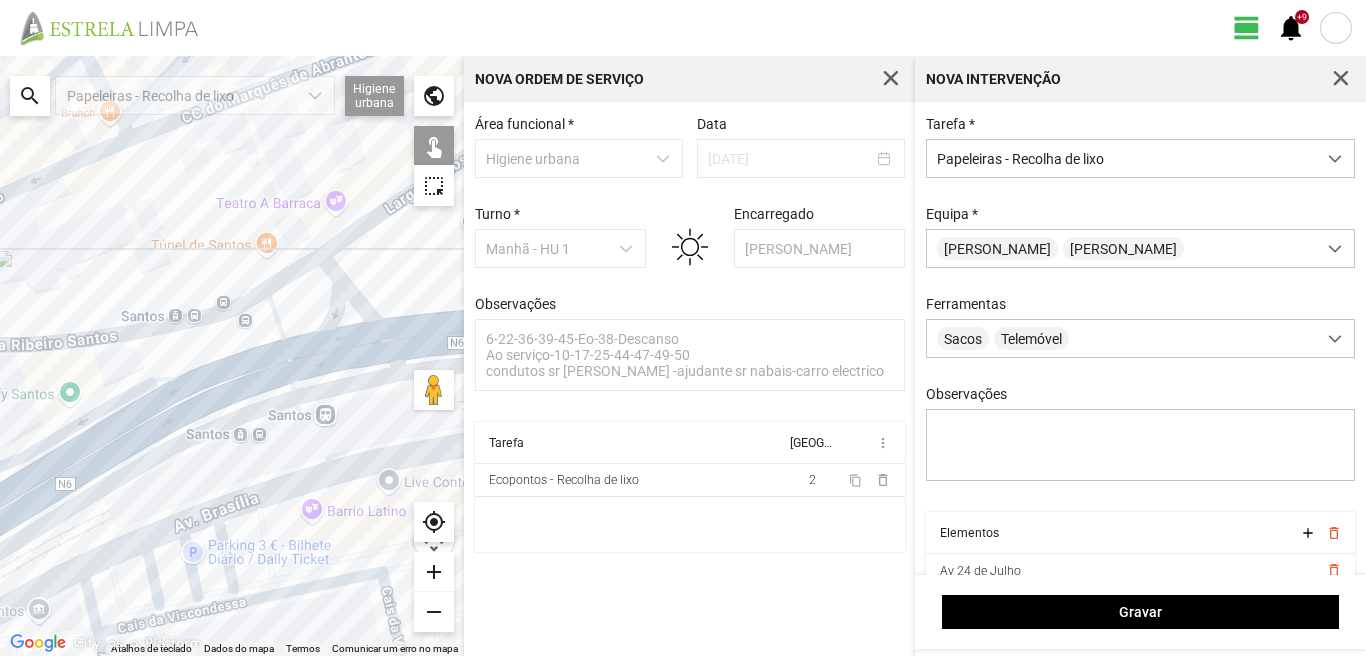 drag, startPoint x: 243, startPoint y: 183, endPoint x: 0, endPoint y: 234, distance: 248.29417 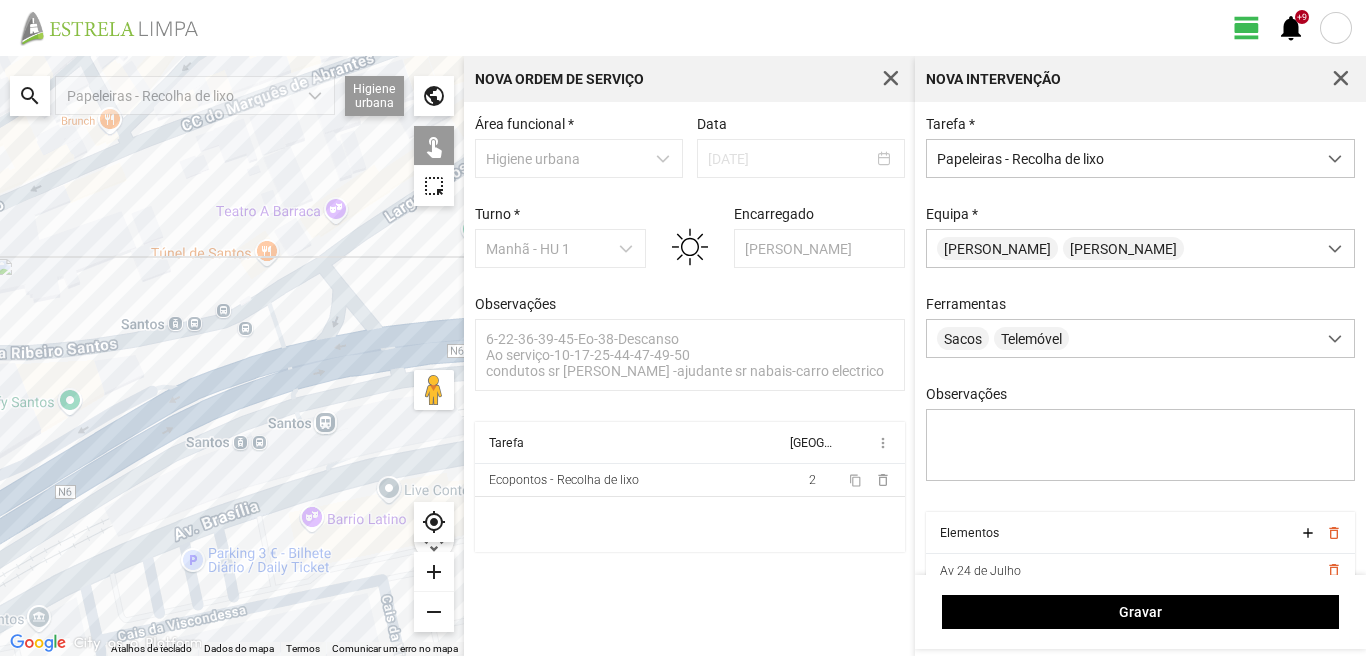 click on "Para navegar, prima as teclas de seta." 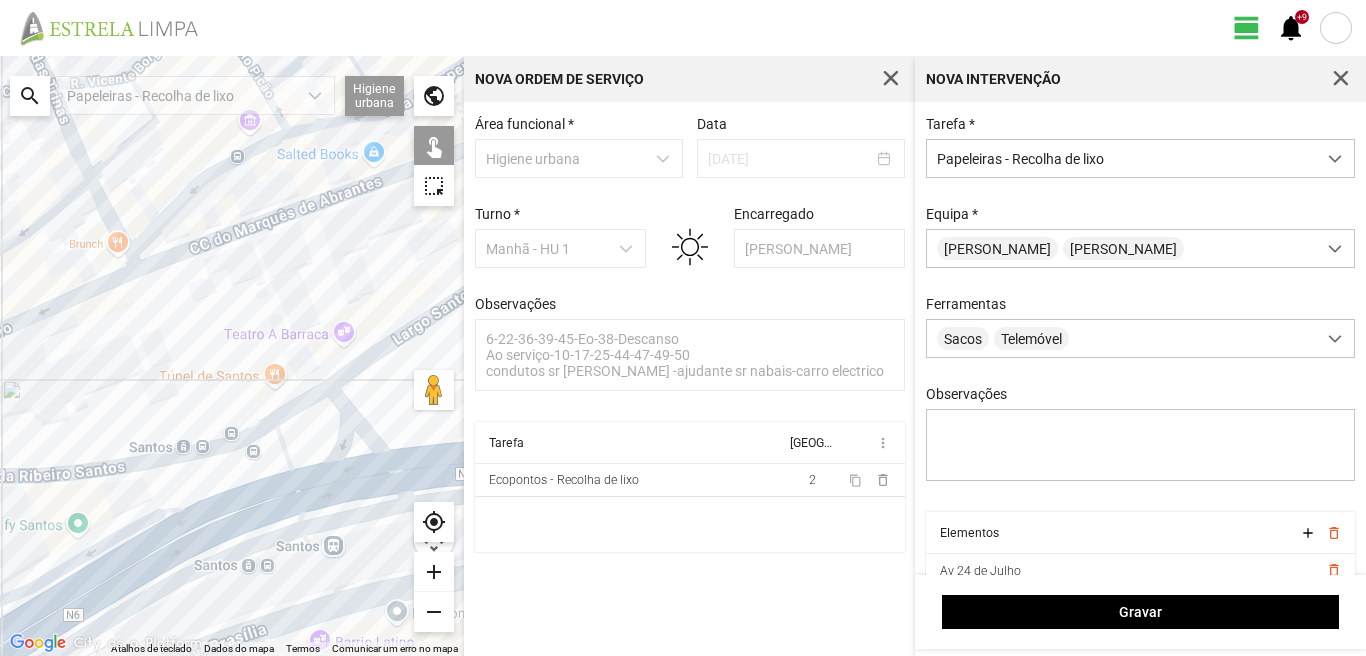 drag, startPoint x: 126, startPoint y: 240, endPoint x: 134, endPoint y: 363, distance: 123.25989 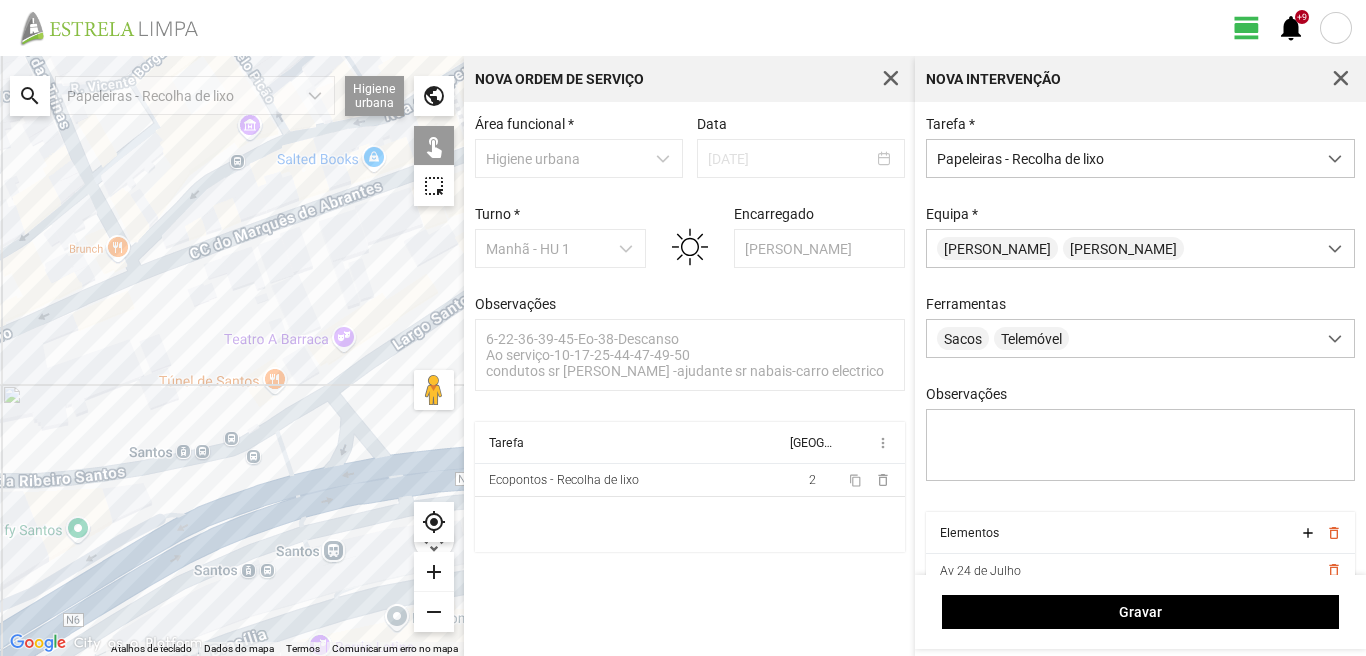 click on "Para navegar, prima as teclas de seta." 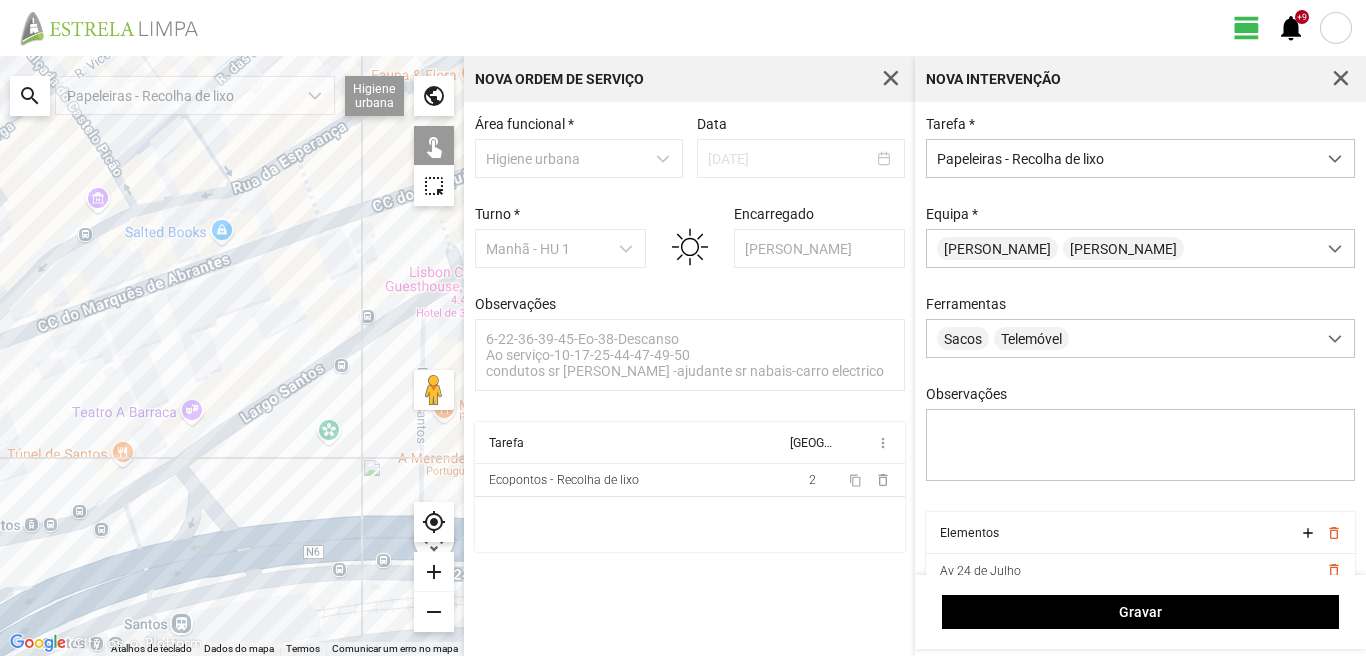 drag, startPoint x: 254, startPoint y: 268, endPoint x: 93, endPoint y: 348, distance: 179.78043 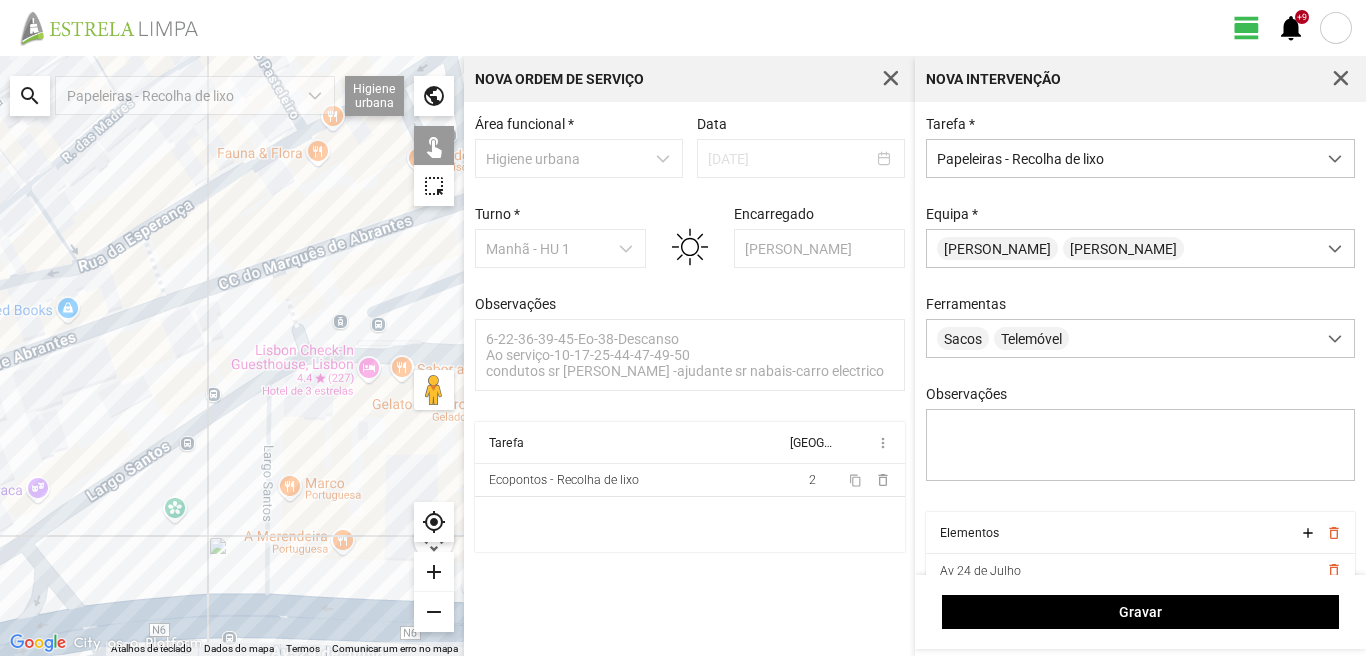 drag, startPoint x: 154, startPoint y: 299, endPoint x: 34, endPoint y: 358, distance: 133.71986 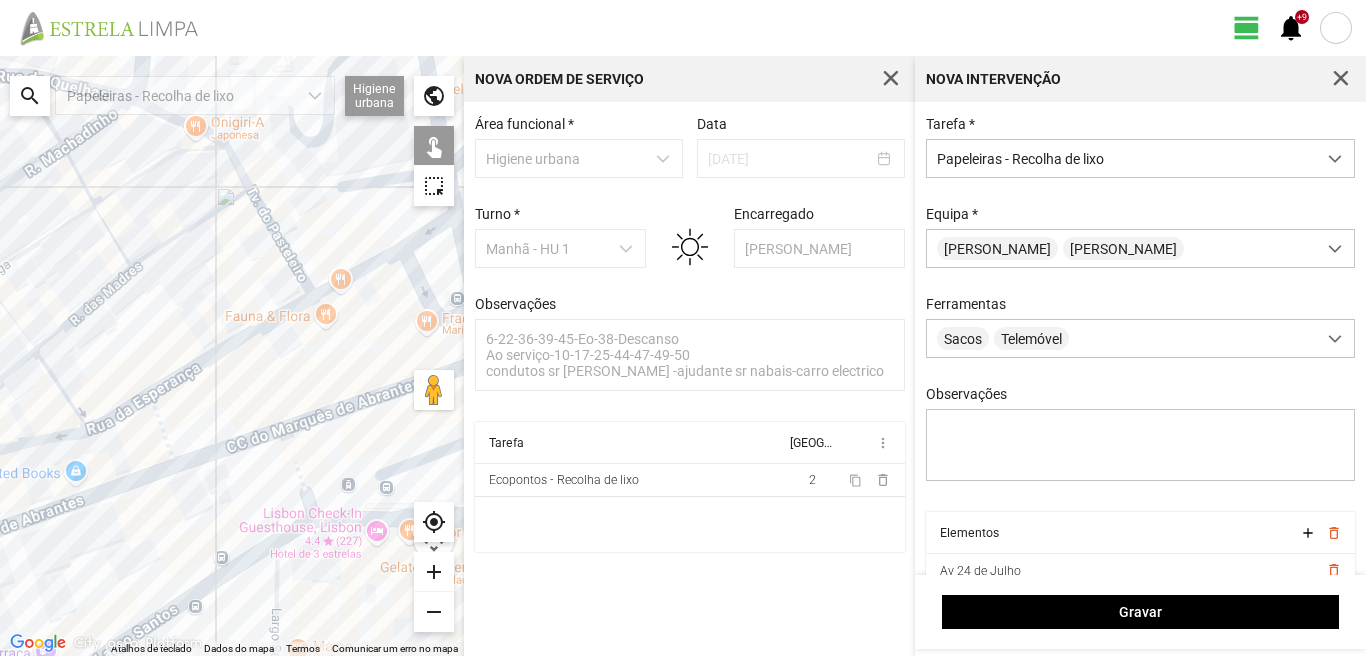 drag, startPoint x: 103, startPoint y: 286, endPoint x: 235, endPoint y: 387, distance: 166.2077 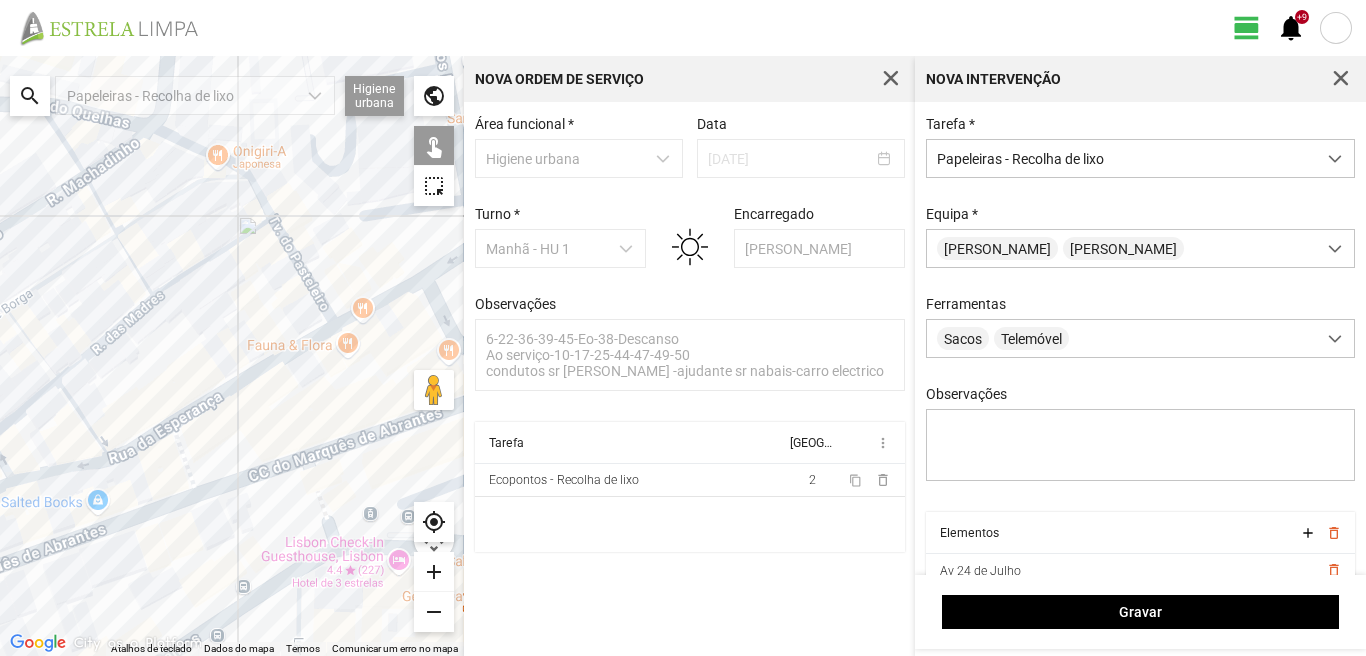 drag, startPoint x: 137, startPoint y: 321, endPoint x: 254, endPoint y: 352, distance: 121.037186 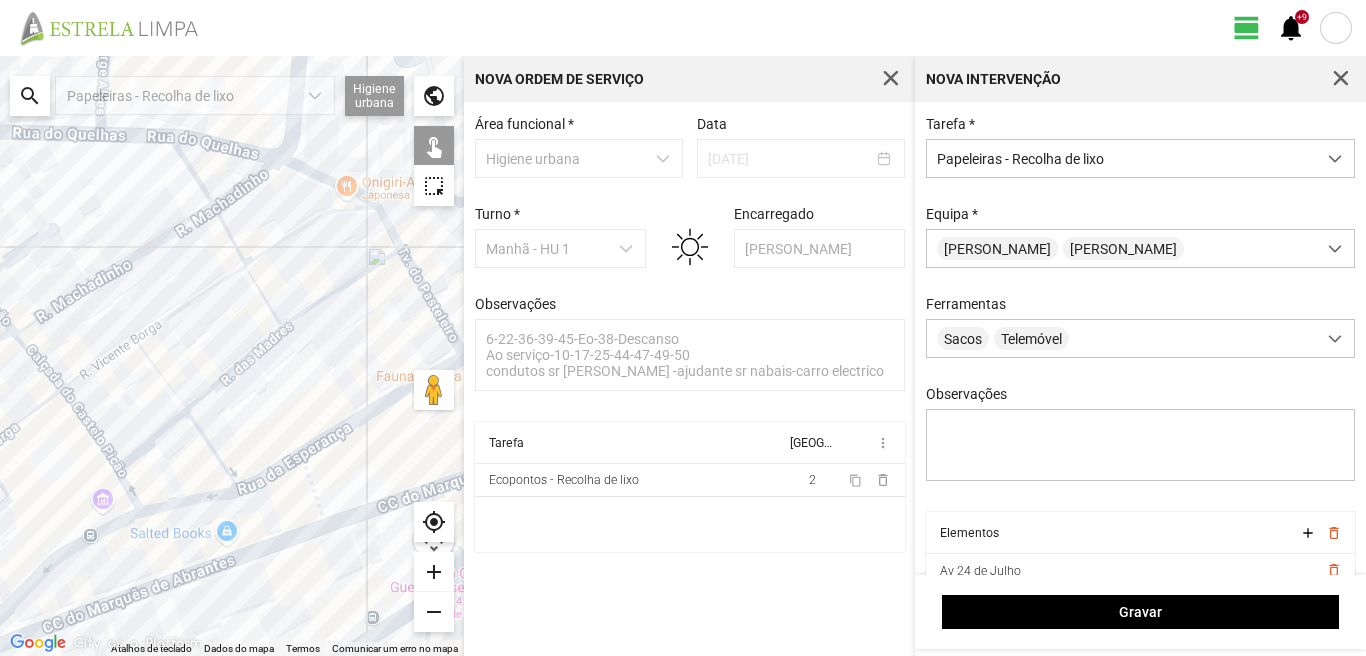 drag, startPoint x: 174, startPoint y: 331, endPoint x: 355, endPoint y: 345, distance: 181.54063 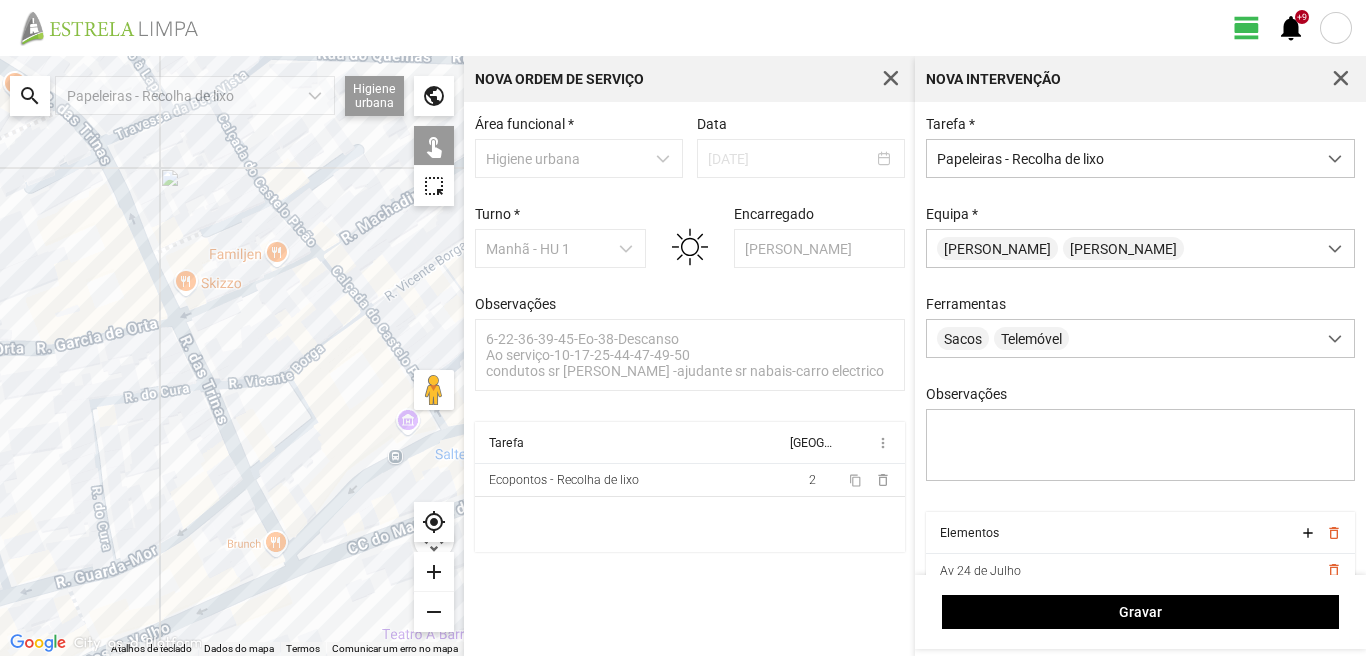 drag, startPoint x: 157, startPoint y: 320, endPoint x: 162, endPoint y: 268, distance: 52.23983 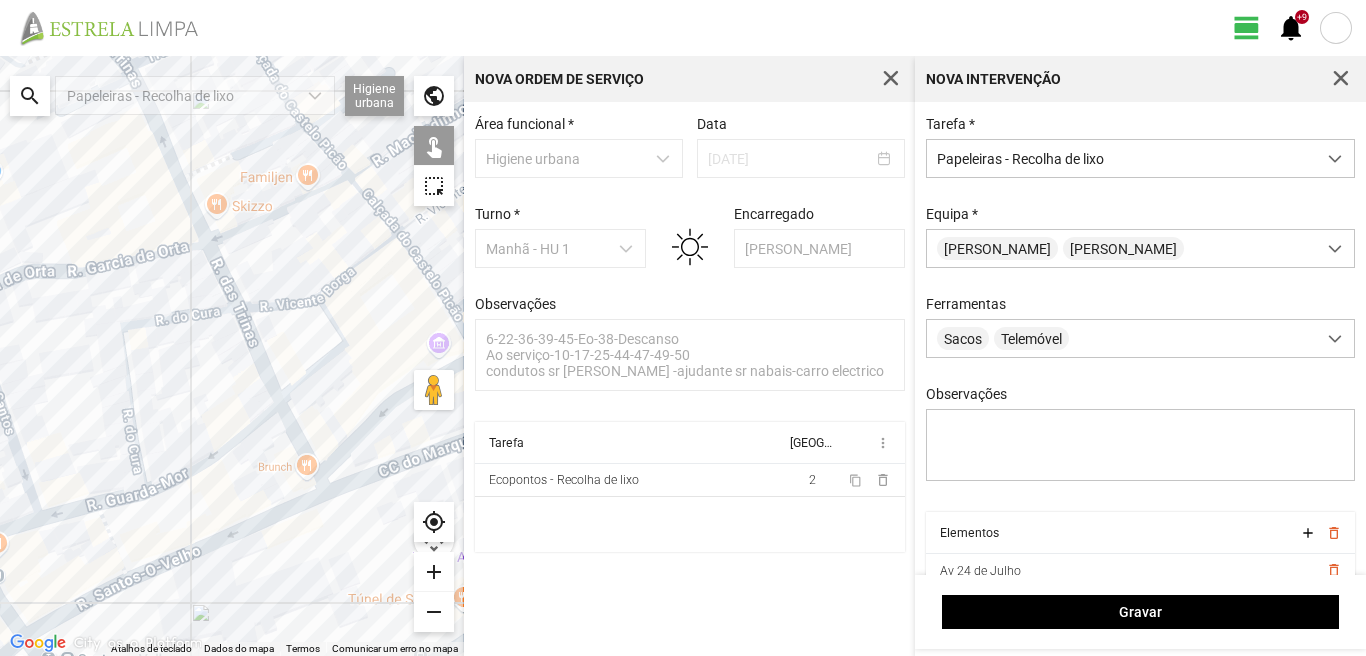 drag, startPoint x: 80, startPoint y: 362, endPoint x: 241, endPoint y: 308, distance: 169.8146 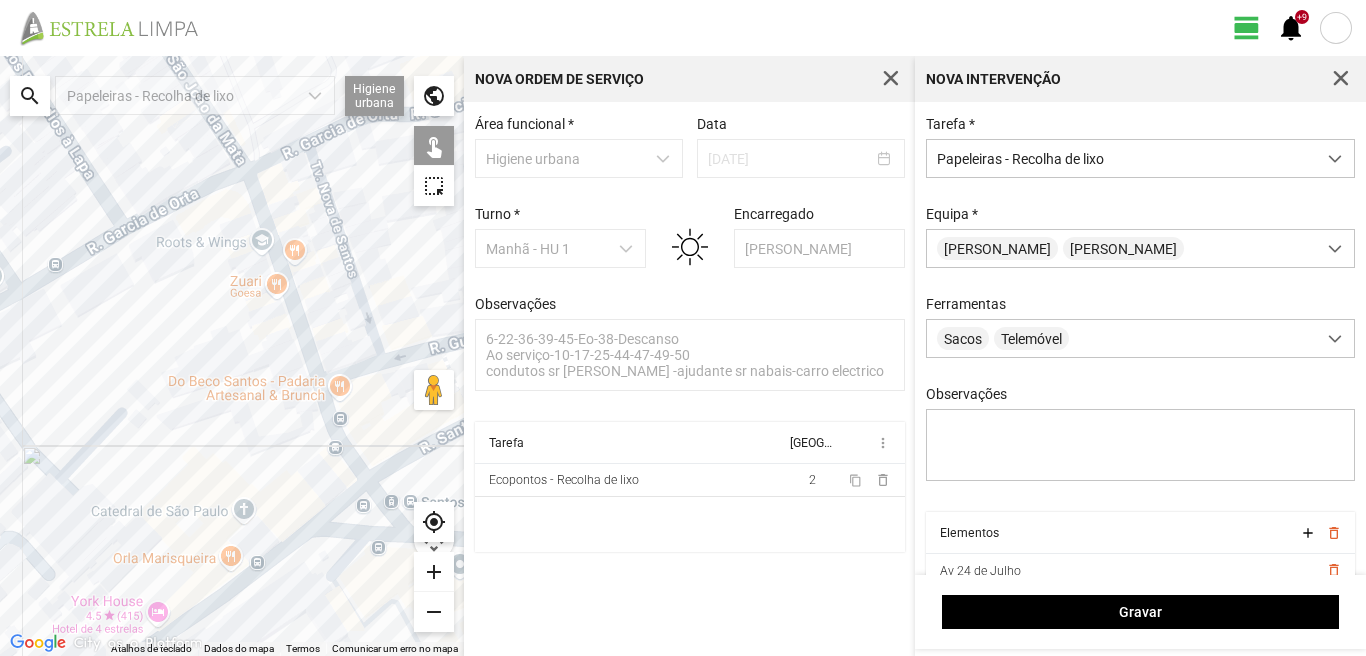 drag, startPoint x: 150, startPoint y: 368, endPoint x: 166, endPoint y: 210, distance: 158.80806 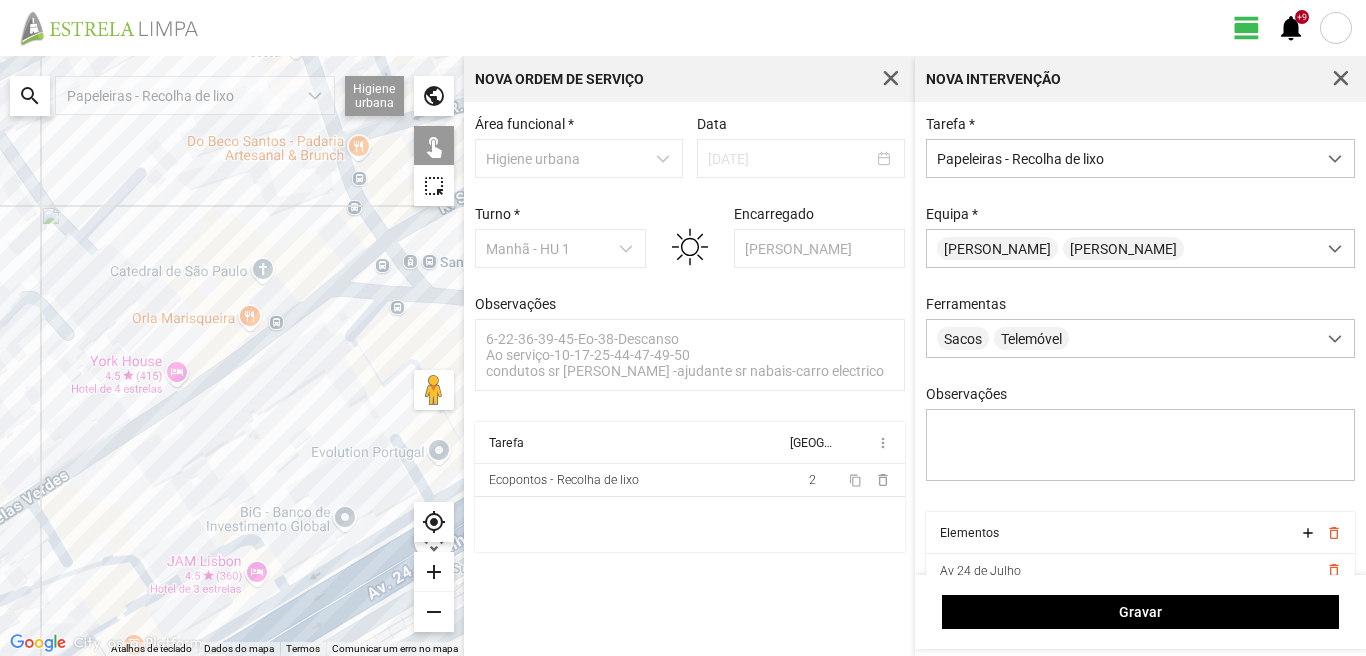 drag, startPoint x: 143, startPoint y: 292, endPoint x: 150, endPoint y: 216, distance: 76.321686 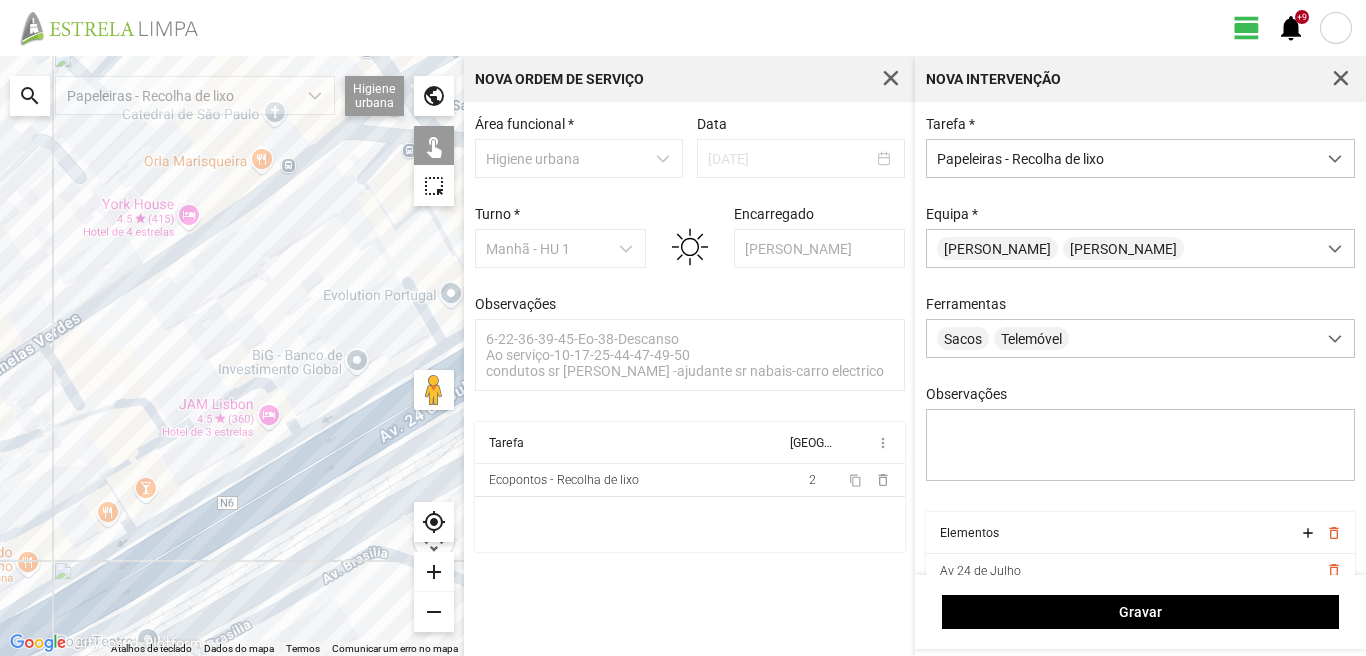 click on "Para navegar, prima as teclas de seta." 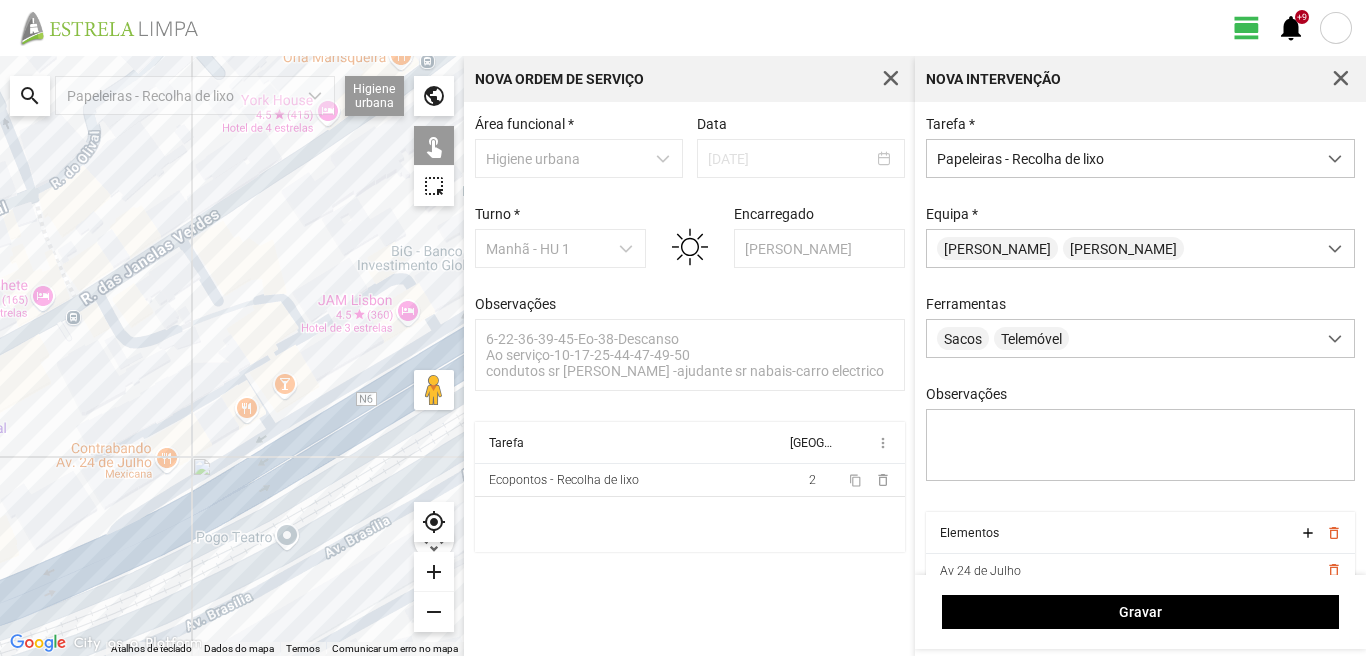 drag, startPoint x: 149, startPoint y: 319, endPoint x: 252, endPoint y: 242, distance: 128.60016 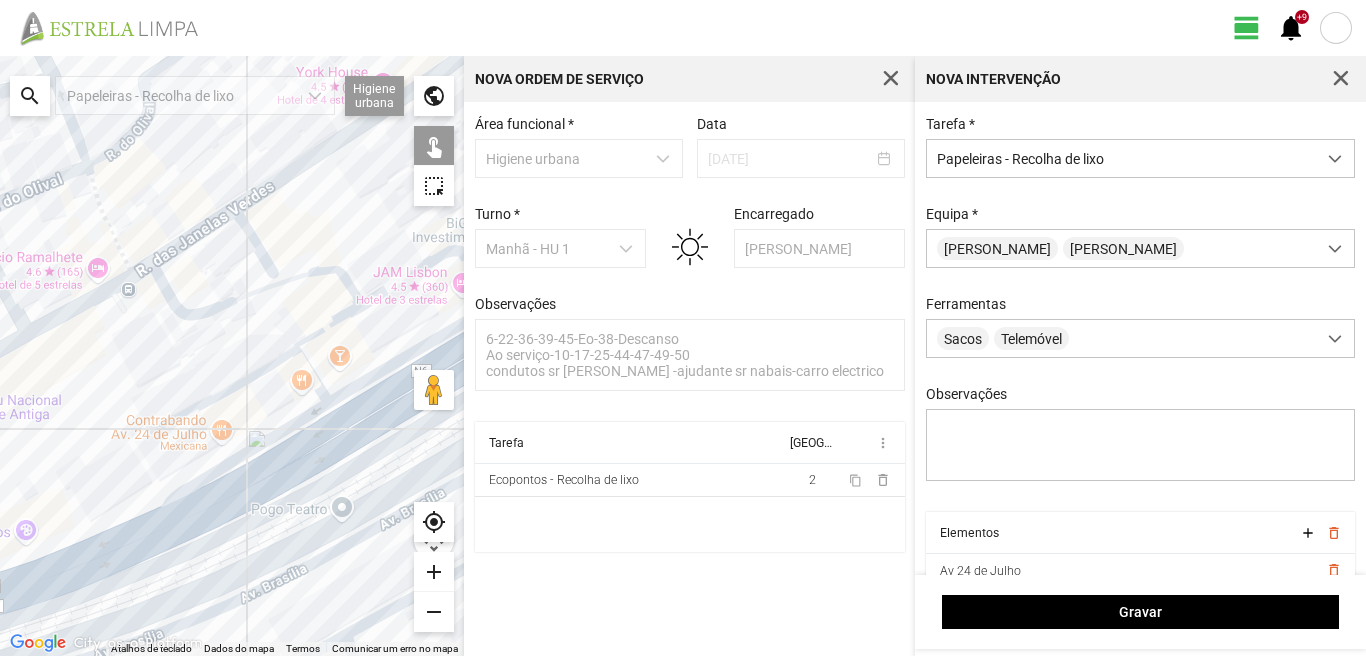 click on "Para navegar, prima as teclas de seta." 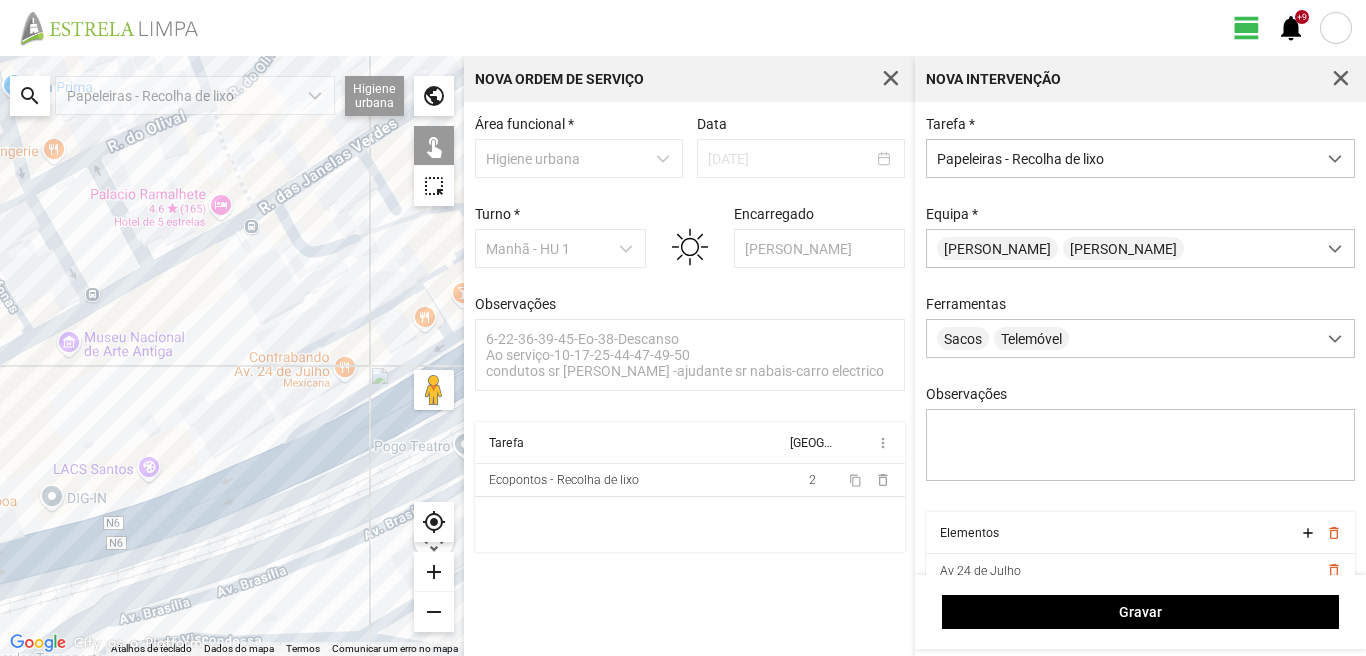 drag, startPoint x: 103, startPoint y: 311, endPoint x: 179, endPoint y: 268, distance: 87.32124 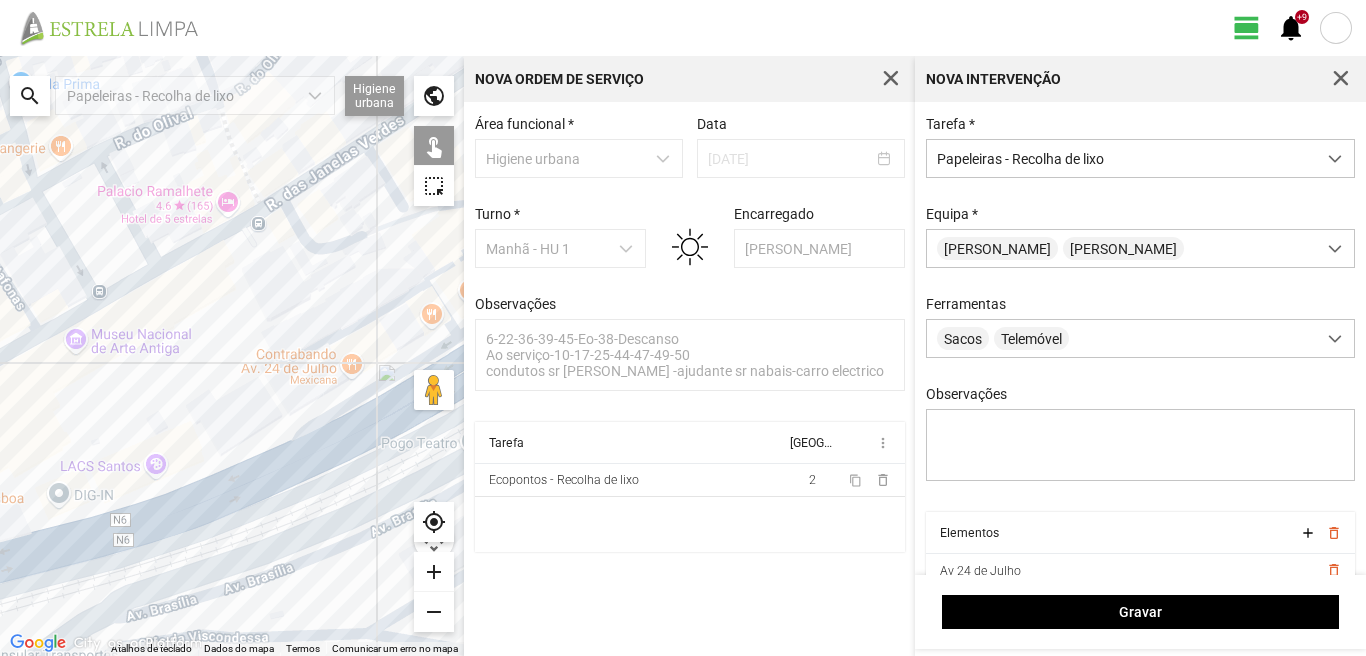 click on "Para navegar, prima as teclas de seta." 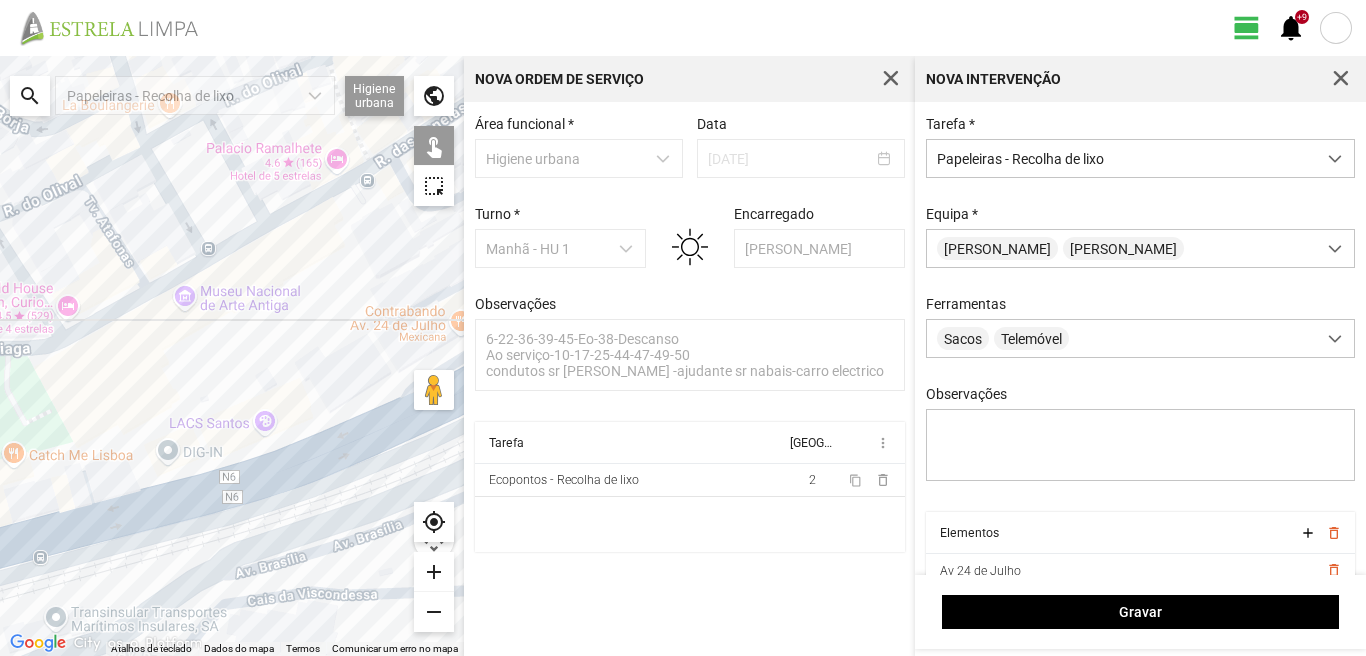 drag, startPoint x: 165, startPoint y: 329, endPoint x: 305, endPoint y: 270, distance: 151.92432 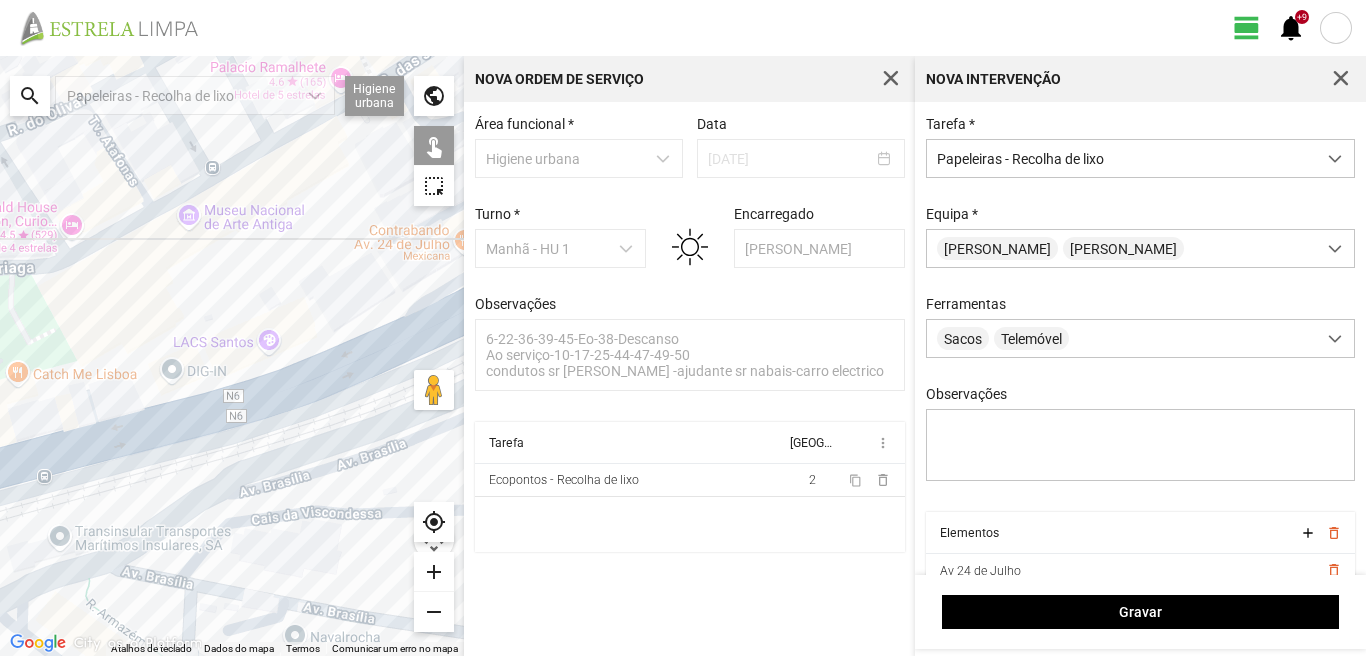 drag, startPoint x: 272, startPoint y: 321, endPoint x: 94, endPoint y: 234, distance: 198.1237 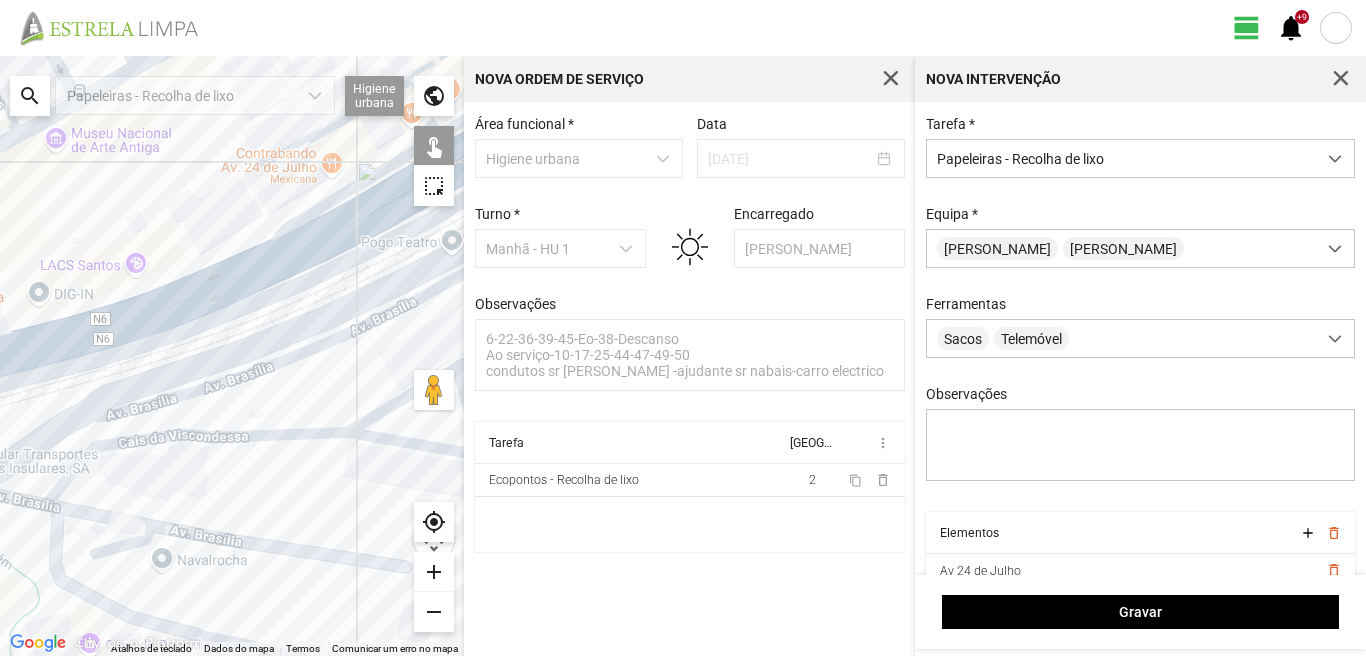 click on "Para navegar, prima as teclas de seta." 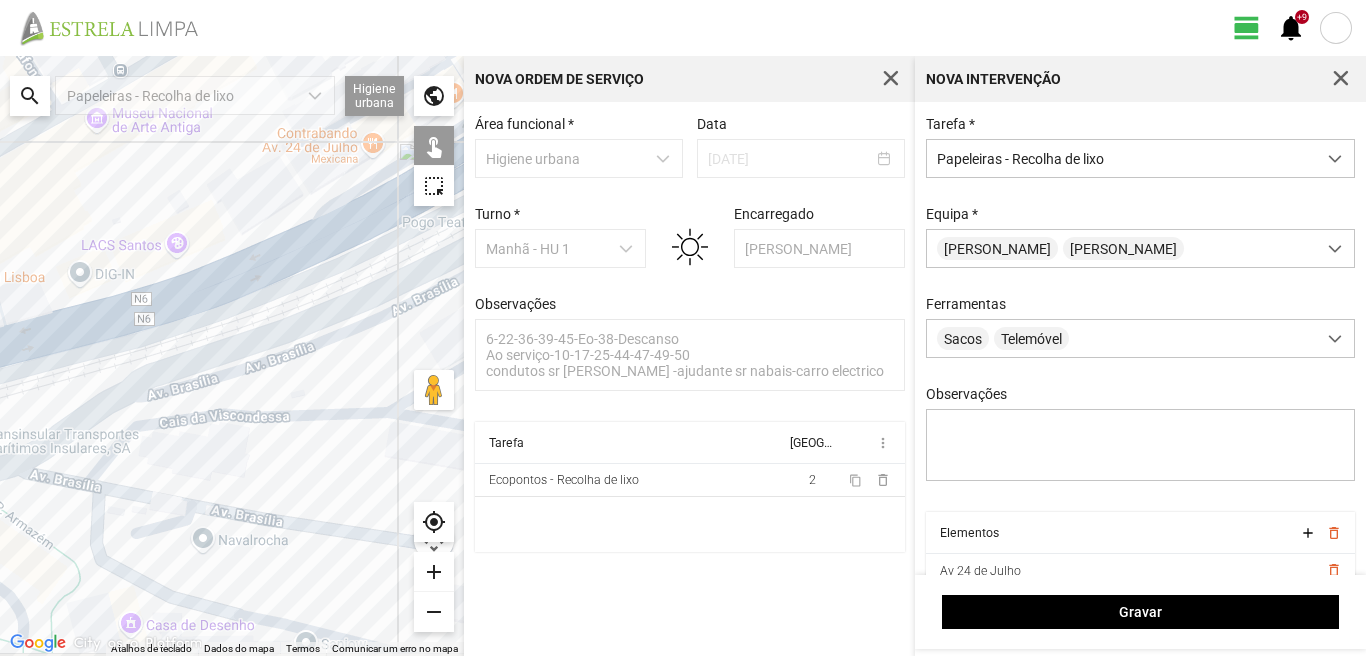 drag, startPoint x: 85, startPoint y: 239, endPoint x: 216, endPoint y: 194, distance: 138.51353 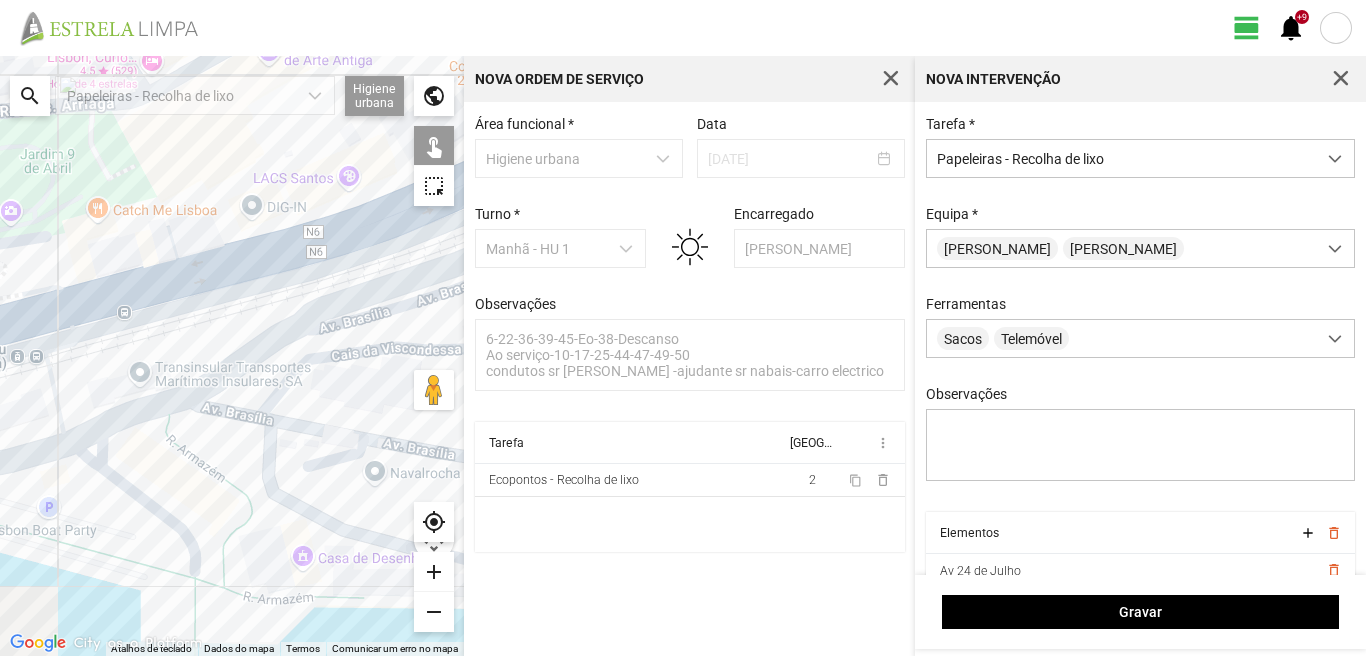 drag, startPoint x: 149, startPoint y: 245, endPoint x: 239, endPoint y: 196, distance: 102.47439 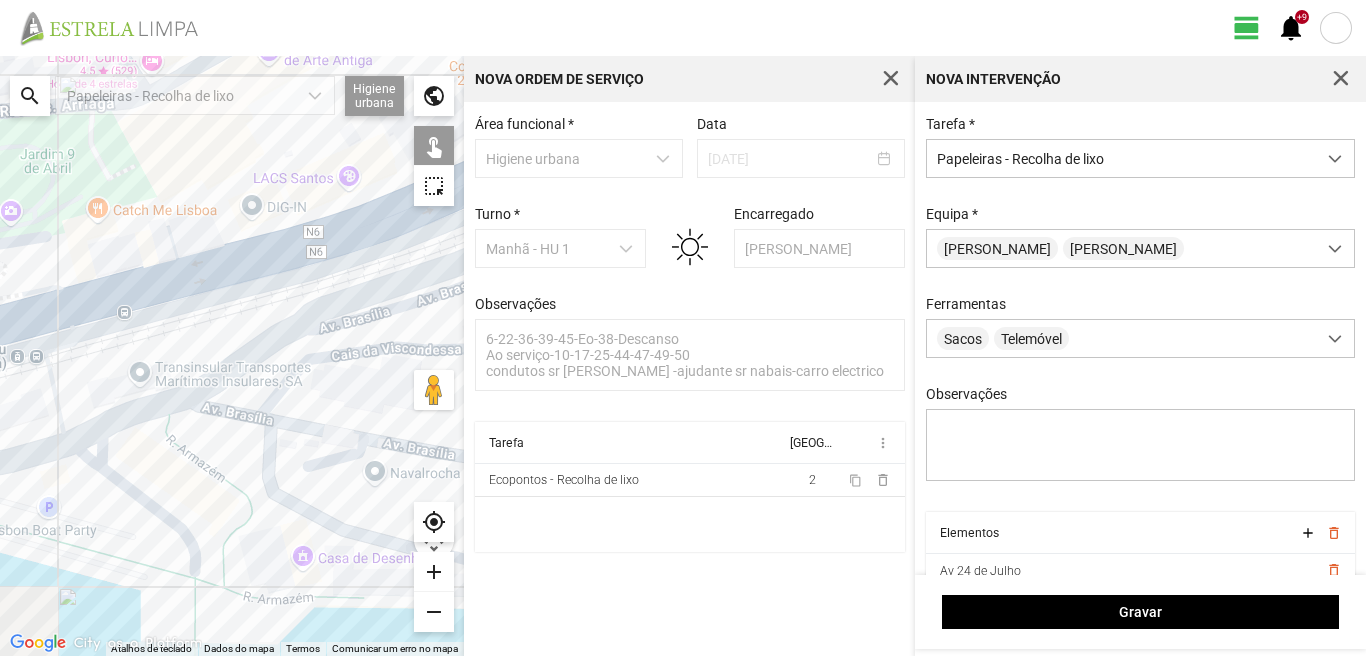 click on "Para navegar, prima as teclas de seta." 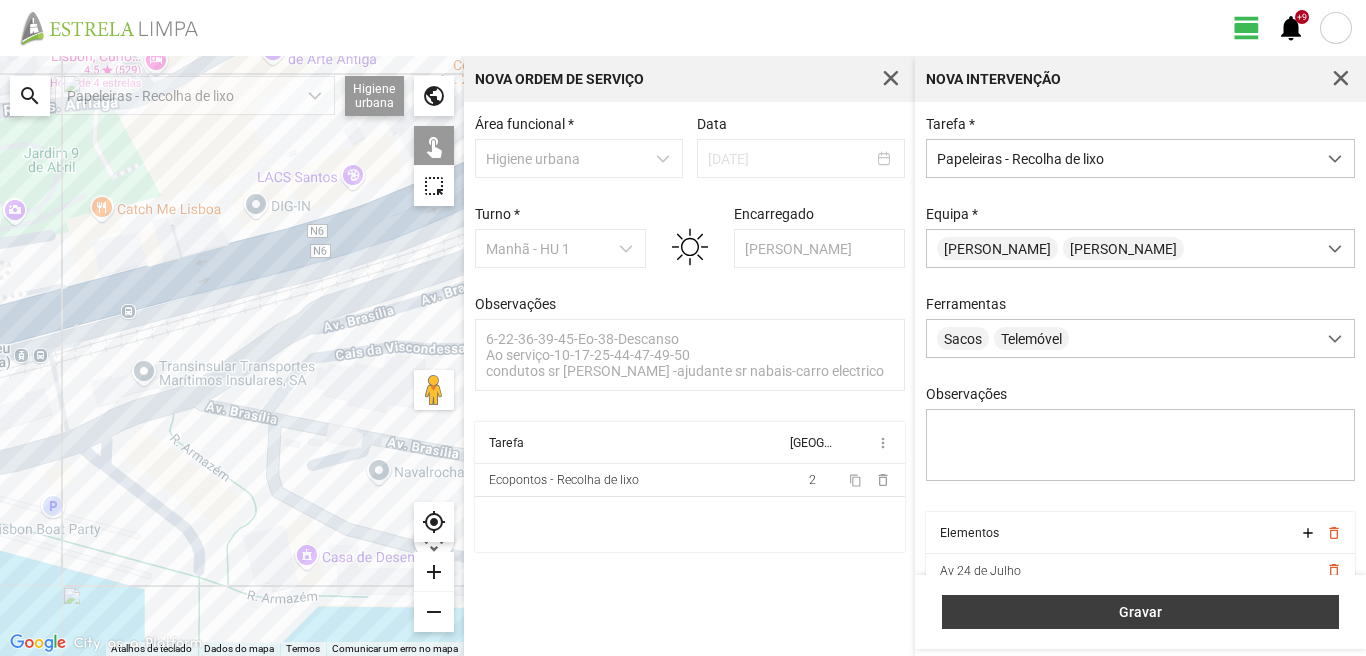 click on "Gravar" at bounding box center [1141, 612] 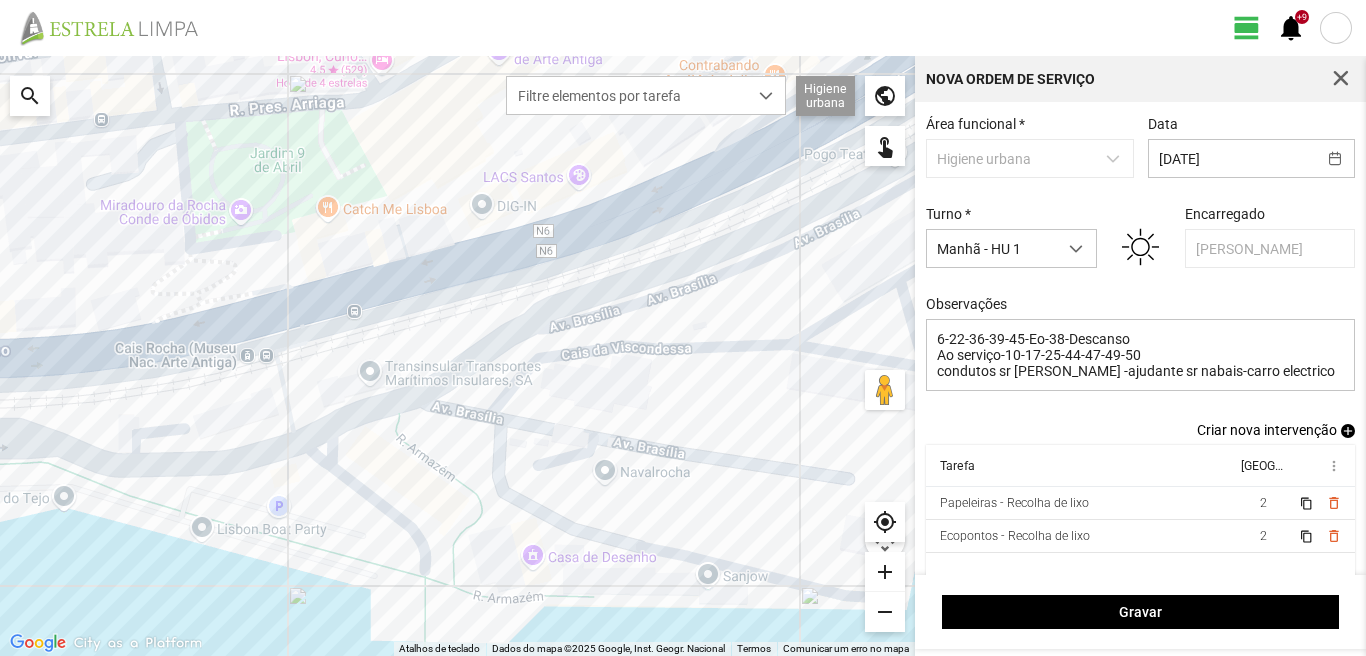 click on "add" at bounding box center (1348, 431) 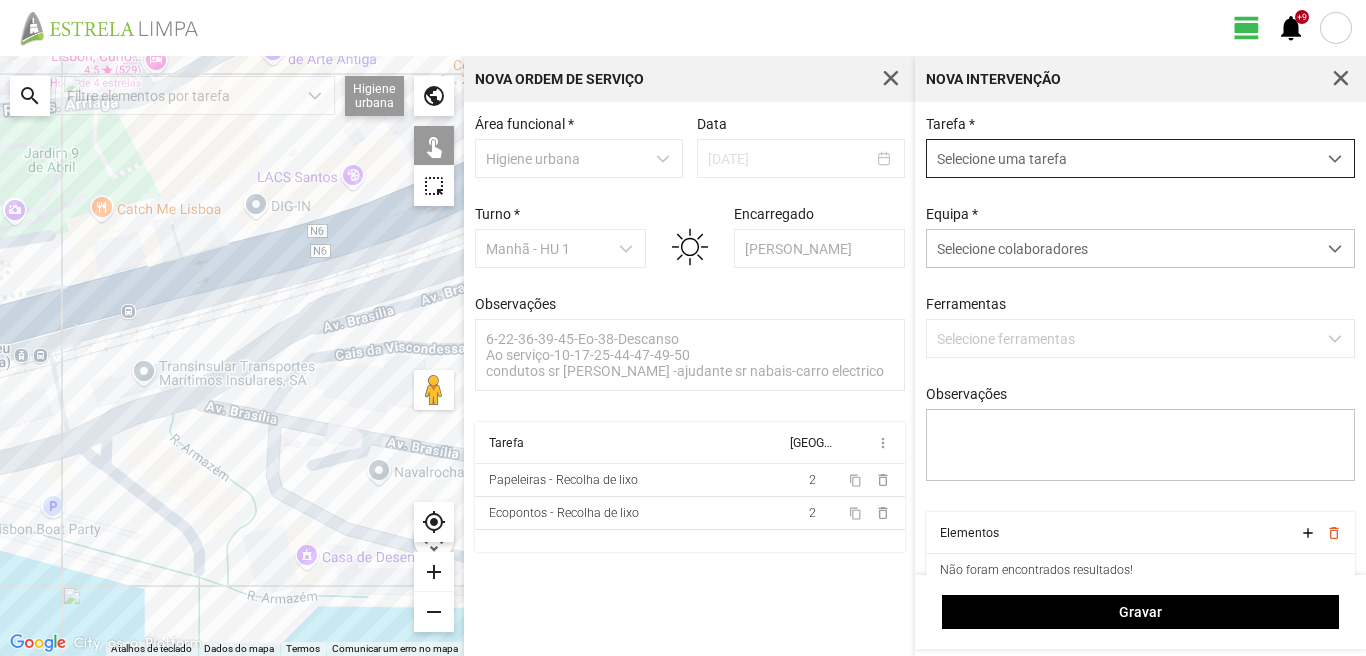 click on "Selecione uma tarefa" at bounding box center [1121, 158] 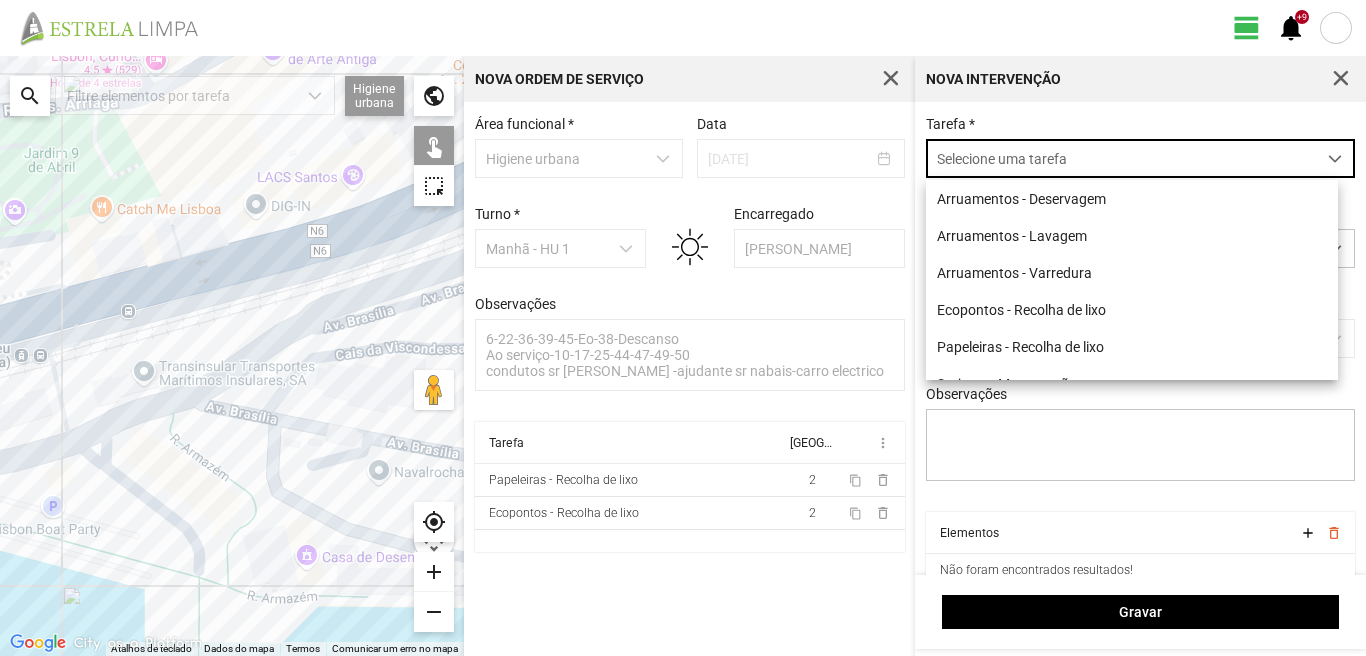 scroll, scrollTop: 11, scrollLeft: 89, axis: both 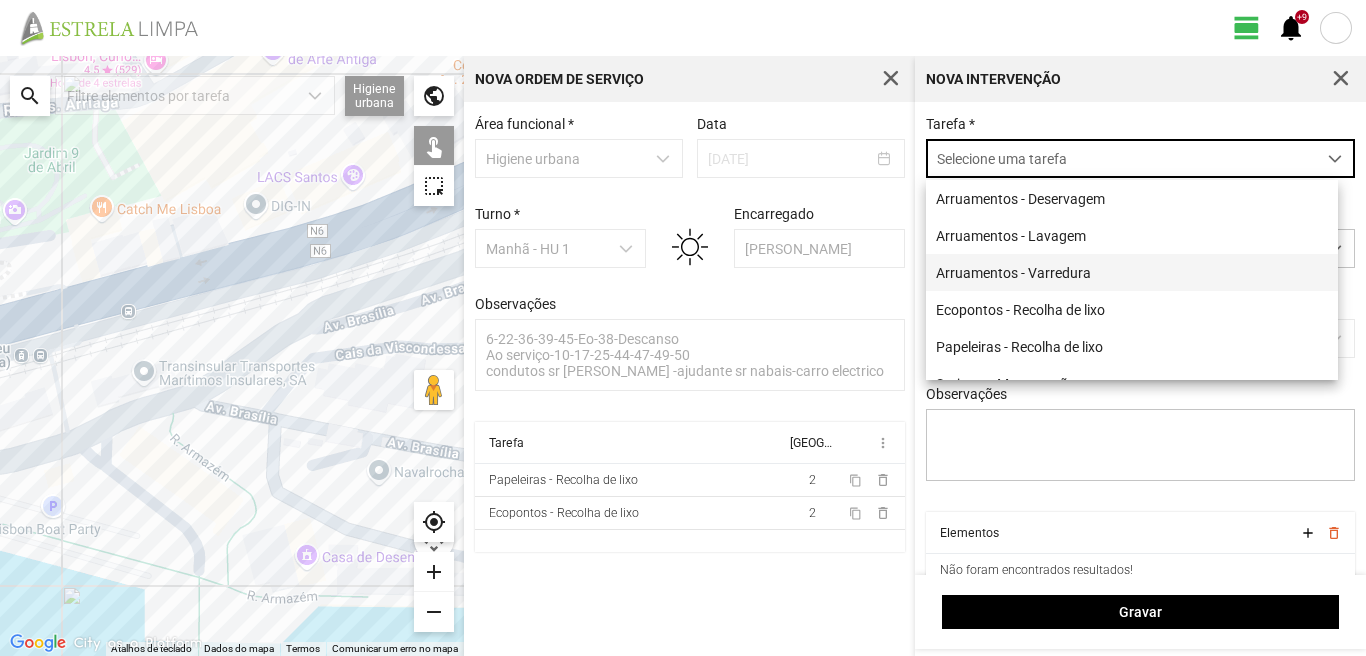 click on "Arruamentos - Varredura" at bounding box center (1132, 272) 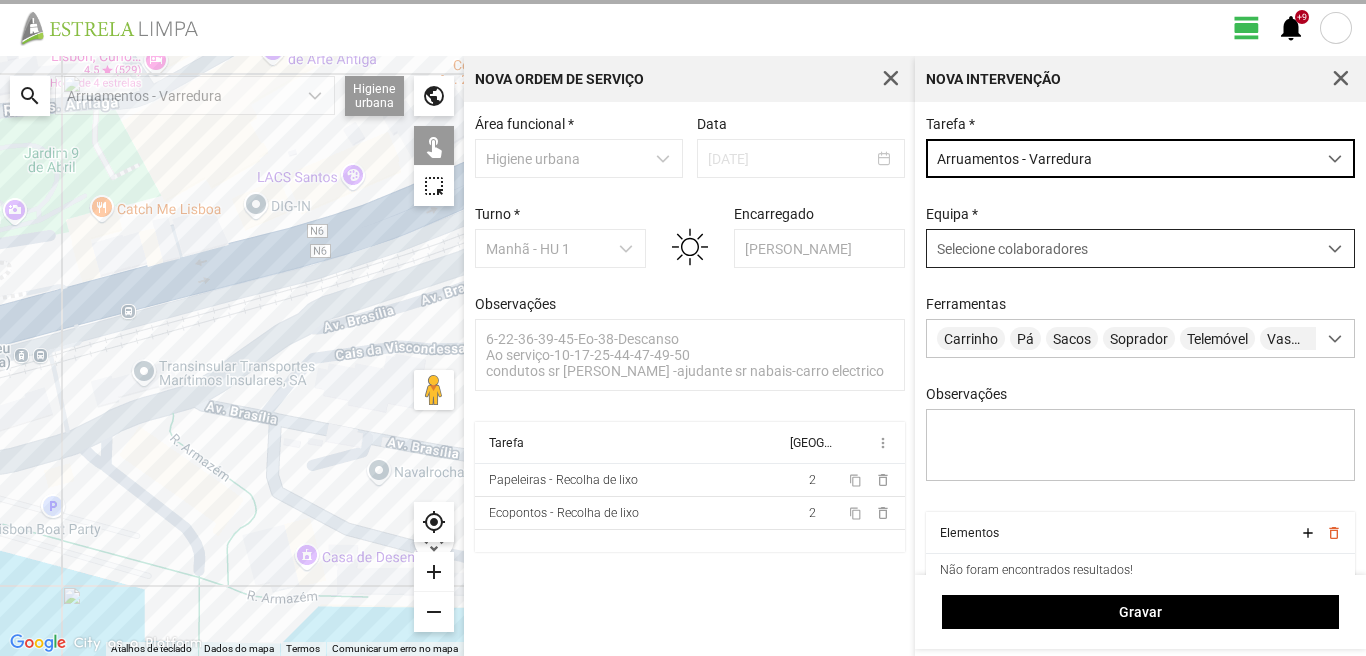 click on "Selecione colaboradores" at bounding box center (1012, 249) 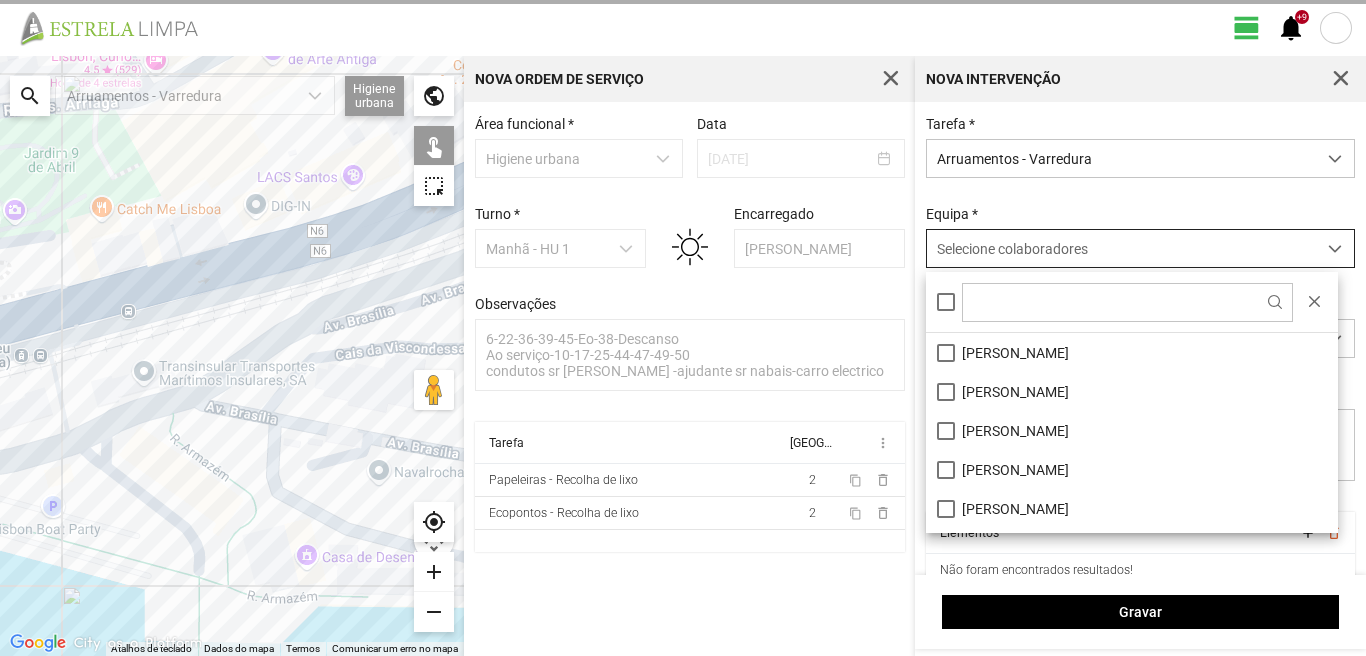 scroll, scrollTop: 11, scrollLeft: 89, axis: both 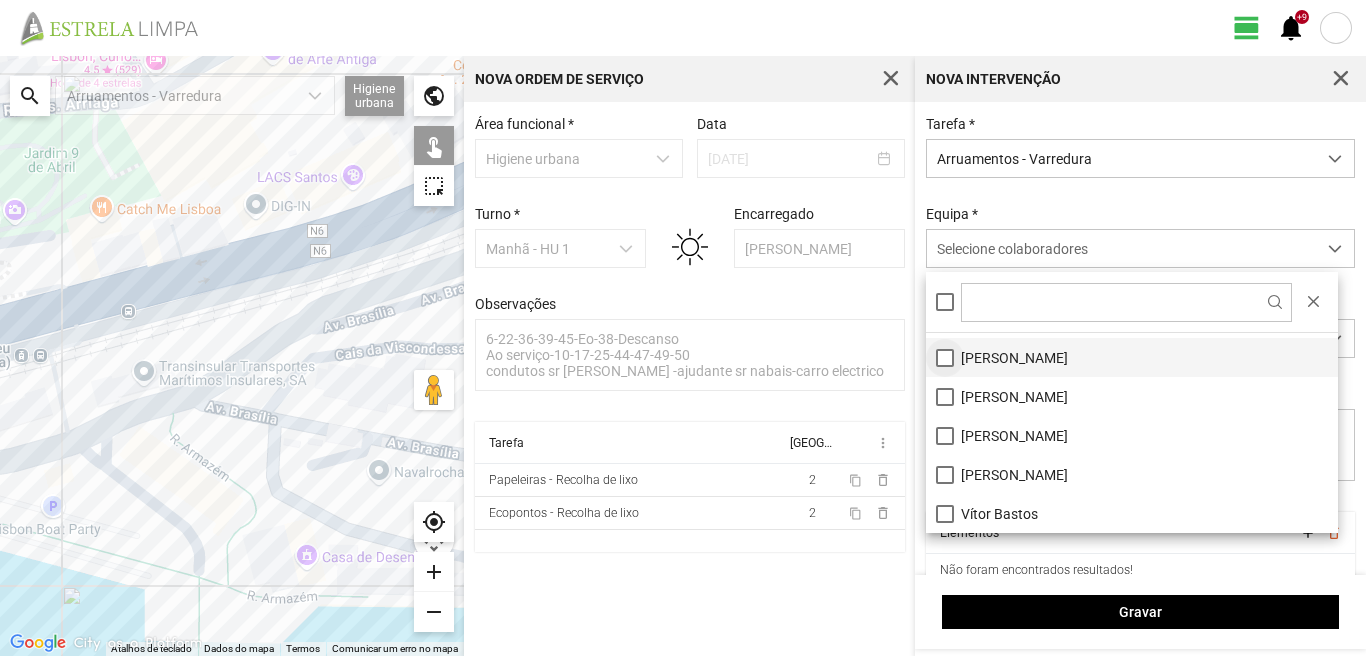 click on "[PERSON_NAME]" at bounding box center [1132, 357] 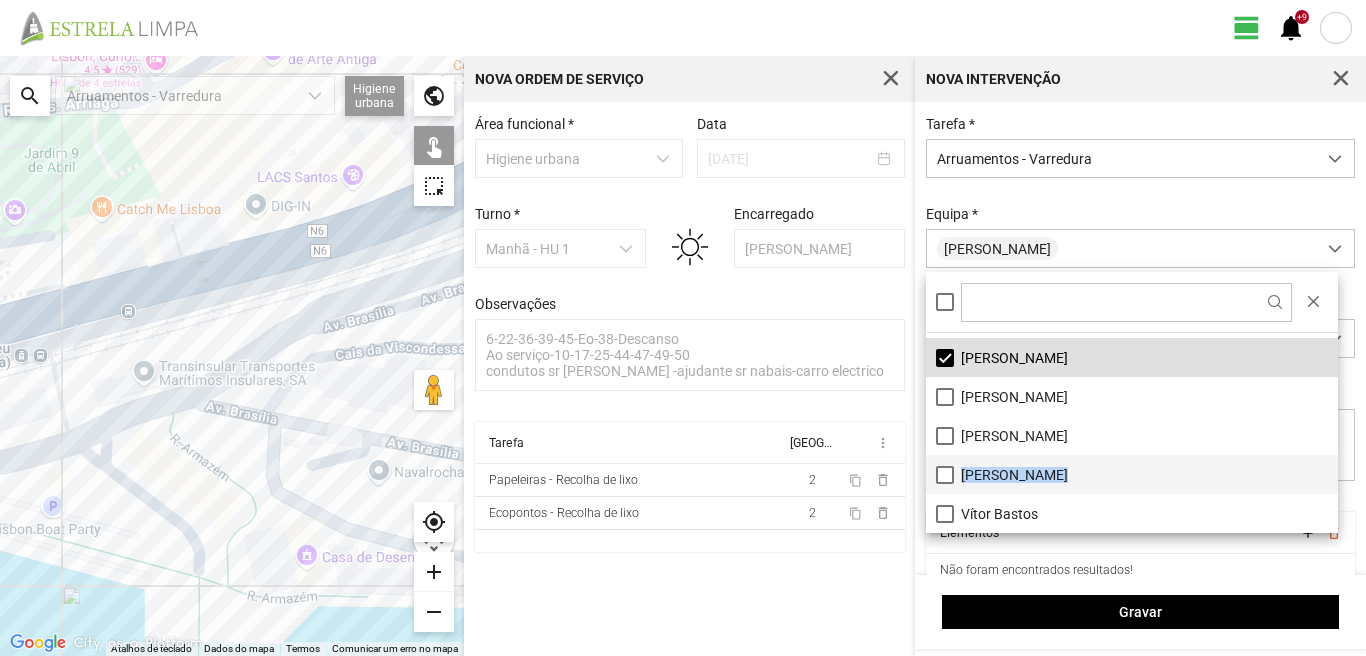 click on "[PERSON_NAME]" at bounding box center [1132, 474] 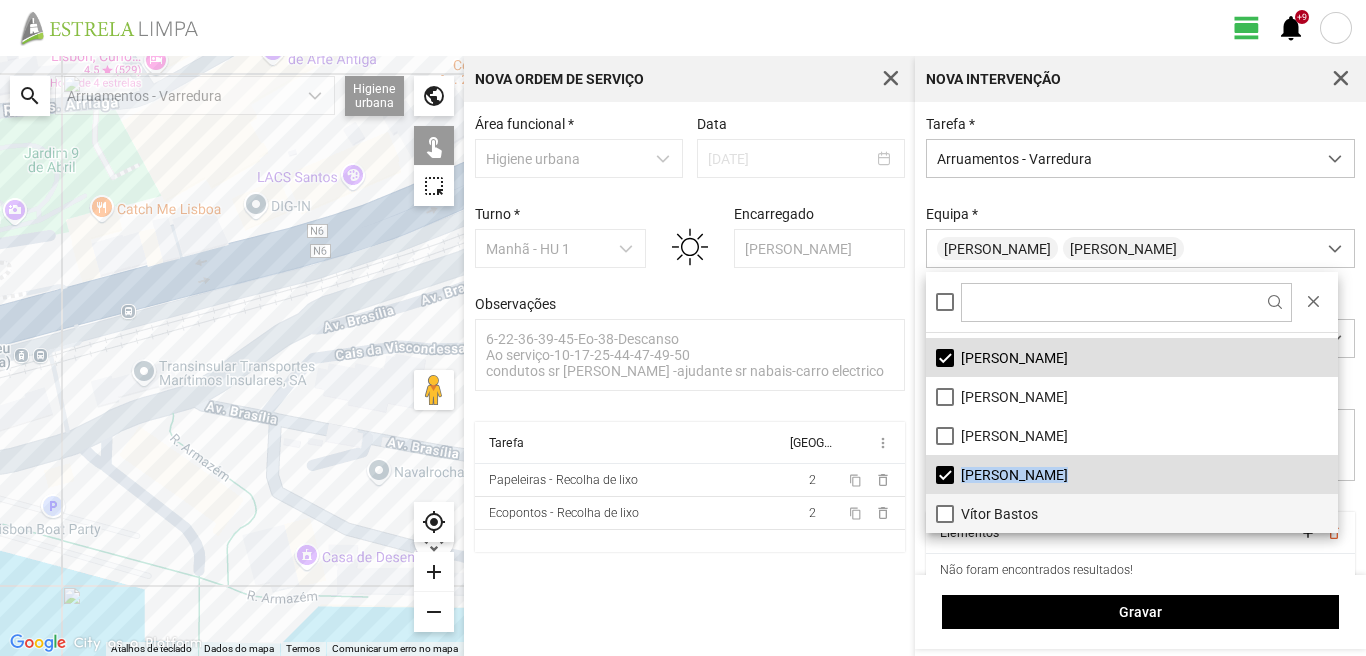drag, startPoint x: 943, startPoint y: 468, endPoint x: 940, endPoint y: 522, distance: 54.08327 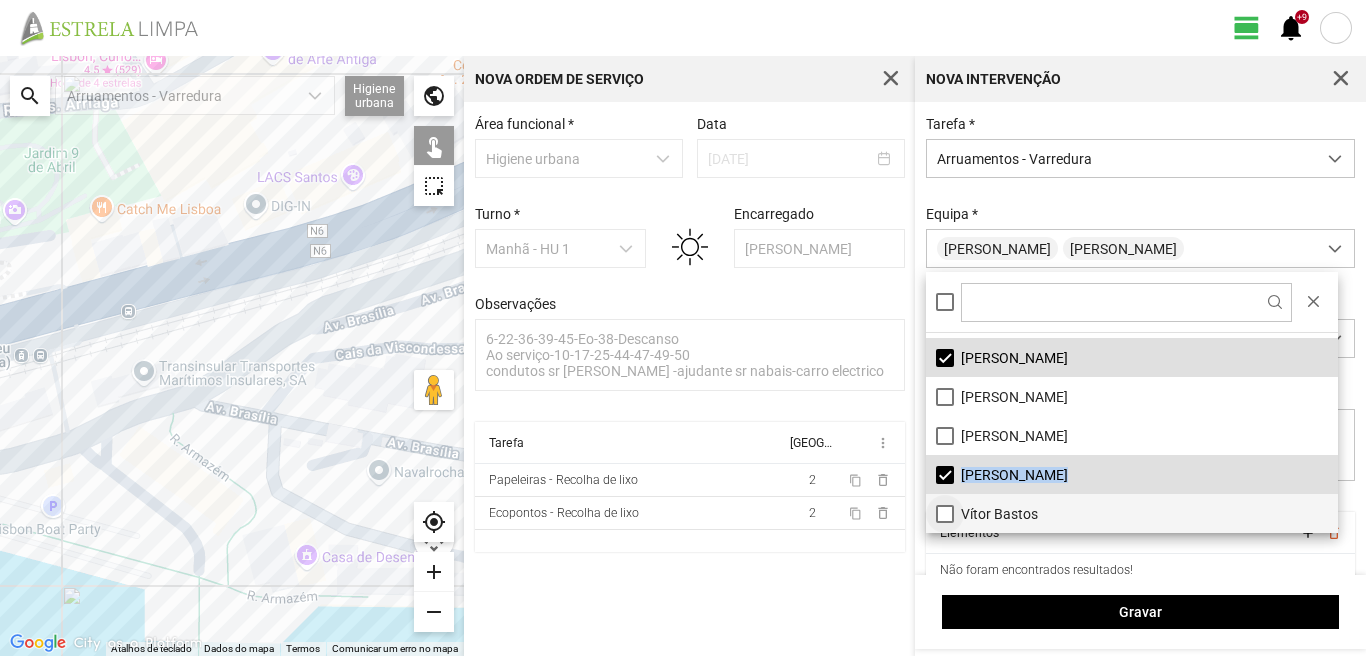 drag, startPoint x: 940, startPoint y: 522, endPoint x: 941, endPoint y: 511, distance: 11.045361 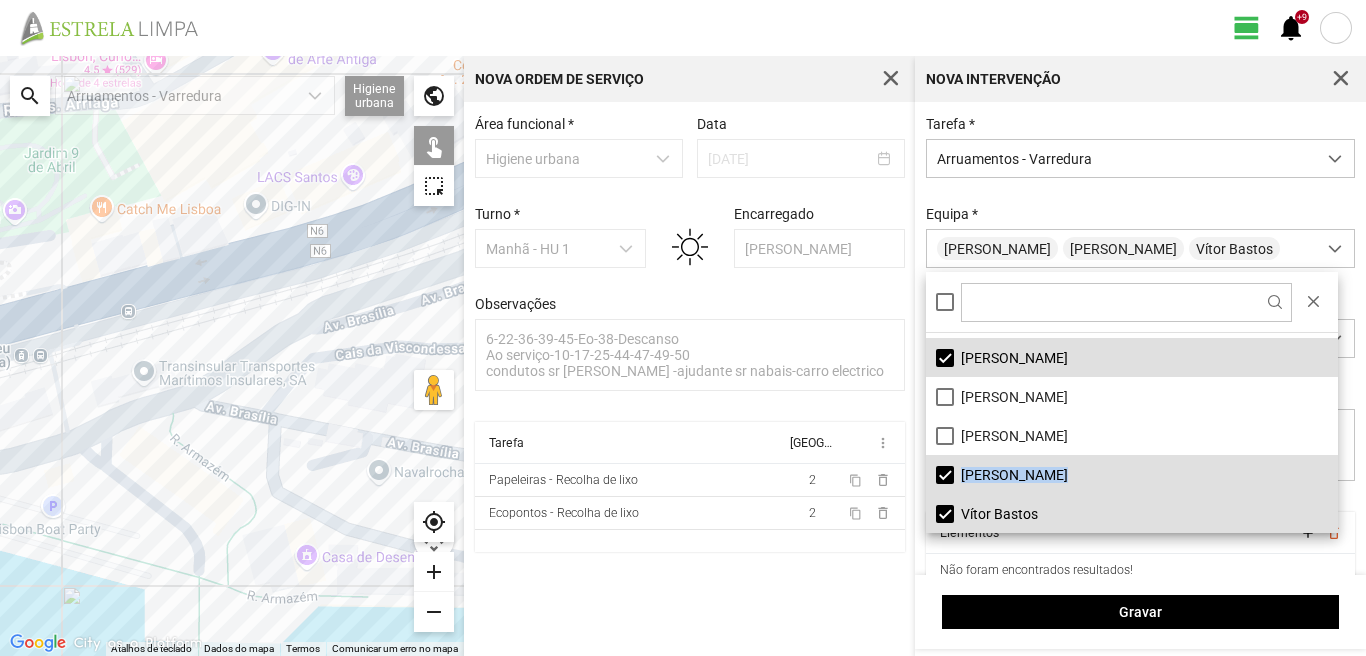 click on "[PERSON_NAME]" at bounding box center [1132, 474] 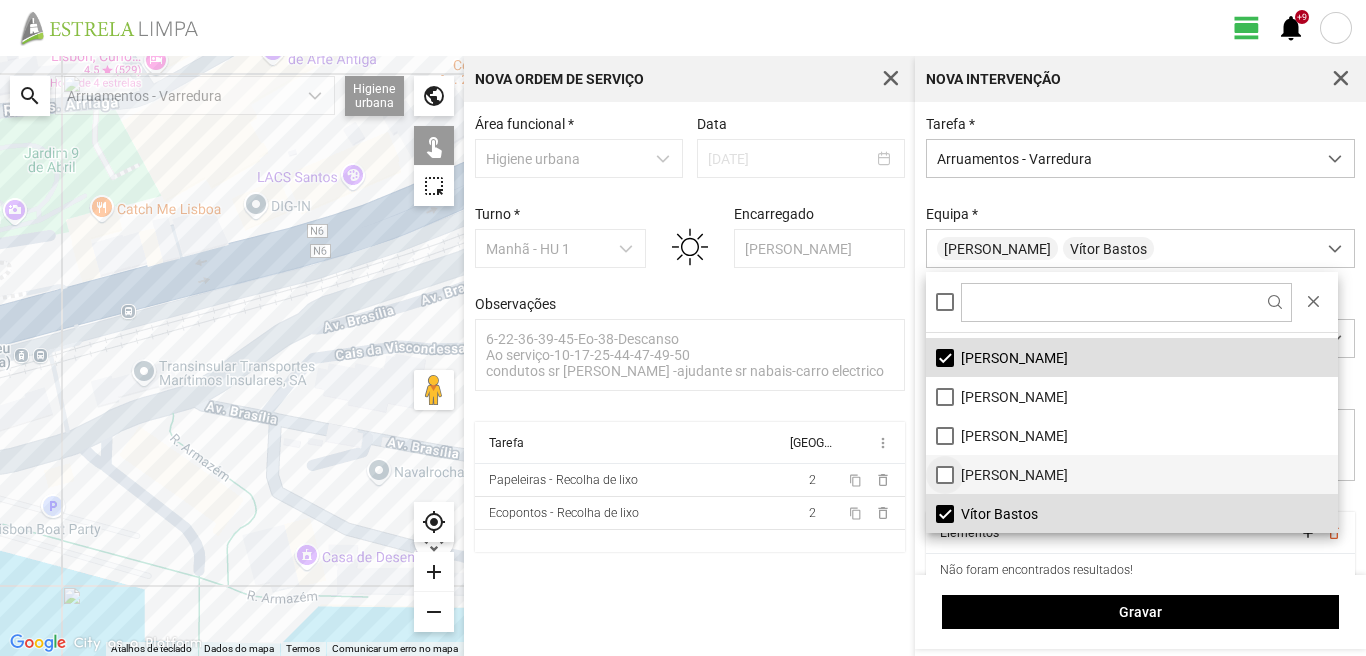 click on "[PERSON_NAME]" at bounding box center [1132, 474] 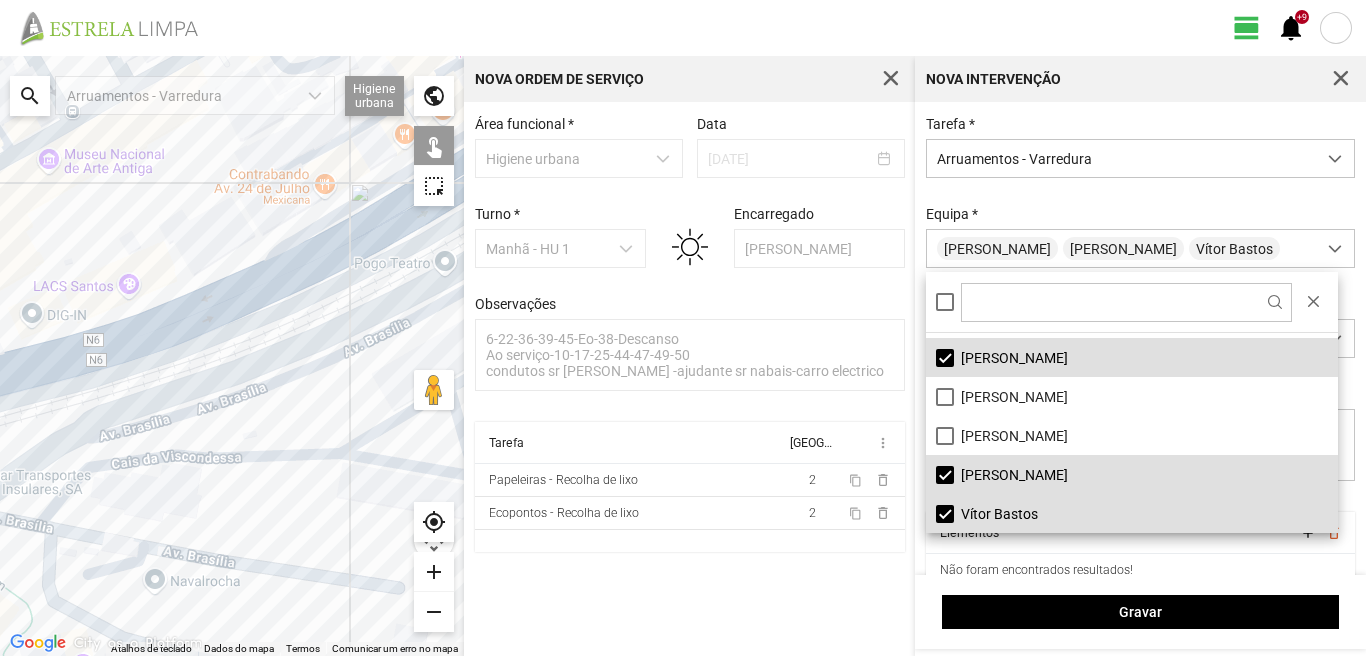 drag, startPoint x: 239, startPoint y: 277, endPoint x: 0, endPoint y: 427, distance: 282.17194 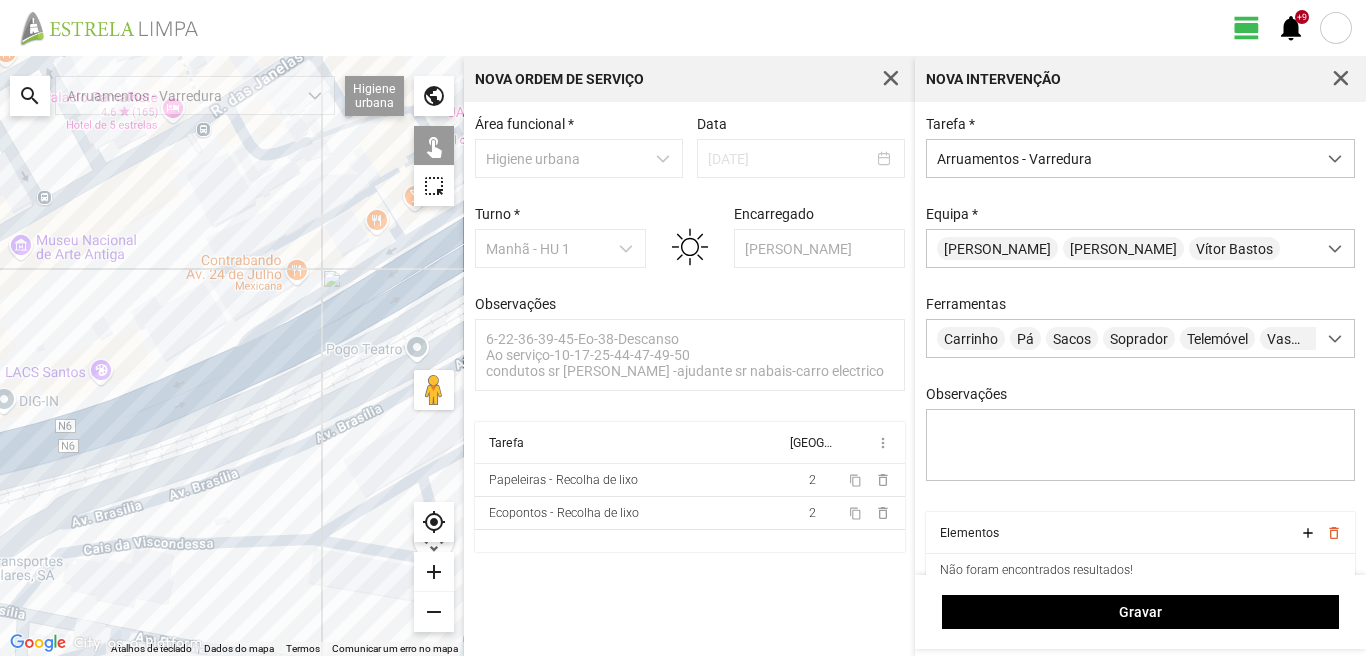 drag, startPoint x: 221, startPoint y: 308, endPoint x: 115, endPoint y: 405, distance: 143.68369 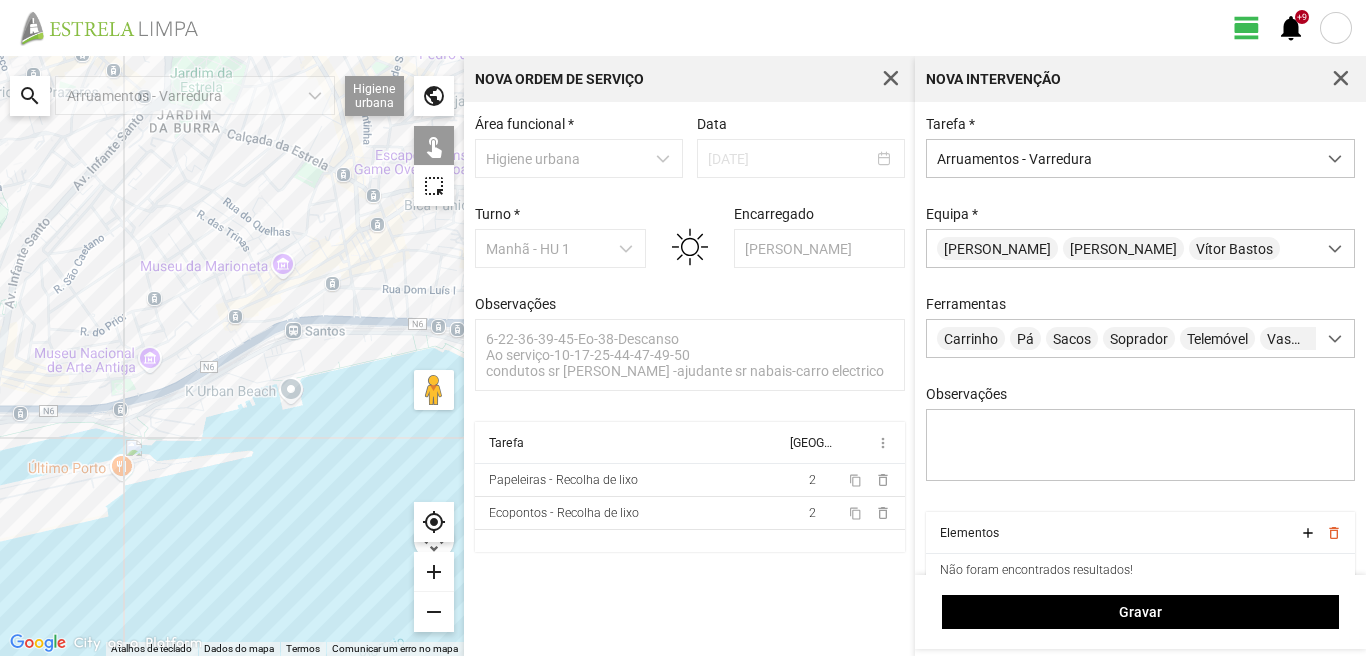 click on "Para navegar, prima as teclas de seta." 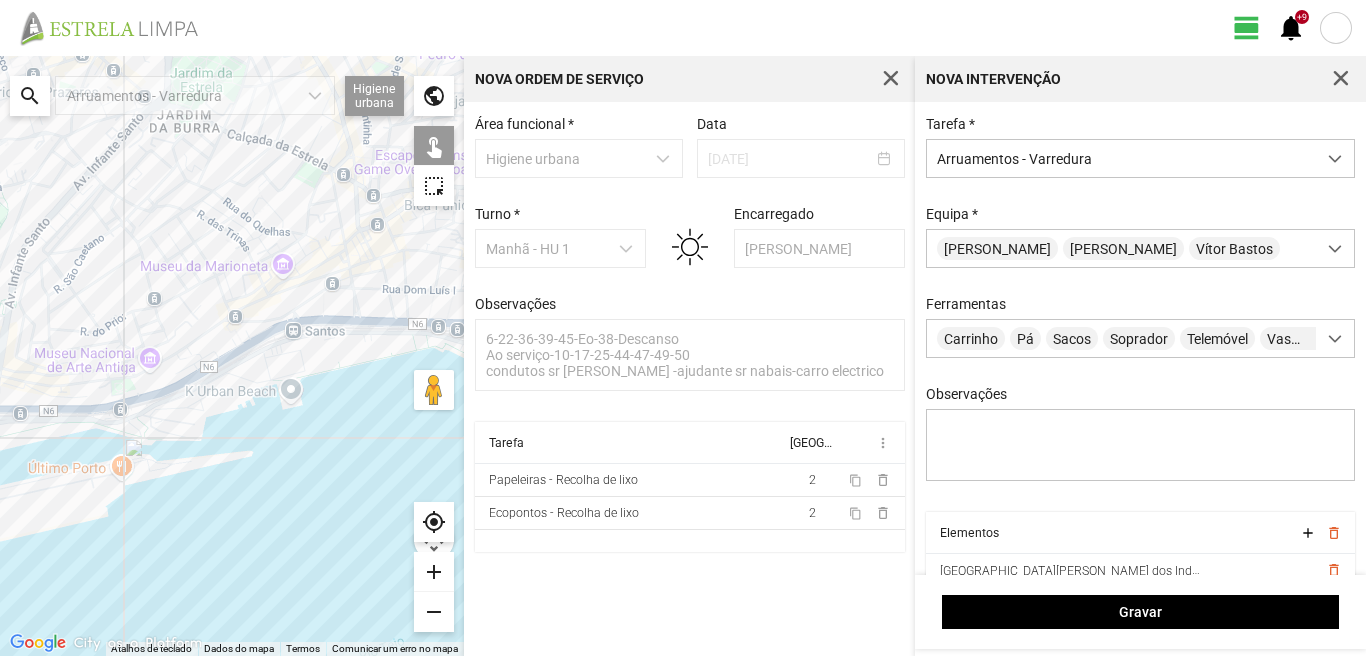 click on "Para navegar, prima as teclas de seta." 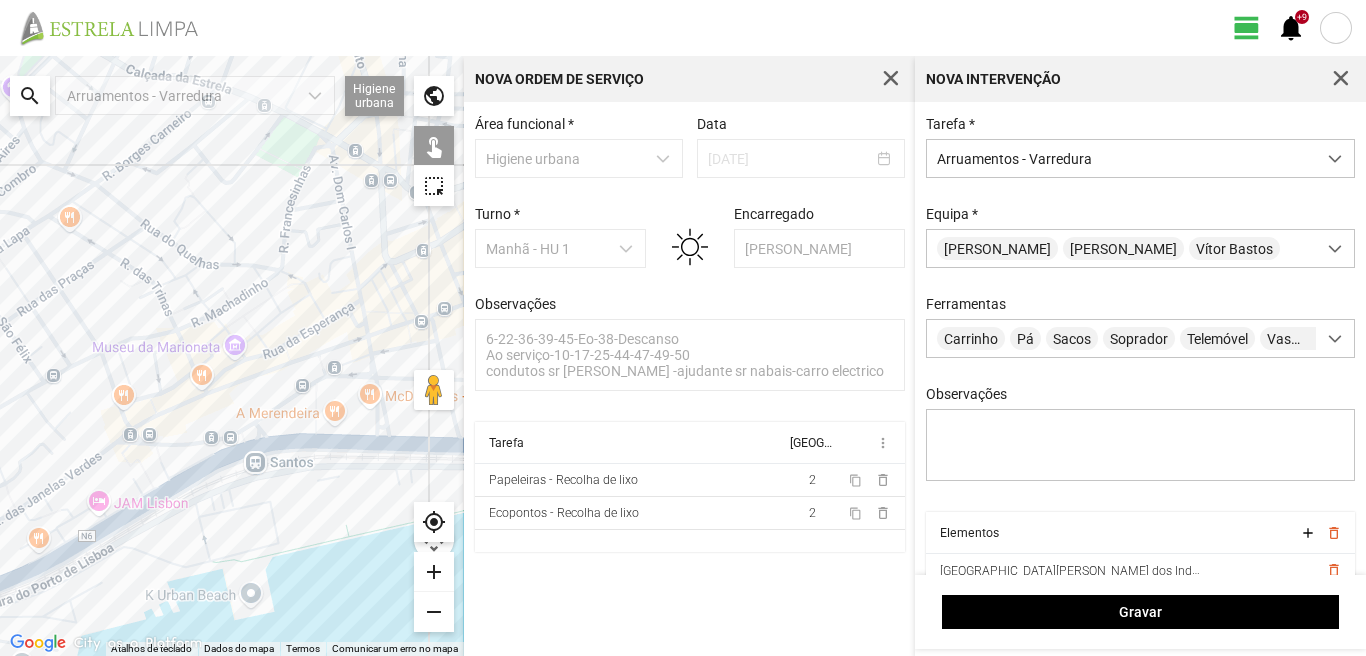 click on "Para navegar, prima as teclas de seta." 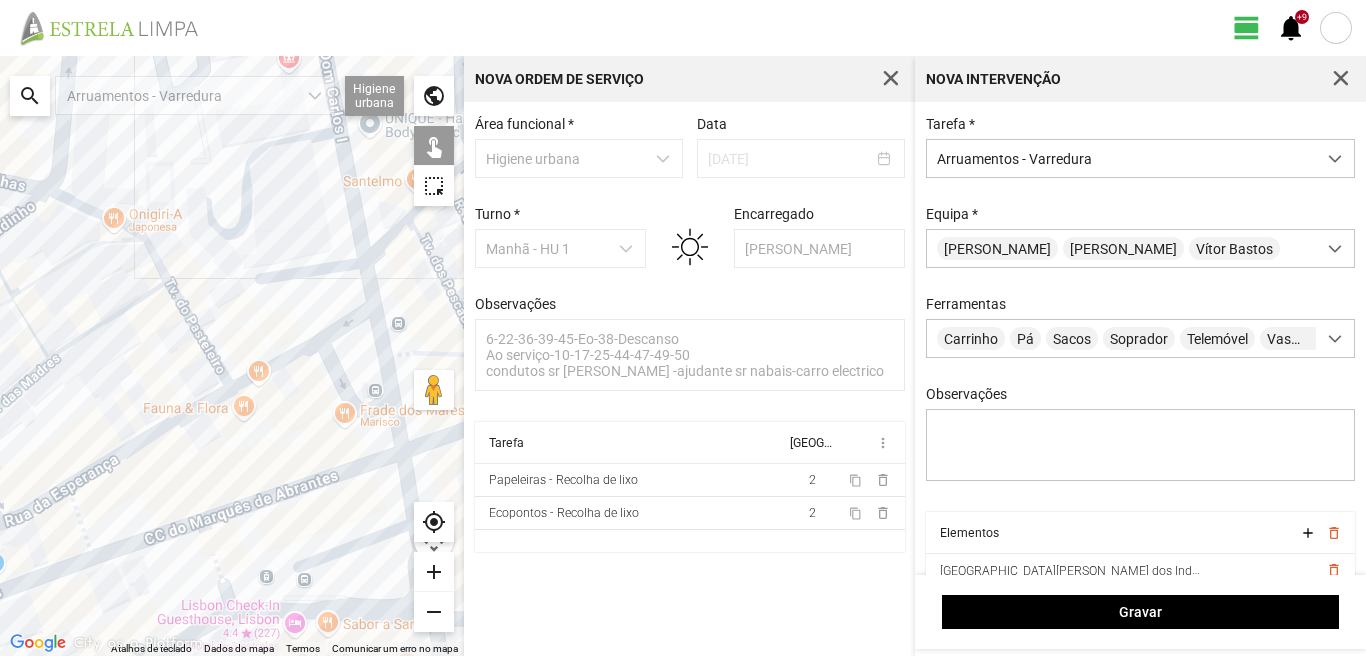 drag, startPoint x: 347, startPoint y: 296, endPoint x: 284, endPoint y: 283, distance: 64.327286 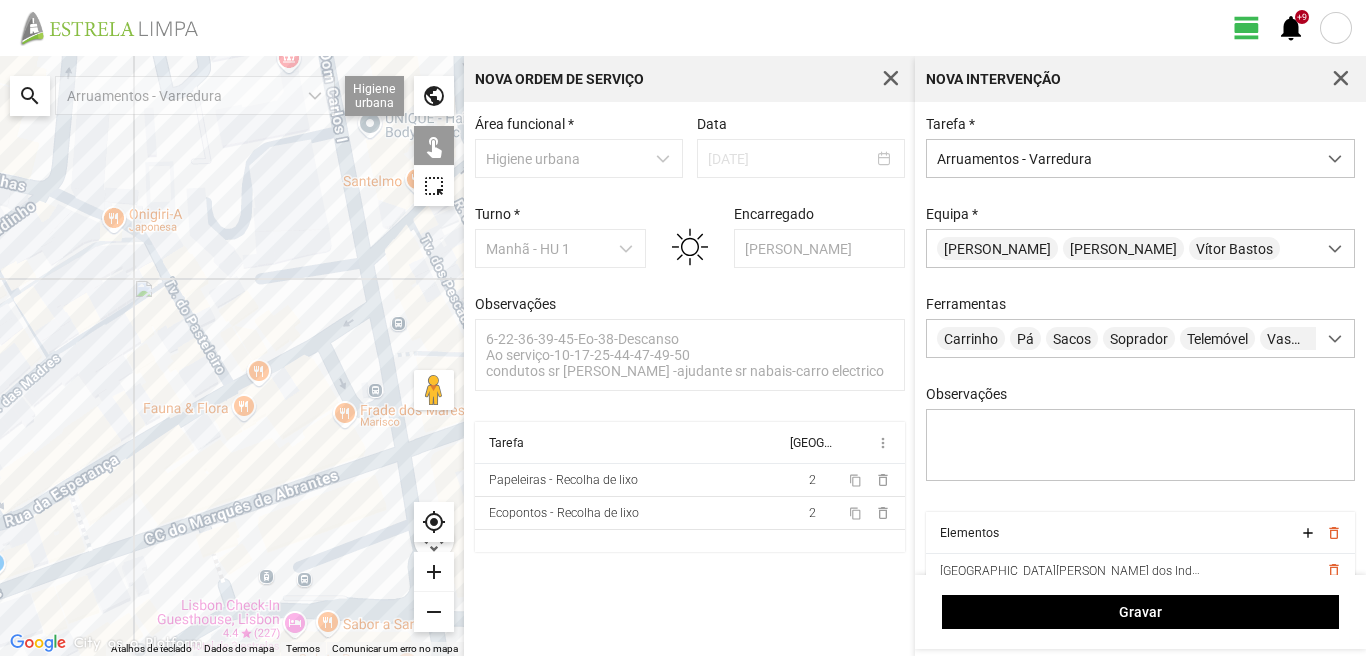 click on "Para navegar, prima as teclas de seta." 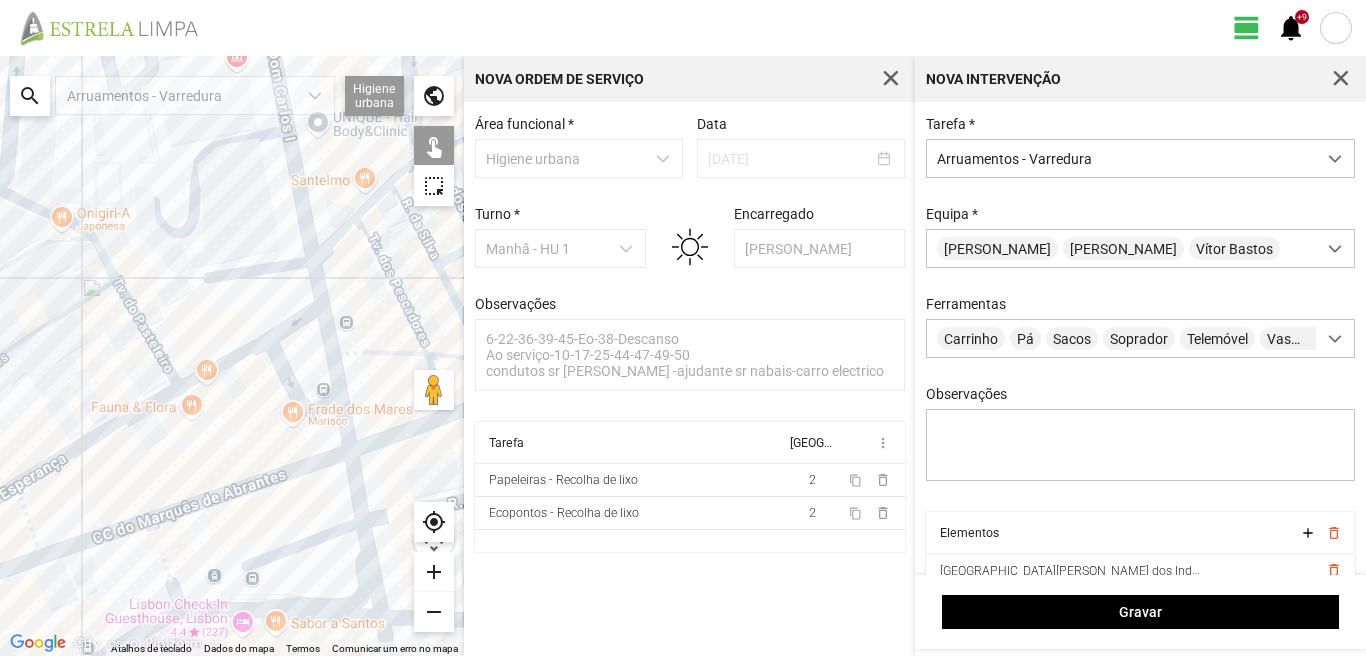 click on "Para navegar, prima as teclas de seta." 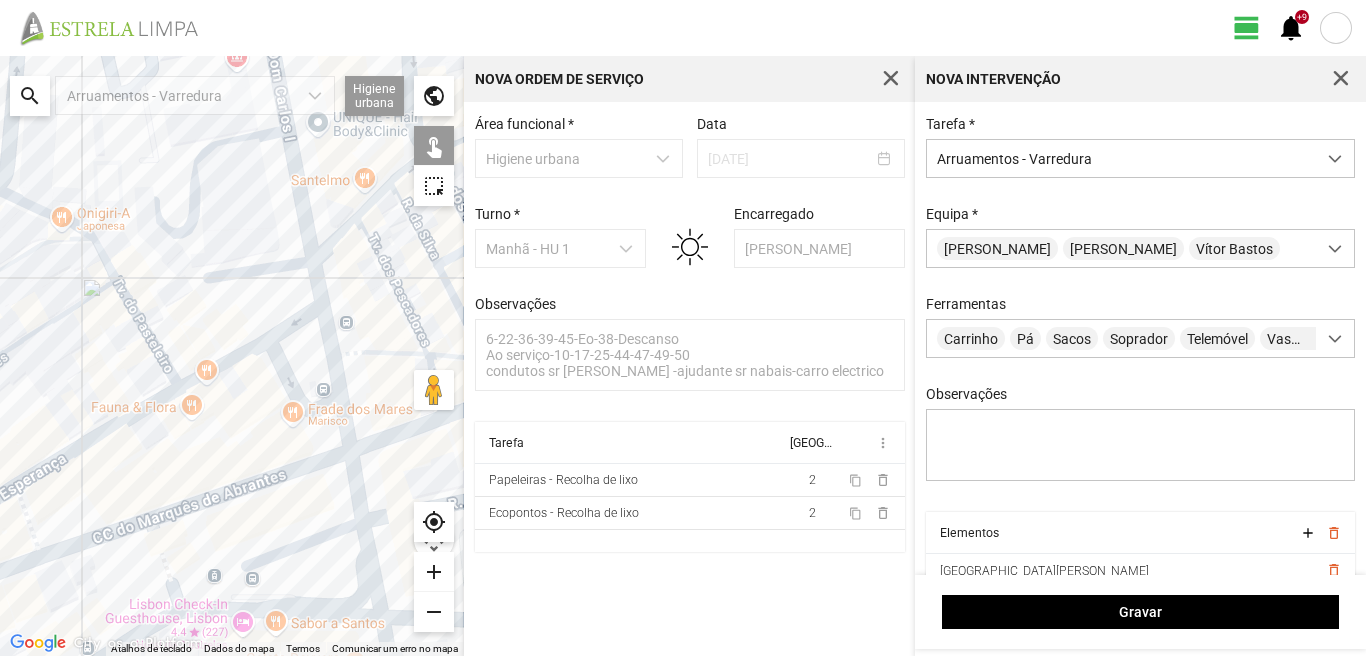 click on "Para navegar, prima as teclas de seta." 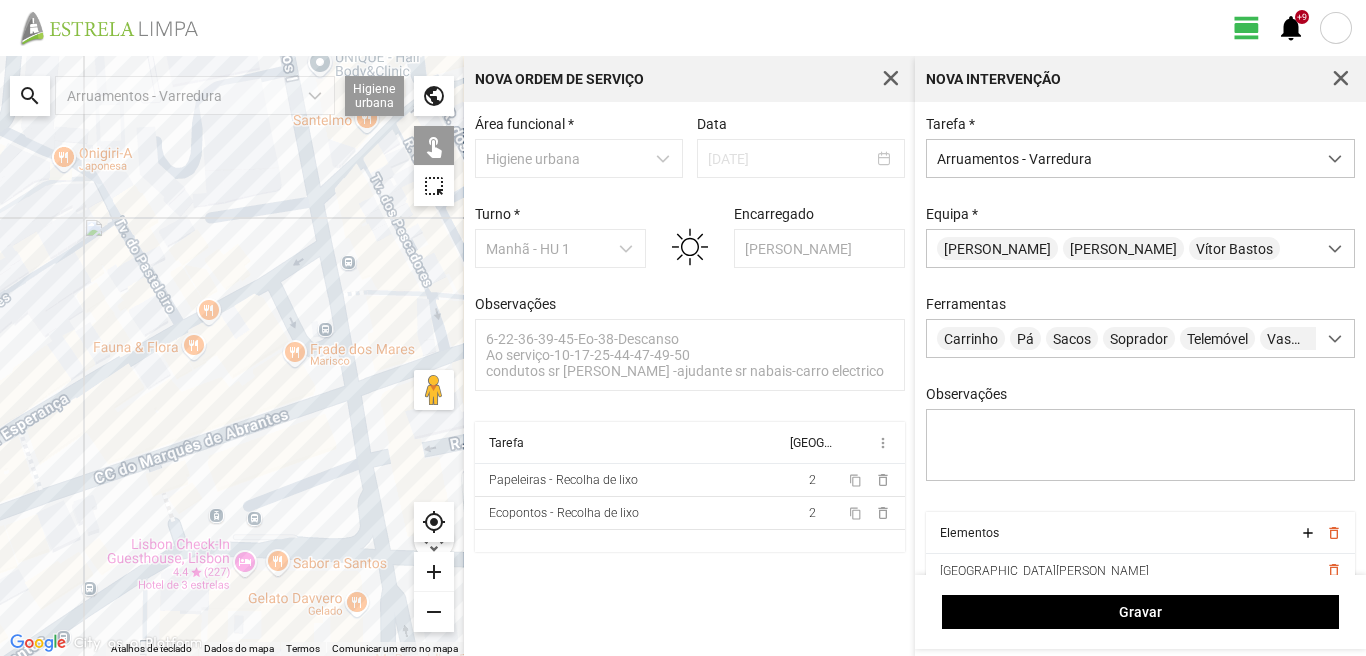 drag, startPoint x: 341, startPoint y: 482, endPoint x: 344, endPoint y: 382, distance: 100.04499 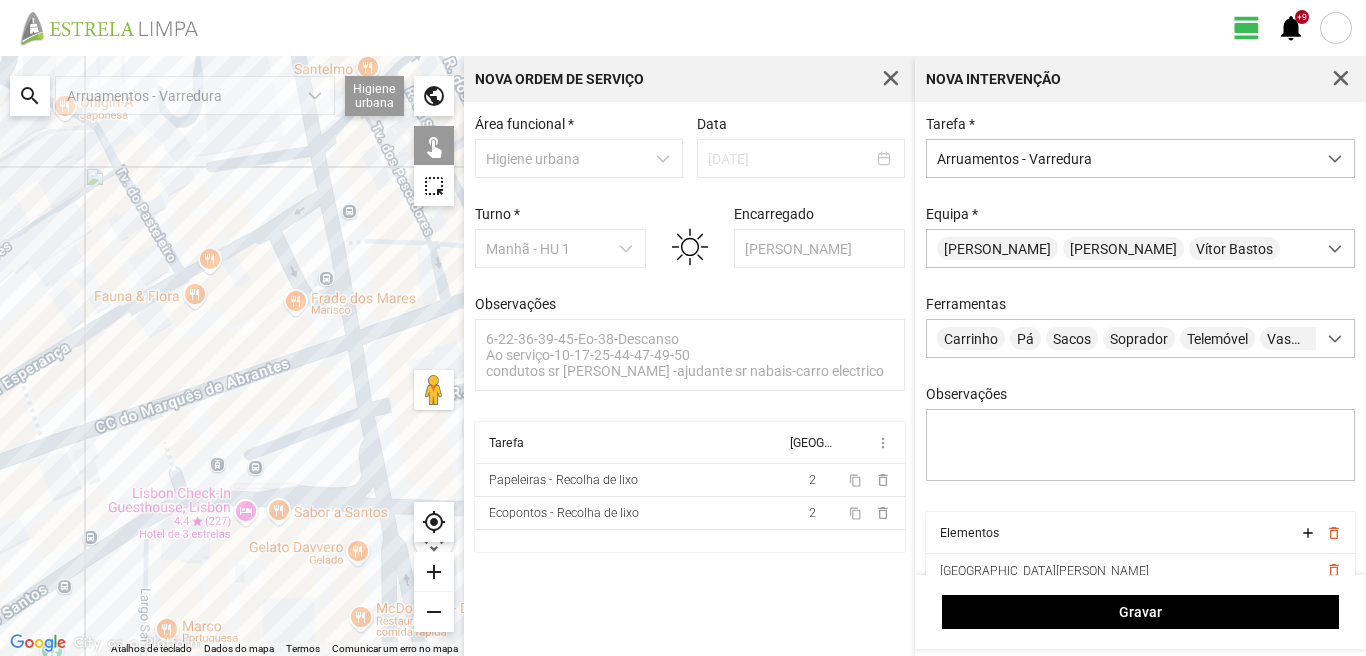 click on "Para navegar, prima as teclas de seta." 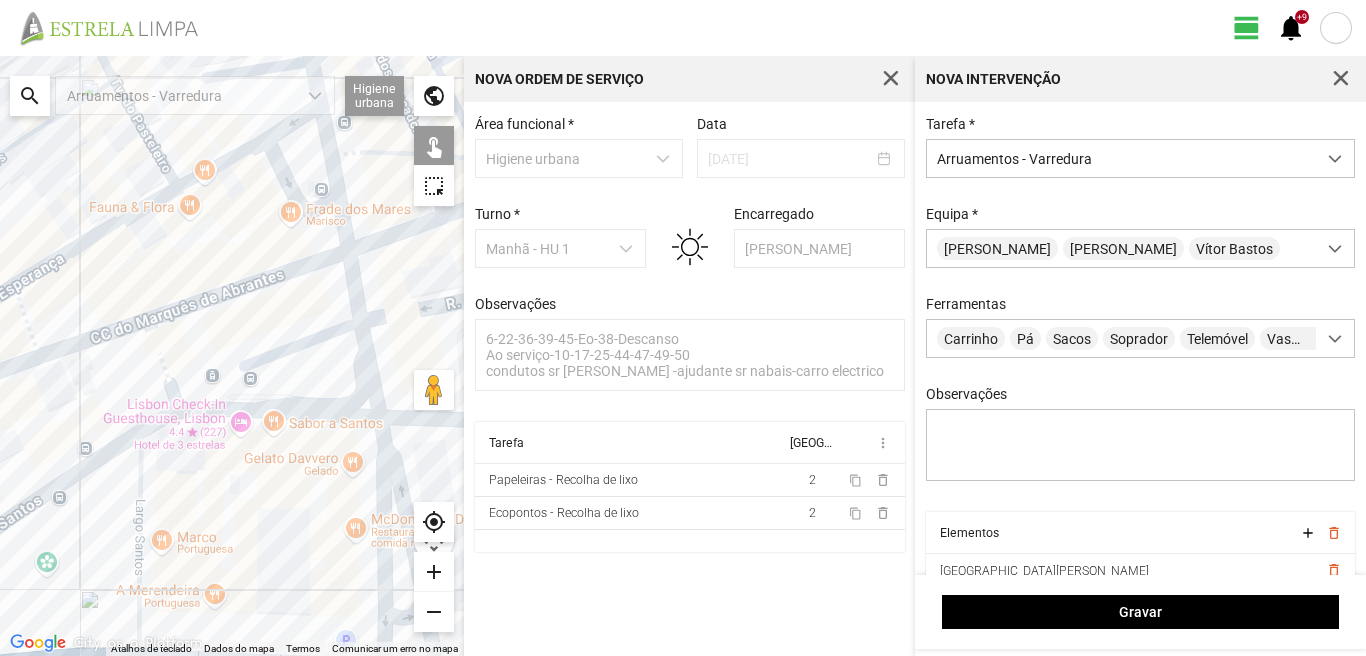 drag, startPoint x: 306, startPoint y: 536, endPoint x: 293, endPoint y: 423, distance: 113.74533 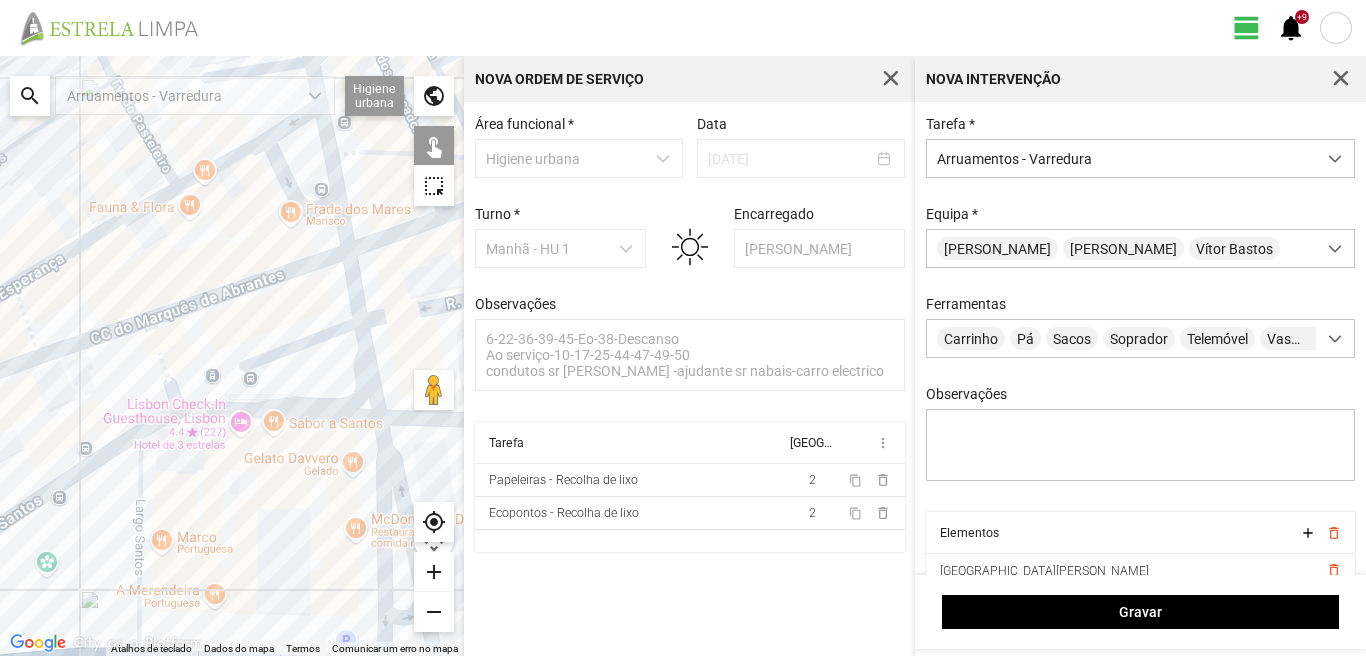 click on "Para navegar, prima as teclas de seta." 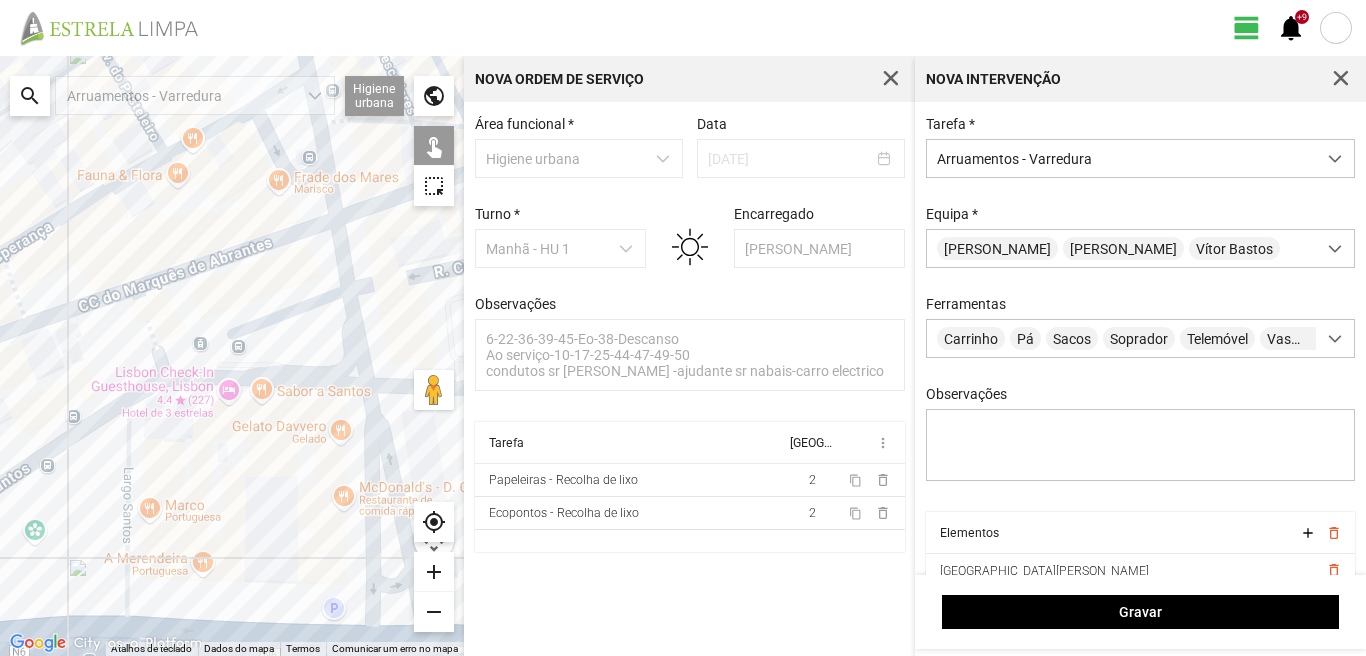 click on "Para navegar, prima as teclas de seta." 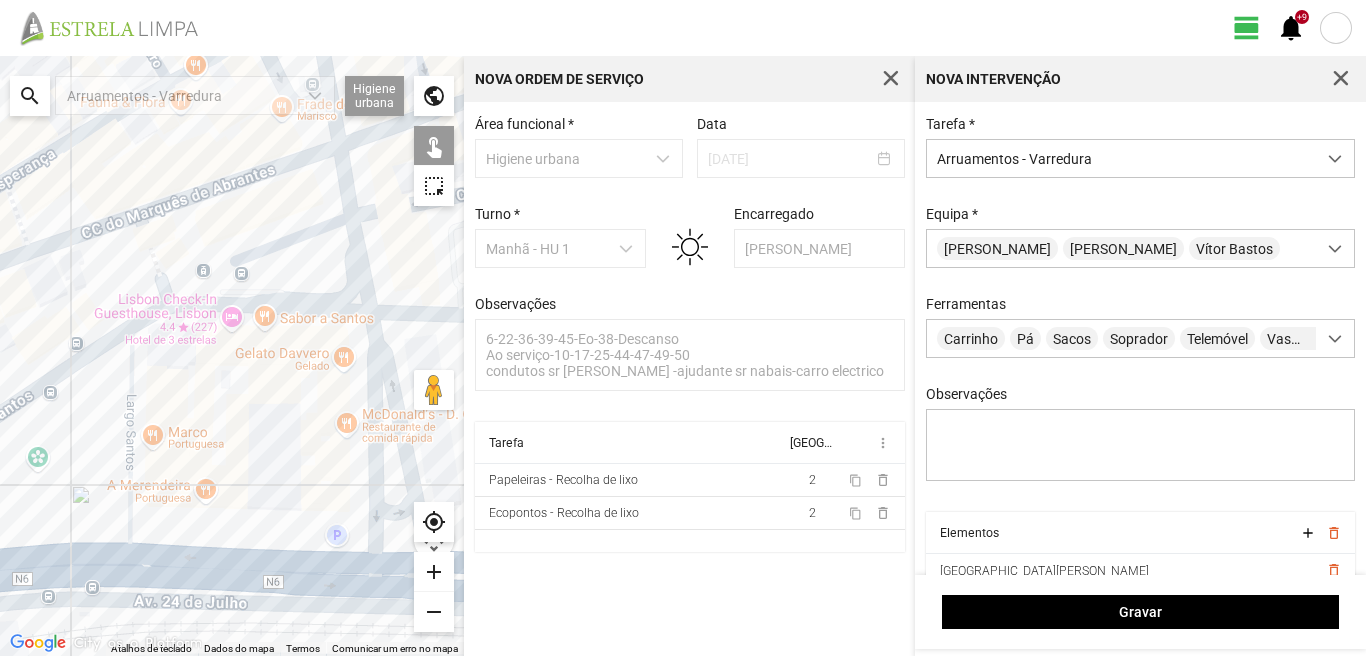 drag, startPoint x: 283, startPoint y: 555, endPoint x: 283, endPoint y: 387, distance: 168 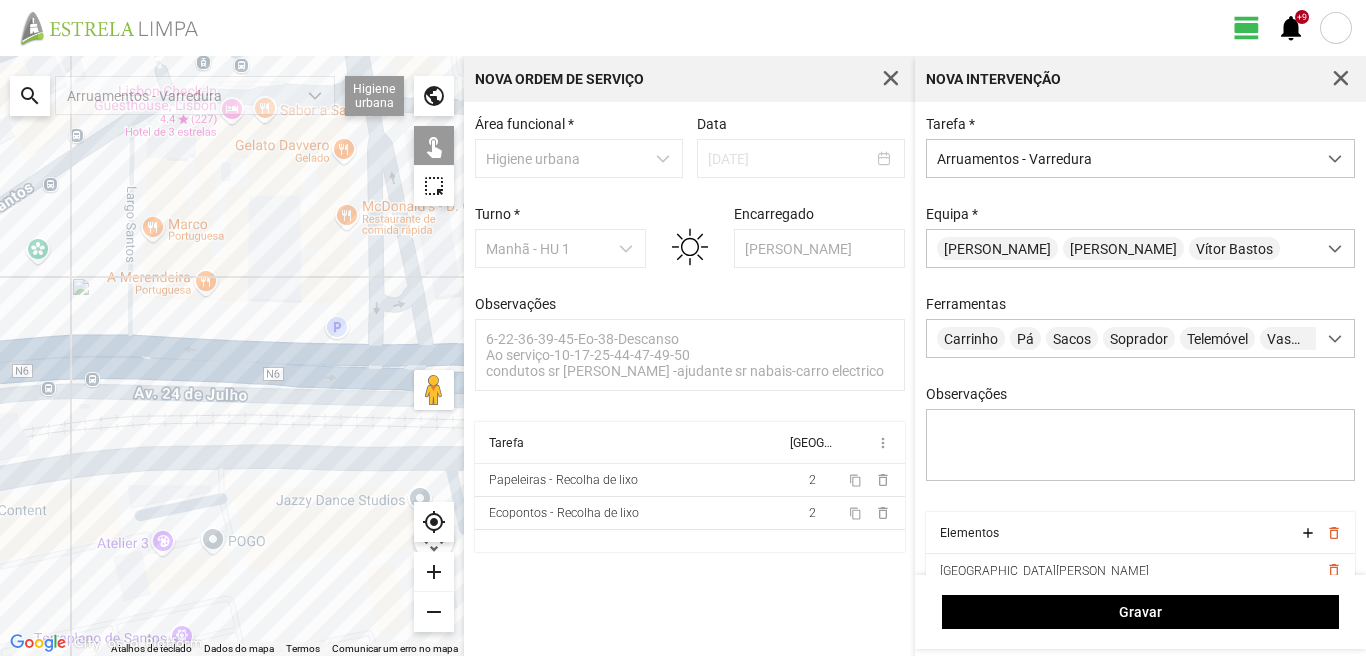 click on "Para navegar, prima as teclas de seta." 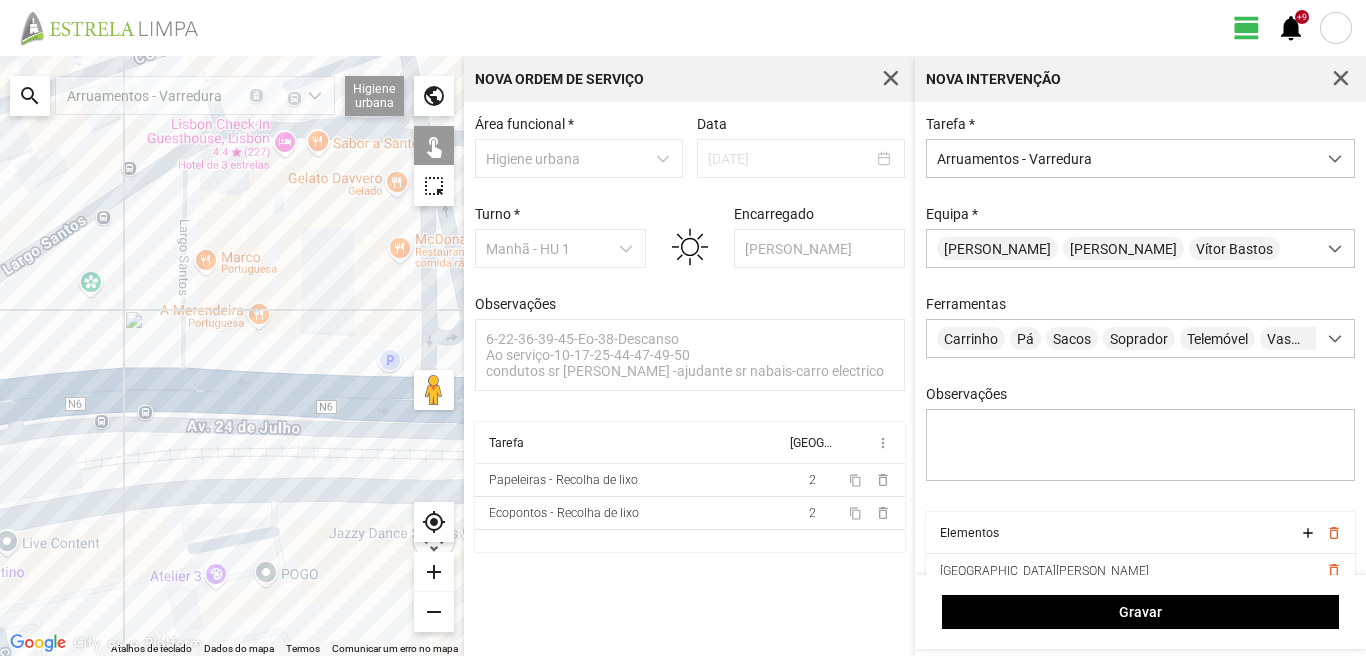 drag, startPoint x: 98, startPoint y: 240, endPoint x: 156, endPoint y: 294, distance: 79.24645 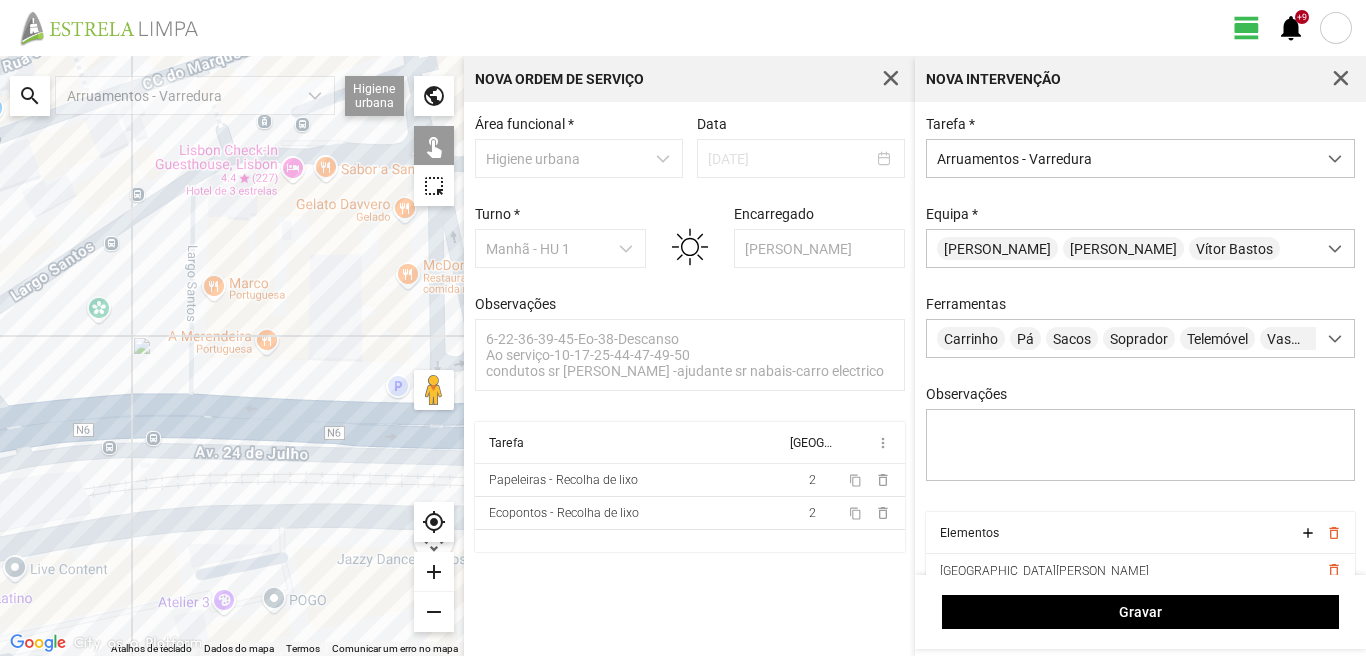 click on "Para navegar, prima as teclas de seta." 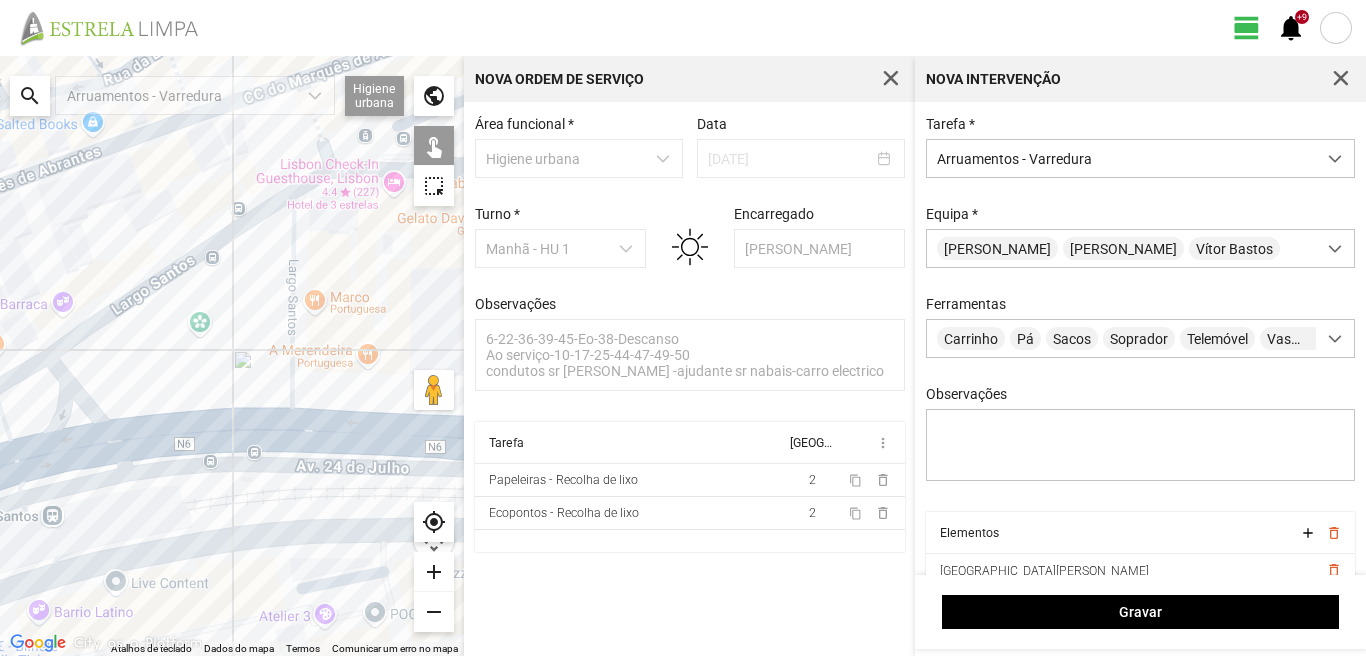 drag, startPoint x: 63, startPoint y: 394, endPoint x: 242, endPoint y: 412, distance: 179.90276 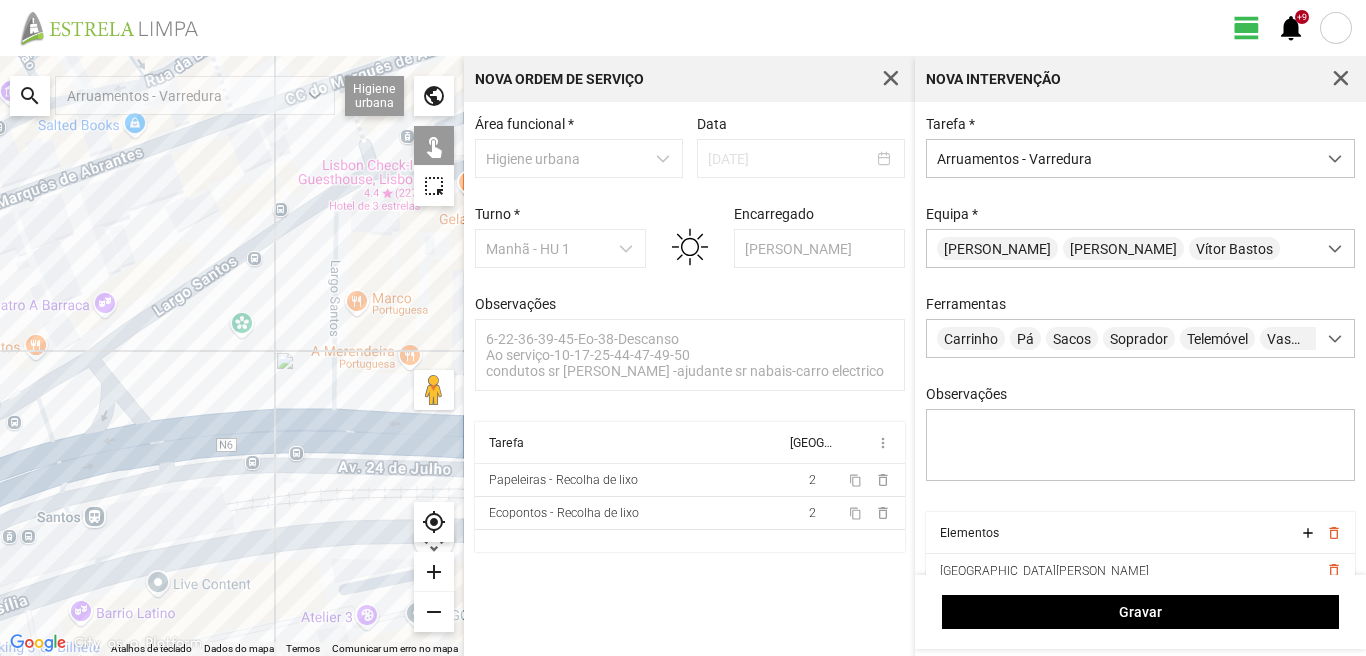 click on "Para navegar, prima as teclas de seta." 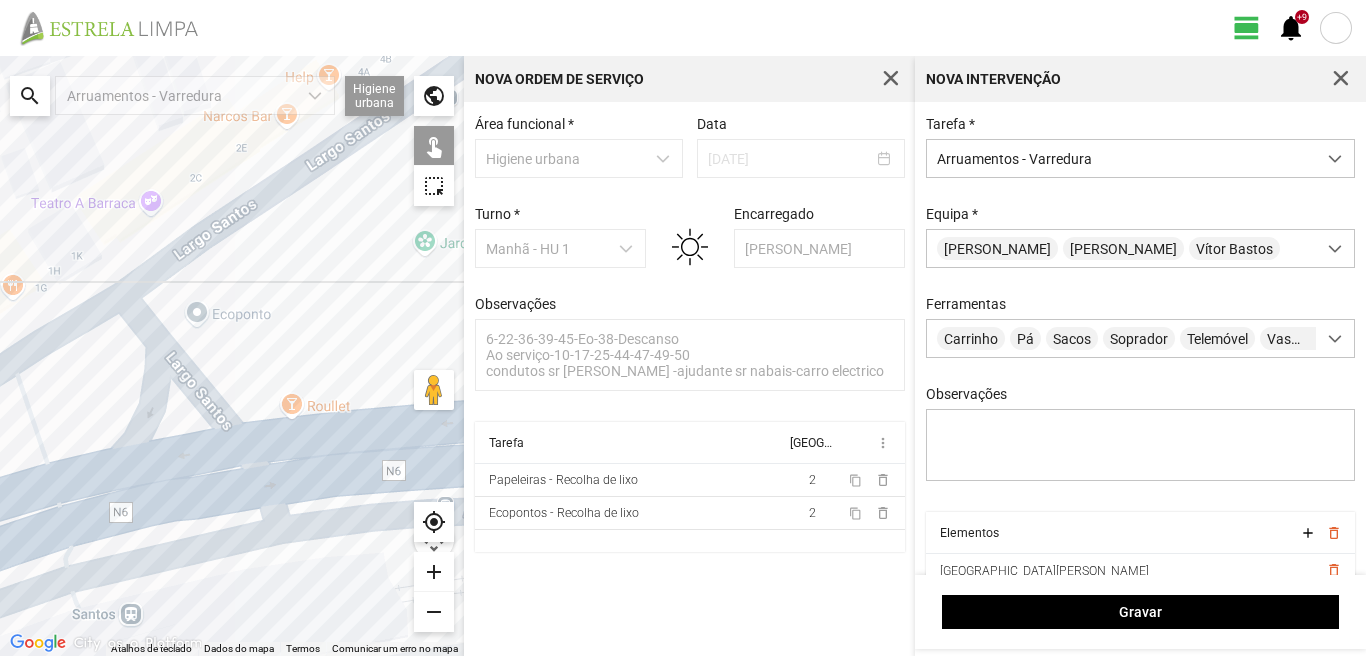 click on "Para navegar, prima as teclas de seta." 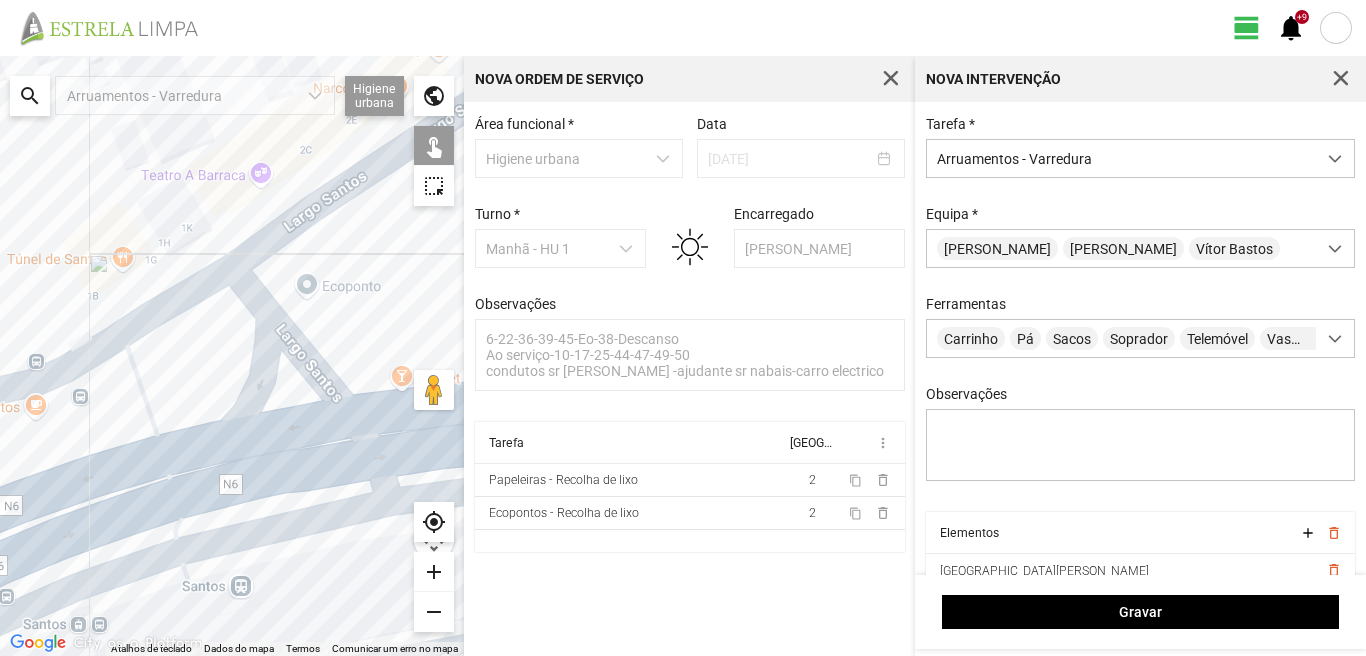drag, startPoint x: 135, startPoint y: 459, endPoint x: 240, endPoint y: 432, distance: 108.41586 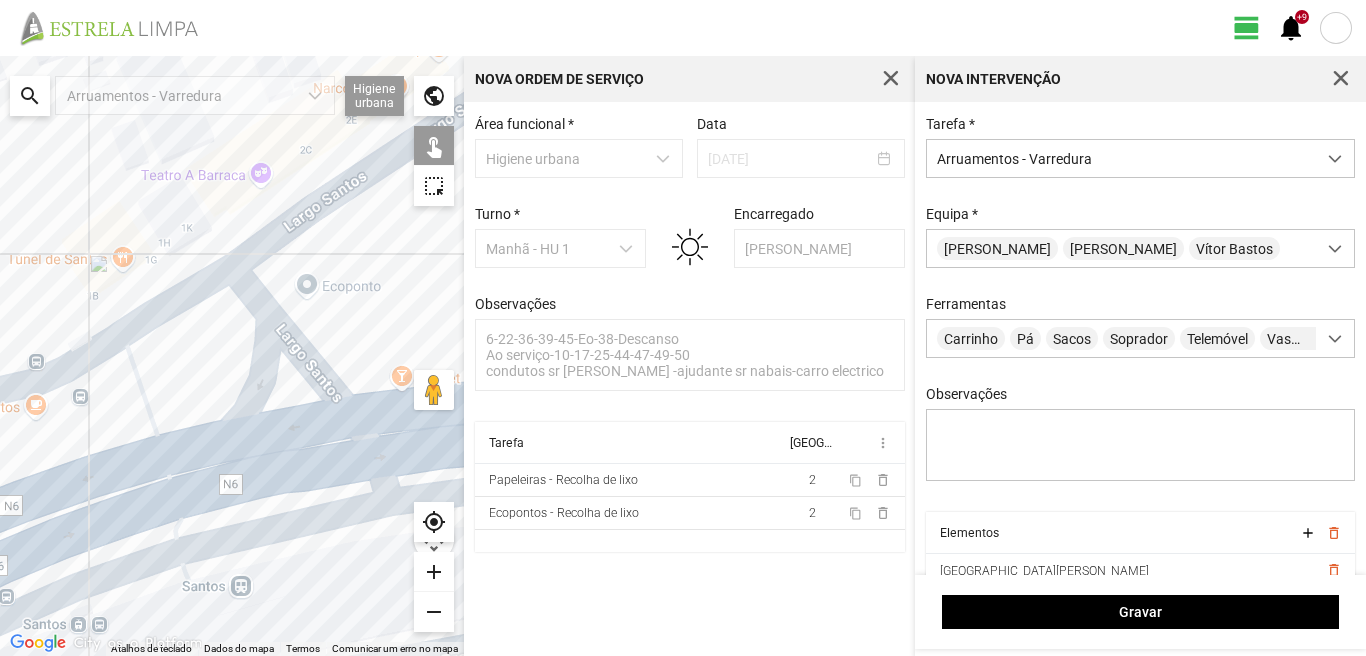 click on "Para navegar, prima as teclas de seta." 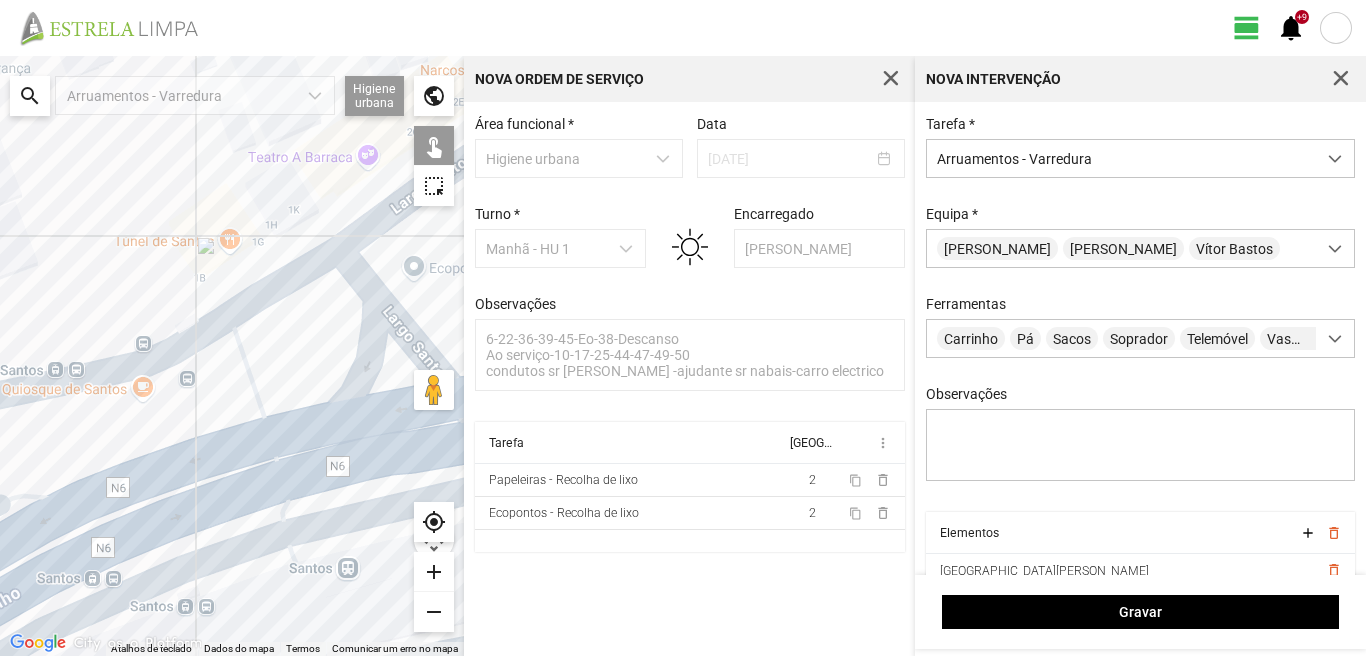 drag, startPoint x: 108, startPoint y: 435, endPoint x: 186, endPoint y: 421, distance: 79.24645 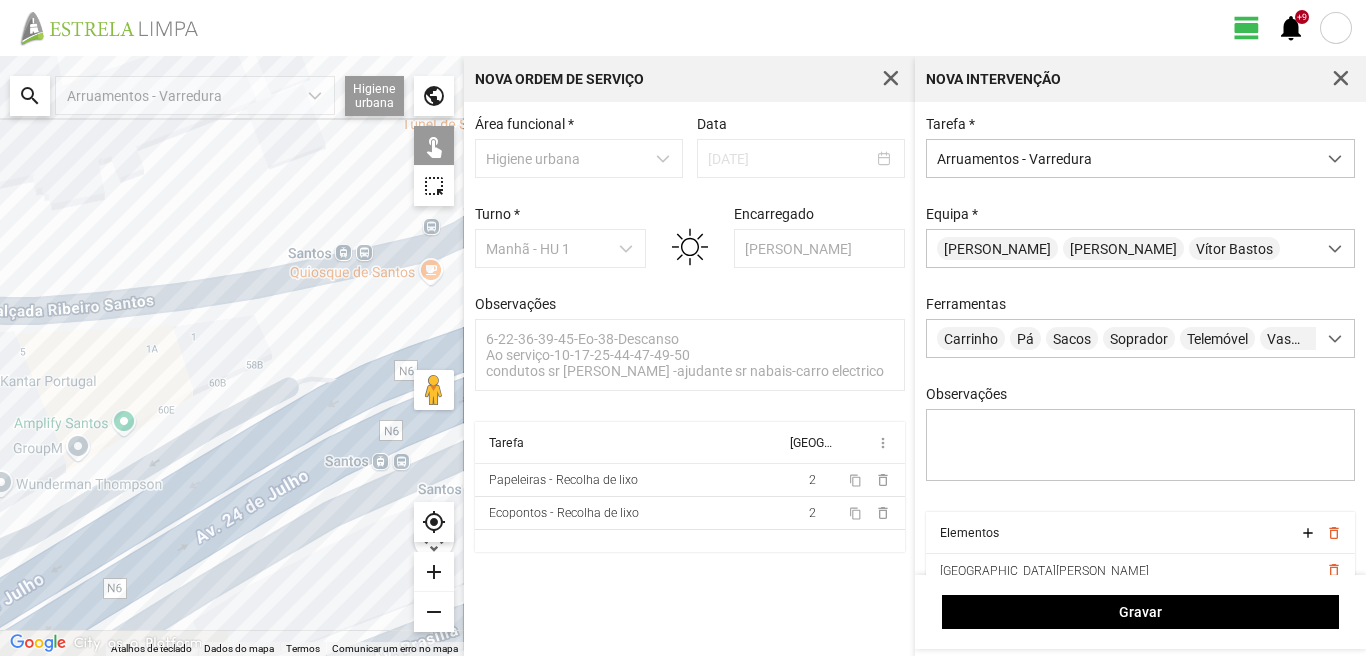 drag, startPoint x: 75, startPoint y: 535, endPoint x: 317, endPoint y: 417, distance: 269.23596 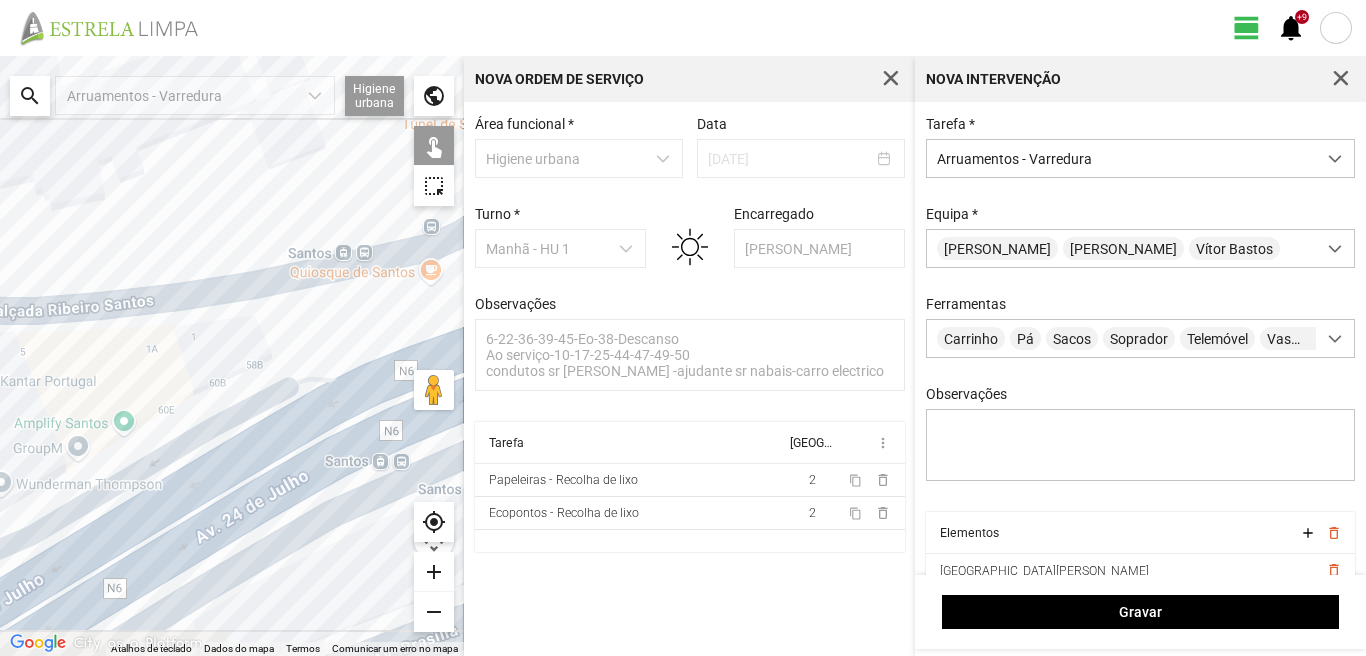 click on "Para navegar, prima as teclas de seta." 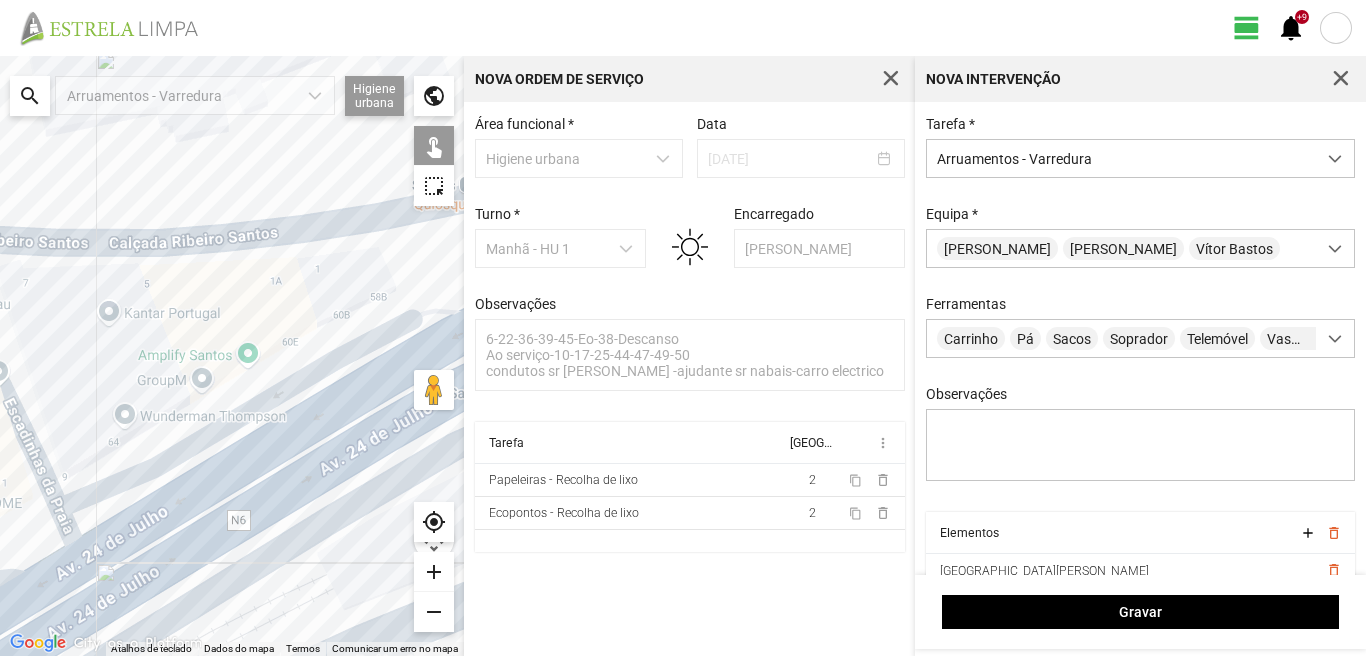 drag, startPoint x: 67, startPoint y: 534, endPoint x: 273, endPoint y: 445, distance: 224.40366 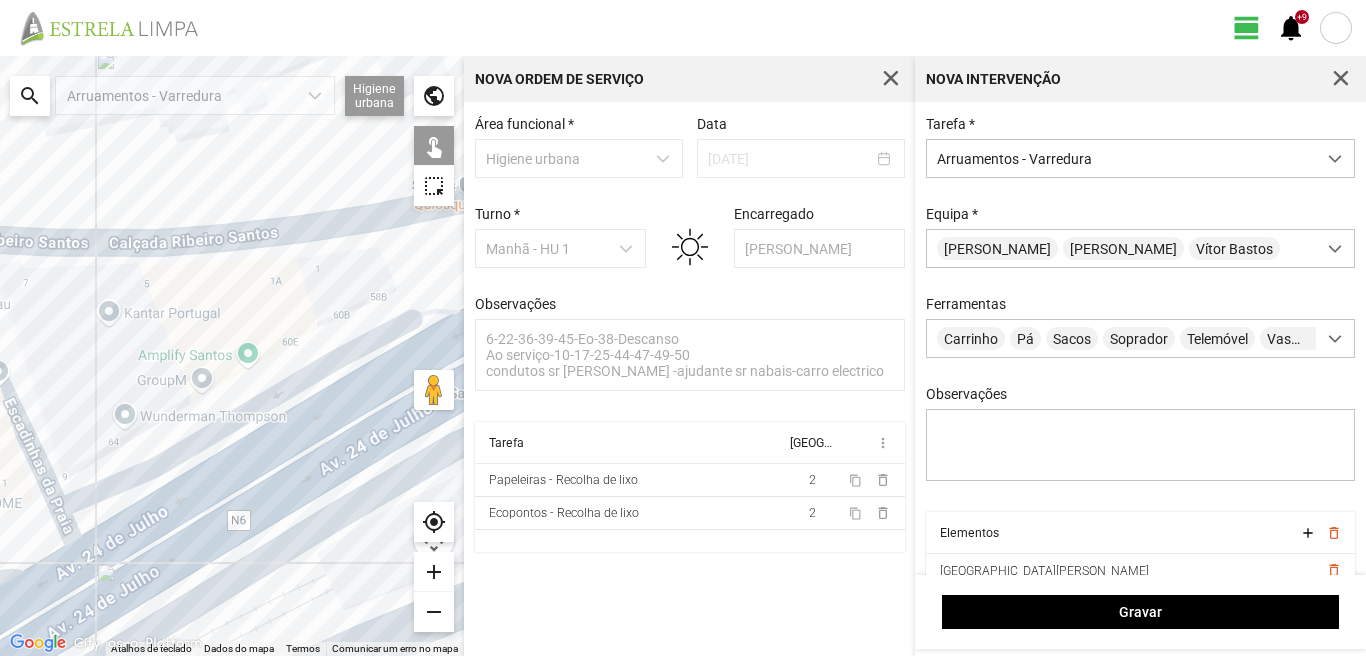 click on "Para navegar, prima as teclas de seta." 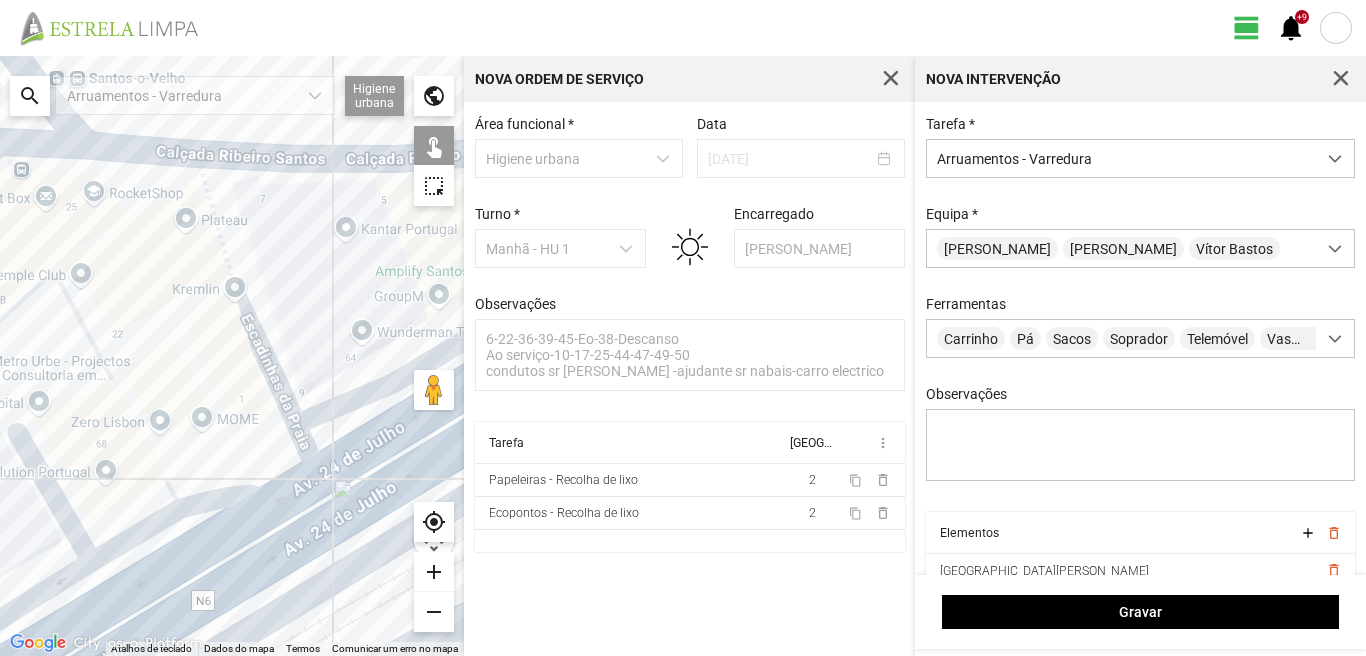 click on "Para navegar, prima as teclas de seta." 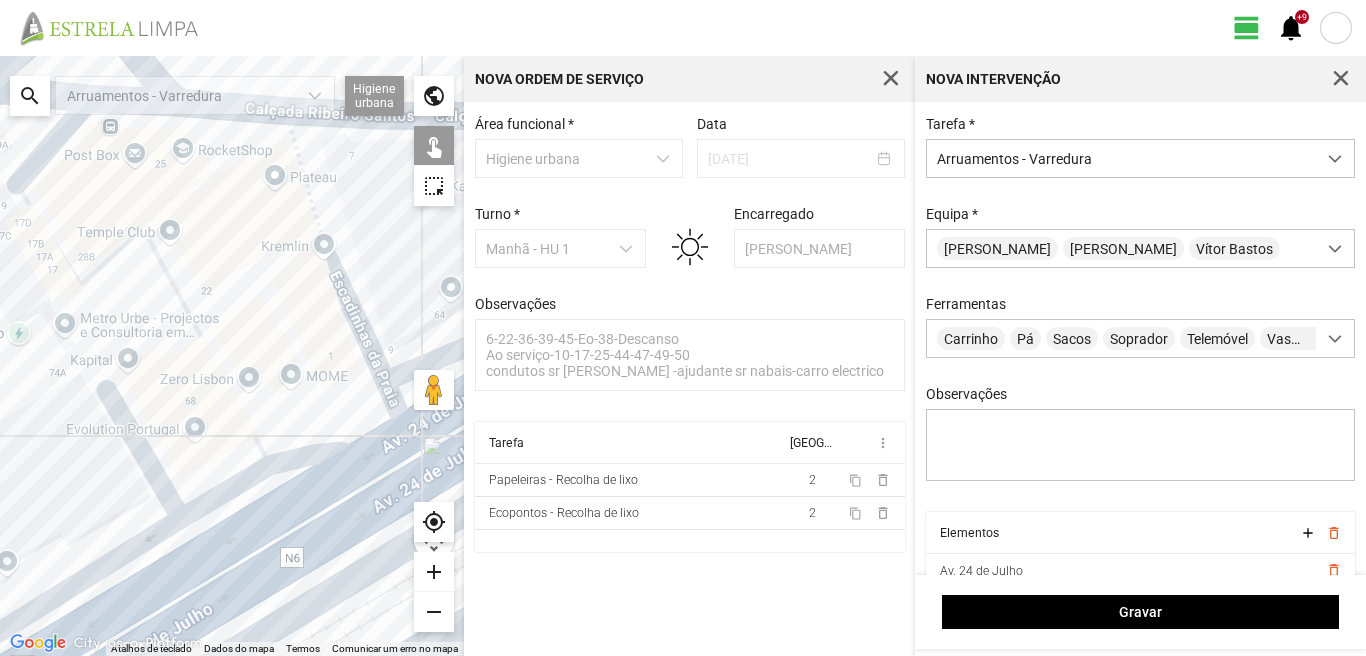 drag, startPoint x: 215, startPoint y: 545, endPoint x: 321, endPoint y: 485, distance: 121.80312 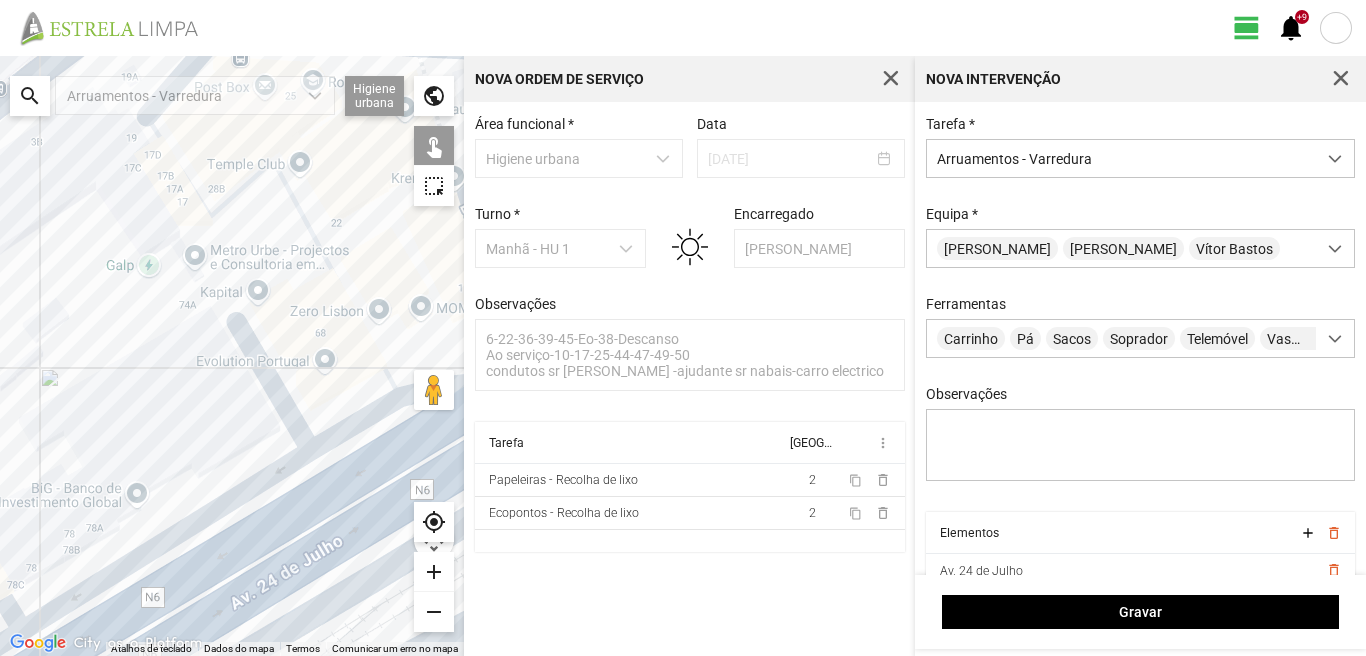 click on "Para navegar, prima as teclas de seta." 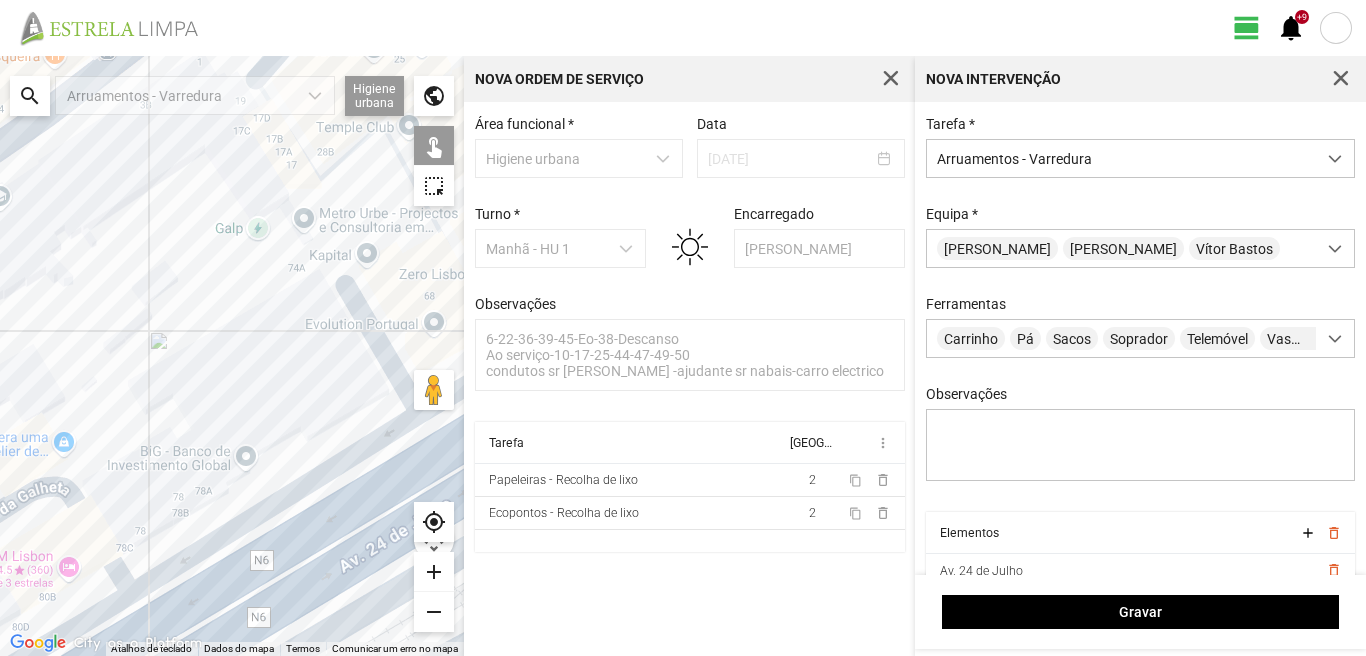 drag, startPoint x: 115, startPoint y: 443, endPoint x: 220, endPoint y: 421, distance: 107.28001 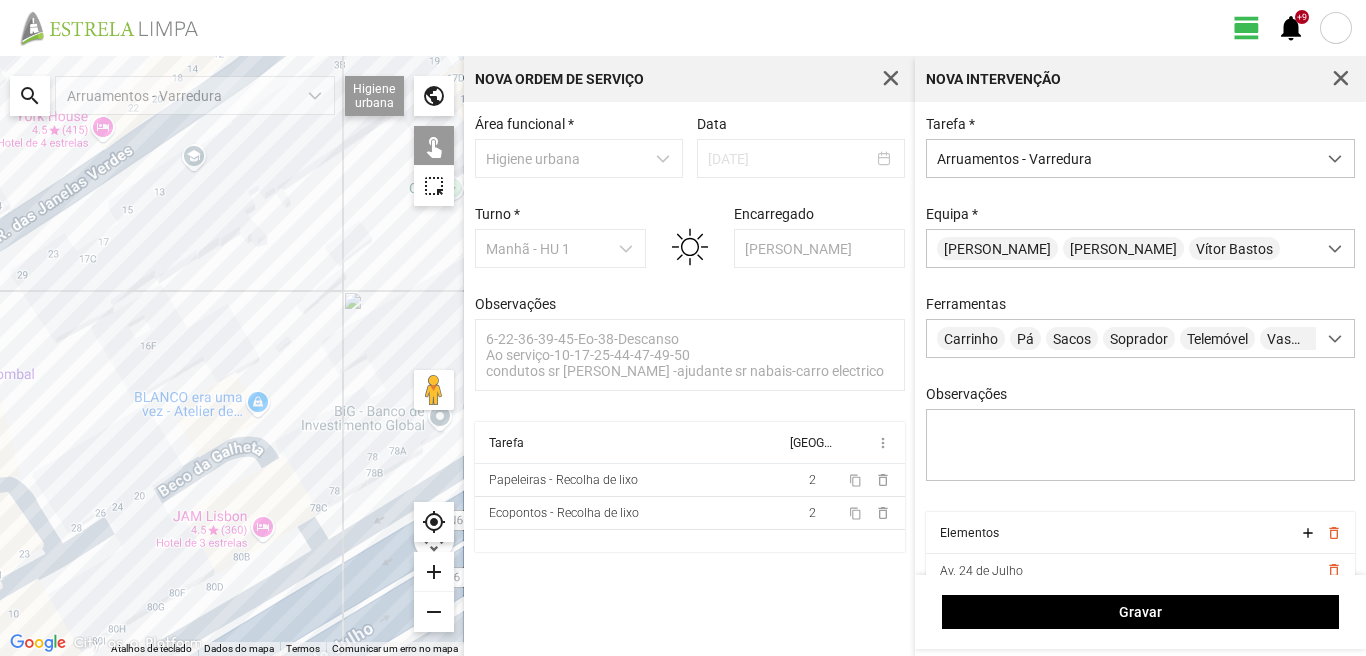 click on "Para navegar, prima as teclas de seta." 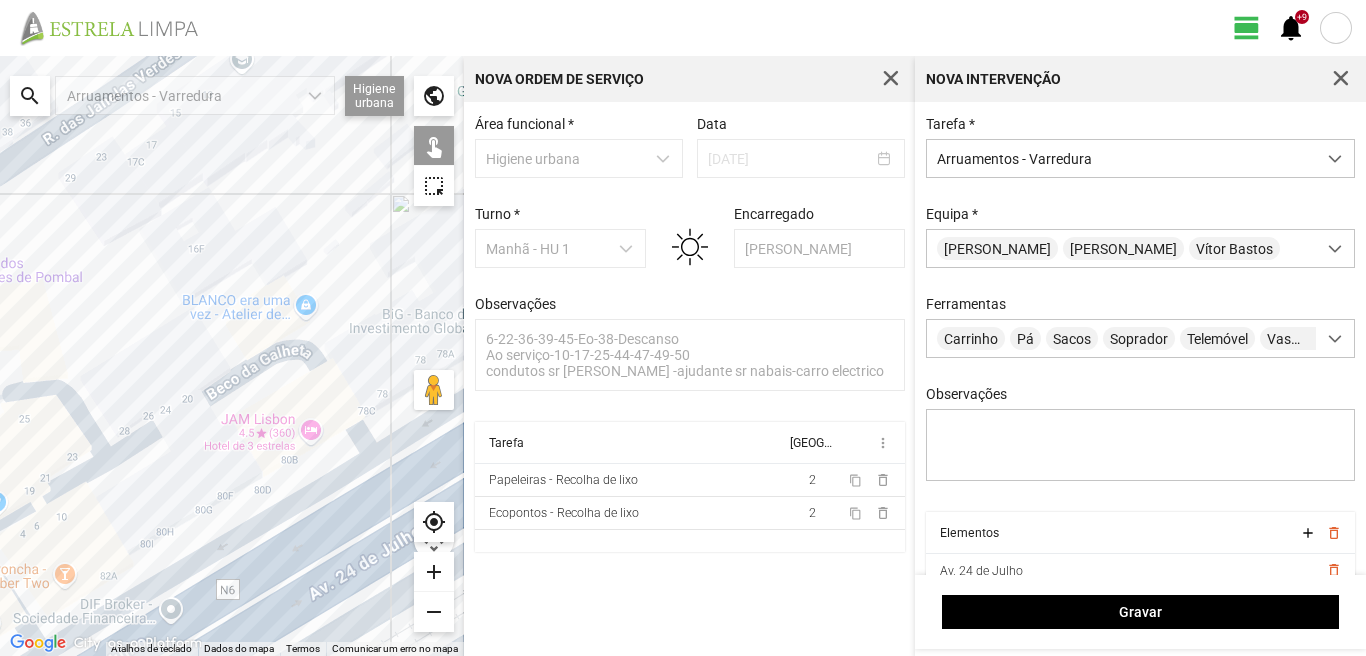 drag, startPoint x: 227, startPoint y: 535, endPoint x: 245, endPoint y: 361, distance: 174.92856 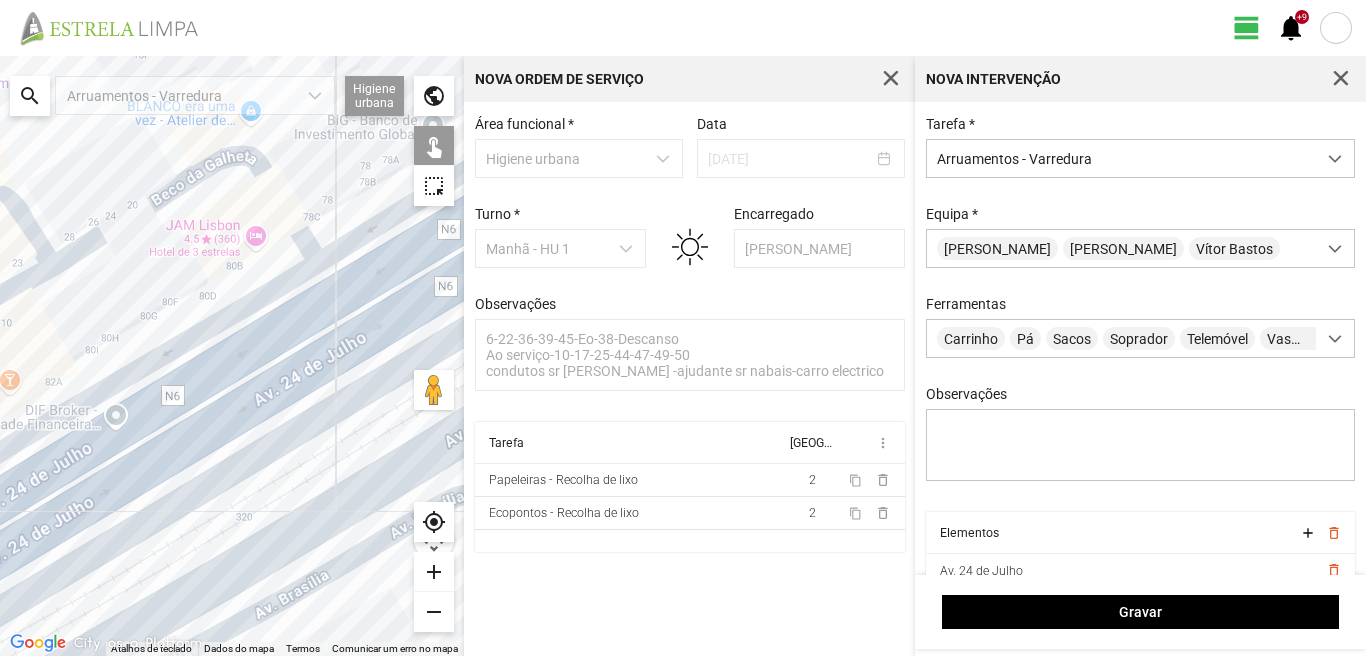 click on "Para navegar, prima as teclas de seta." 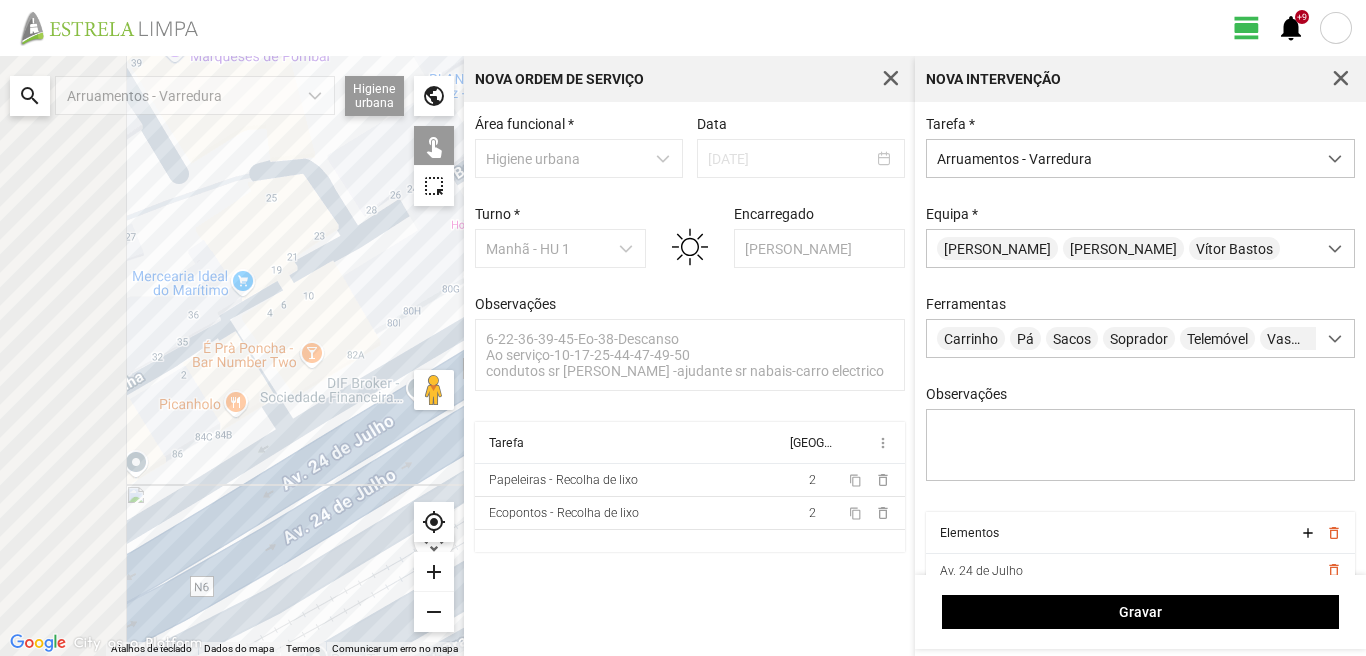 drag, startPoint x: 0, startPoint y: 414, endPoint x: 308, endPoint y: 386, distance: 309.2701 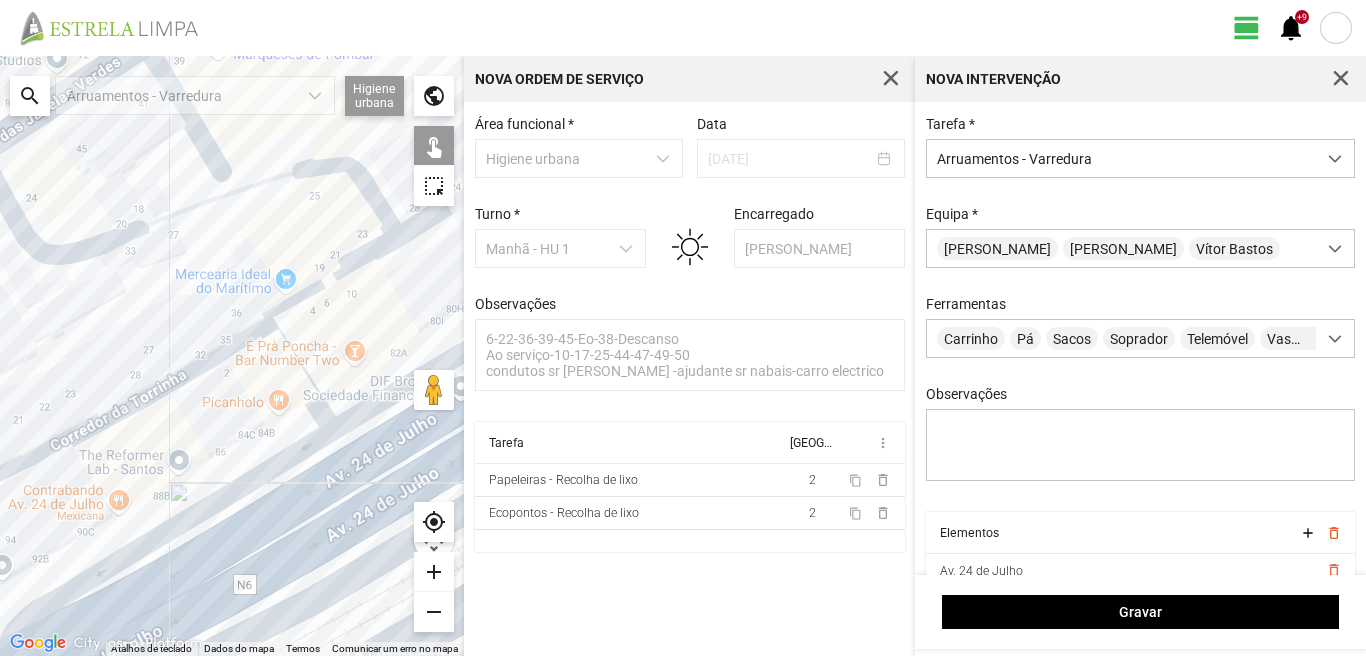 click on "Para navegar, prima as teclas de seta." 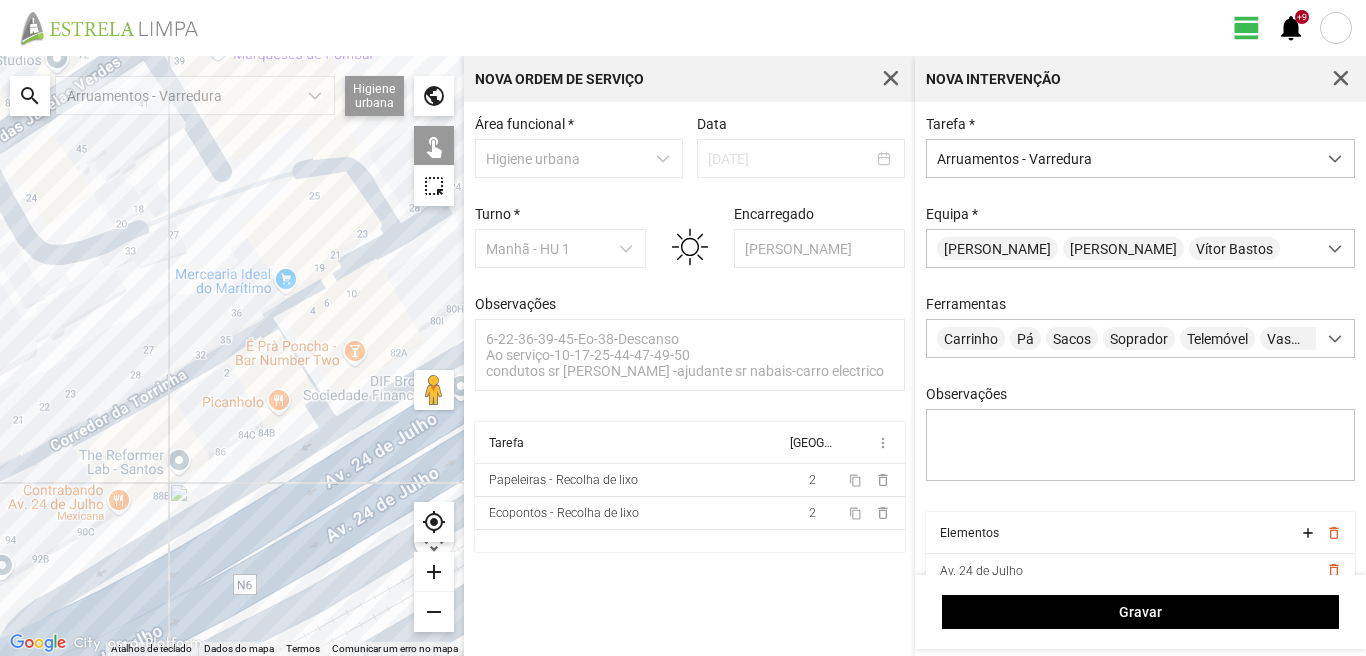 click on "Para navegar, prima as teclas de seta." 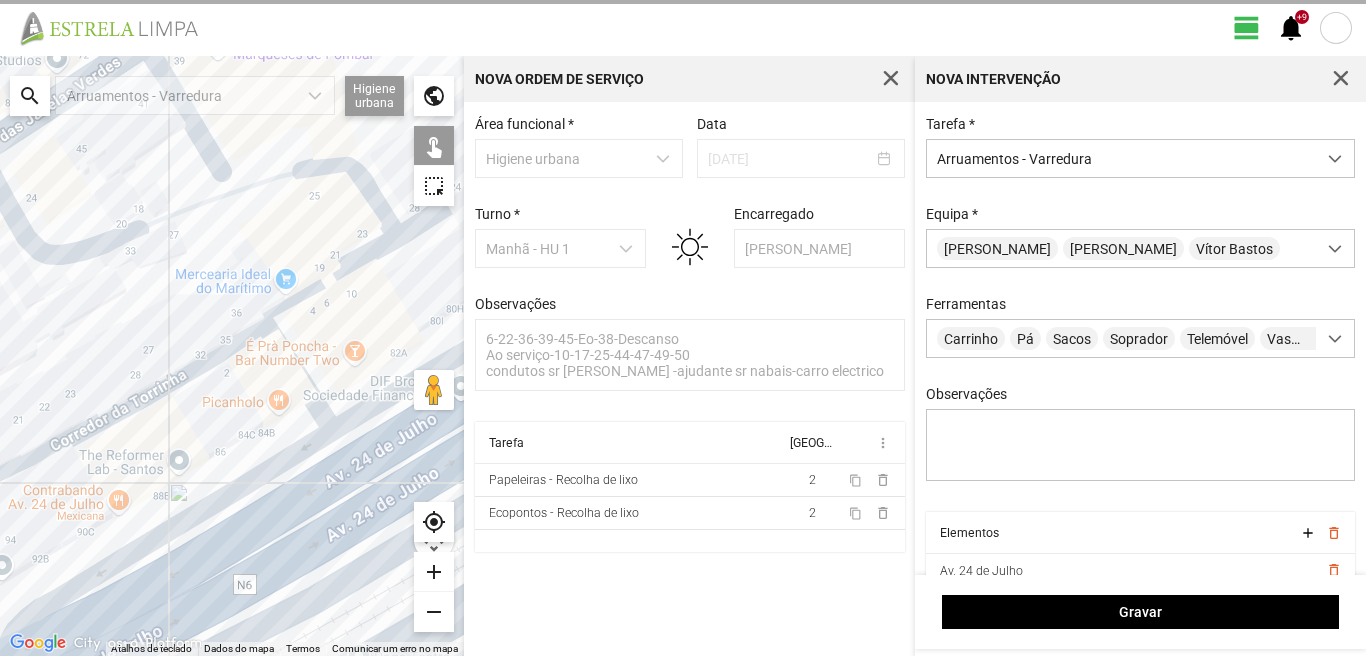 click on "Para navegar, prima as teclas de seta." 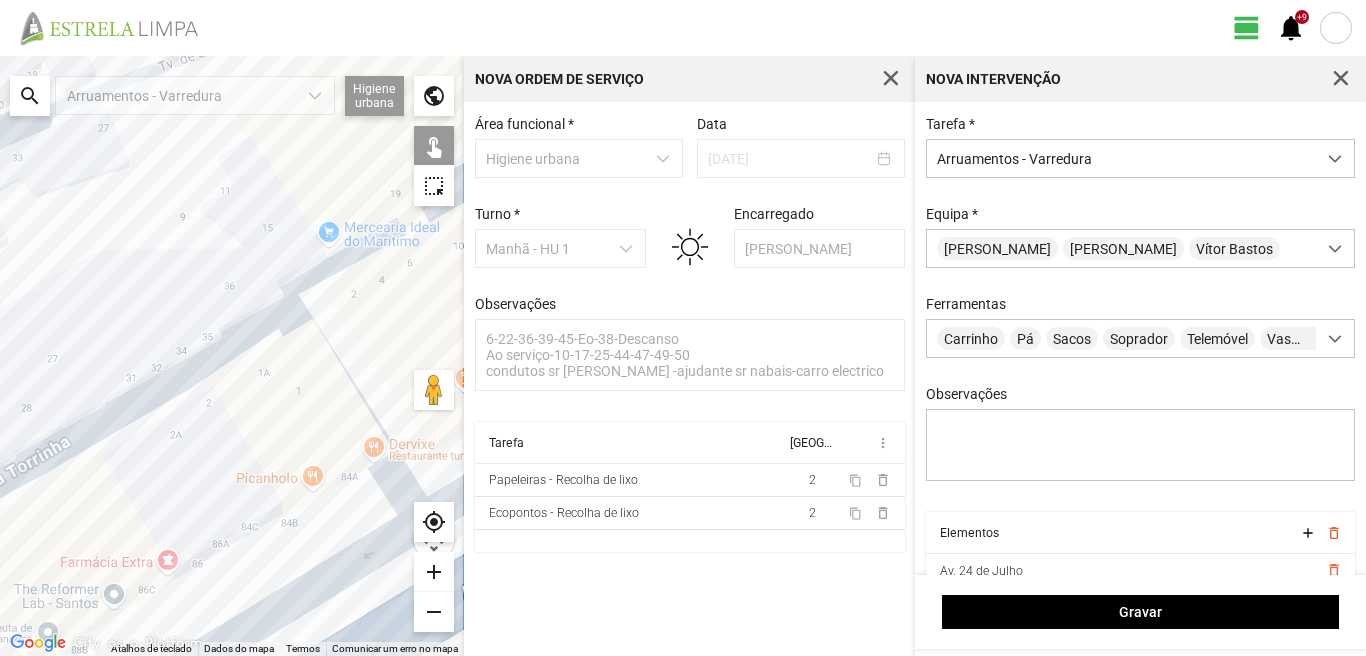 click on "Para navegar, prima as teclas de seta." 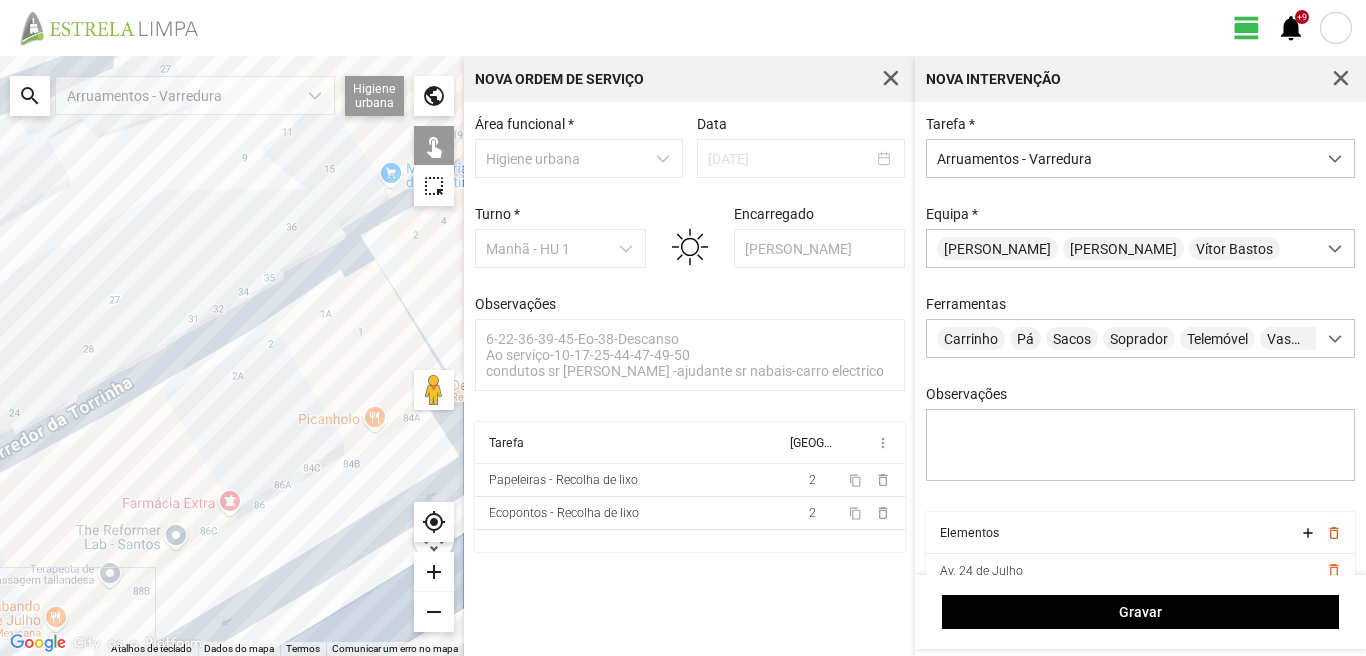 drag, startPoint x: 251, startPoint y: 459, endPoint x: 327, endPoint y: 336, distance: 144.58562 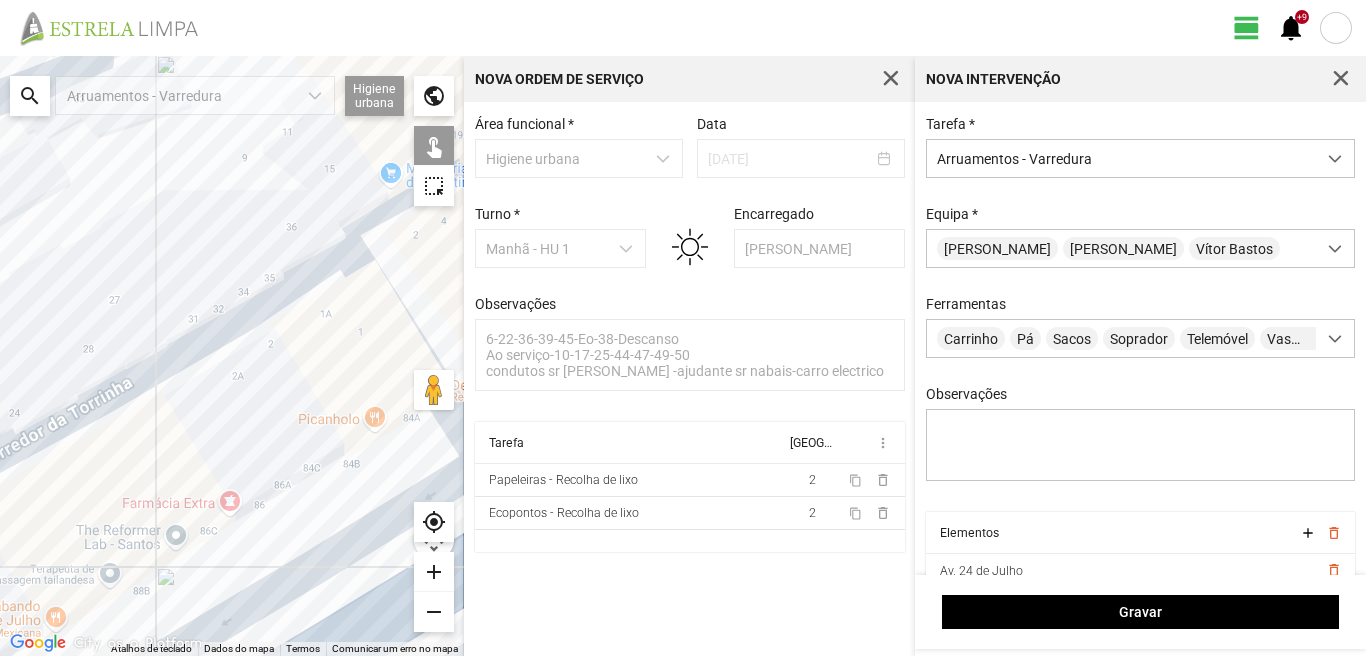 click on "Para navegar, prima as teclas de seta." 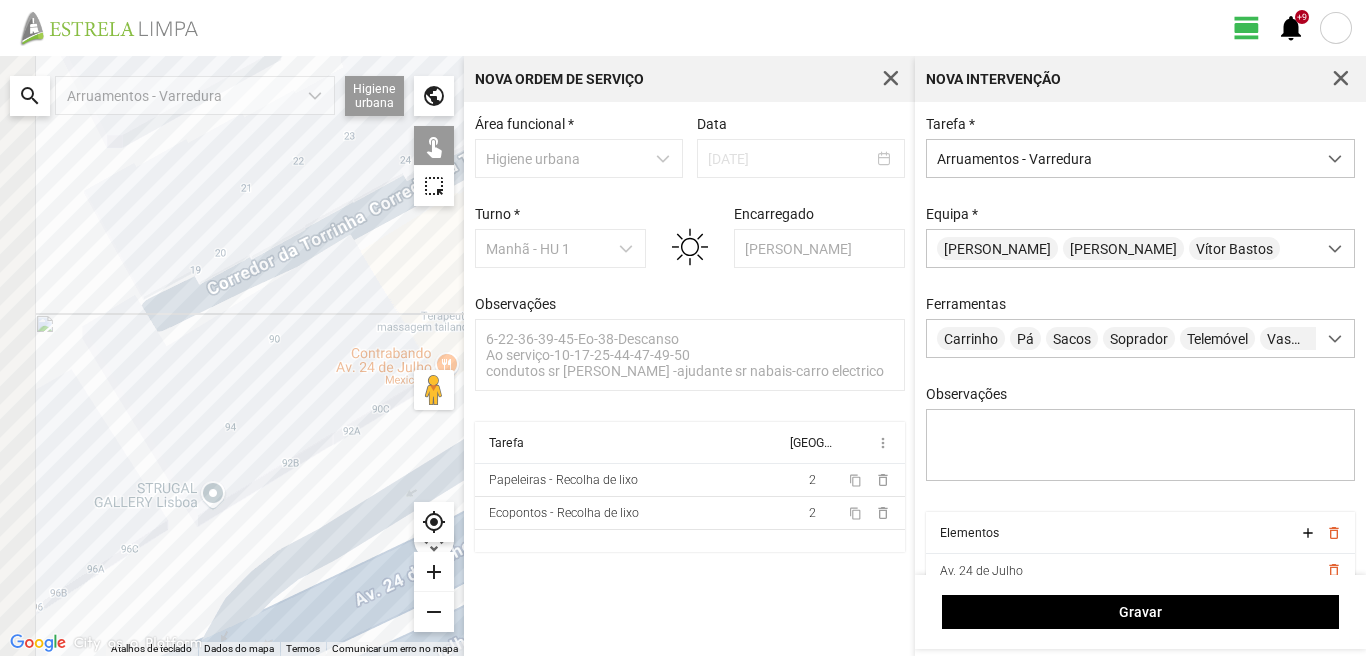 drag, startPoint x: 72, startPoint y: 421, endPoint x: 365, endPoint y: 356, distance: 300.12332 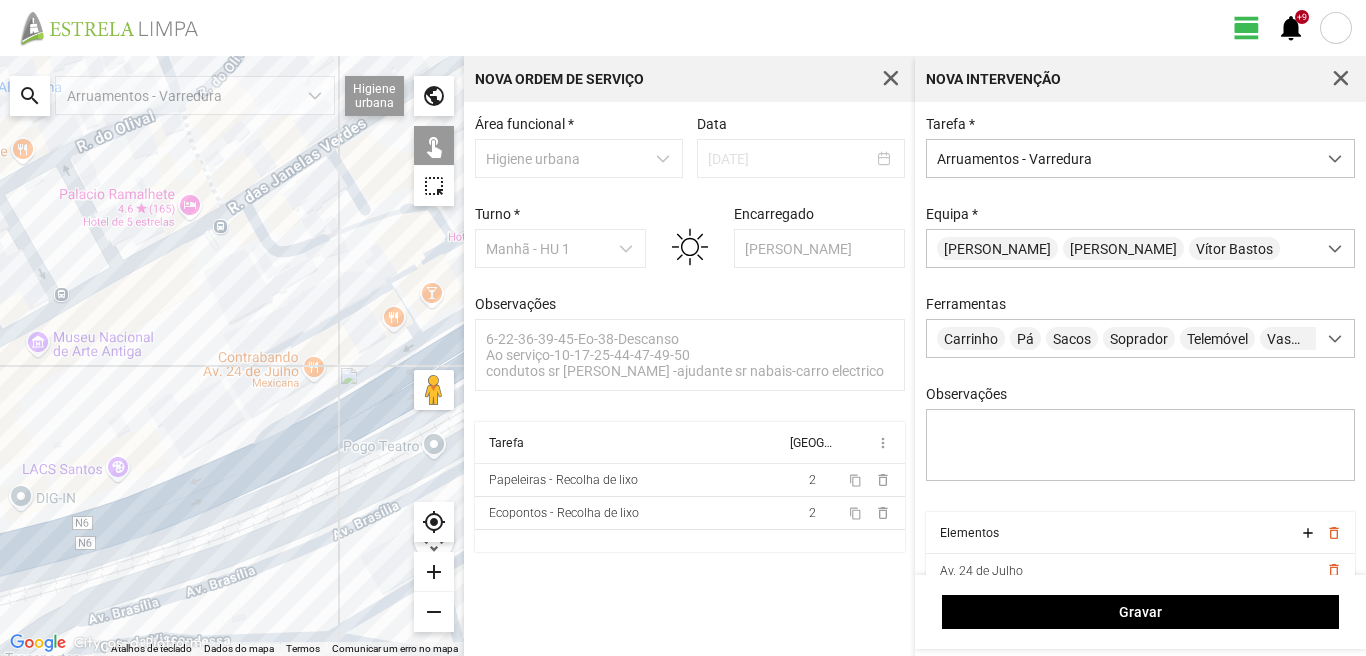 click on "Para navegar, prima as teclas de seta." 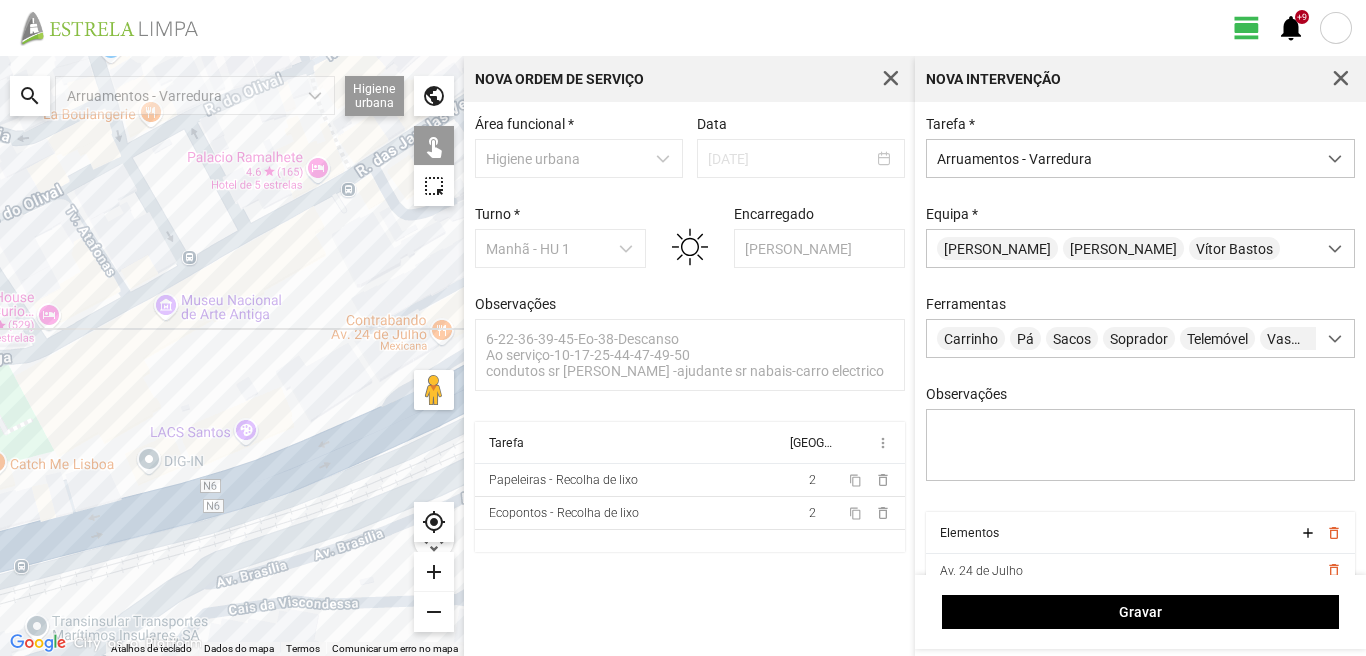 drag, startPoint x: 235, startPoint y: 394, endPoint x: 293, endPoint y: 380, distance: 59.665737 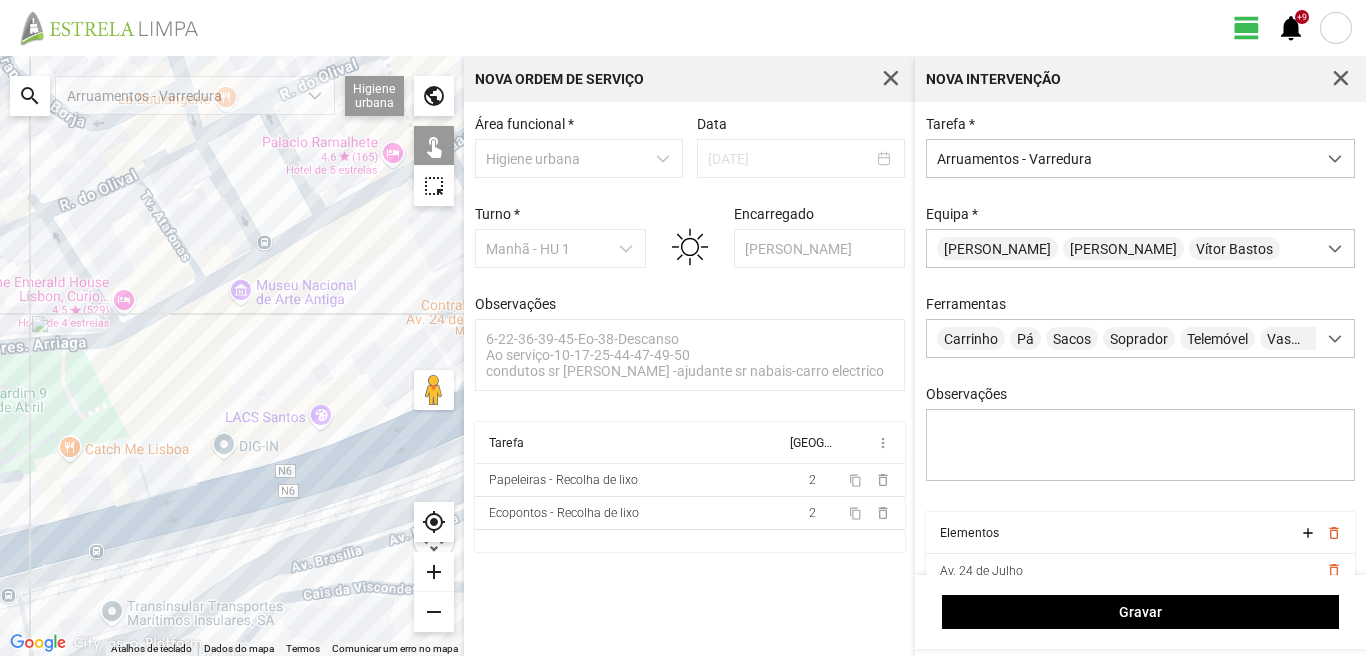 drag, startPoint x: 115, startPoint y: 495, endPoint x: 123, endPoint y: 517, distance: 23.409399 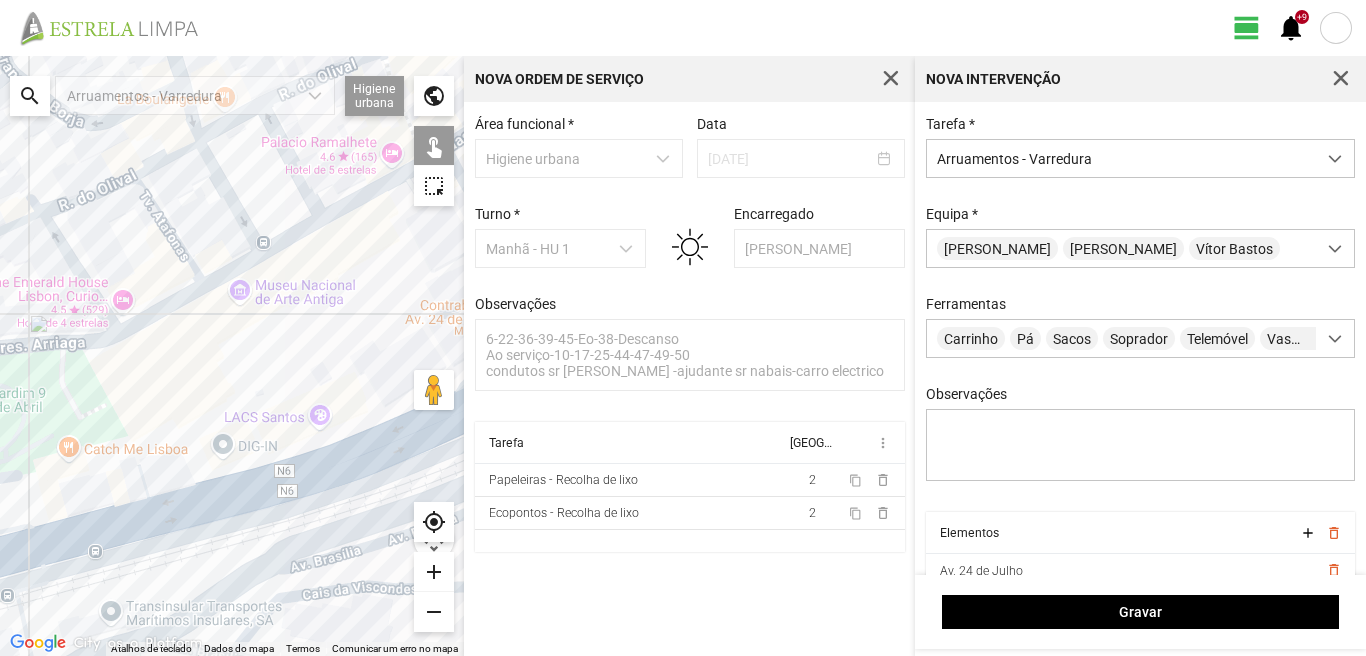 click on "Para navegar, prima as teclas de seta." 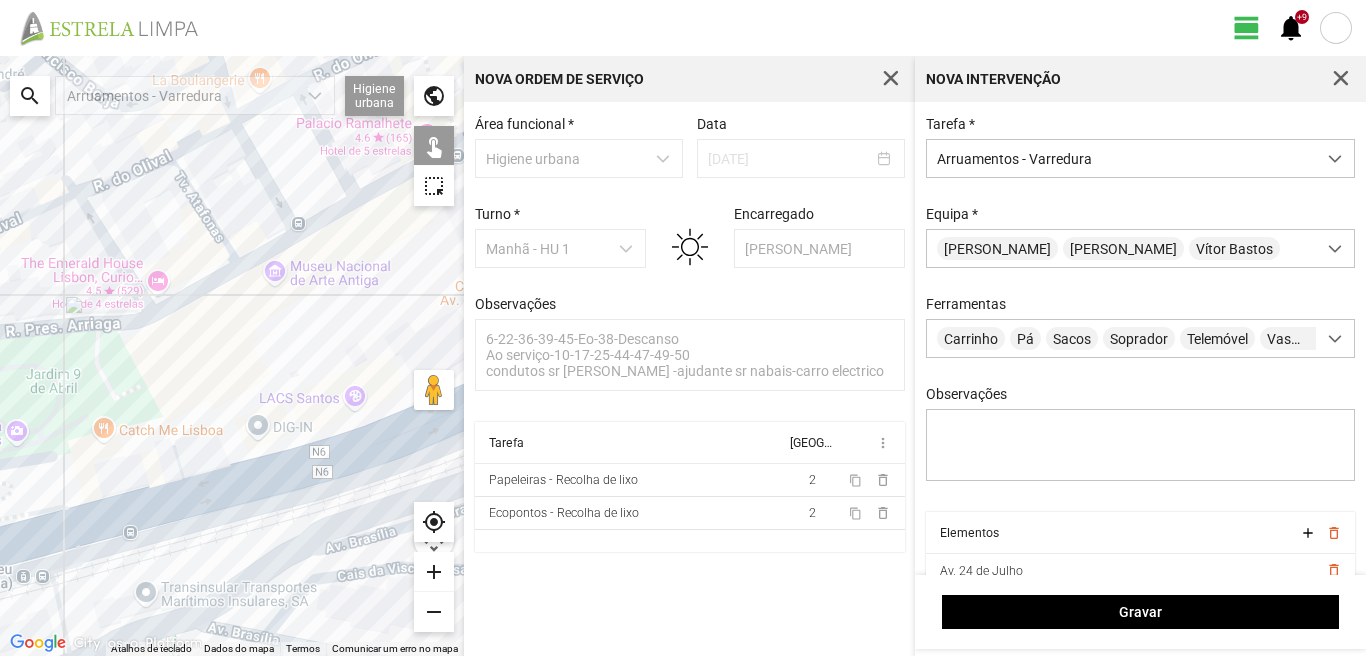 drag, startPoint x: 136, startPoint y: 465, endPoint x: 184, endPoint y: 427, distance: 61.220913 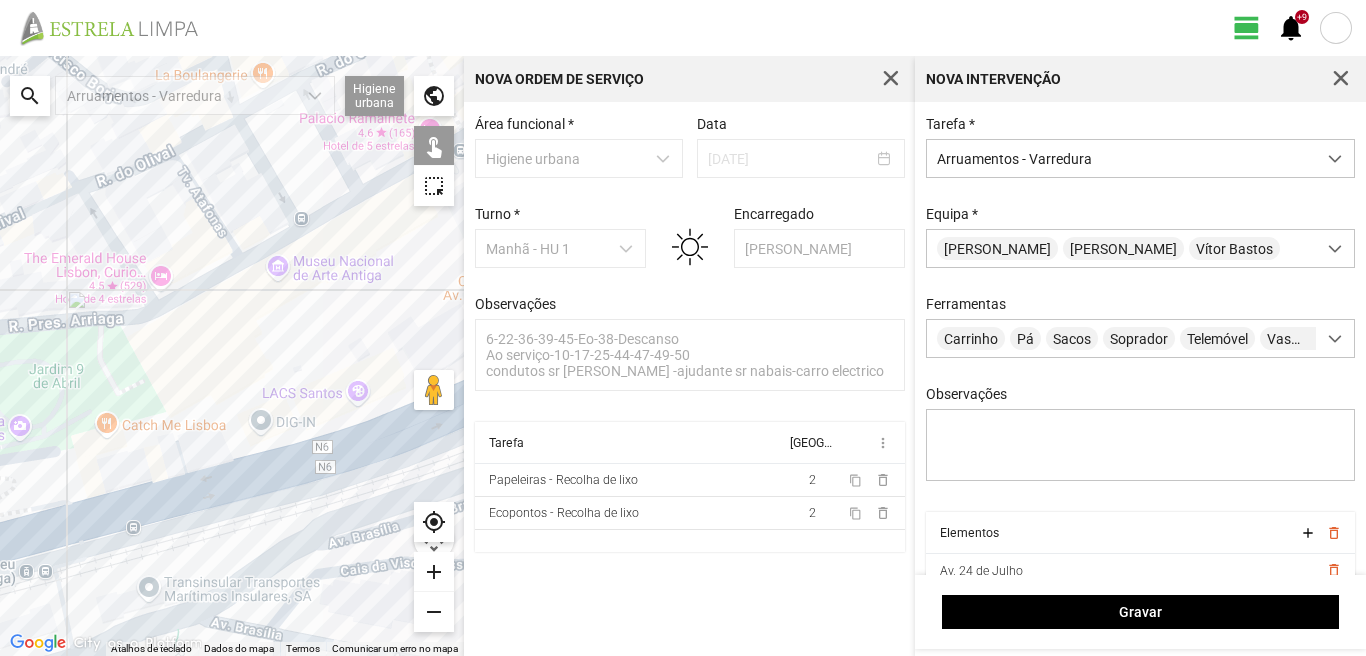 click on "Para navegar, prima as teclas de seta." 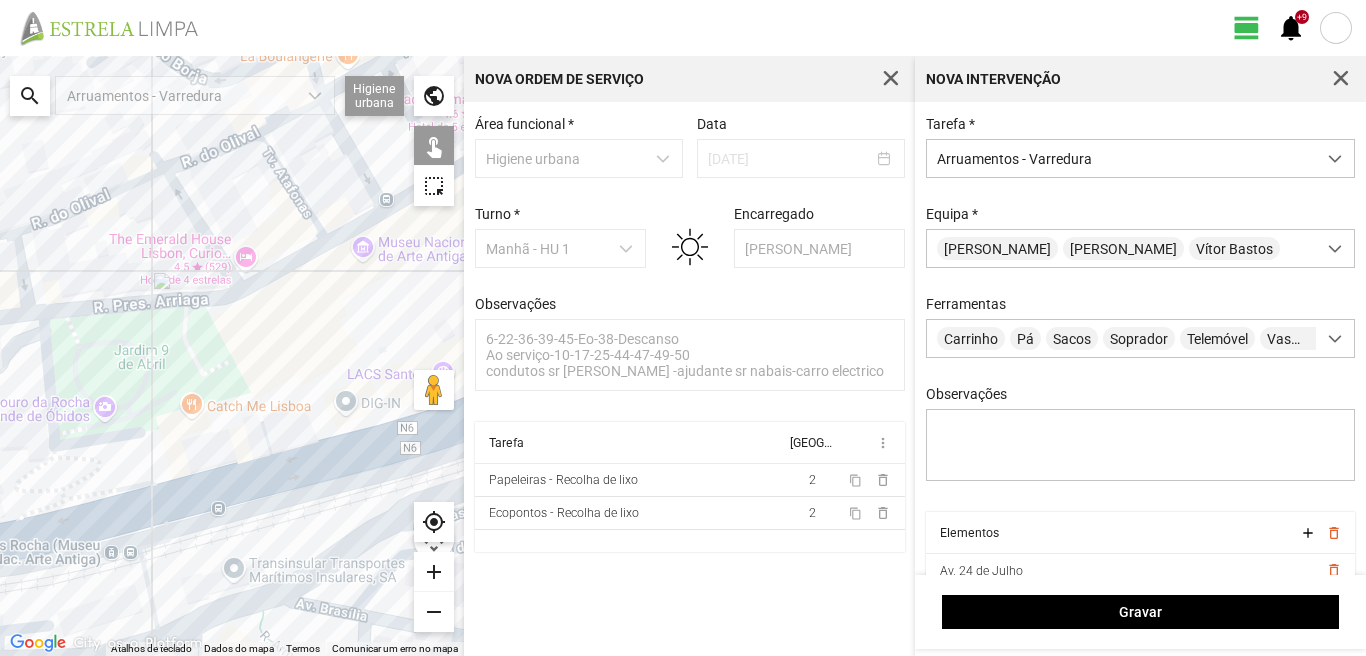 drag, startPoint x: 113, startPoint y: 479, endPoint x: 215, endPoint y: 457, distance: 104.34558 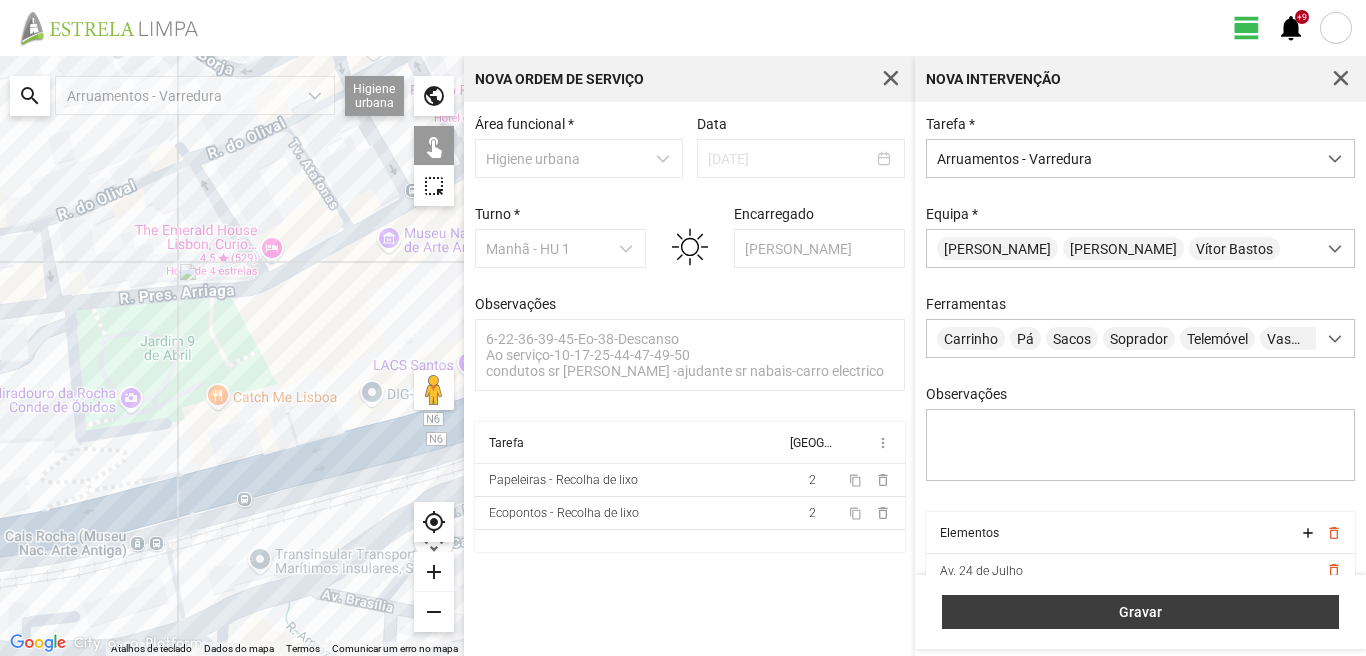 click on "Gravar" at bounding box center [1141, 612] 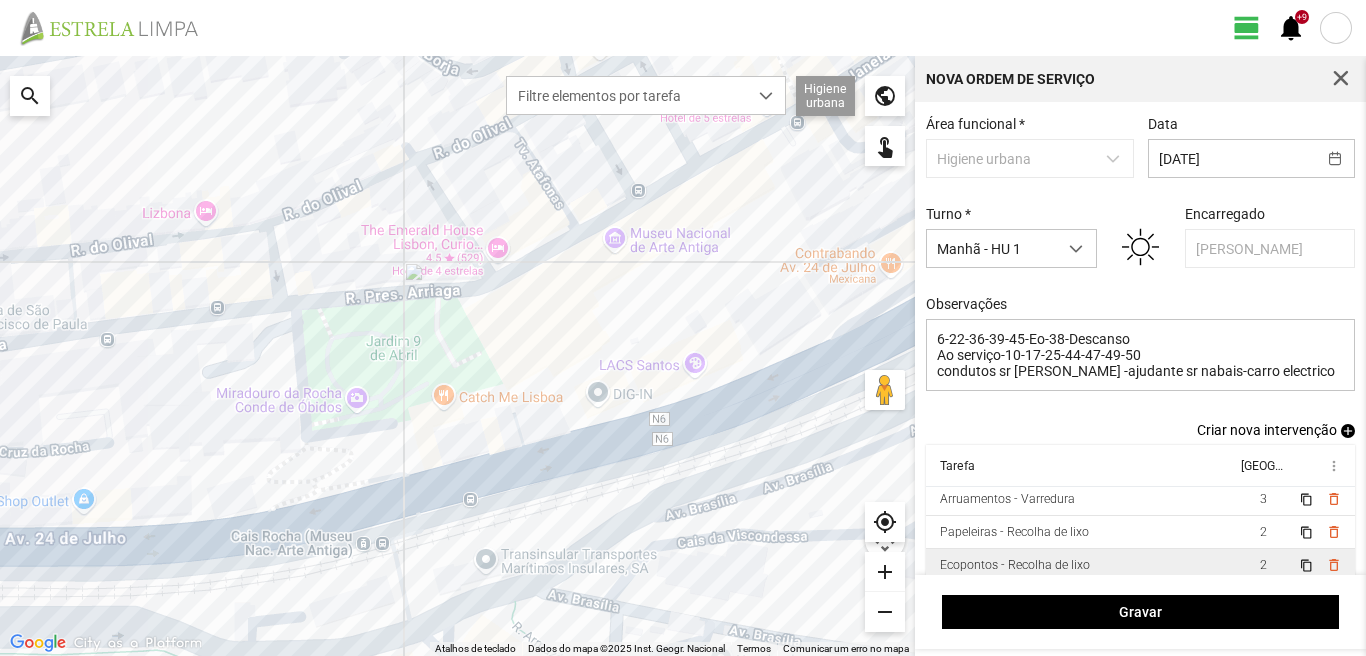scroll, scrollTop: 0, scrollLeft: 0, axis: both 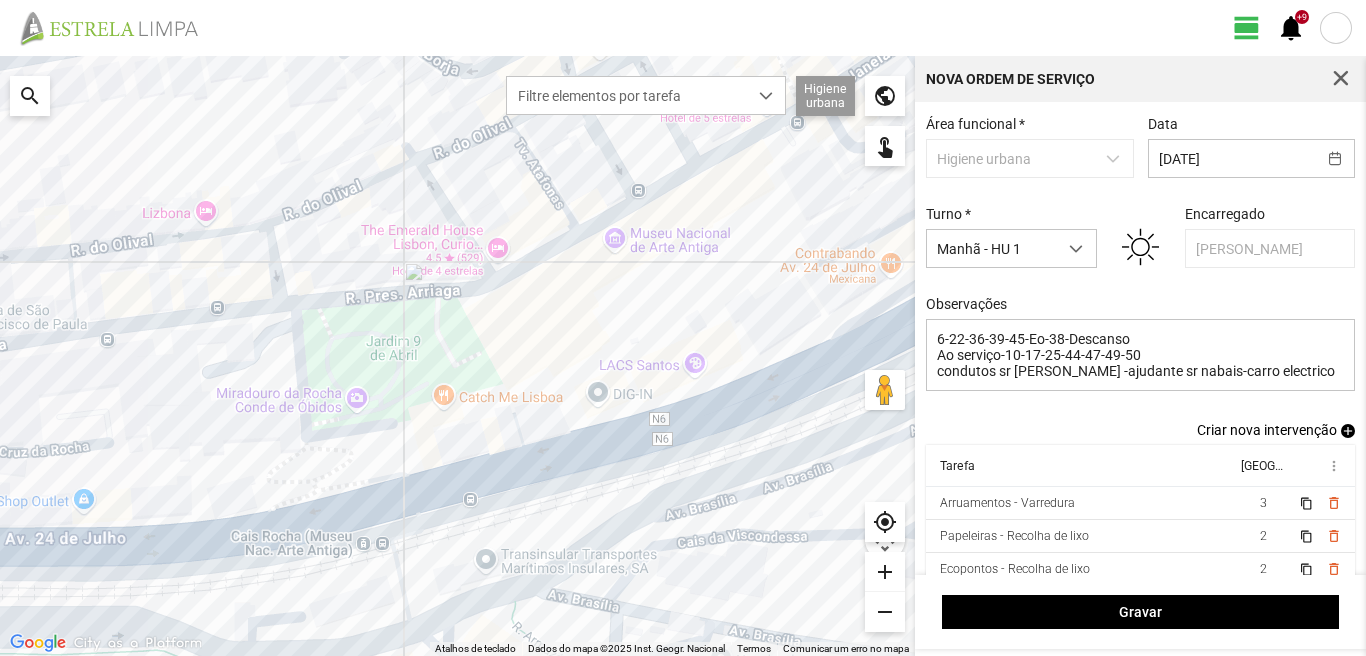 click on "add" at bounding box center (1348, 431) 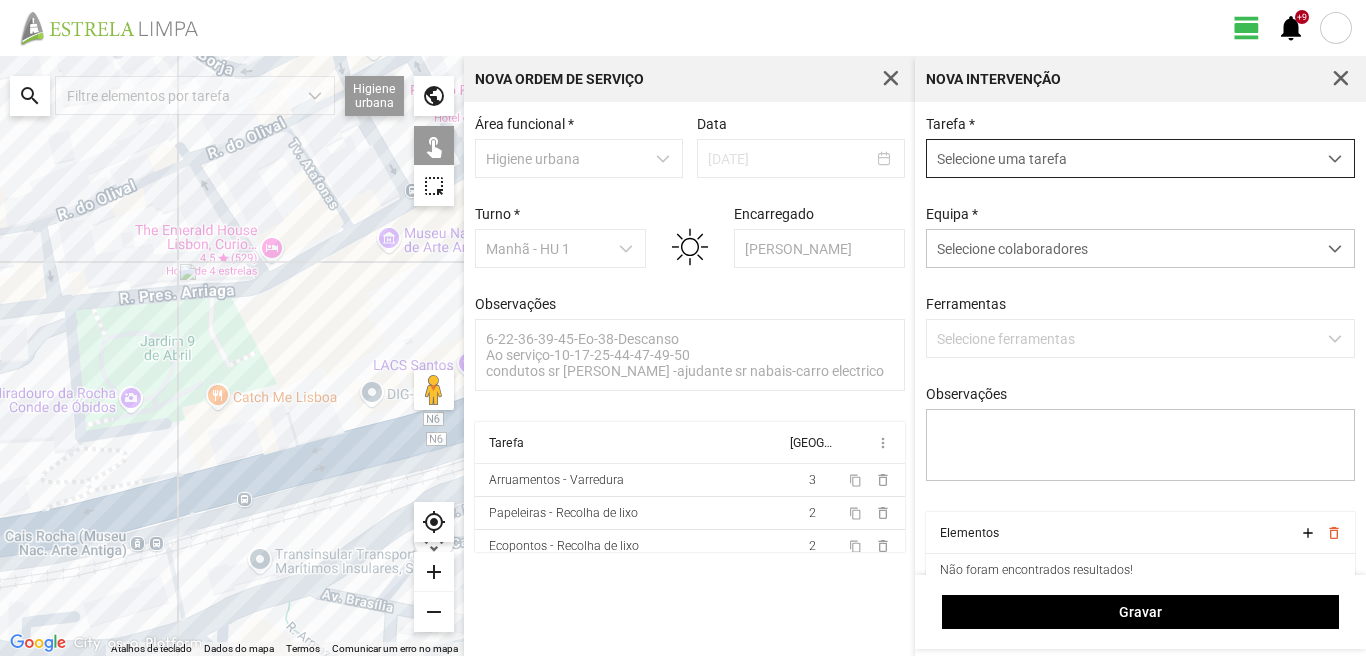 click on "Selecione uma tarefa" at bounding box center (1121, 158) 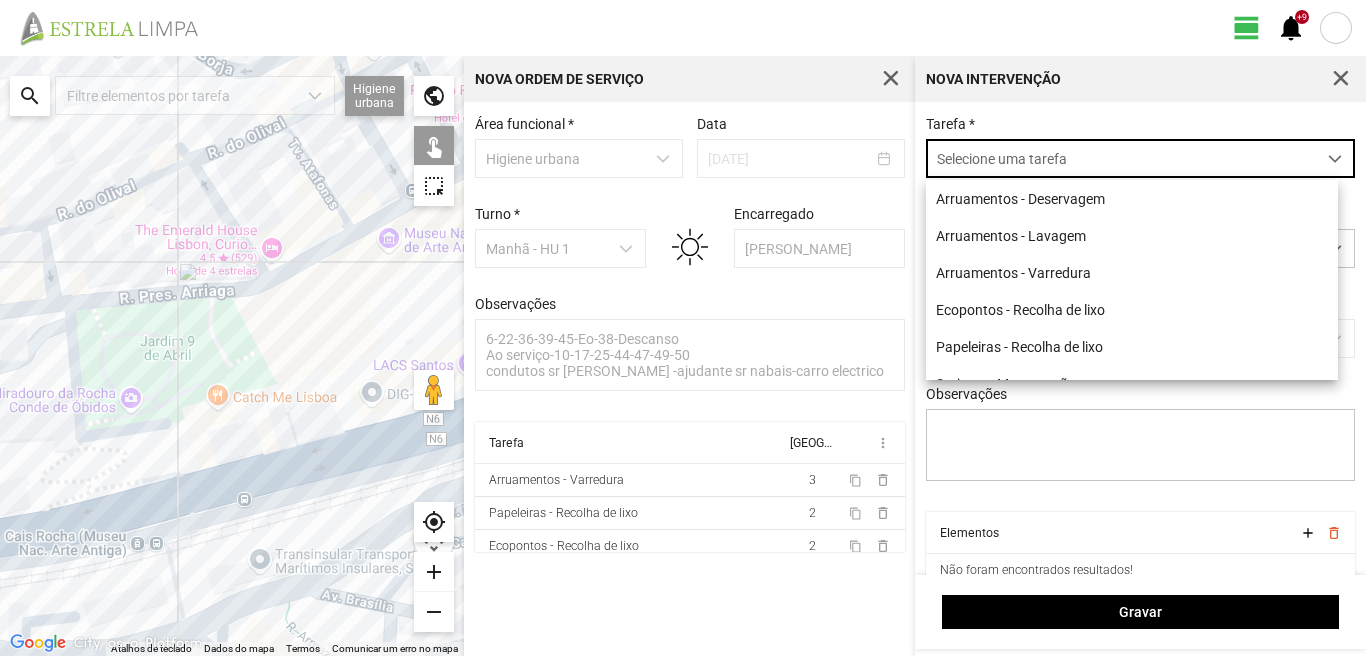 scroll, scrollTop: 11, scrollLeft: 89, axis: both 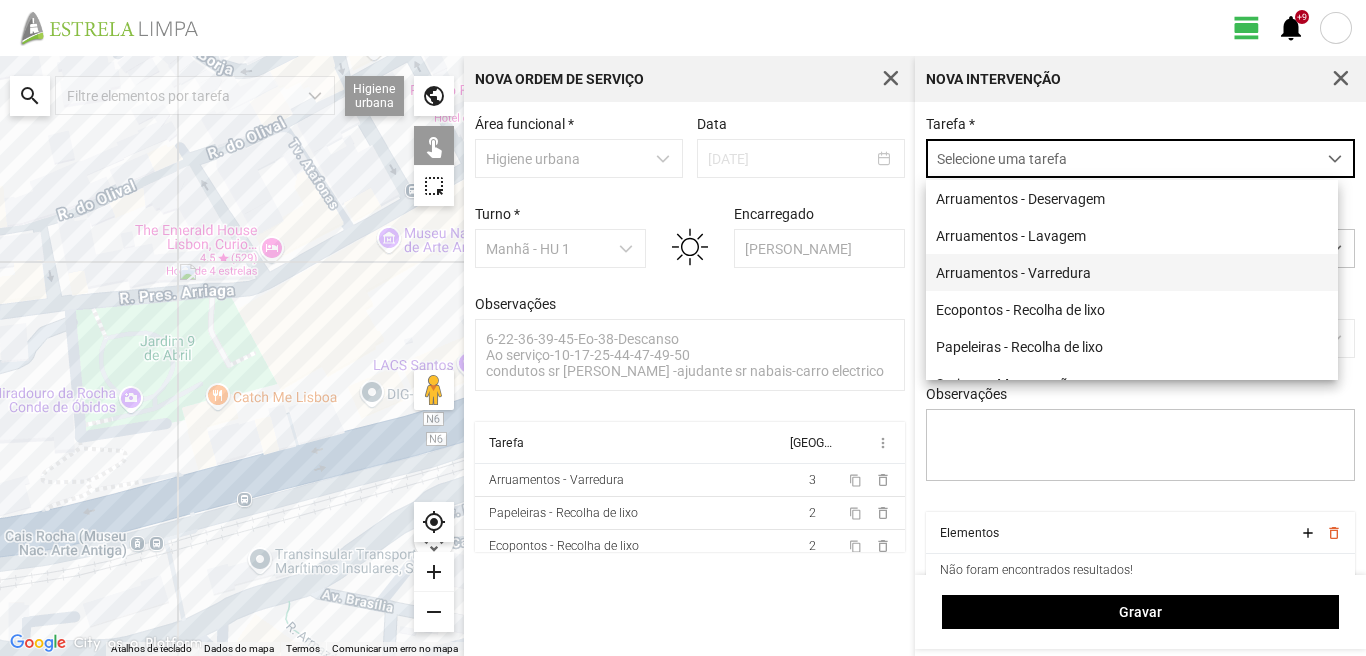 click on "Arruamentos - Varredura" at bounding box center [1132, 272] 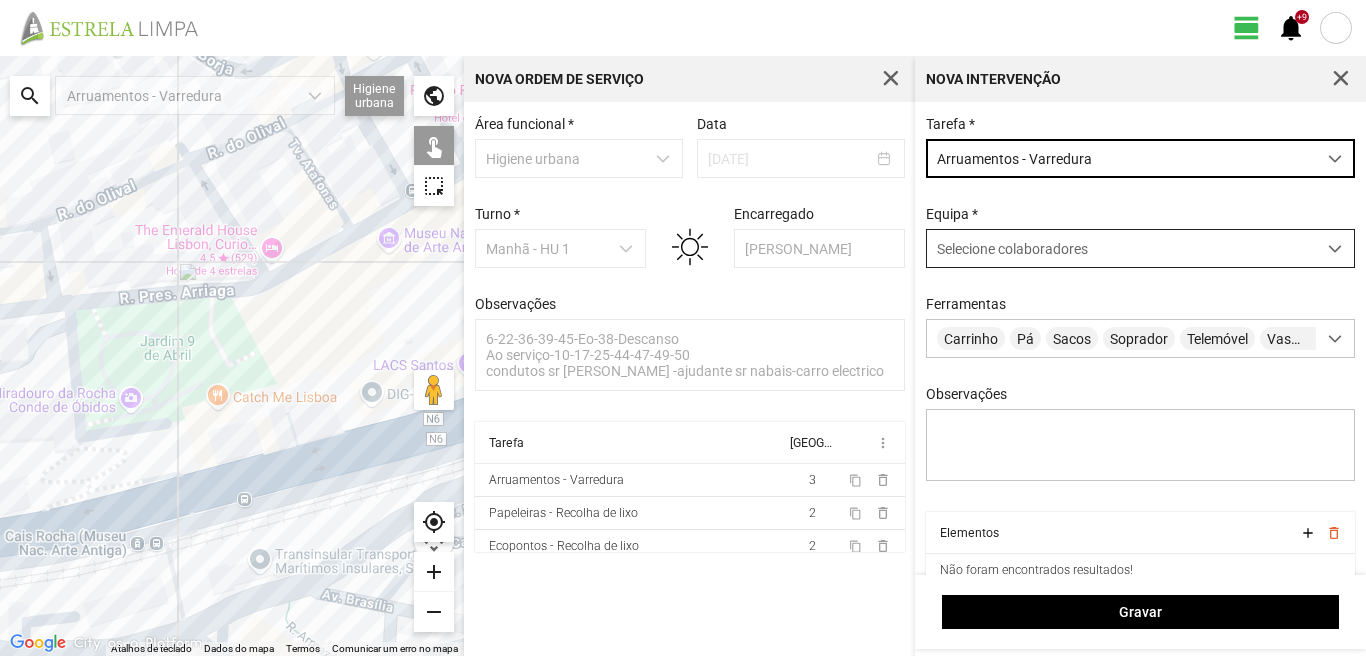click on "Selecione colaboradores" at bounding box center (1121, 248) 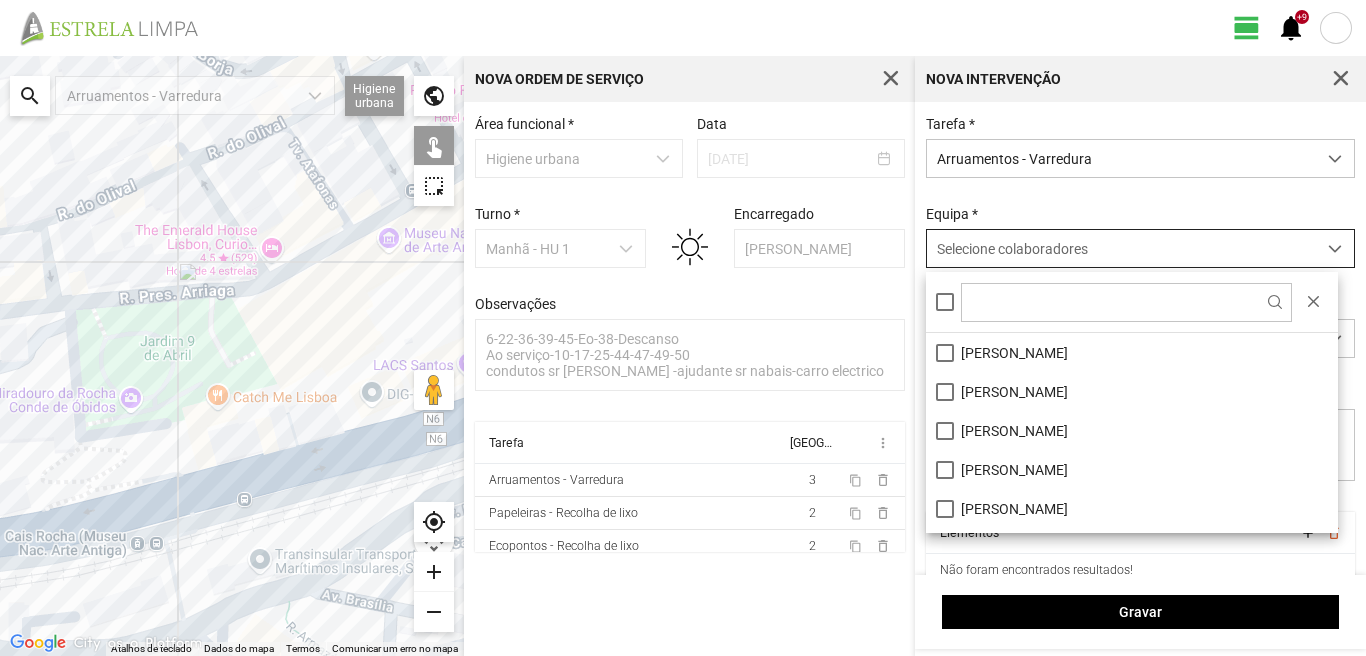 scroll, scrollTop: 11, scrollLeft: 89, axis: both 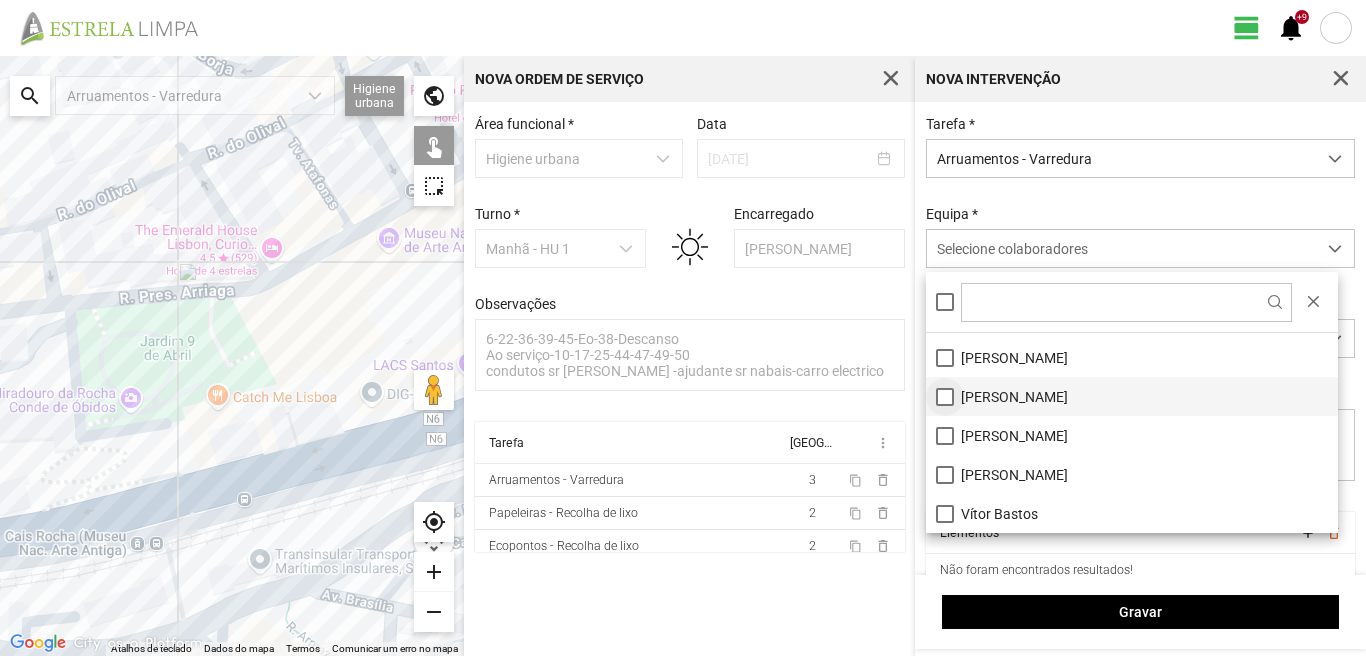 click on "[PERSON_NAME]" at bounding box center (1132, 396) 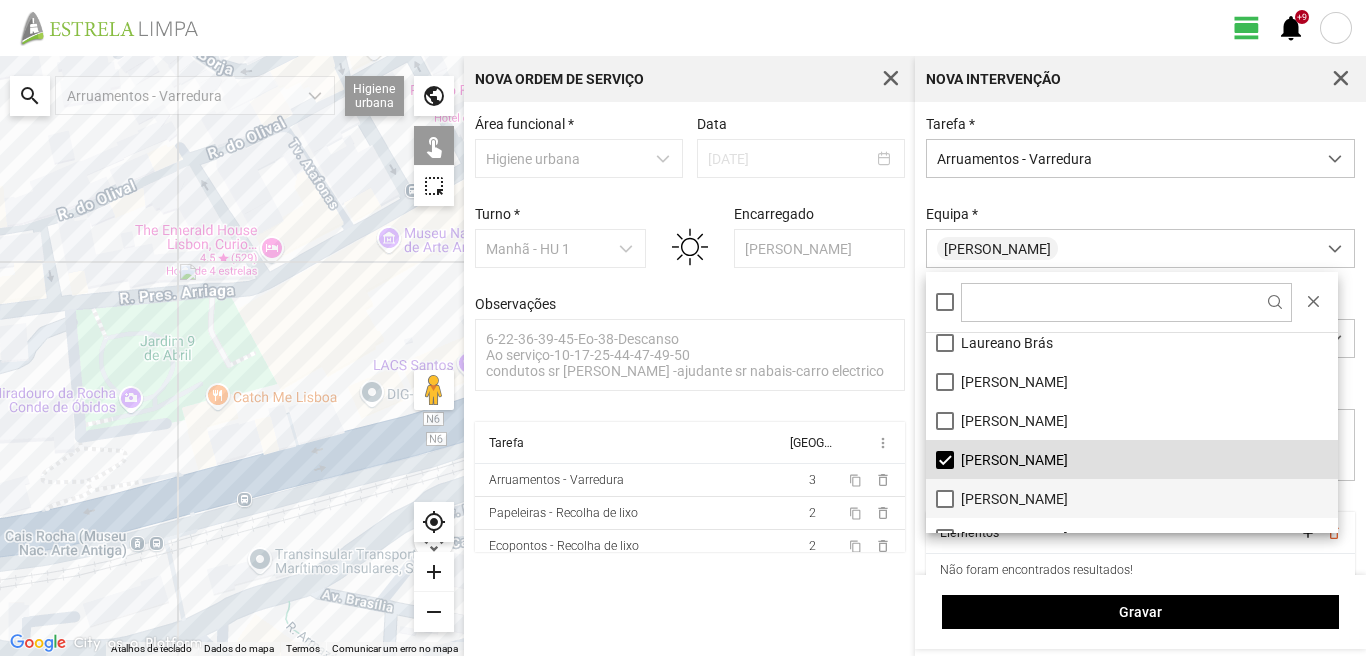 scroll, scrollTop: 0, scrollLeft: 0, axis: both 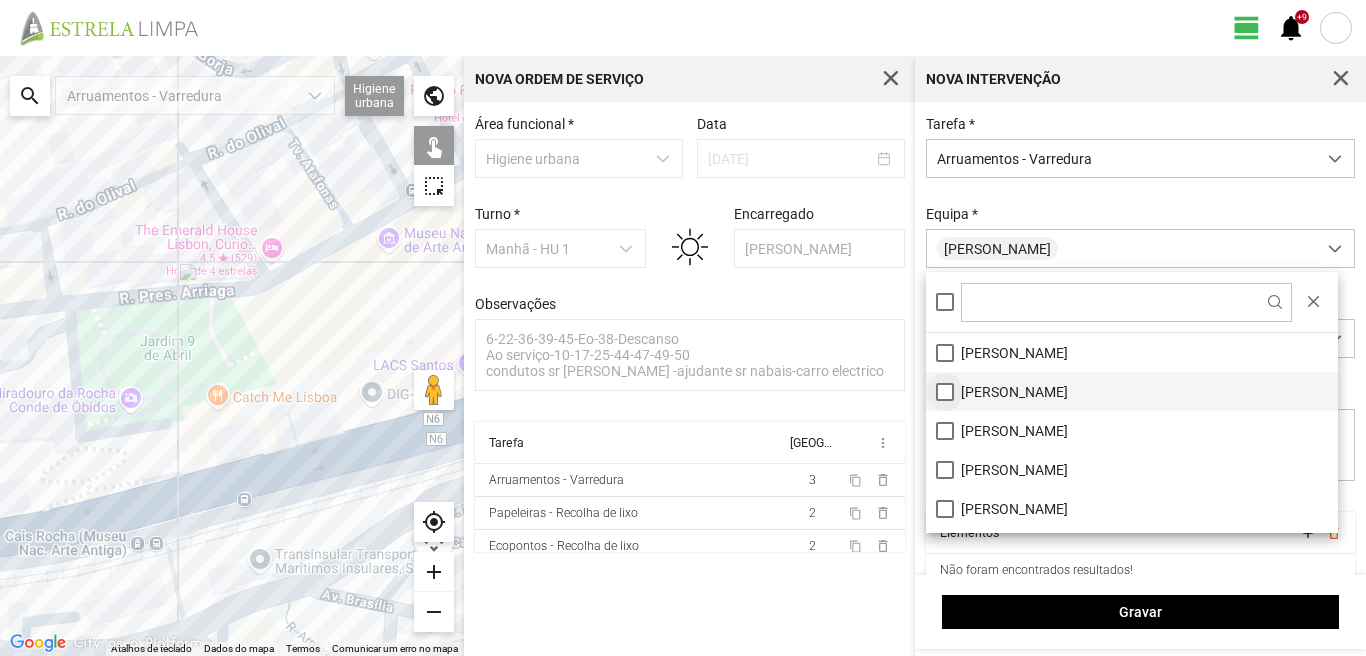 click on "[PERSON_NAME]" at bounding box center (1132, 391) 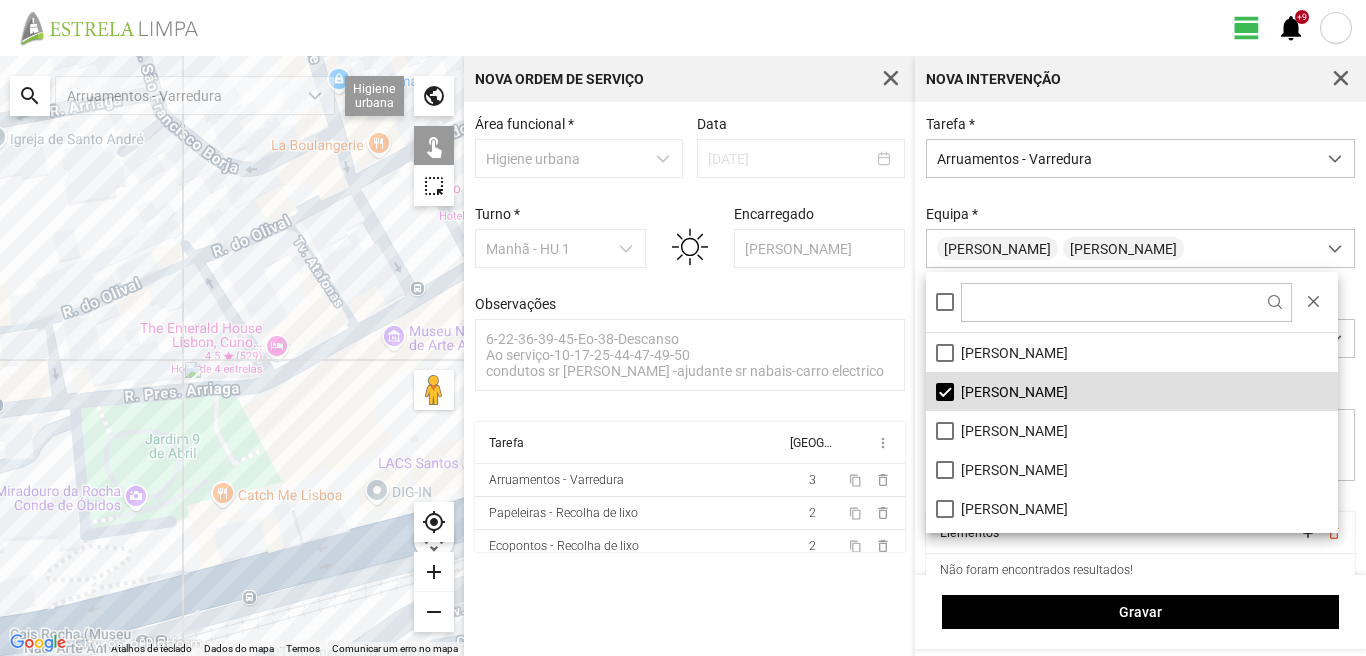 drag, startPoint x: 87, startPoint y: 253, endPoint x: 76, endPoint y: 594, distance: 341.17737 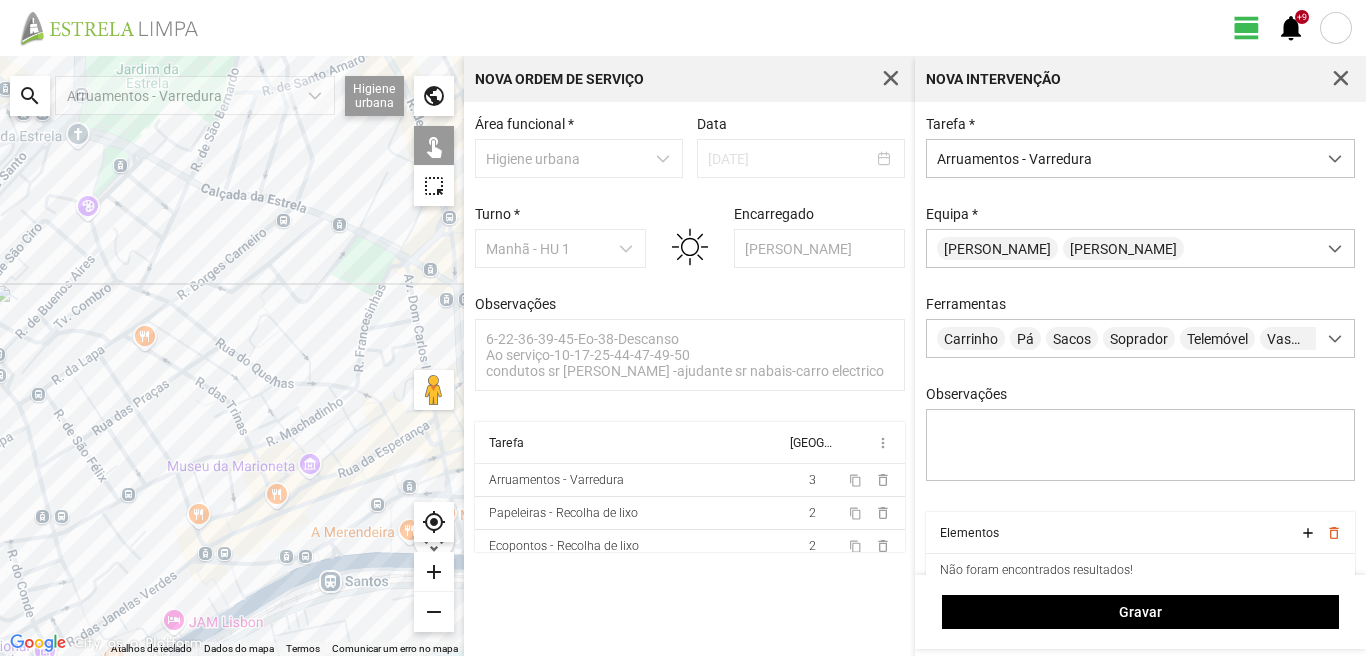 drag, startPoint x: 303, startPoint y: 338, endPoint x: 113, endPoint y: 456, distance: 223.66046 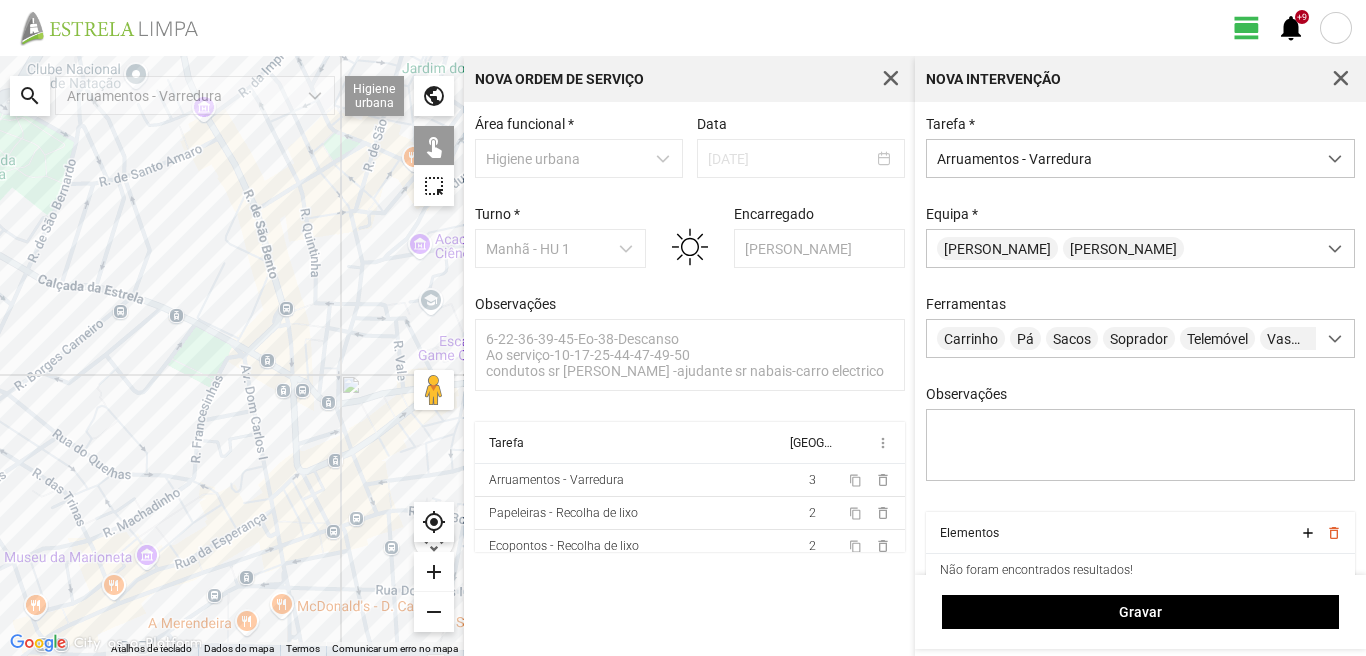 drag, startPoint x: 153, startPoint y: 408, endPoint x: 175, endPoint y: 384, distance: 32.55764 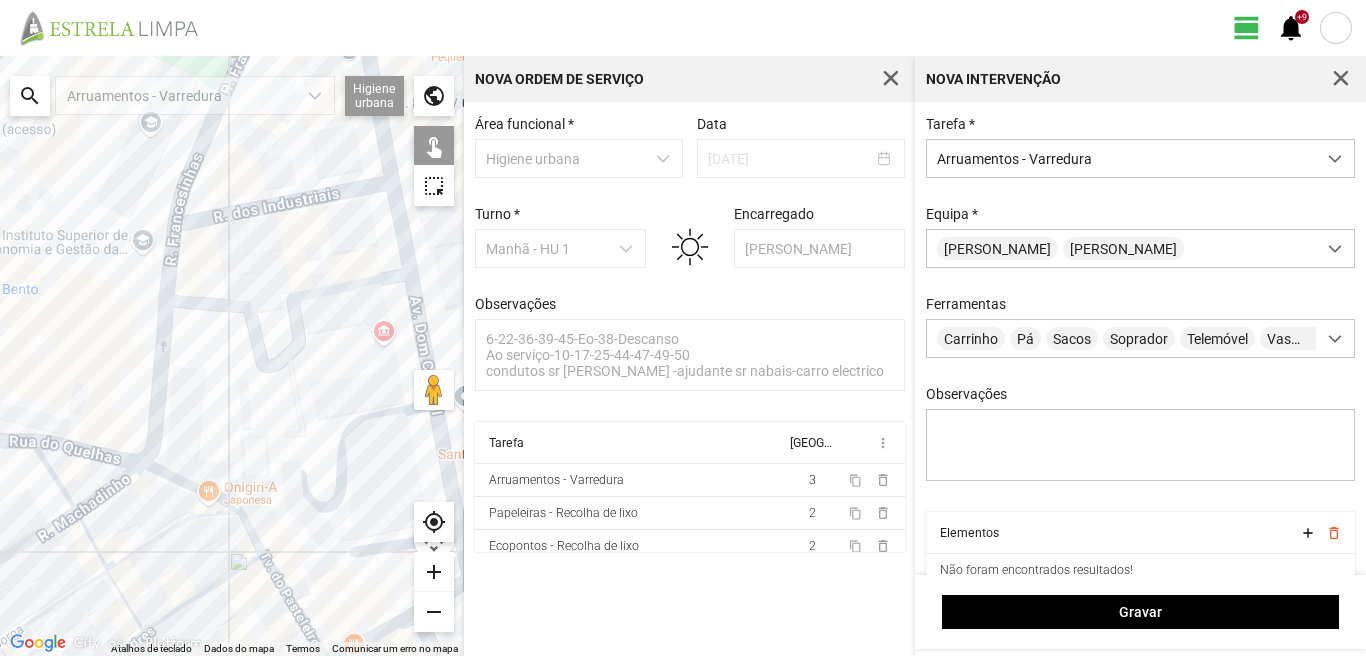 click on "Para navegar, prima as teclas de seta." 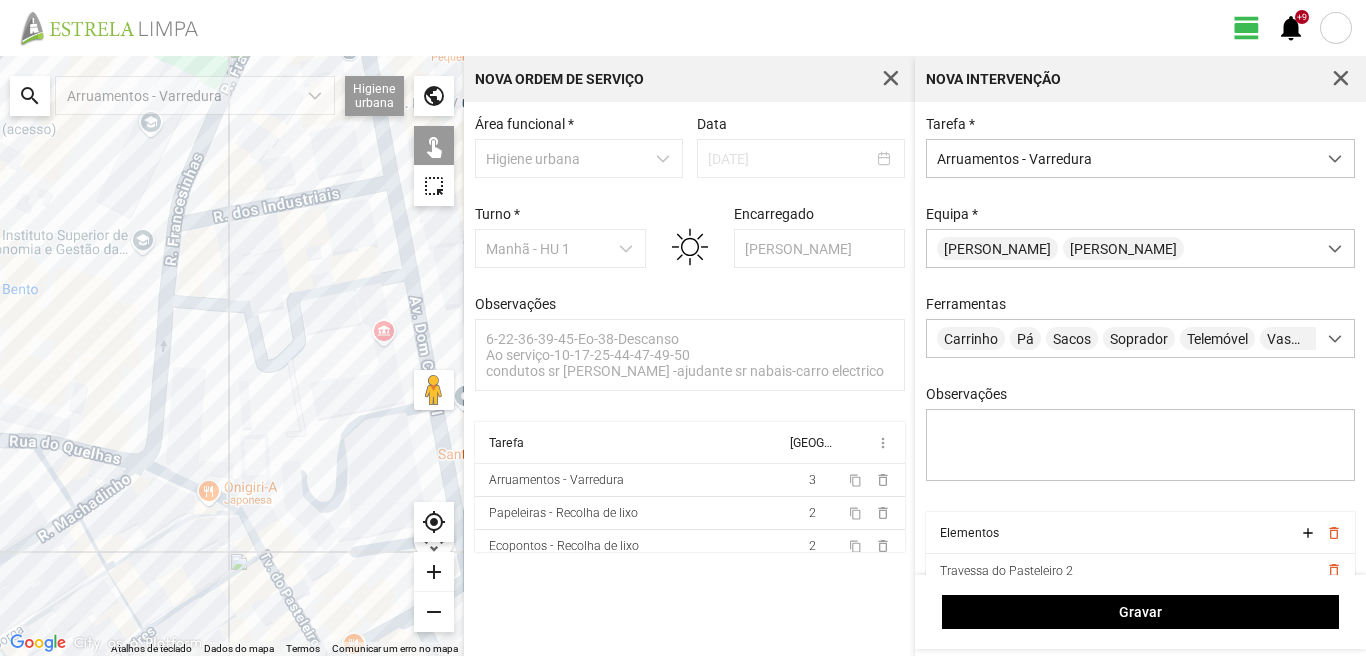 click on "Para navegar, prima as teclas de seta." 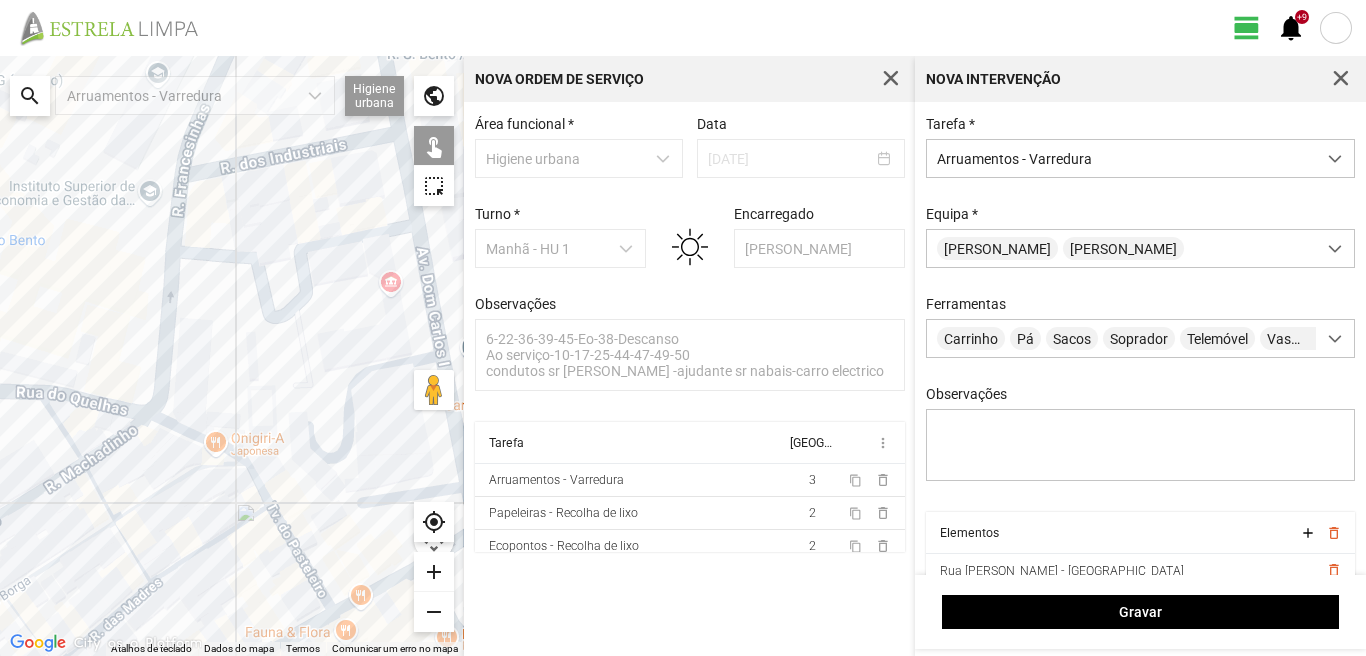 drag, startPoint x: 183, startPoint y: 568, endPoint x: 186, endPoint y: 444, distance: 124.036285 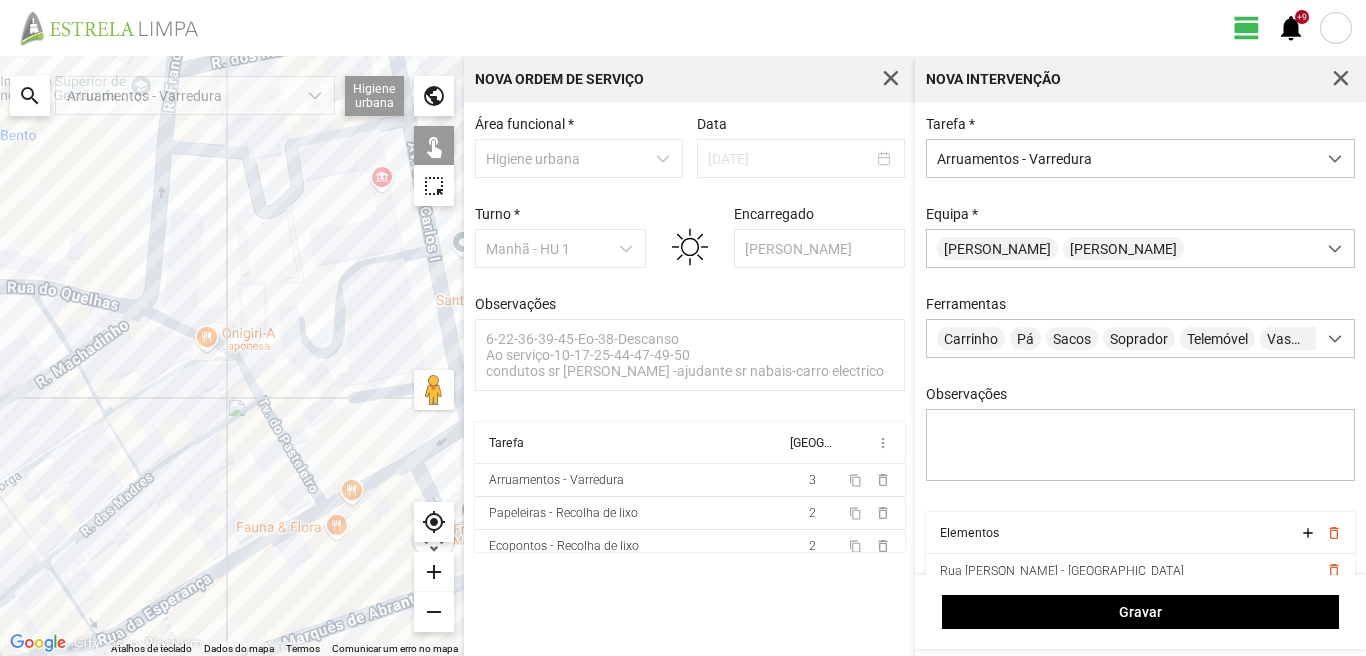click on "Para navegar, prima as teclas de seta." 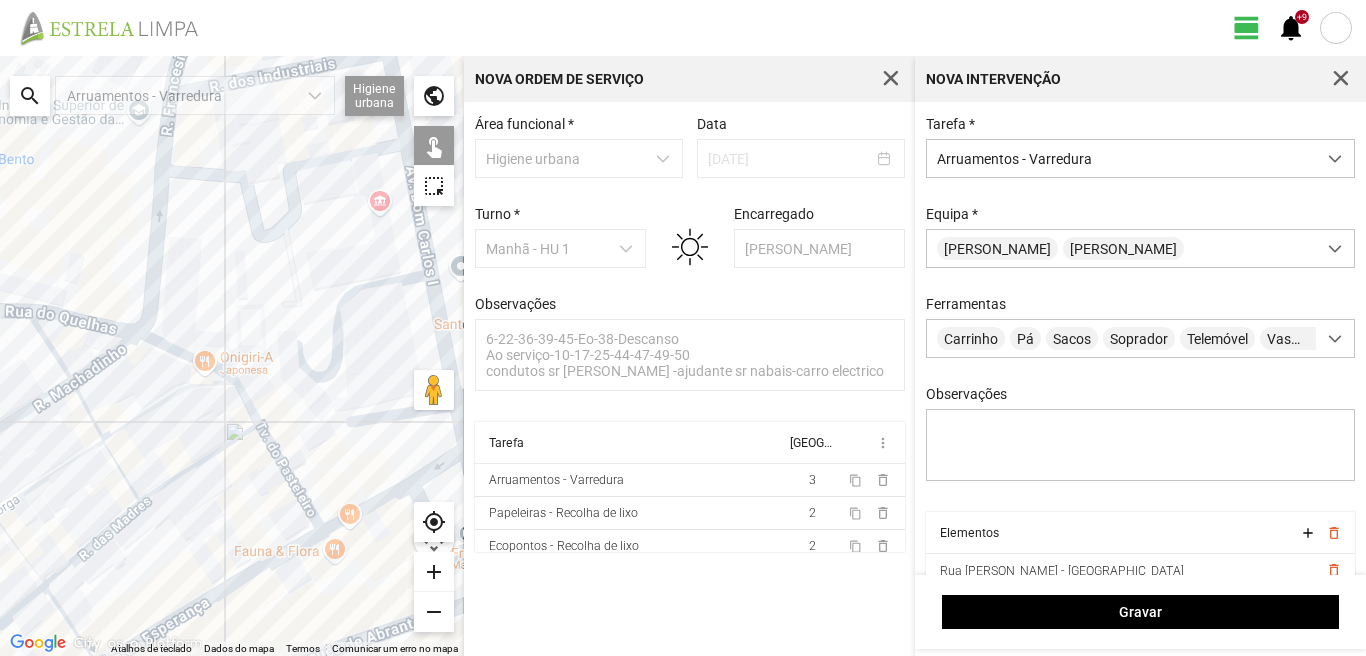 click on "Para navegar, prima as teclas de seta." 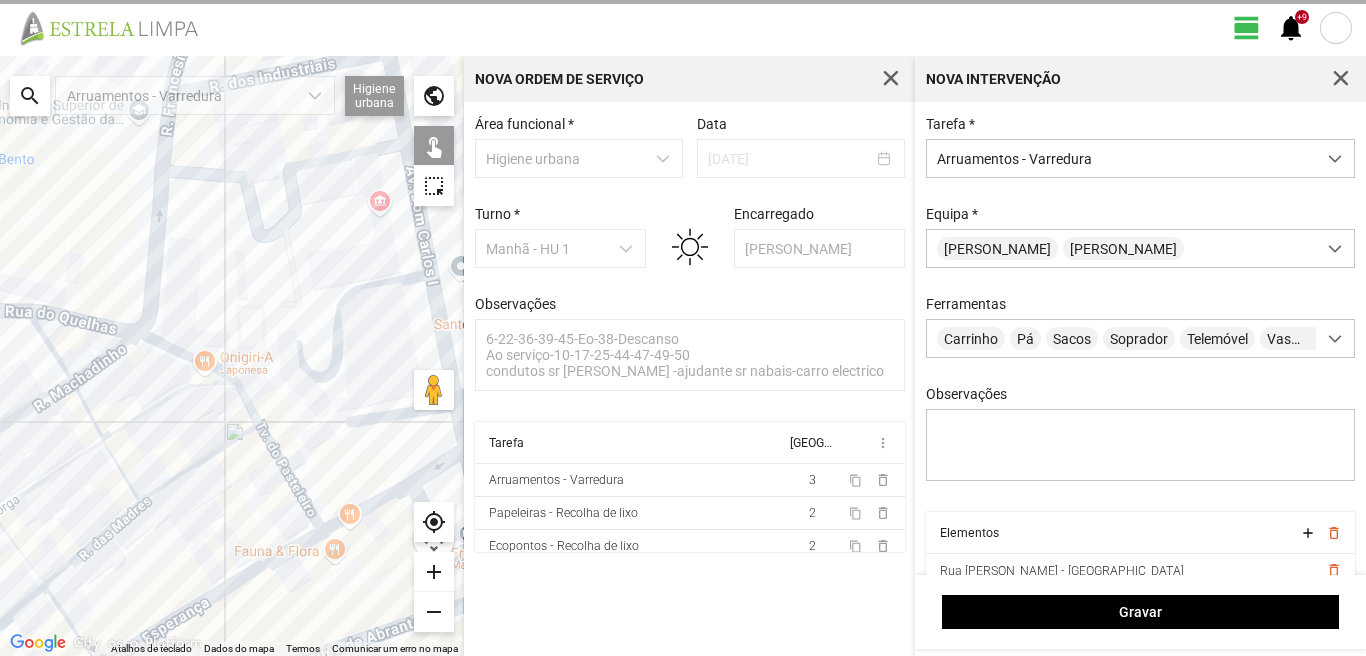 click on "Para navegar, prima as teclas de seta." 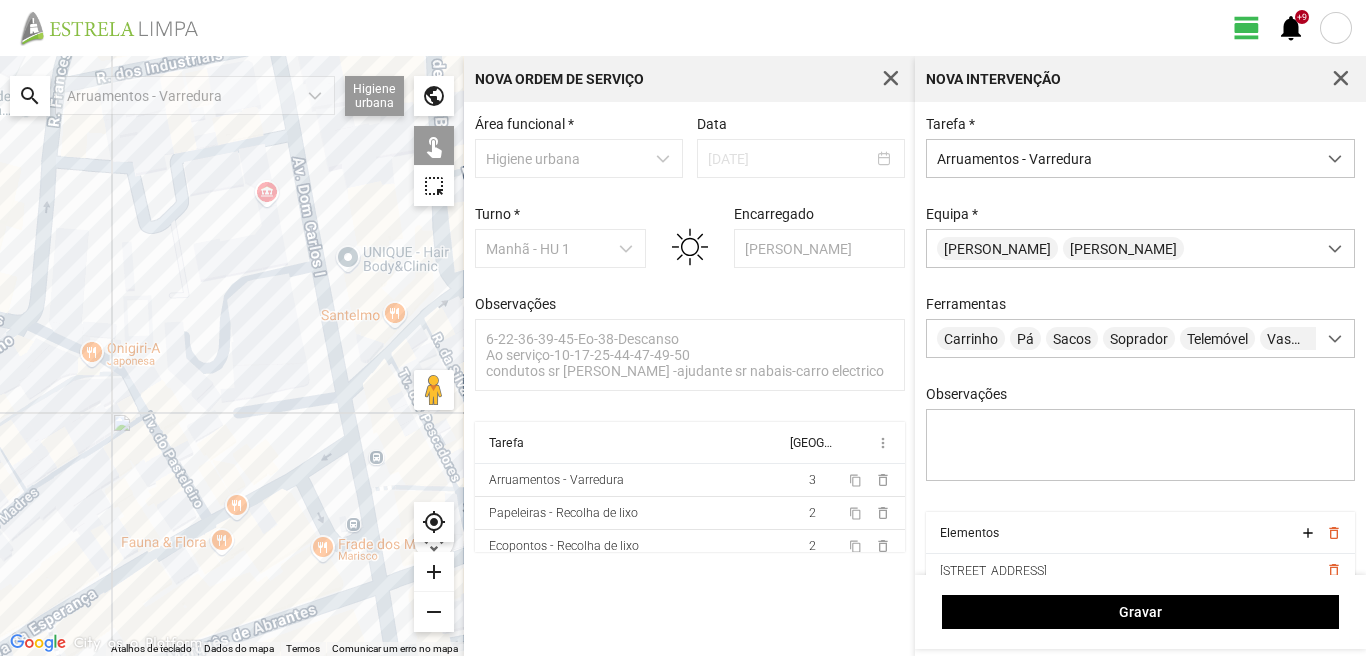 drag, startPoint x: 334, startPoint y: 483, endPoint x: 219, endPoint y: 497, distance: 115.84904 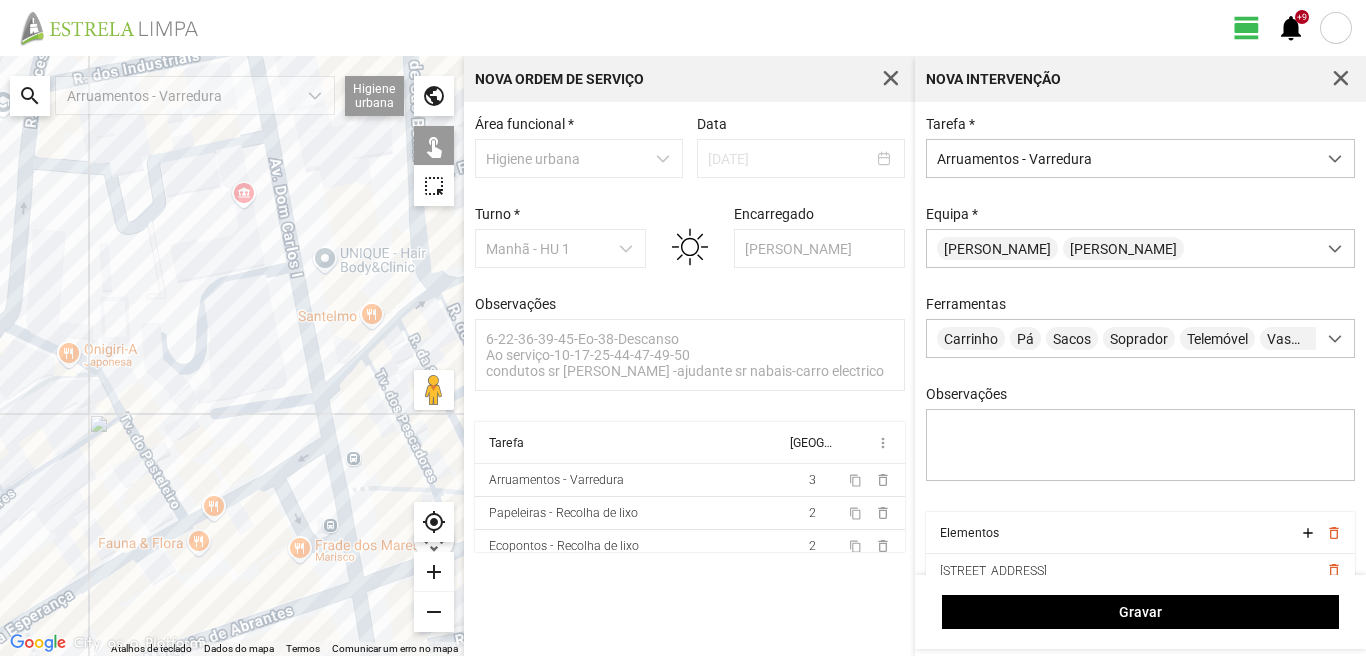 click on "Para navegar, prima as teclas de seta." 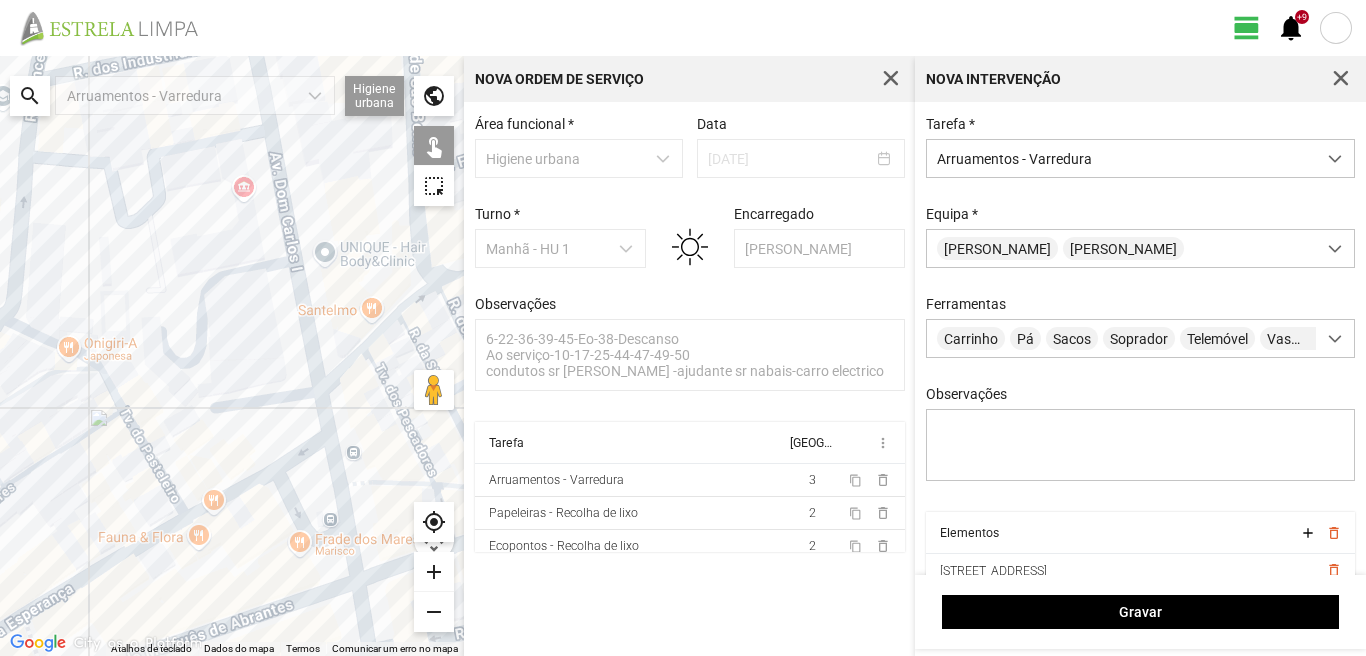 click on "Para navegar, prima as teclas de seta." 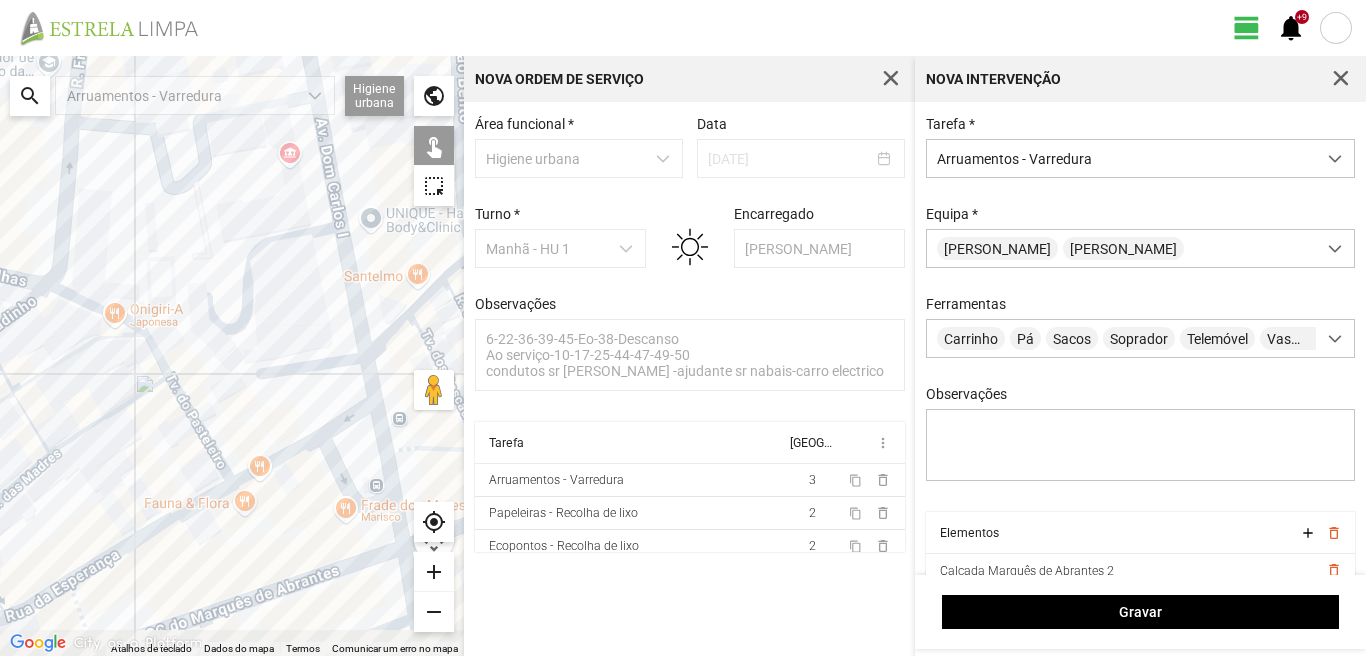 drag, startPoint x: 232, startPoint y: 586, endPoint x: 329, endPoint y: 529, distance: 112.507774 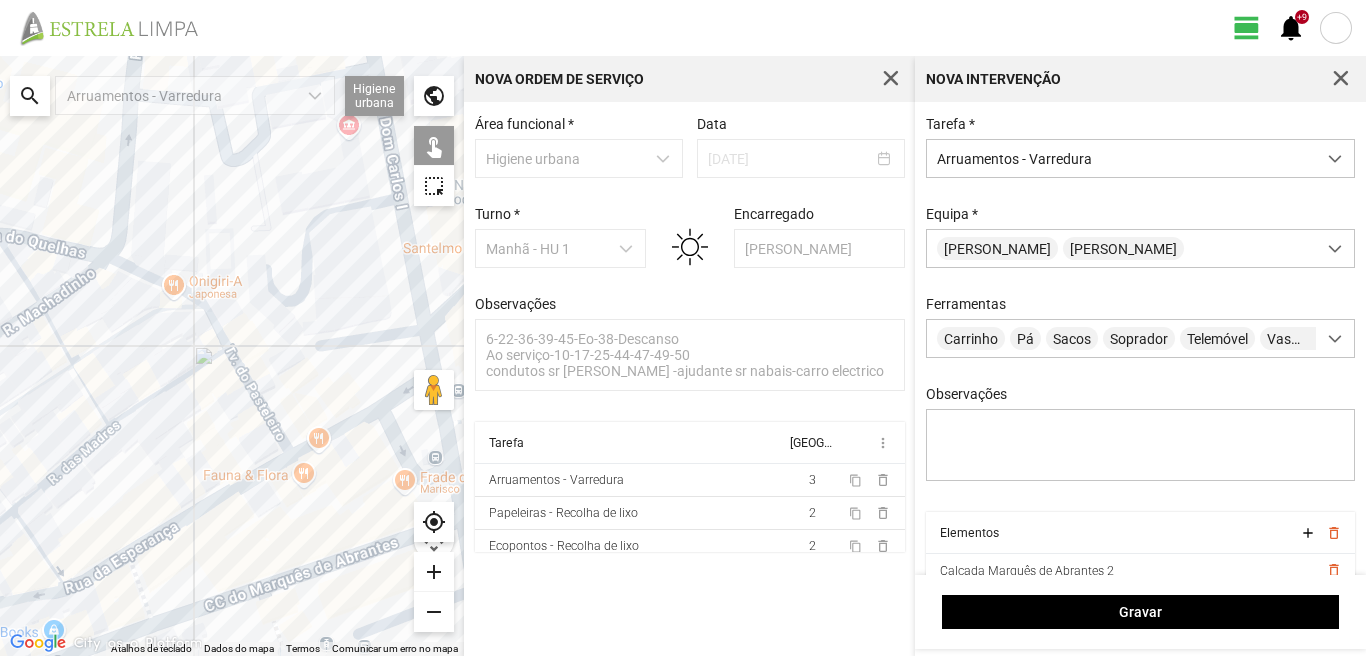 click on "Para navegar, prima as teclas de seta." 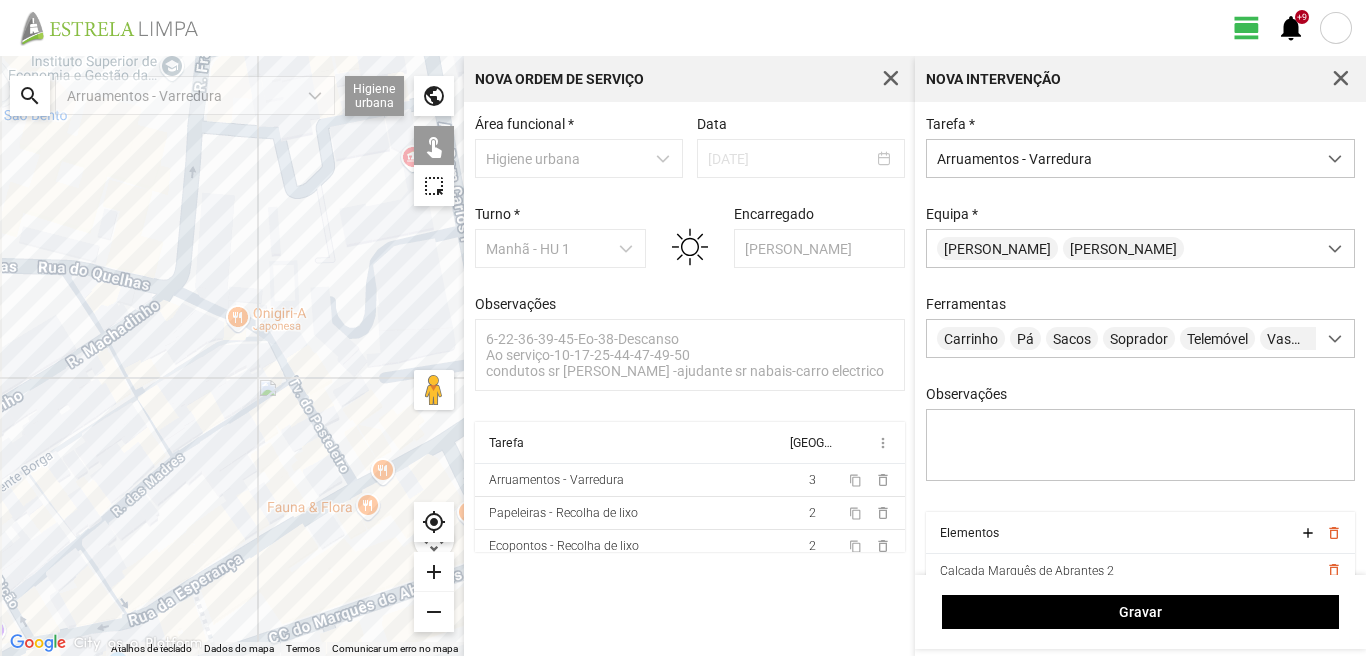 drag, startPoint x: 62, startPoint y: 343, endPoint x: 128, endPoint y: 374, distance: 72.91776 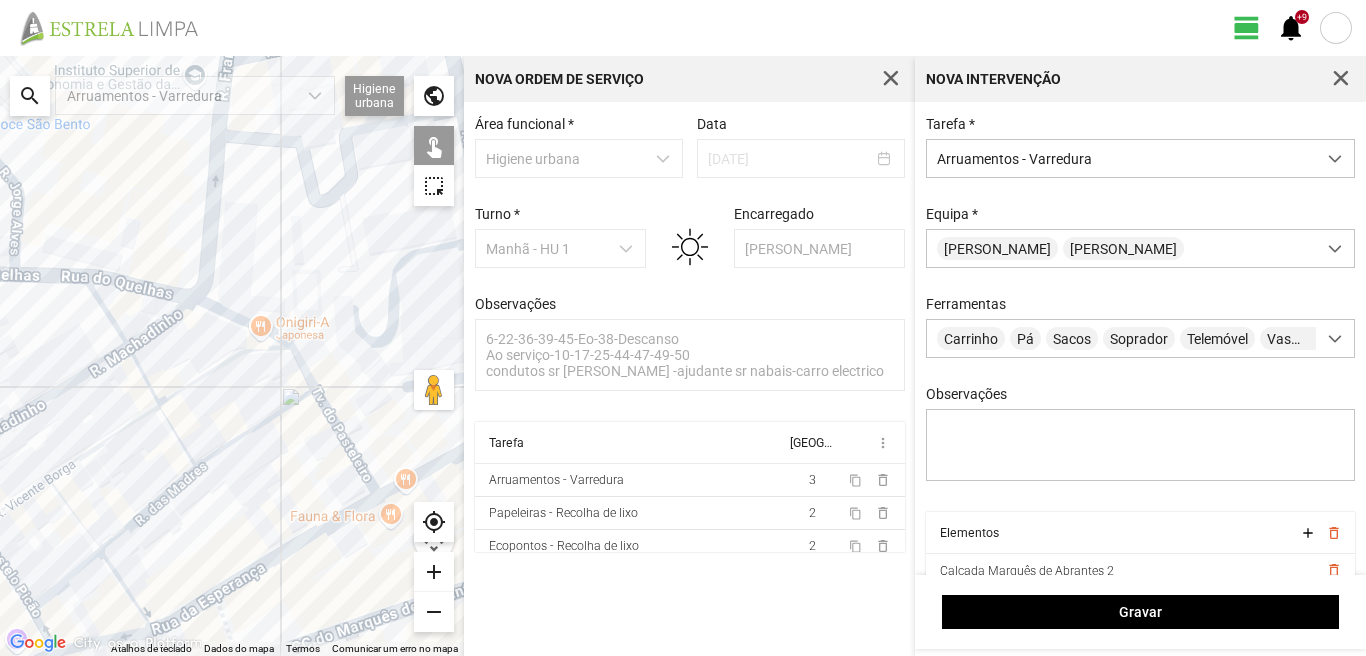click on "Para navegar, prima as teclas de seta." 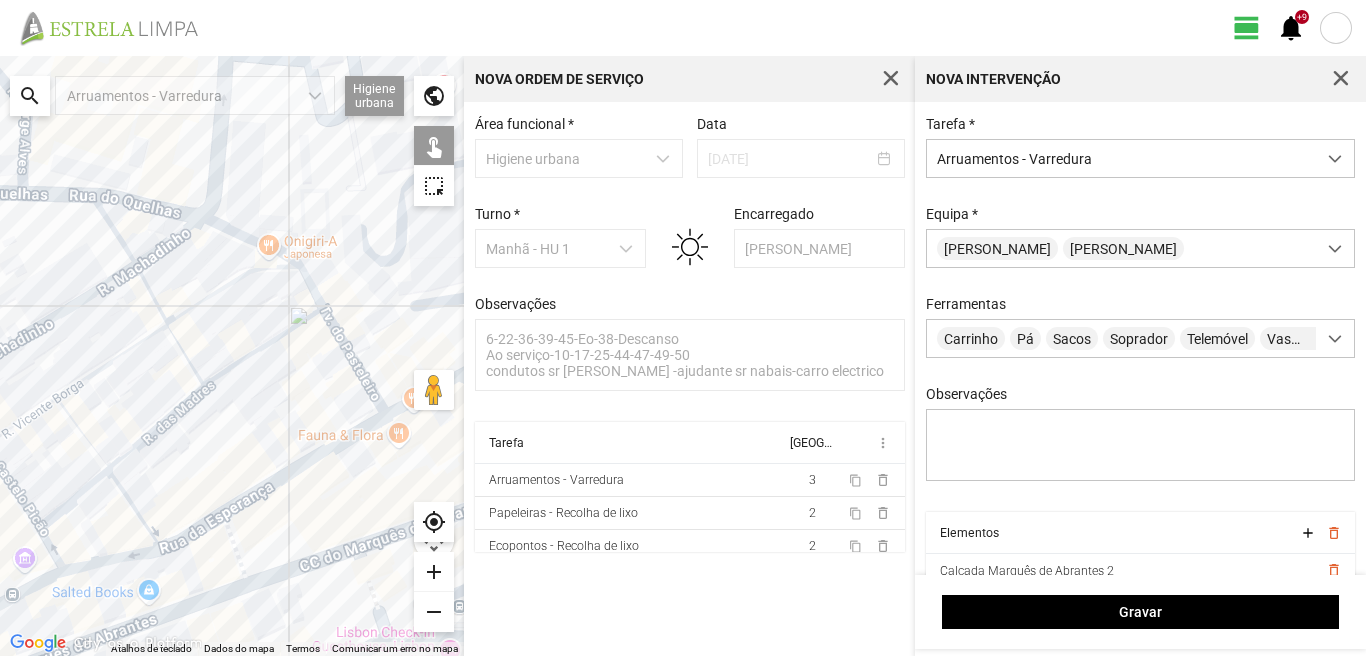 drag, startPoint x: 178, startPoint y: 518, endPoint x: 178, endPoint y: 429, distance: 89 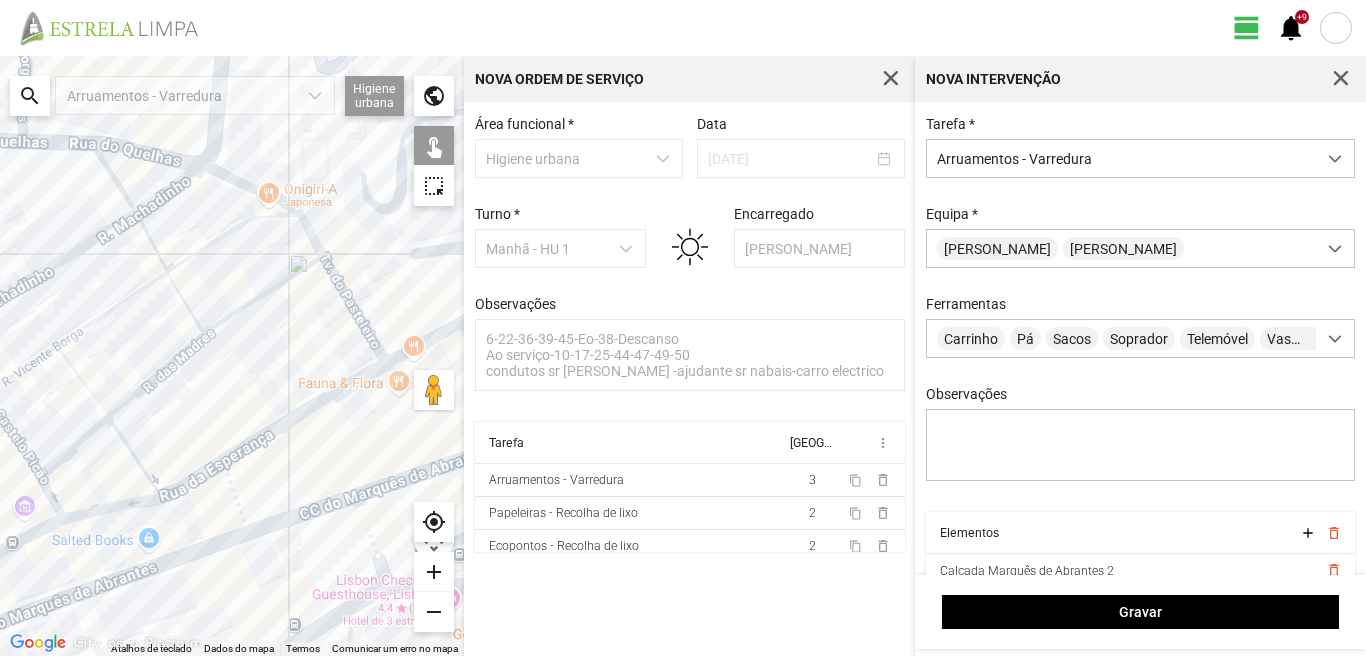 click on "Para navegar, prima as teclas de seta." 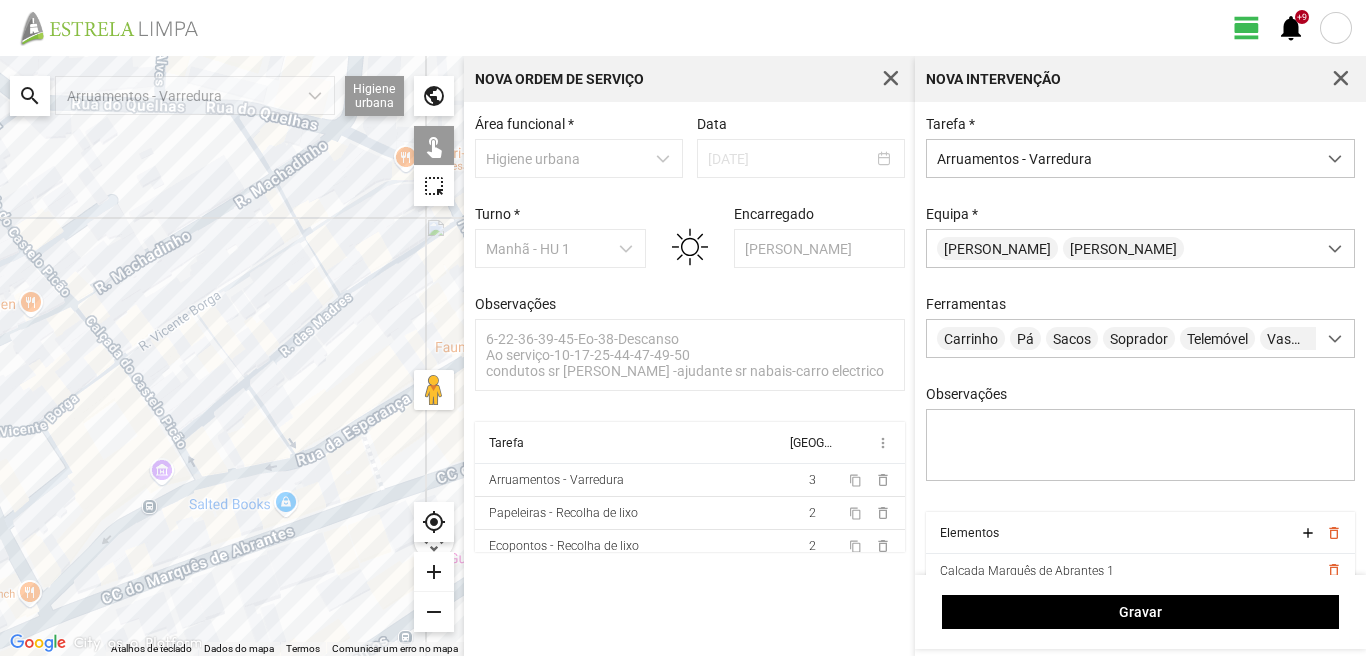 drag, startPoint x: 95, startPoint y: 508, endPoint x: 223, endPoint y: 477, distance: 131.70042 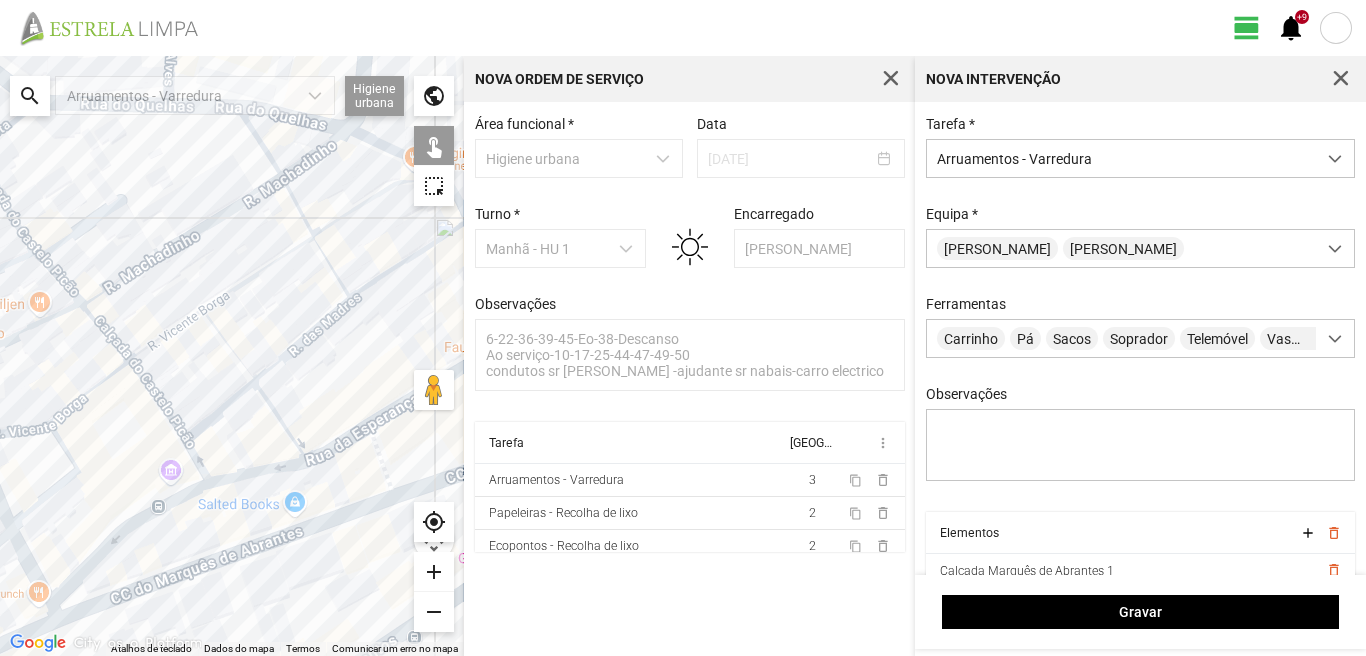 click on "Para navegar, prima as teclas de seta." 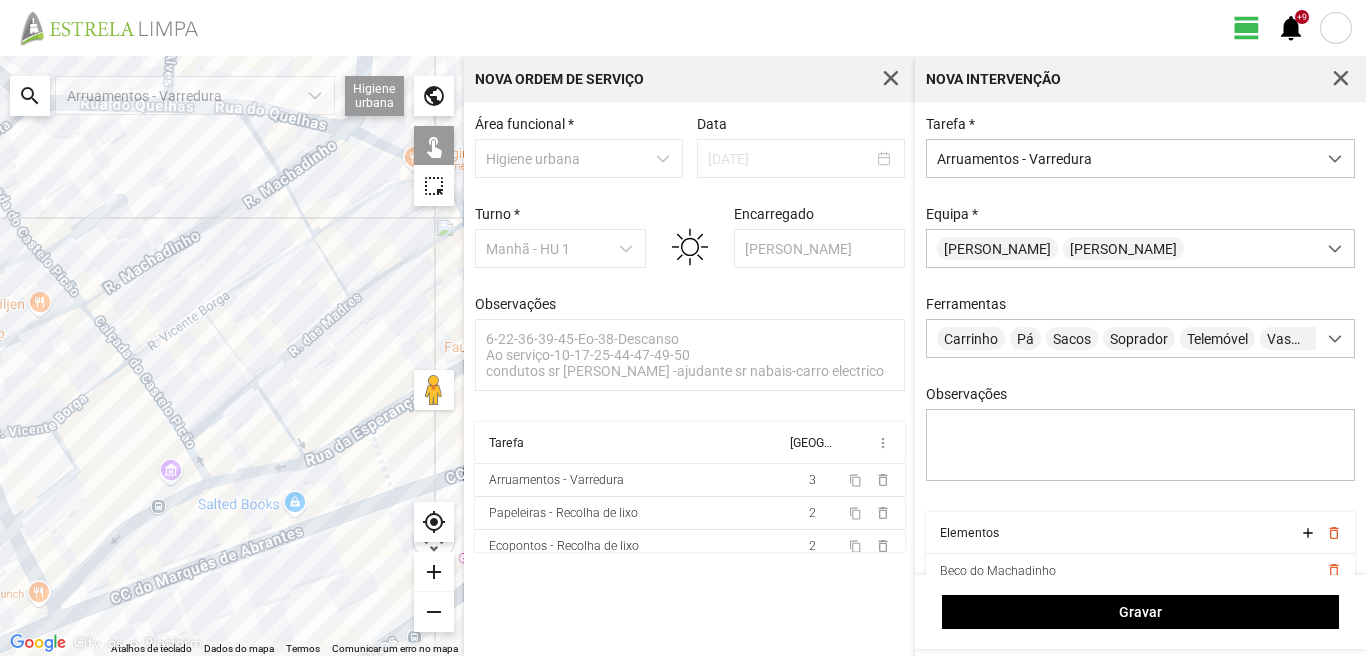 click on "Para navegar, prima as teclas de seta." 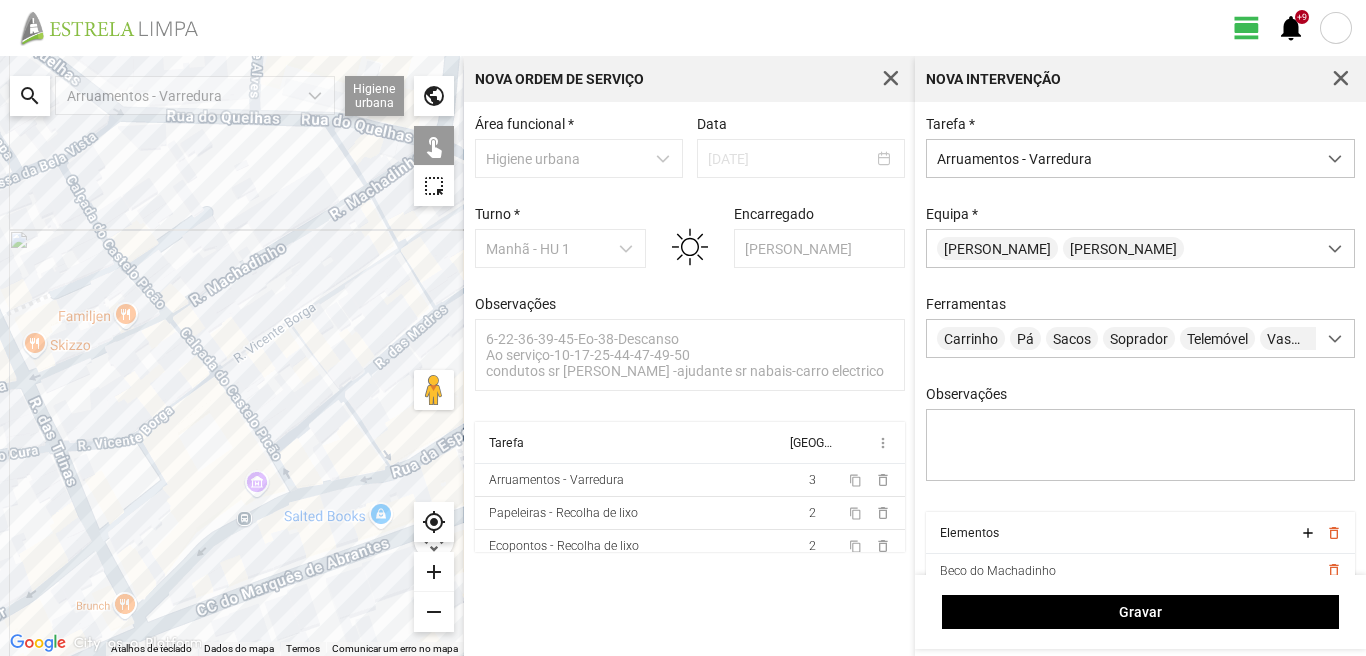 drag, startPoint x: 89, startPoint y: 267, endPoint x: 179, endPoint y: 289, distance: 92.64988 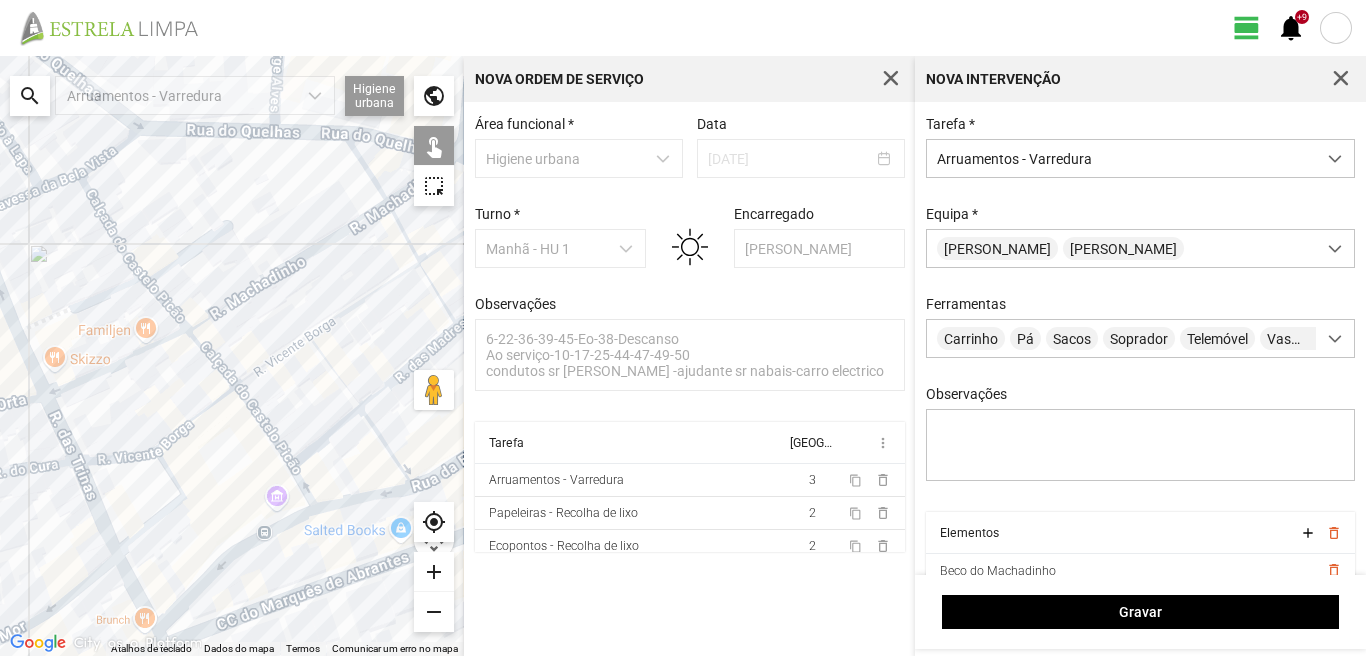 click on "Para navegar, prima as teclas de seta." 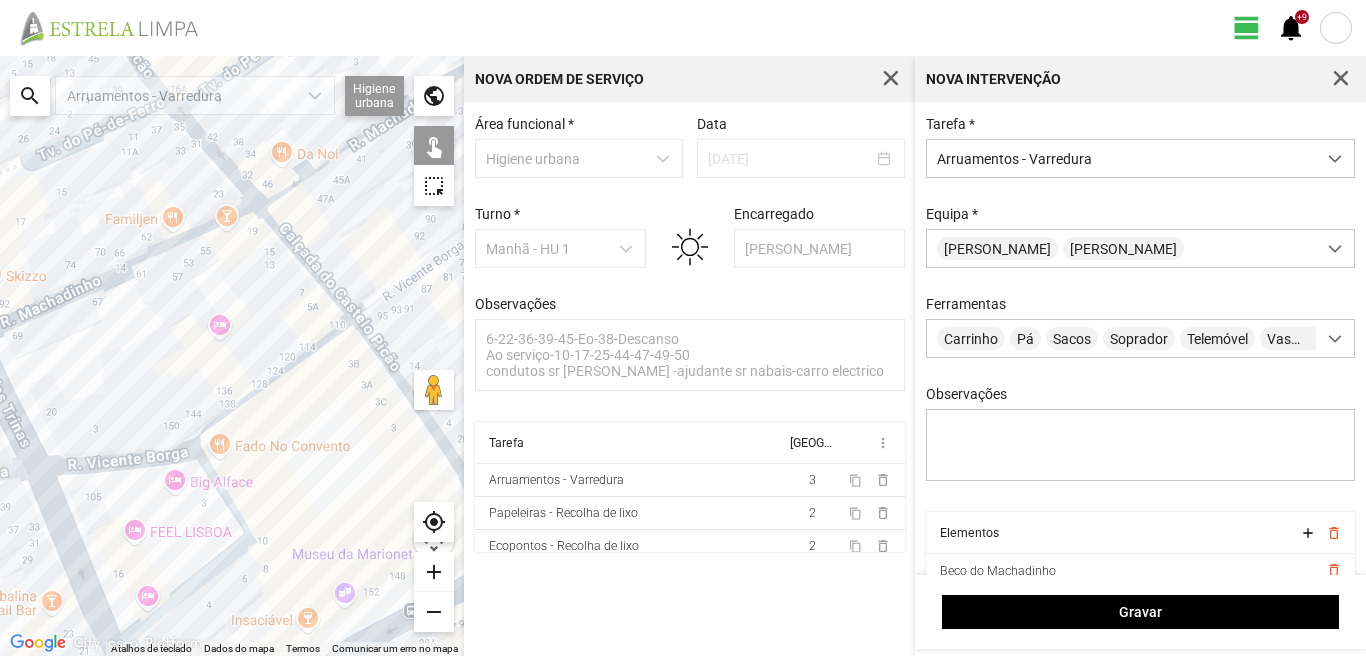 click on "Para navegar, prima as teclas de seta." 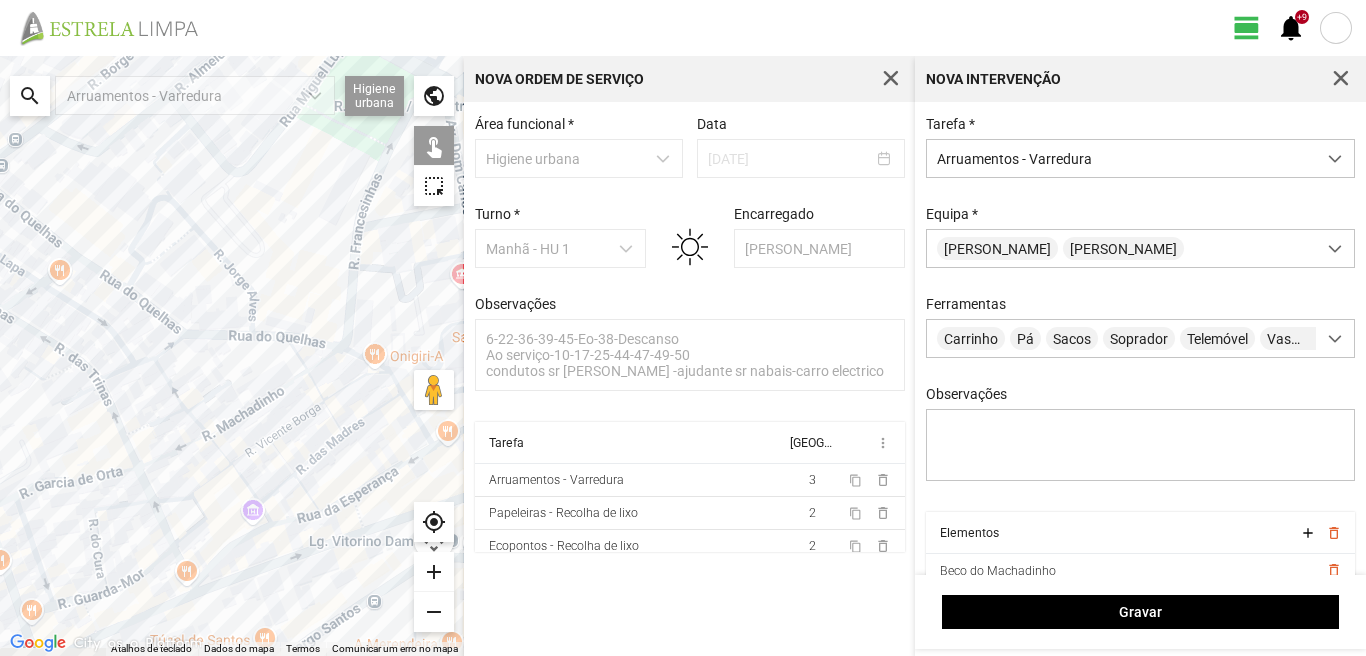 drag, startPoint x: 193, startPoint y: 568, endPoint x: 181, endPoint y: 458, distance: 110.65261 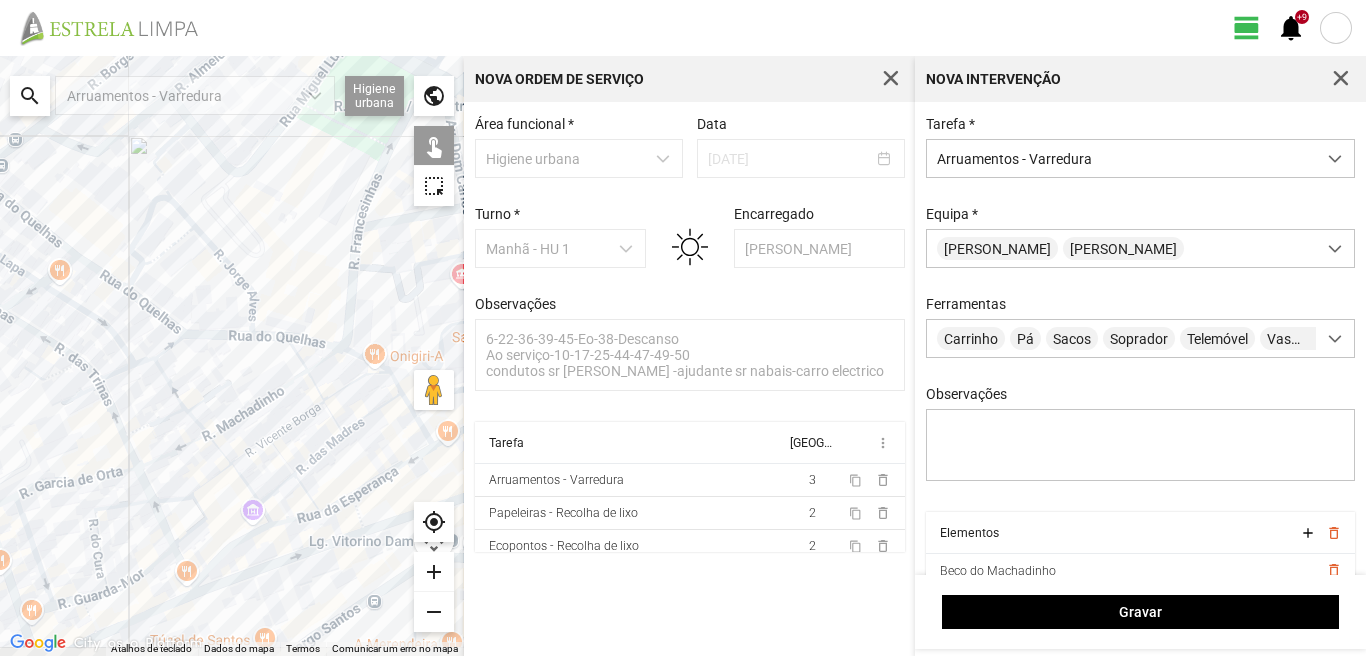 click on "Para navegar, prima as teclas de seta." 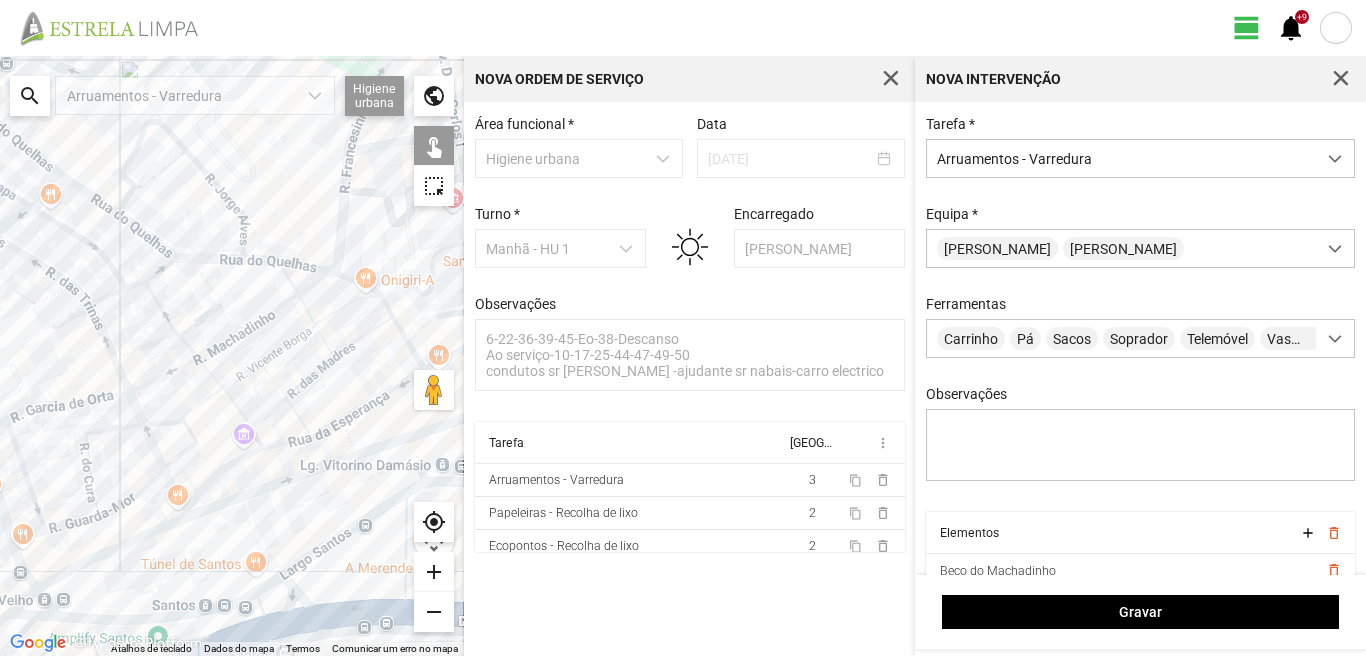 click on "Para navegar, prima as teclas de seta." 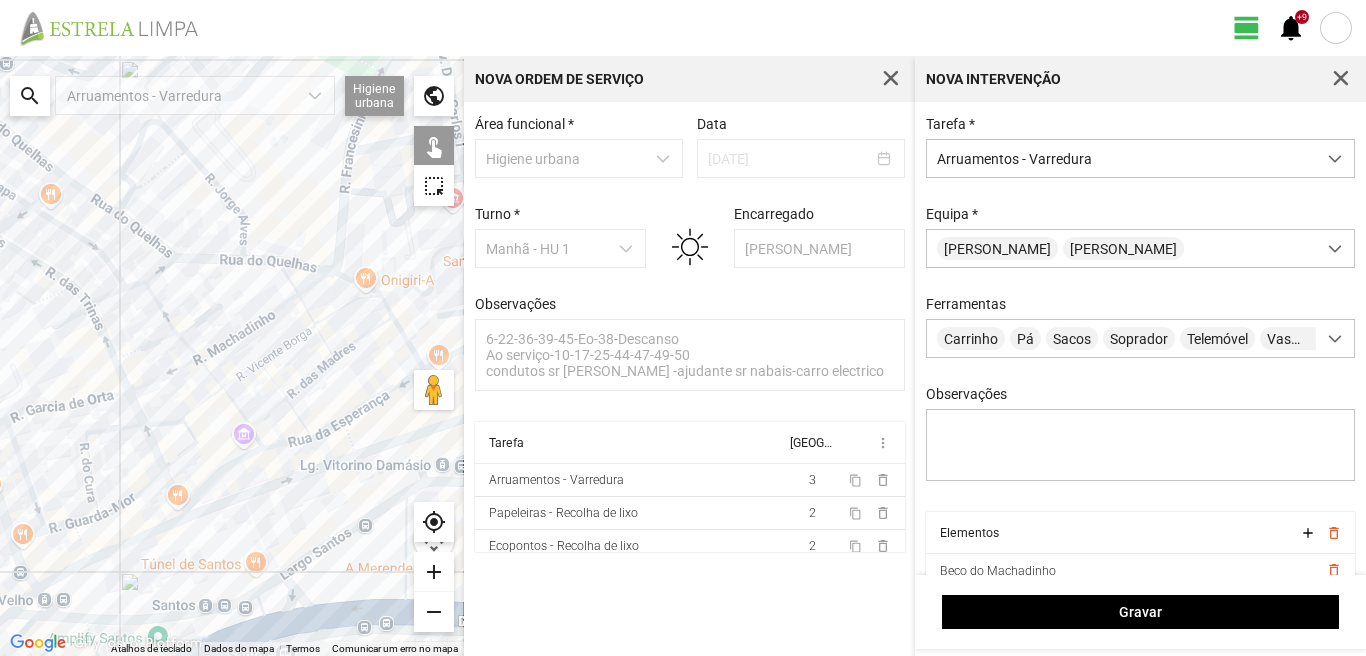 click on "Para navegar, prima as teclas de seta." 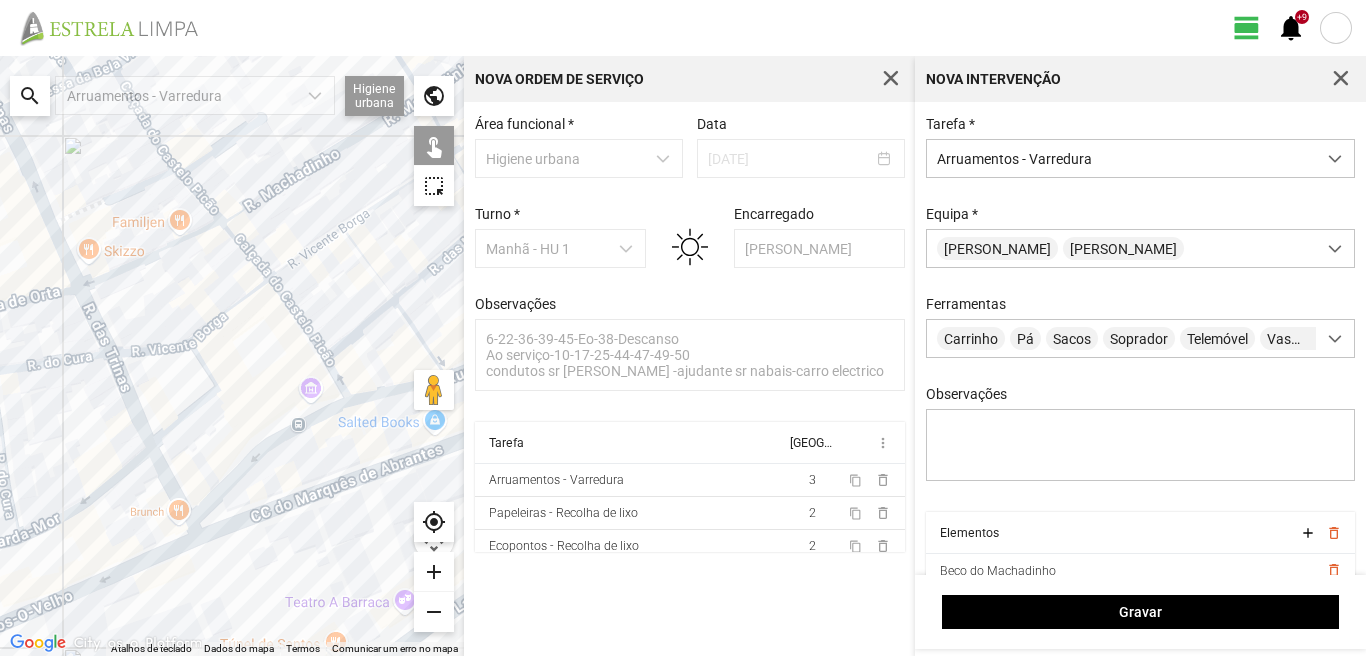 click on "Para navegar, prima as teclas de seta." 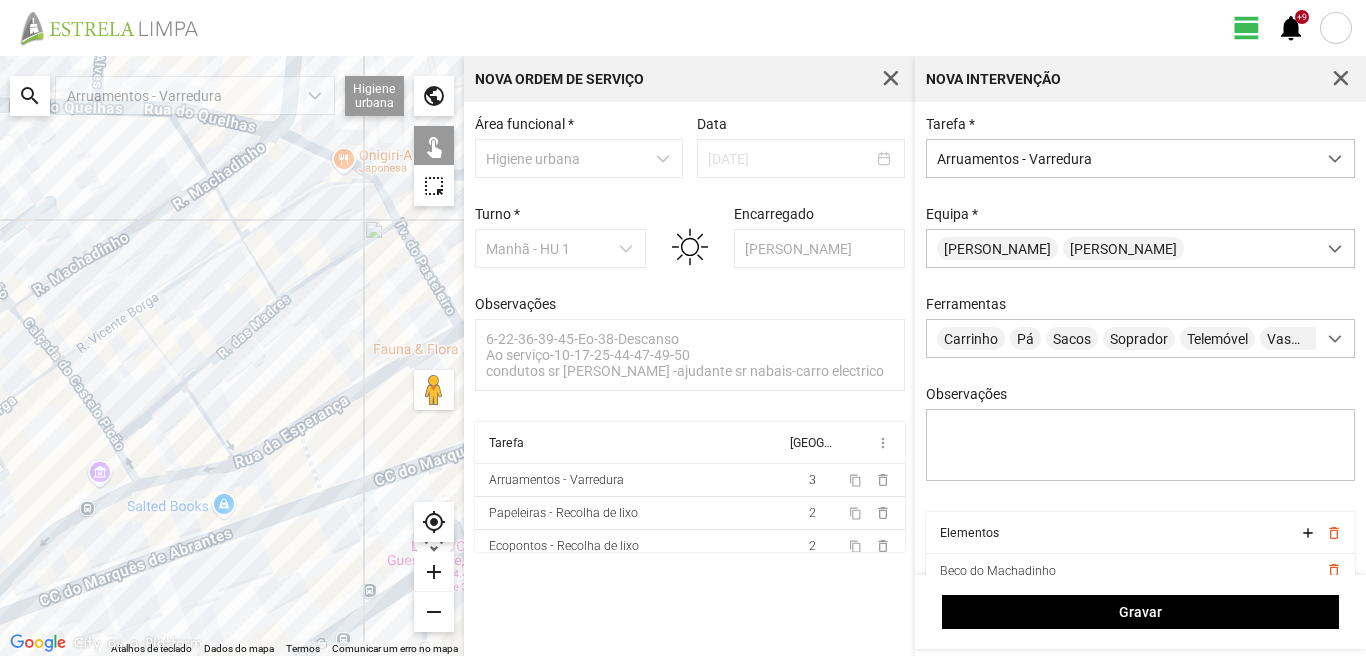 drag, startPoint x: 212, startPoint y: 494, endPoint x: 0, endPoint y: 590, distance: 232.723 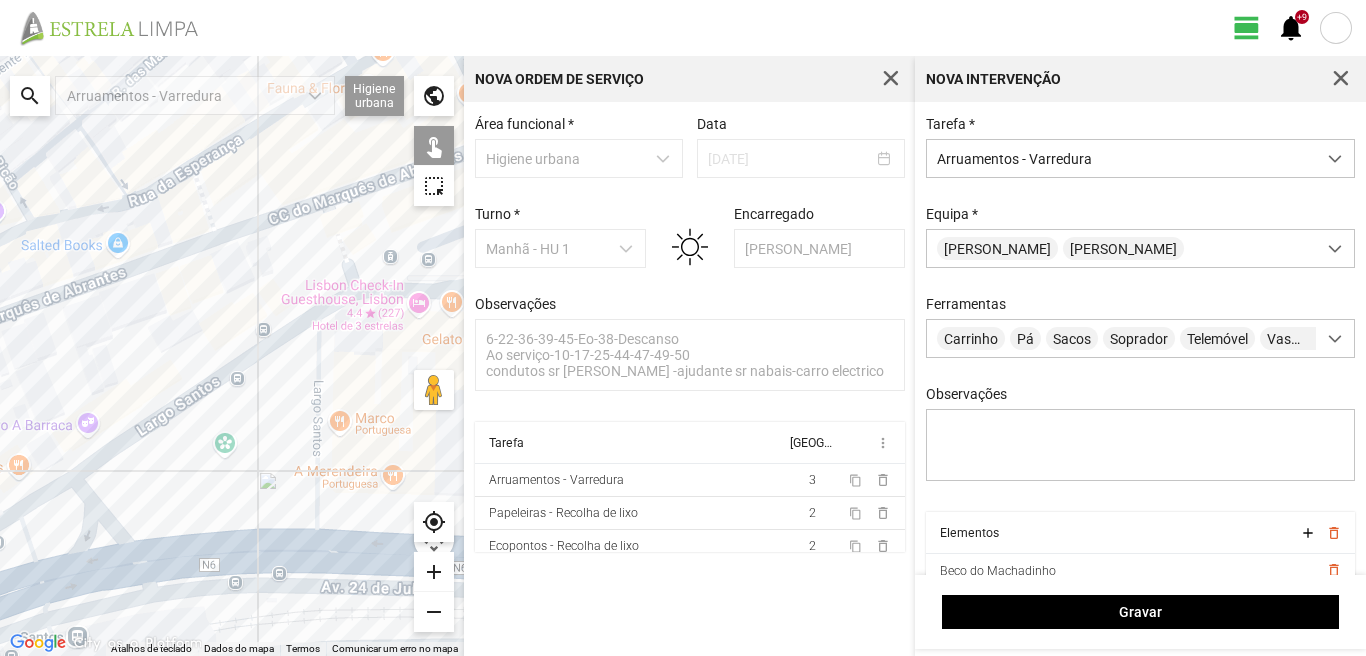 drag, startPoint x: 197, startPoint y: 543, endPoint x: 87, endPoint y: 247, distance: 315.7784 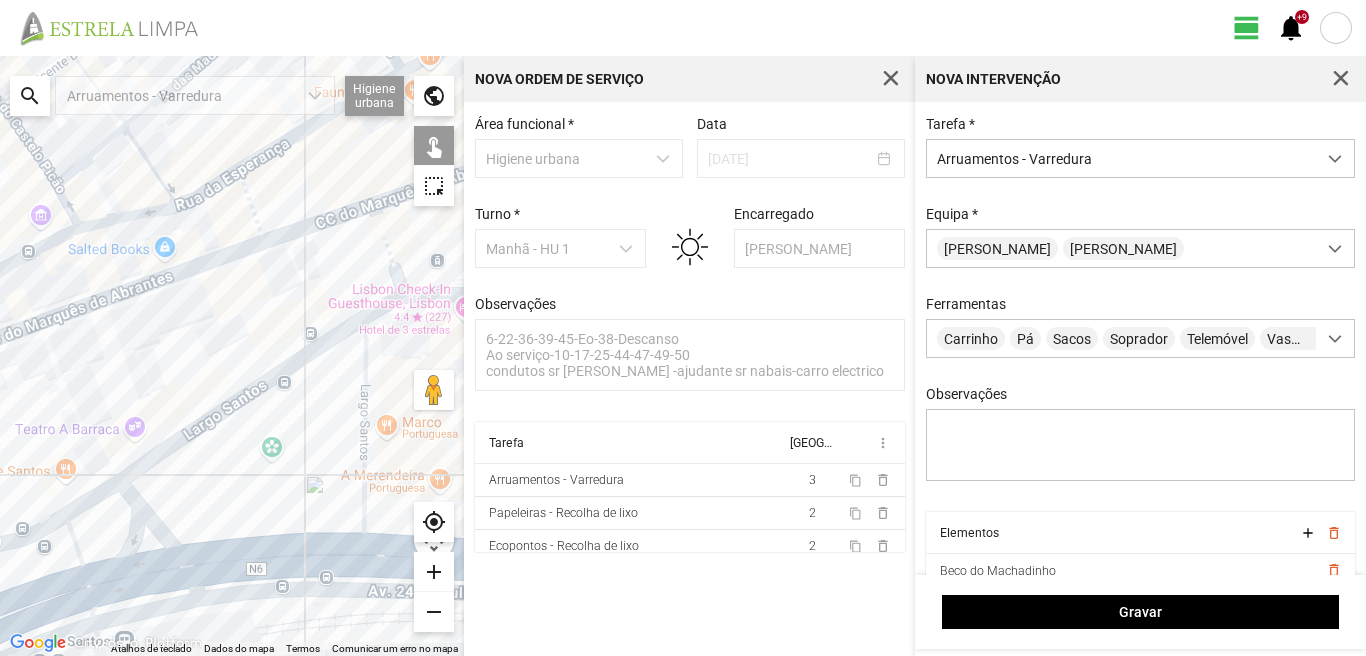 drag, startPoint x: 95, startPoint y: 273, endPoint x: 222, endPoint y: 465, distance: 230.20209 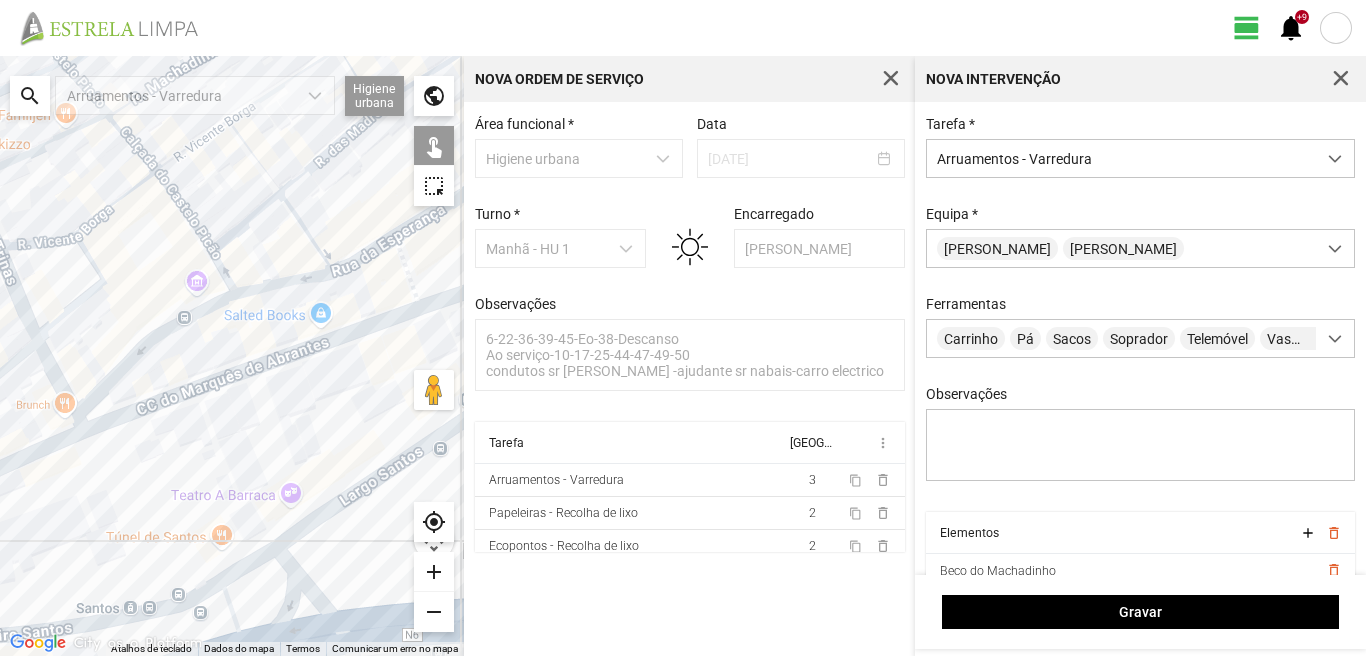 drag, startPoint x: 55, startPoint y: 560, endPoint x: 144, endPoint y: 493, distance: 111.40018 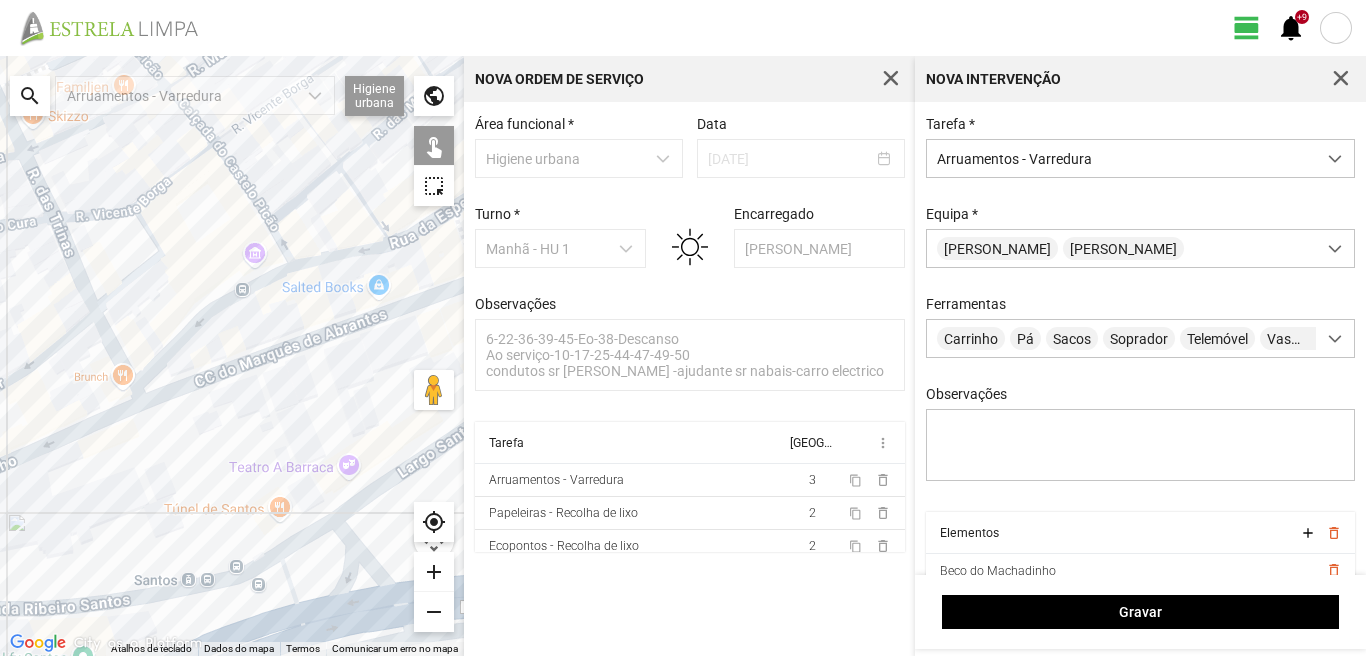 drag, startPoint x: 283, startPoint y: 496, endPoint x: 321, endPoint y: 501, distance: 38.327538 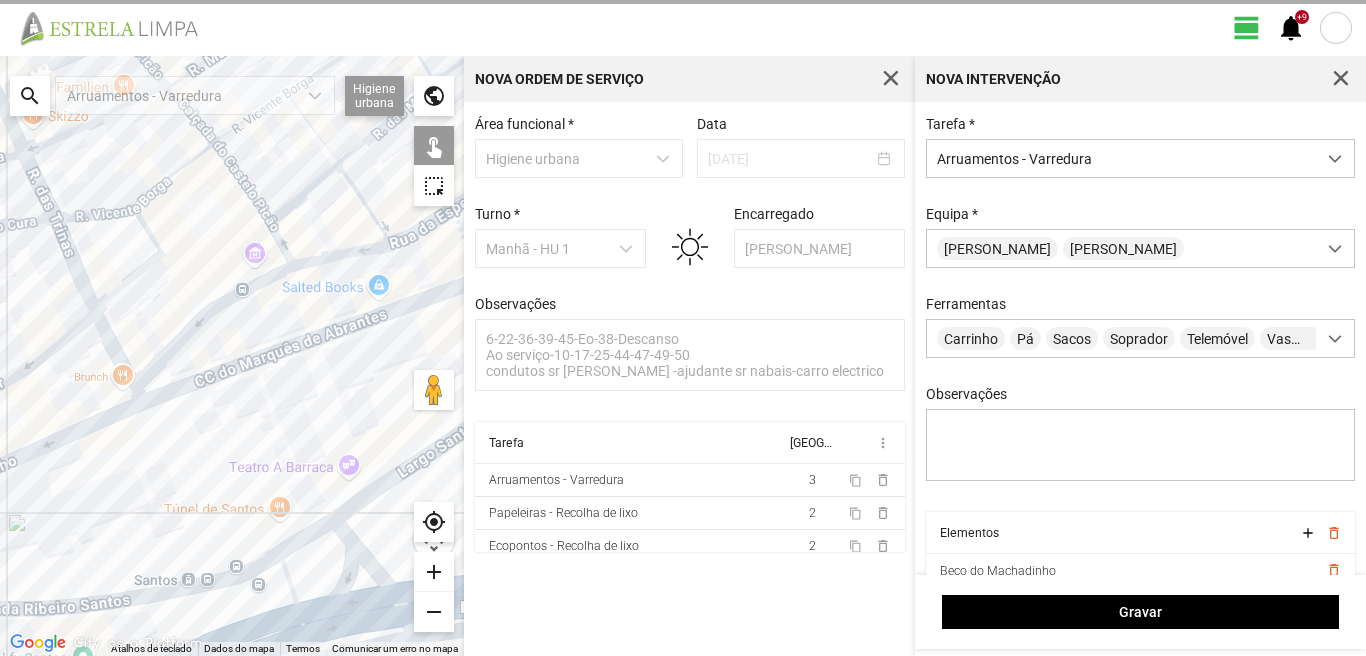 click on "Para navegar, prima as teclas de seta." 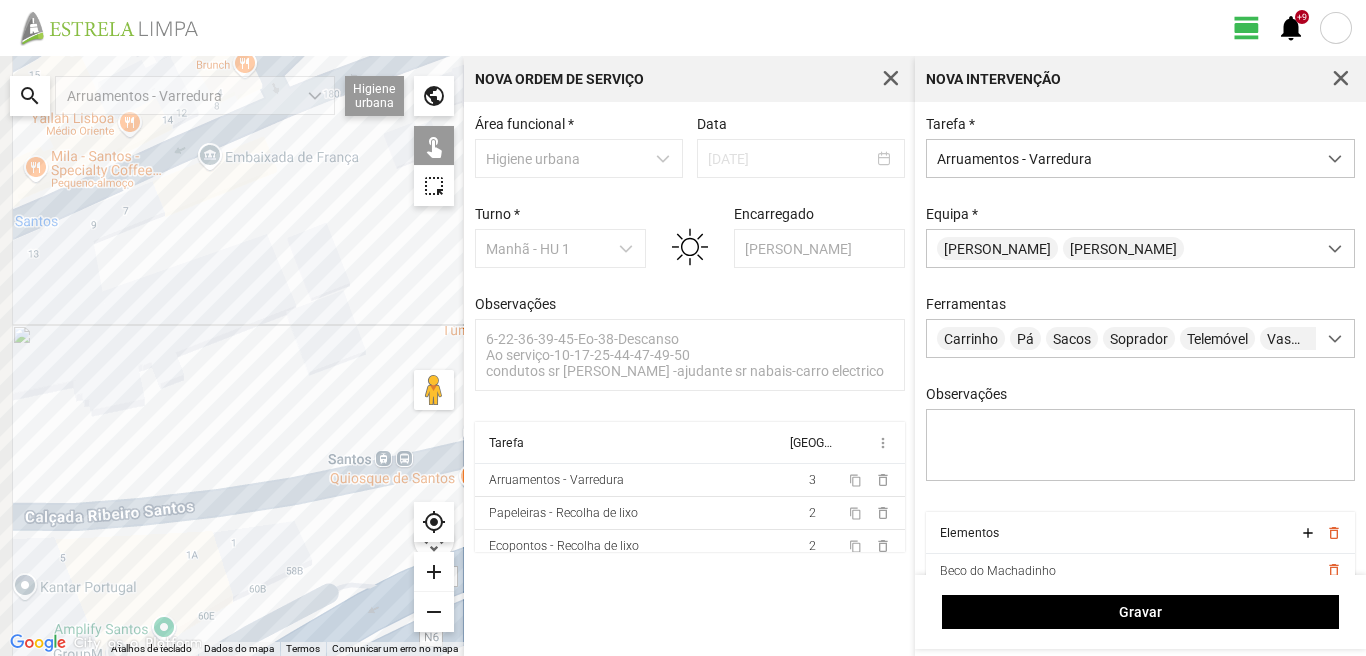 drag, startPoint x: 0, startPoint y: 511, endPoint x: 238, endPoint y: 382, distance: 270.71204 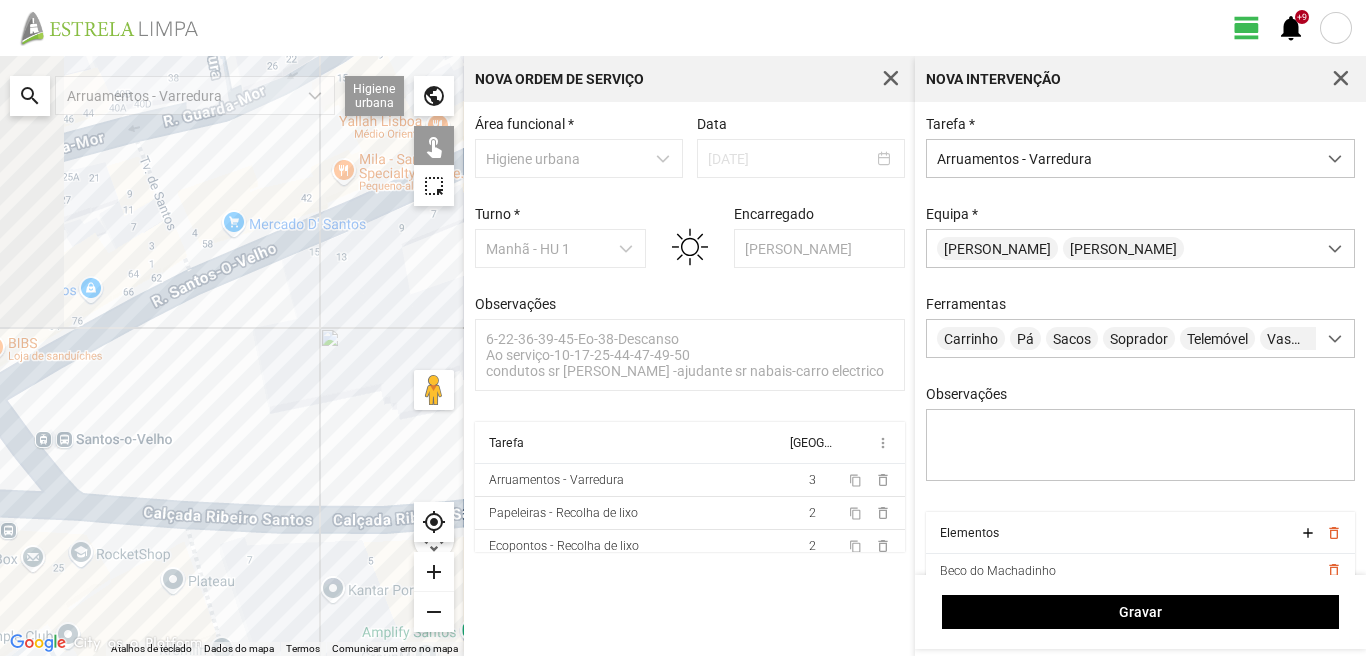 drag, startPoint x: 201, startPoint y: 408, endPoint x: 358, endPoint y: 433, distance: 158.97798 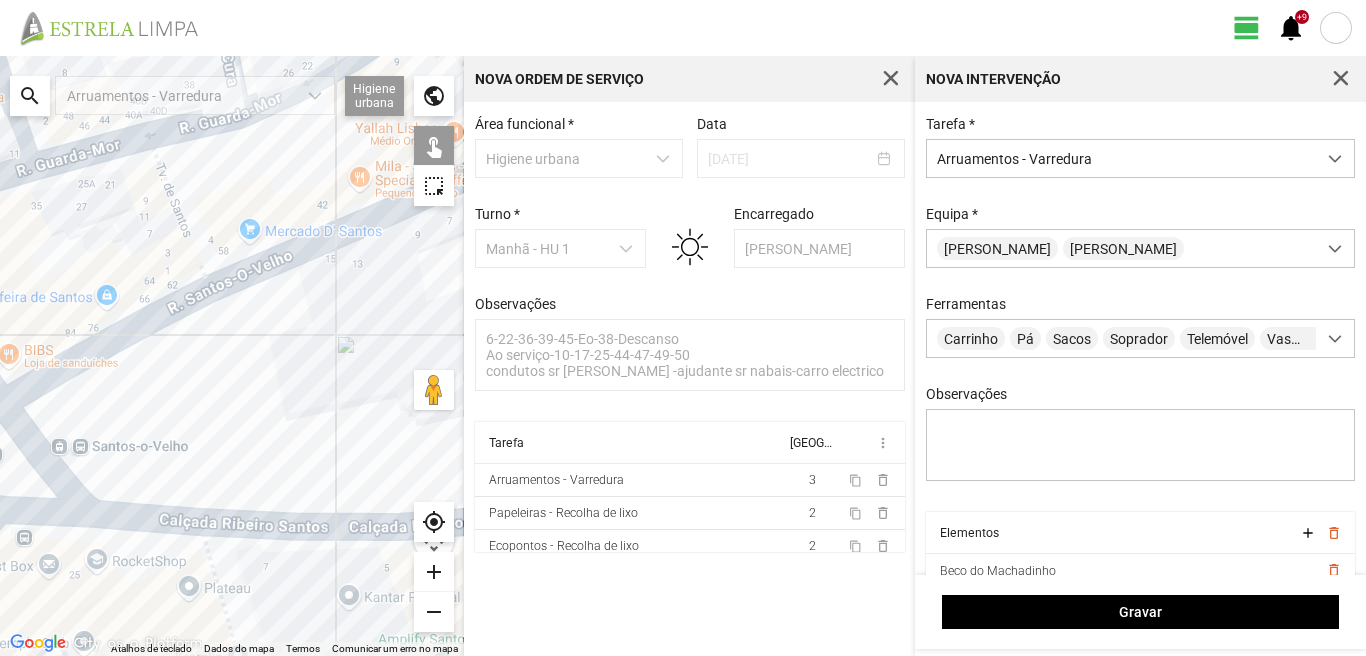 click on "Para navegar, prima as teclas de seta." 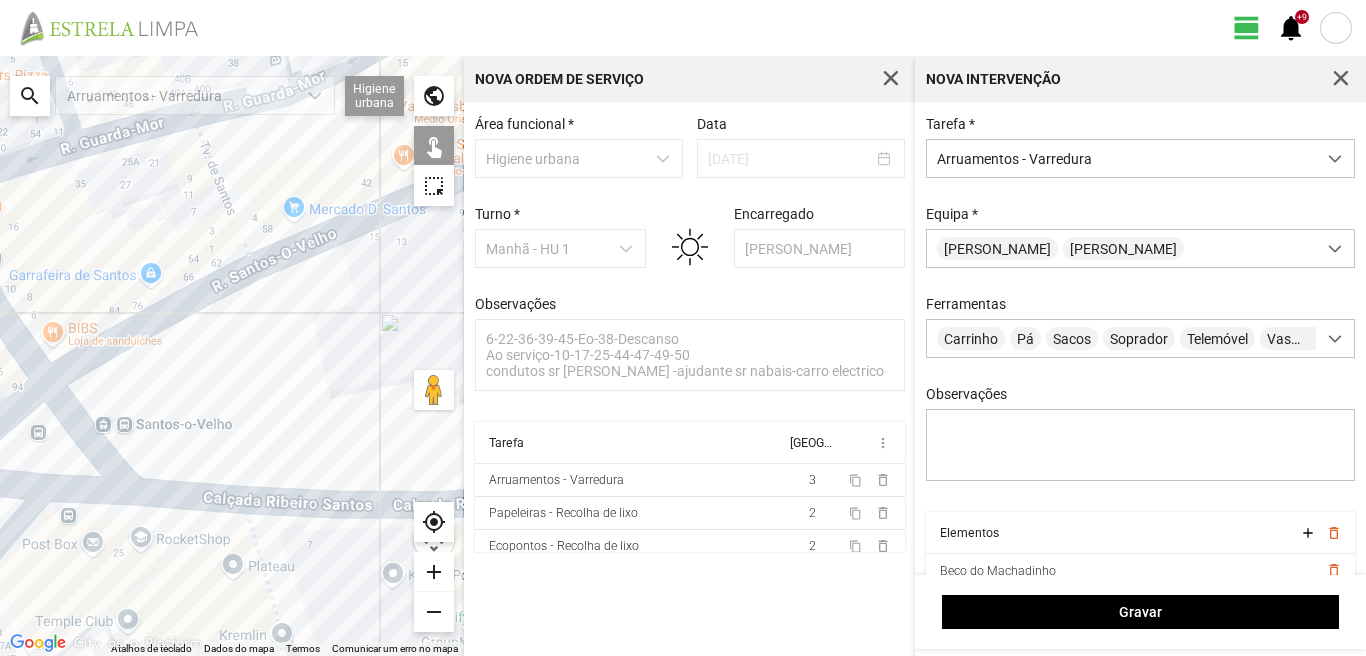 drag, startPoint x: 121, startPoint y: 456, endPoint x: 277, endPoint y: 410, distance: 162.6407 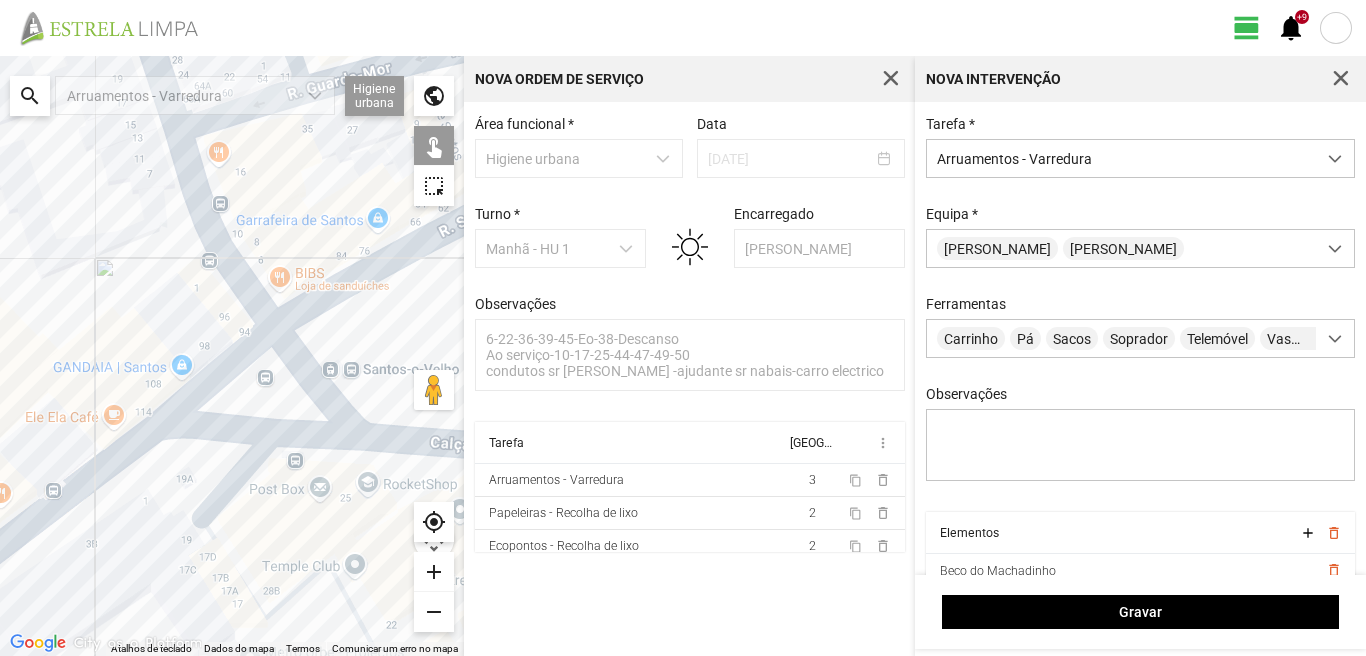 click on "Para navegar, prima as teclas de seta." 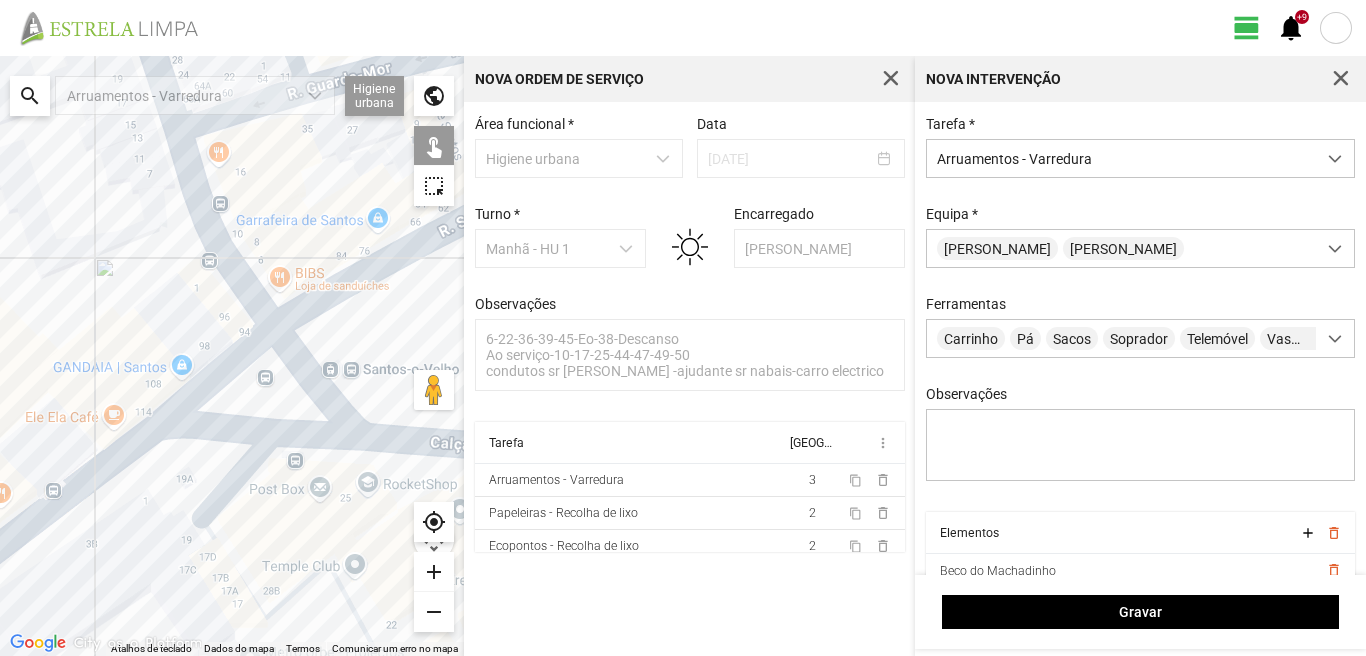 click on "Para navegar, prima as teclas de seta." 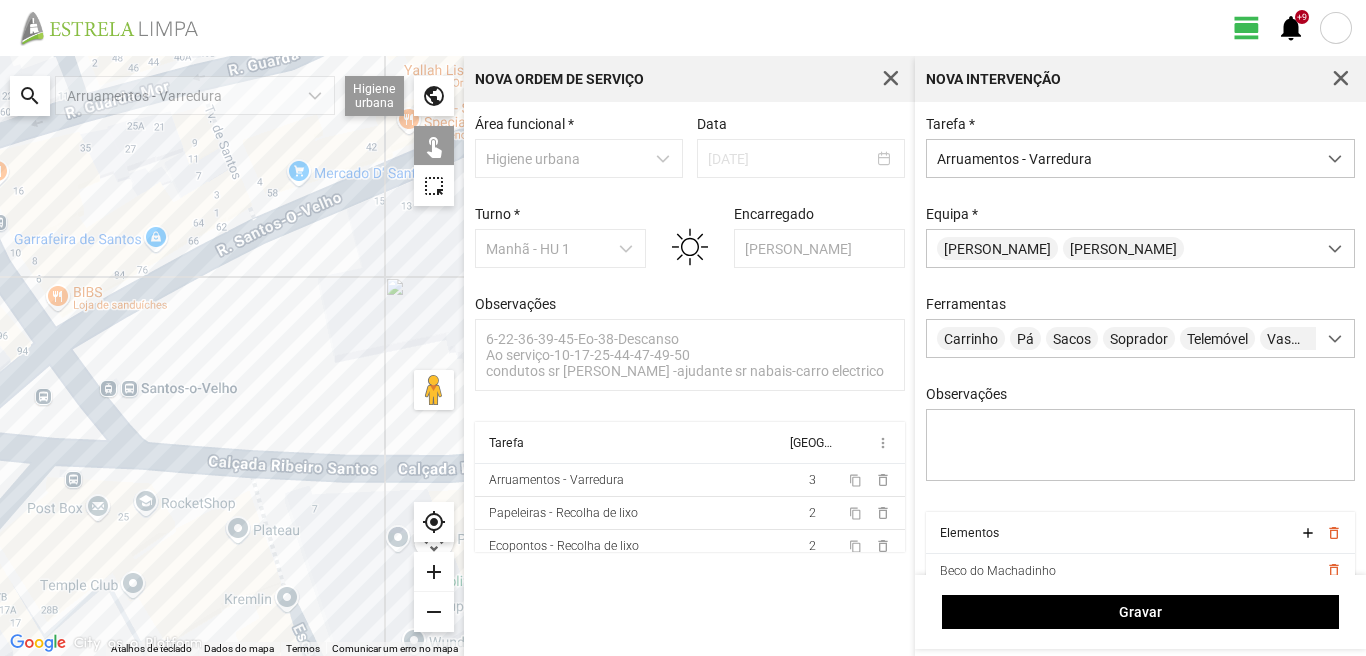 drag, startPoint x: 307, startPoint y: 497, endPoint x: 25, endPoint y: 519, distance: 282.85684 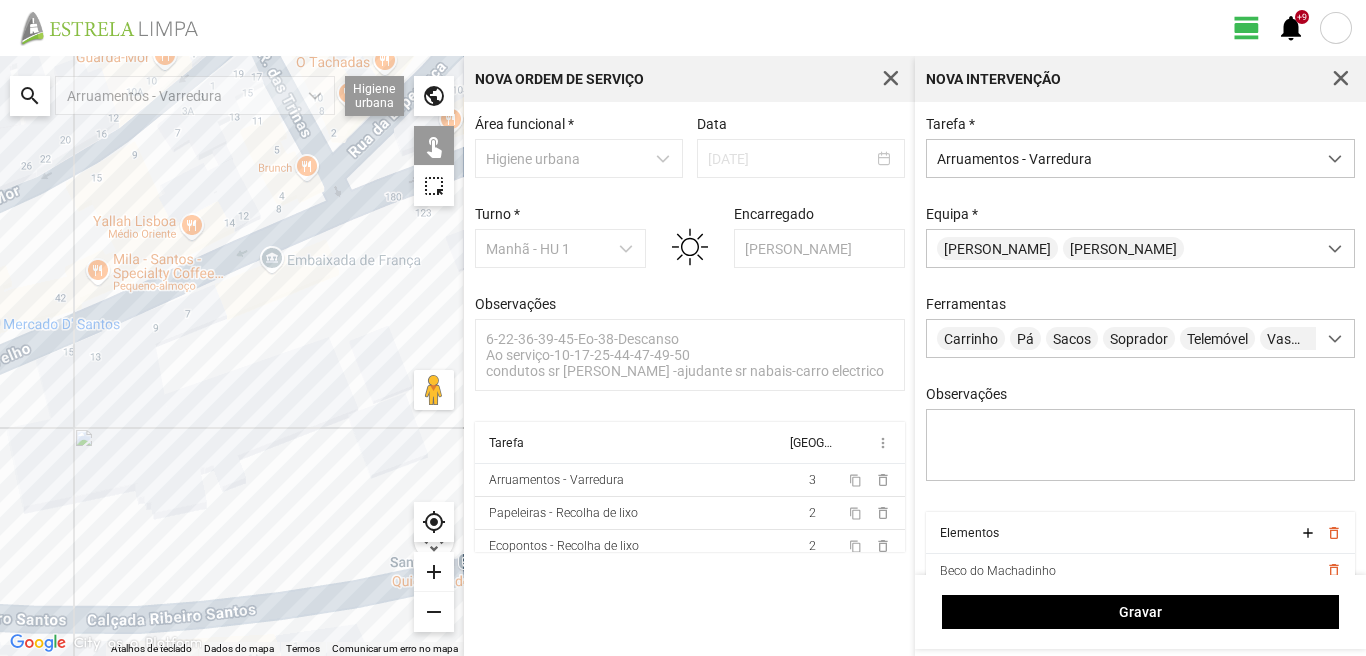 drag, startPoint x: 219, startPoint y: 398, endPoint x: 77, endPoint y: 549, distance: 207.28 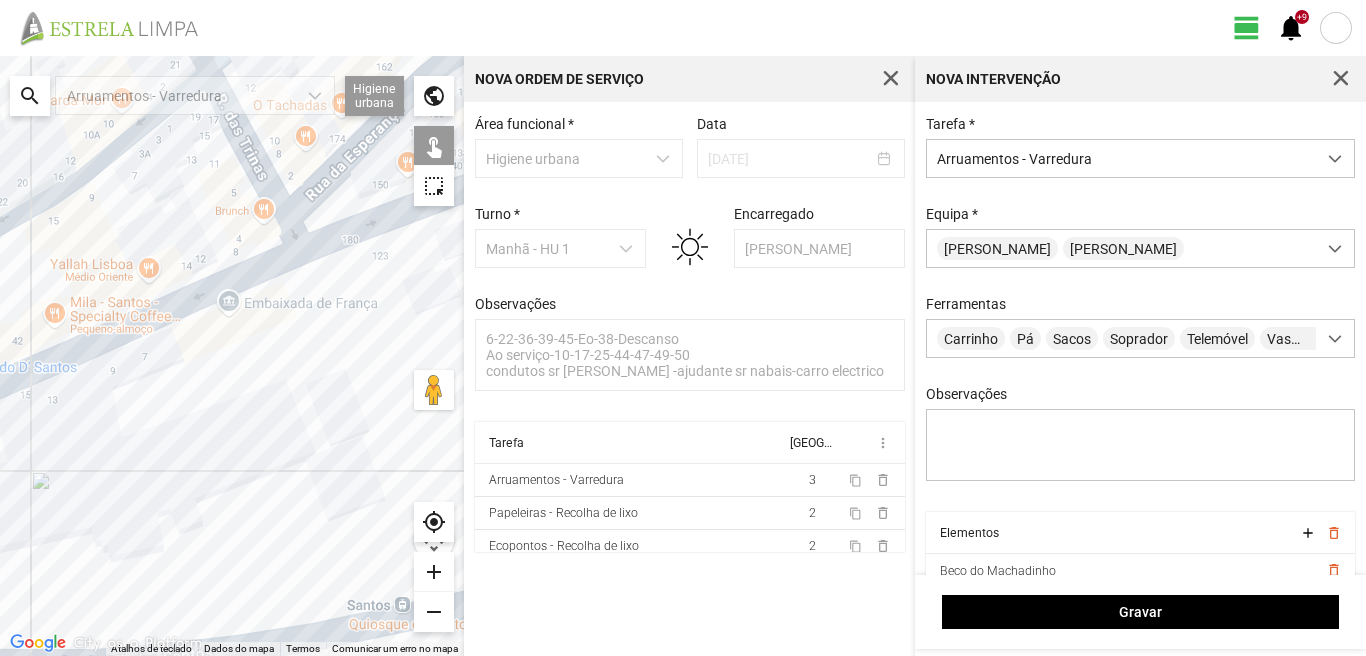 drag, startPoint x: 244, startPoint y: 432, endPoint x: 67, endPoint y: 577, distance: 228.80997 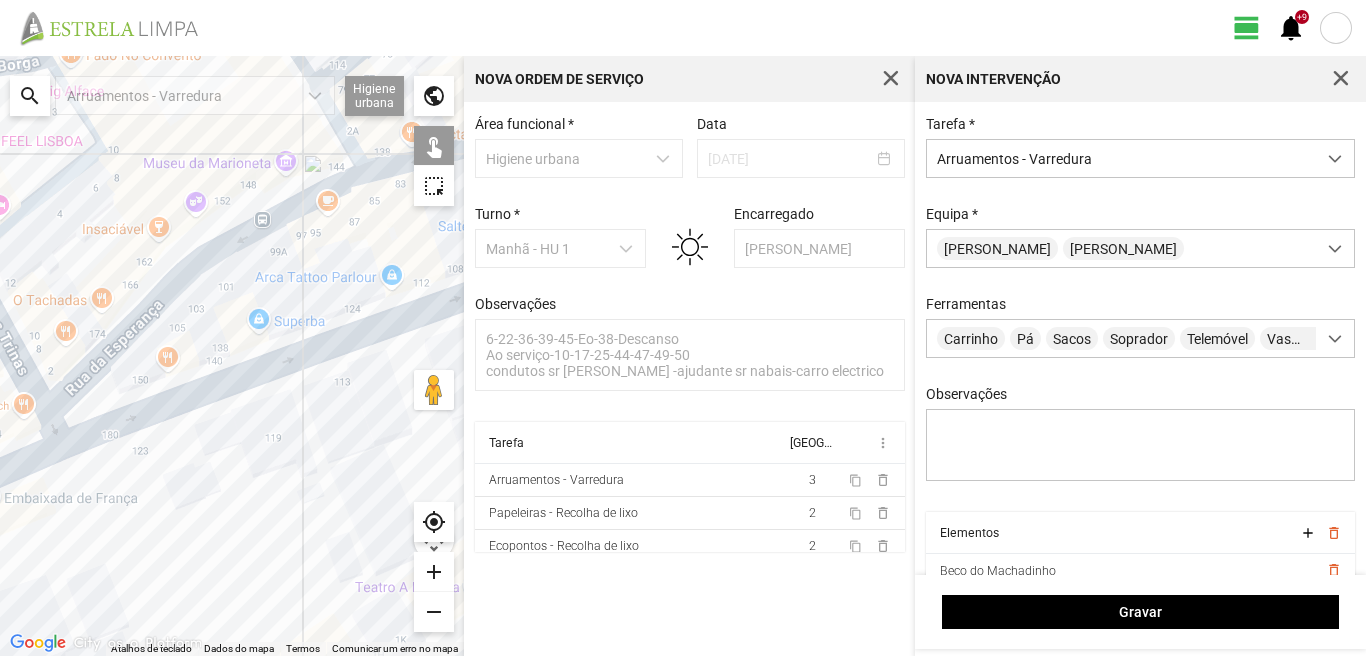 drag, startPoint x: 25, startPoint y: 557, endPoint x: 4, endPoint y: 566, distance: 22.847319 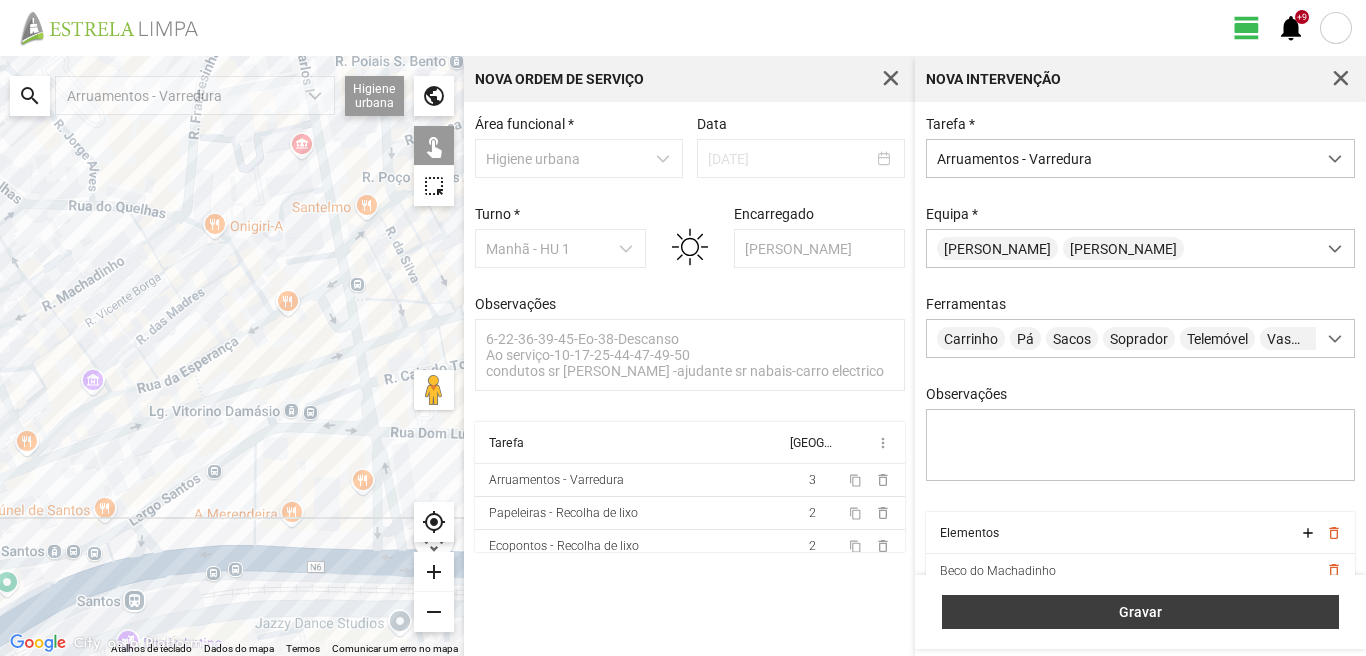 click on "Gravar" at bounding box center (1140, 612) 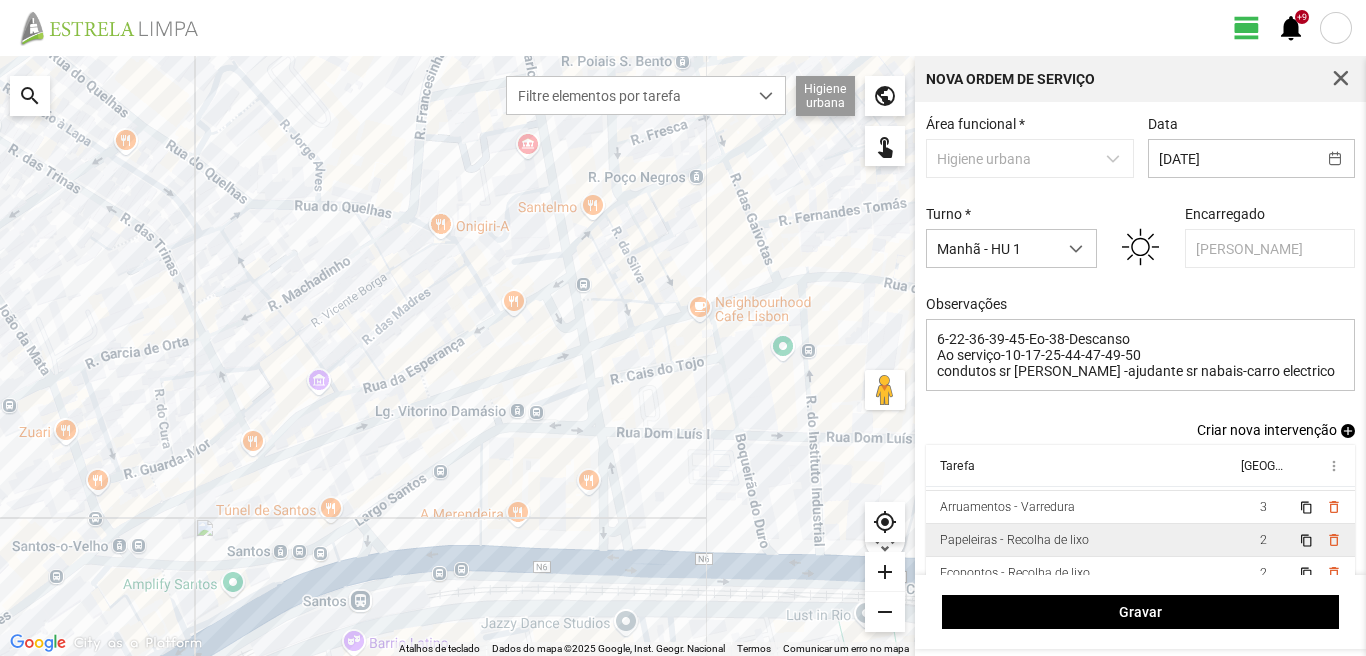scroll, scrollTop: 44, scrollLeft: 0, axis: vertical 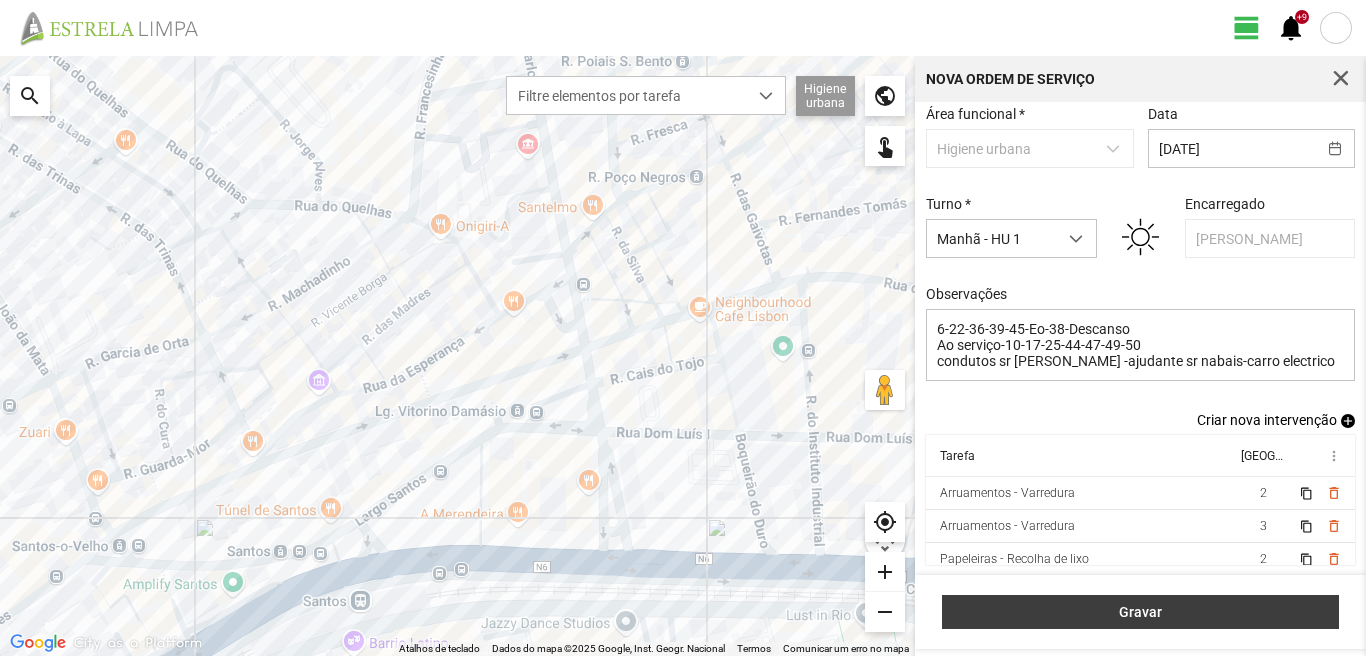 click on "Gravar" at bounding box center (1140, 612) 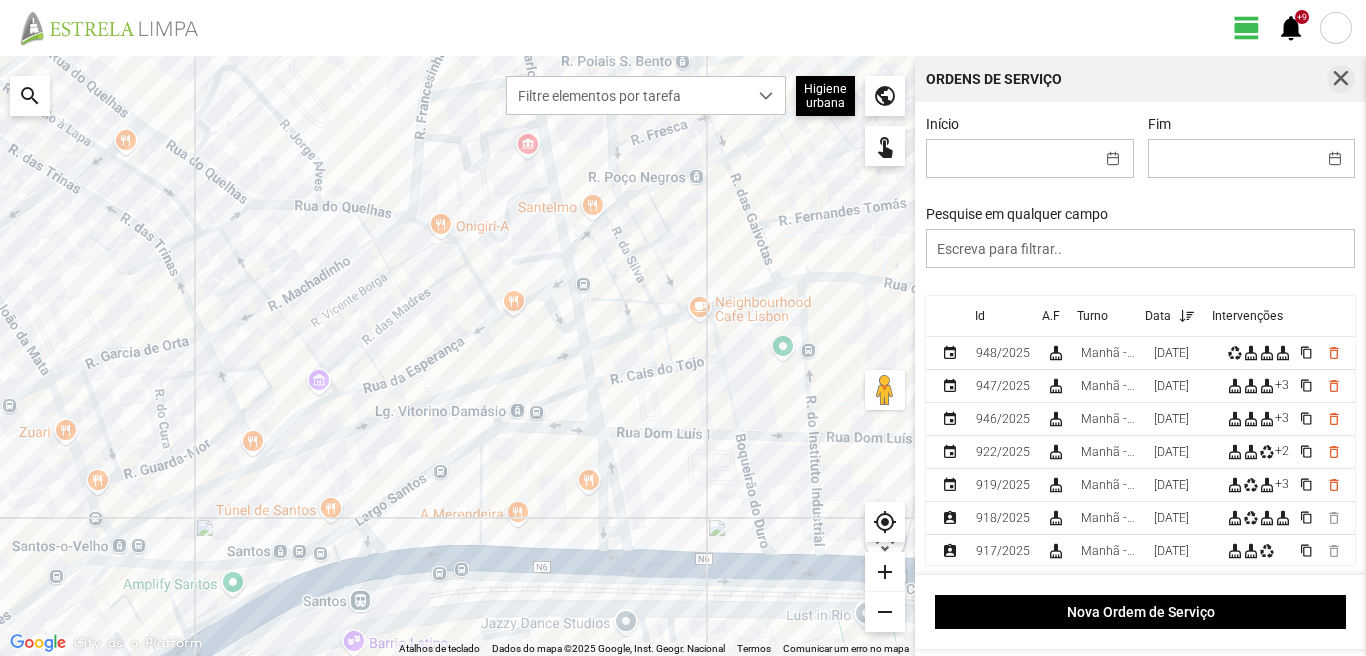 click at bounding box center (1341, 79) 